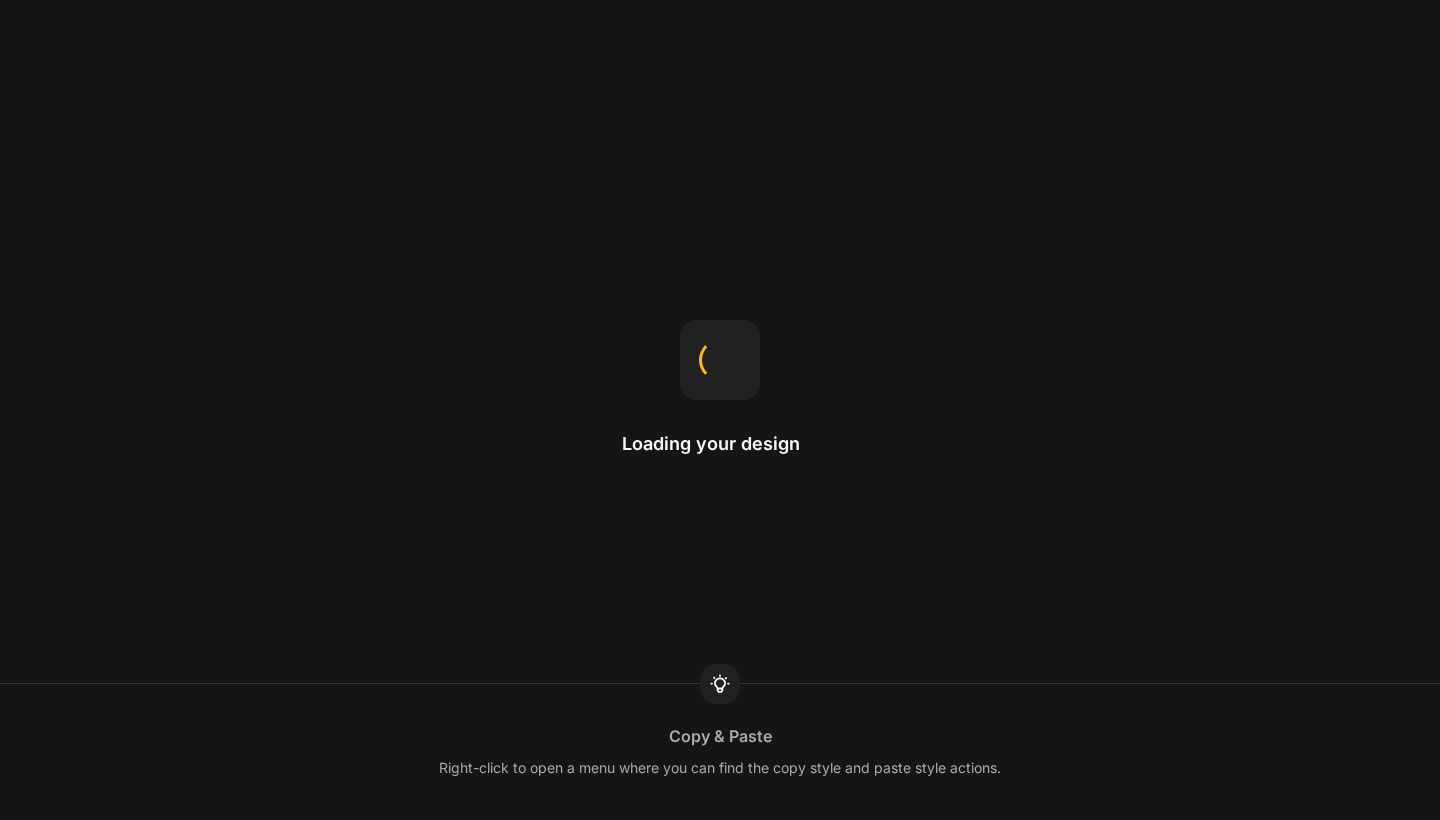 scroll, scrollTop: 0, scrollLeft: 0, axis: both 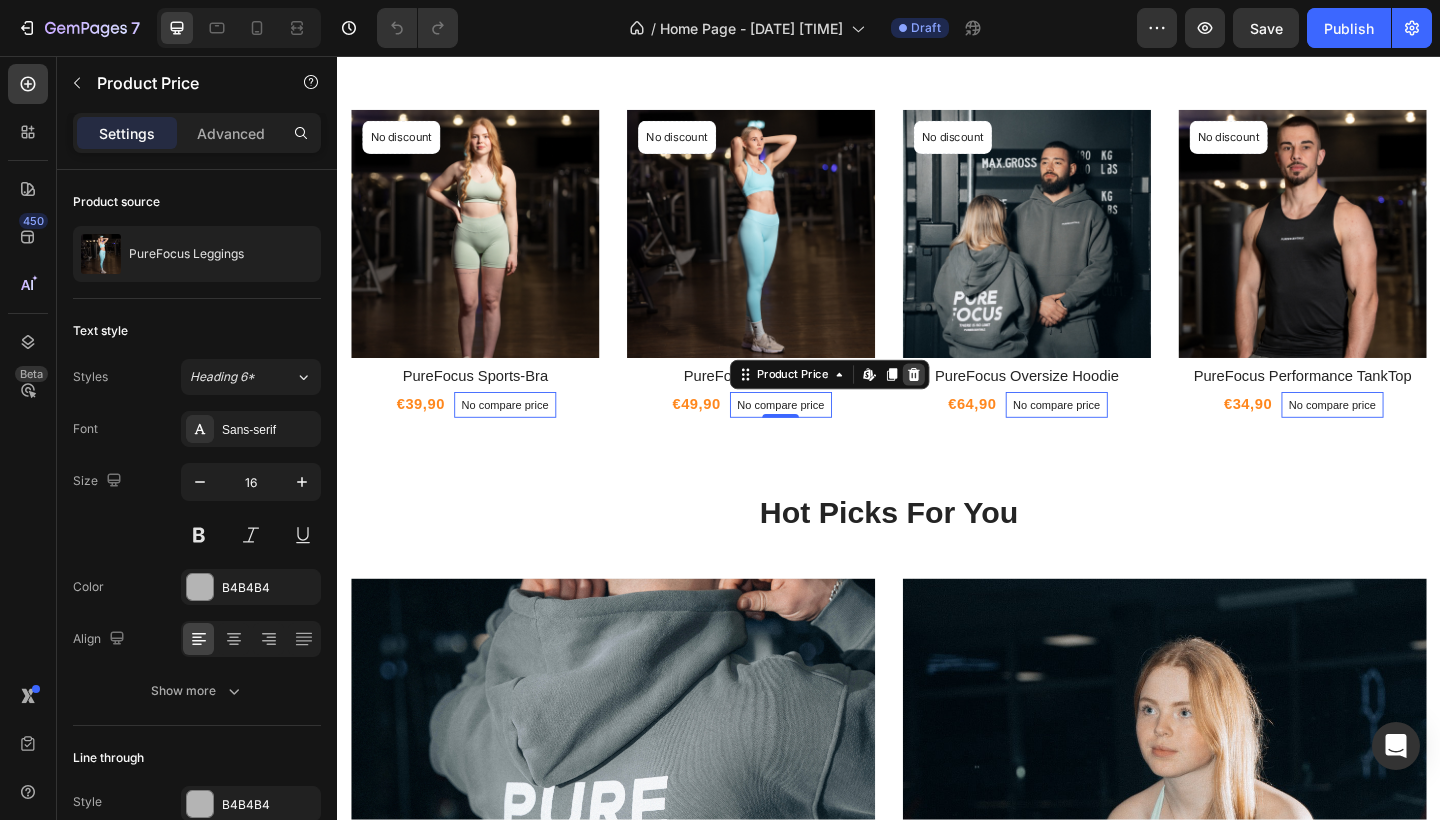 click 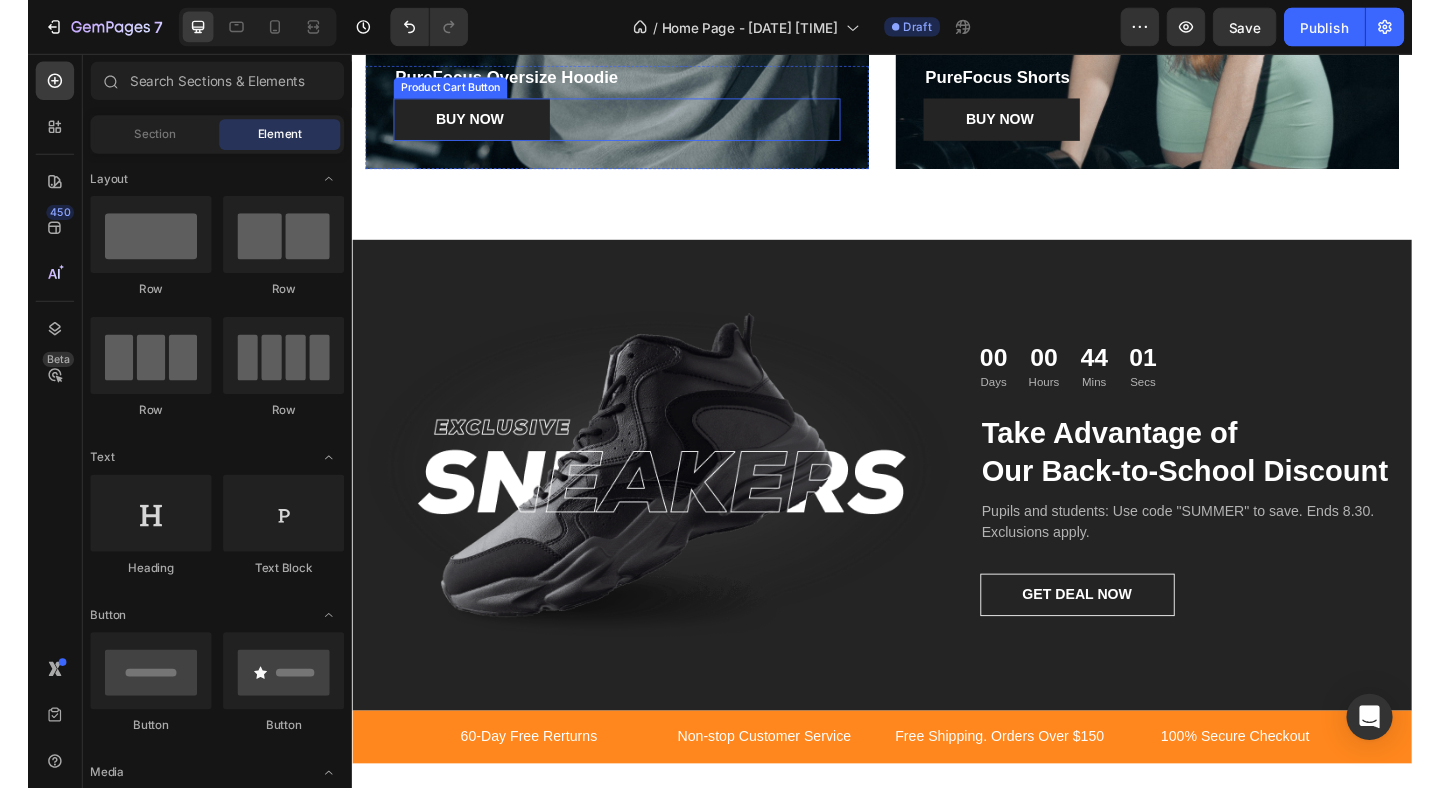 scroll, scrollTop: 2495, scrollLeft: 0, axis: vertical 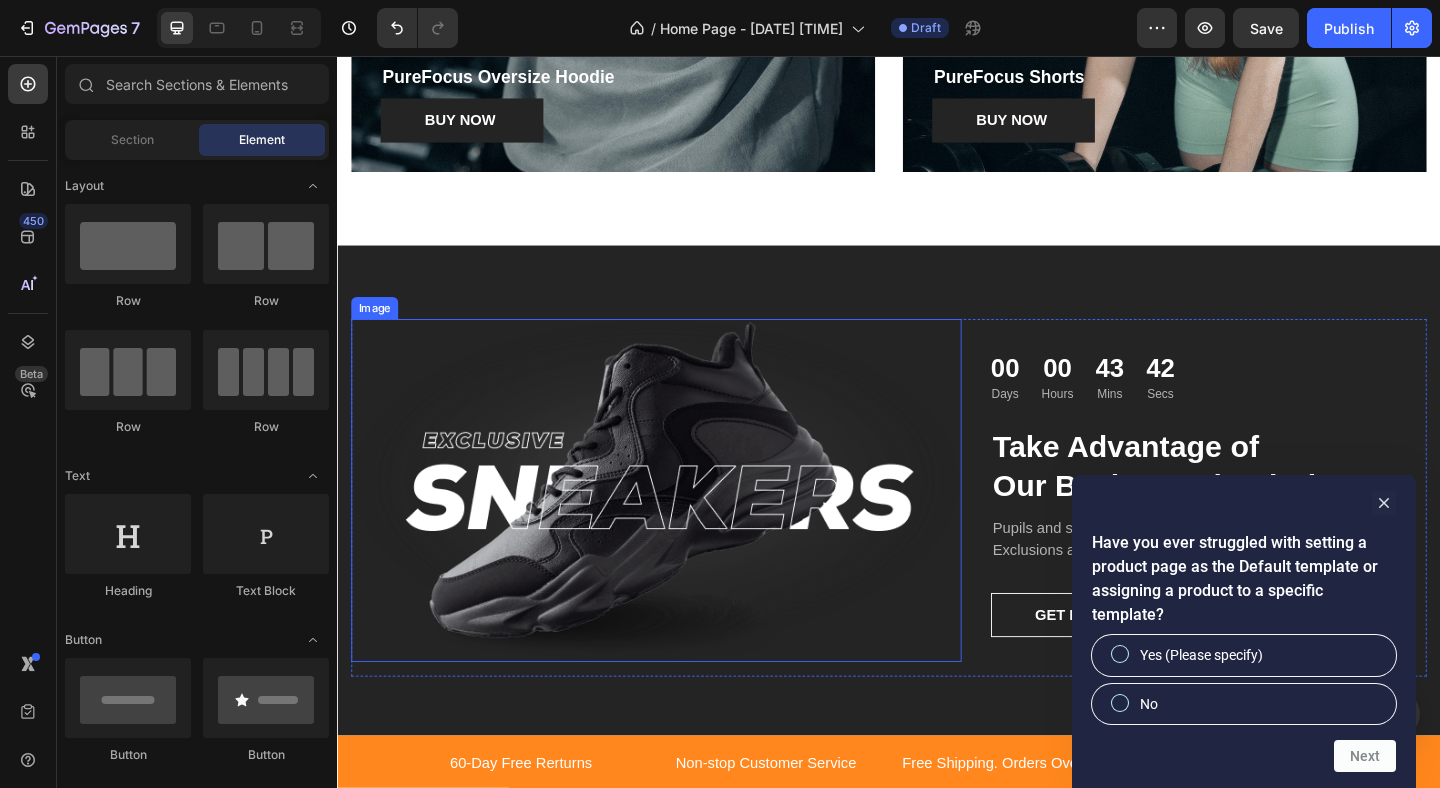 click at bounding box center (684, 529) 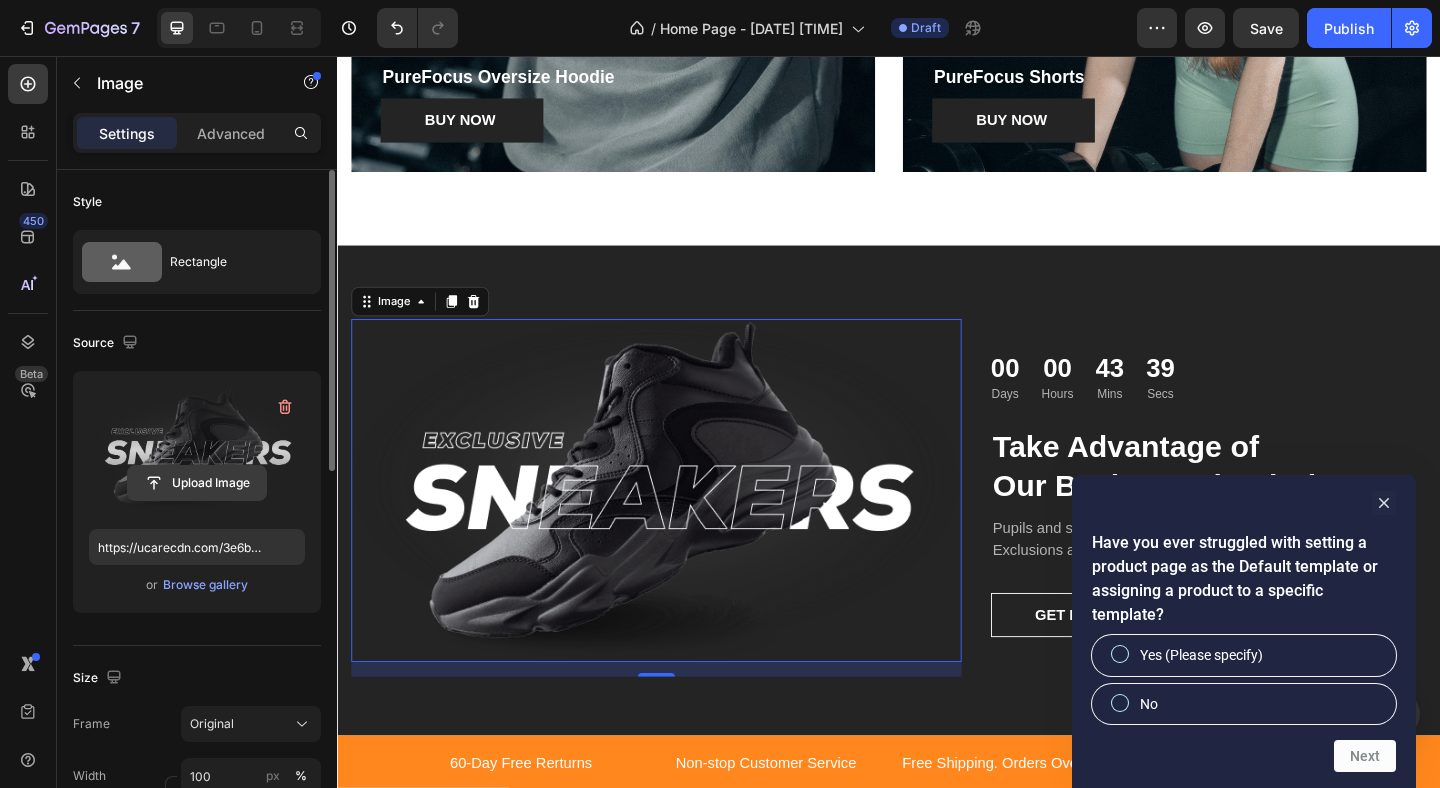 click 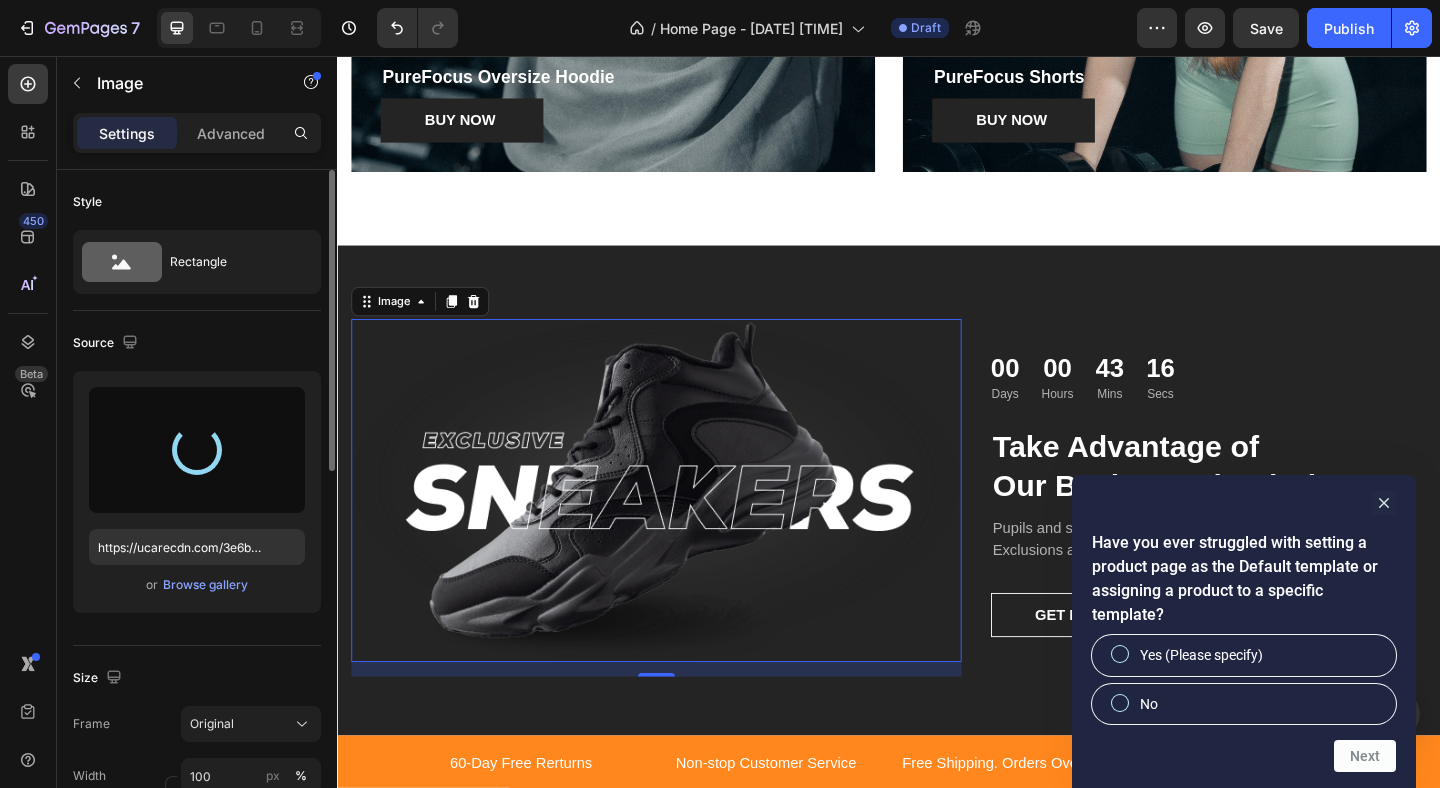type on "https://cdn.shopify.com/s/files/1/0883/4410/1197/files/gempages_578038229618393616-58dbec30-773f-431d-9c5b-2ebb4fffb67b.png" 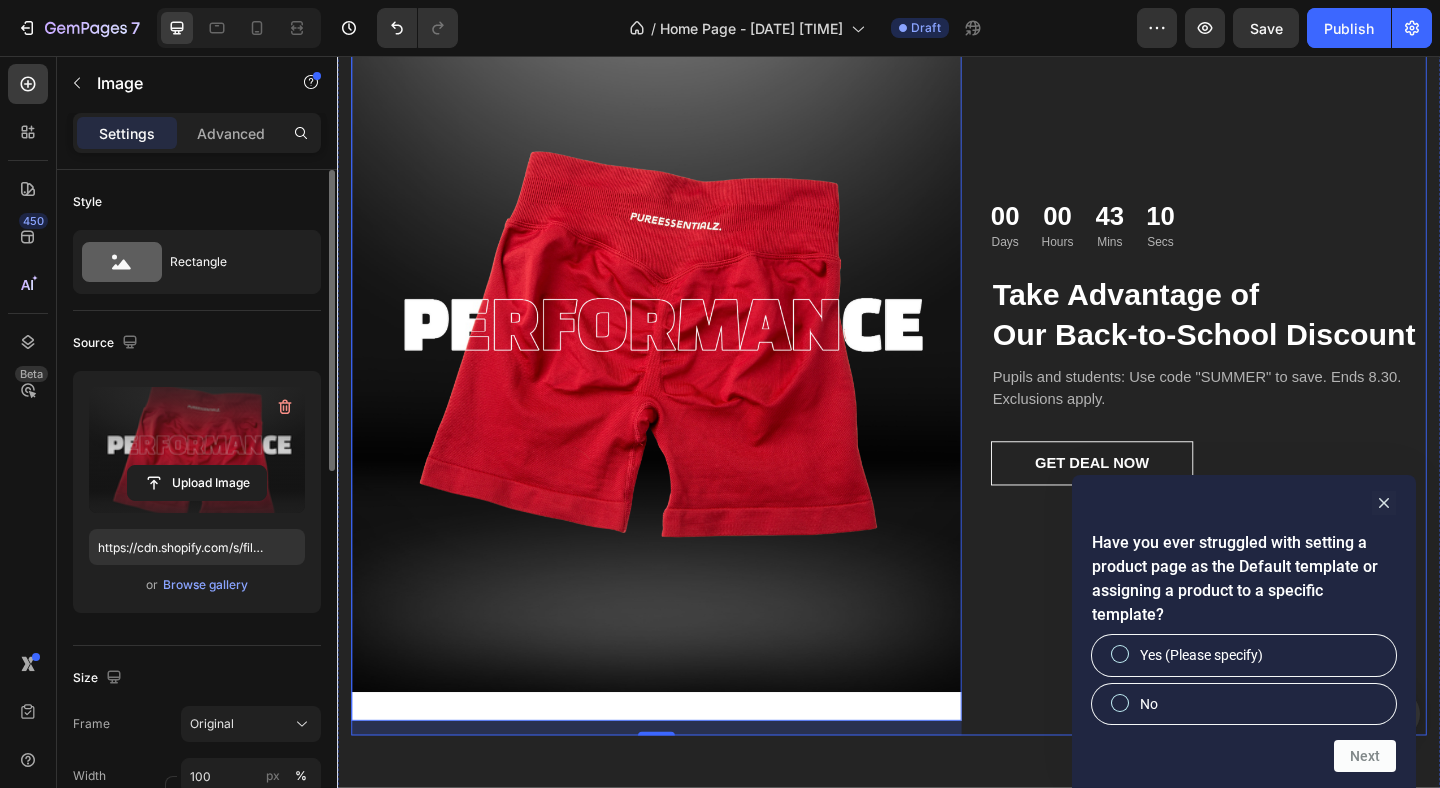 scroll, scrollTop: 2881, scrollLeft: 0, axis: vertical 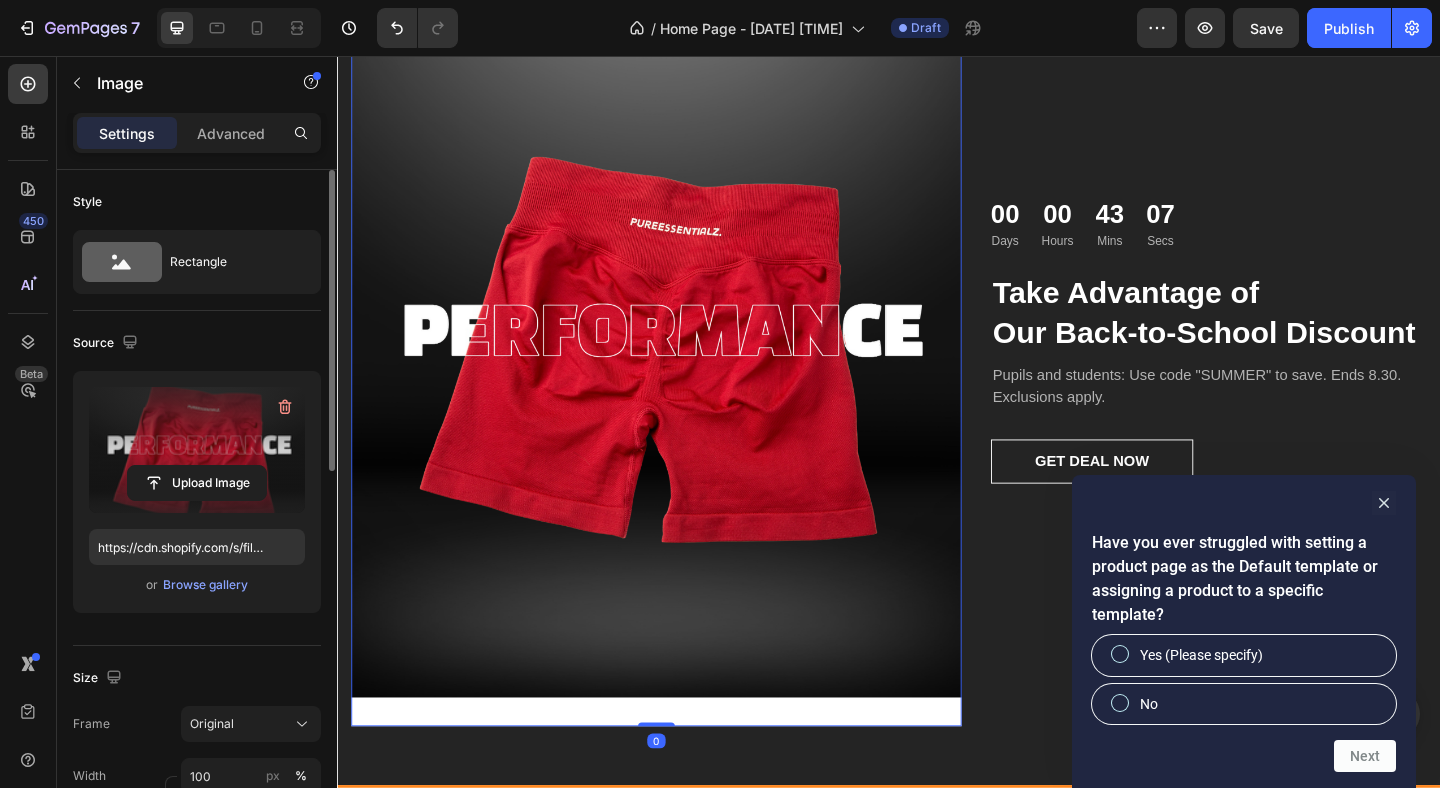 drag, startPoint x: 694, startPoint y: 799, endPoint x: 705, endPoint y: 708, distance: 91.66242 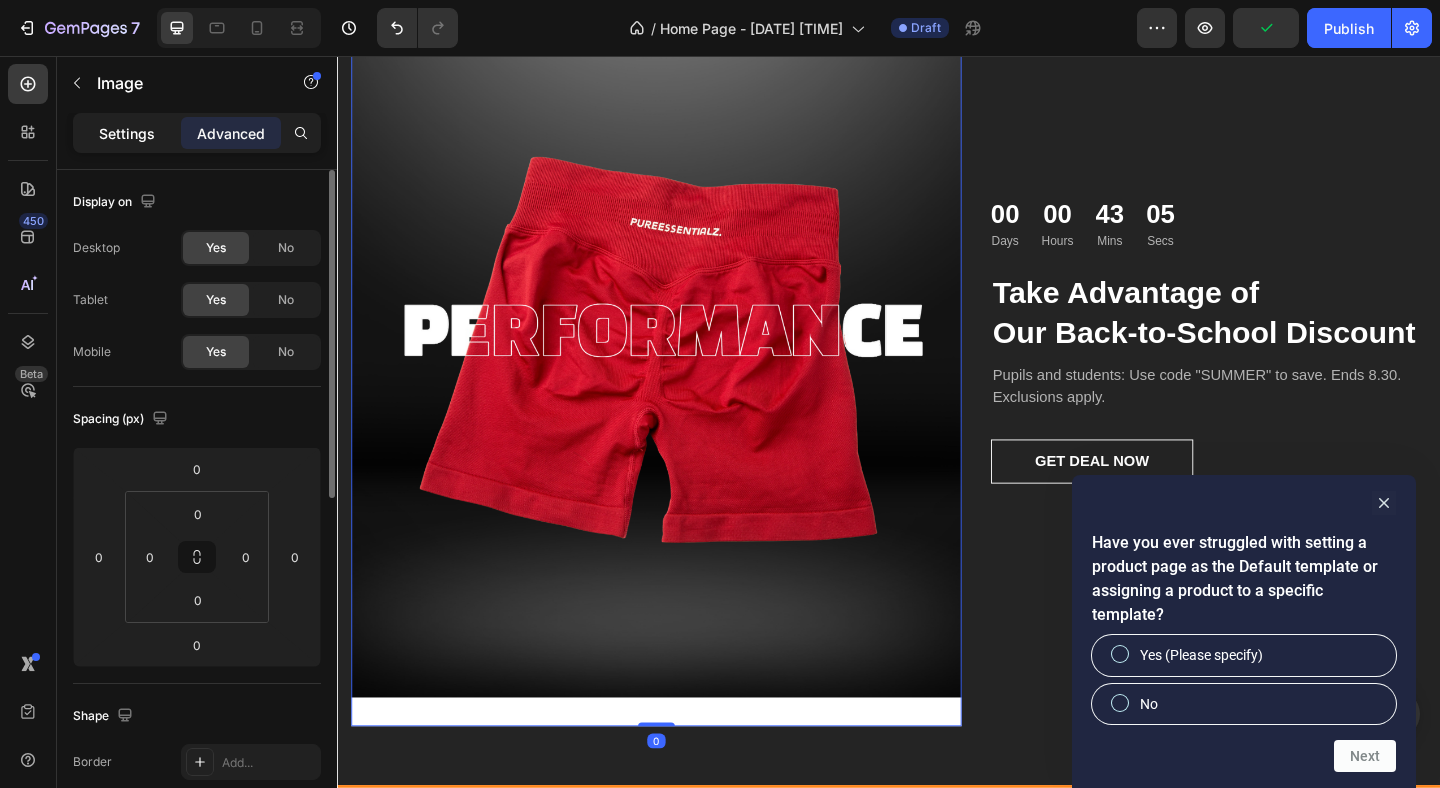 click on "Settings" at bounding box center (127, 133) 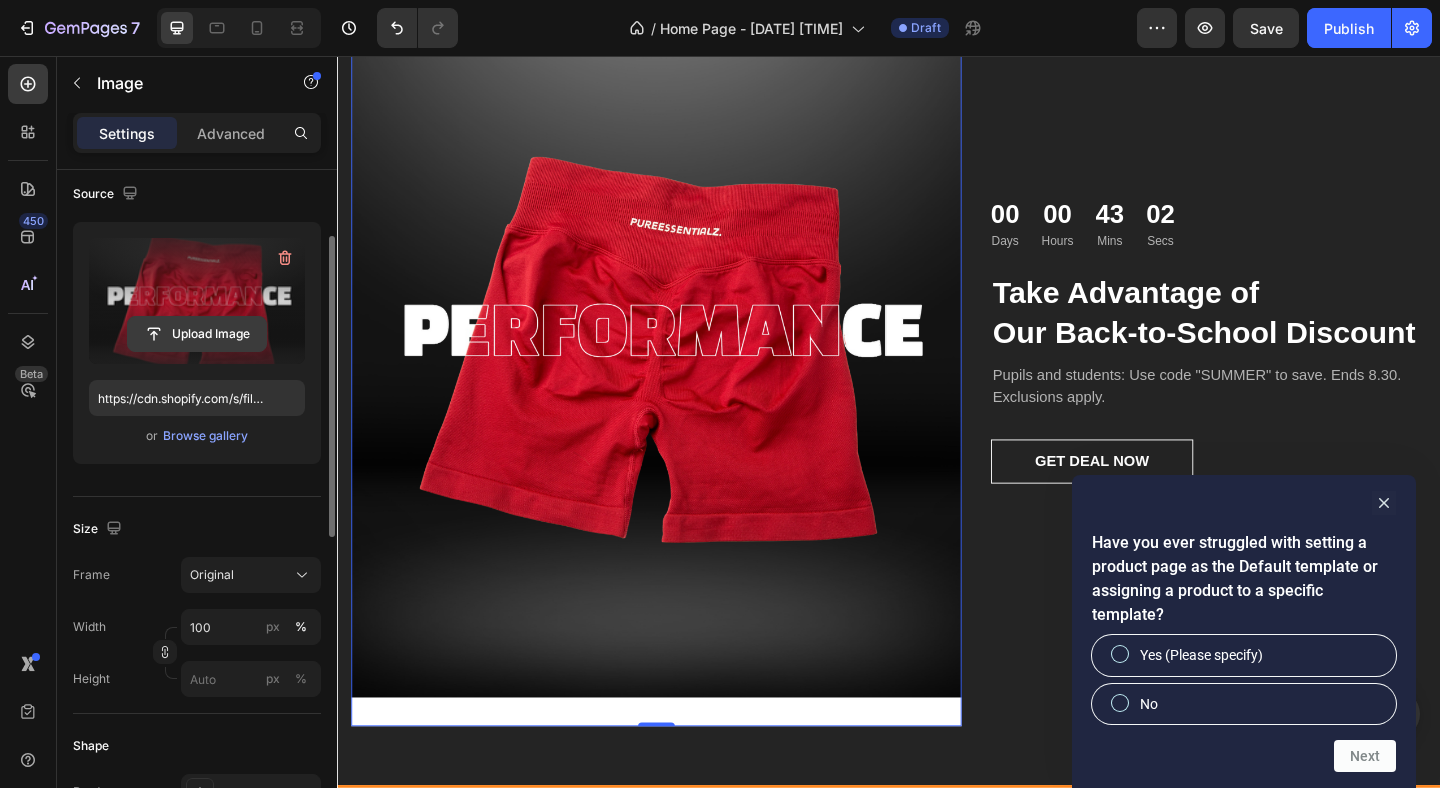 scroll, scrollTop: 152, scrollLeft: 0, axis: vertical 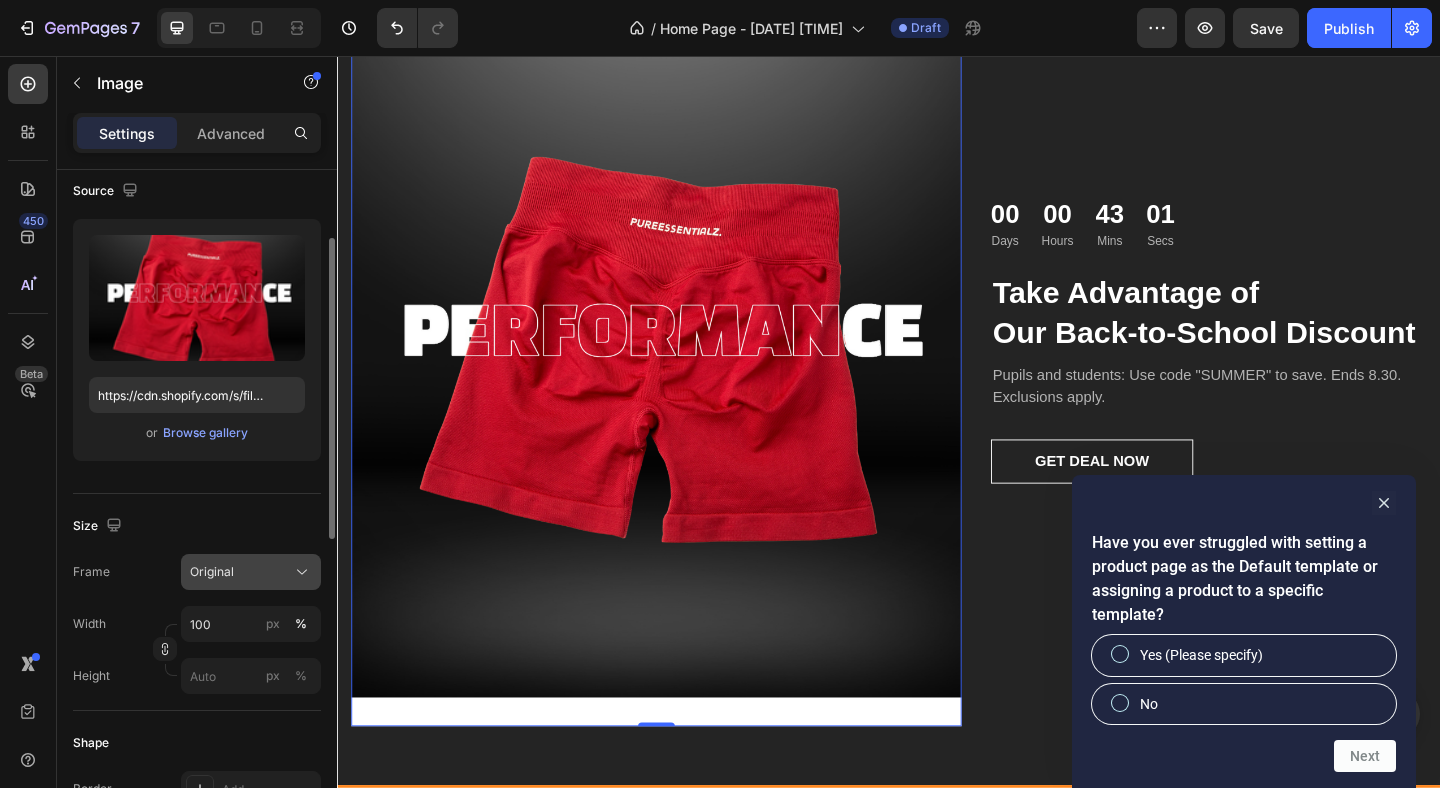 click on "Original" 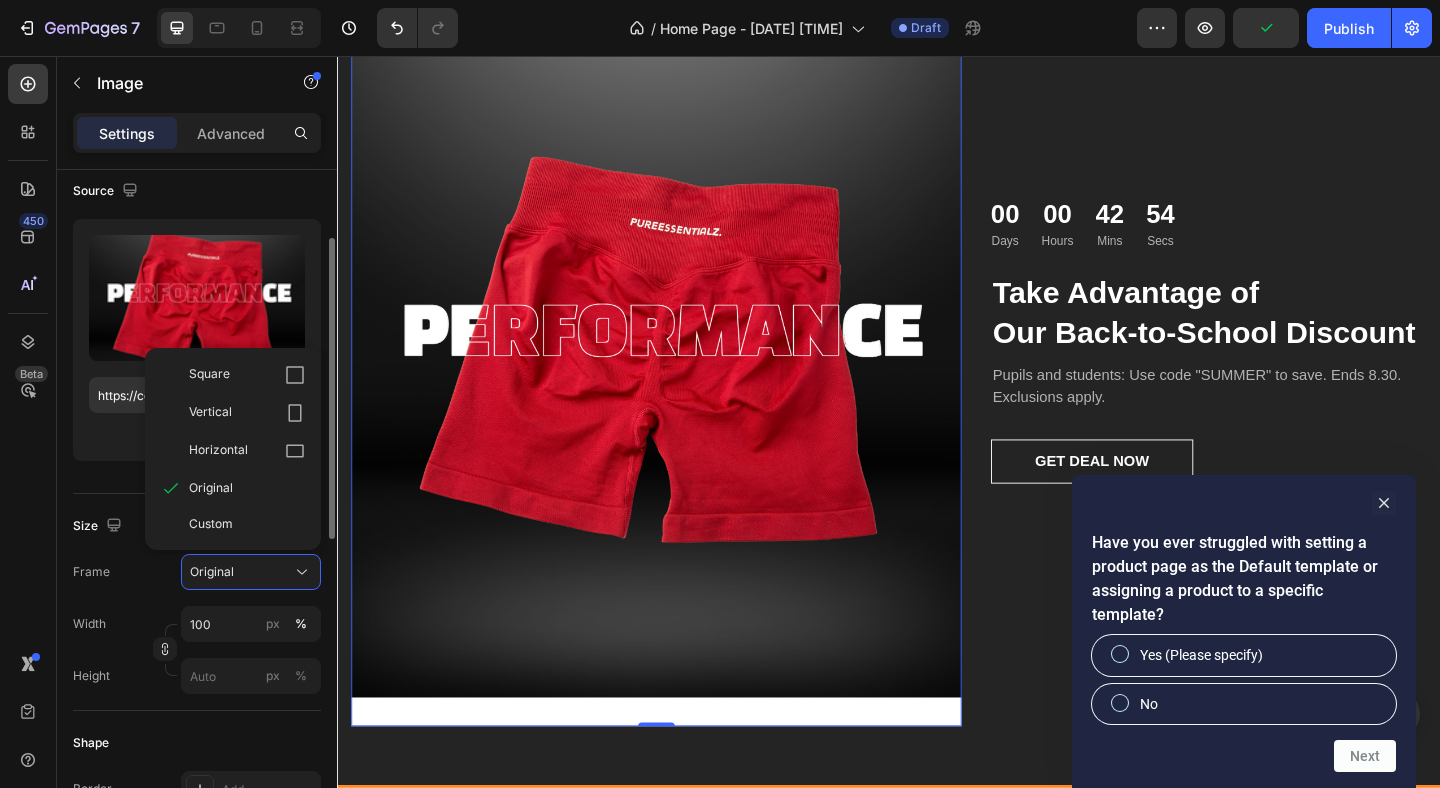 click on "Shape" at bounding box center [197, 743] 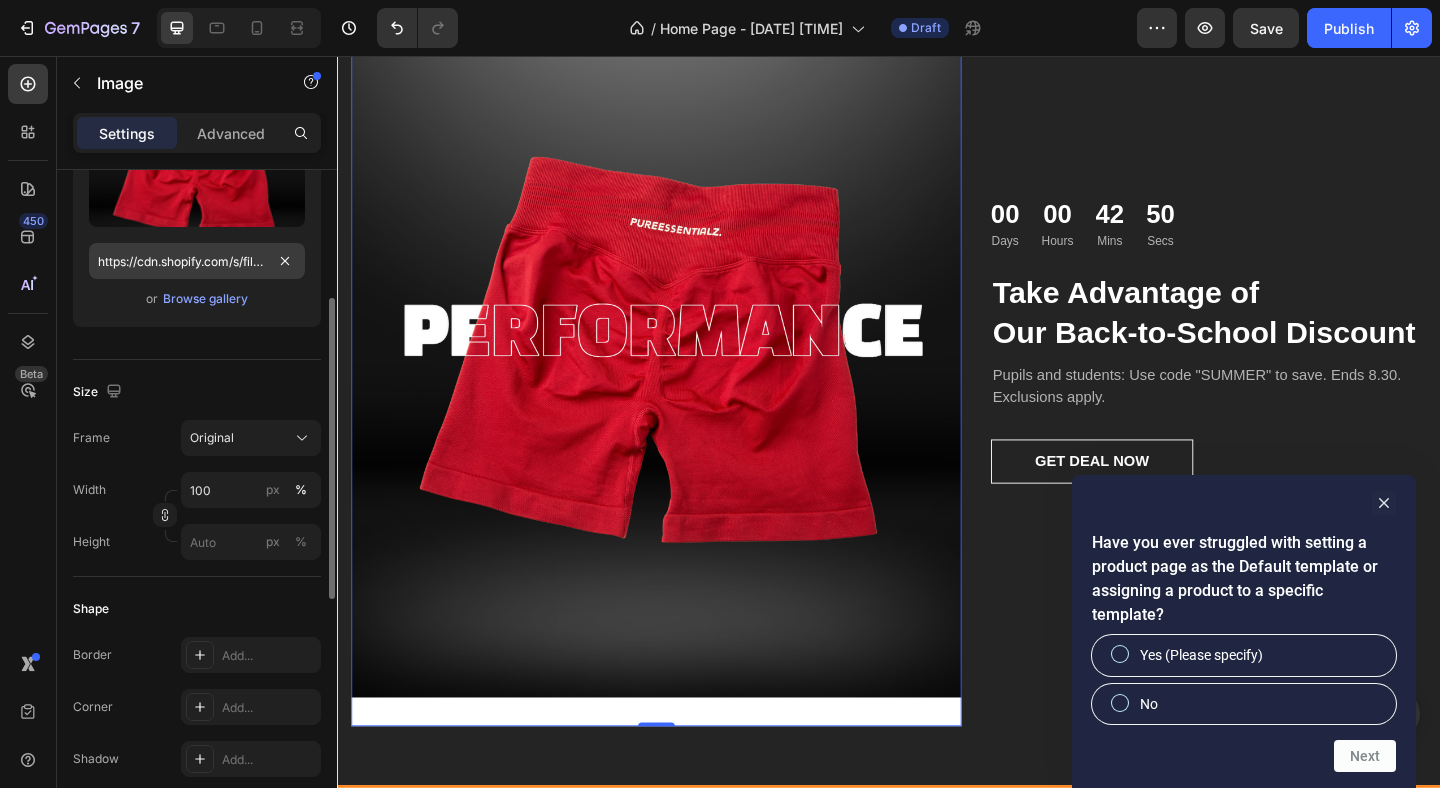 scroll, scrollTop: 291, scrollLeft: 0, axis: vertical 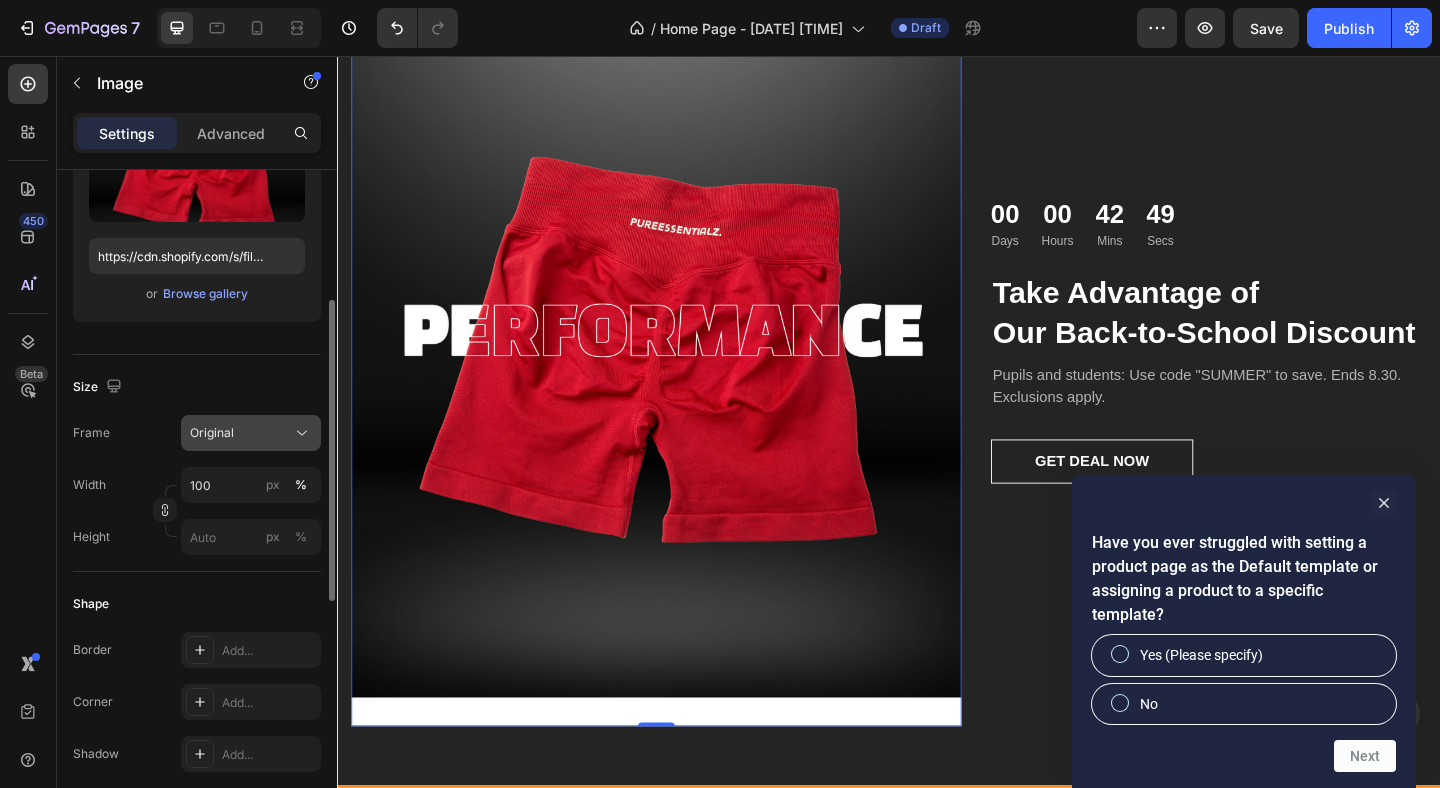 click on "Original" at bounding box center (251, 433) 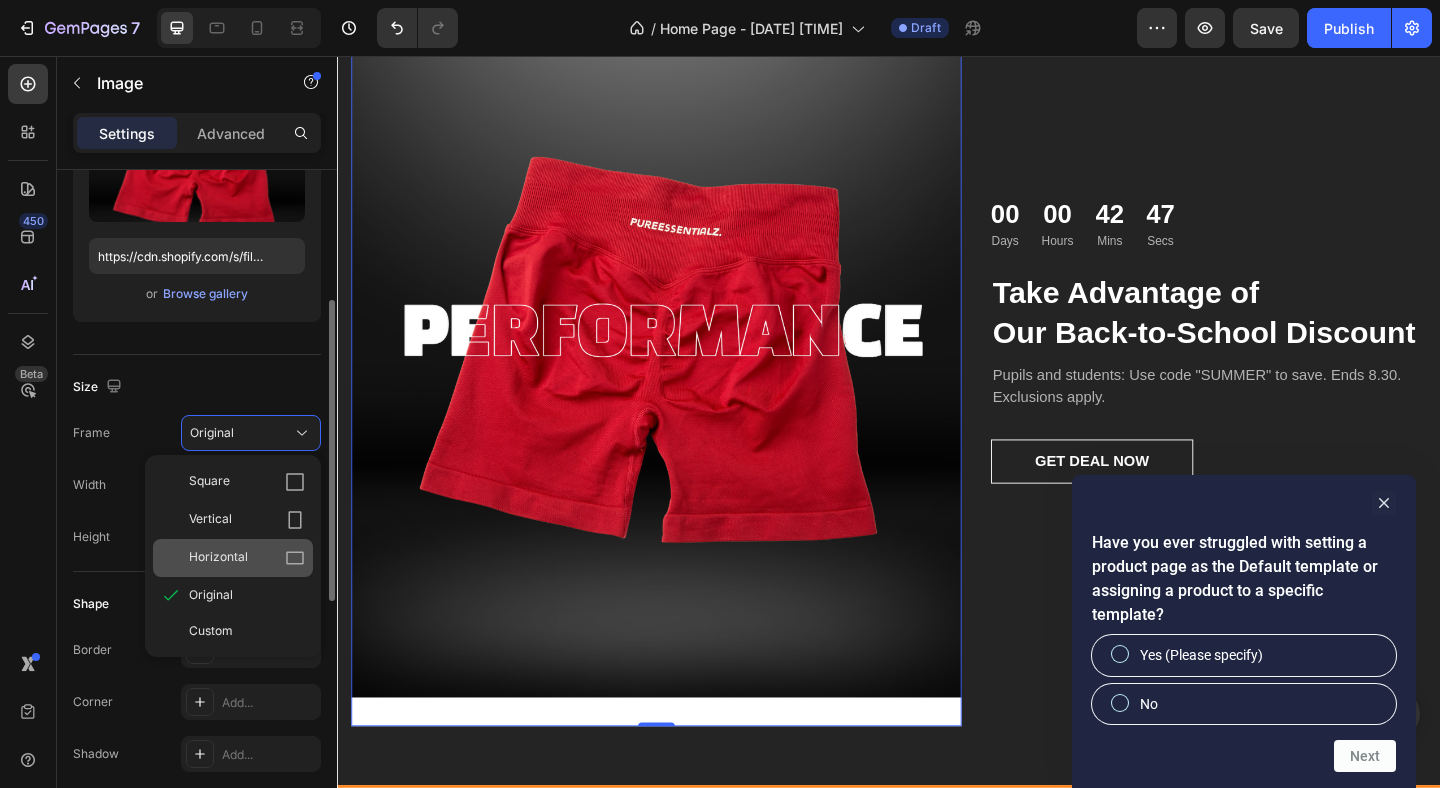 click 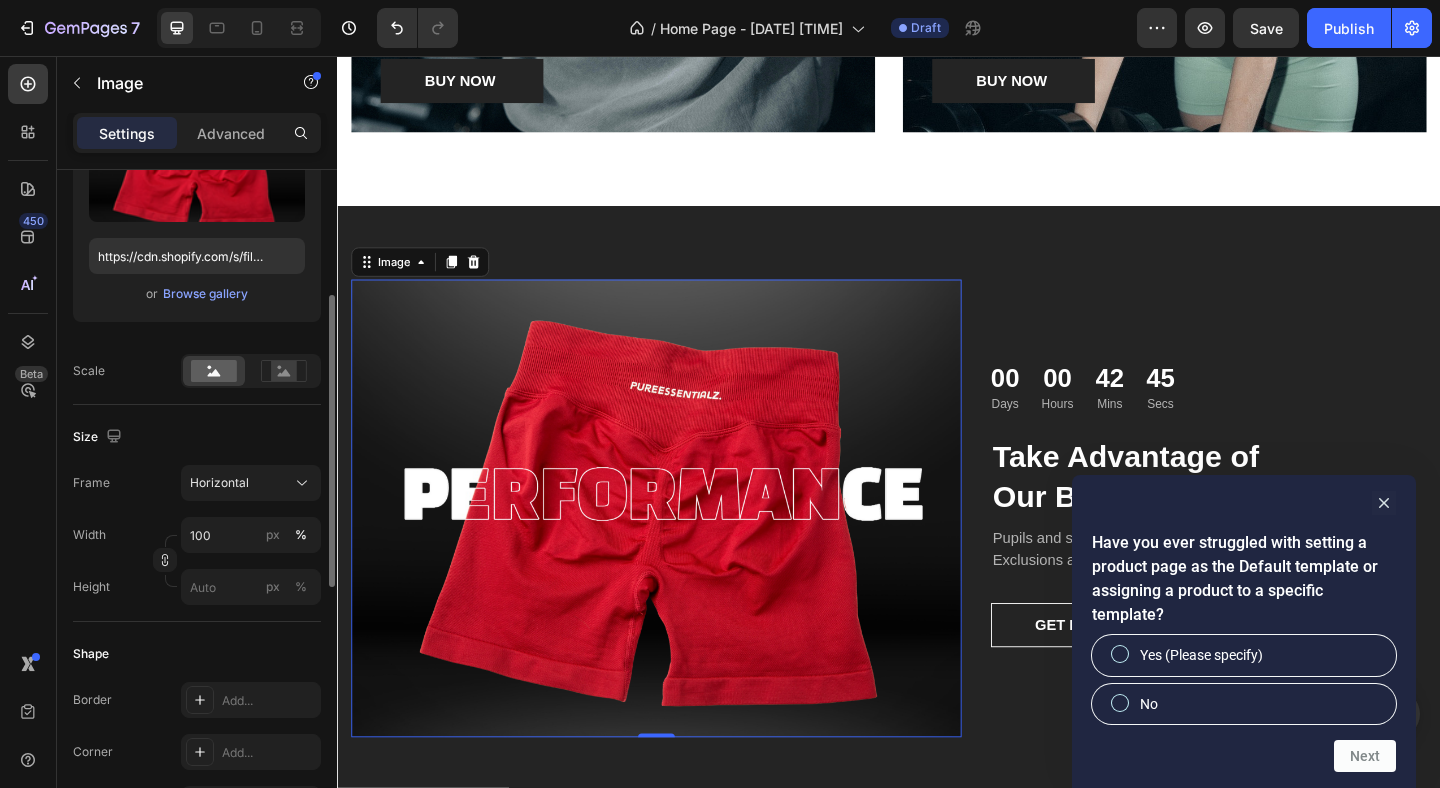 scroll, scrollTop: 2539, scrollLeft: 0, axis: vertical 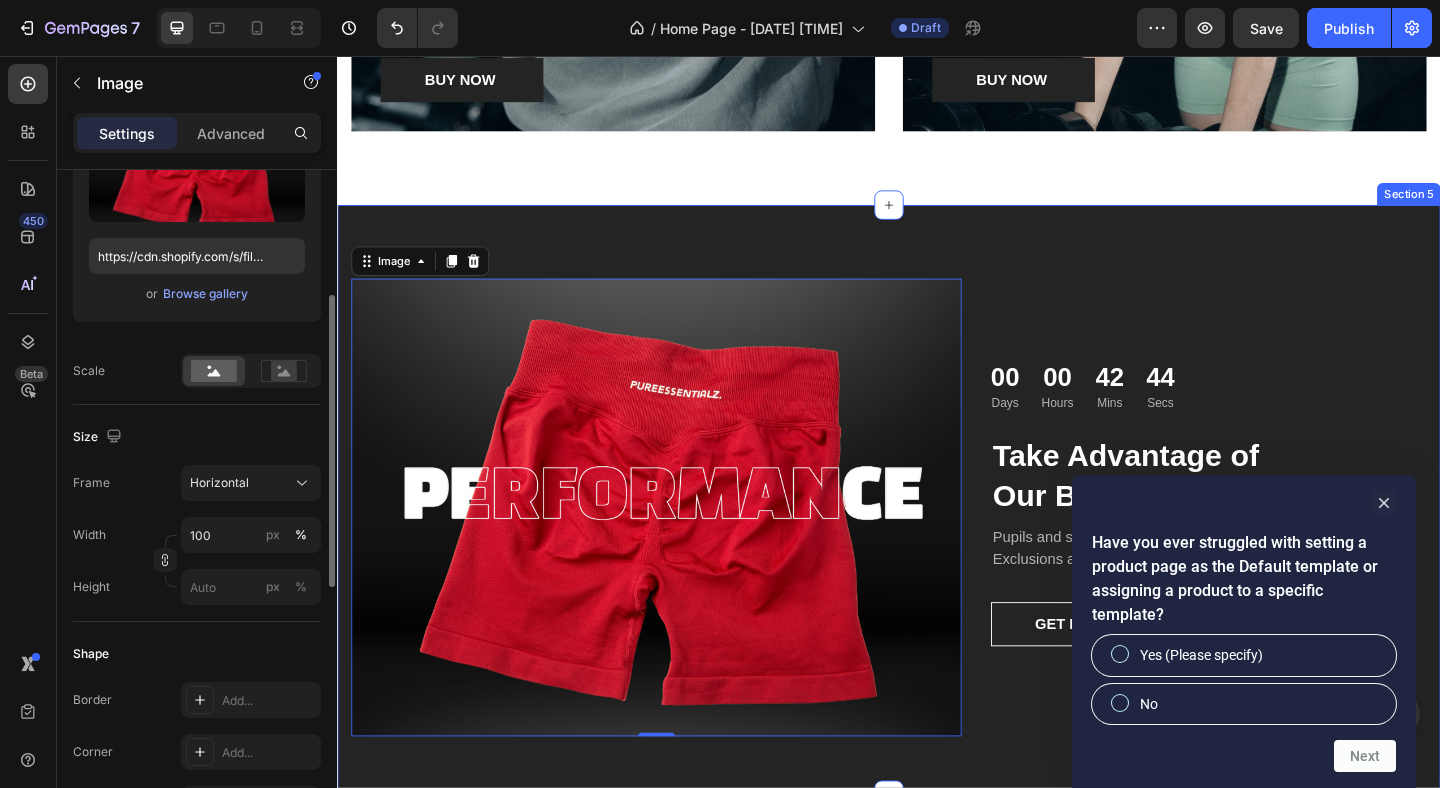 click on "Image   0 00 Days 00 Hours 42 Mins 44 Secs Countdown Timer Take Advantage of  Our Back-to-School Discount Heading Pupils and students: Use code "SUMMER" to save. Ends [DATE]. Exclusions apply. Text block GET DEAL NOW Button Row Section 5" at bounding box center [937, 539] 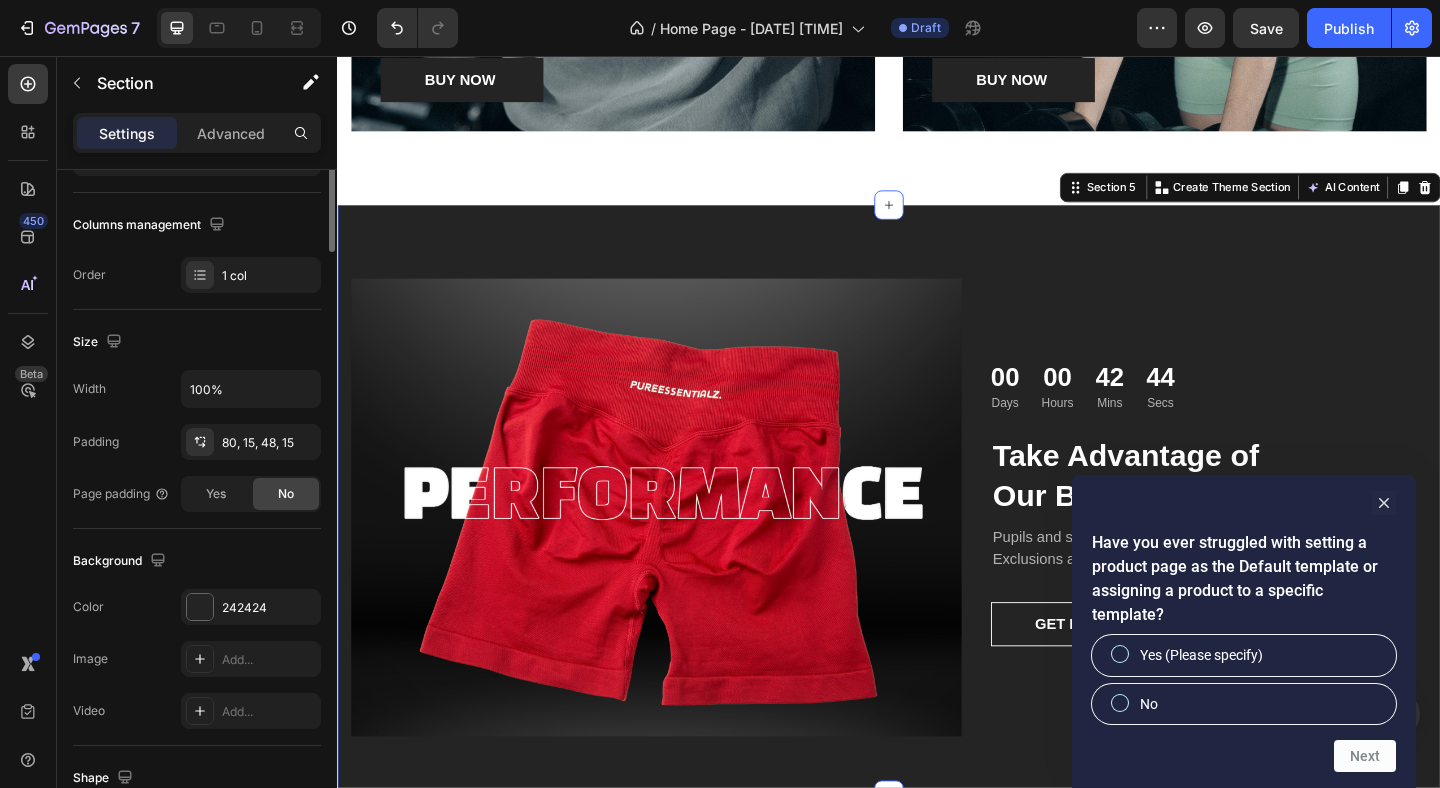 scroll, scrollTop: 0, scrollLeft: 0, axis: both 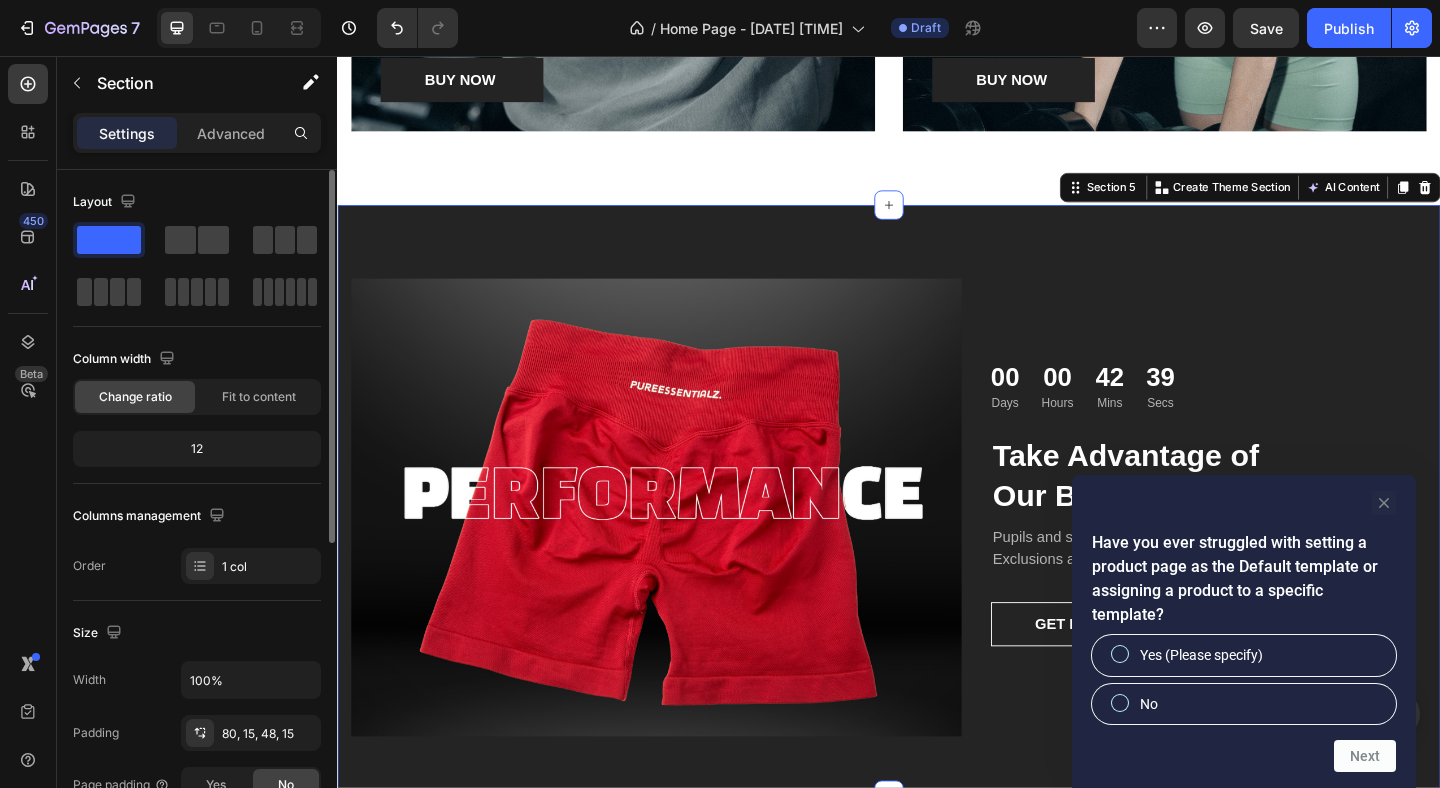 click 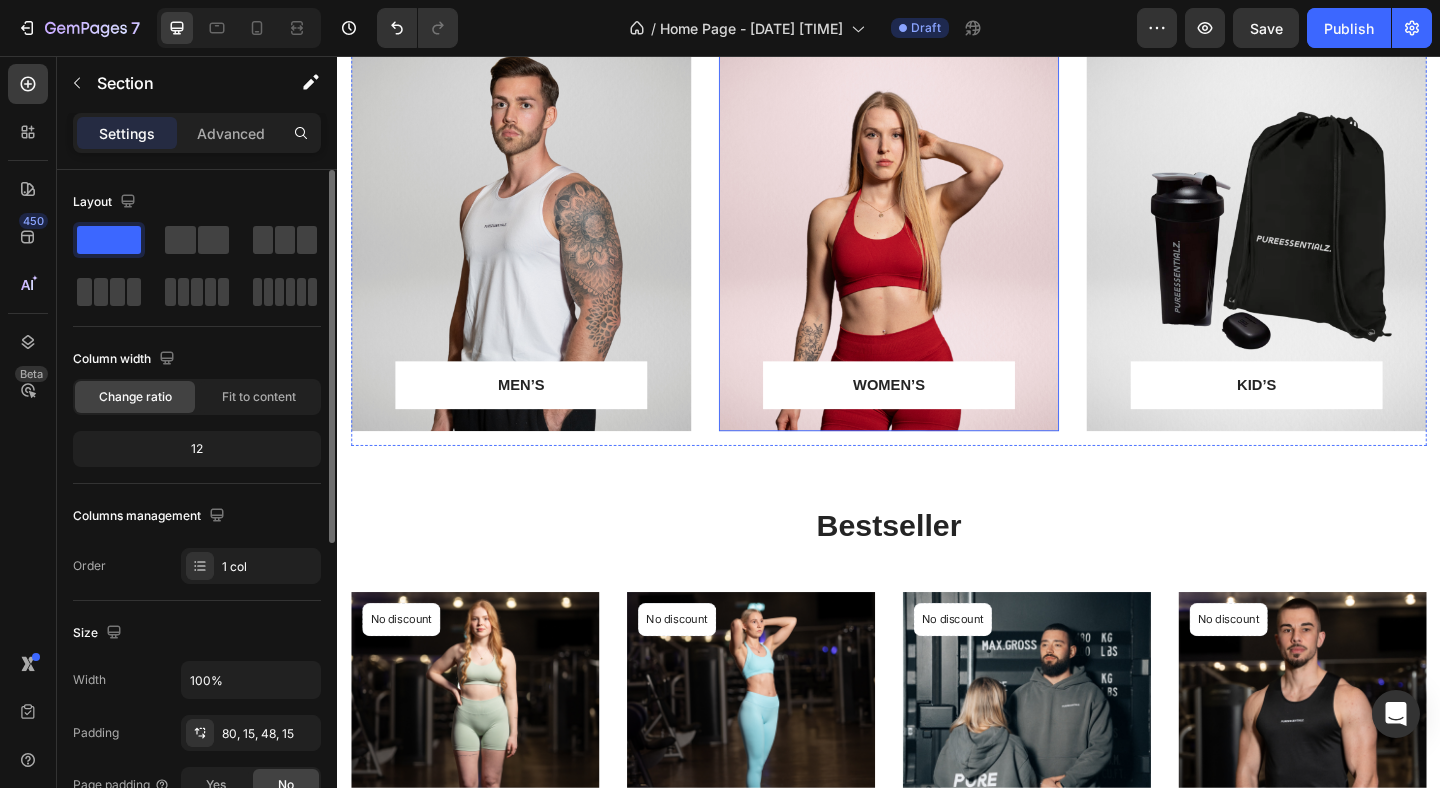 scroll, scrollTop: 929, scrollLeft: 0, axis: vertical 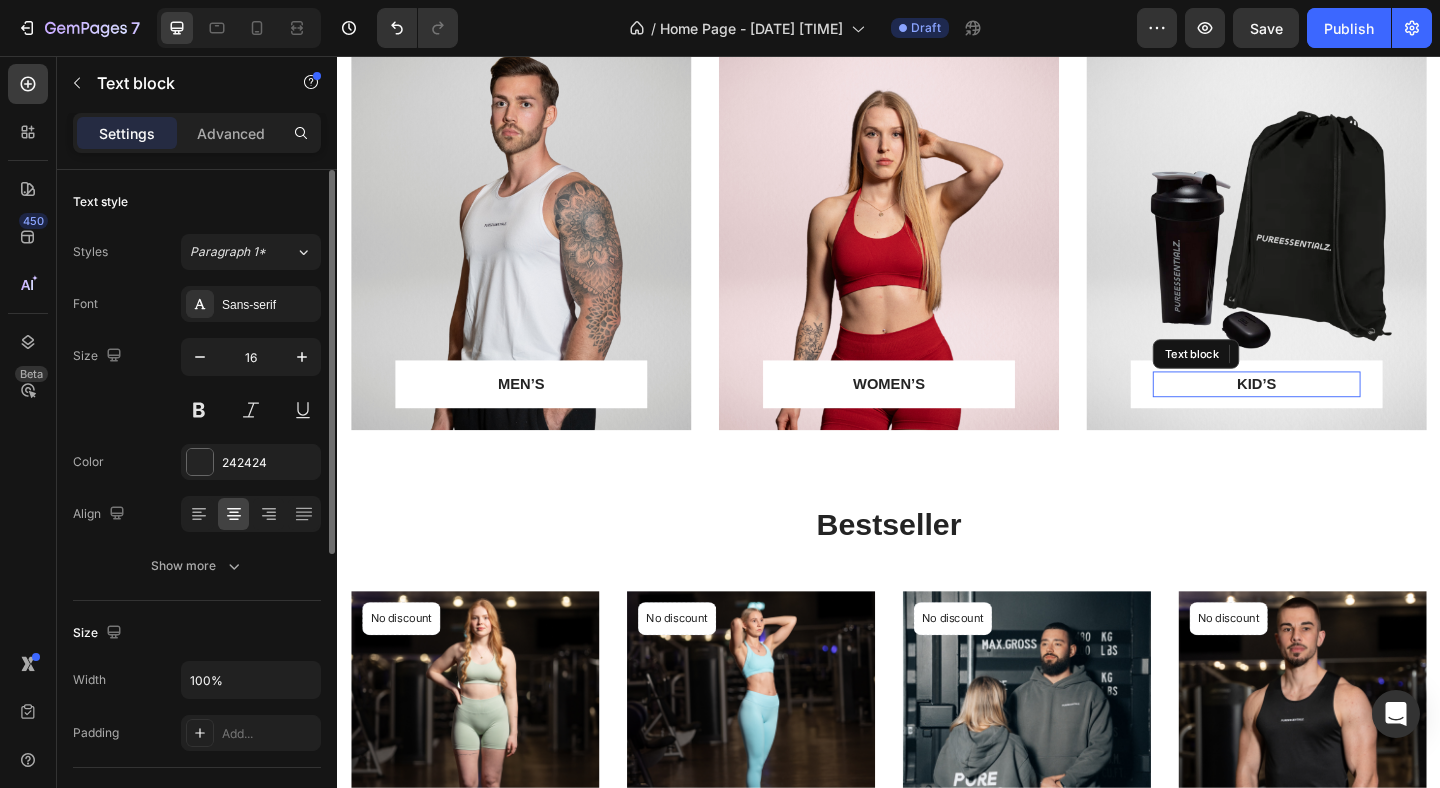 click on "KID’S" at bounding box center [1337, 413] 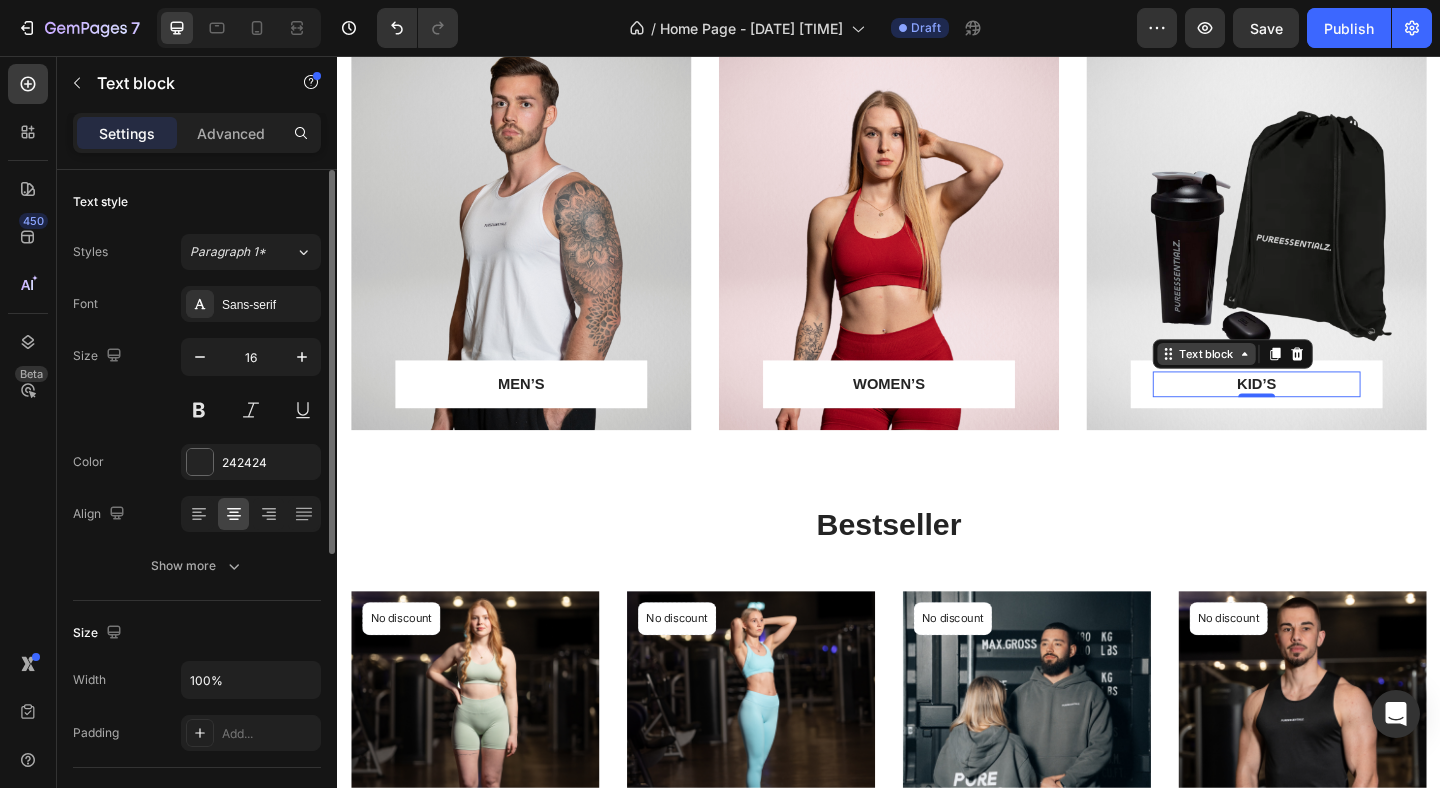 click on "Text block" at bounding box center (1282, 380) 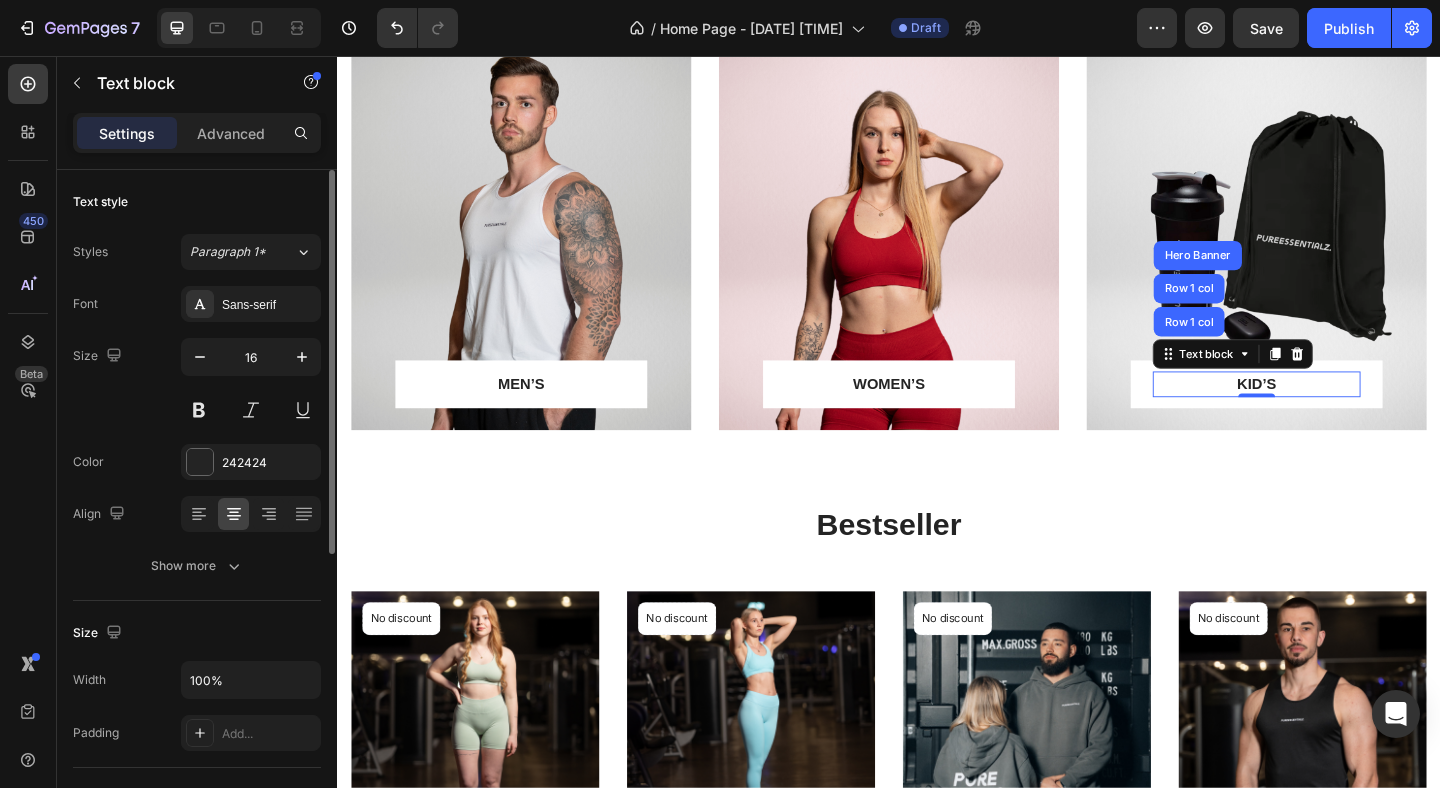 click on "KID’S" at bounding box center [1337, 413] 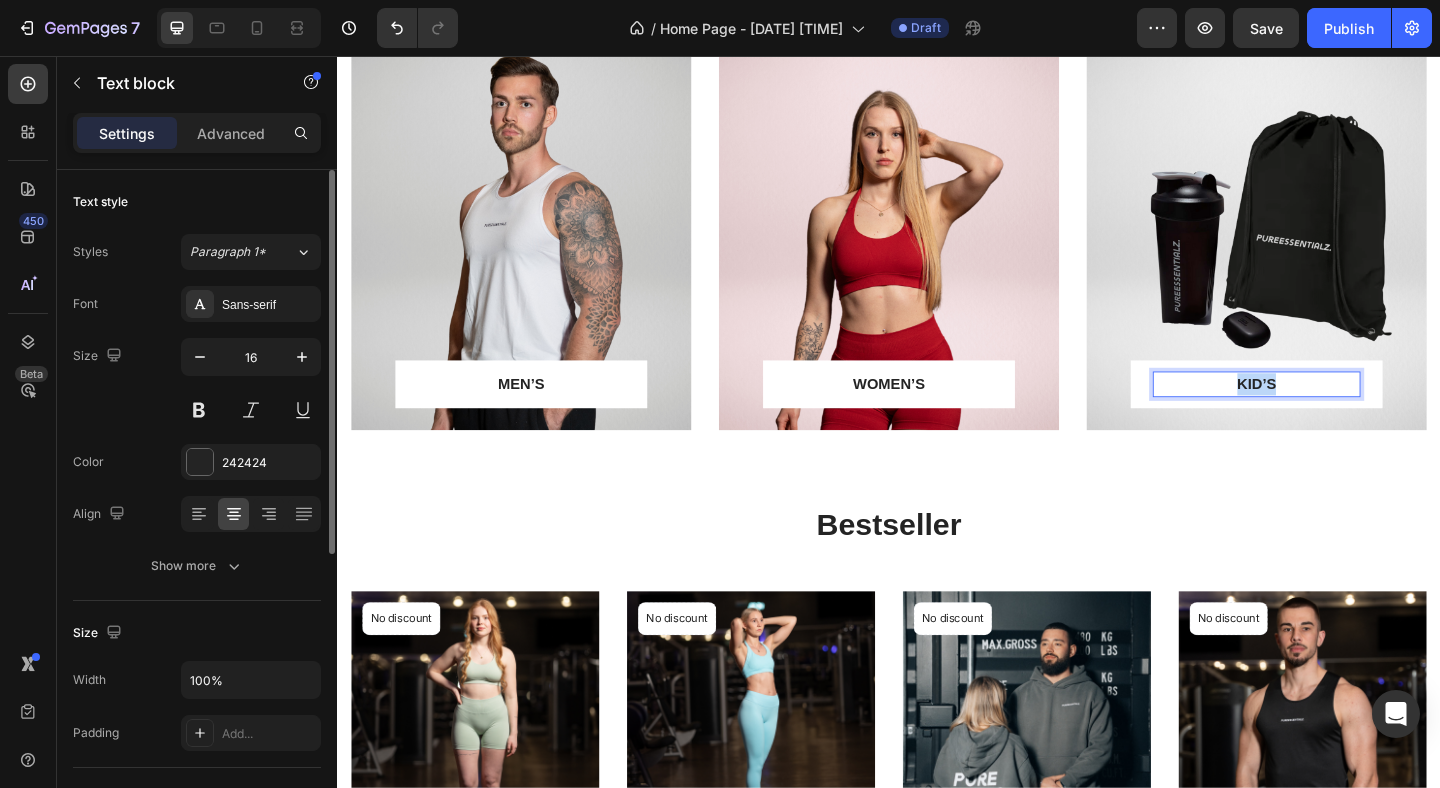 click on "KID’S" at bounding box center [1337, 413] 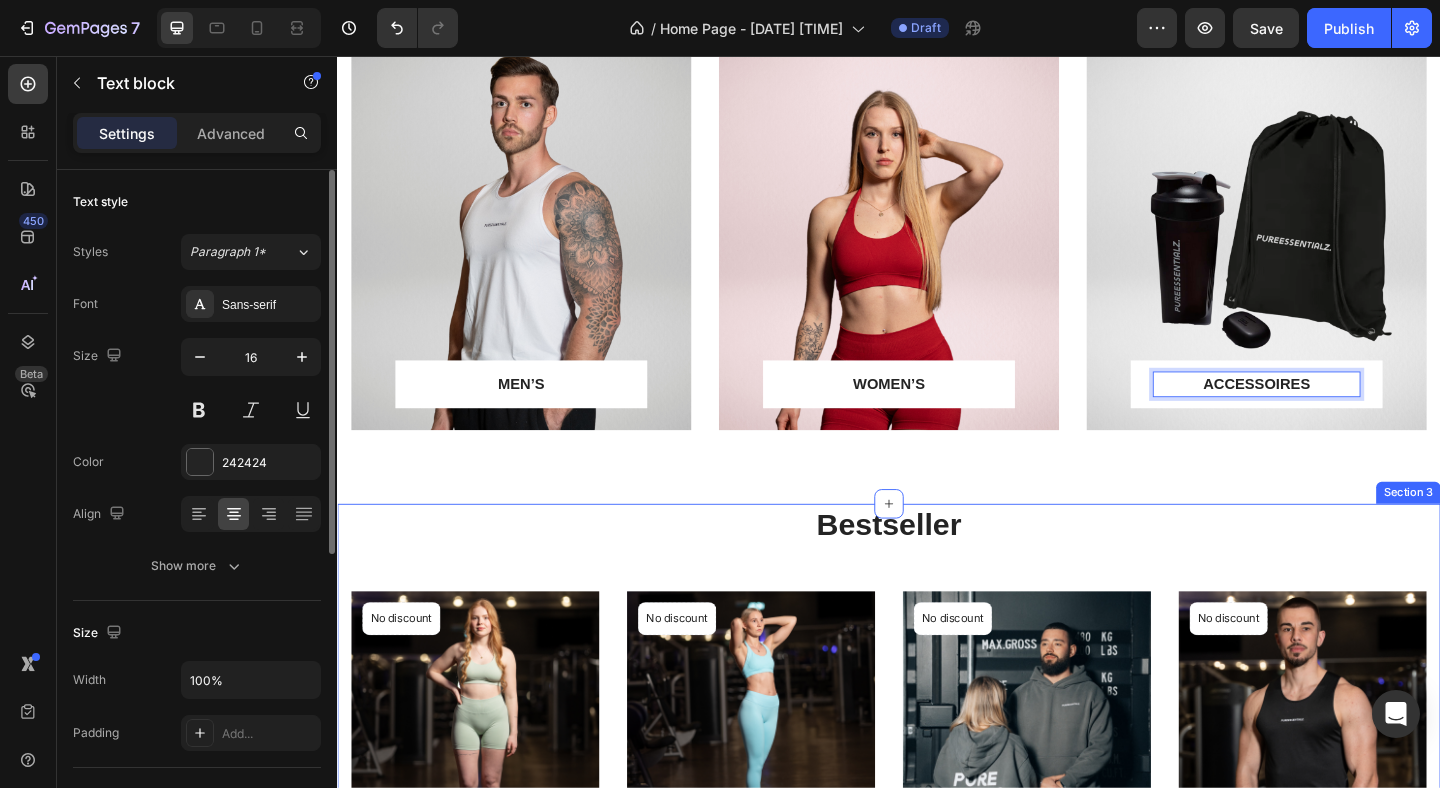 click on "Bestseller Heading Product Images No discount   Not be displayed when published Product Badge Row PureFocus Sports-Bra Product Title €39,90 Product Price Product Price
Drop element here Row Product List Product Images No discount   Not be displayed when published Product Badge Row PureFocus Leggings Product Title €49,90 Product Price Product Price
Drop element here Row Product List Product Images No discount   Not be displayed when published Product Badge Row PureFocus Oversize Hoodie Product Title €64,90 Product Price Product Price
Drop element here Row Product List Product Images No discount   Not be displayed when published Product Badge Row PureFocus Performance TankTop Product Title €34,90 Product Price Product Price
Drop element here Row Product List Product List Row Section 3" at bounding box center (937, 814) 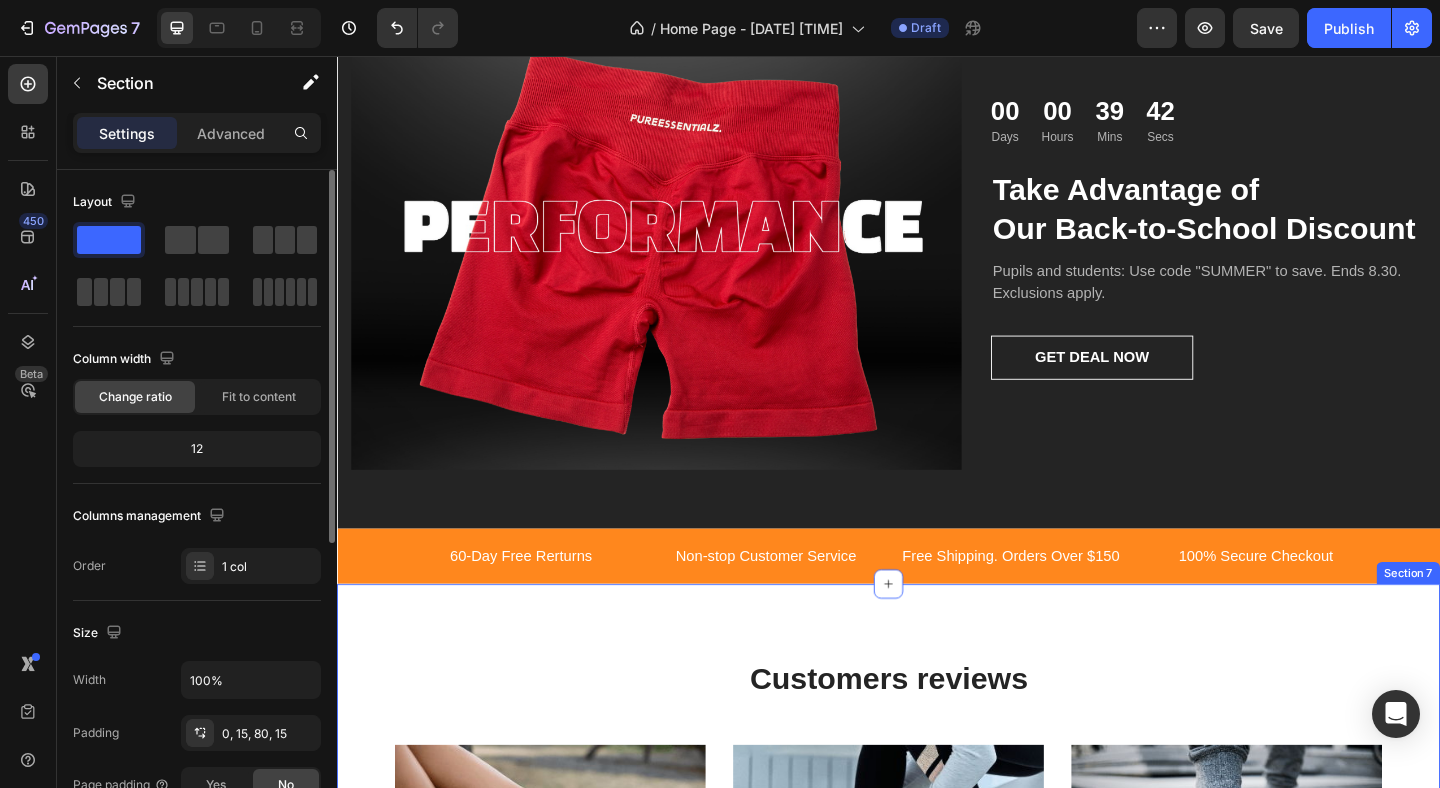 scroll, scrollTop: 2837, scrollLeft: 0, axis: vertical 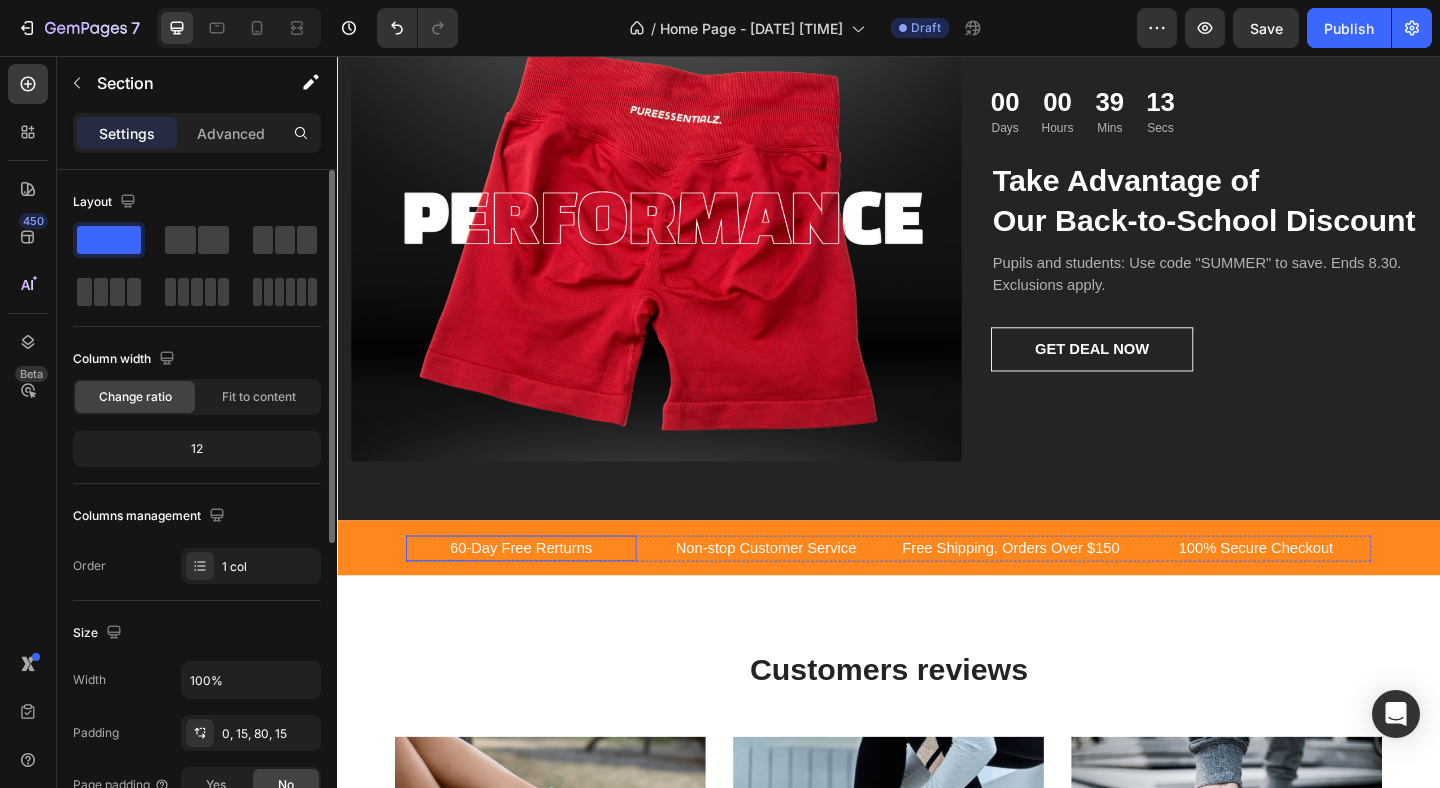 click on "60-Day Free Rerturns" at bounding box center [537, 591] 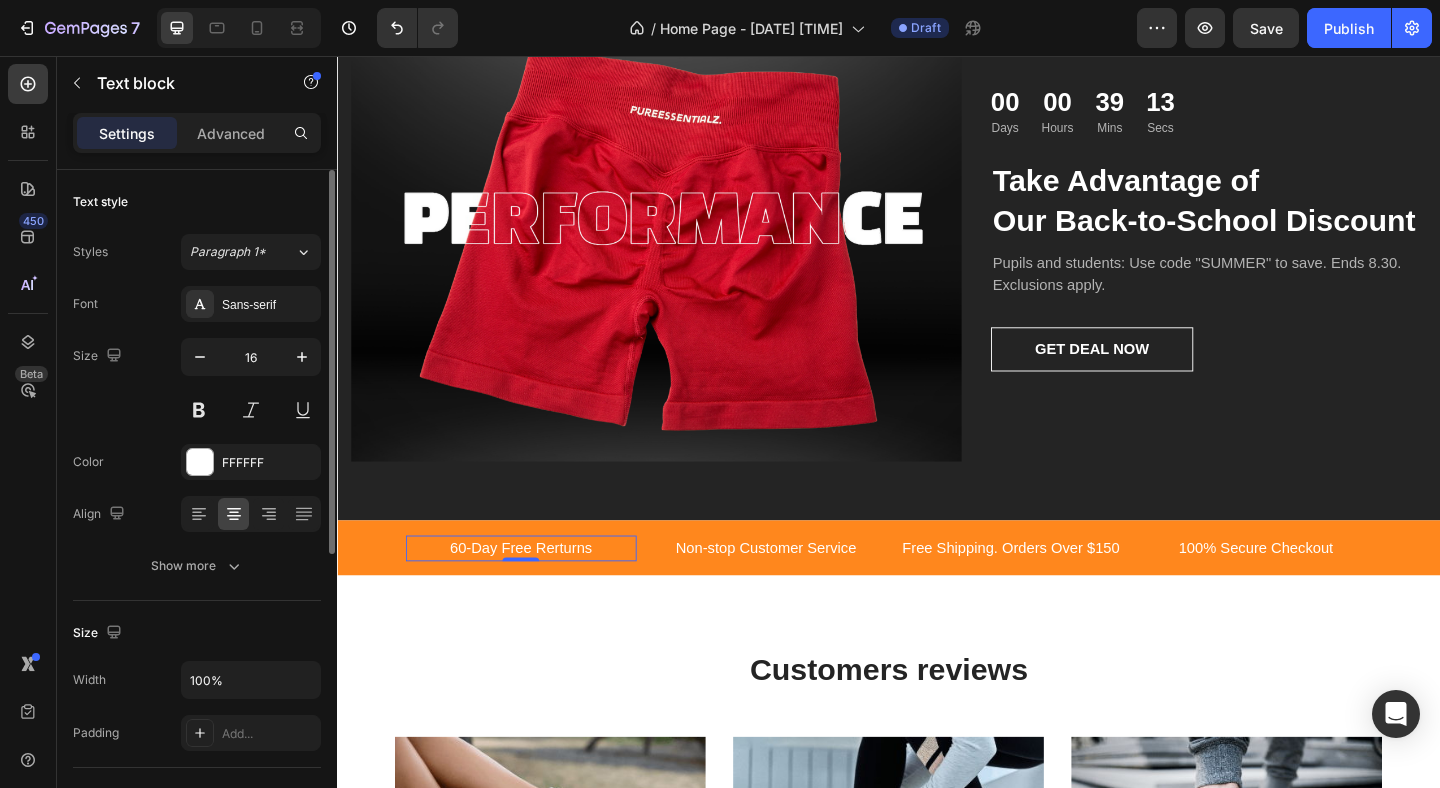 click on "60-Day Free Rerturns" at bounding box center [537, 591] 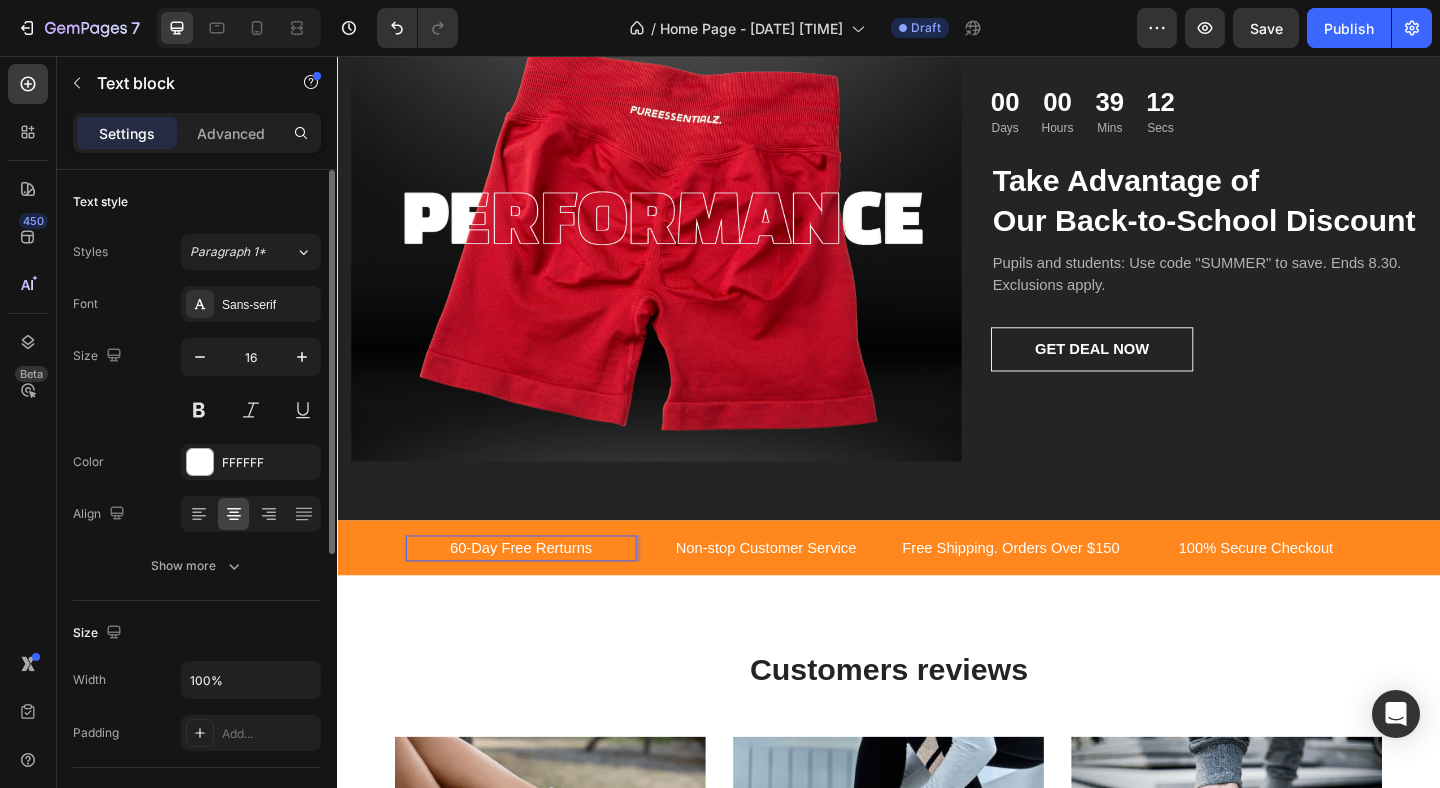 click on "60-Day Free Rerturns" at bounding box center [537, 591] 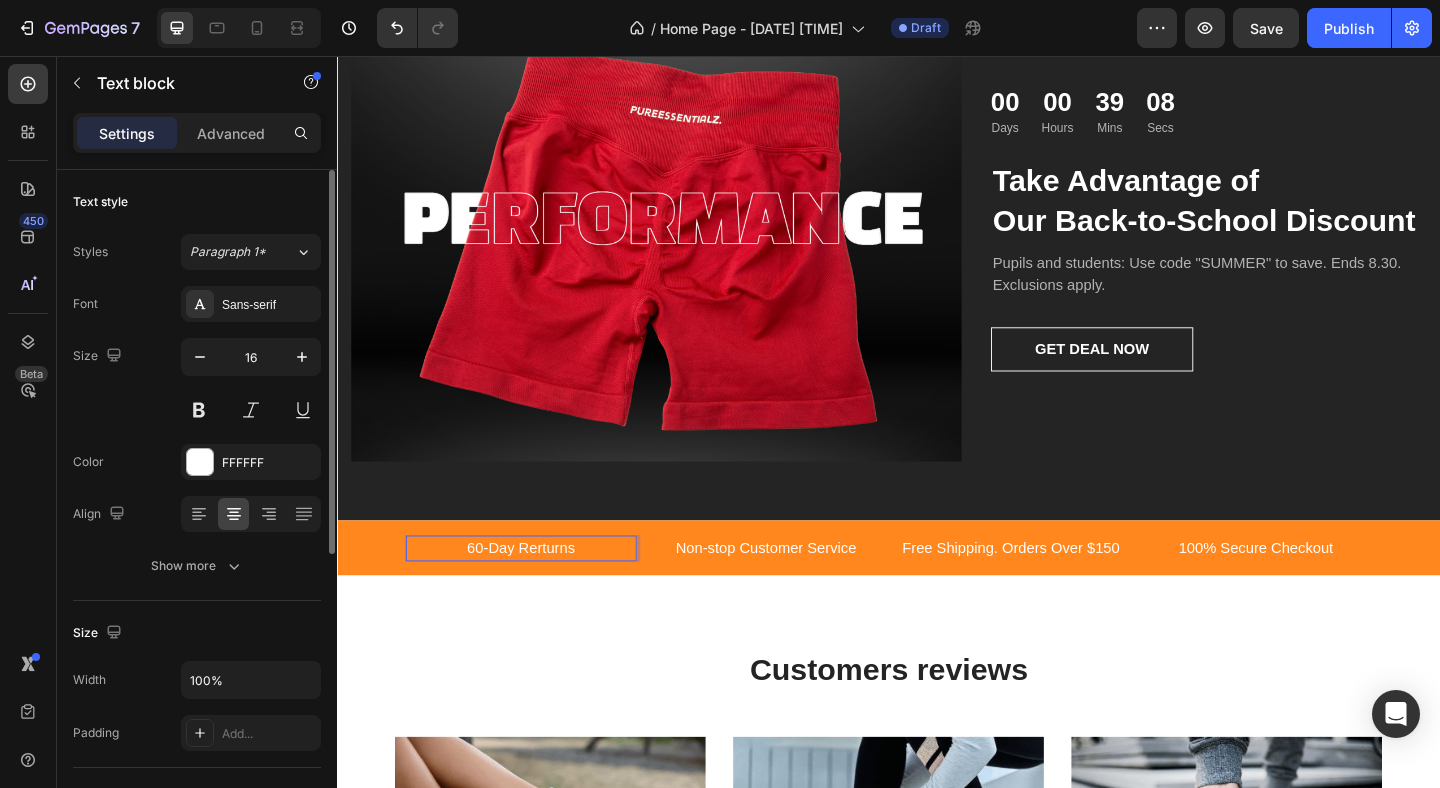 click on "60-Day Rerturns" at bounding box center [537, 591] 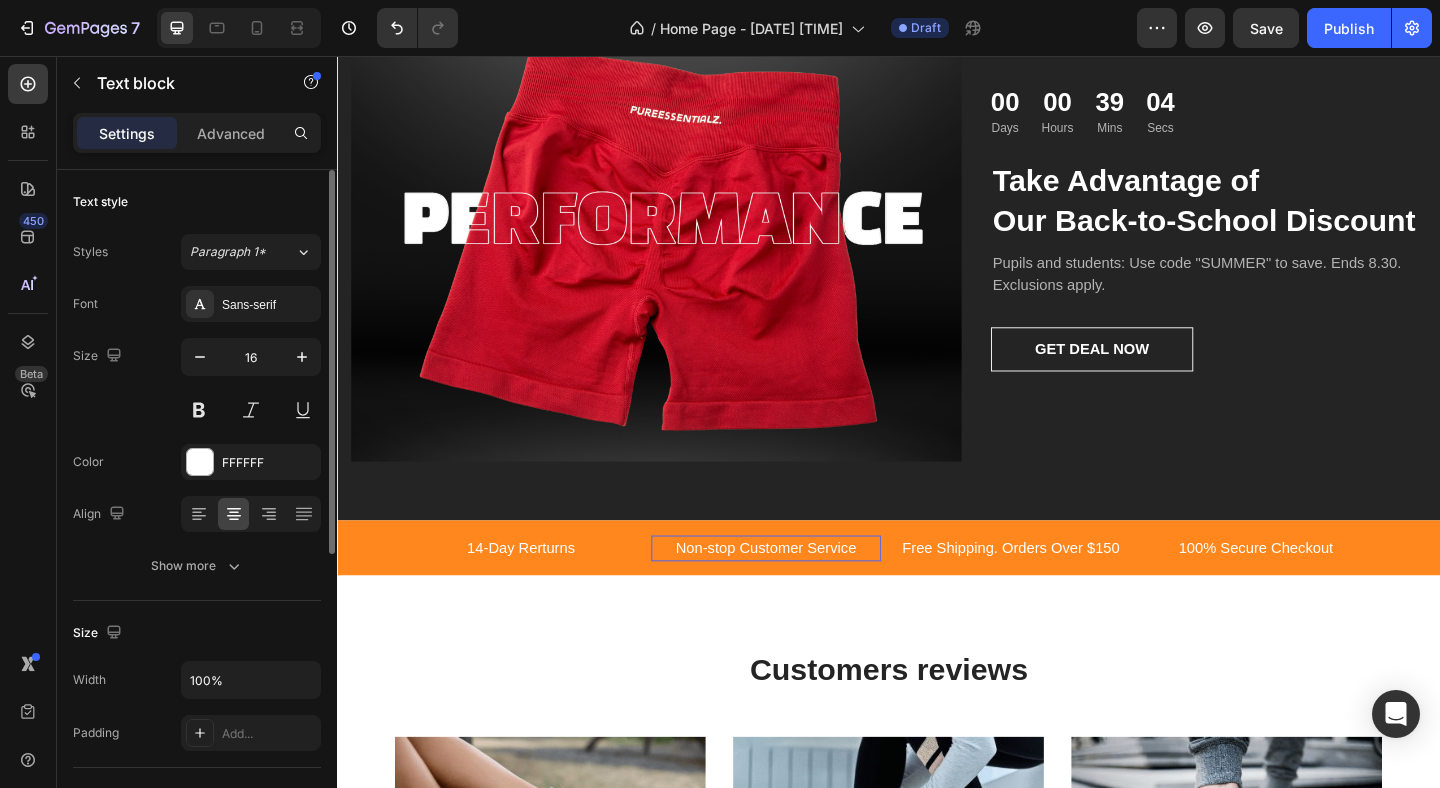 click on "Non-stop Customer Service" at bounding box center [804, 591] 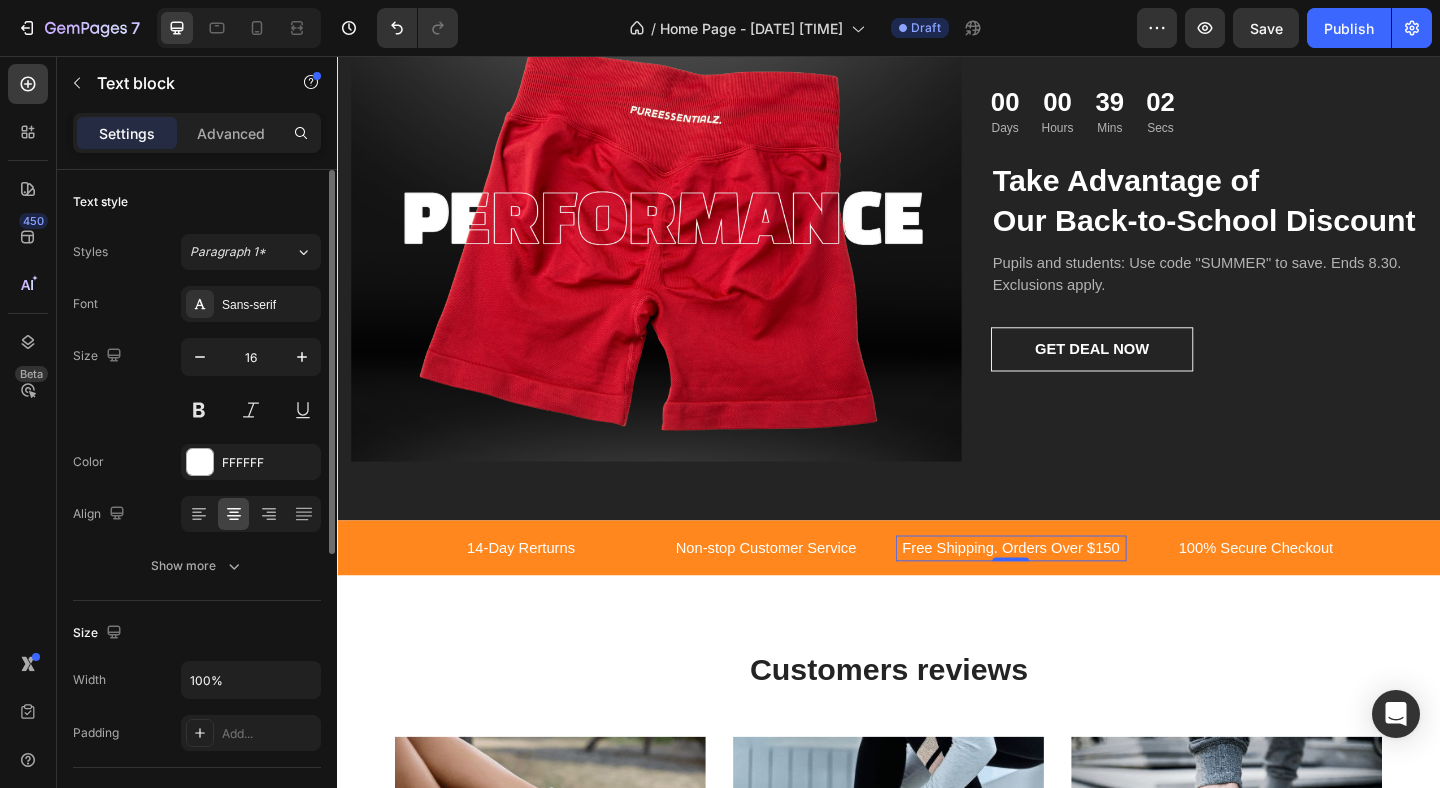 click on "Free Shipping. Orders Over $150" at bounding box center (1070, 591) 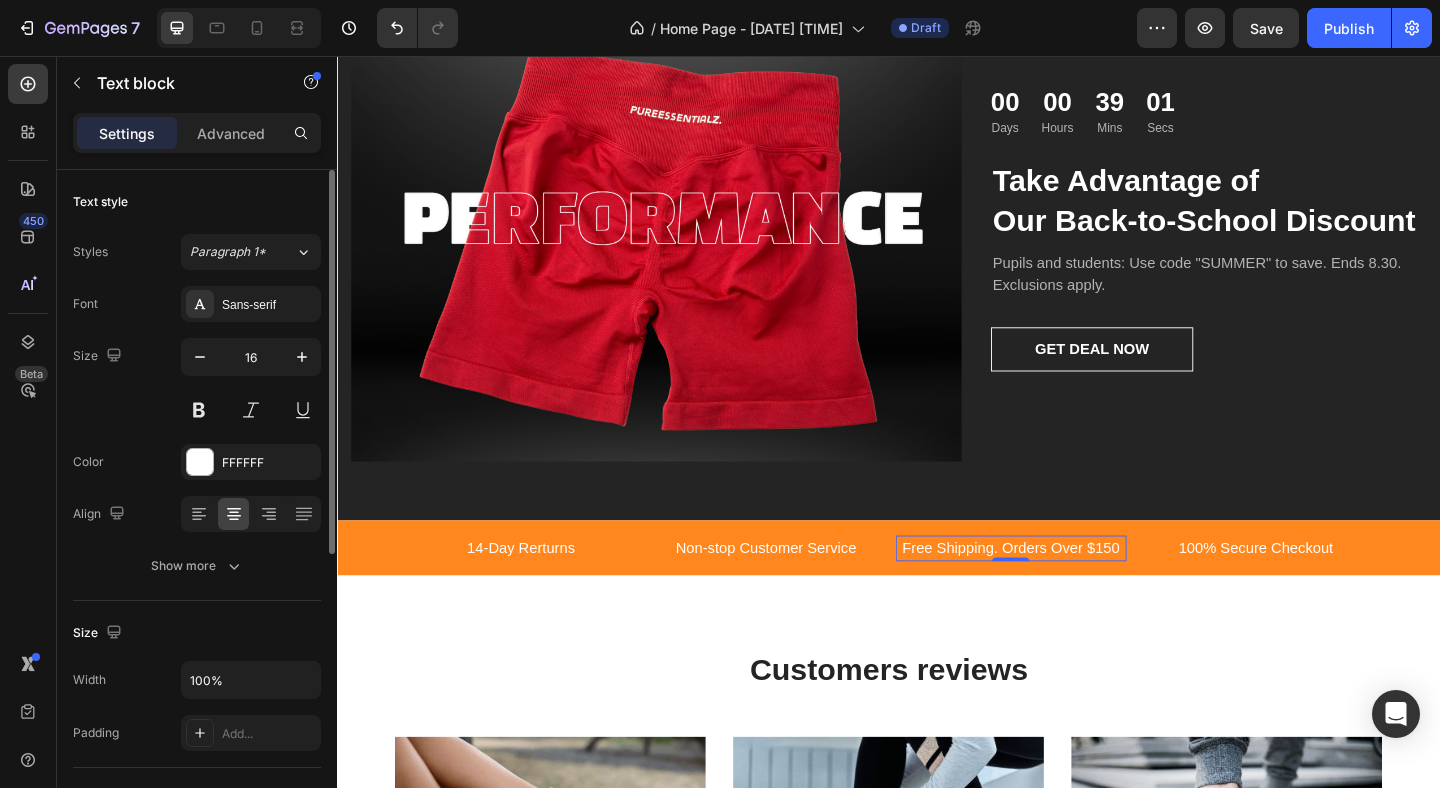 click on "Free Shipping. Orders Over $150" at bounding box center (1070, 591) 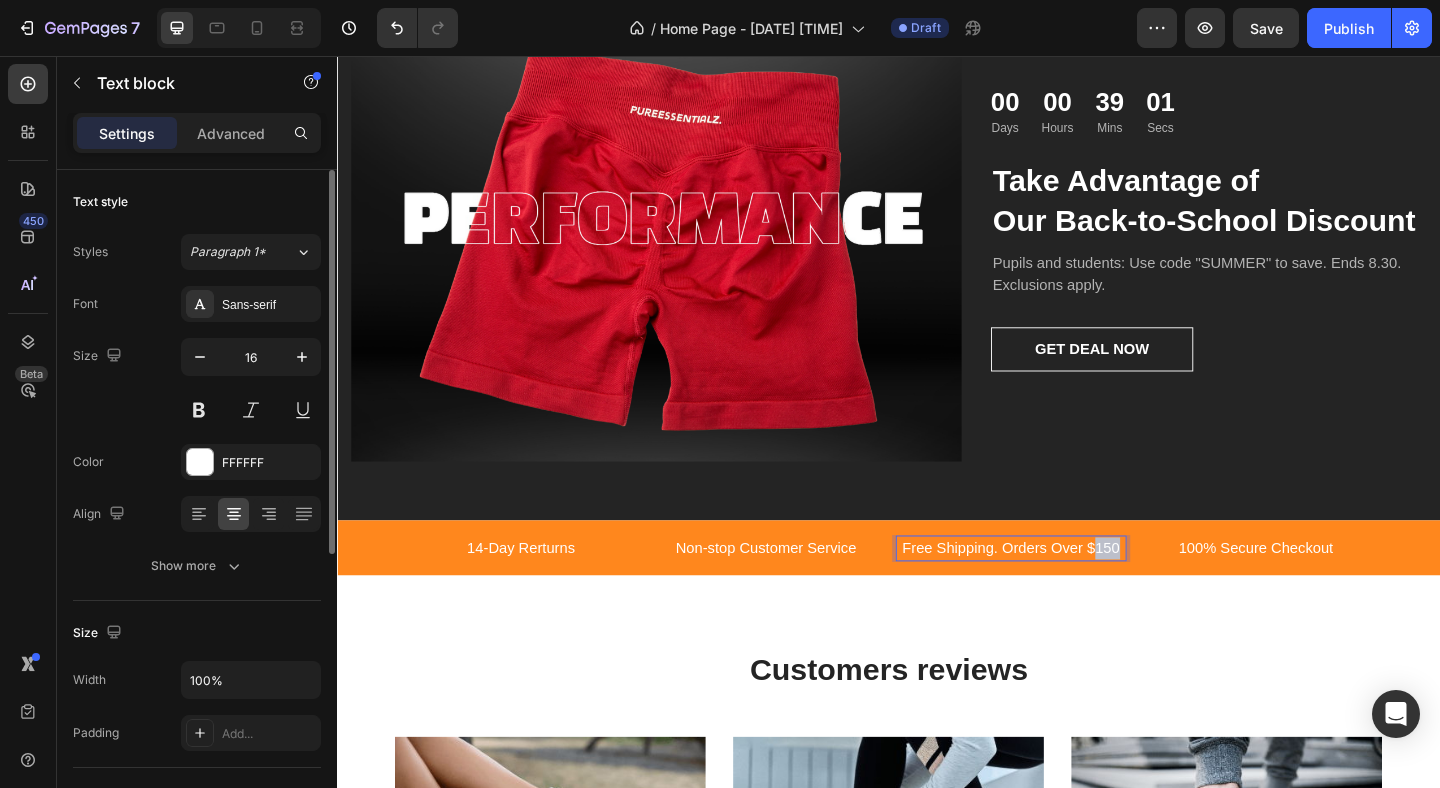 click on "Free Shipping. Orders Over $150" at bounding box center [1070, 591] 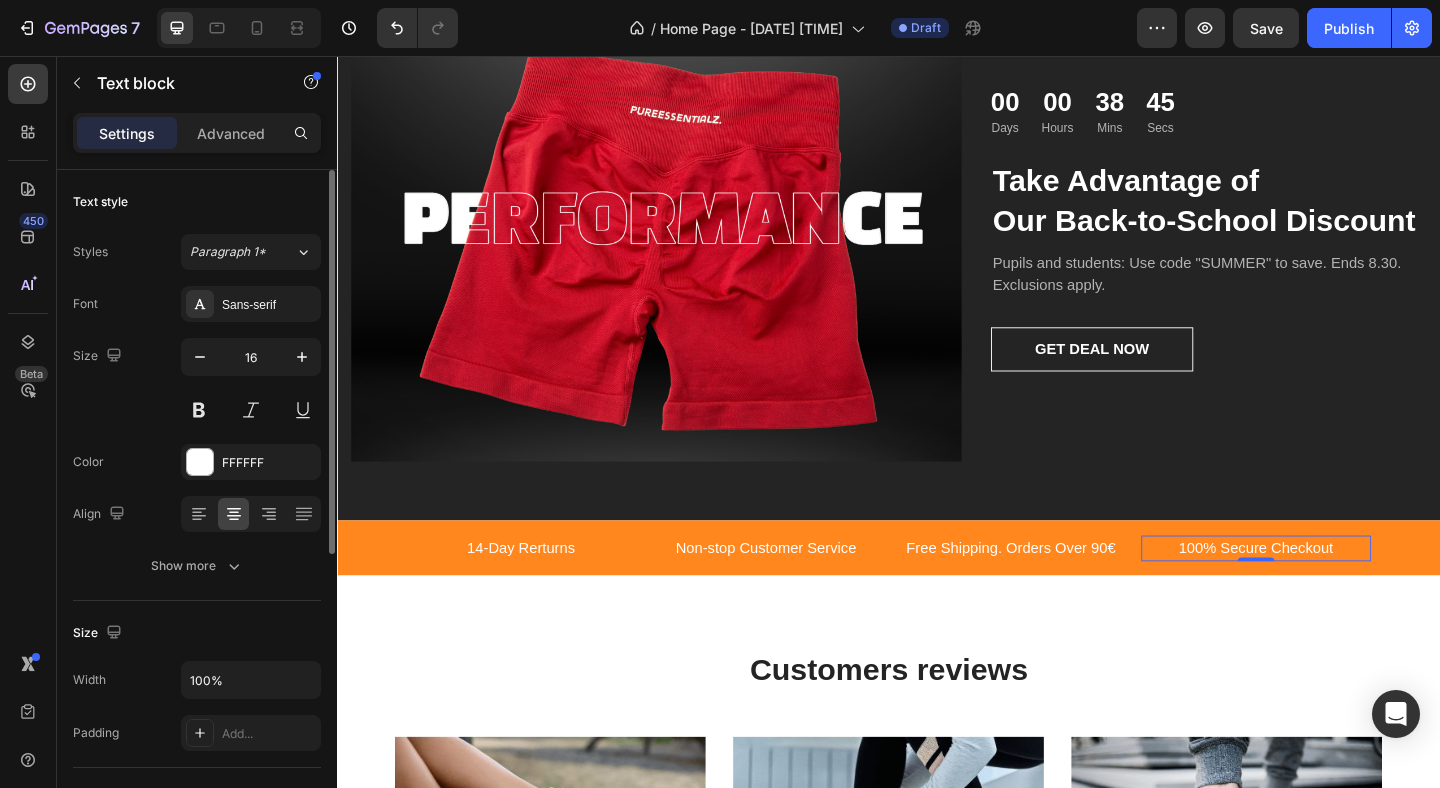 click on "100% Secure Checkout" at bounding box center [1337, 591] 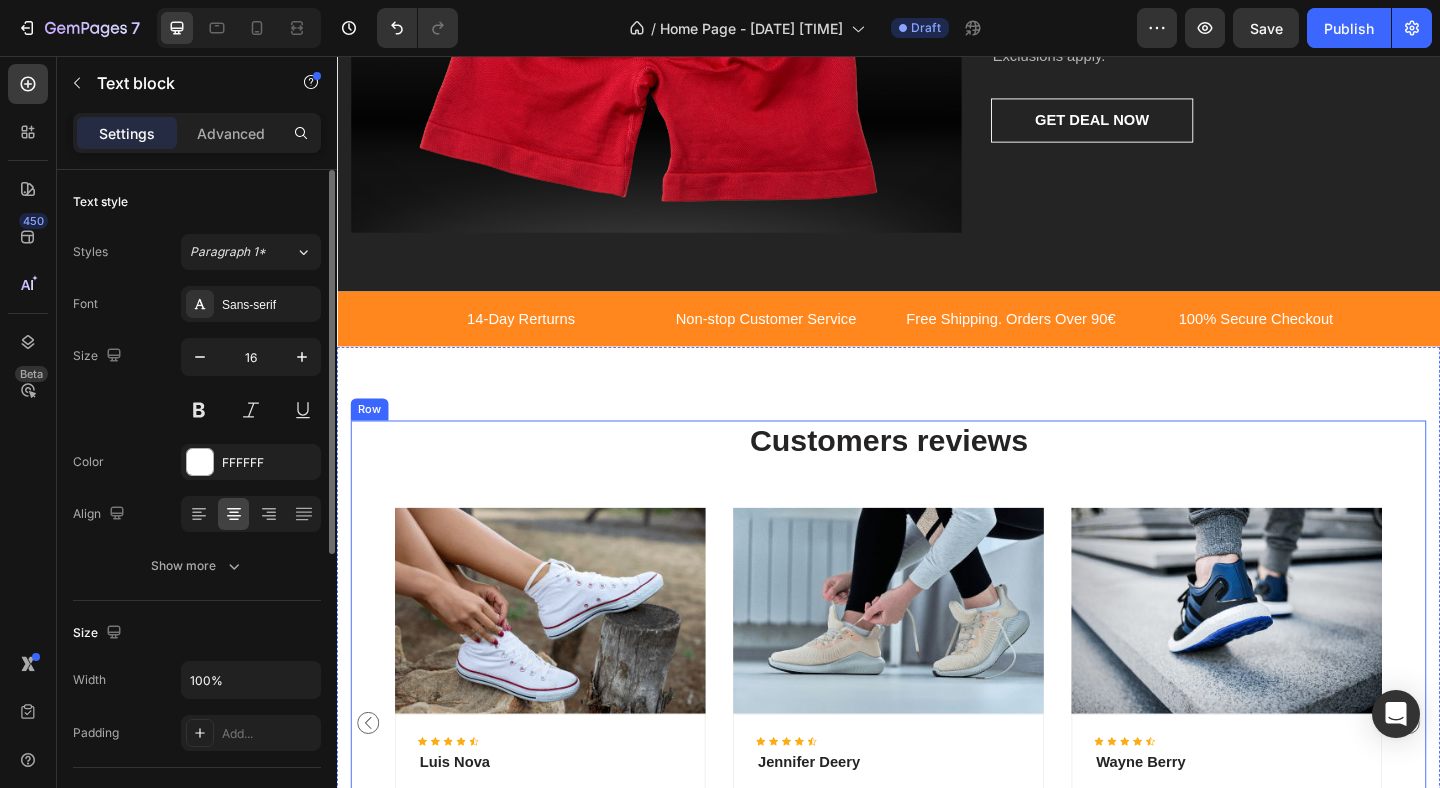 scroll, scrollTop: 3100, scrollLeft: 0, axis: vertical 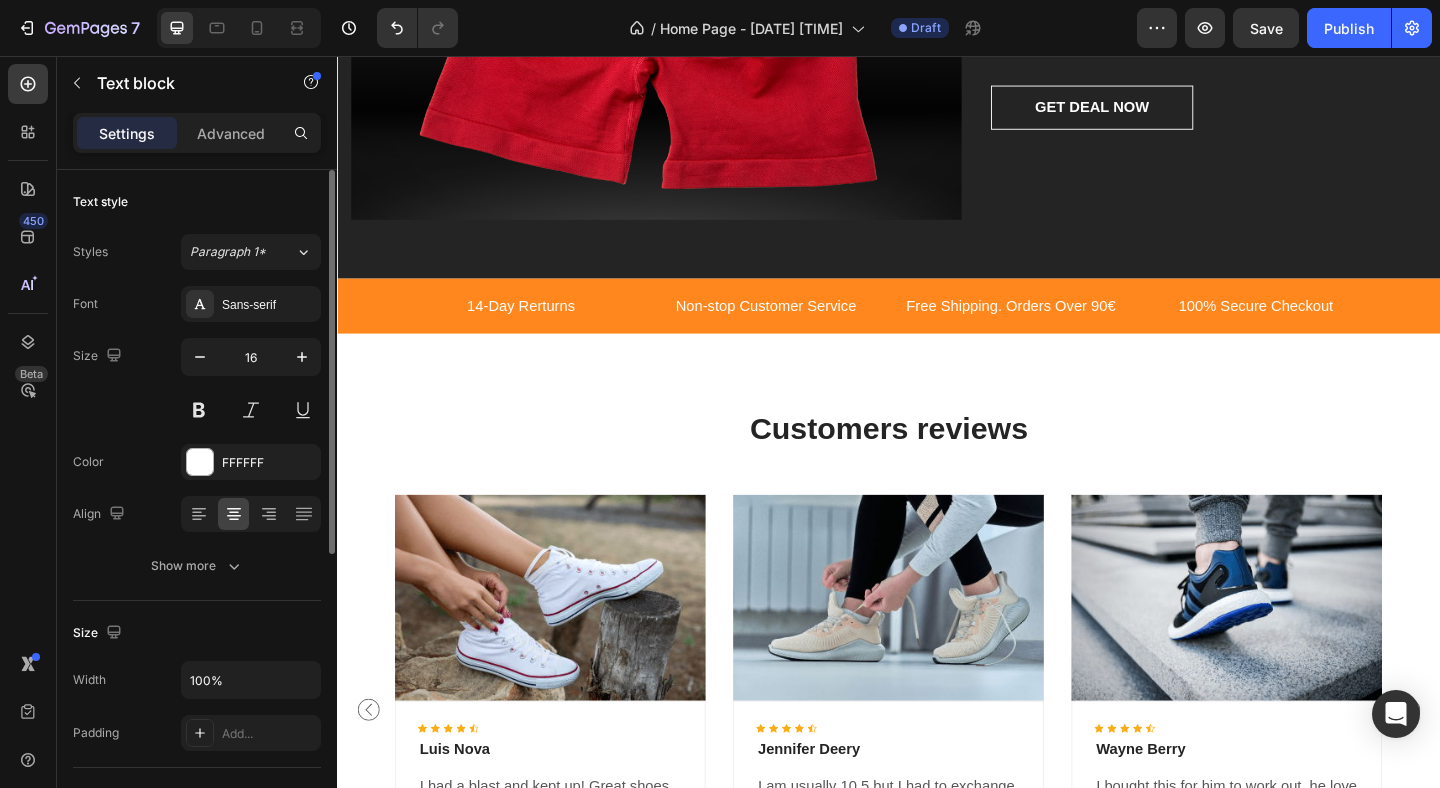 click on "100% Secure Checkout" at bounding box center [1337, 328] 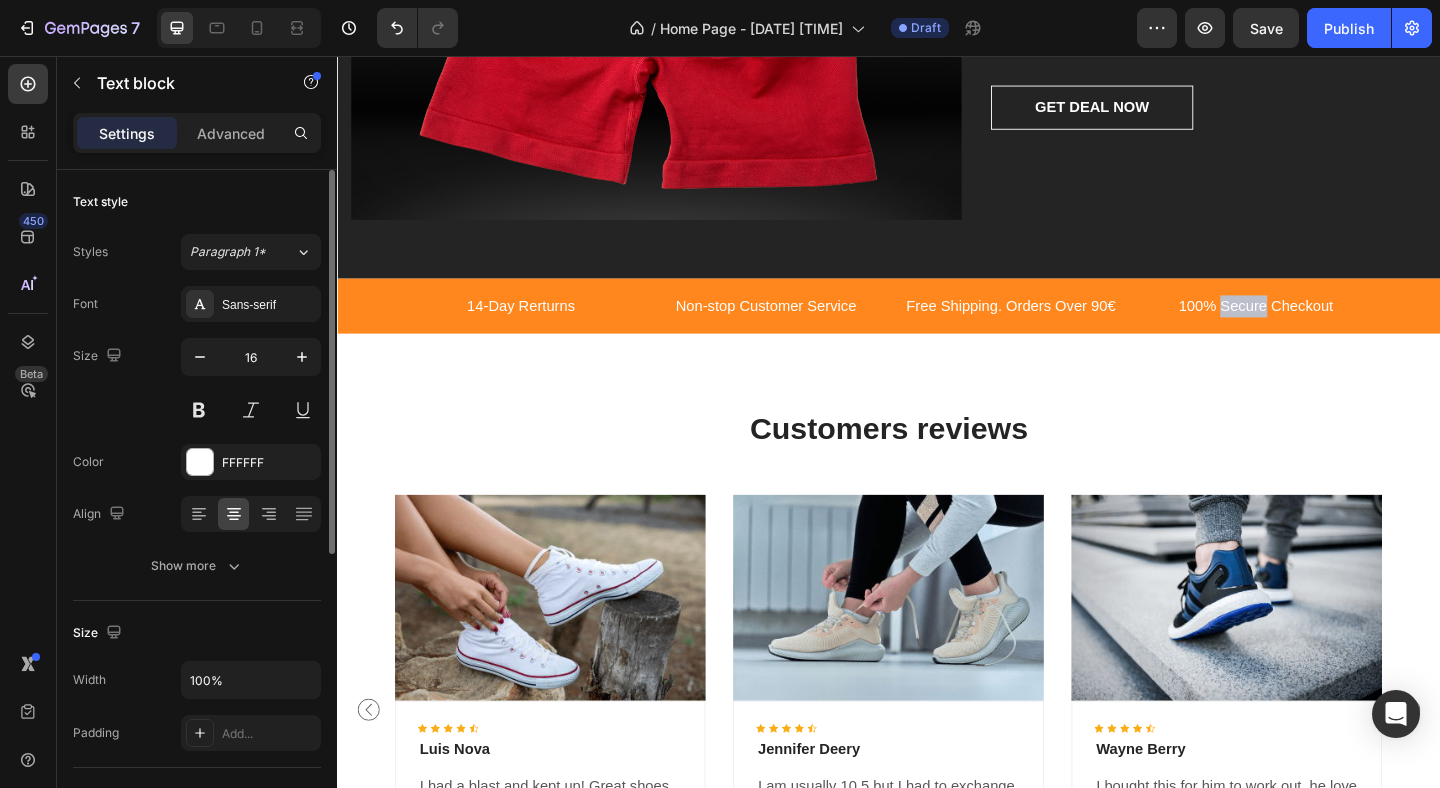click on "100% Secure Checkout" at bounding box center (1337, 328) 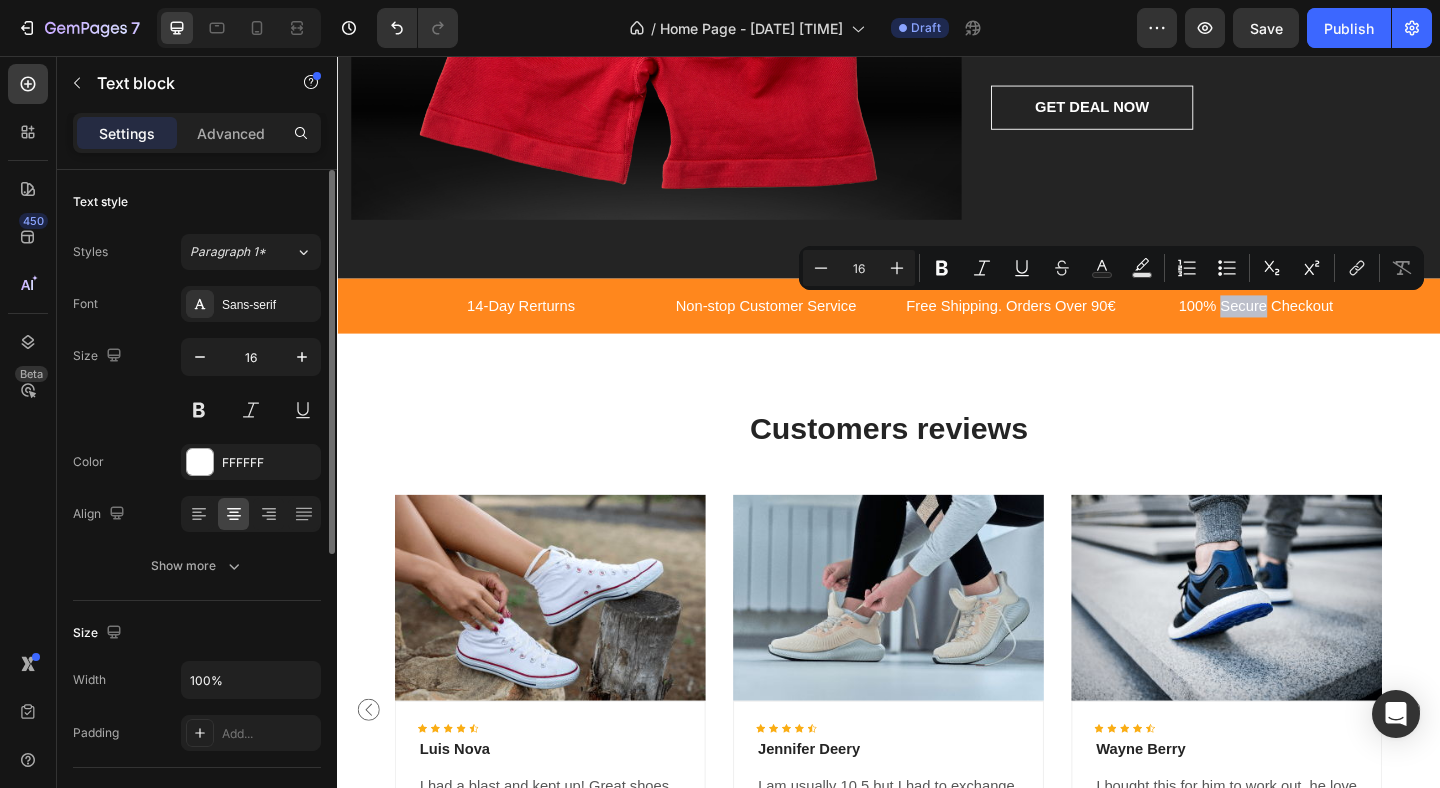 click on "100% Secure Checkout" at bounding box center (1337, 328) 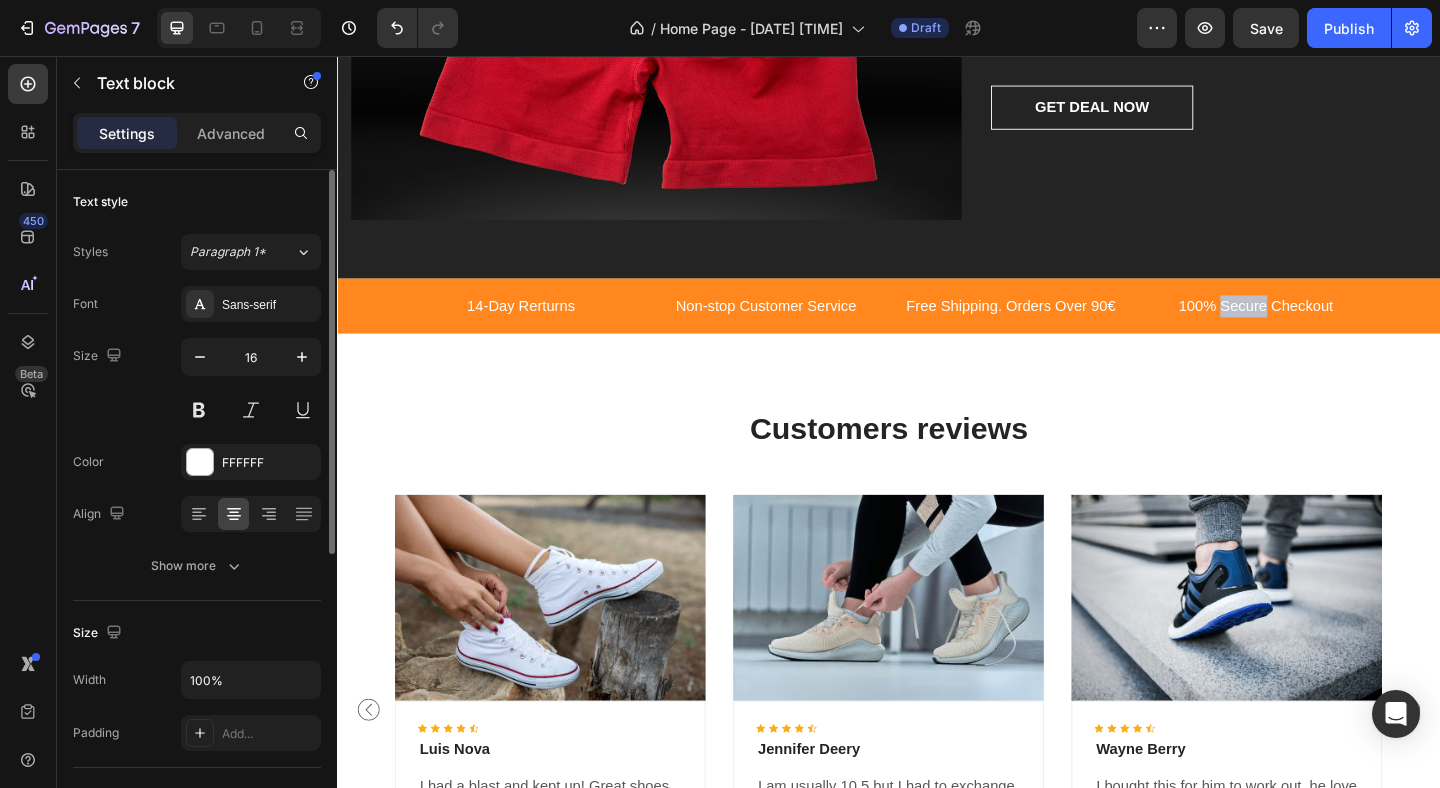 click on "100% Secure Checkout" at bounding box center (1337, 328) 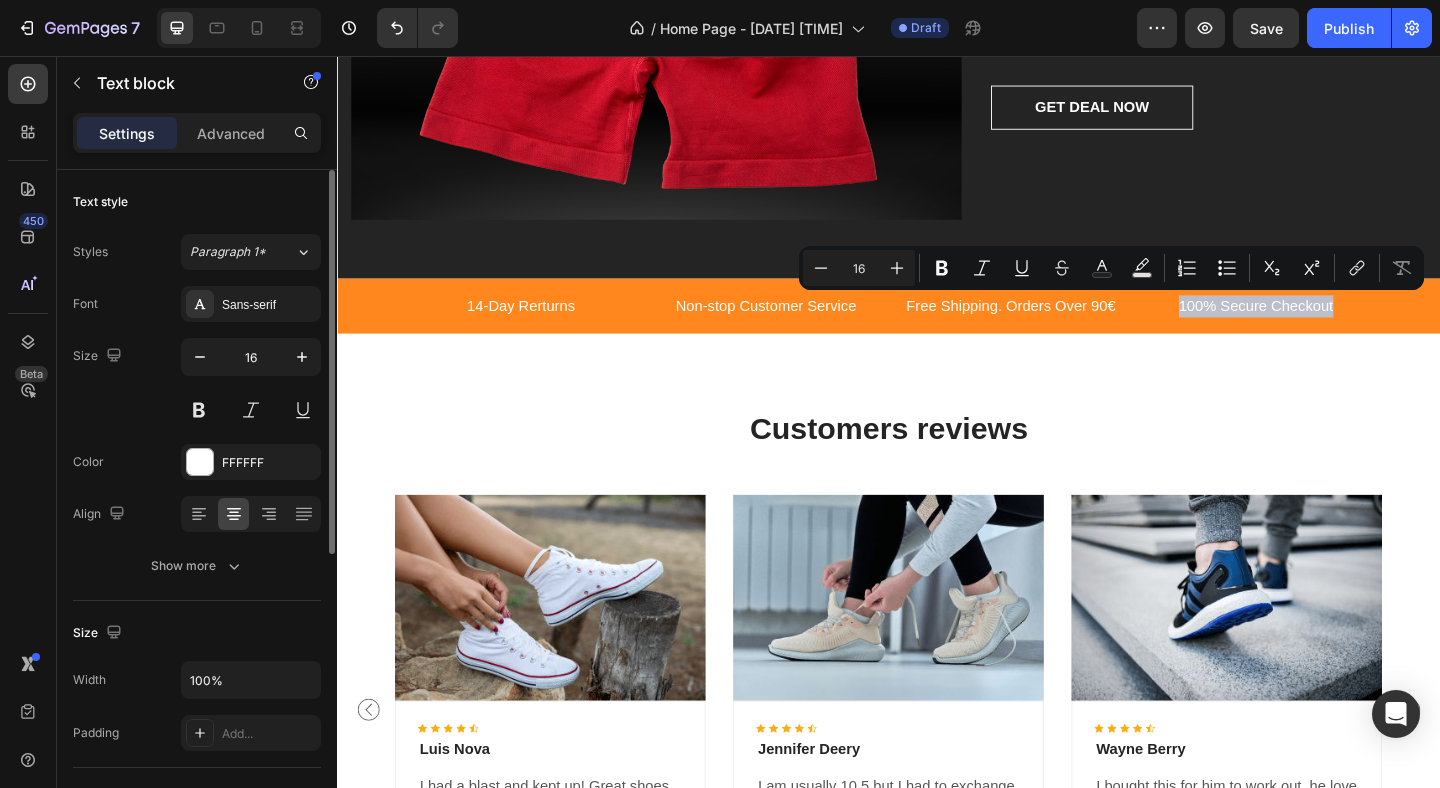 click on "100% Secure Checkout" at bounding box center [1337, 328] 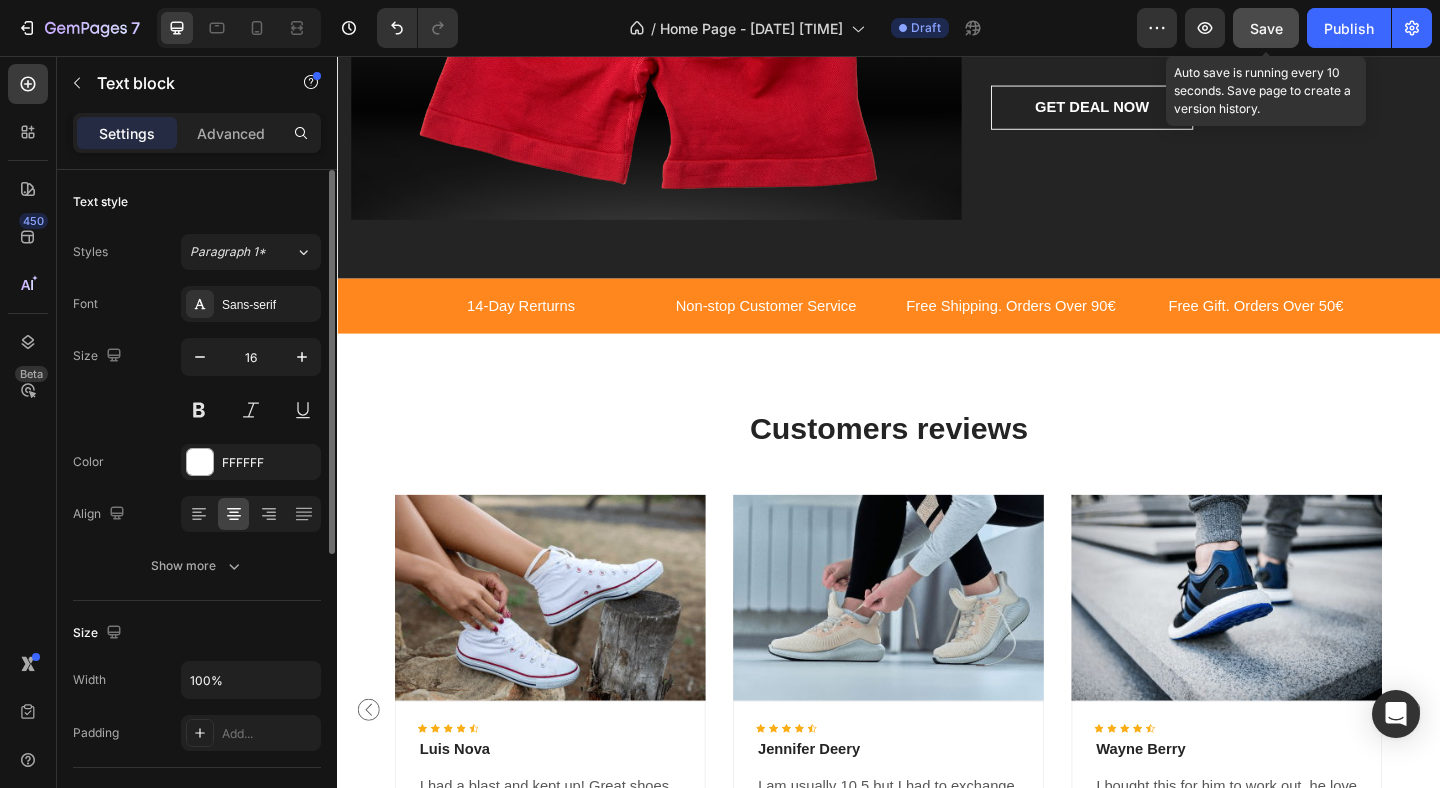 click on "Save" at bounding box center [1266, 28] 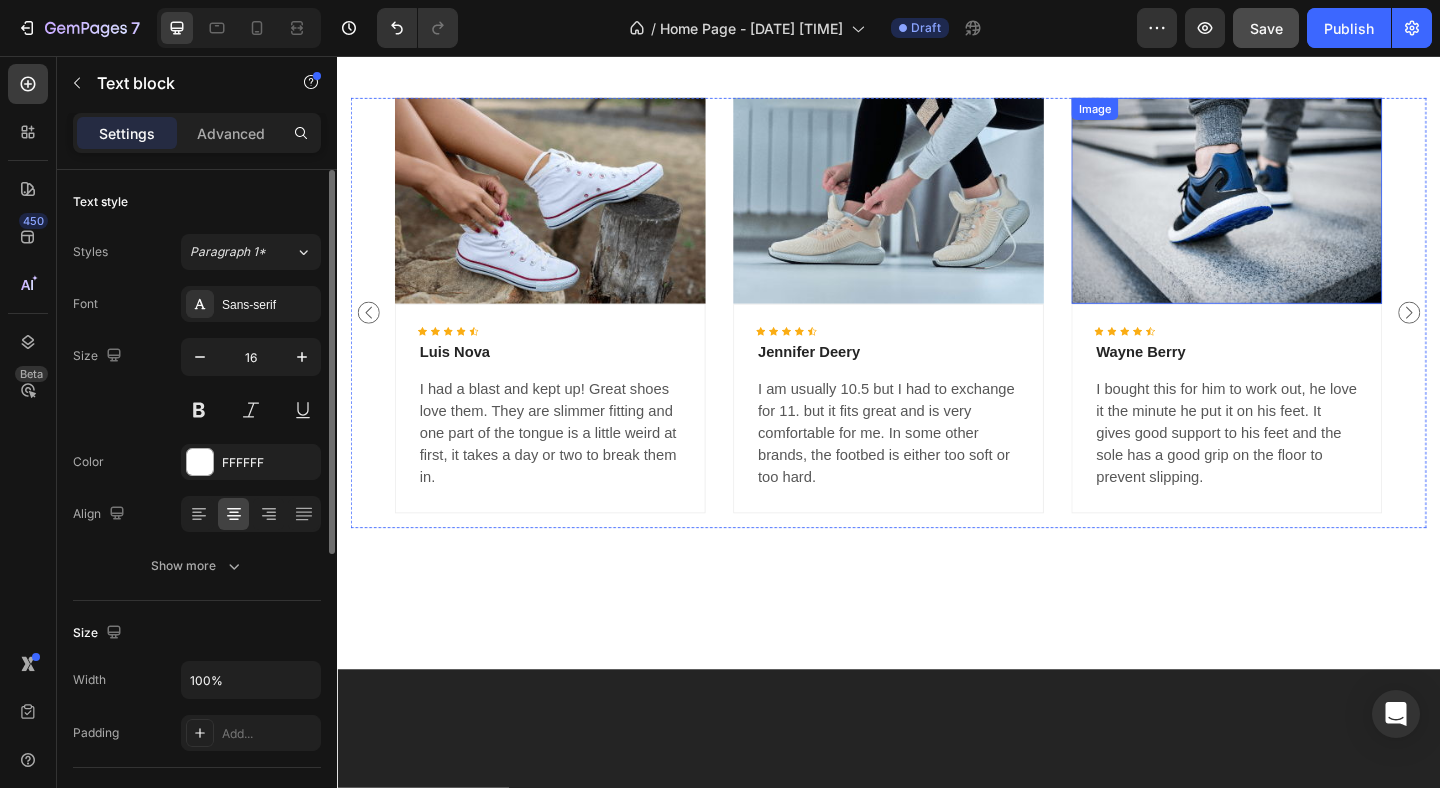 scroll, scrollTop: 3533, scrollLeft: 0, axis: vertical 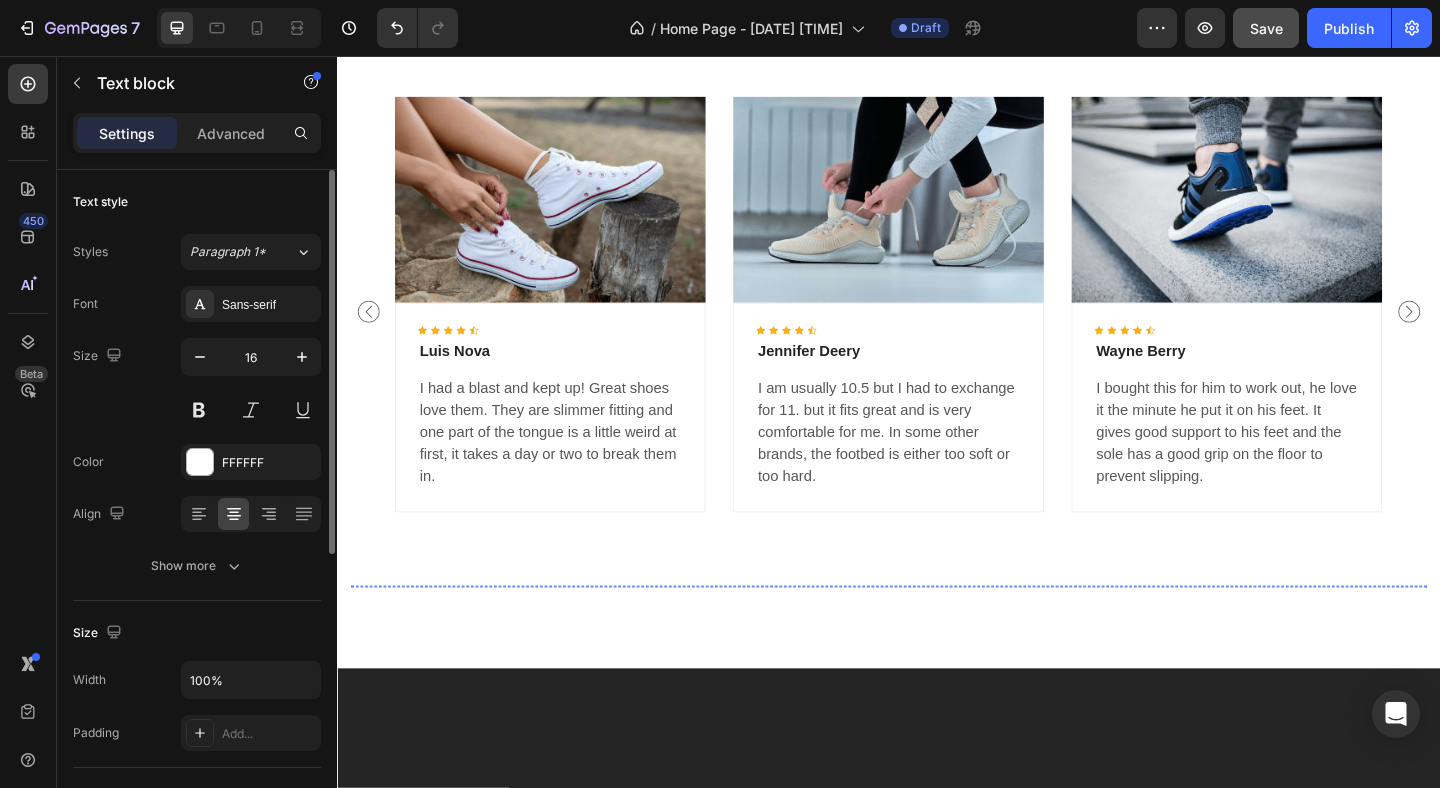 click at bounding box center [462, 632] 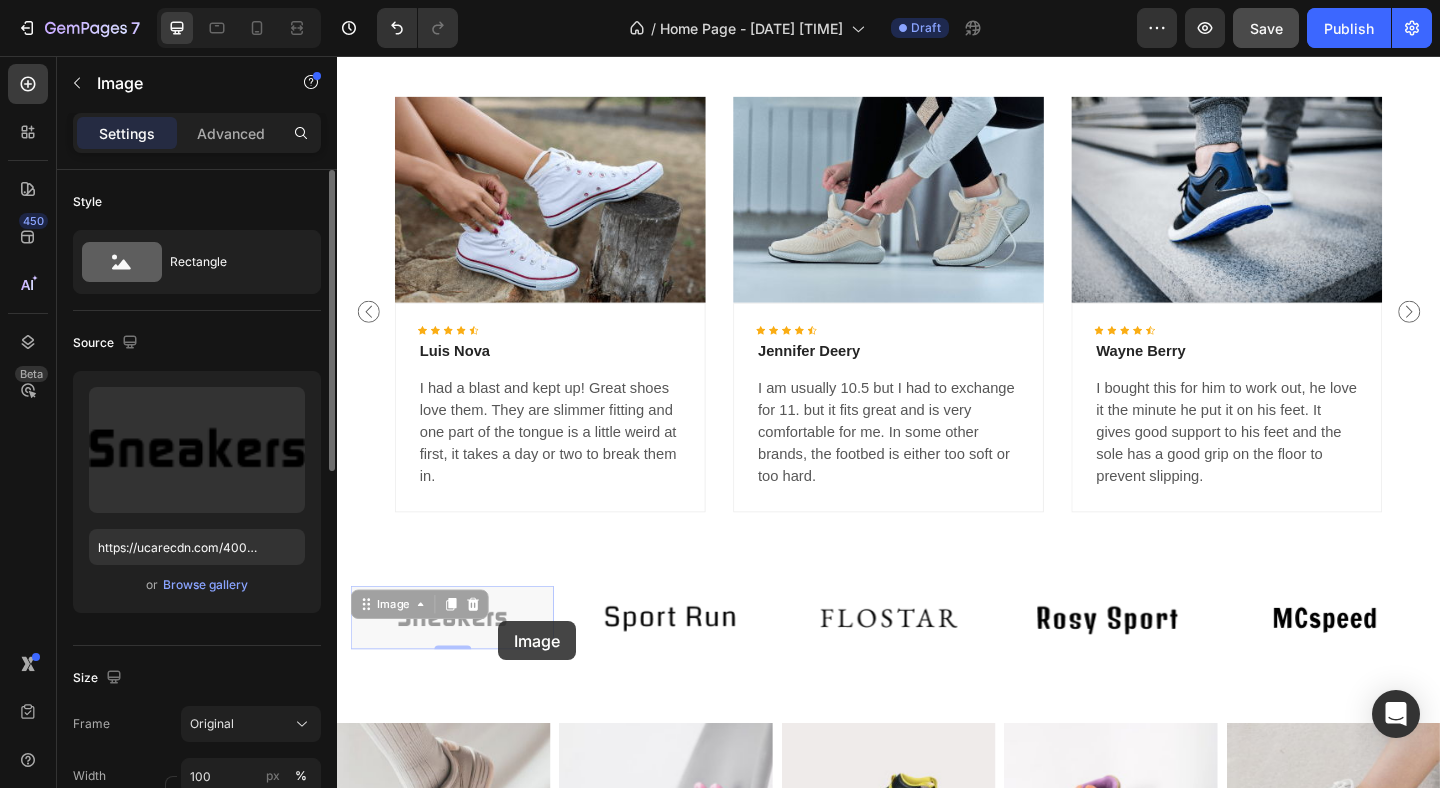 click at bounding box center (337, 56) 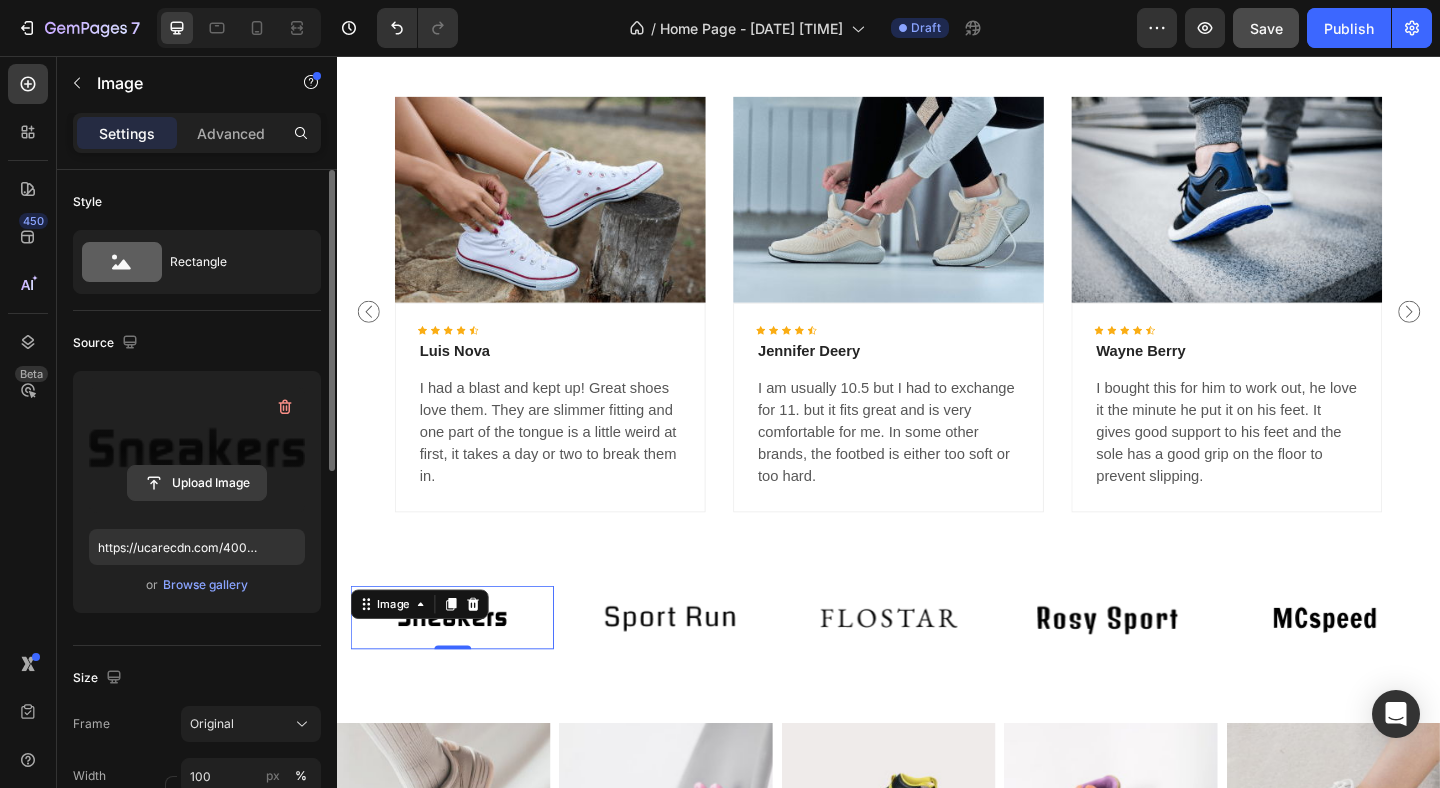click 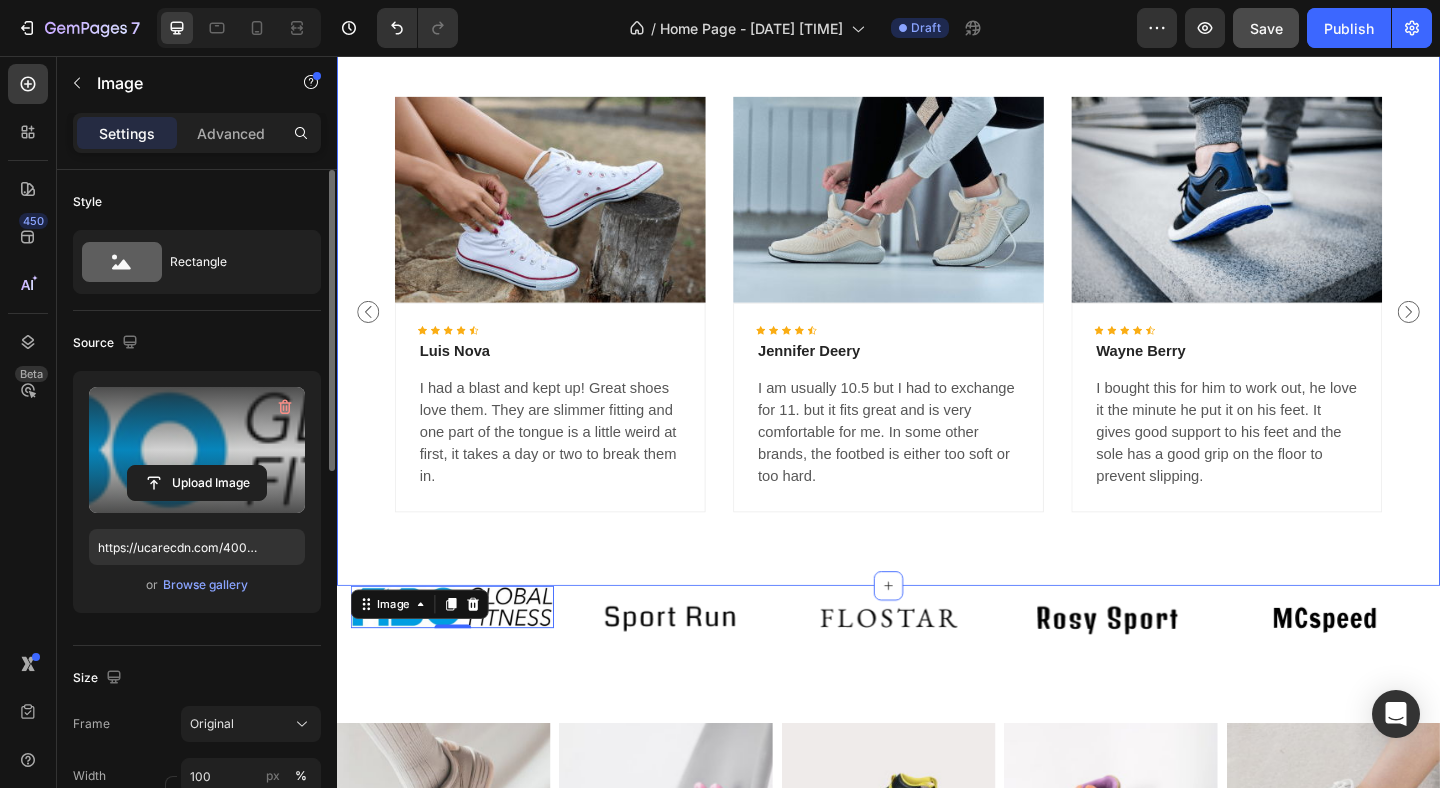 type on "https://cdn.shopify.com/s/files/1/0883/4410/1197/files/gempages_578038229618393616-e8ccbd8c-c890-4f02-8ce1-3afaf0efbdff.png" 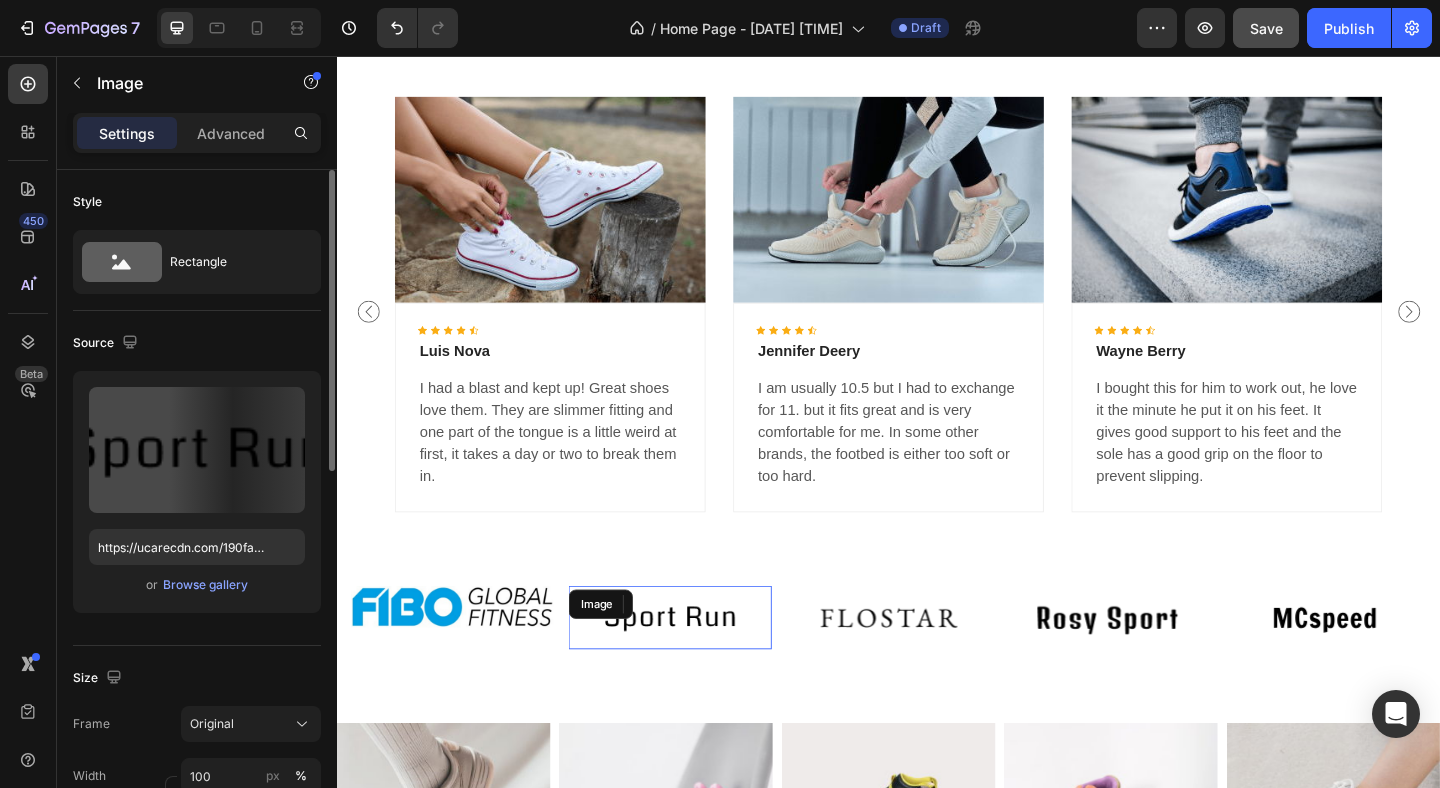 click at bounding box center (699, 666) 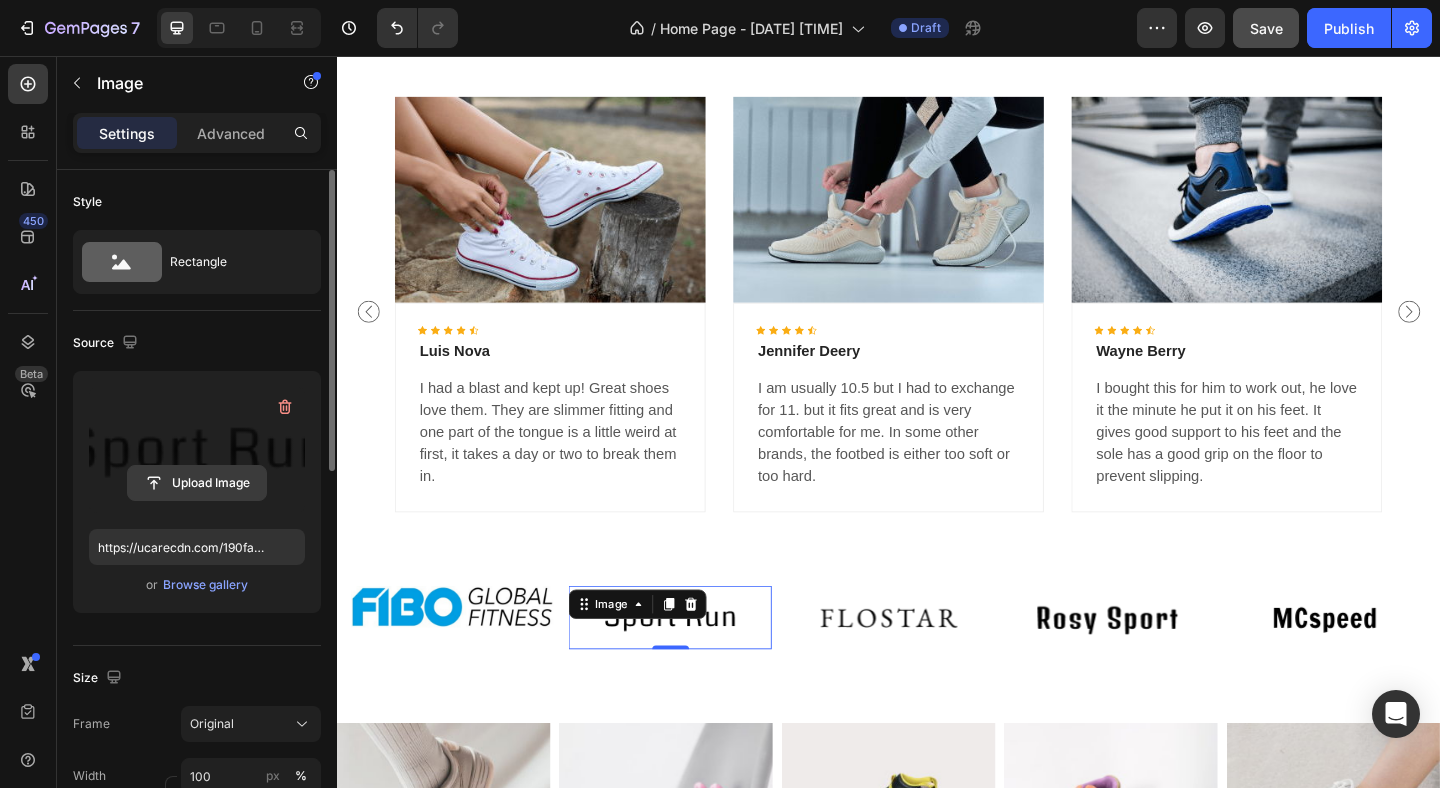 click 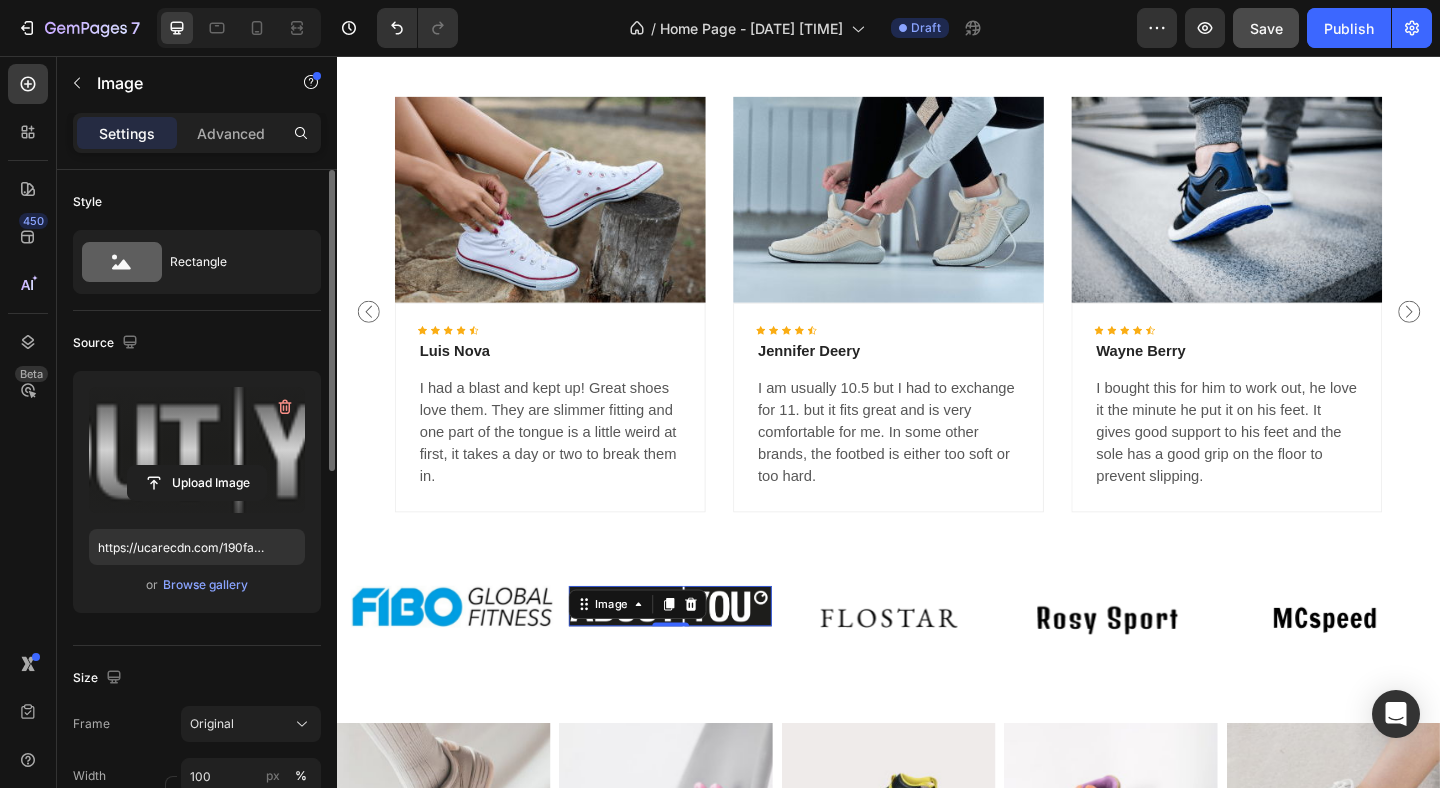type on "https://cdn.shopify.com/s/files/1/0883/4410/1197/files/gempages_578038229618393616-c036f22f-ce98-4823-9b45-a24e75dba342.png" 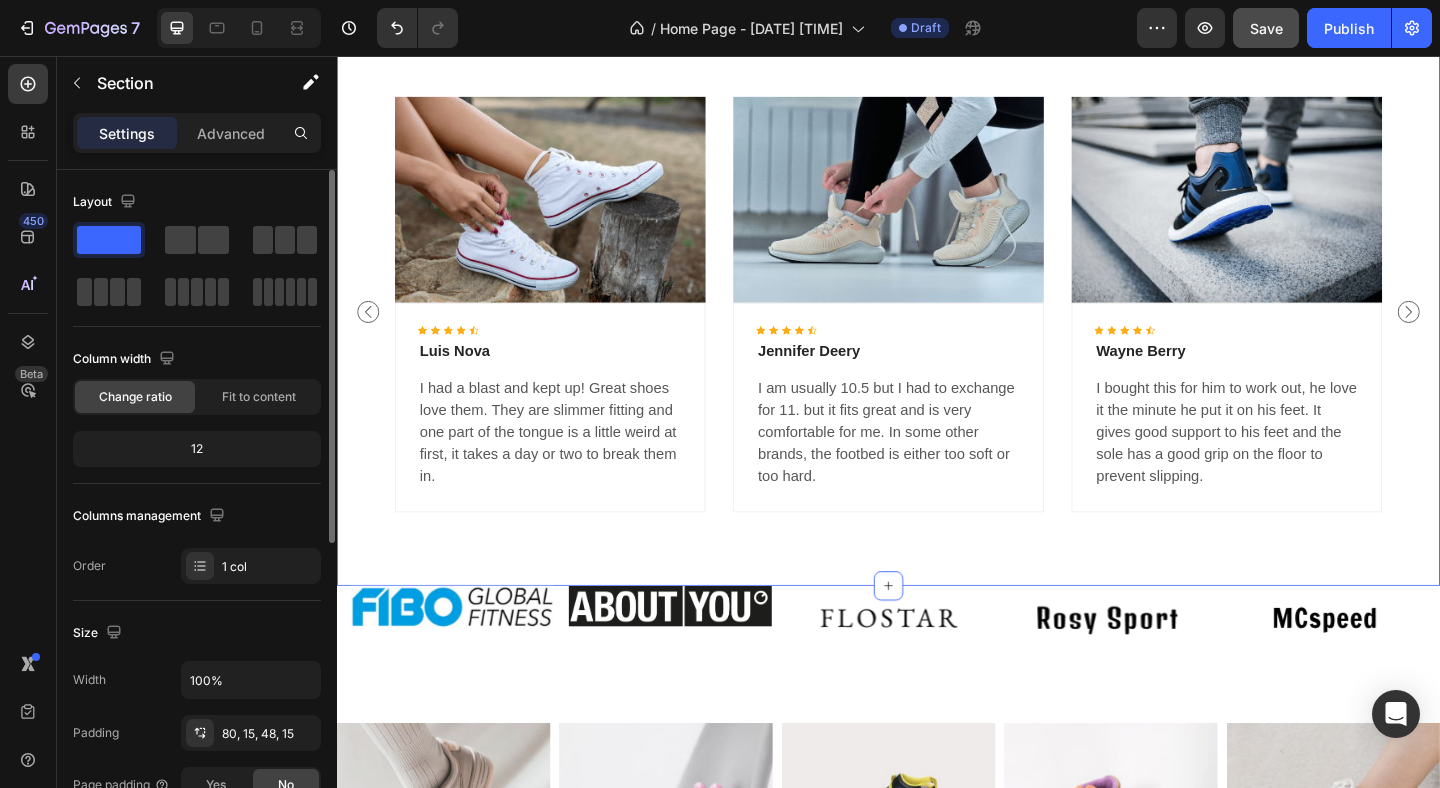 click on "Customers reviews Heading         Image                Icon                Icon                Icon                Icon
Icon Icon List Hoz Luis Nova Text block I had a blast and kept up! Great shoes love them. They are slimmer fitting and one part of the tongue is a little weird at first, it takes a day or two to break them in.  Text block Row Image                Icon                Icon                Icon                Icon
Icon Icon List Hoz Jennifer Deery Text block I am usually 10.5 but I had to exchange for 11. but it fits great and is very comfortable for me. In some other brands, the footbed is either too soft or too hard.  Text block Row Image                Icon                Icon                Icon                Icon
Icon Icon List Hoz Wayne Berry Text block I bought this for him to work out, he love it the minute he put it on his feet. It gives good support to his feet and the sole has a good grip on the floor to prevent slipping. Text block" at bounding box center (937, 279) 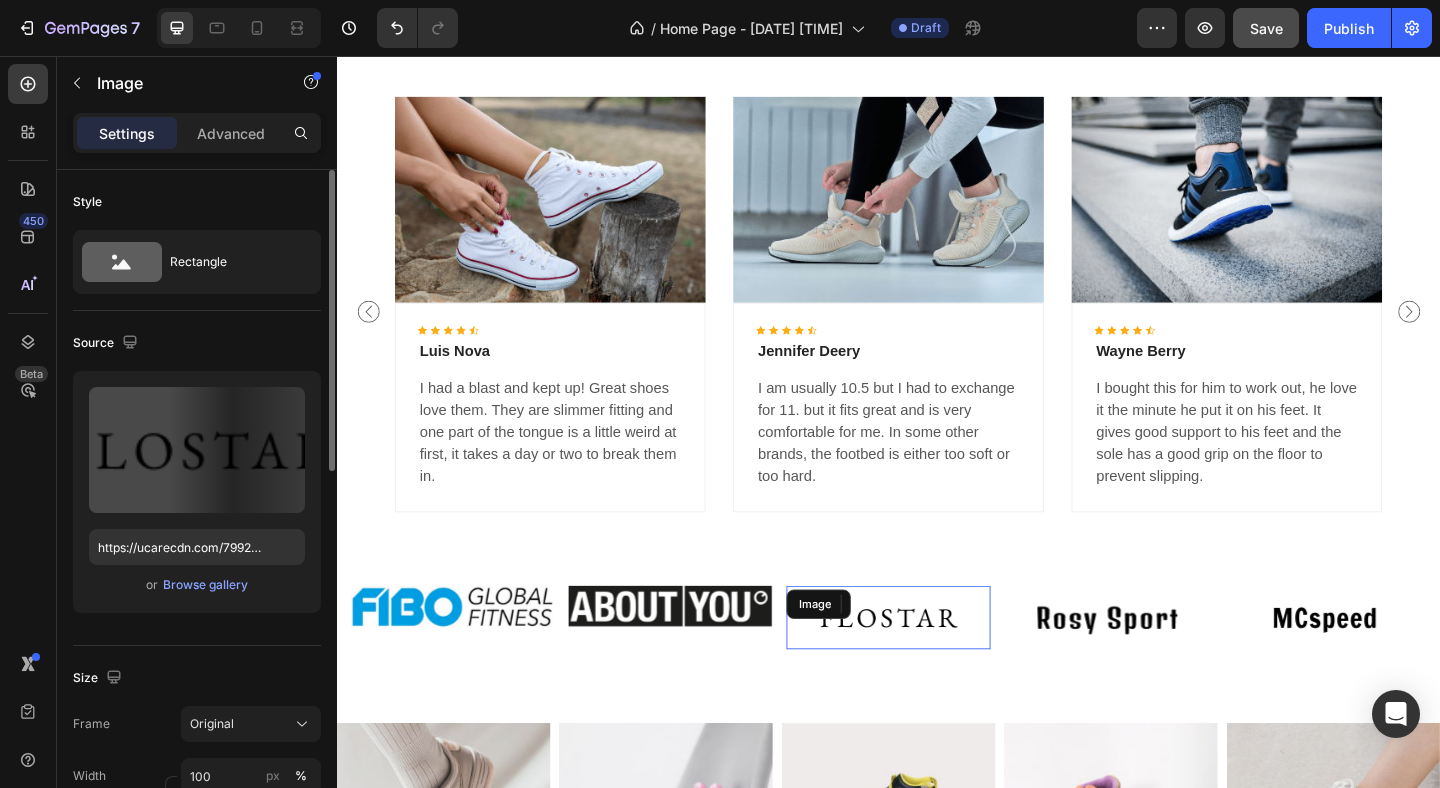 click at bounding box center [936, 666] 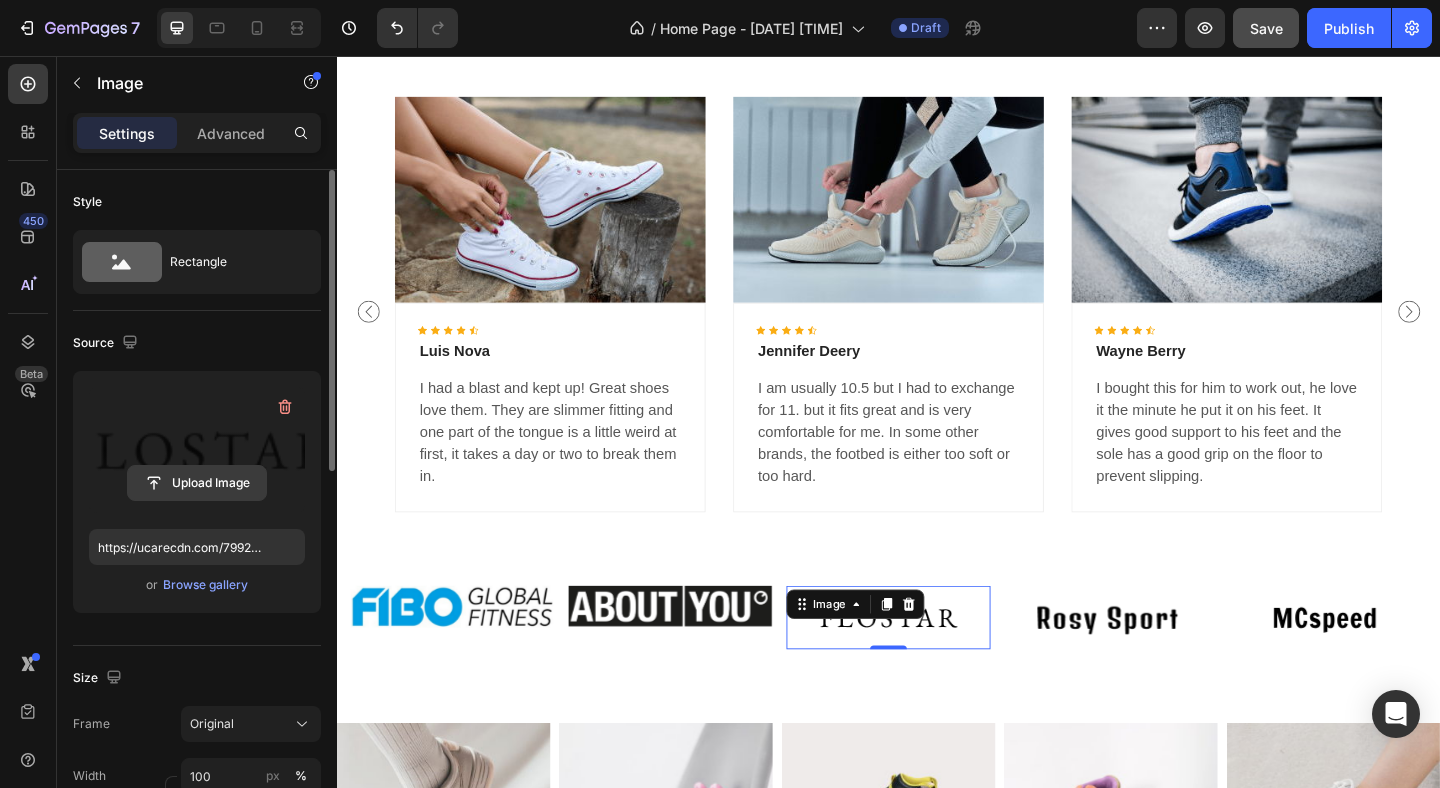 click 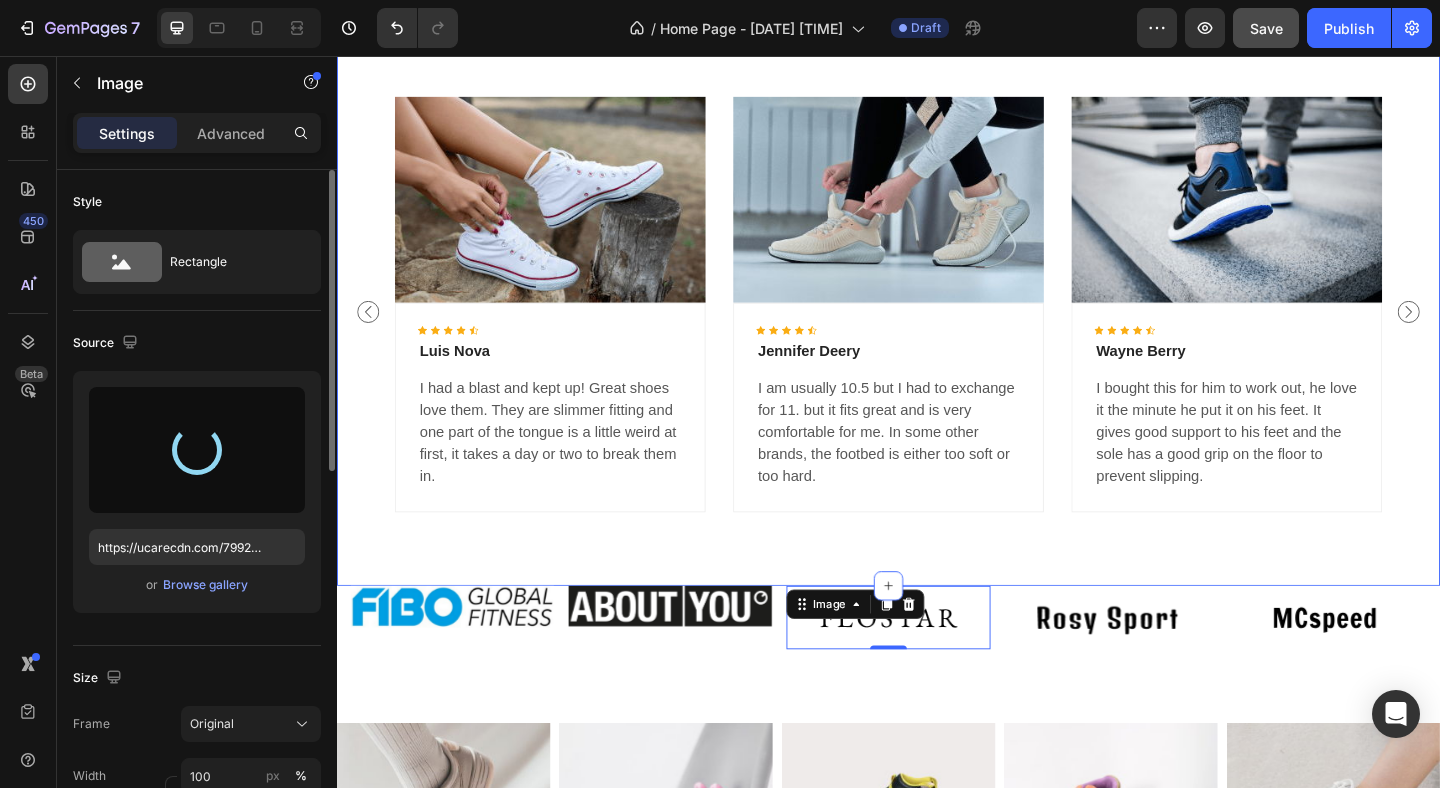 type on "https://cdn.shopify.com/s/files/1/0883/4410/1197/files/gempages_578038229618393616-2810f8bd-a4bd-432e-9cf9-178bae2d6407.png" 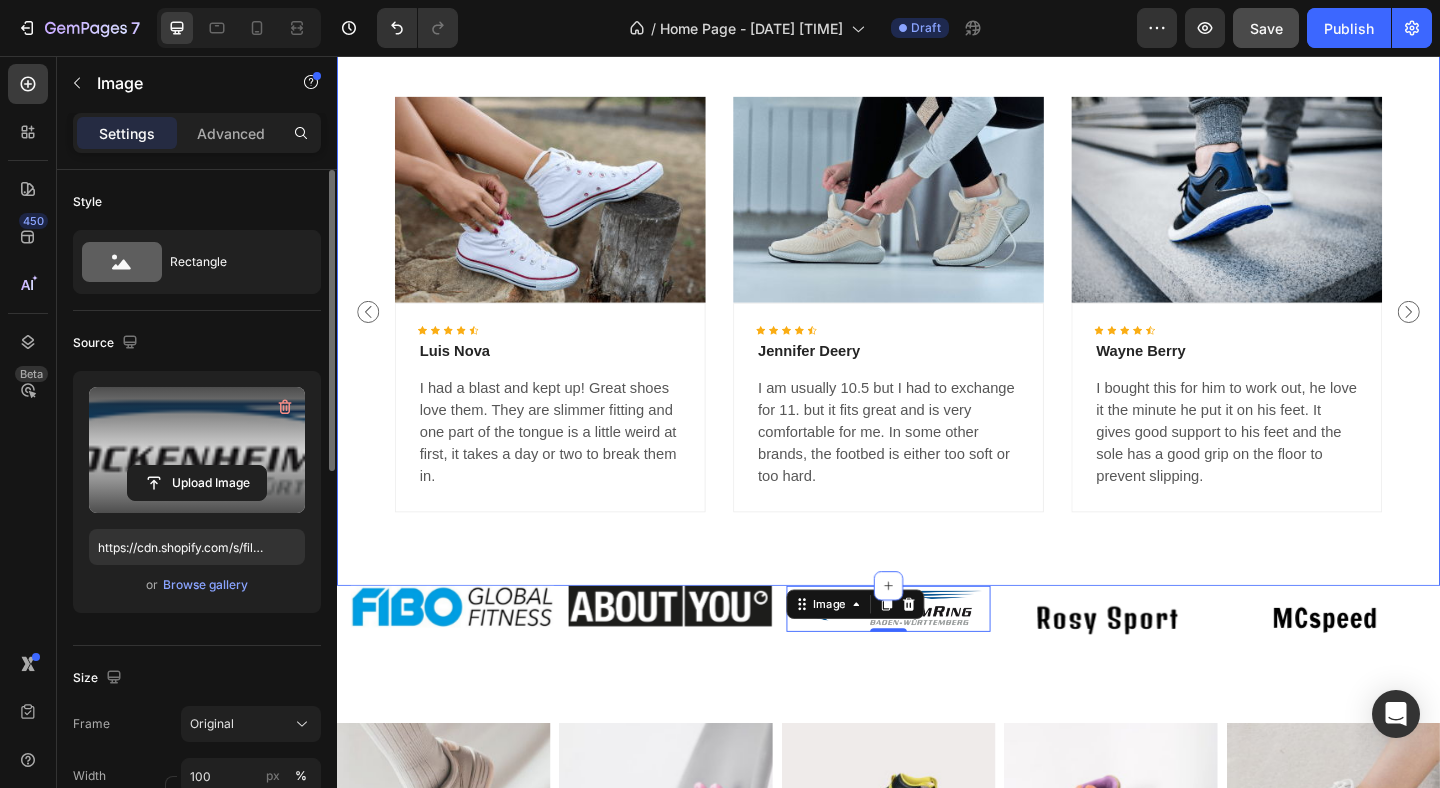 click on "Customers reviews Heading         Image                Icon                Icon                Icon                Icon
Icon Icon List Hoz Luis Nova Text block I had a blast and kept up! Great shoes love them. They are slimmer fitting and one part of the tongue is a little weird at first, it takes a day or two to break them in.  Text block Row Image                Icon                Icon                Icon                Icon
Icon Icon List Hoz Jennifer Deery Text block I am usually 10.5 but I had to exchange for 11. but it fits great and is very comfortable for me. In some other brands, the footbed is either too soft or too hard.  Text block Row Image                Icon                Icon                Icon                Icon
Icon Icon List Hoz Wayne Berry Text block I bought this for him to work out, he love it the minute he put it on his feet. It gives good support to his feet and the sole has a good grip on the floor to prevent slipping. Text block" at bounding box center [937, 279] 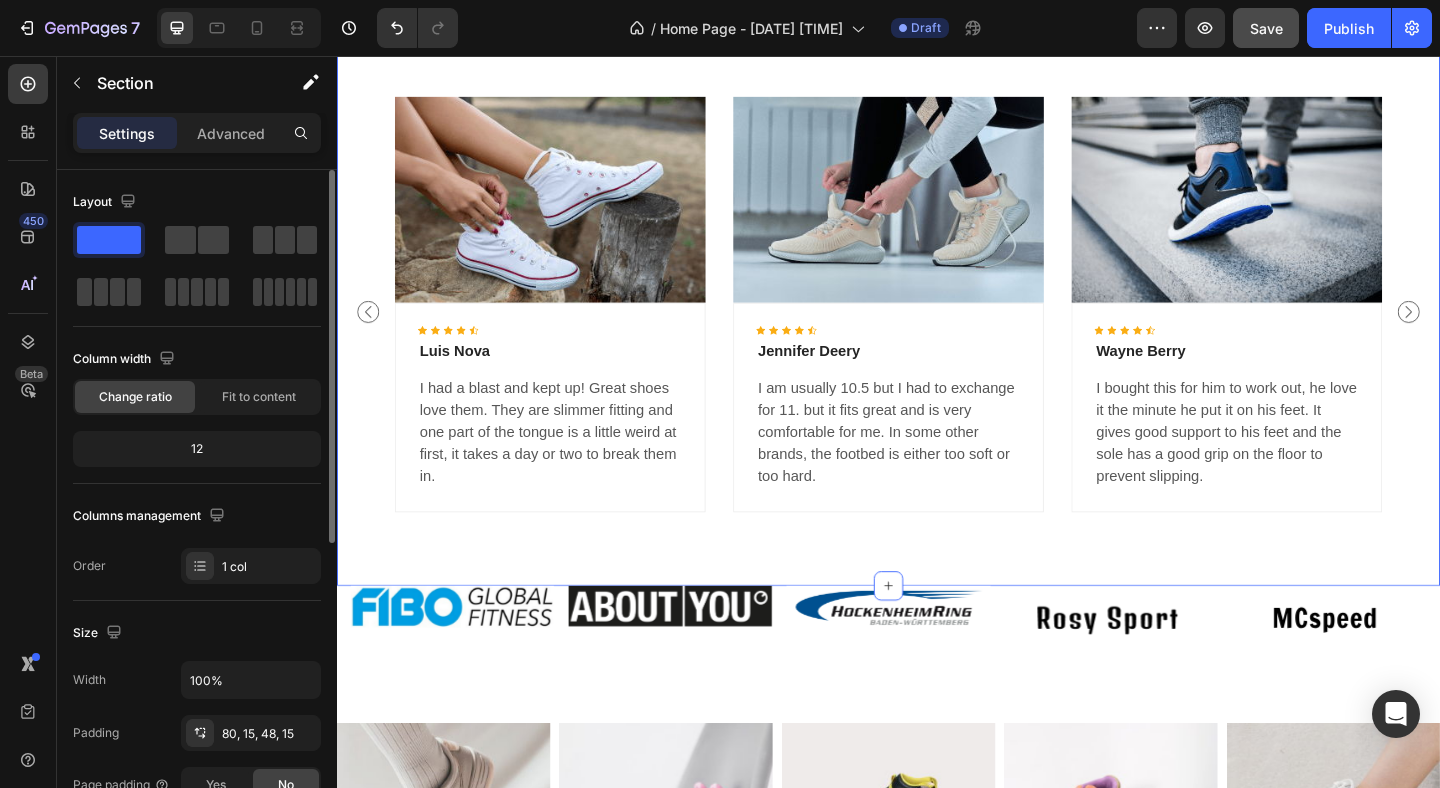 click on "Customers reviews Heading         Image                Icon                Icon                Icon                Icon
Icon Icon List Hoz Luis Nova Text block I had a blast and kept up! Great shoes love them. They are slimmer fitting and one part of the tongue is a little weird at first, it takes a day or two to break them in.  Text block Row Image                Icon                Icon                Icon                Icon
Icon Icon List Hoz Jennifer Deery Text block I am usually 10.5 but I had to exchange for 11. but it fits great and is very comfortable for me. In some other brands, the footbed is either too soft or too hard.  Text block Row Image                Icon                Icon                Icon                Icon
Icon Icon List Hoz Wayne Berry Text block I bought this for him to work out, he love it the minute he put it on his feet. It gives good support to his feet and the sole has a good grip on the floor to prevent slipping. Text block" at bounding box center (937, 279) 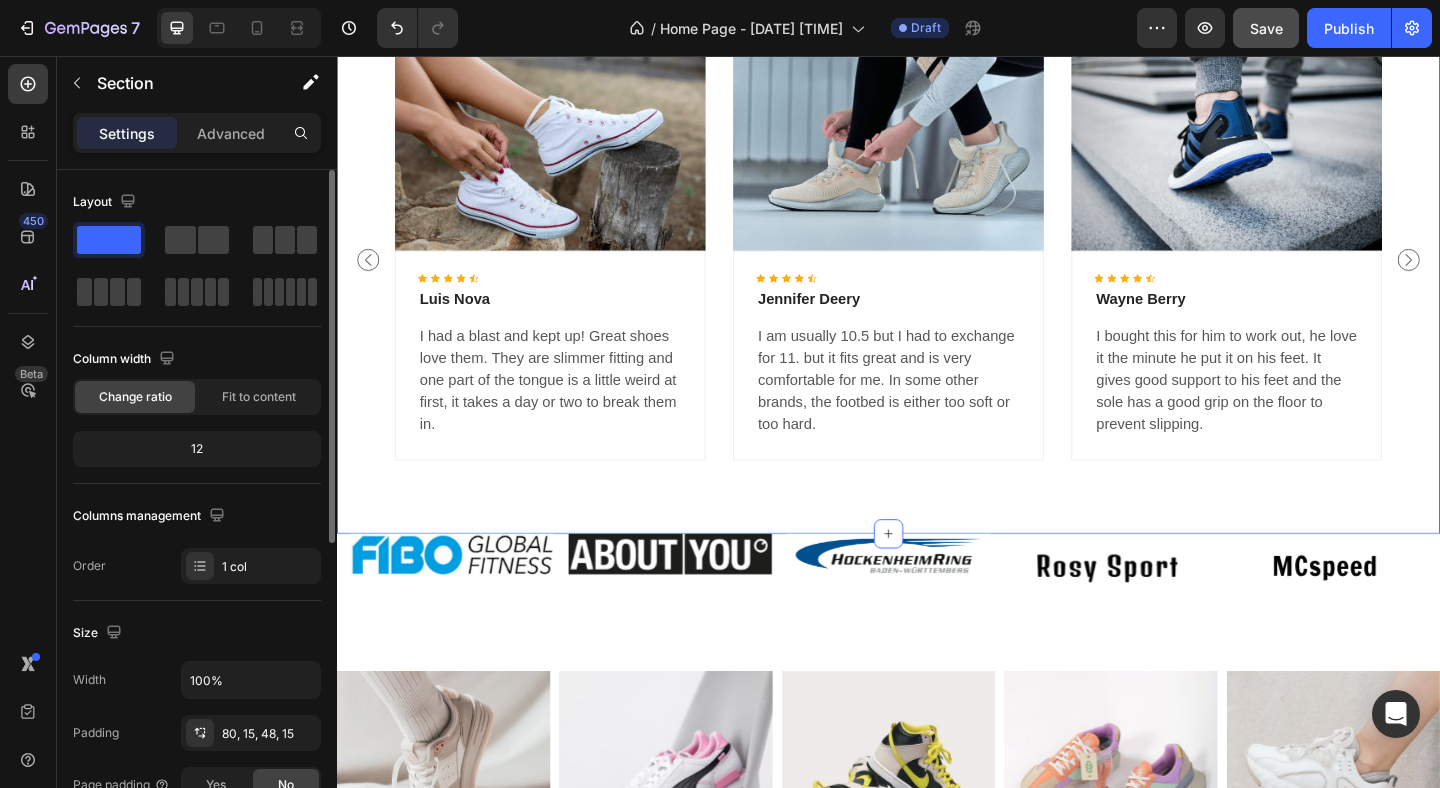 scroll, scrollTop: 3591, scrollLeft: 0, axis: vertical 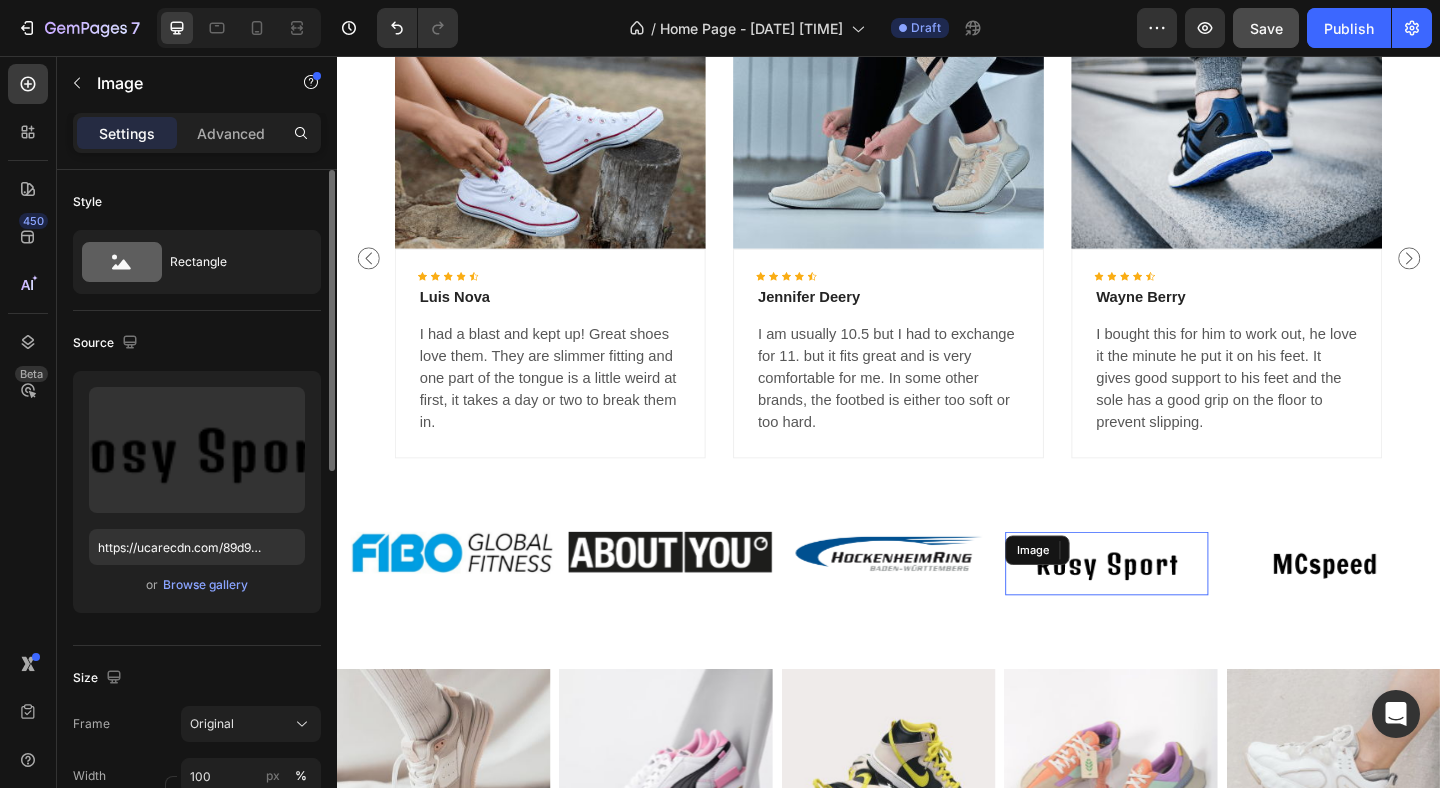 click at bounding box center [1174, 608] 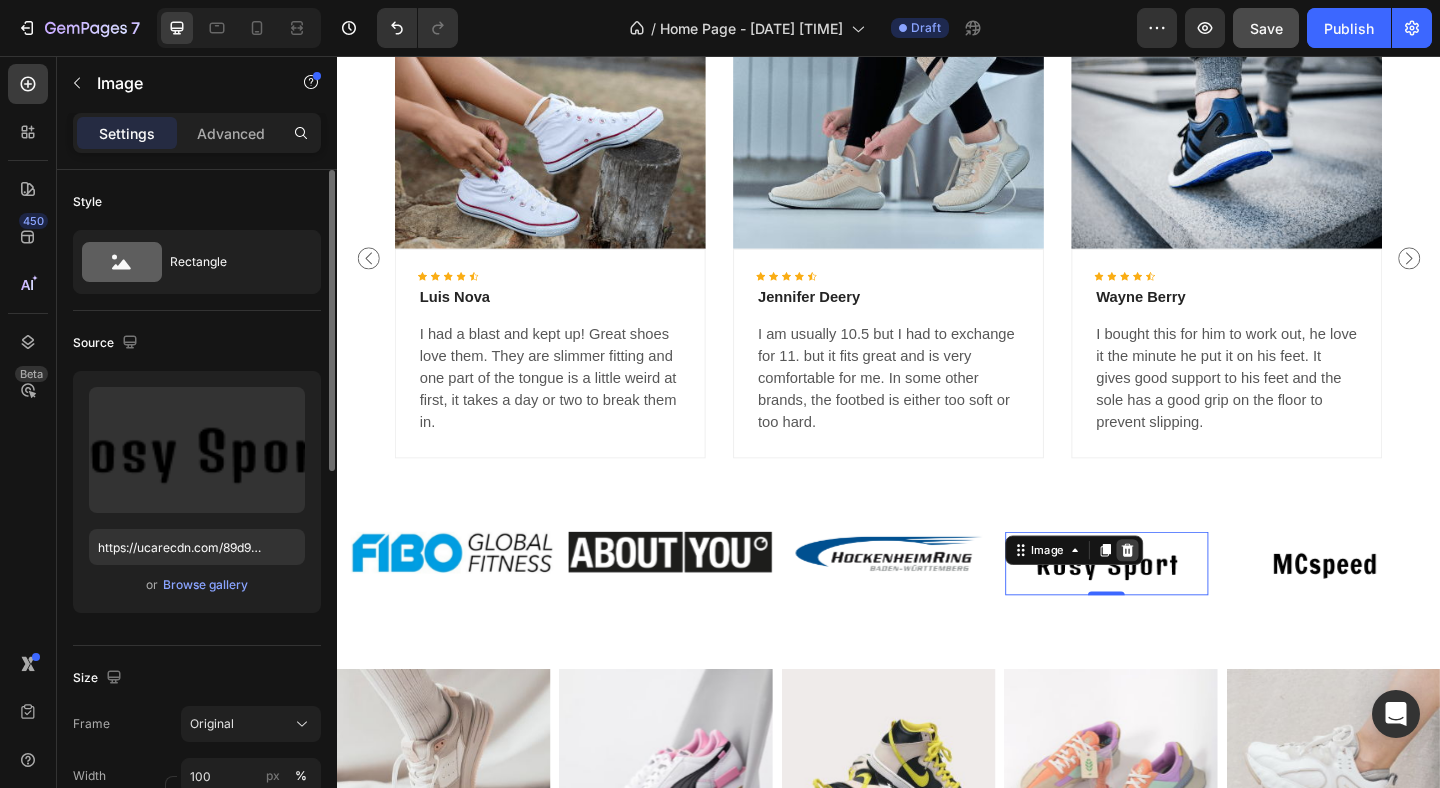 click 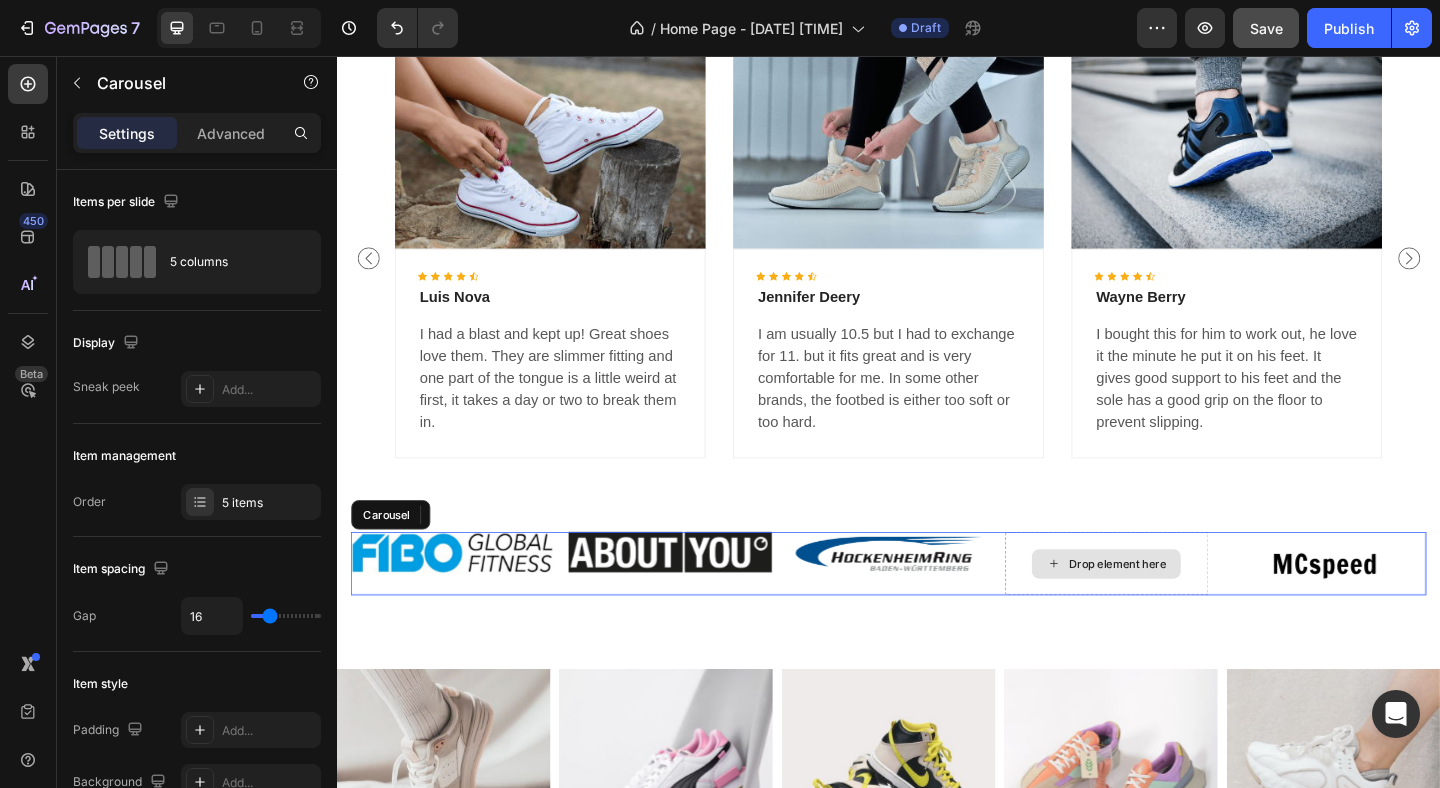 click on "Drop element here" at bounding box center (1174, 608) 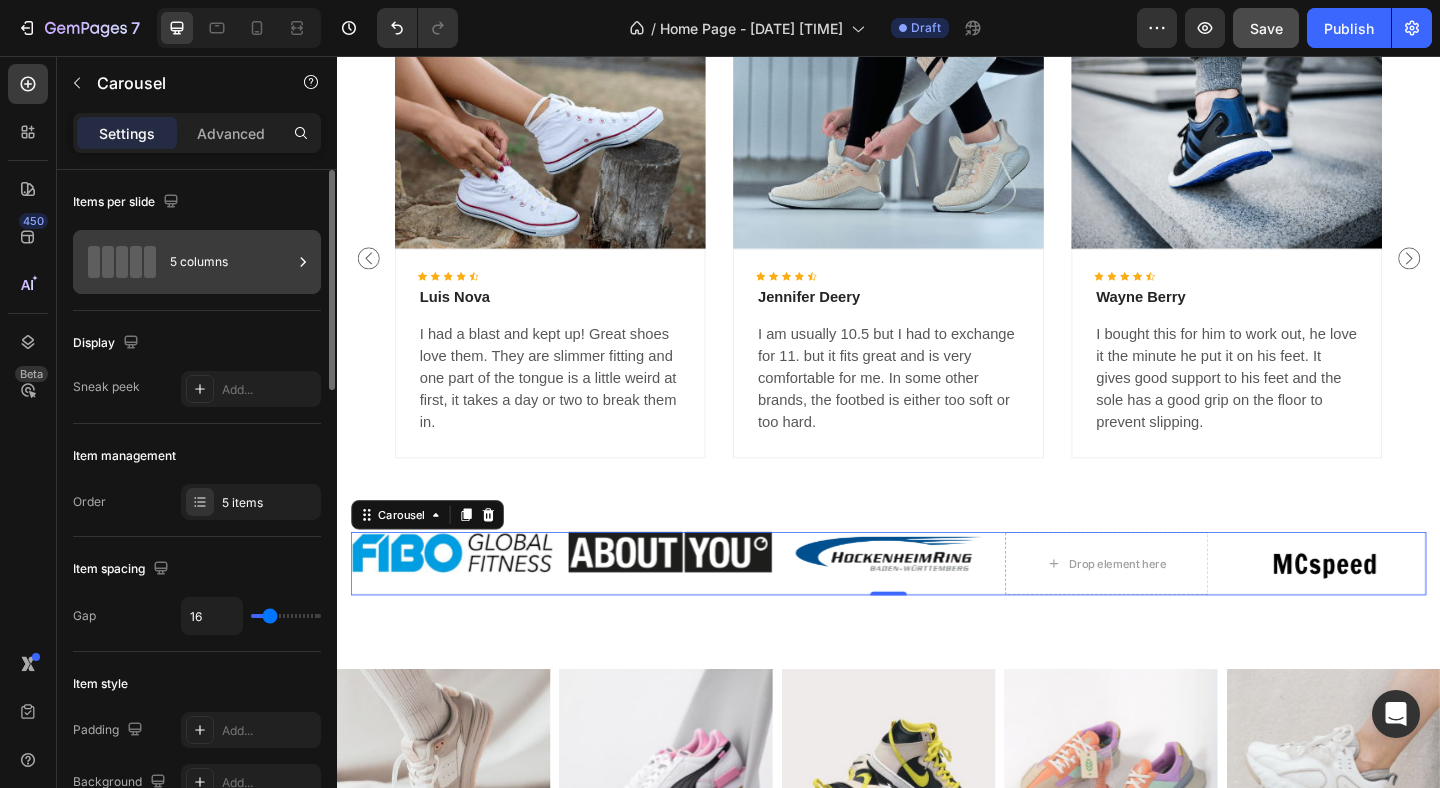 click on "5 columns" at bounding box center (231, 262) 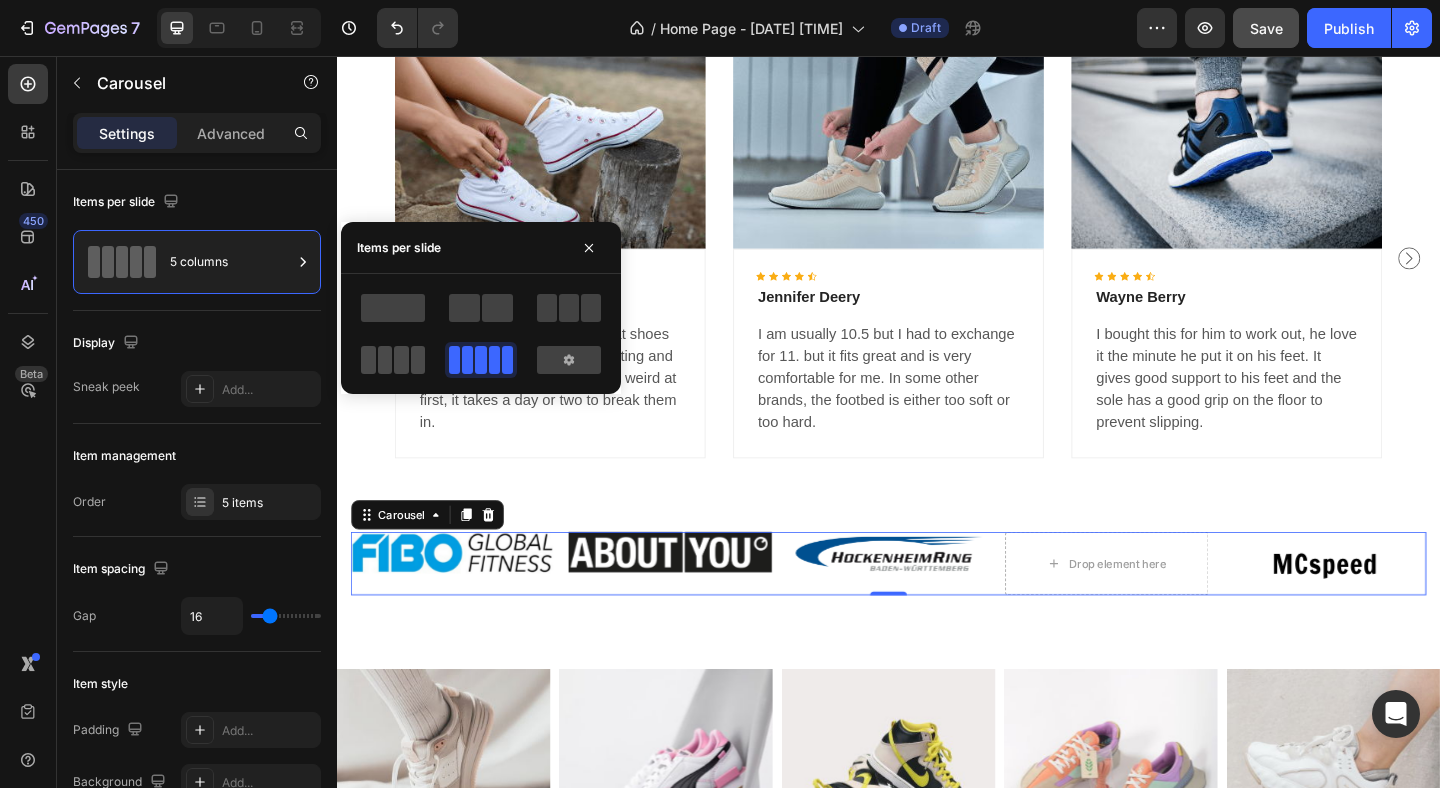 click 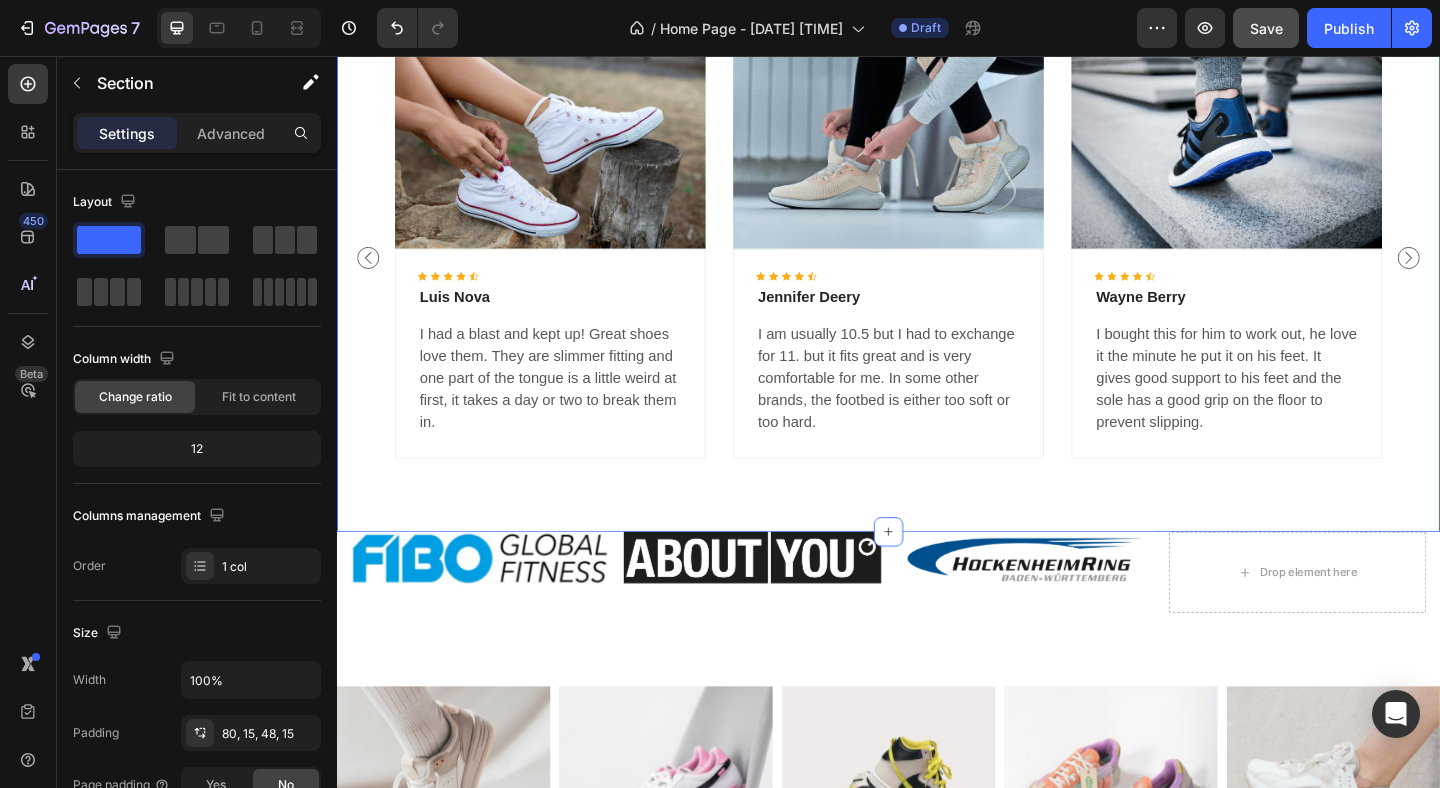 click on "Customers reviews Heading         Image                Icon                Icon                Icon                Icon
Icon Icon List Hoz Luis Nova Text block I had a blast and kept up! Great shoes love them. They are slimmer fitting and one part of the tongue is a little weird at first, it takes a day or two to break them in.  Text block Row Image                Icon                Icon                Icon                Icon
Icon Icon List Hoz Jennifer Deery Text block I am usually 10.5 but I had to exchange for 11. but it fits great and is very comfortable for me. In some other brands, the footbed is either too soft or too hard.  Text block Row Image                Icon                Icon                Icon                Icon
Icon Icon List Hoz Wayne Berry Text block I bought this for him to work out, he love it the minute he put it on his feet. It gives good support to his feet and the sole has a good grip on the floor to prevent slipping. Text block" at bounding box center [937, 221] 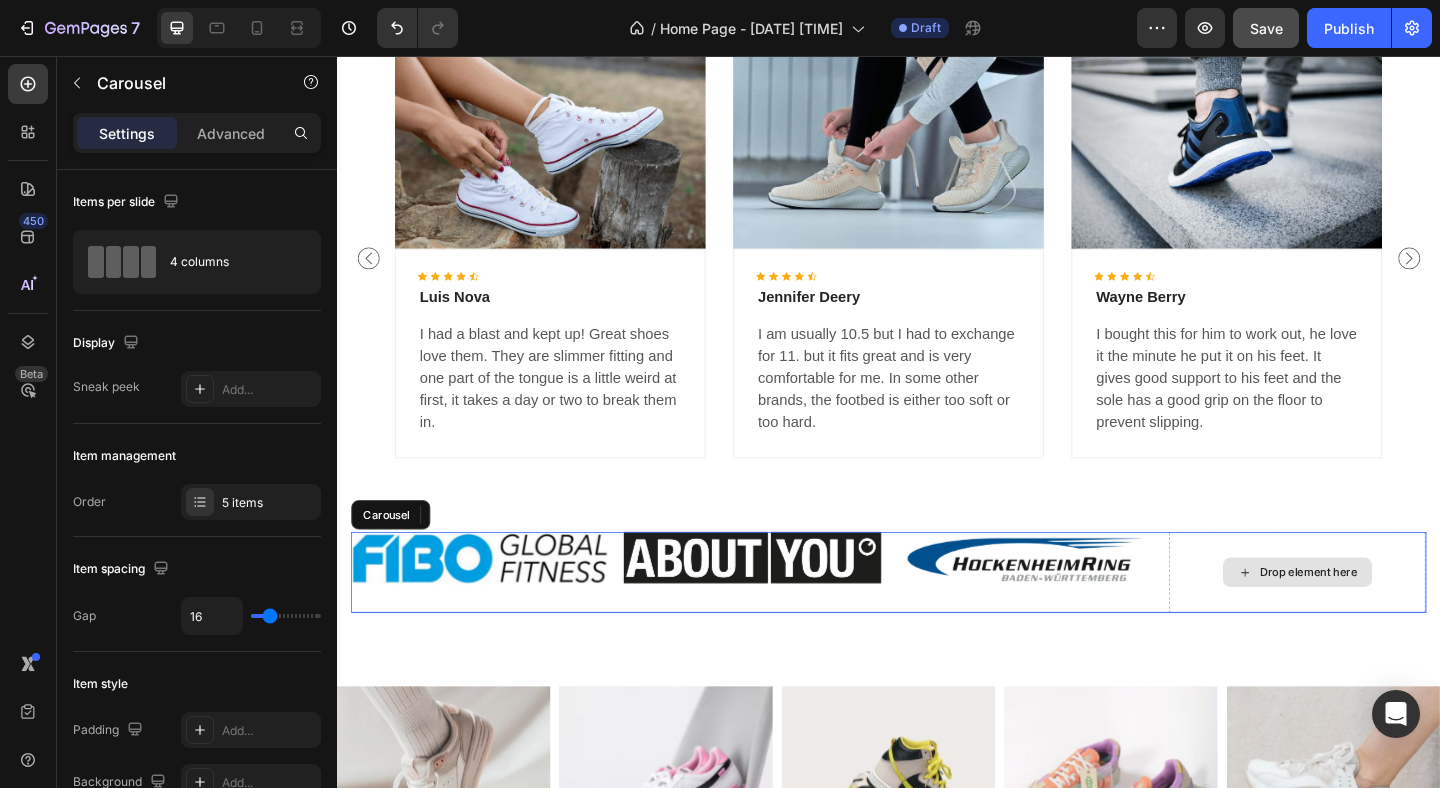 click on "Drop element here" at bounding box center (1382, 617) 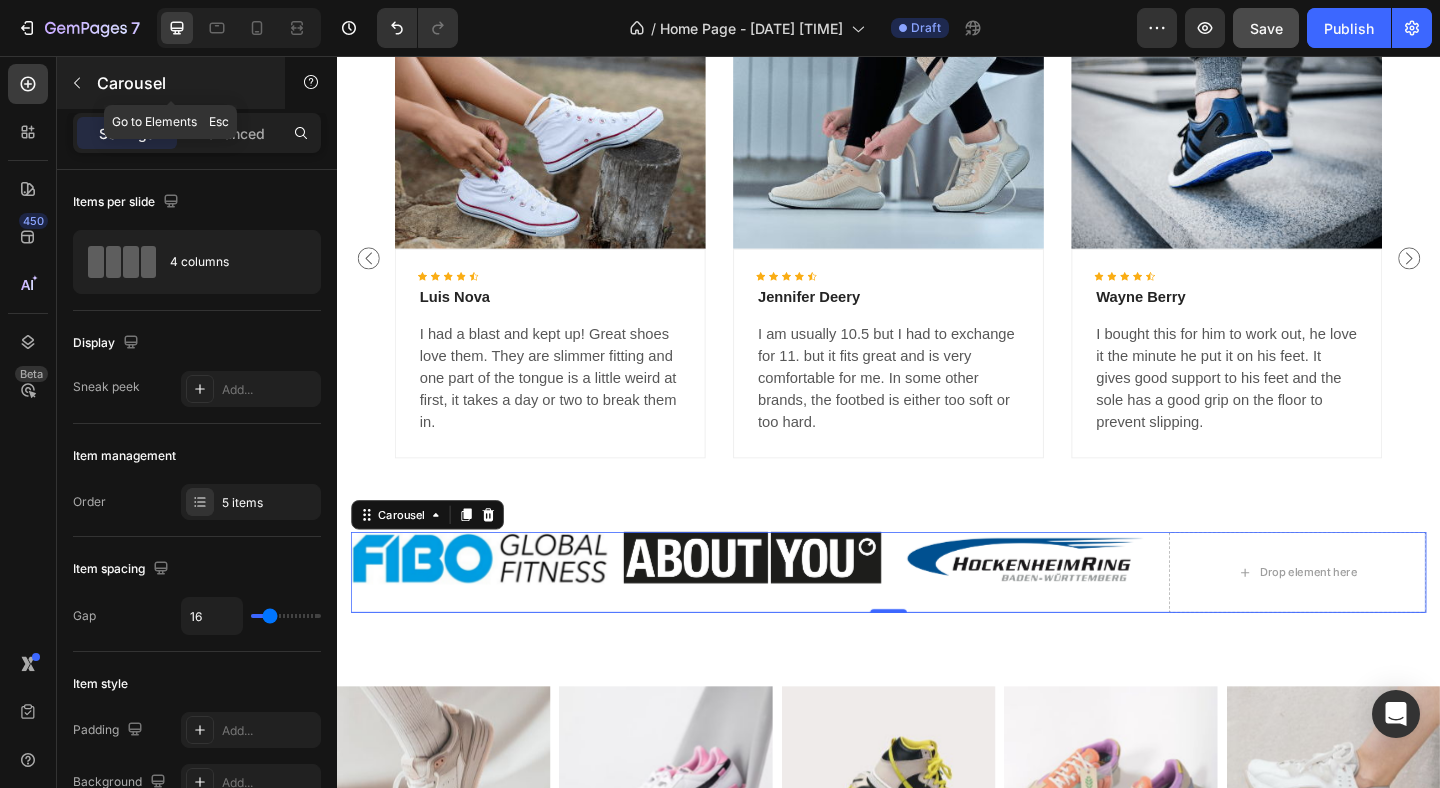click at bounding box center (77, 83) 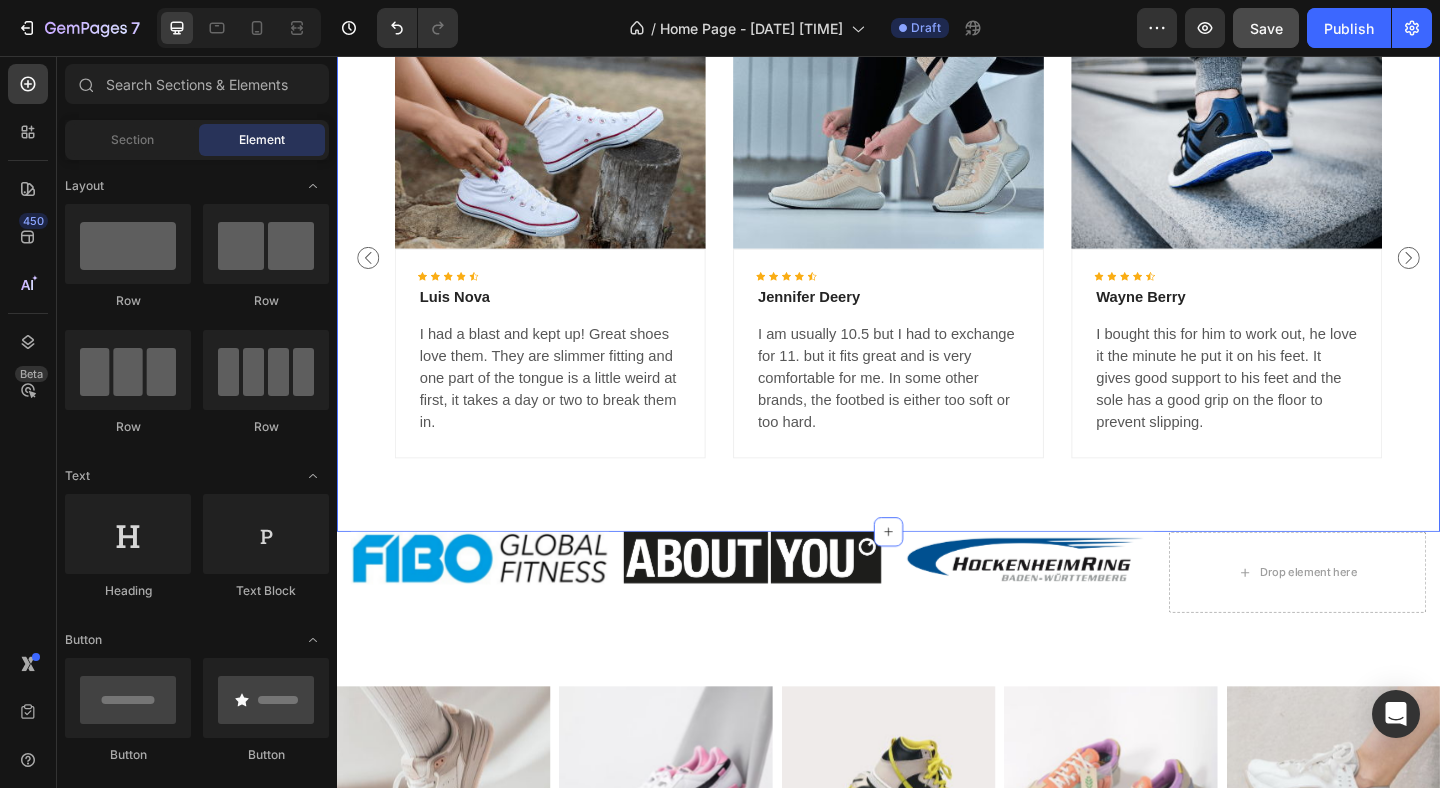 click on "Customers reviews Heading         Image                Icon                Icon                Icon                Icon
Icon Icon List Hoz Luis Nova Text block I had a blast and kept up! Great shoes love them. They are slimmer fitting and one part of the tongue is a little weird at first, it takes a day or two to break them in.  Text block Row Image                Icon                Icon                Icon                Icon
Icon Icon List Hoz Jennifer Deery Text block I am usually 10.5 but I had to exchange for 11. but it fits great and is very comfortable for me. In some other brands, the footbed is either too soft or too hard.  Text block Row Image                Icon                Icon                Icon                Icon
Icon Icon List Hoz Wayne Berry Text block I bought this for him to work out, he love it the minute he put it on his feet. It gives good support to his feet and the sole has a good grip on the floor to prevent slipping. Text block" at bounding box center (937, 221) 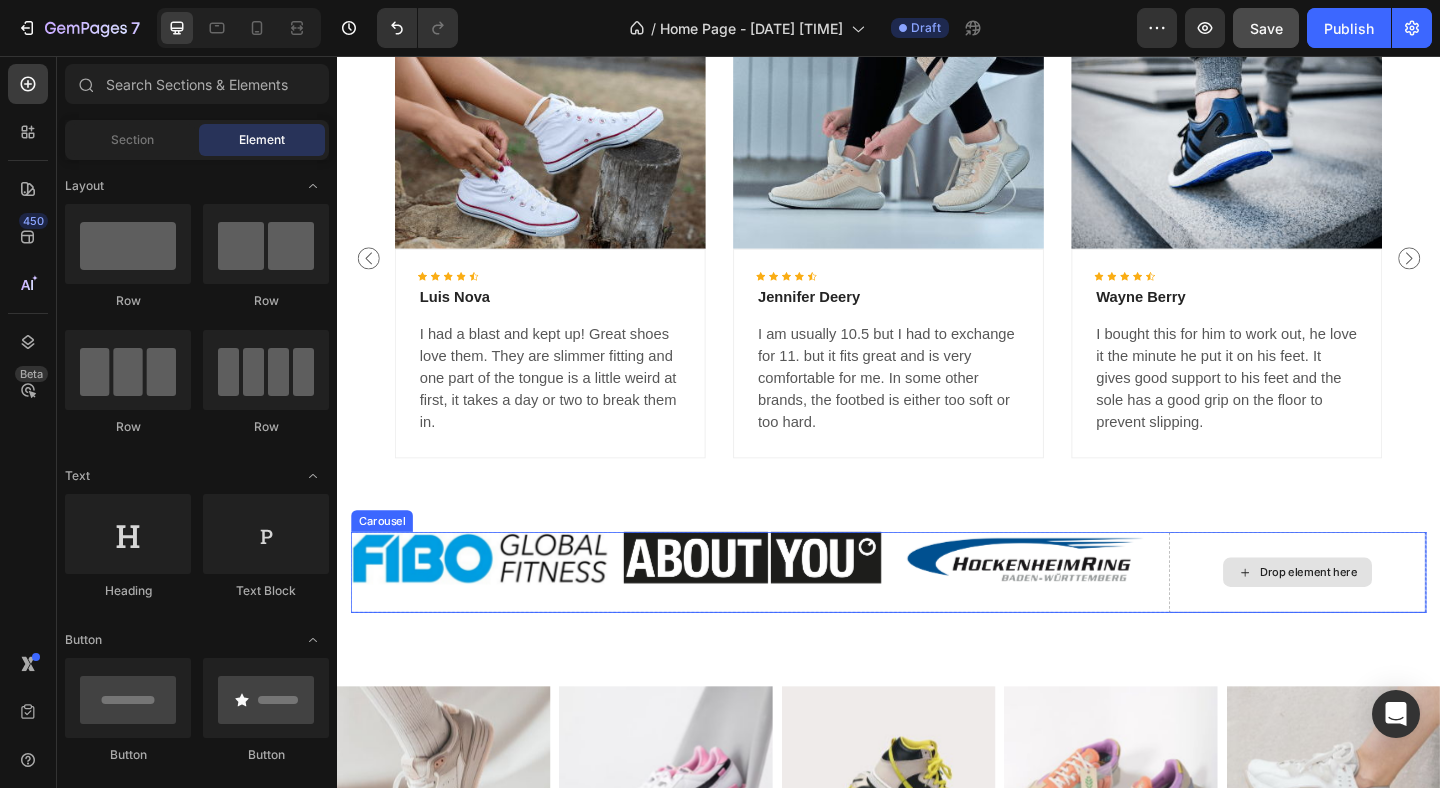 click on "Drop element here" at bounding box center (1382, 618) 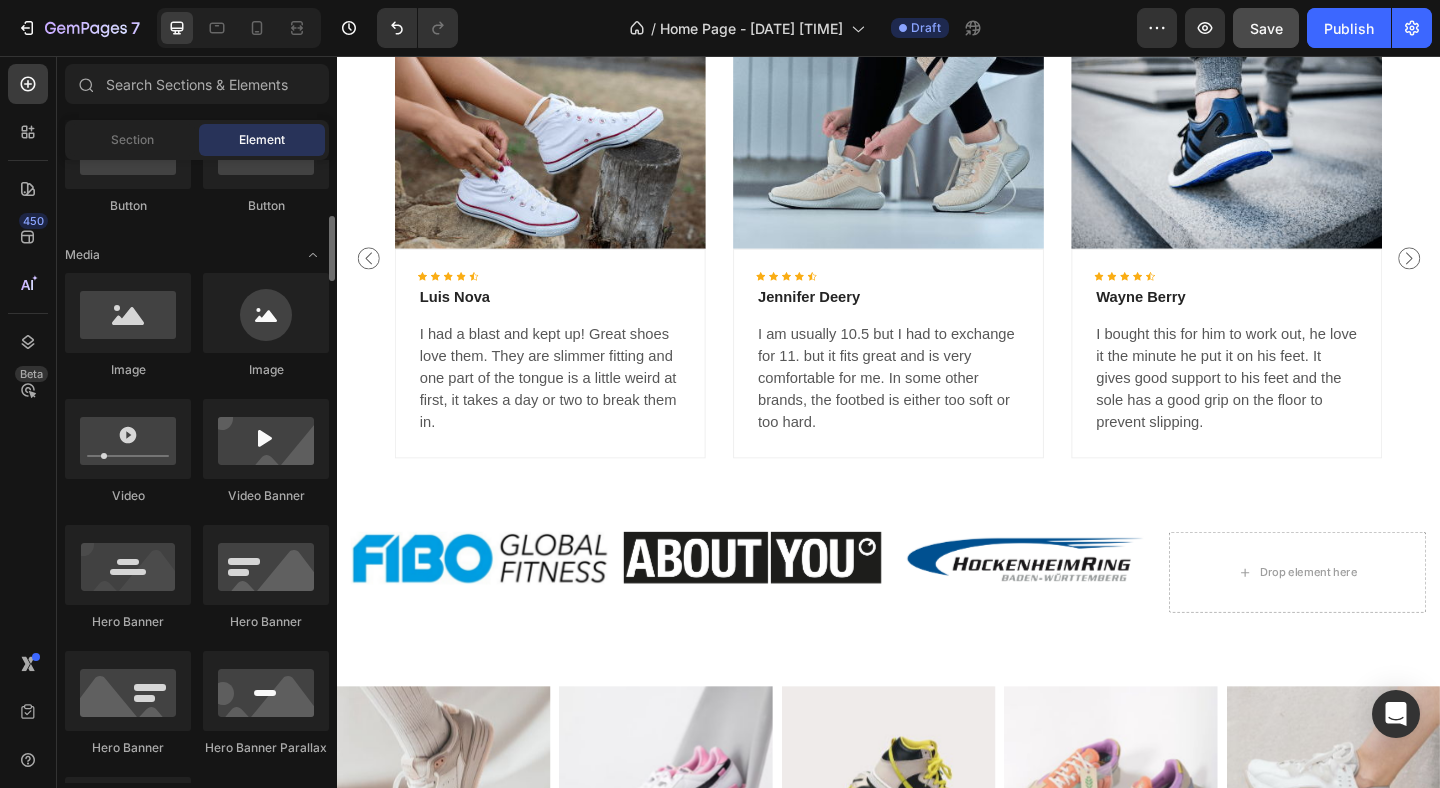 scroll, scrollTop: 548, scrollLeft: 0, axis: vertical 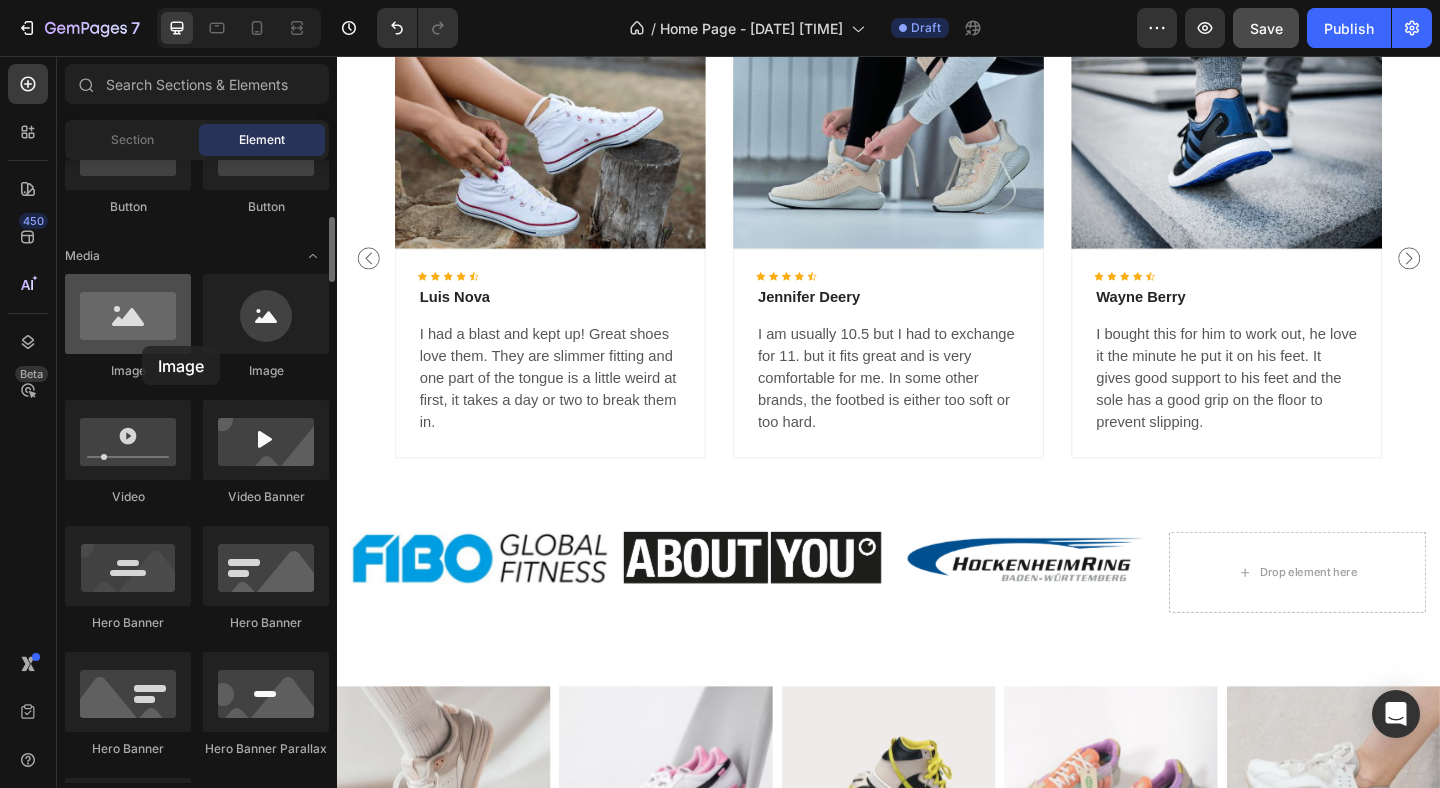 click at bounding box center (128, 314) 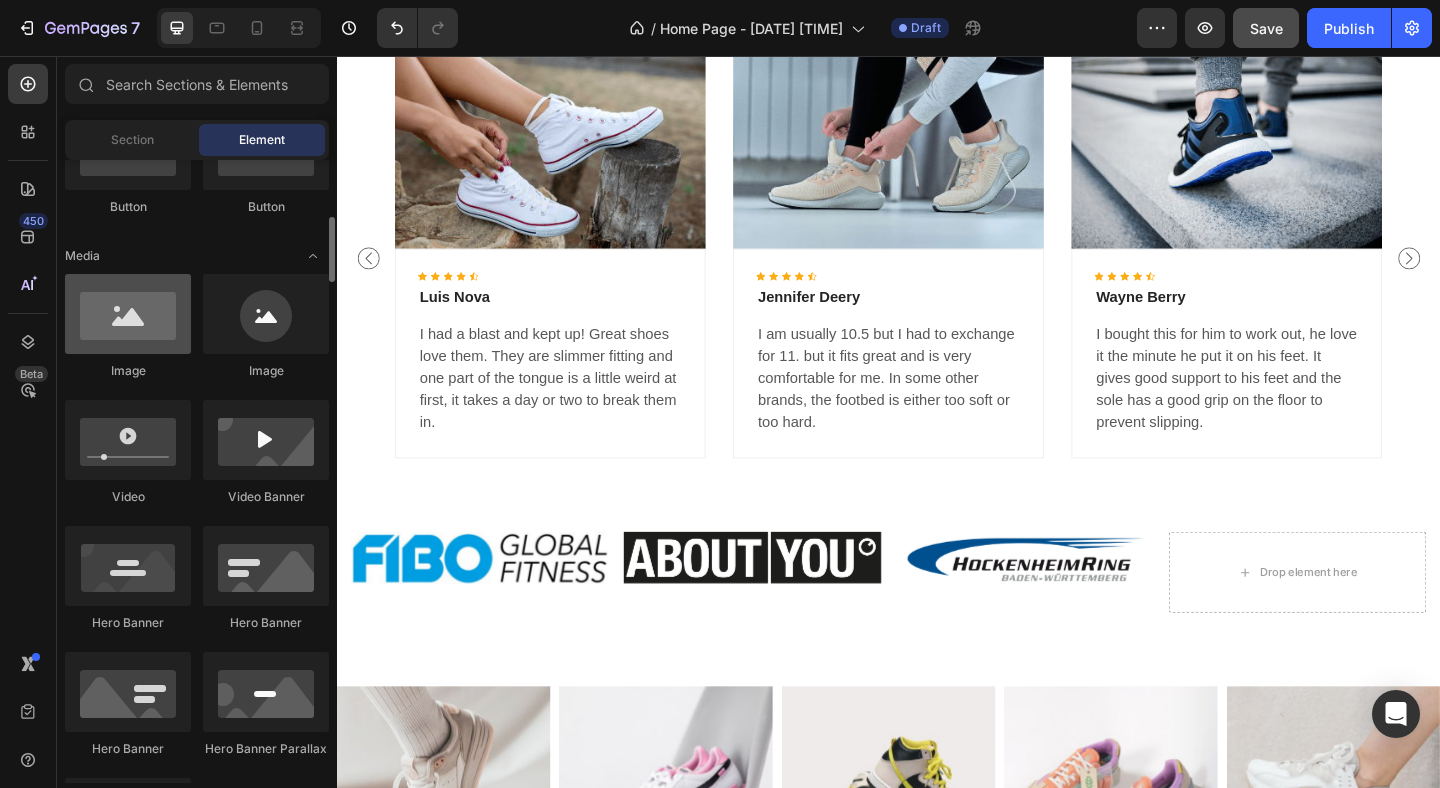 click at bounding box center [128, 314] 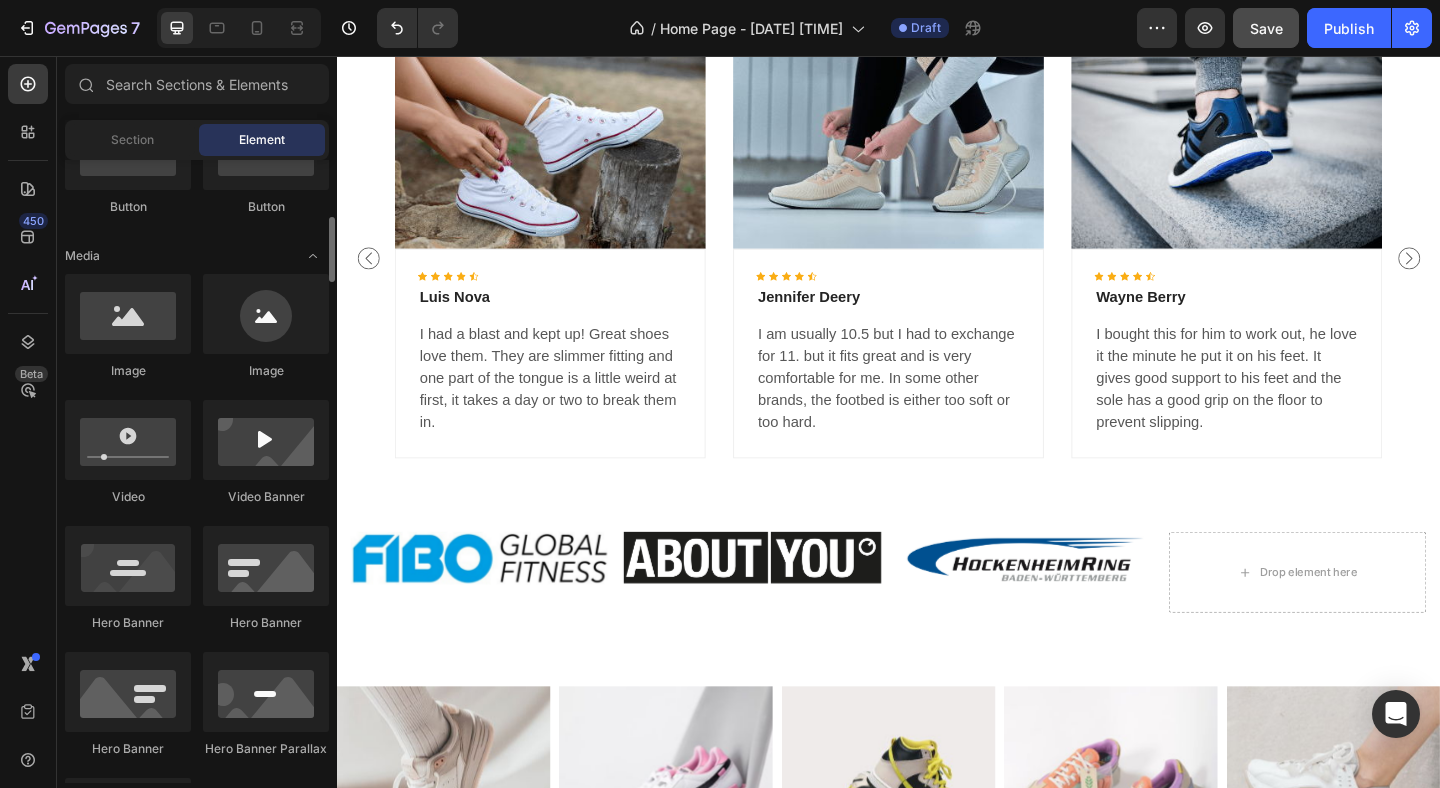 click on "Image" 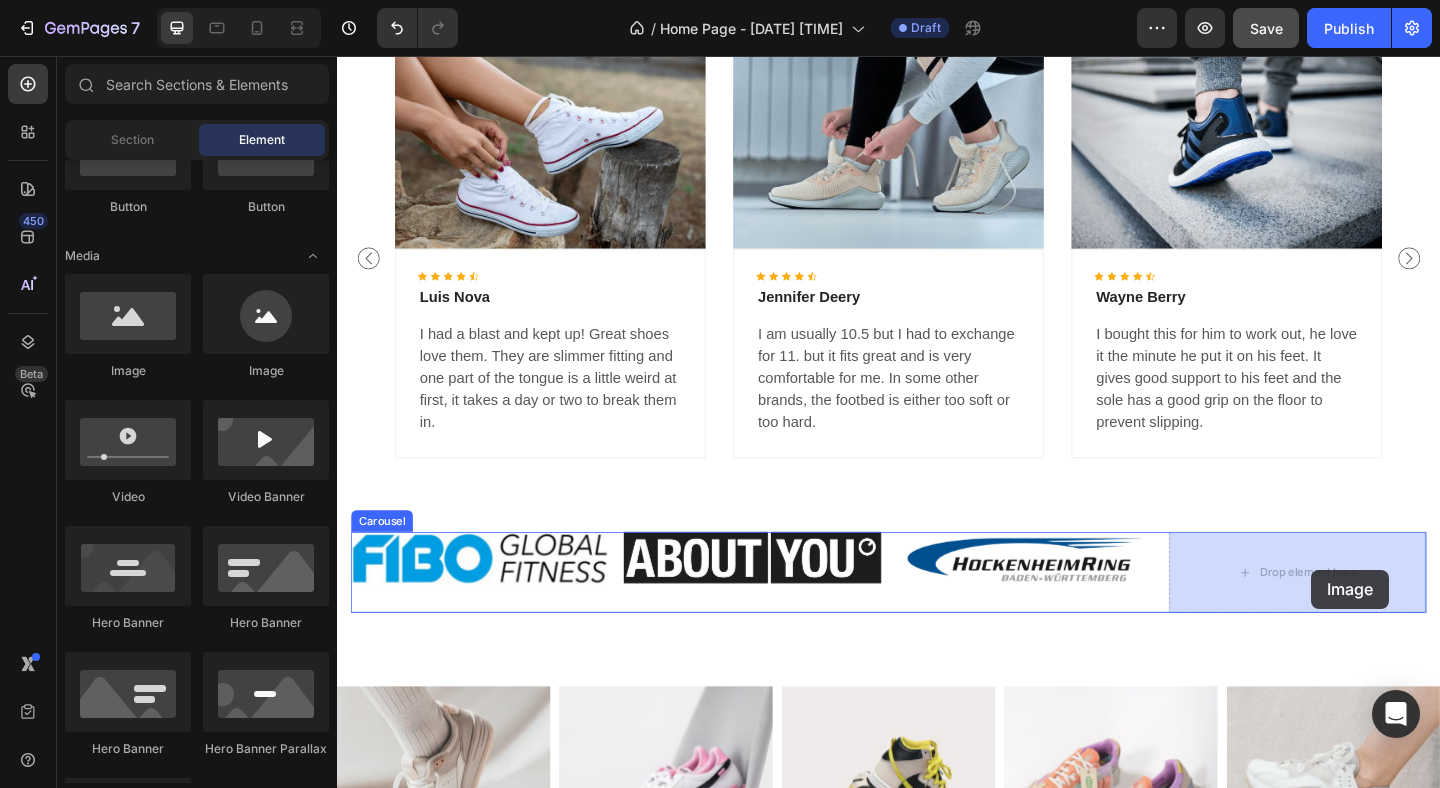 drag, startPoint x: 475, startPoint y: 362, endPoint x: 1396, endPoint y: 615, distance: 955.1178 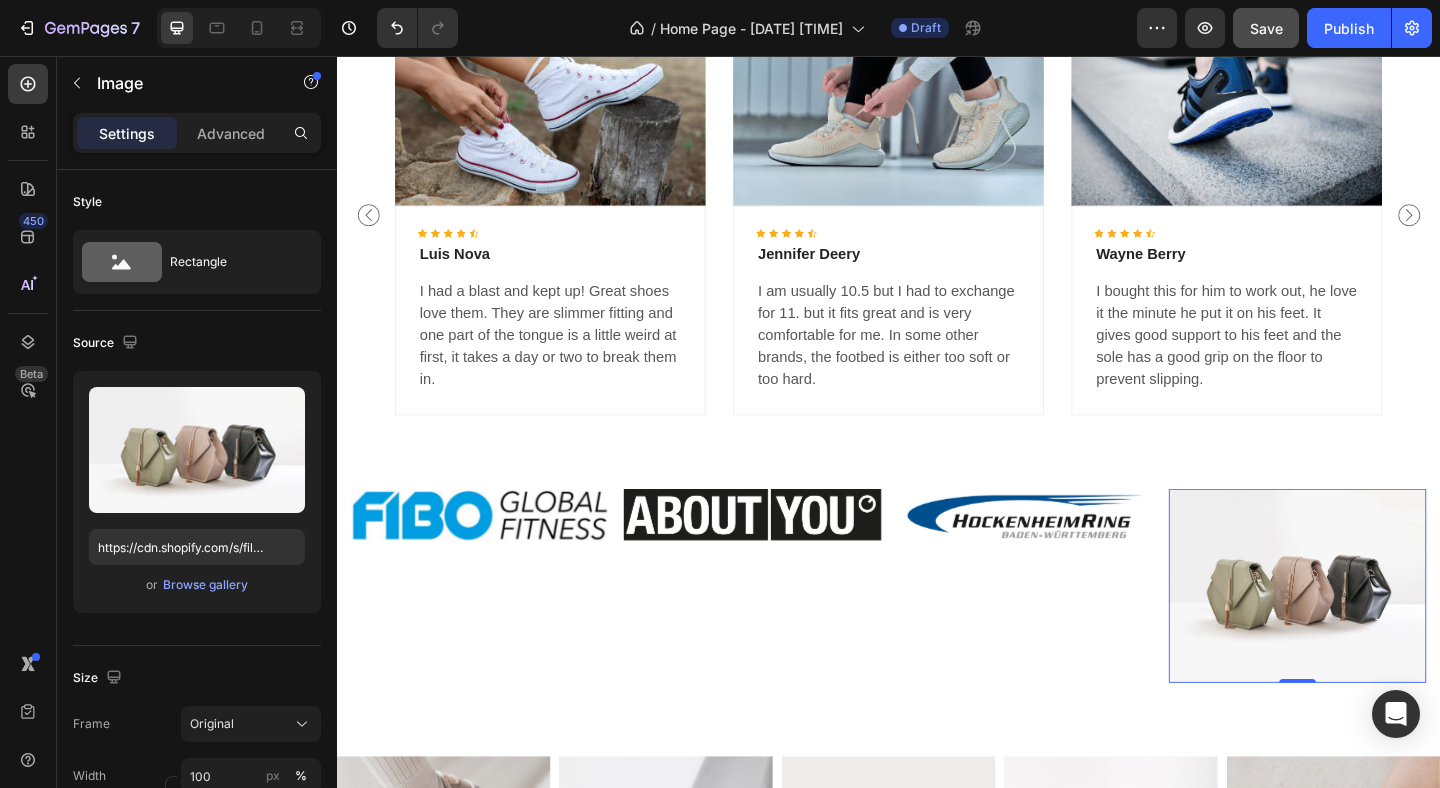 scroll, scrollTop: 3644, scrollLeft: 0, axis: vertical 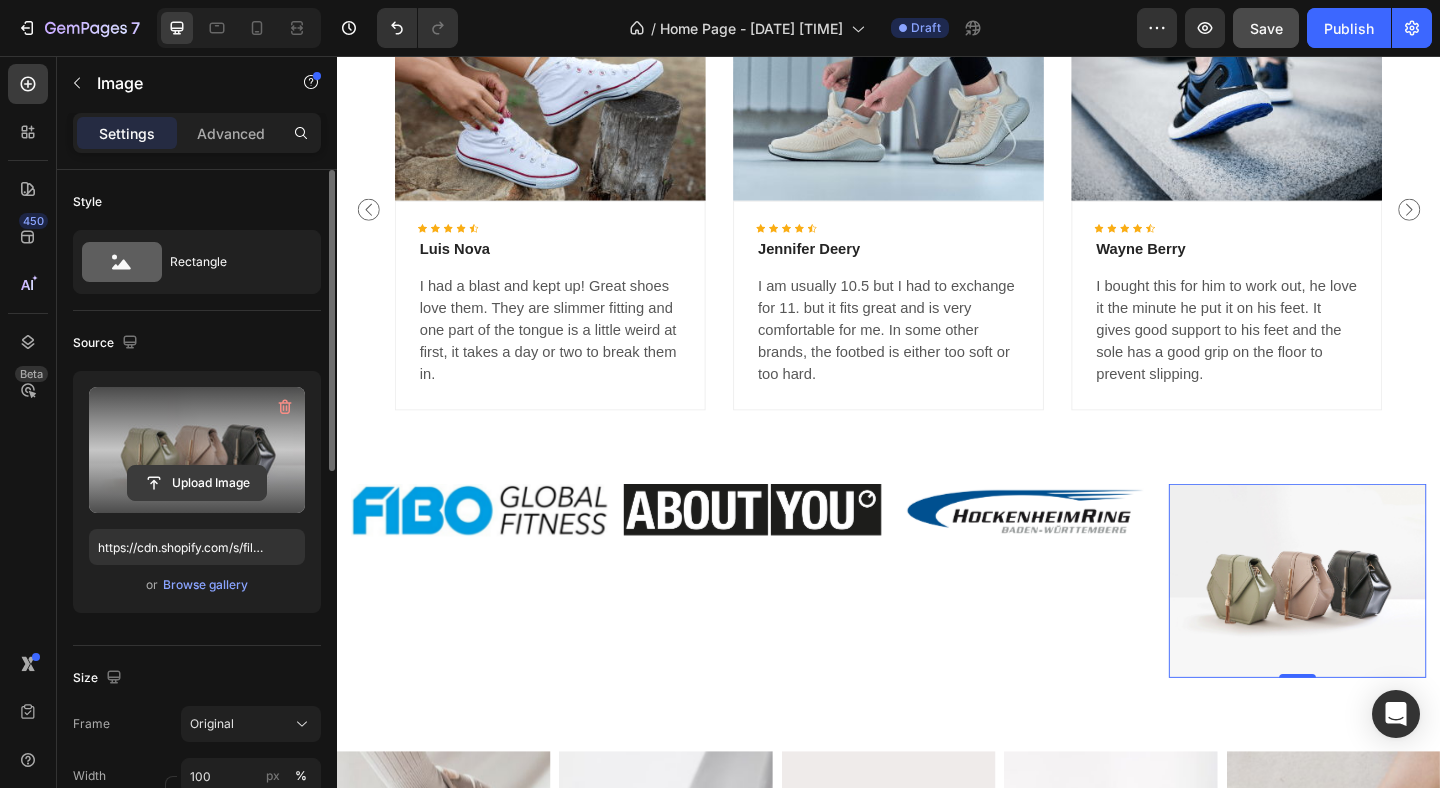click 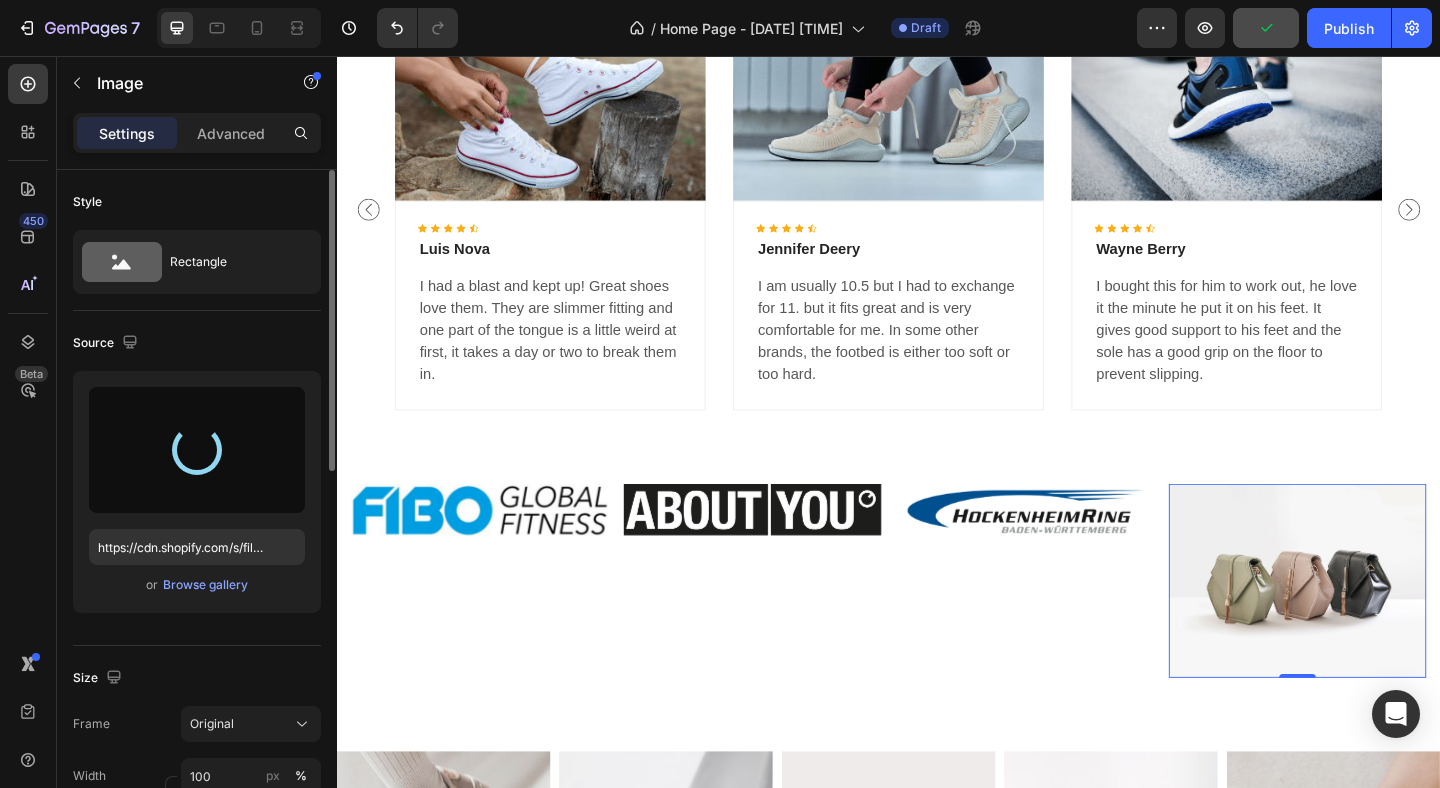 type on "https://cdn.shopify.com/s/files/1/0883/4410/1197/files/gempages_578038229618393616-124b1085-8986-4945-a266-4ccc4c2f49c9.png" 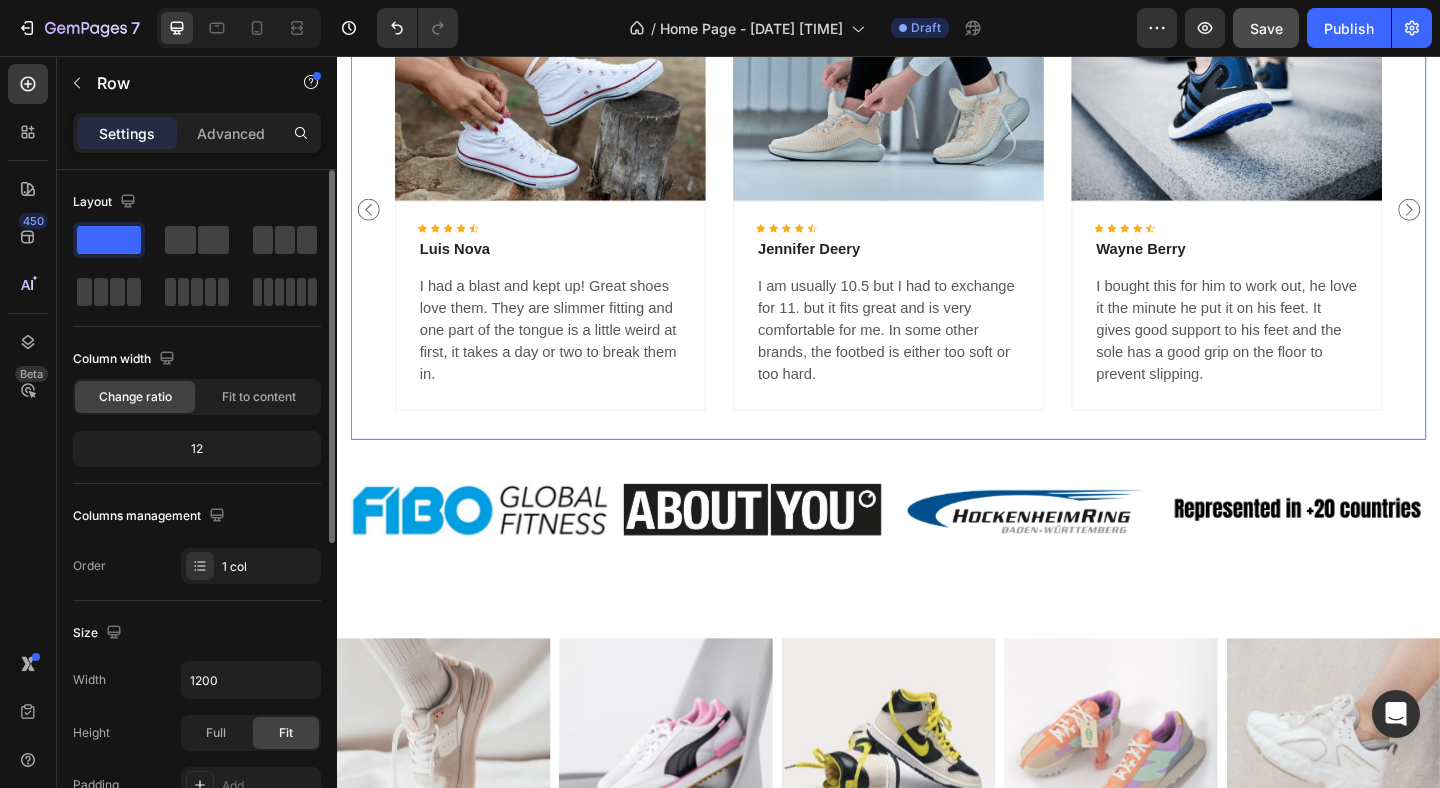 click on "Image                Icon                Icon                Icon                Icon
Icon Icon List Hoz Luis Nova Text block I had a blast and kept up! Great shoes love them. They are slimmer fitting and one part of the tongue is a little weird at first, it takes a day or two to break them in.  Text block Row Image                Icon                Icon                Icon                Icon
Icon Icon List Hoz Jennifer Deery Text block I am usually 10.5 but I had to exchange for 11. but it fits great and is very comfortable for me. In some other brands, the footbed is either too soft or too hard.  Text block Row Image                Icon                Icon                Icon                Icon
Icon Icon List Hoz Wayne Berry Text block I bought this for him to work out, he love it the minute he put it on his feet. It gives good support to his feet and the sole has a good grip on the floor to prevent slipping. Text block Row Image" at bounding box center [937, 231] 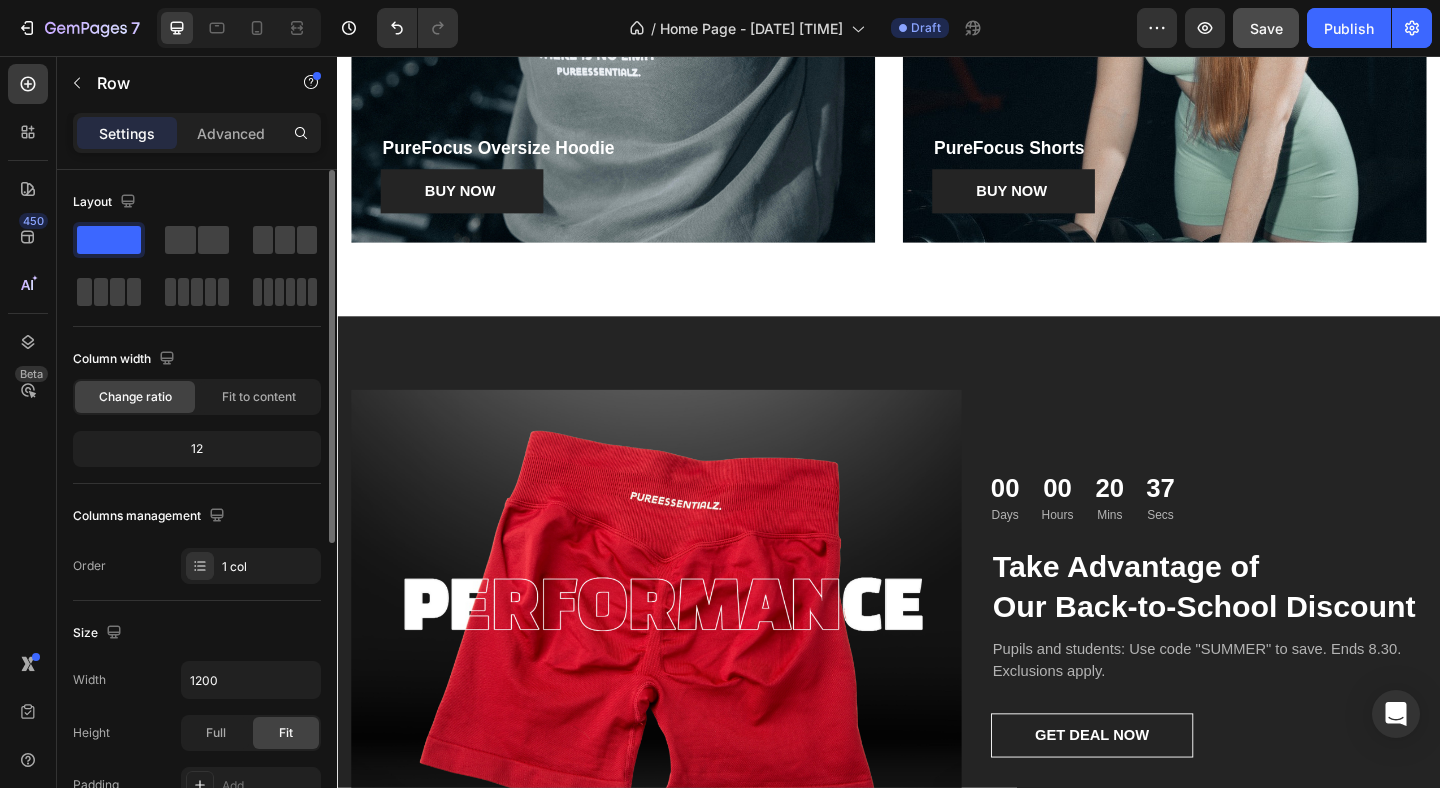 scroll, scrollTop: 2712, scrollLeft: 0, axis: vertical 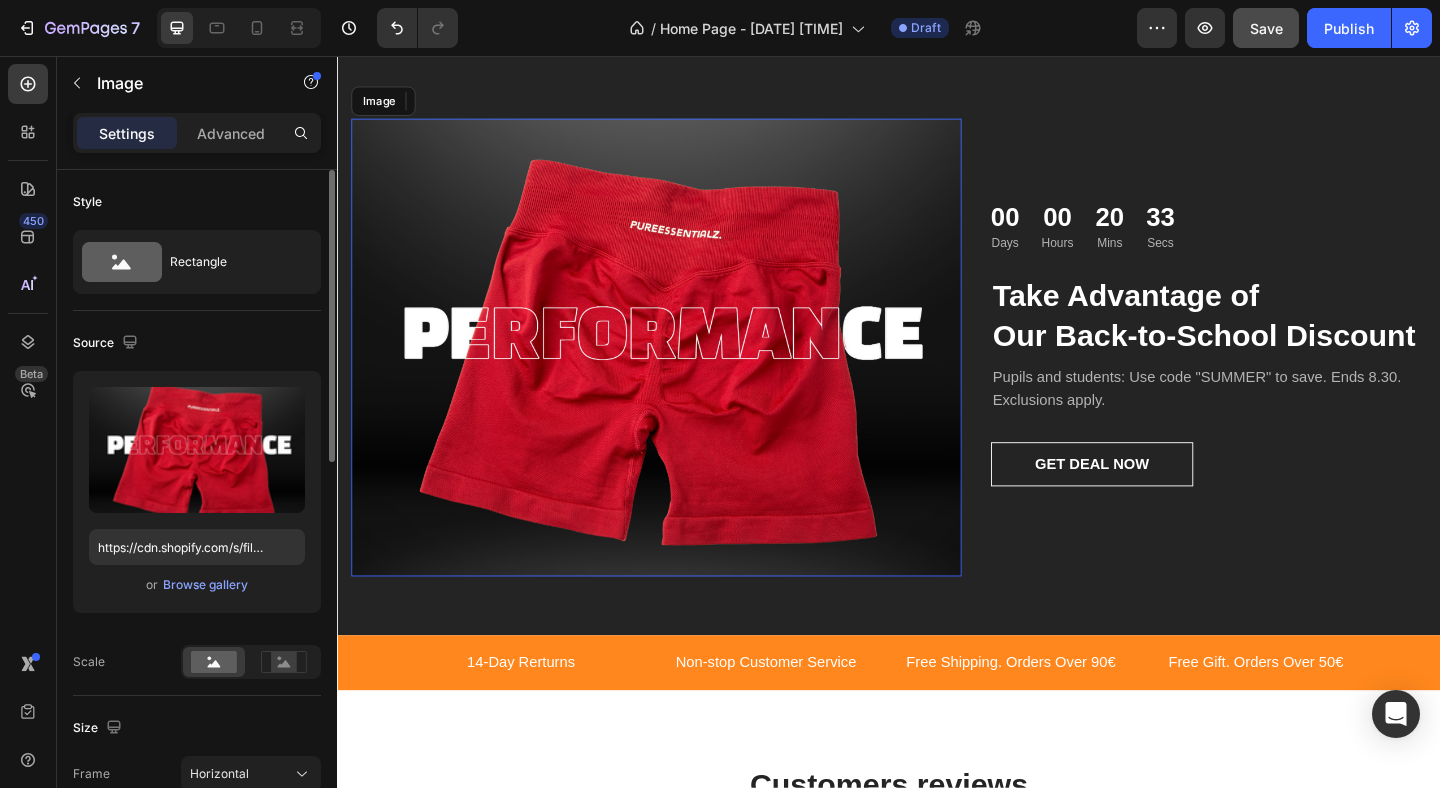 click at bounding box center [684, 373] 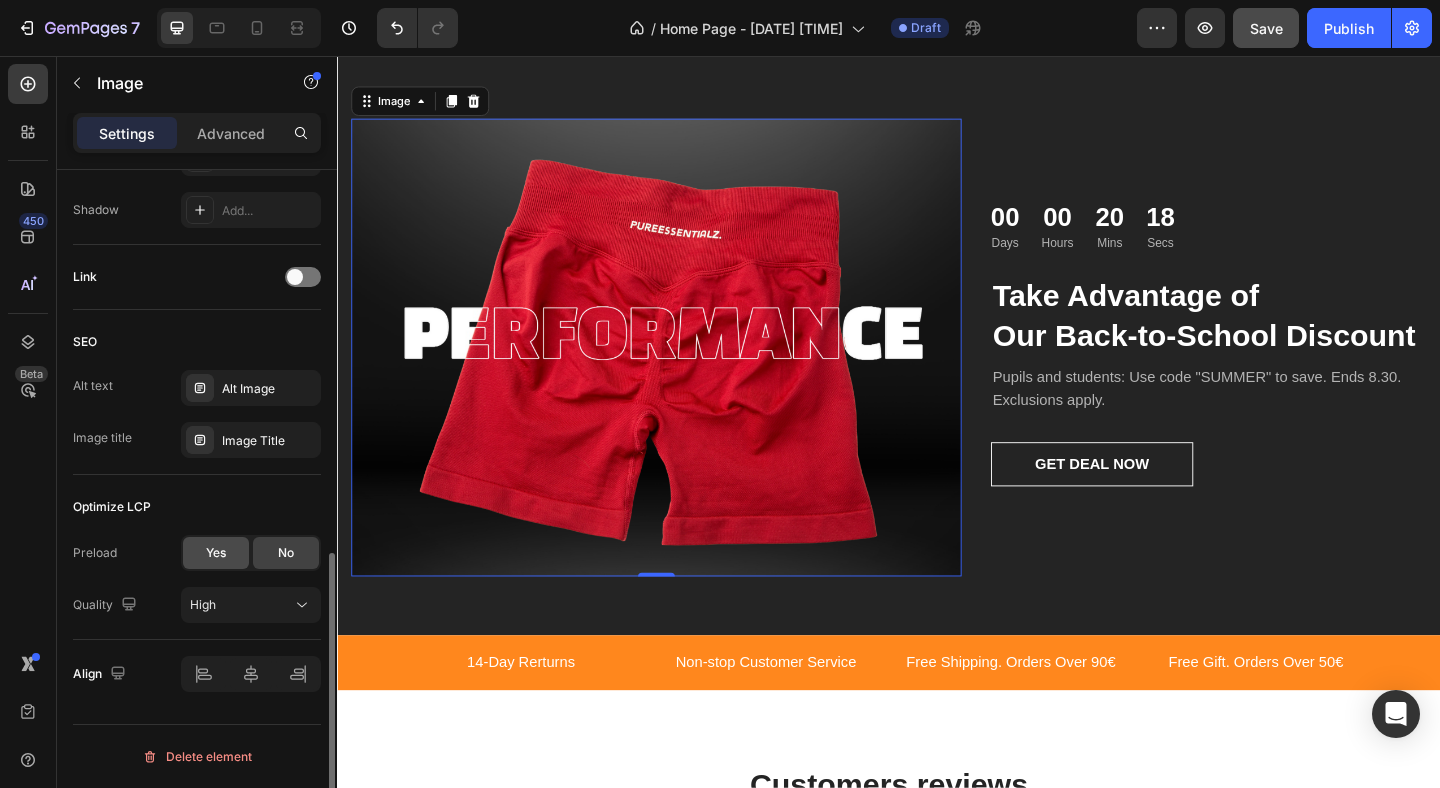 scroll, scrollTop: 0, scrollLeft: 0, axis: both 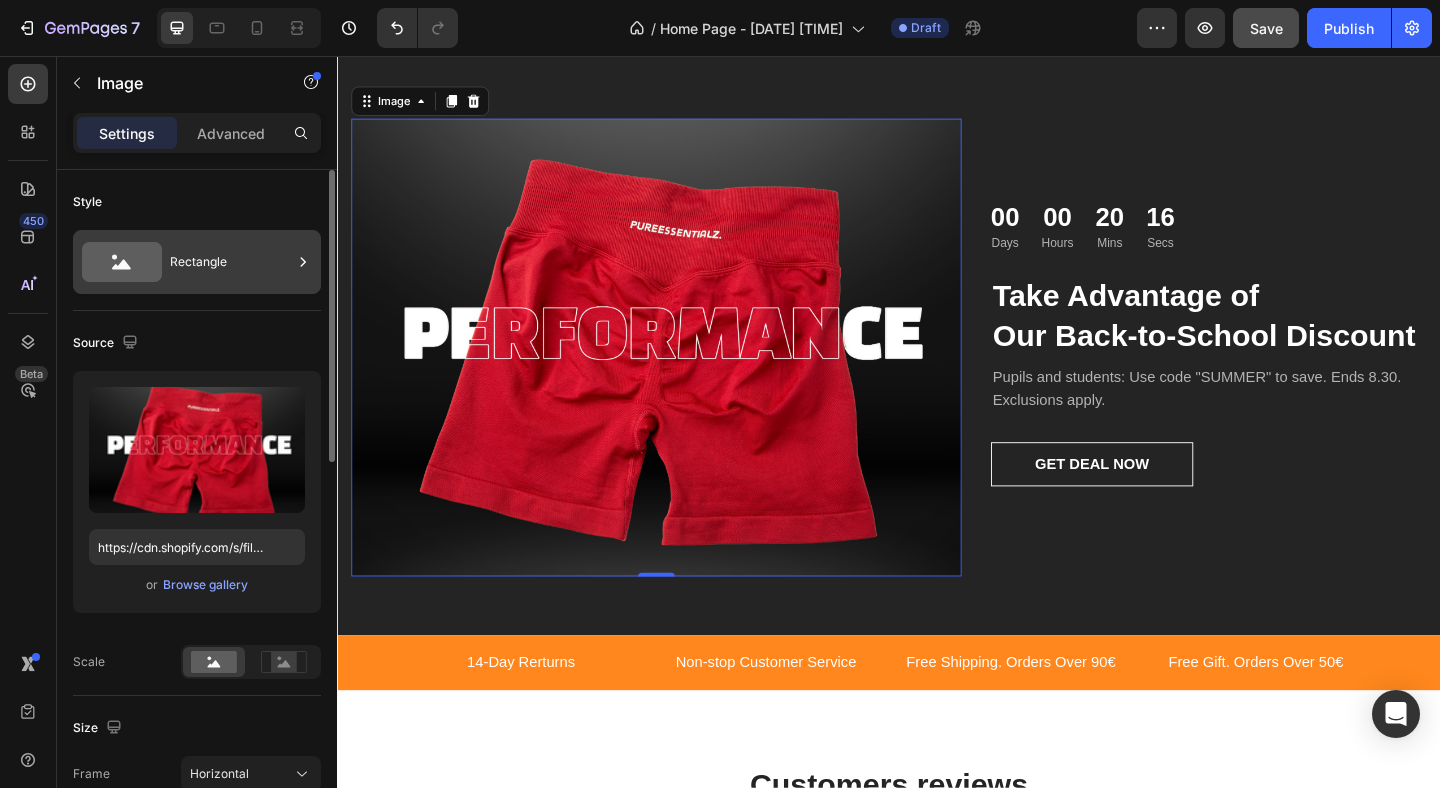 click on "Rectangle" at bounding box center (231, 262) 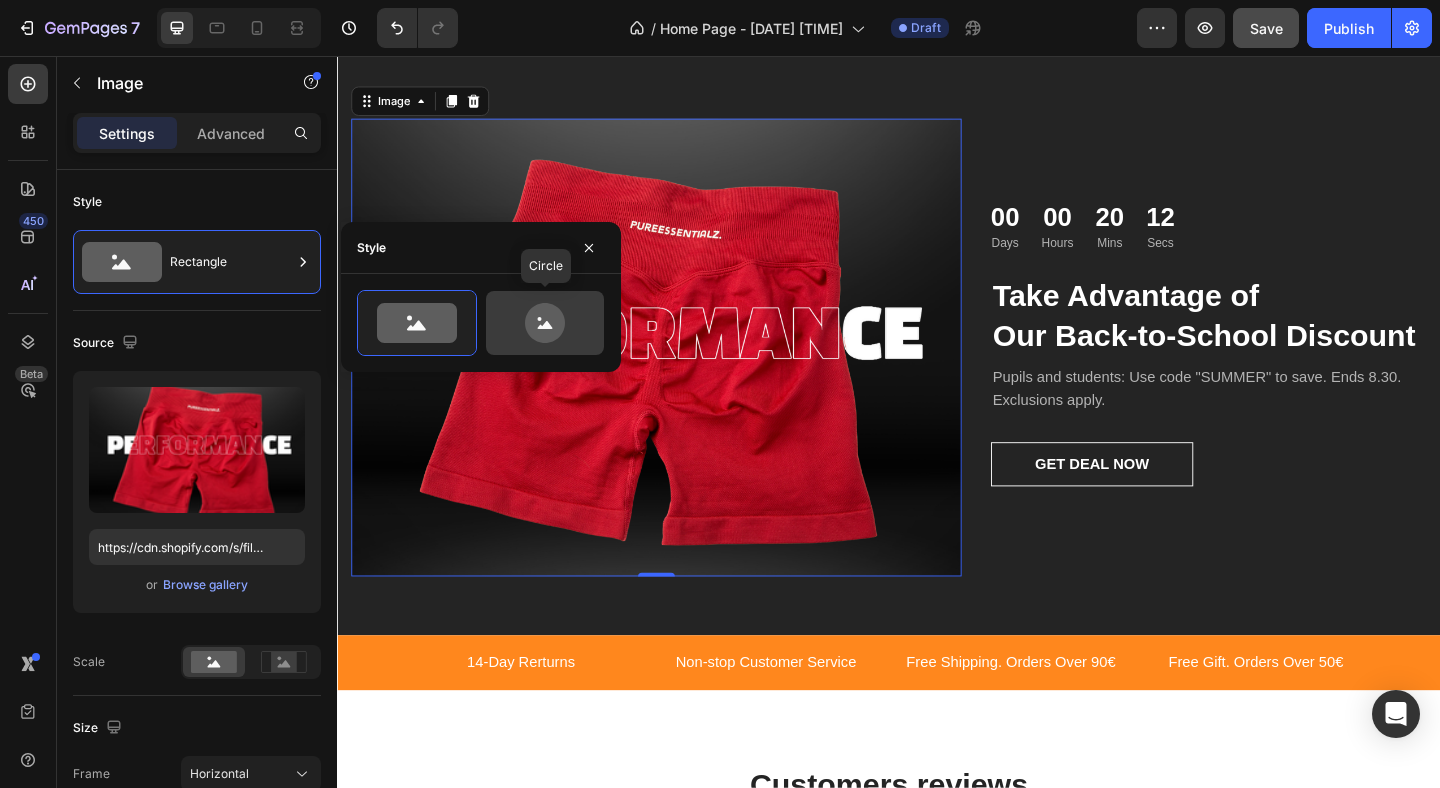 click 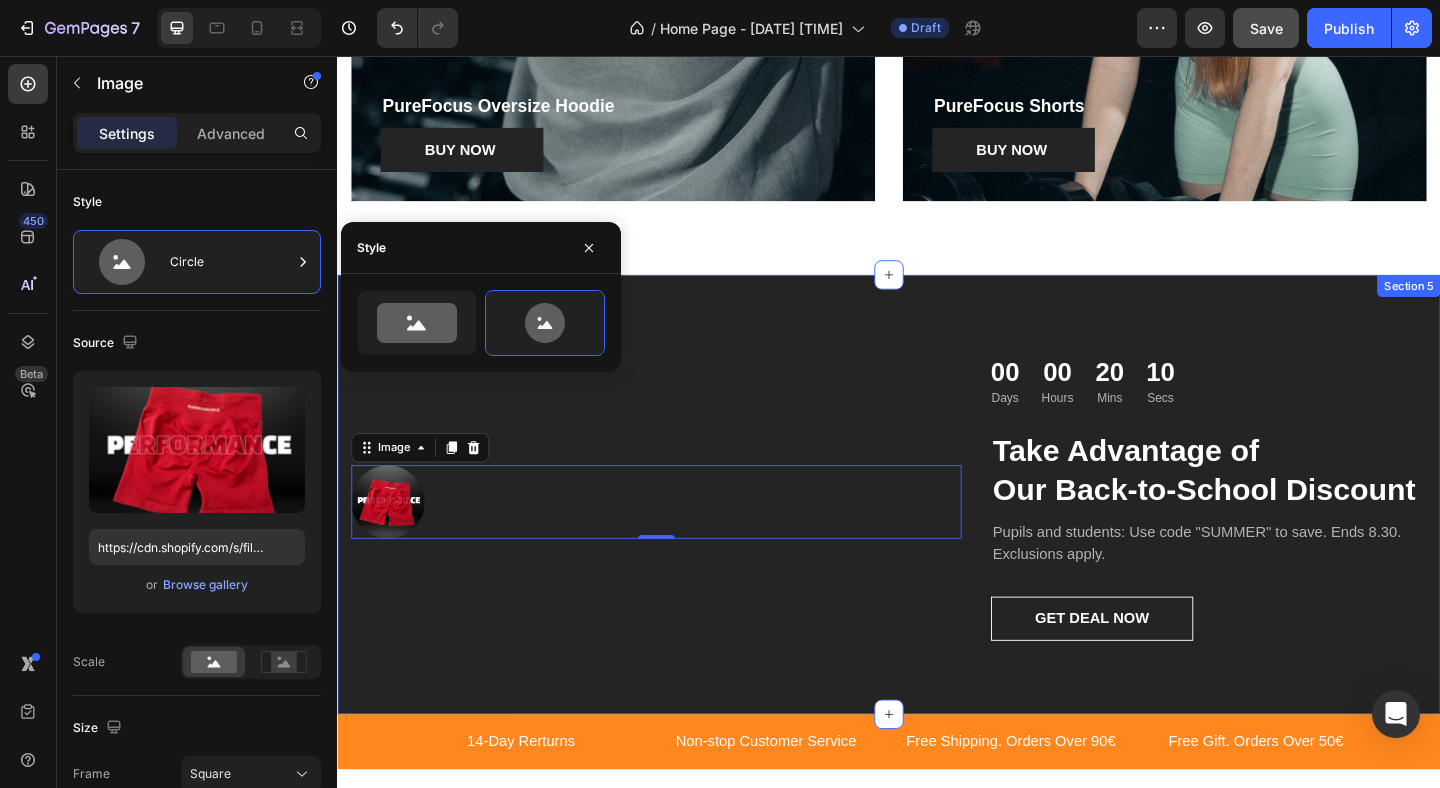 scroll, scrollTop: 2461, scrollLeft: 0, axis: vertical 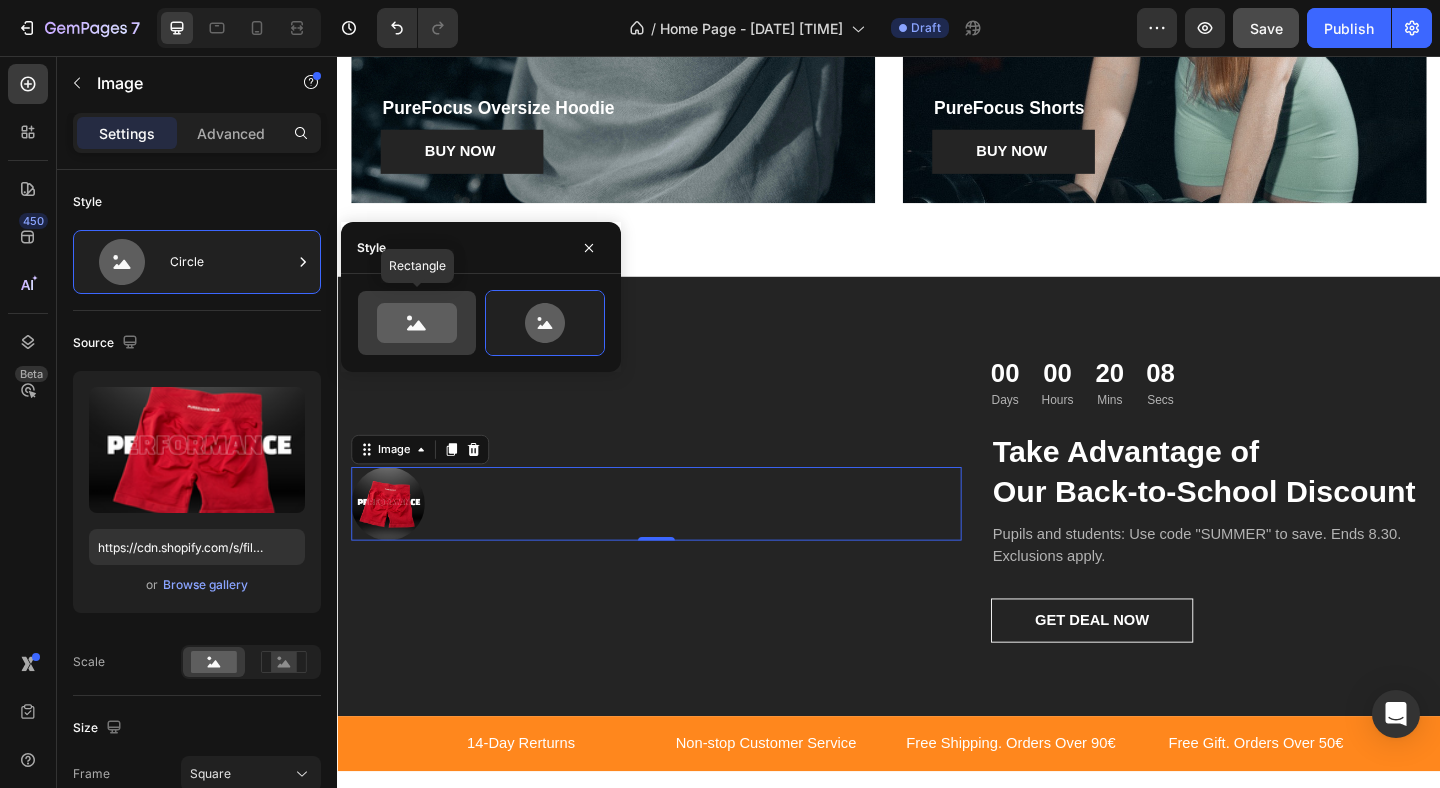 click 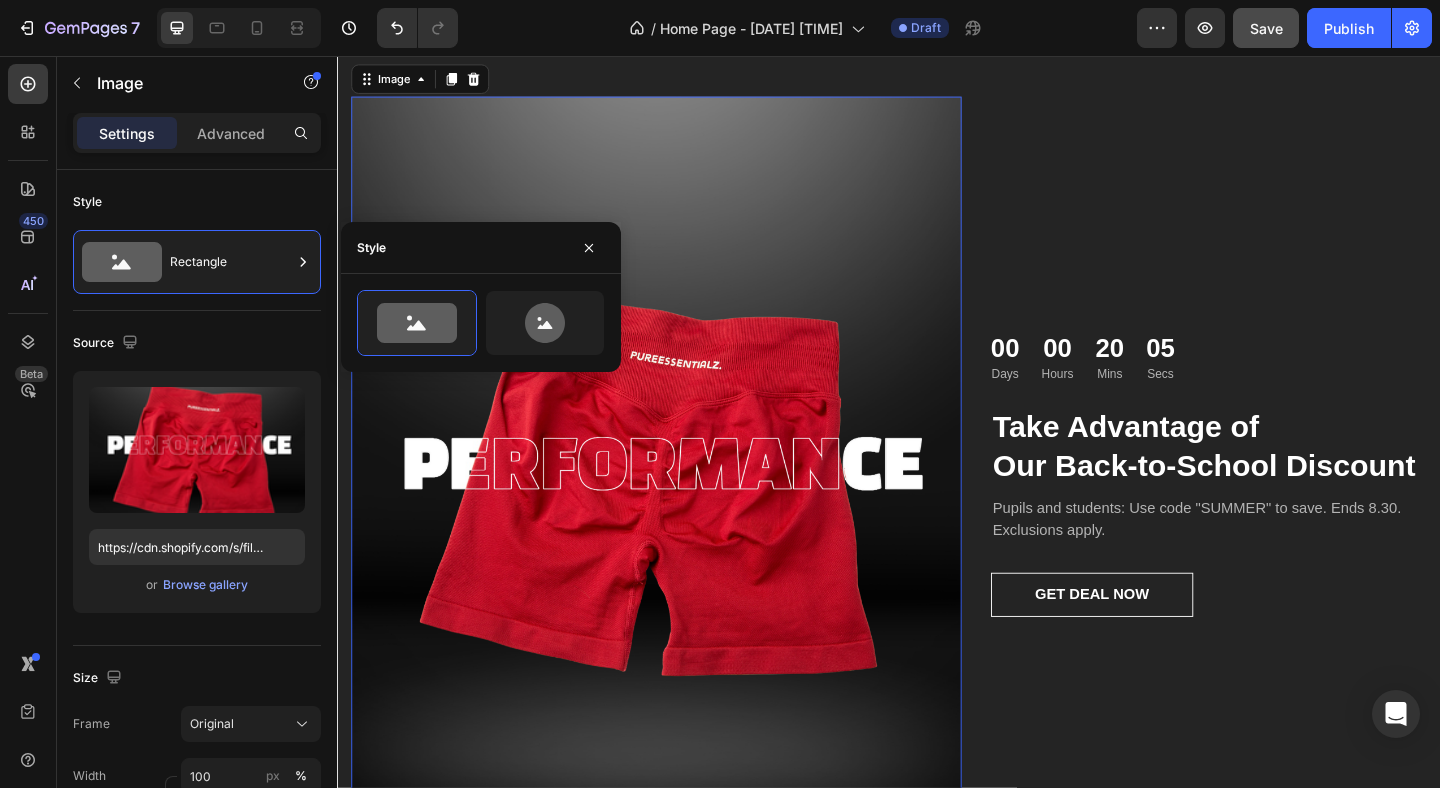 scroll, scrollTop: 2728, scrollLeft: 0, axis: vertical 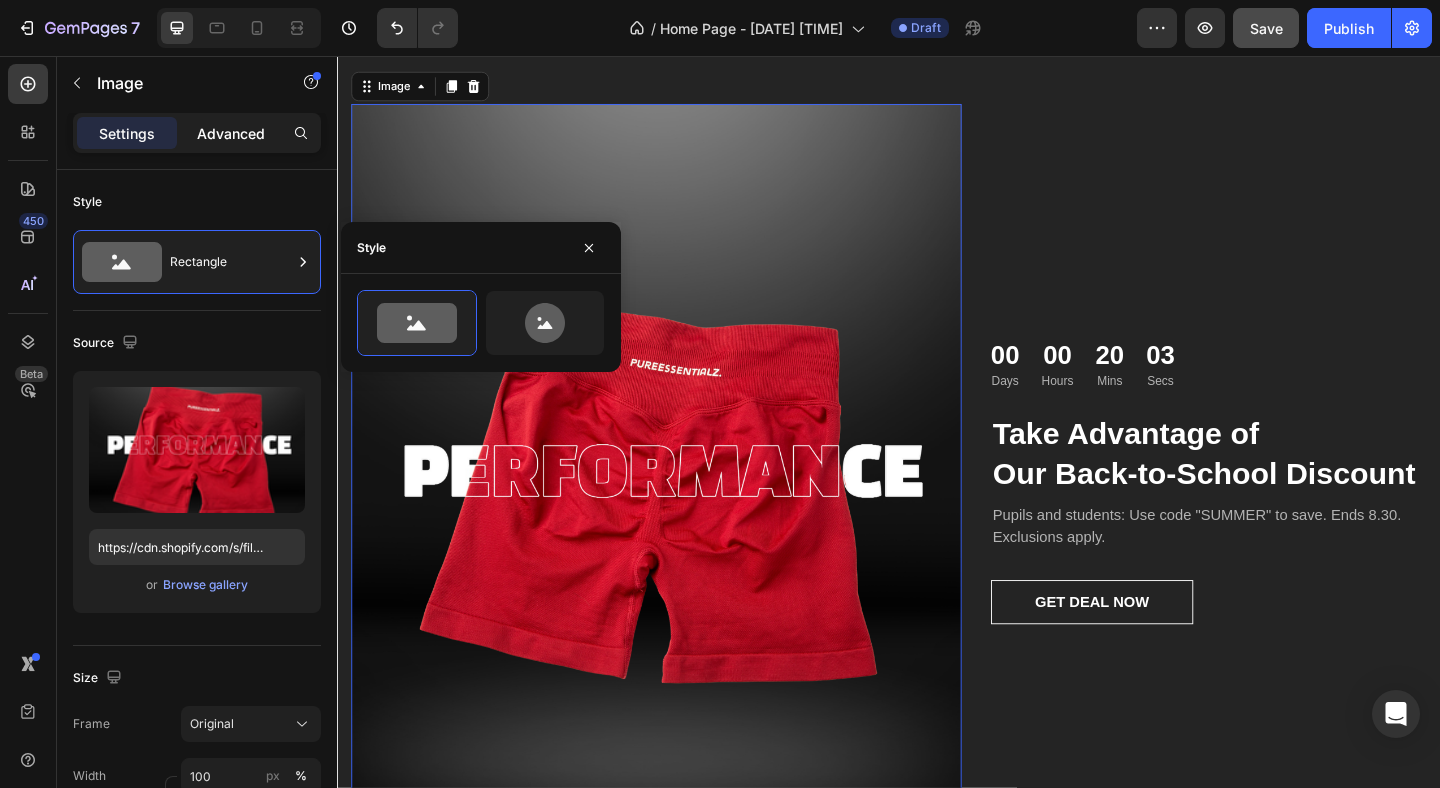 click on "Advanced" at bounding box center (231, 133) 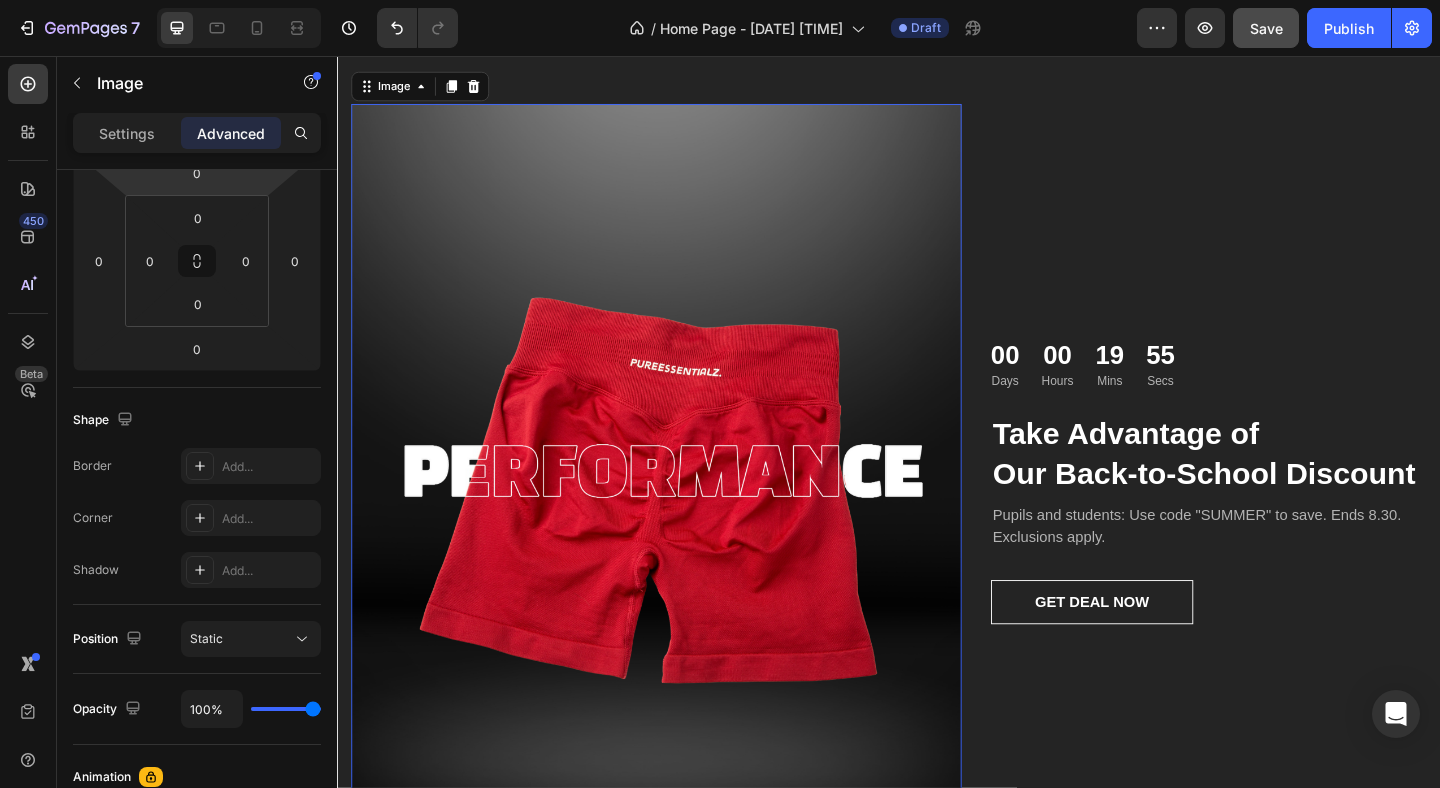 scroll, scrollTop: 0, scrollLeft: 0, axis: both 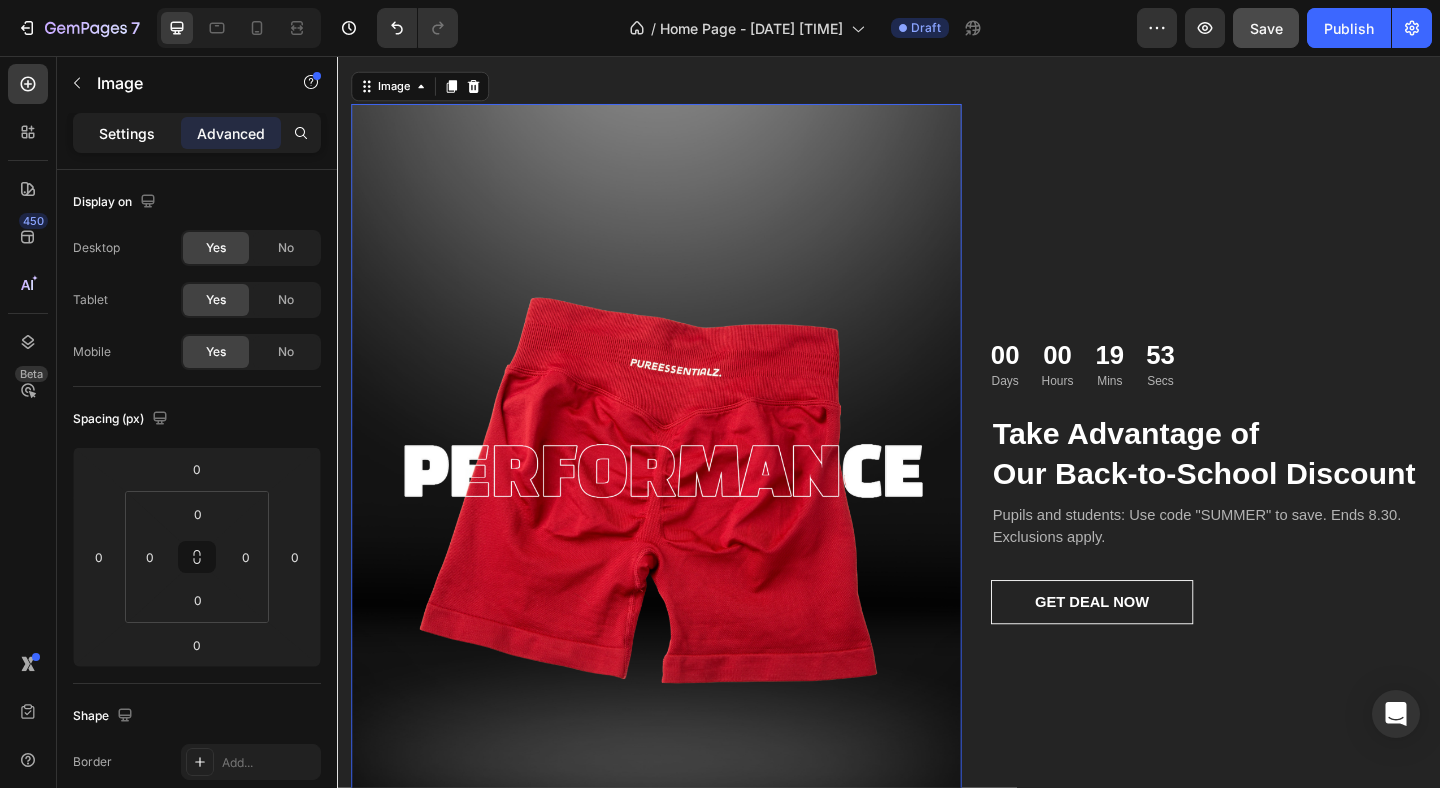click on "Settings" at bounding box center (127, 133) 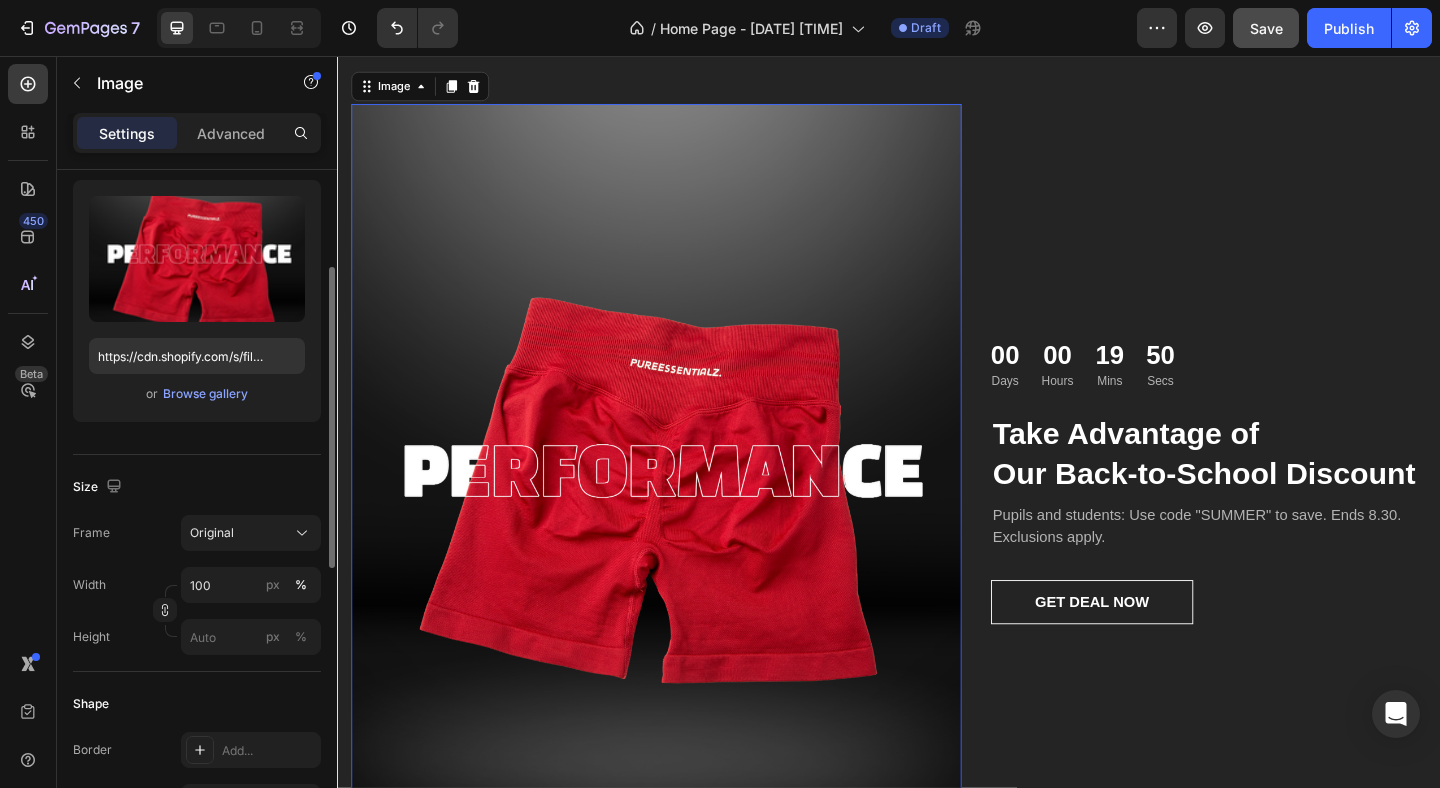 scroll, scrollTop: 201, scrollLeft: 0, axis: vertical 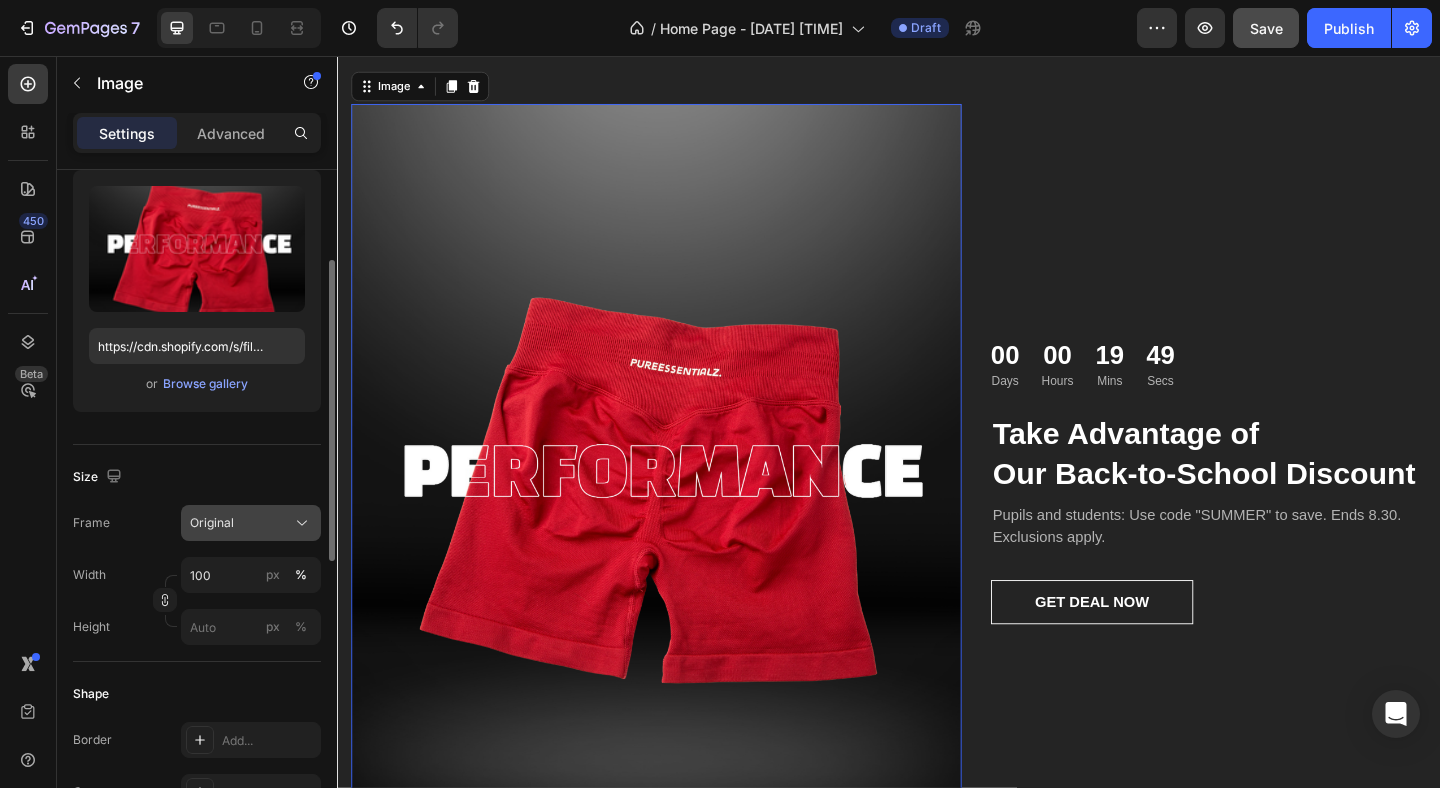 click on "Original" 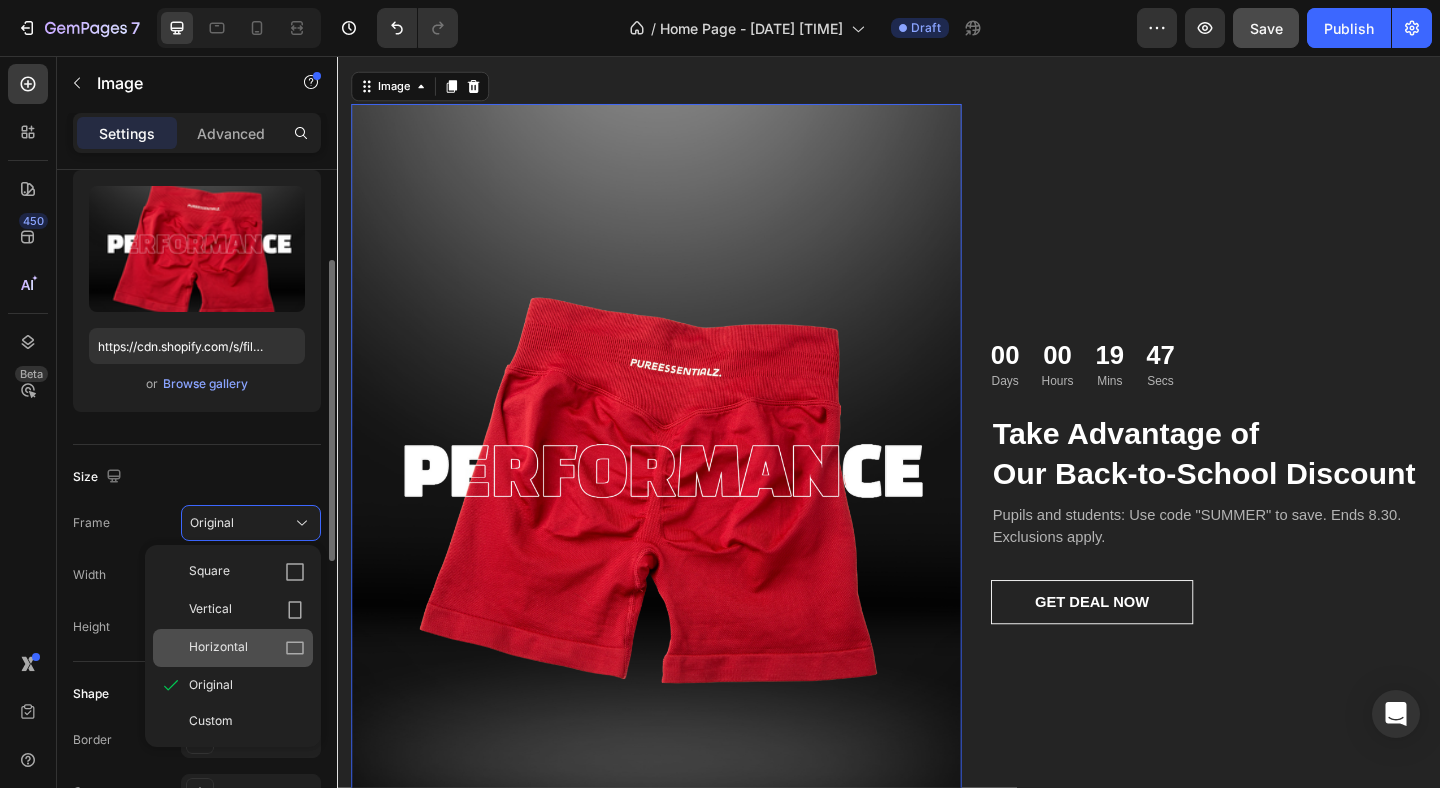 click on "Horizontal" 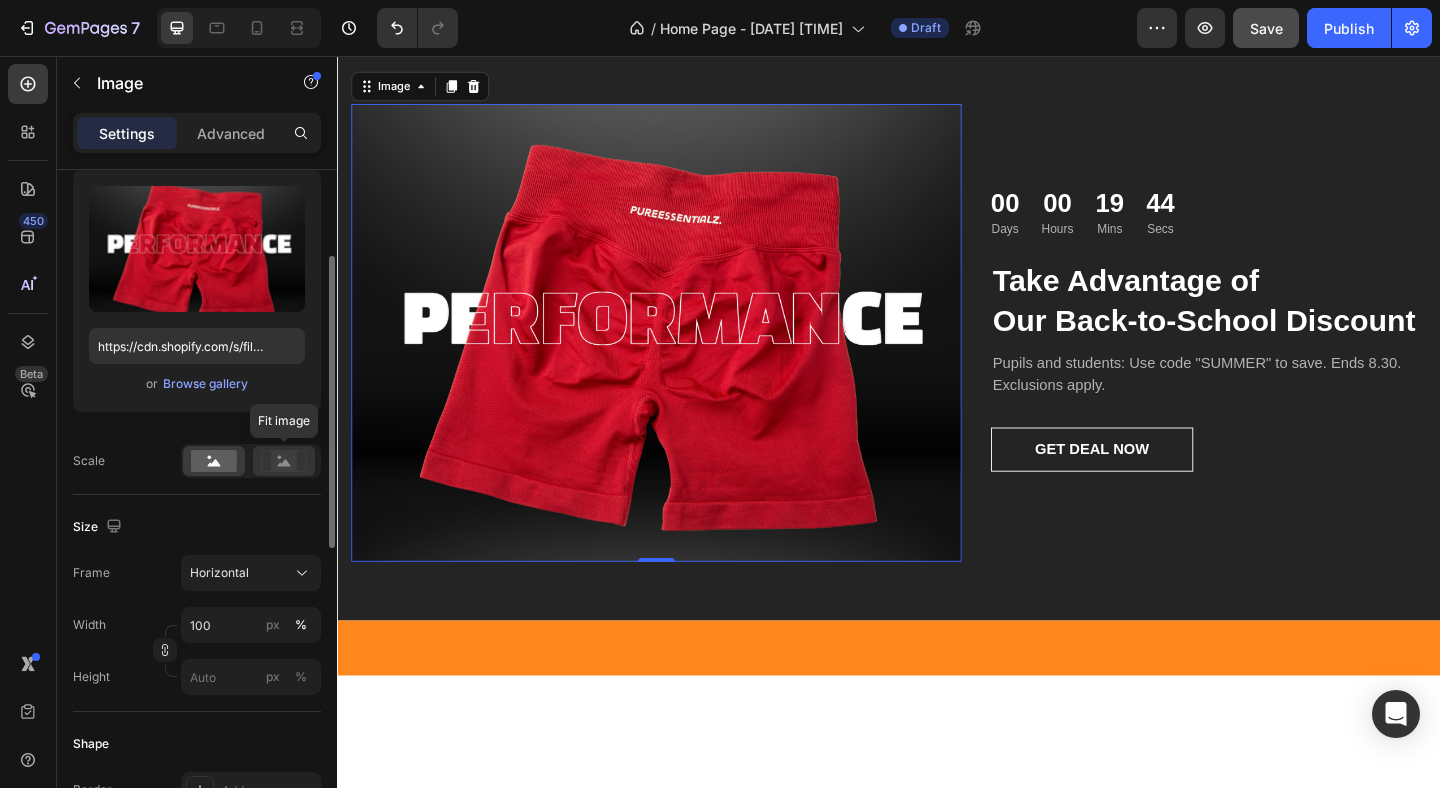 click 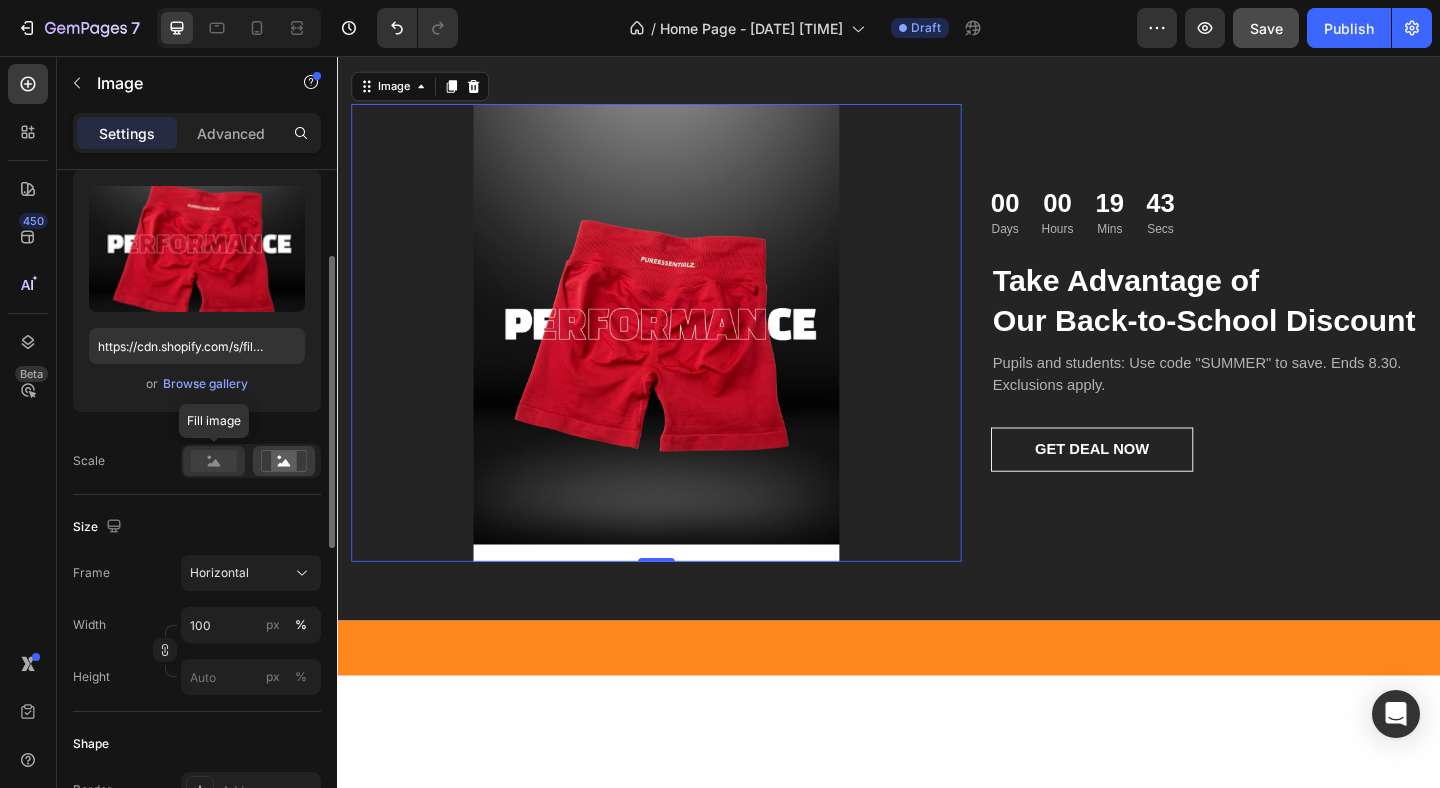 click 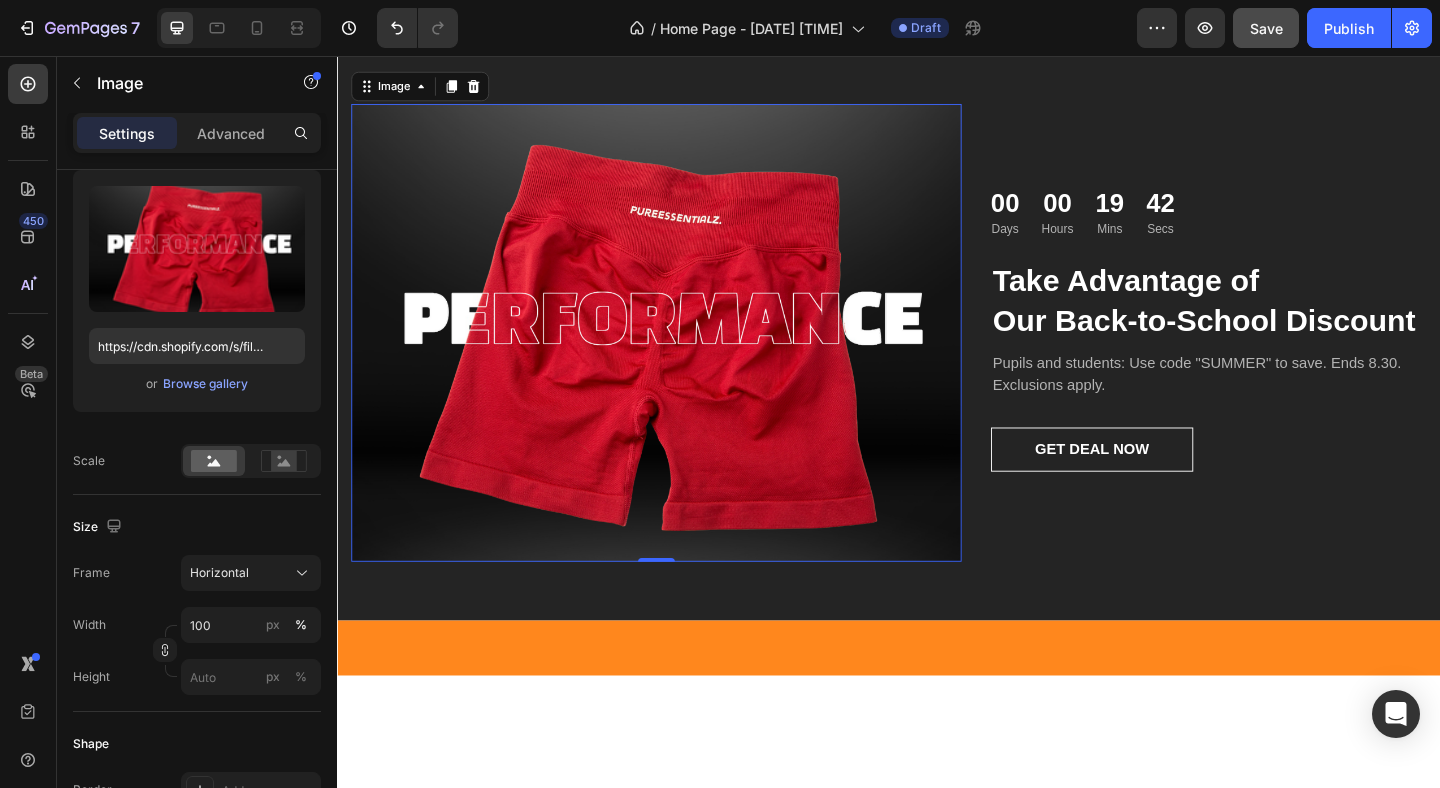 click on "Size Frame Horizontal Width 100 px % Height px %" 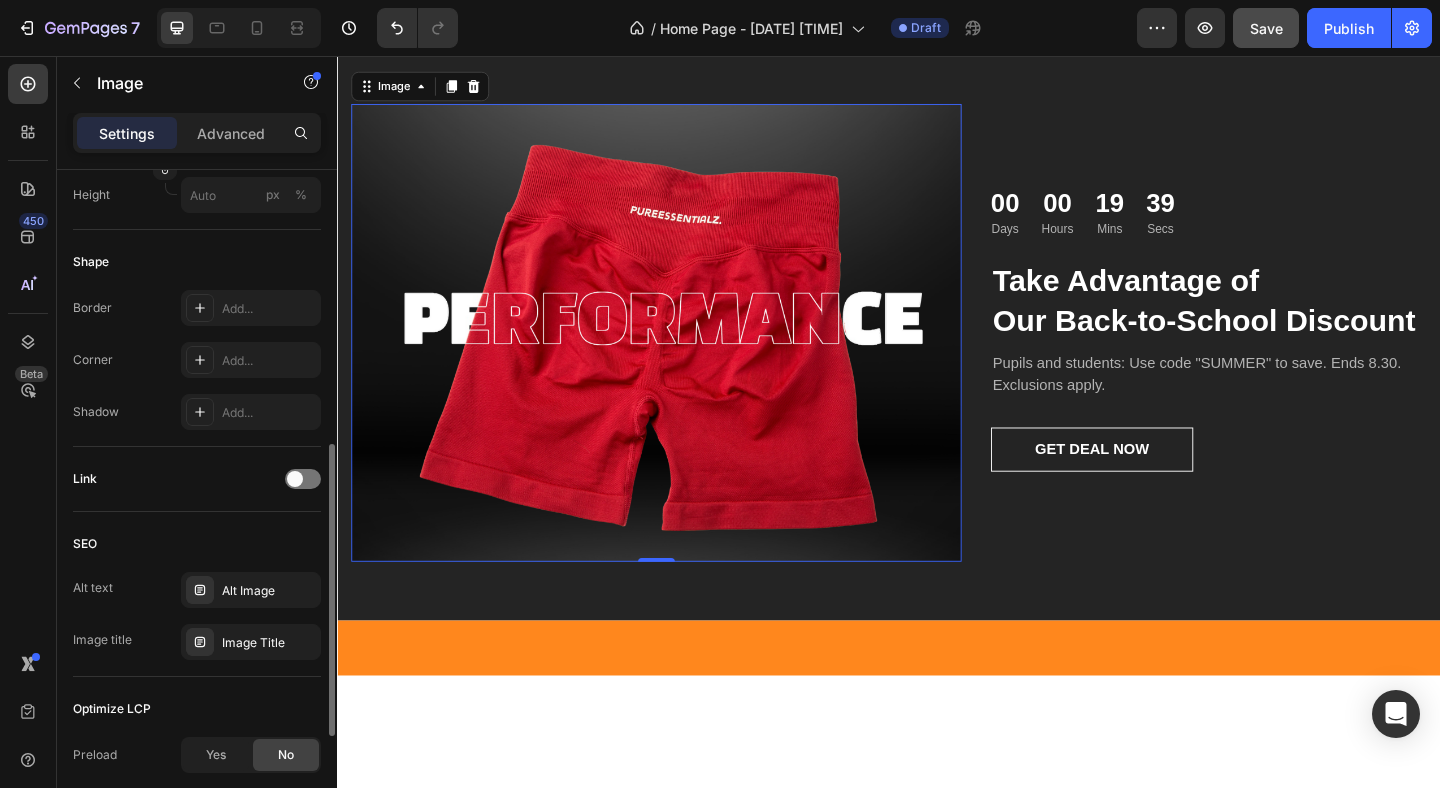 scroll, scrollTop: 699, scrollLeft: 0, axis: vertical 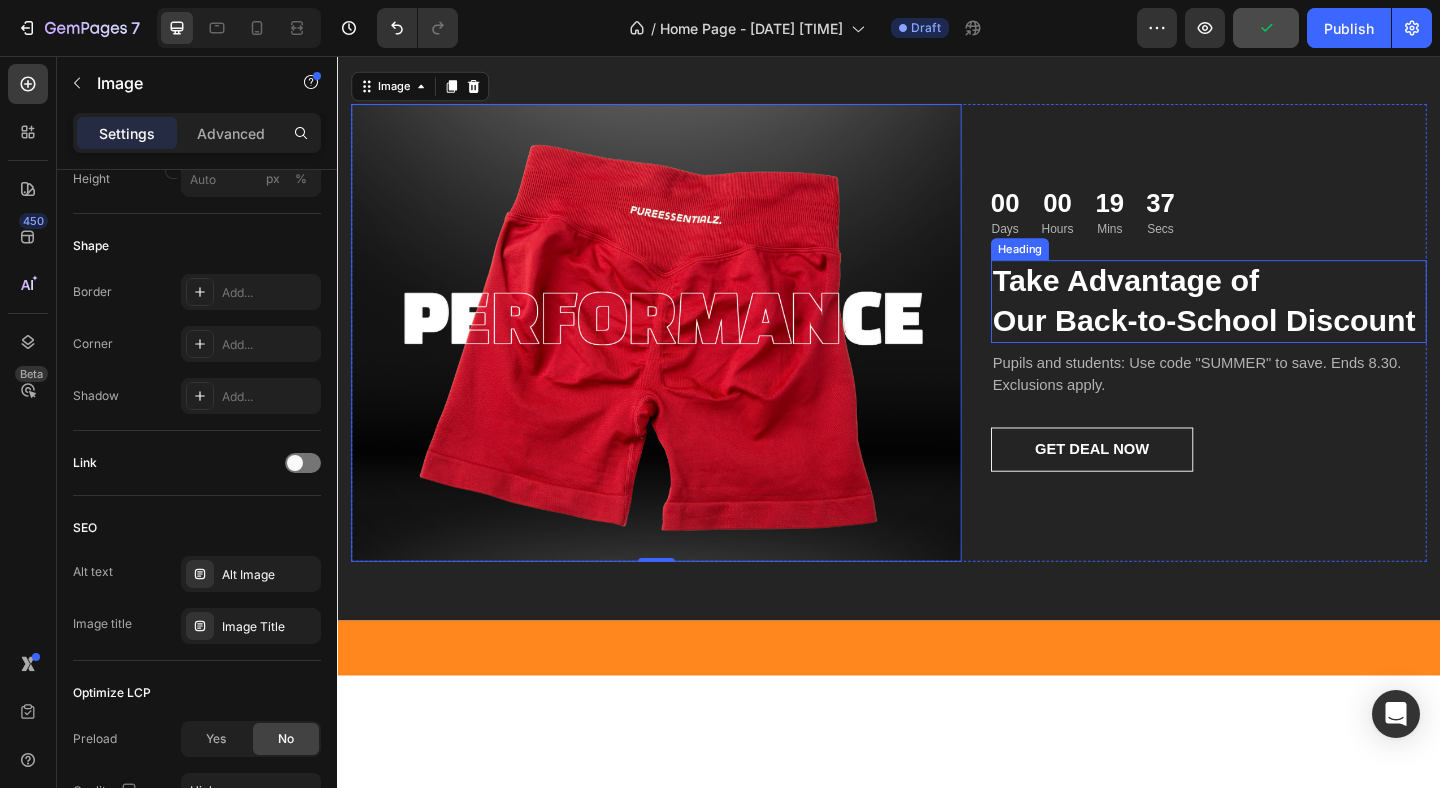 click on "Take Advantage of  Our Back-to-School Discount" at bounding box center [1285, 323] 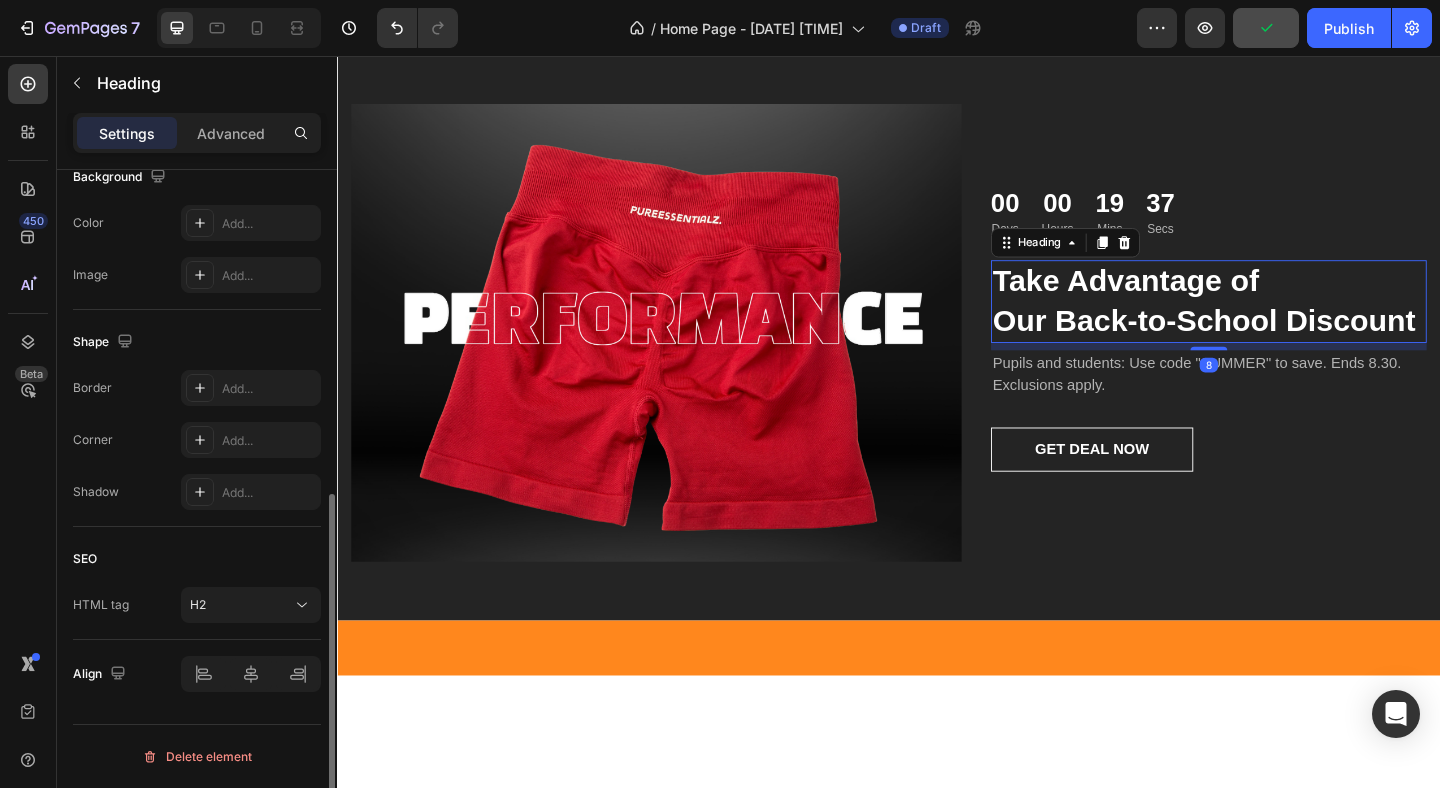 scroll, scrollTop: 0, scrollLeft: 0, axis: both 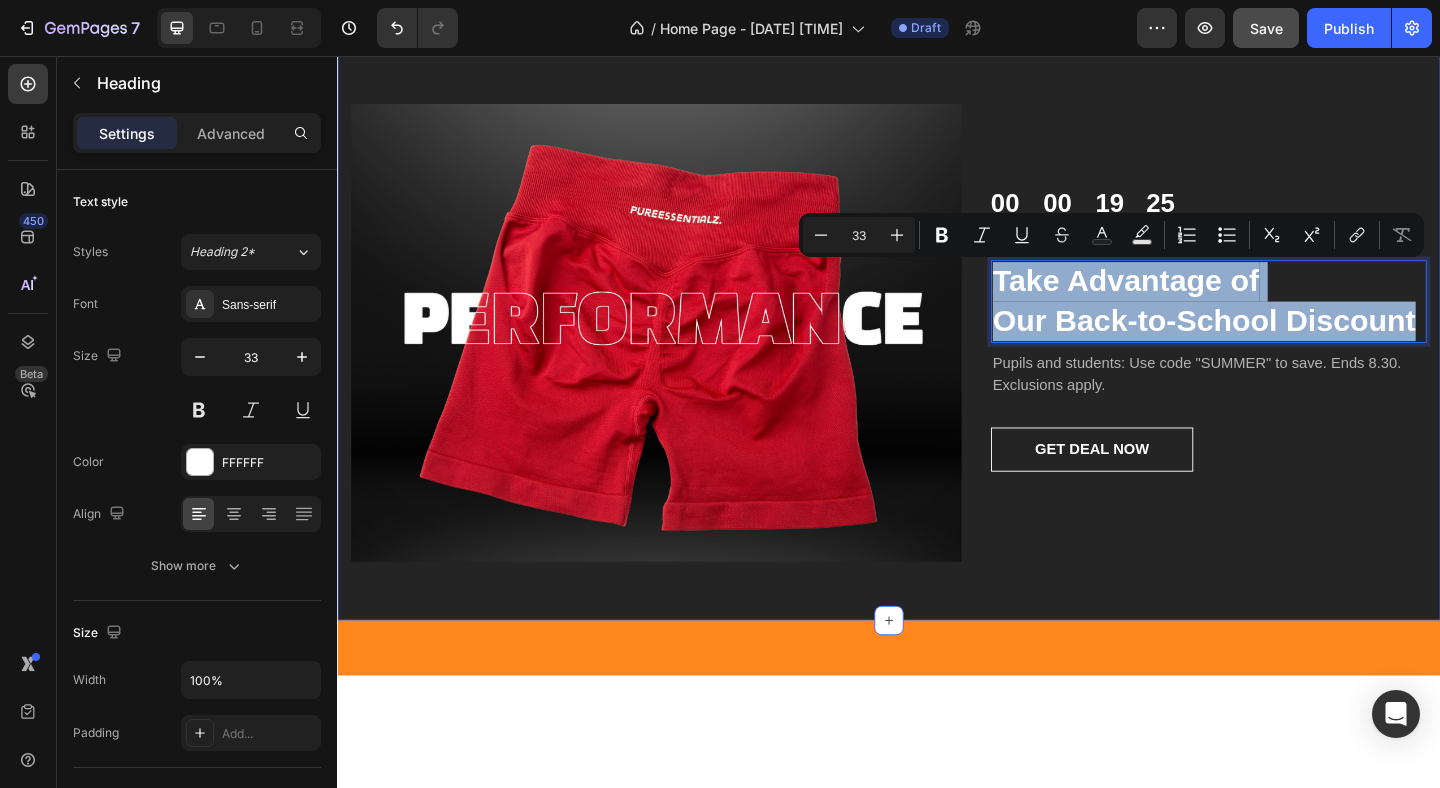 drag, startPoint x: 1058, startPoint y: 294, endPoint x: 1536, endPoint y: 348, distance: 481.04053 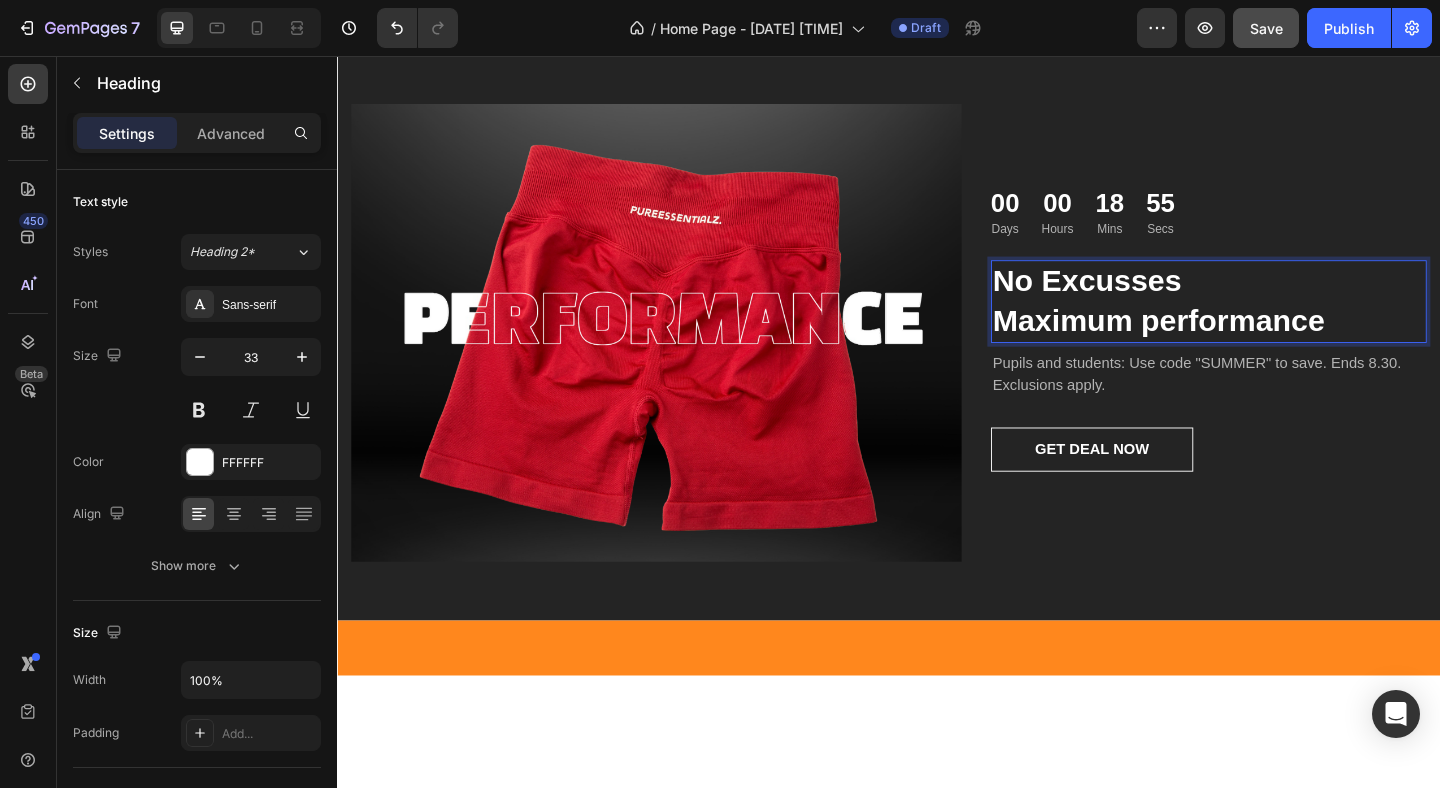 click on "No Excusses Maximum performance" at bounding box center (1285, 323) 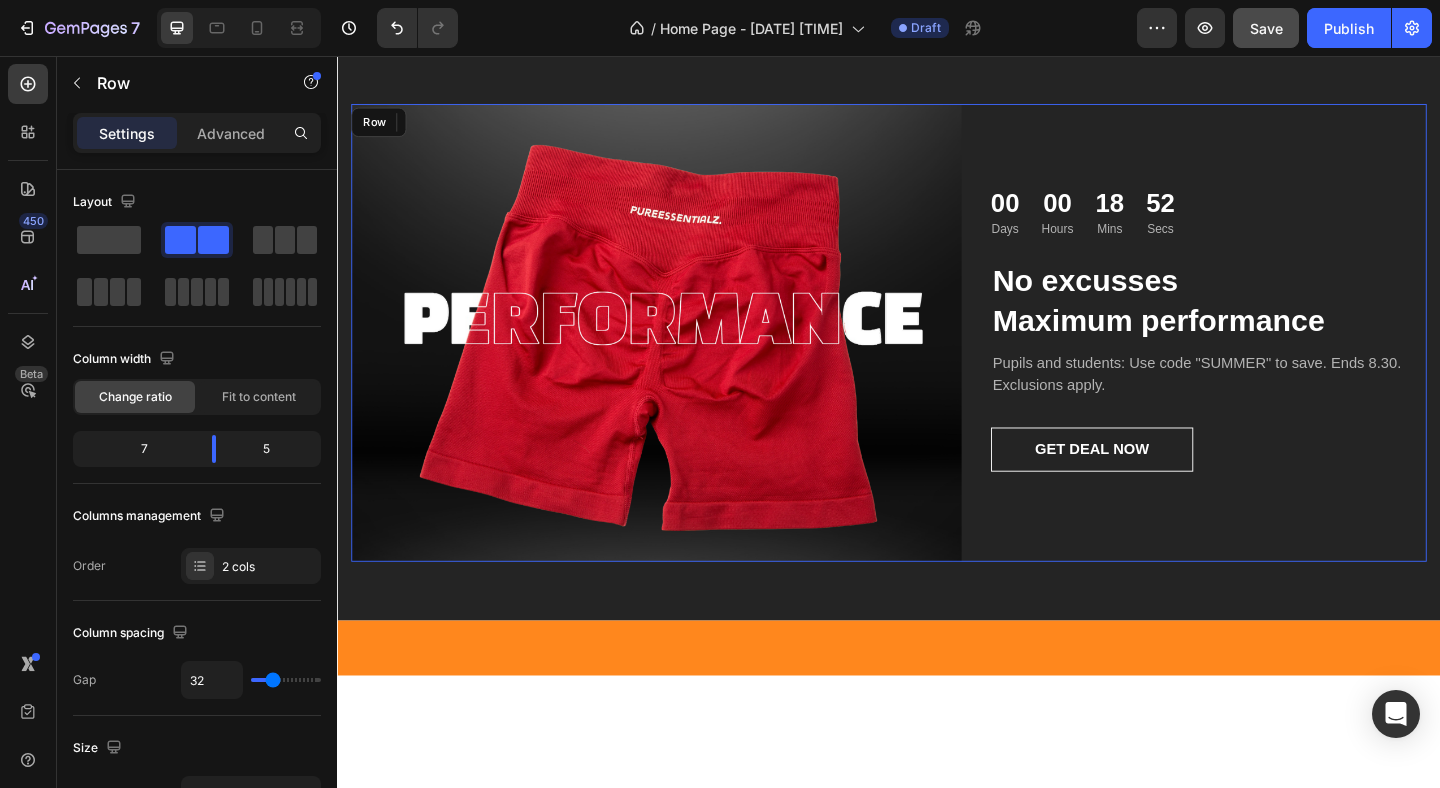 click on "00 Days 00 Hours 18 Mins 52 Secs Countdown Timer No excusses Maximum performance Heading   8 Pupils and students: Use code "SUMMER" to save. Ends [DATE]. Exclusions apply. Text block GET DEAL NOW Button" at bounding box center (1285, 357) 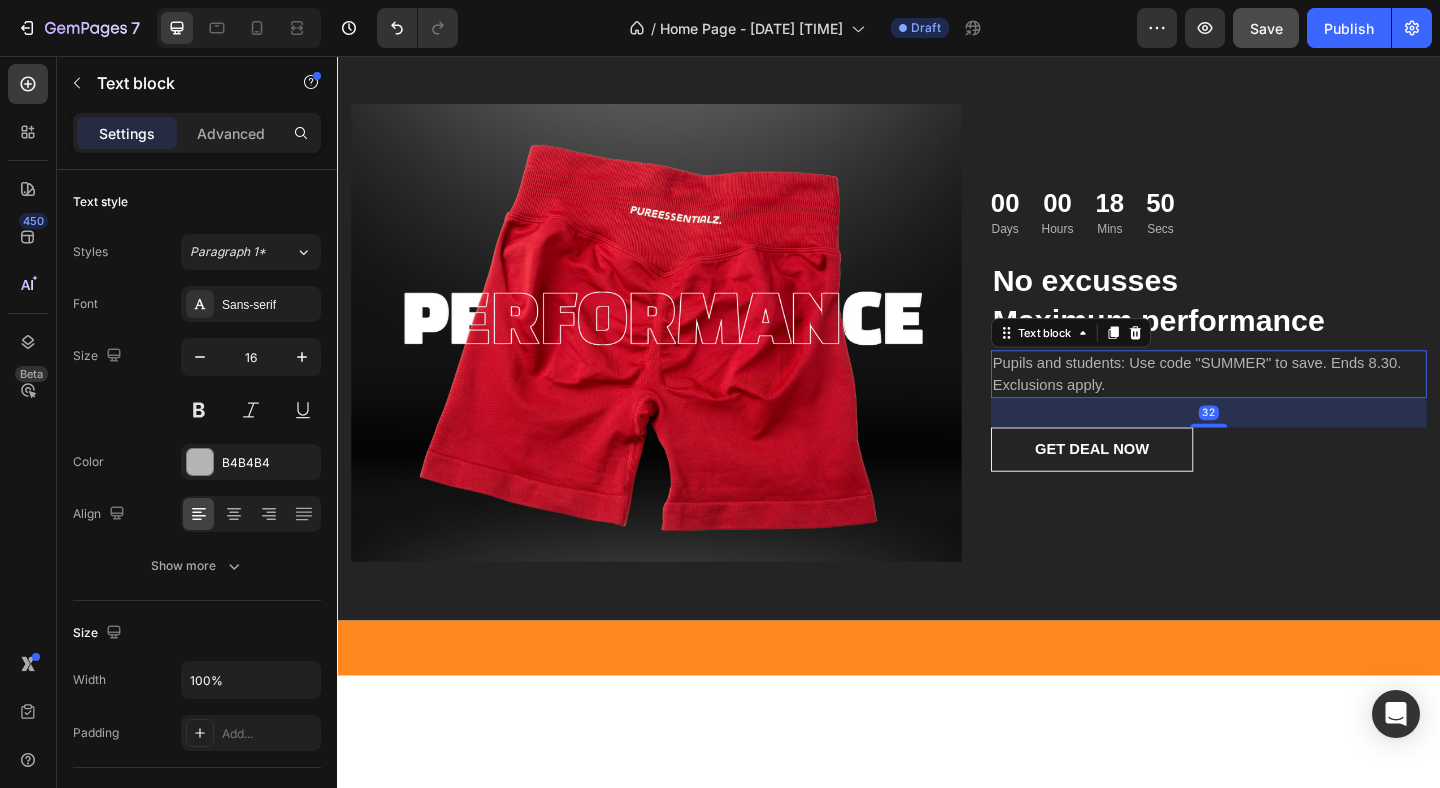 click on "Pupils and students: Use code "SUMMER" to save. Ends 8.30. Exclusions apply." at bounding box center (1285, 402) 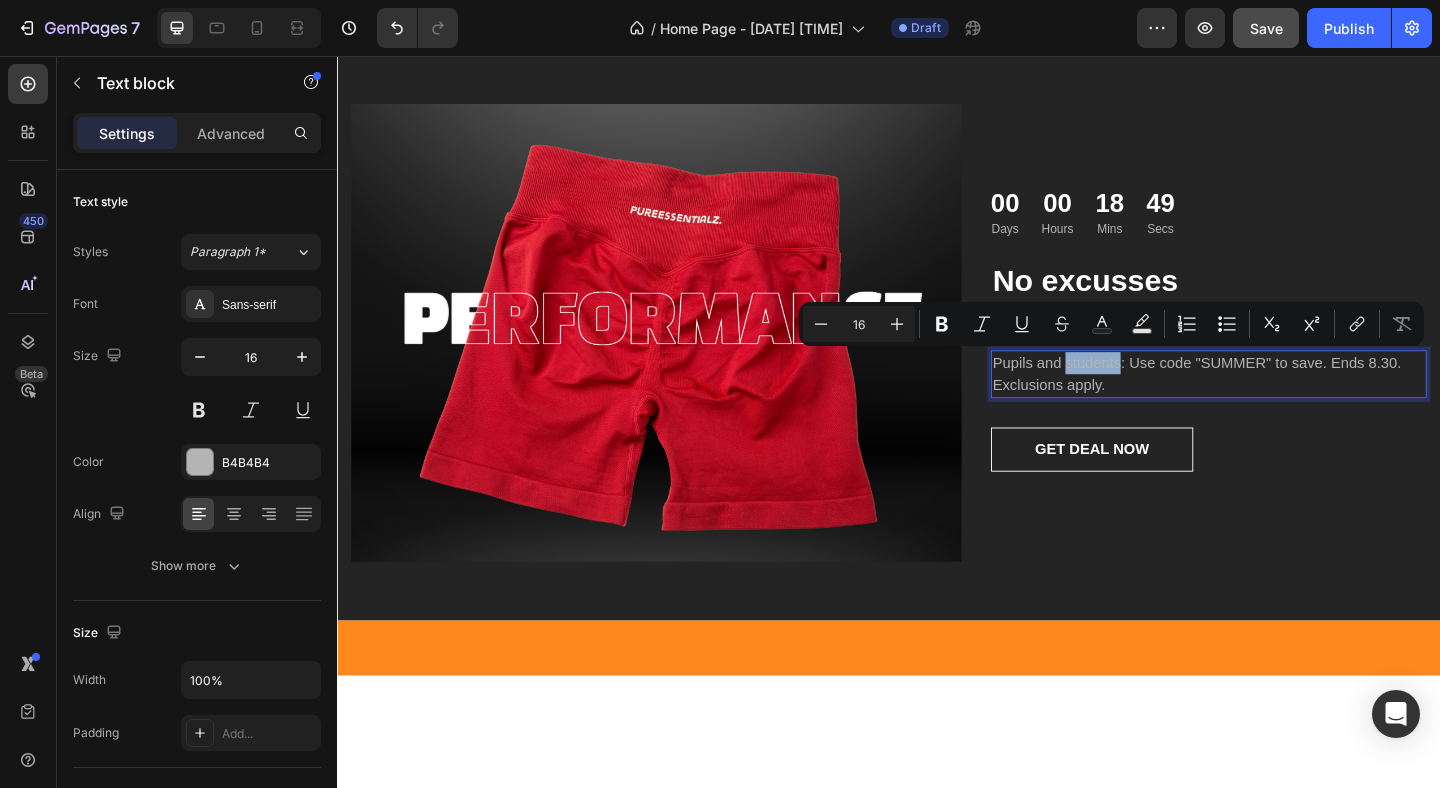 click on "Pupils and students: Use code "SUMMER" to save. Ends 8.30. Exclusions apply." at bounding box center [1285, 402] 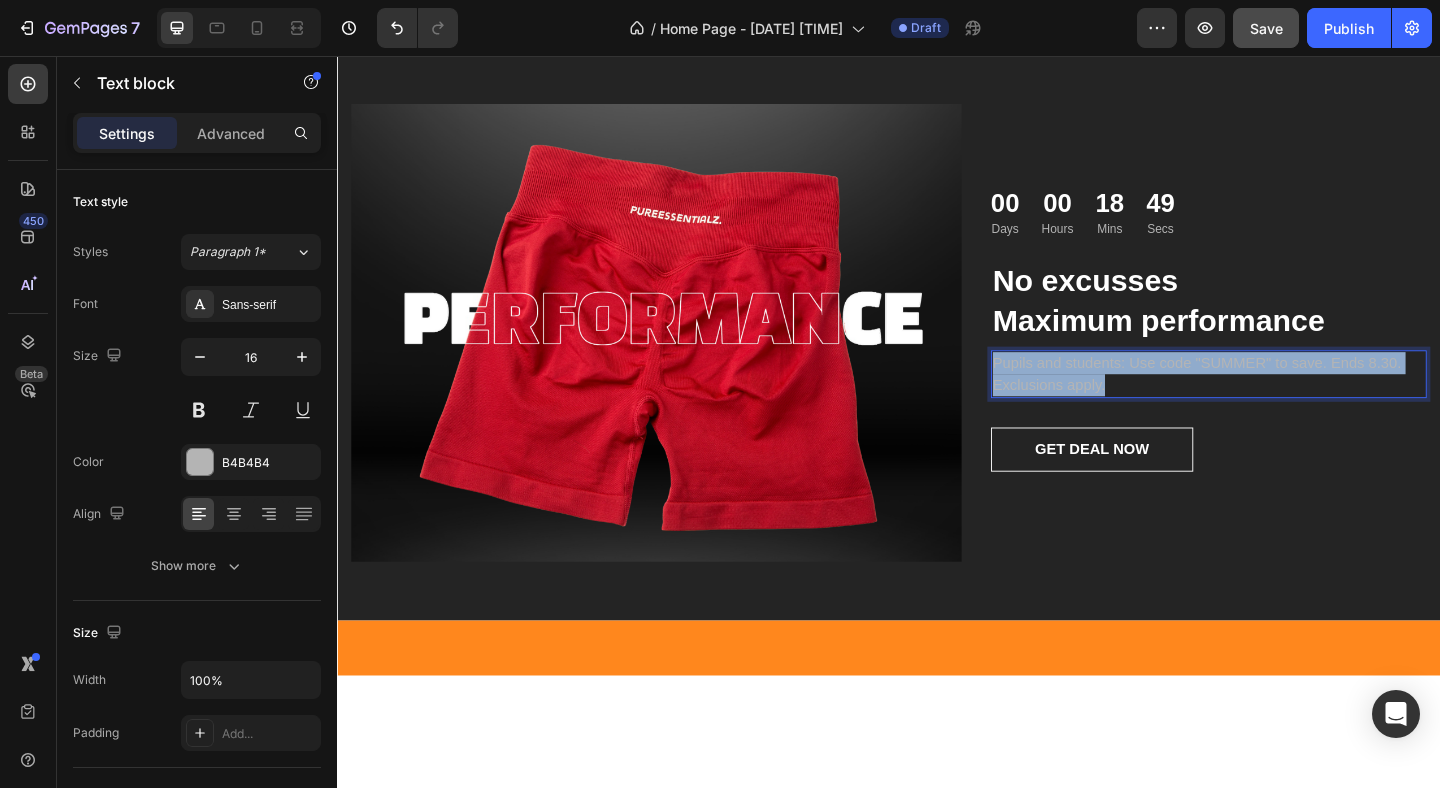 click on "Pupils and students: Use code "SUMMER" to save. Ends 8.30. Exclusions apply." at bounding box center (1285, 402) 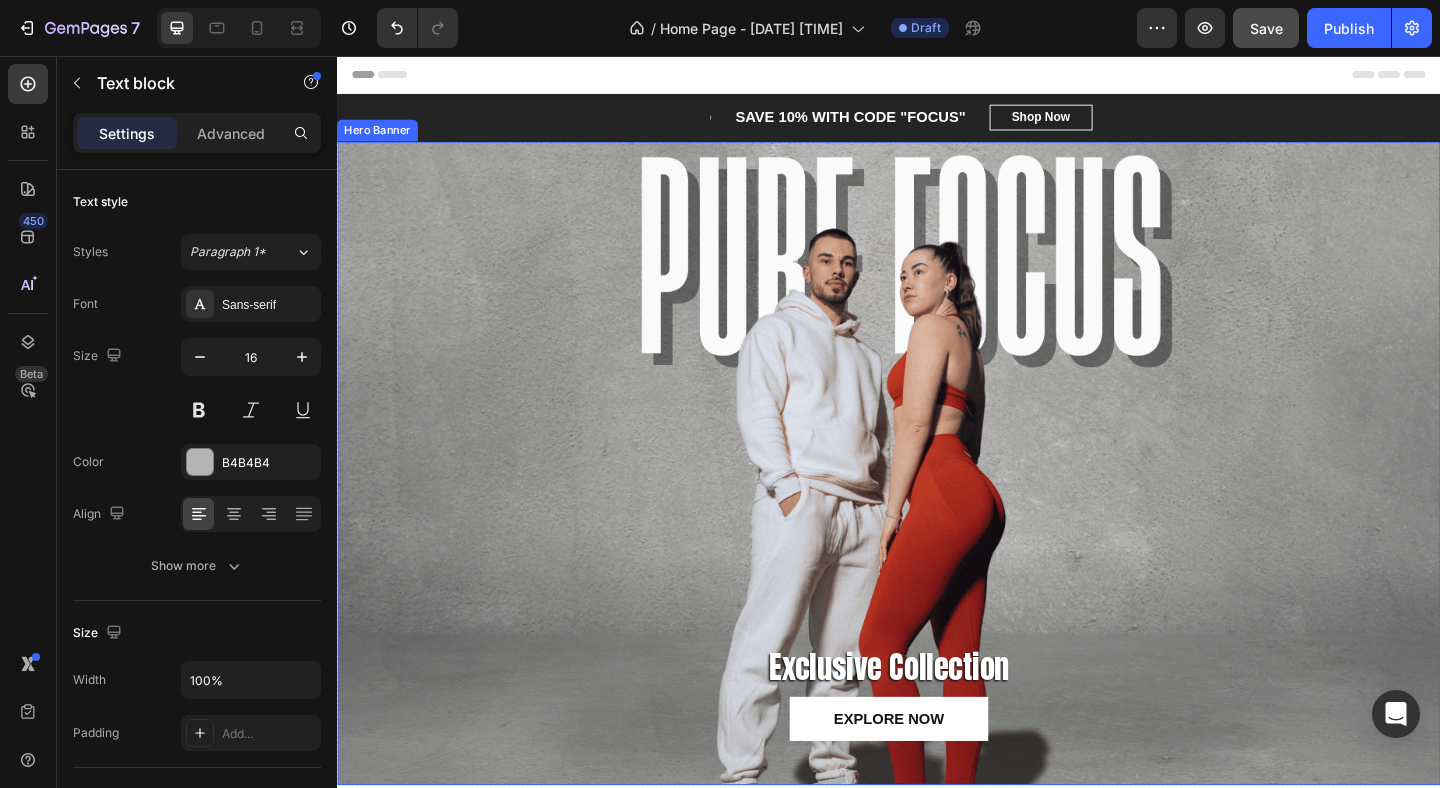 scroll, scrollTop: 0, scrollLeft: 0, axis: both 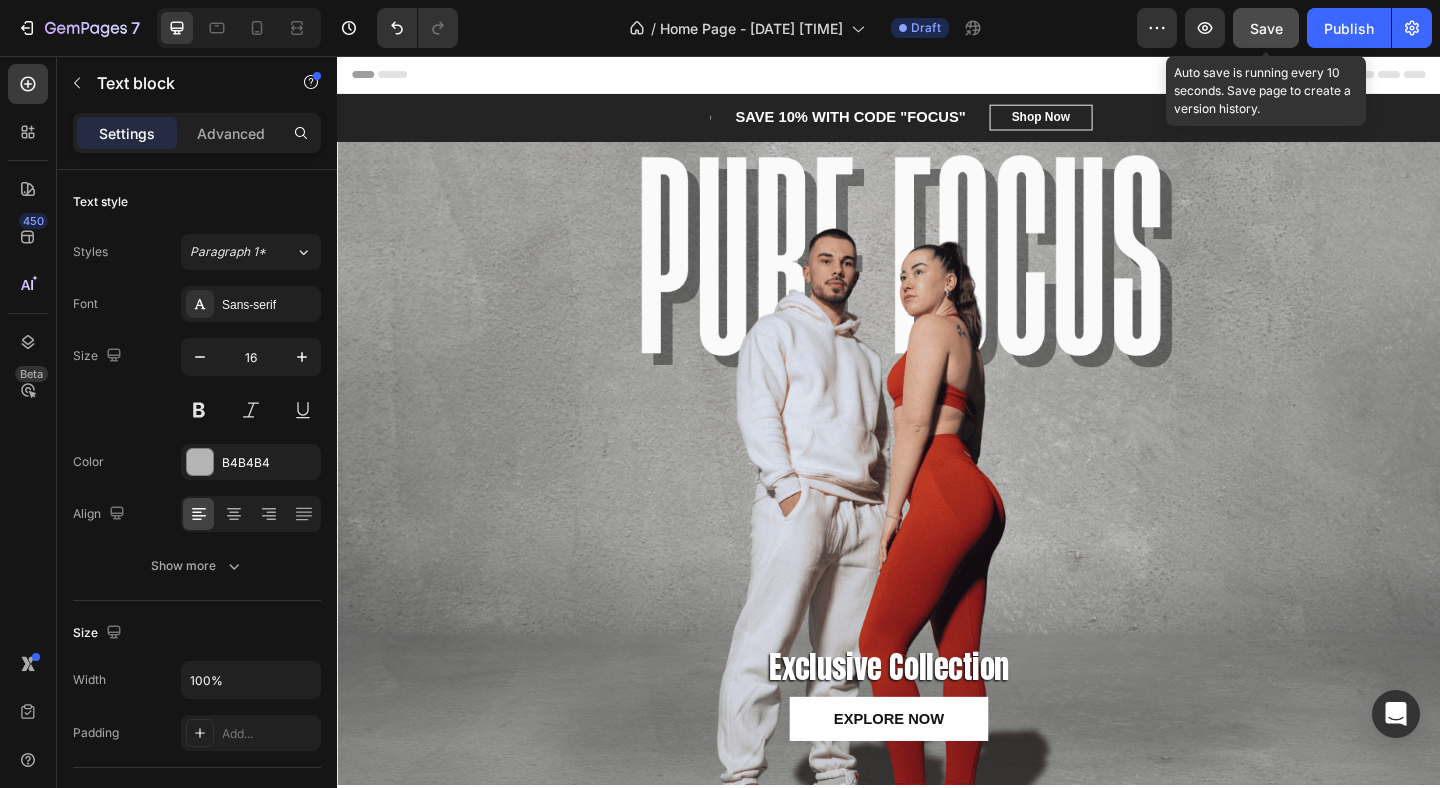 click on "Save" at bounding box center [1266, 28] 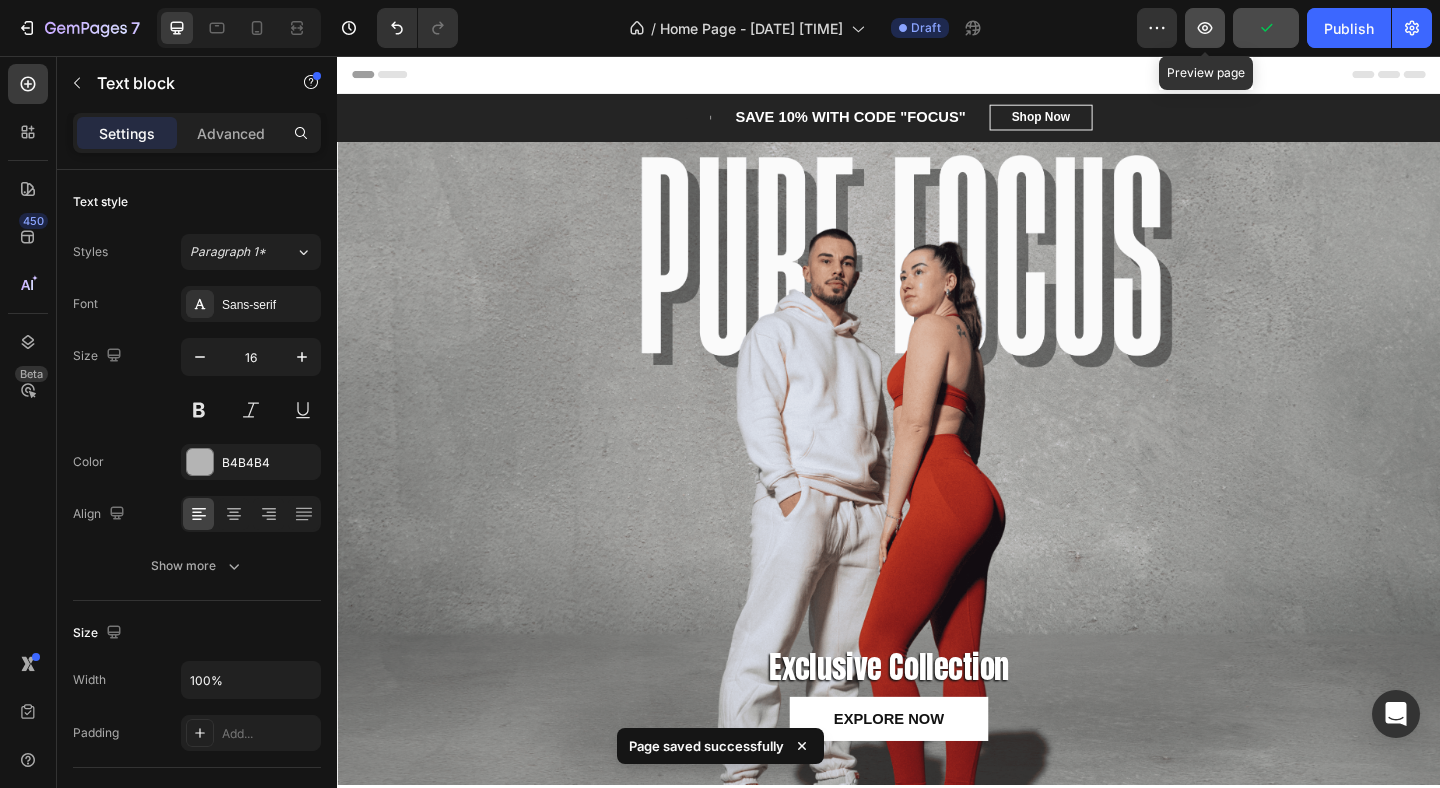 click 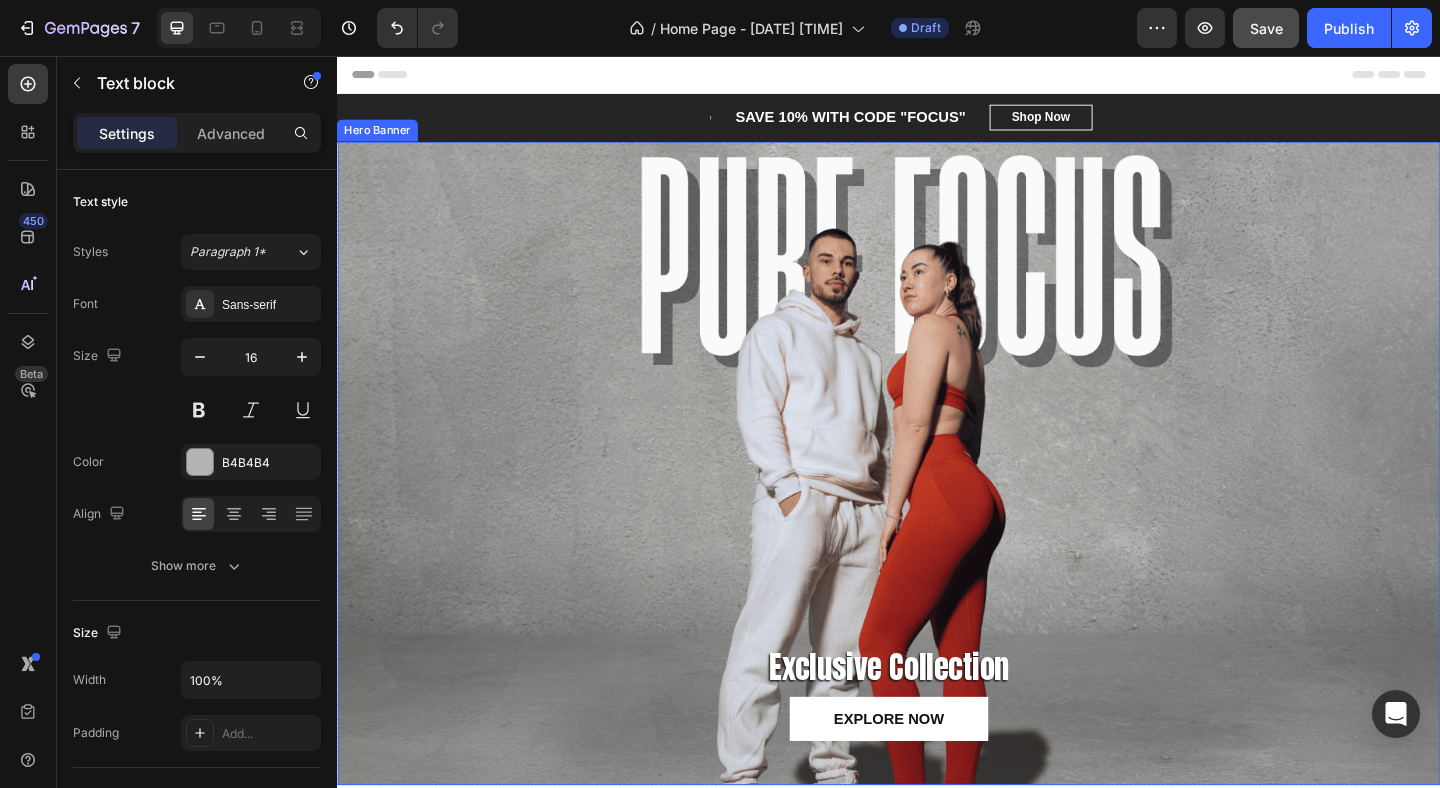 click at bounding box center [937, 499] 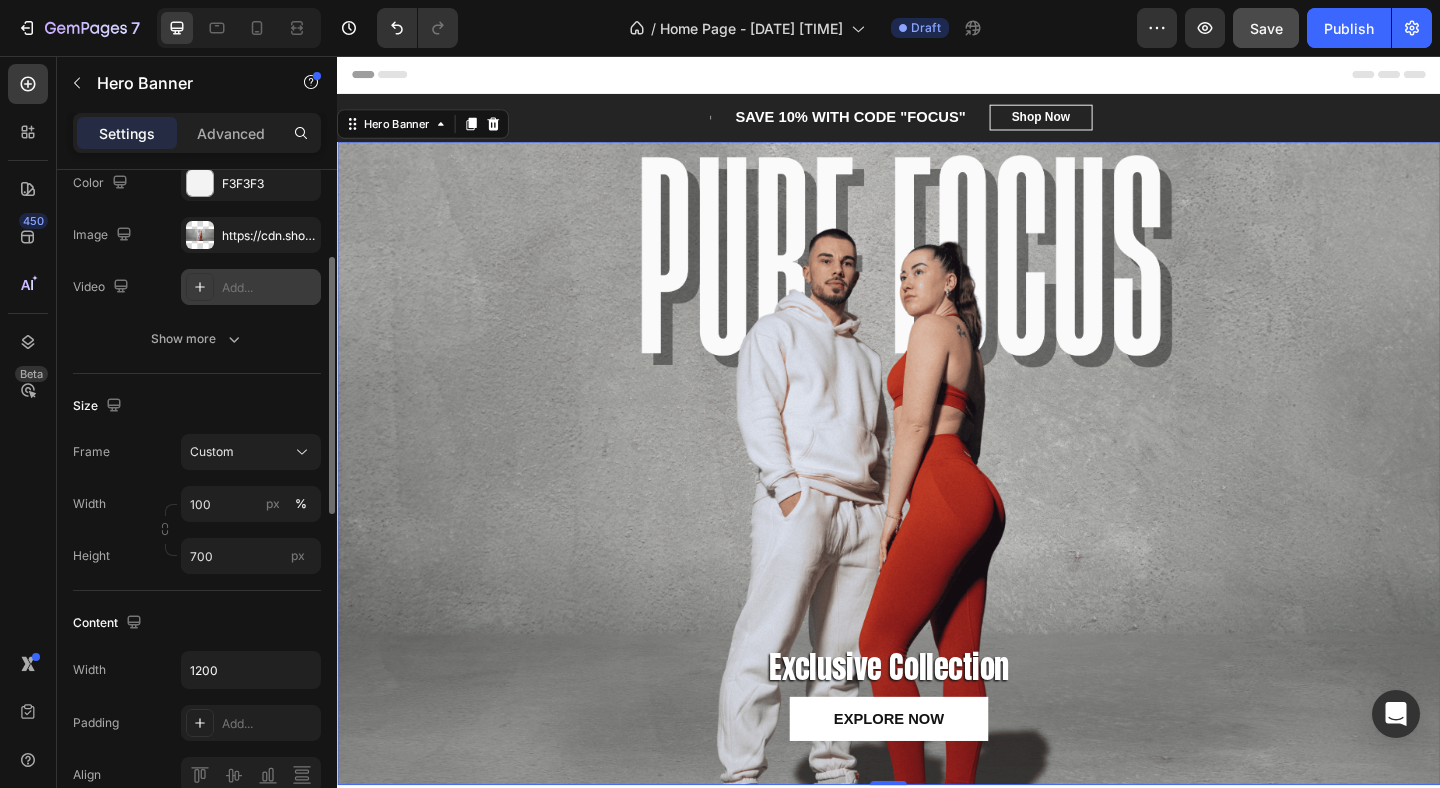 scroll, scrollTop: 212, scrollLeft: 0, axis: vertical 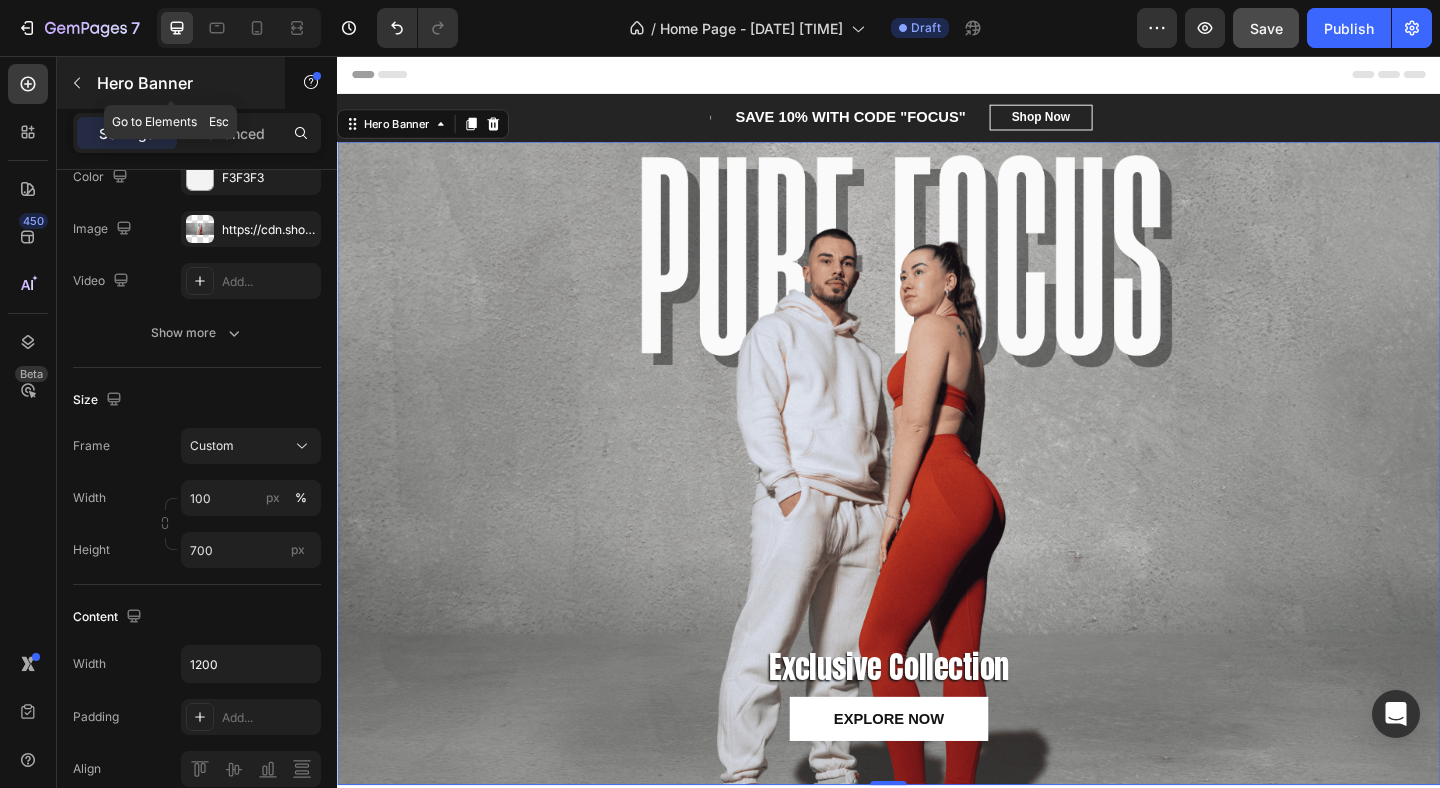 click 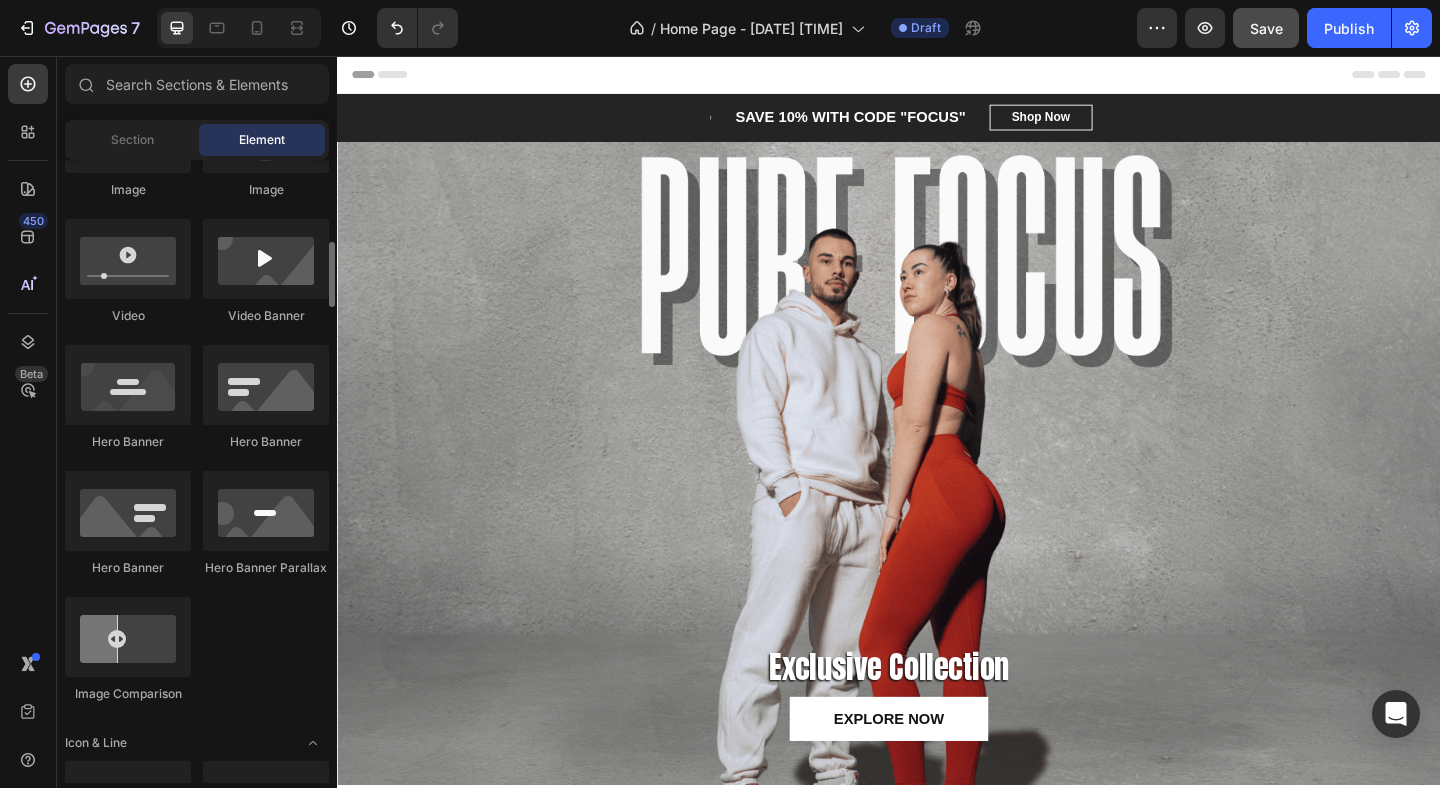 scroll, scrollTop: 734, scrollLeft: 0, axis: vertical 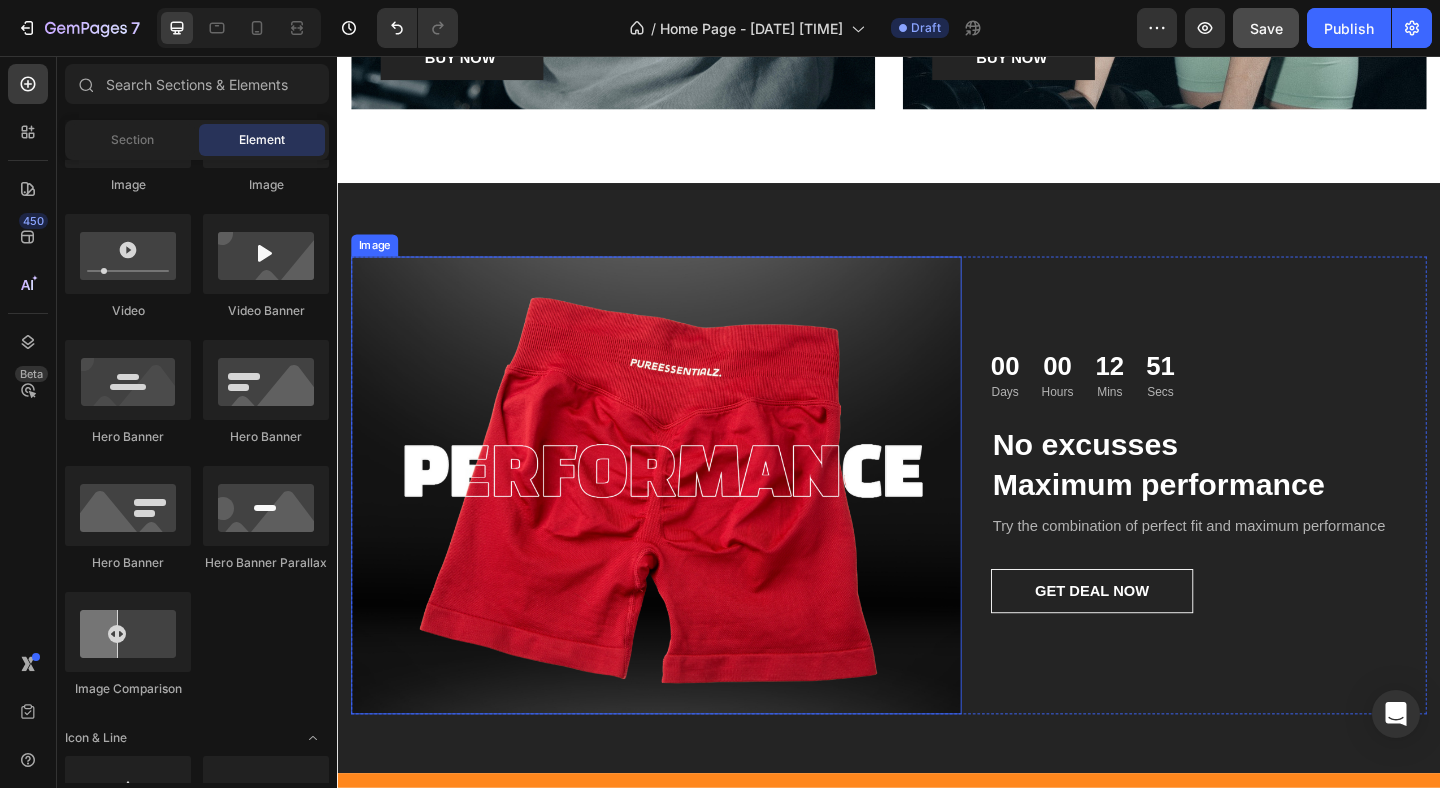 click at bounding box center (684, 523) 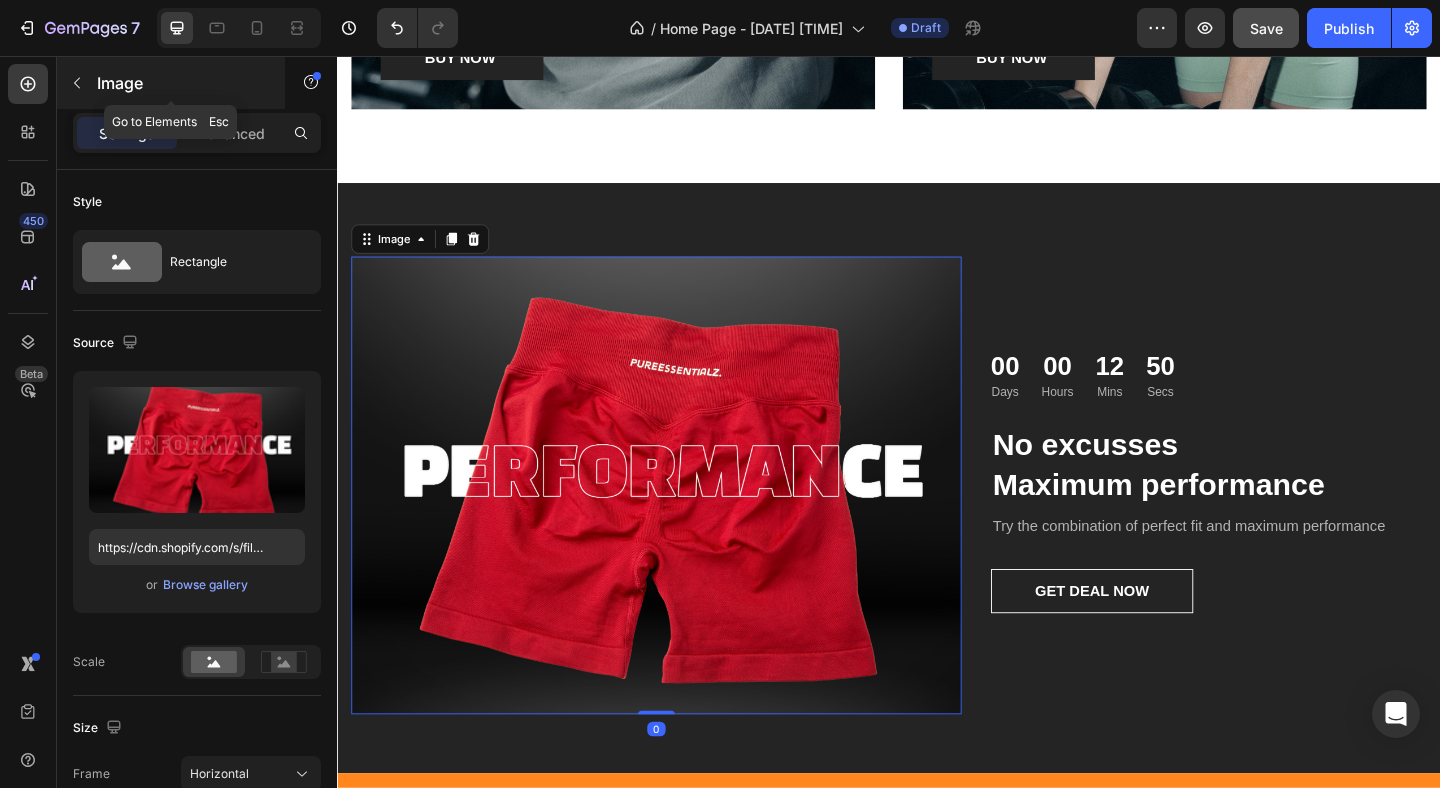click at bounding box center (77, 83) 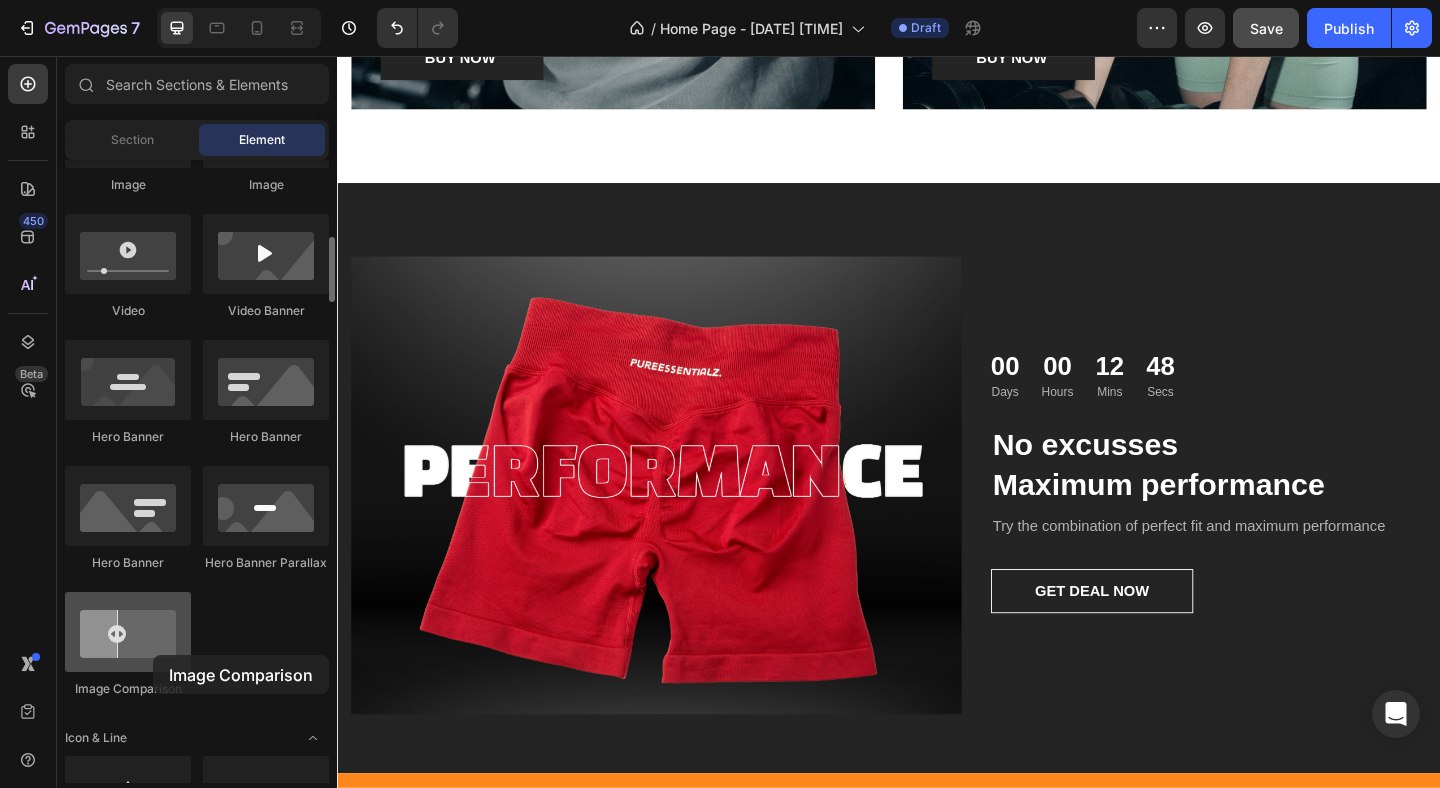 click at bounding box center [128, 632] 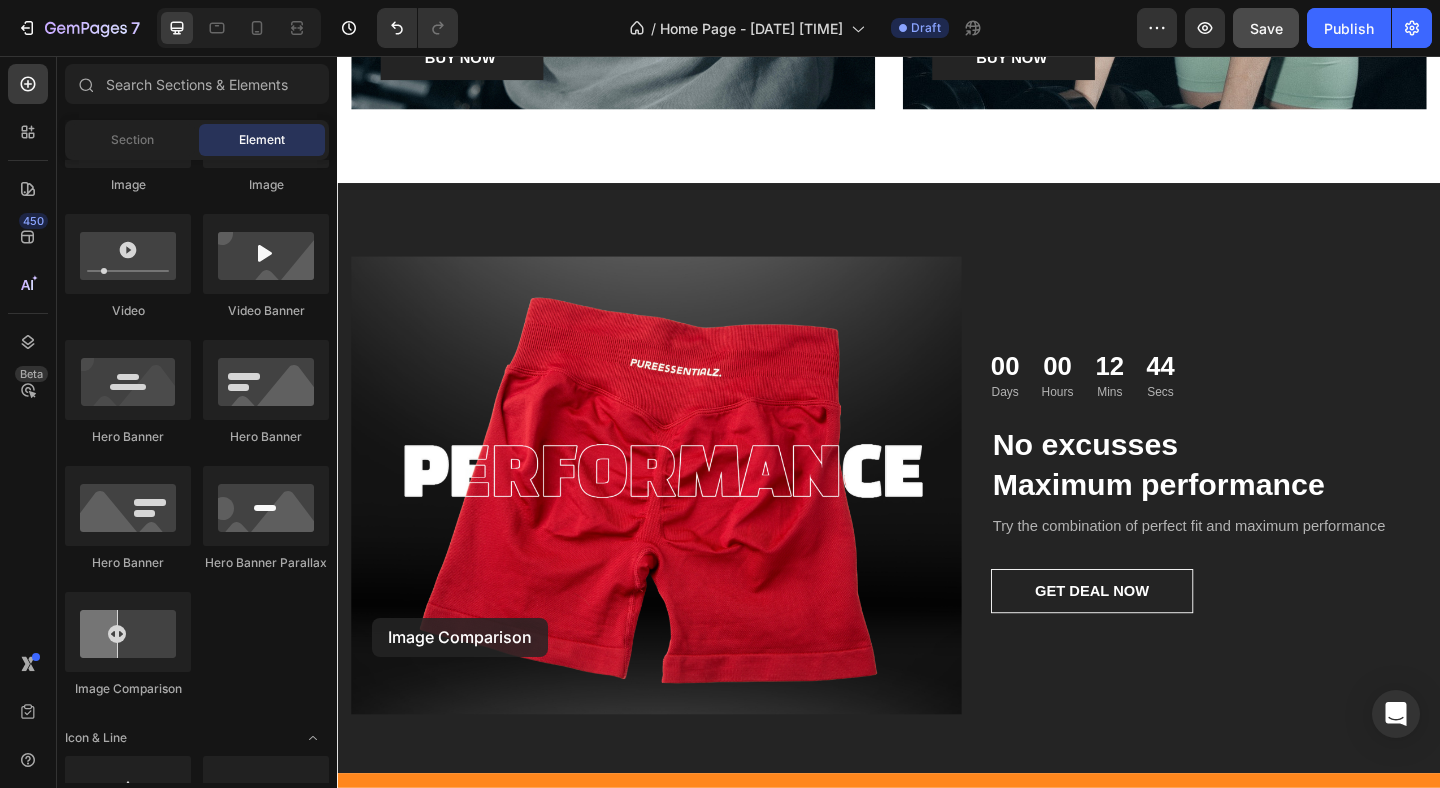 scroll, scrollTop: 2566, scrollLeft: 0, axis: vertical 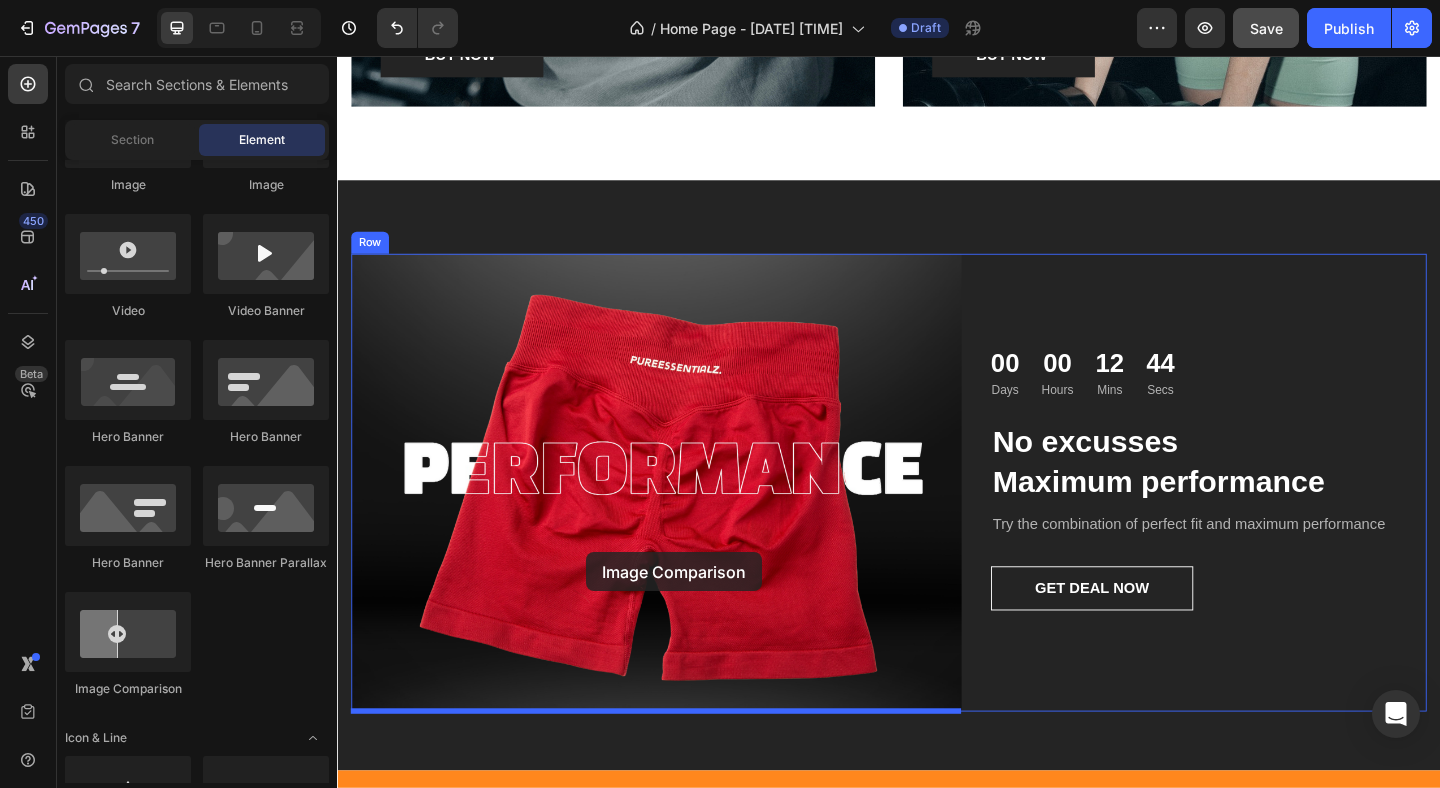 drag, startPoint x: 473, startPoint y: 714, endPoint x: 608, endPoint y: 596, distance: 179.30142 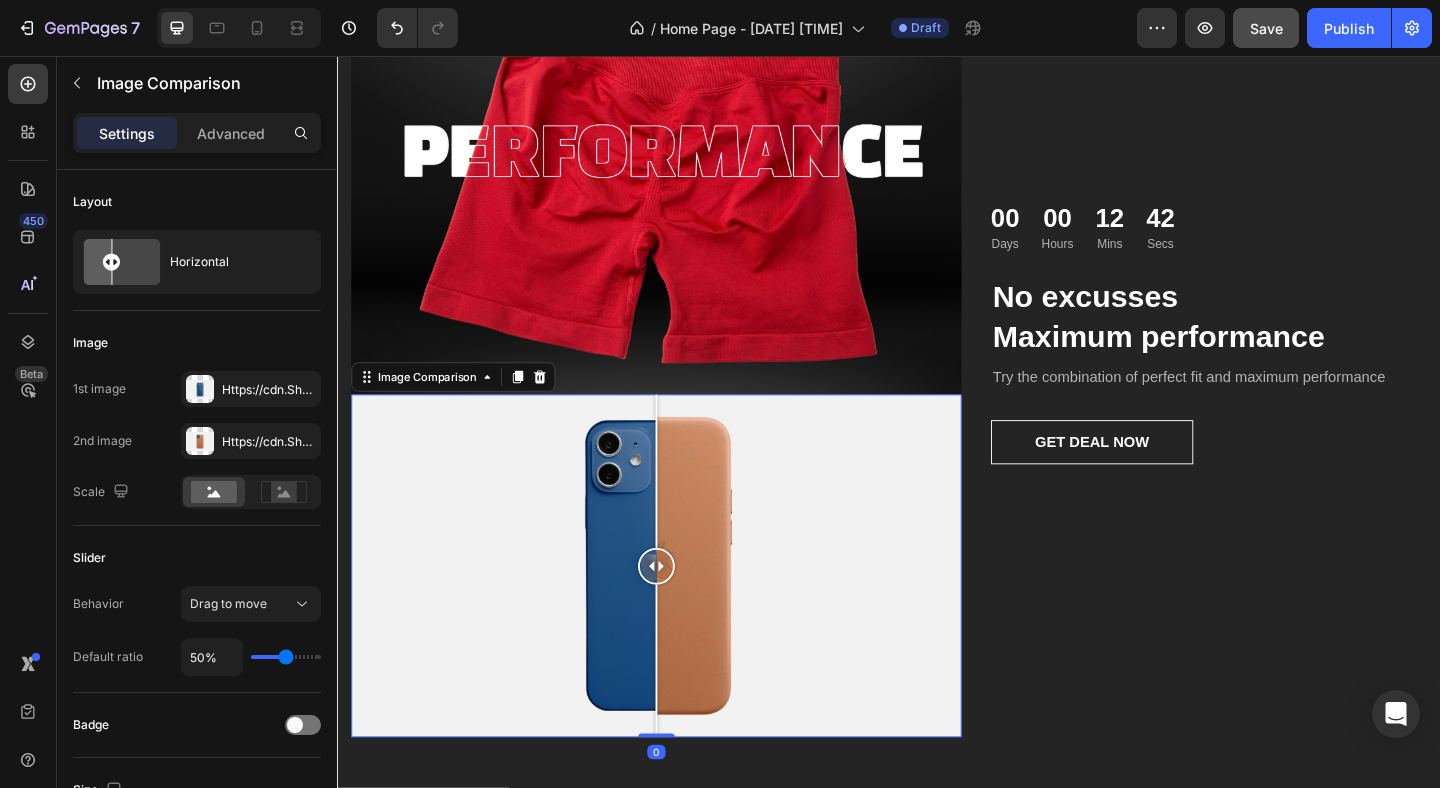 scroll, scrollTop: 3050, scrollLeft: 0, axis: vertical 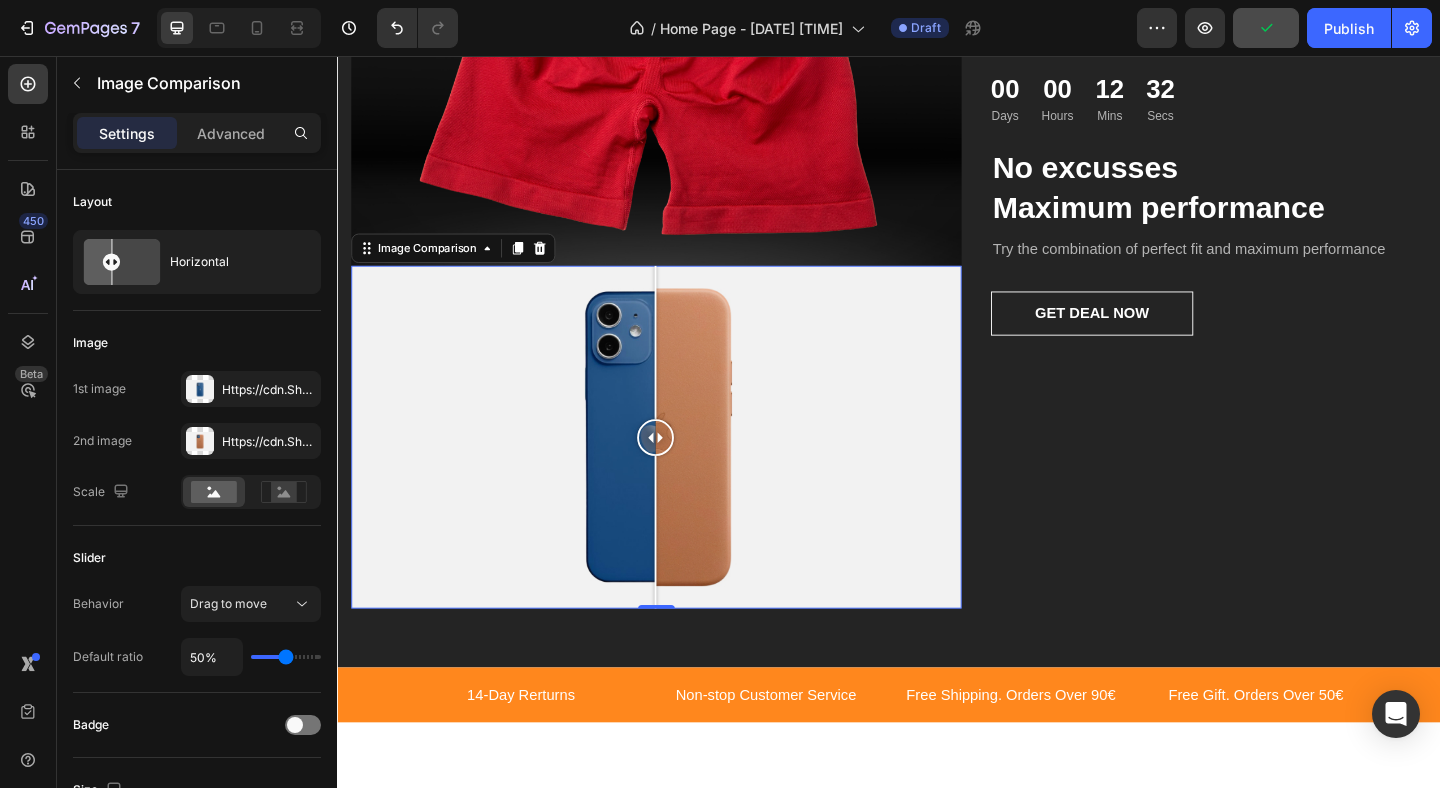 drag, startPoint x: 689, startPoint y: 467, endPoint x: 683, endPoint y: 519, distance: 52.34501 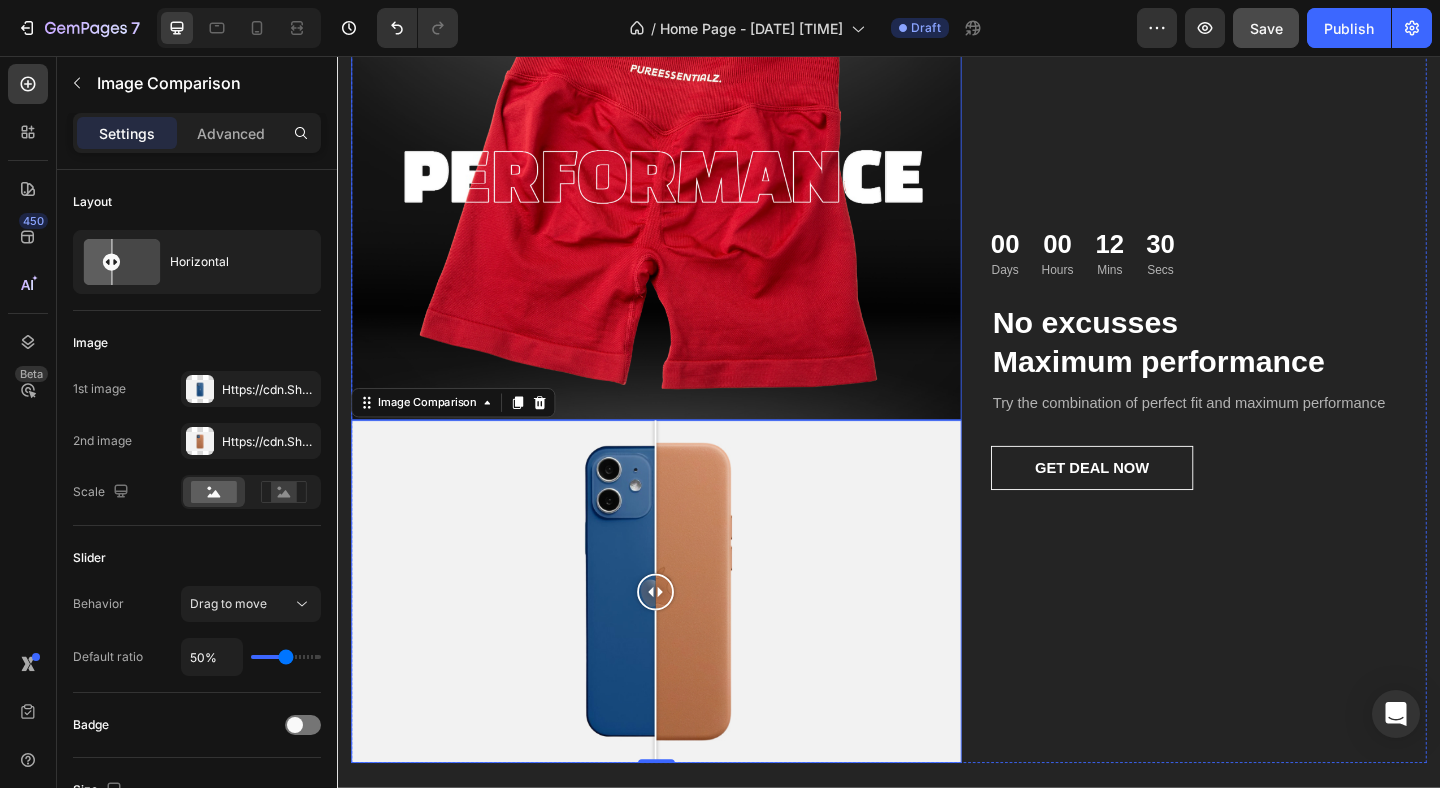 scroll, scrollTop: 2885, scrollLeft: 0, axis: vertical 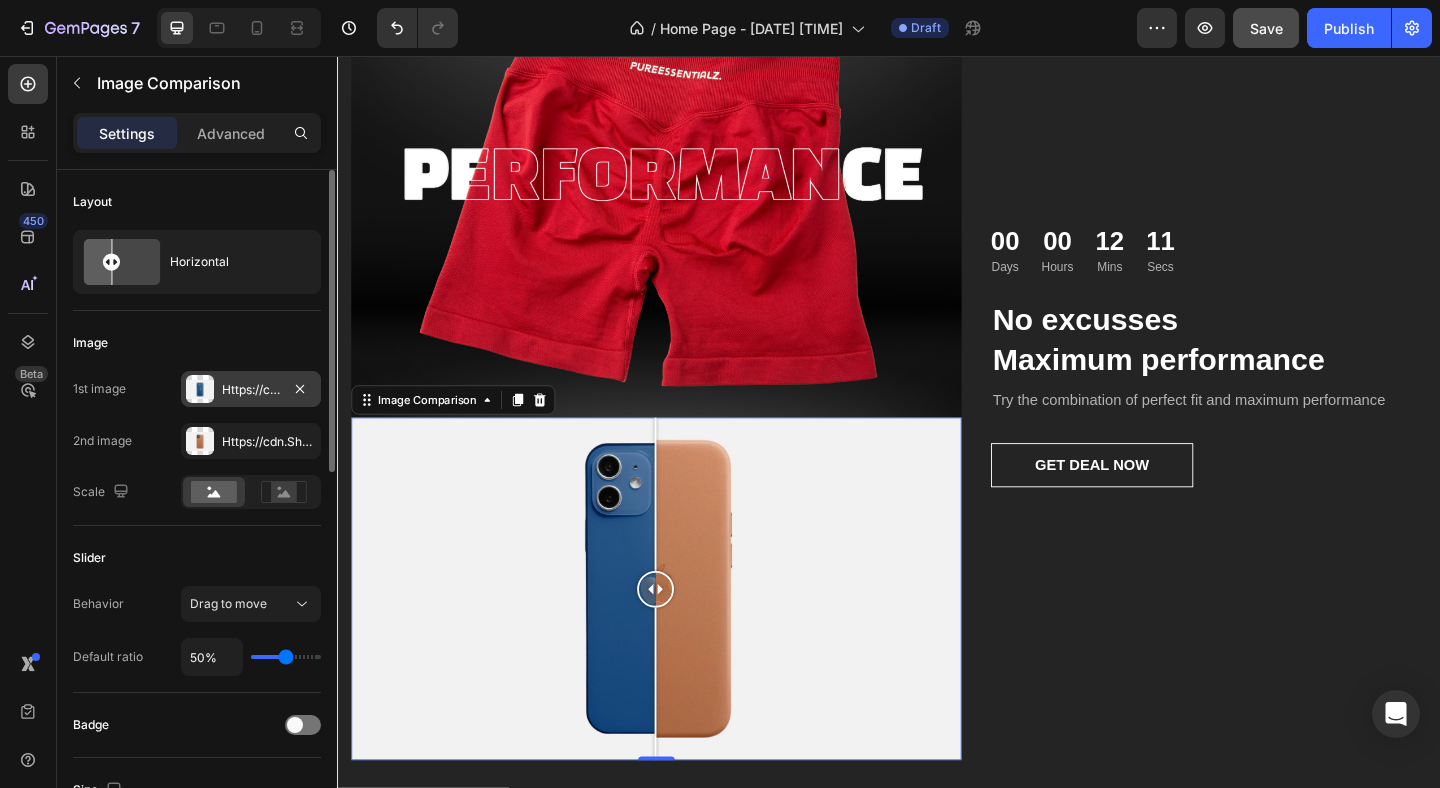 click on "Https://cdn.Shopify.Com/s/files/1/2005/9307/files/image_compare_before.Png" at bounding box center [251, 389] 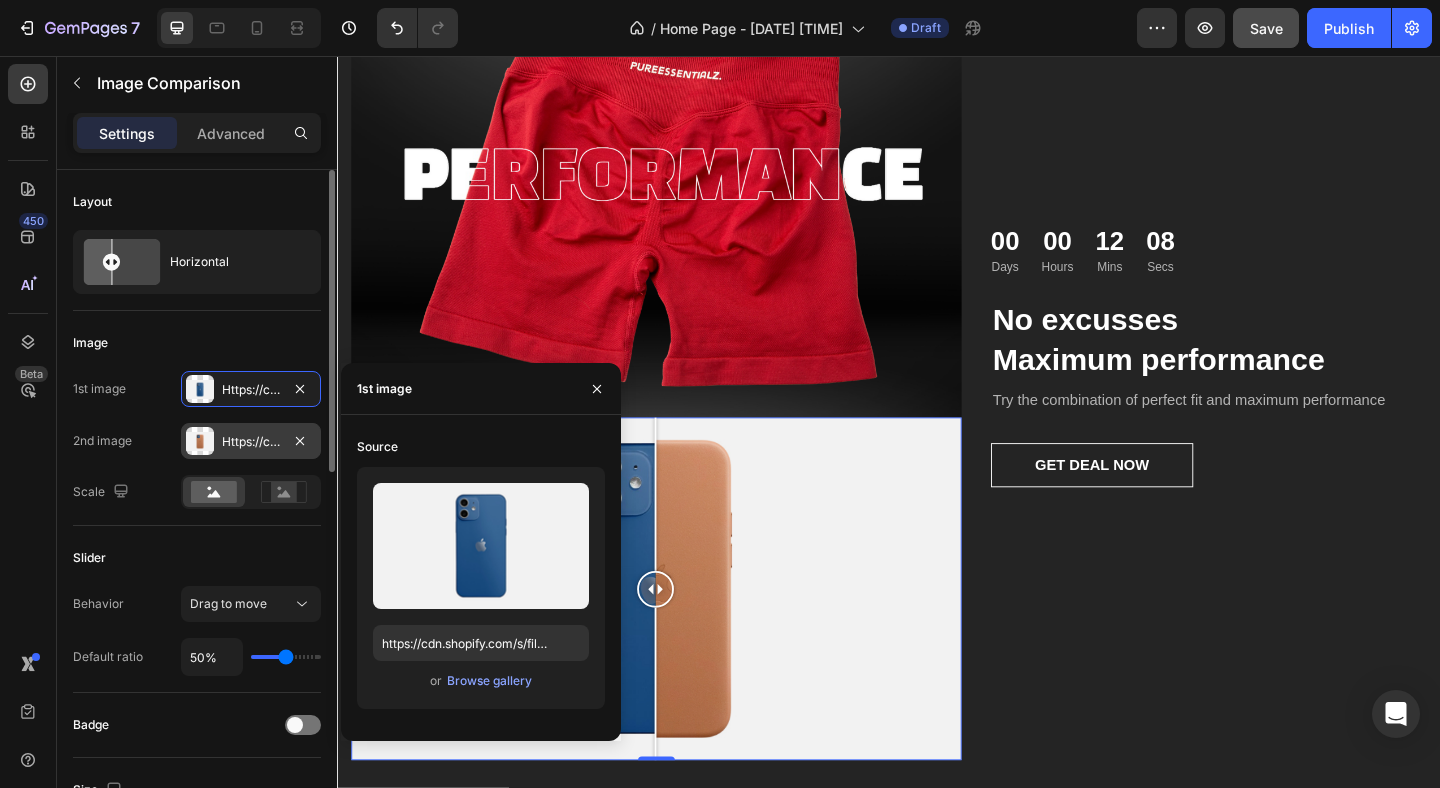 click on "Https://cdn.Shopify.Com/s/files/1/2005/9307/files/image_compare_after.Png" at bounding box center (251, 441) 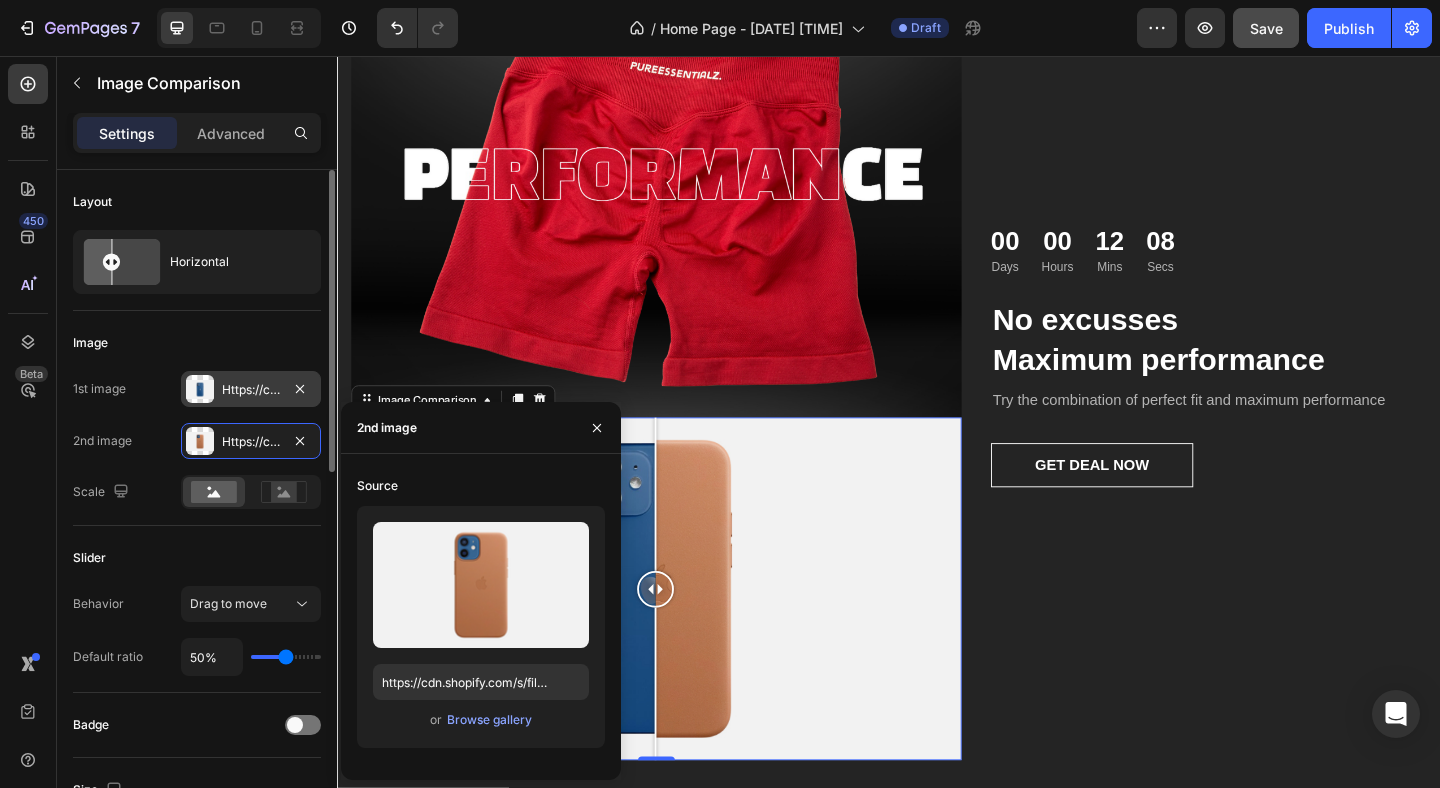click on "Https://cdn.Shopify.Com/s/files/1/2005/9307/files/image_compare_before.Png" at bounding box center [251, 390] 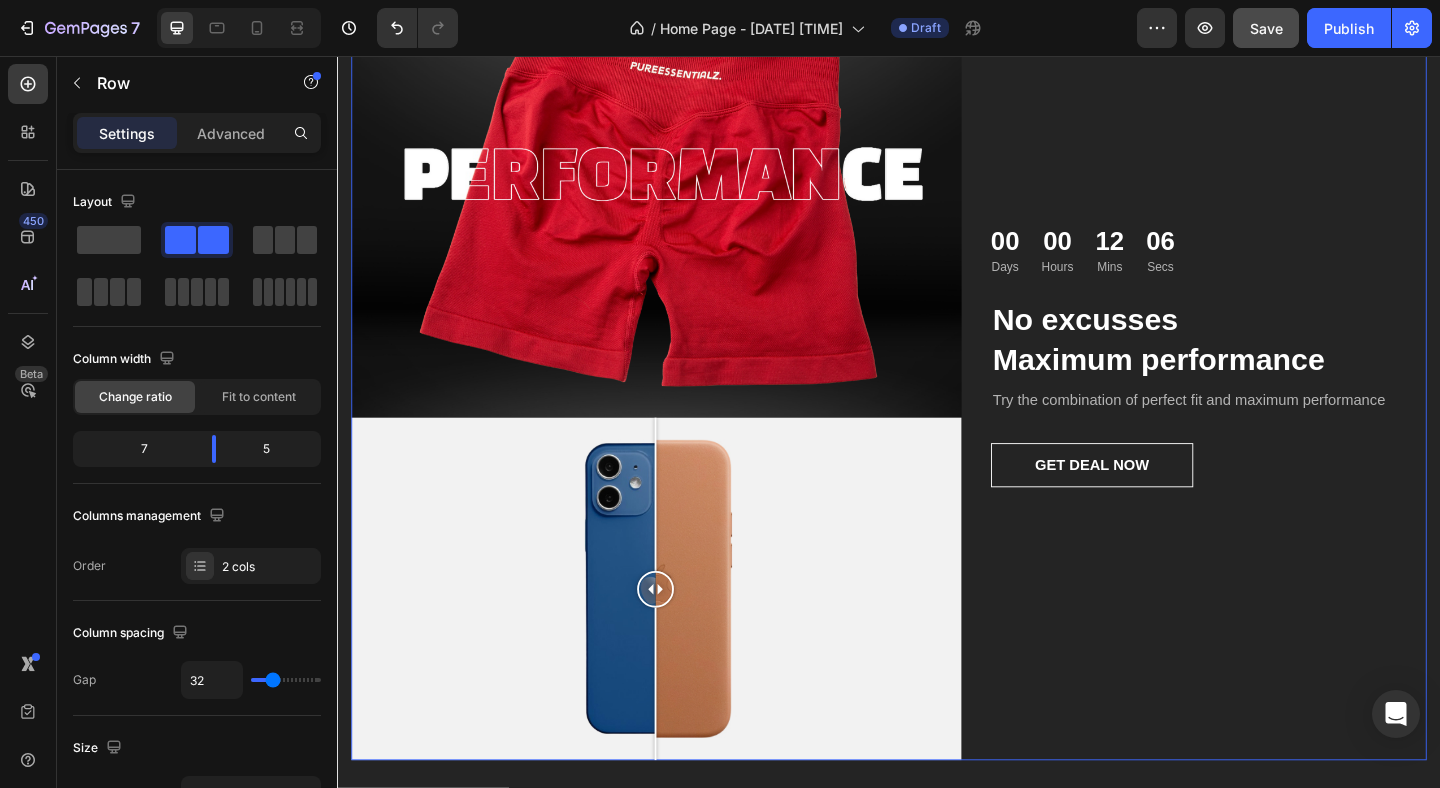 click on "00 Days 00 Hours 12 Mins 06 Secs Countdown Timer No excusses Maximum performance Heading Try the combination of perfect fit and maximum performance Text block GET DEAL NOW Button" at bounding box center (1285, 386) 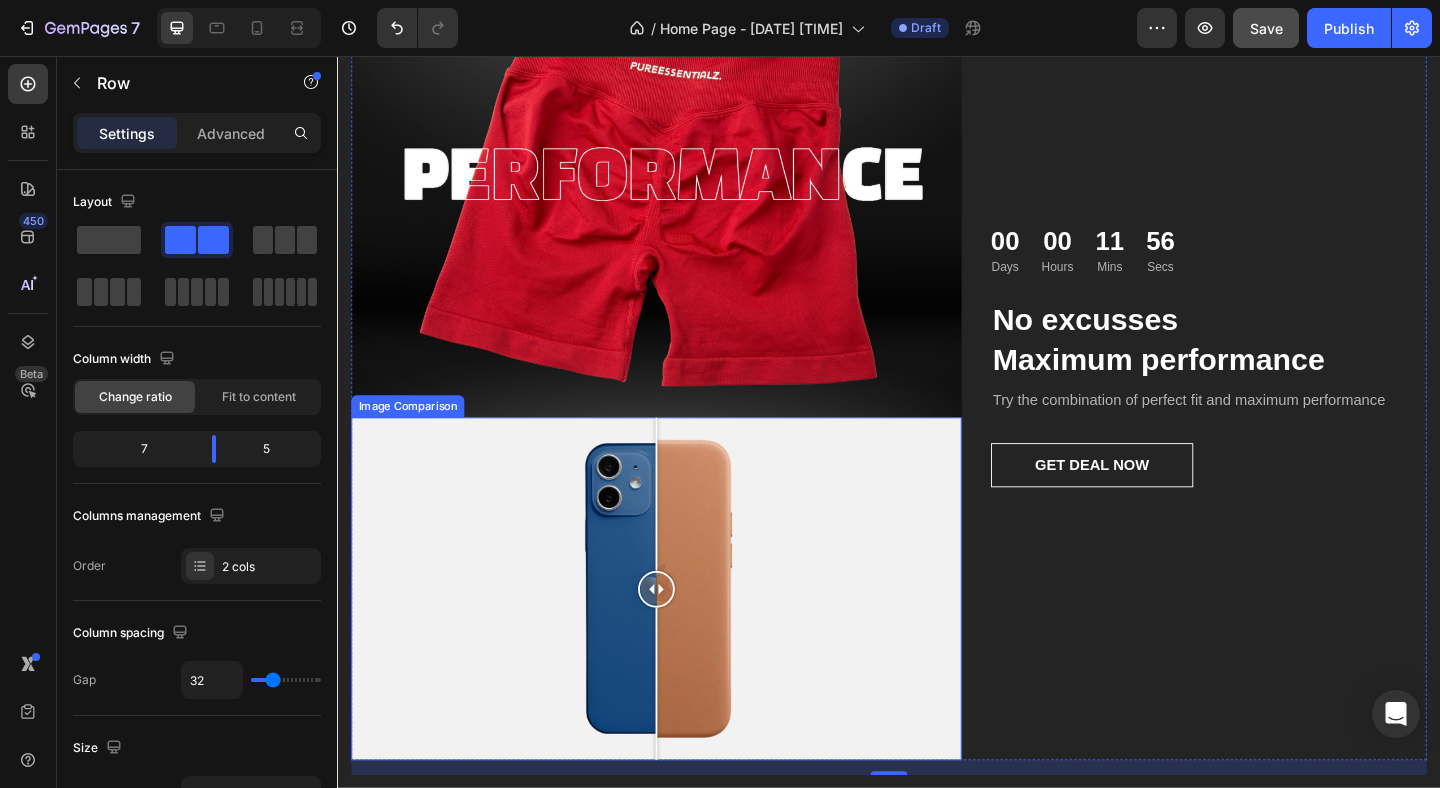 drag, startPoint x: 684, startPoint y: 650, endPoint x: 680, endPoint y: 751, distance: 101.07918 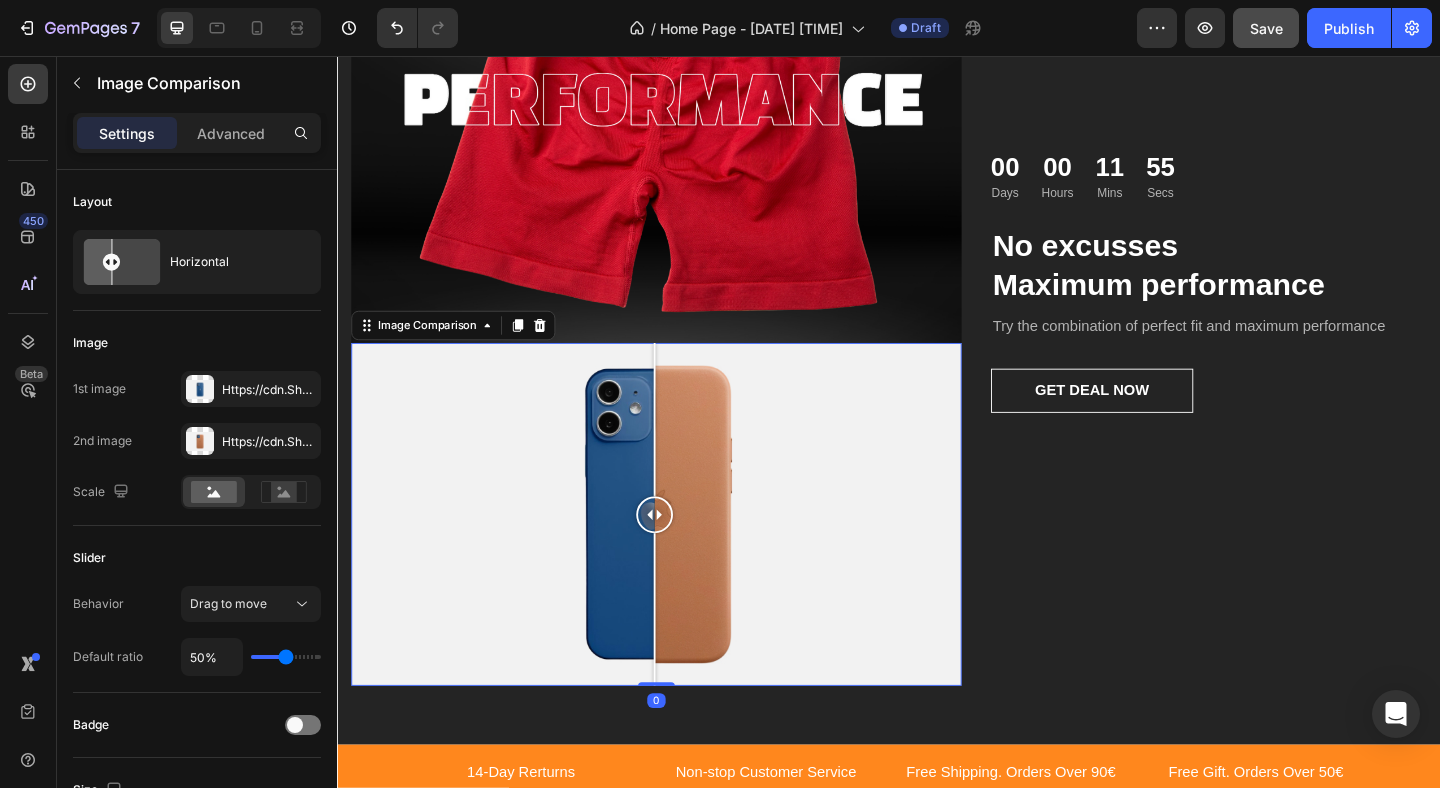 scroll, scrollTop: 2961, scrollLeft: 0, axis: vertical 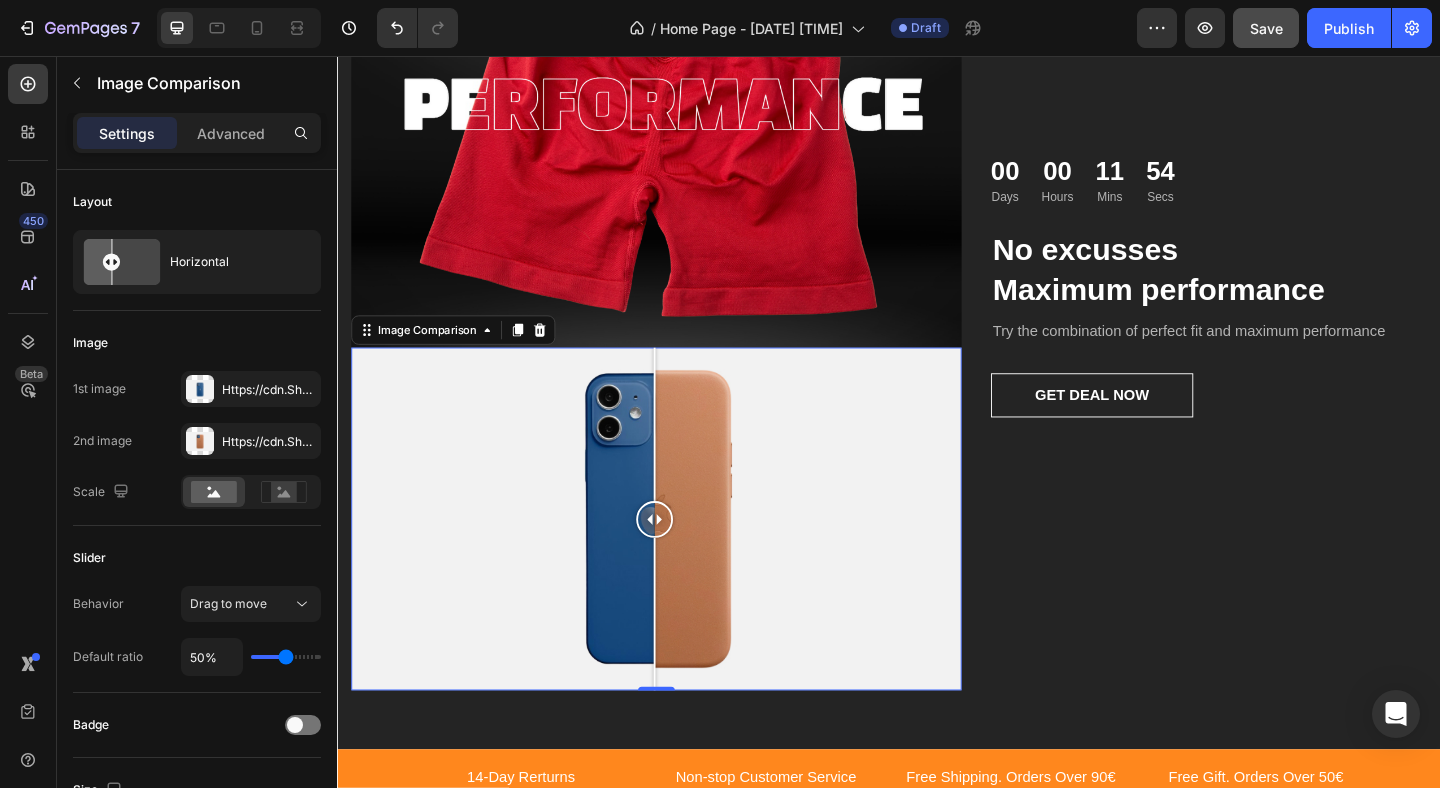 click on "[DATE] /  Home Page - [DATE] [TIME] Draft Preview  Save   Publish  450 Beta Sections(18) Elements(83) Section Element Hero Section Product Detail Brands Trusted Badges Guarantee Product Breakdown How to use Testimonials Compare Bundle FAQs Social Proof Brand Story Product List Collection Blog List Contact Sticky Add to Cart Custom Footer Browse Library 450 Layout
Row
Row
Row
Row Text
Heading
Text Block Button
Button
Button Media
Image
Image
Video" at bounding box center [720, 0] 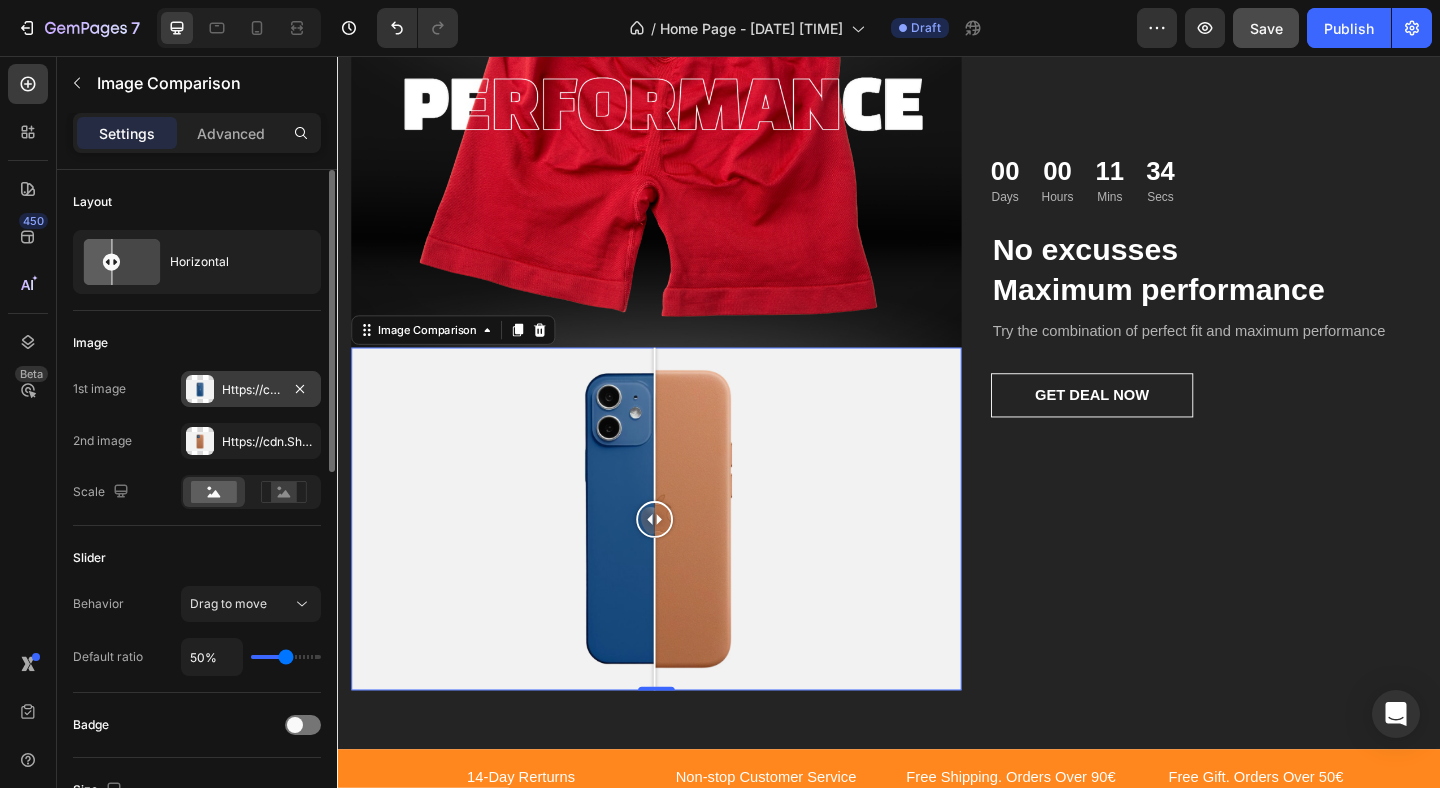 click on "Https://cdn.Shopify.Com/s/files/1/2005/9307/files/image_compare_before.Png" at bounding box center (251, 390) 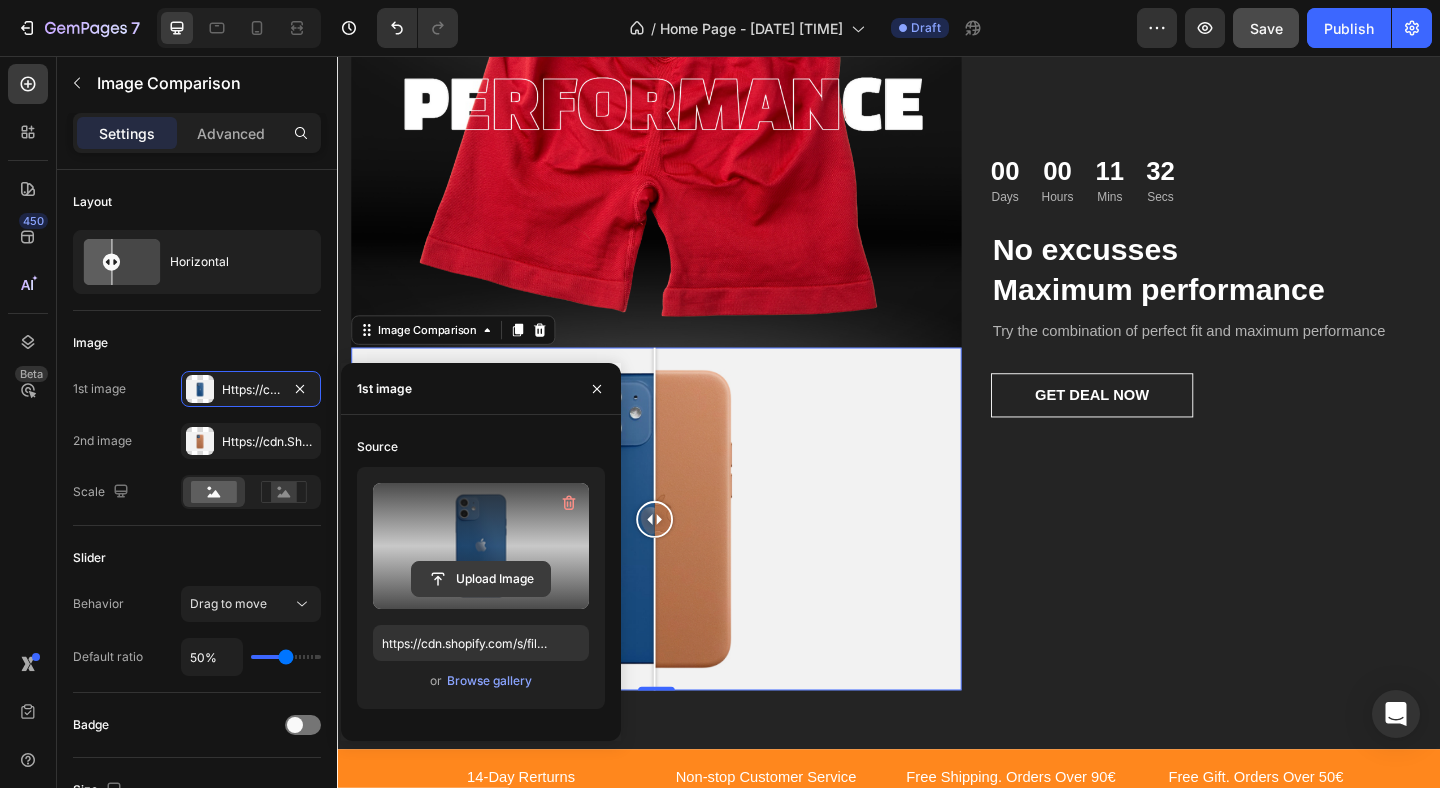 click 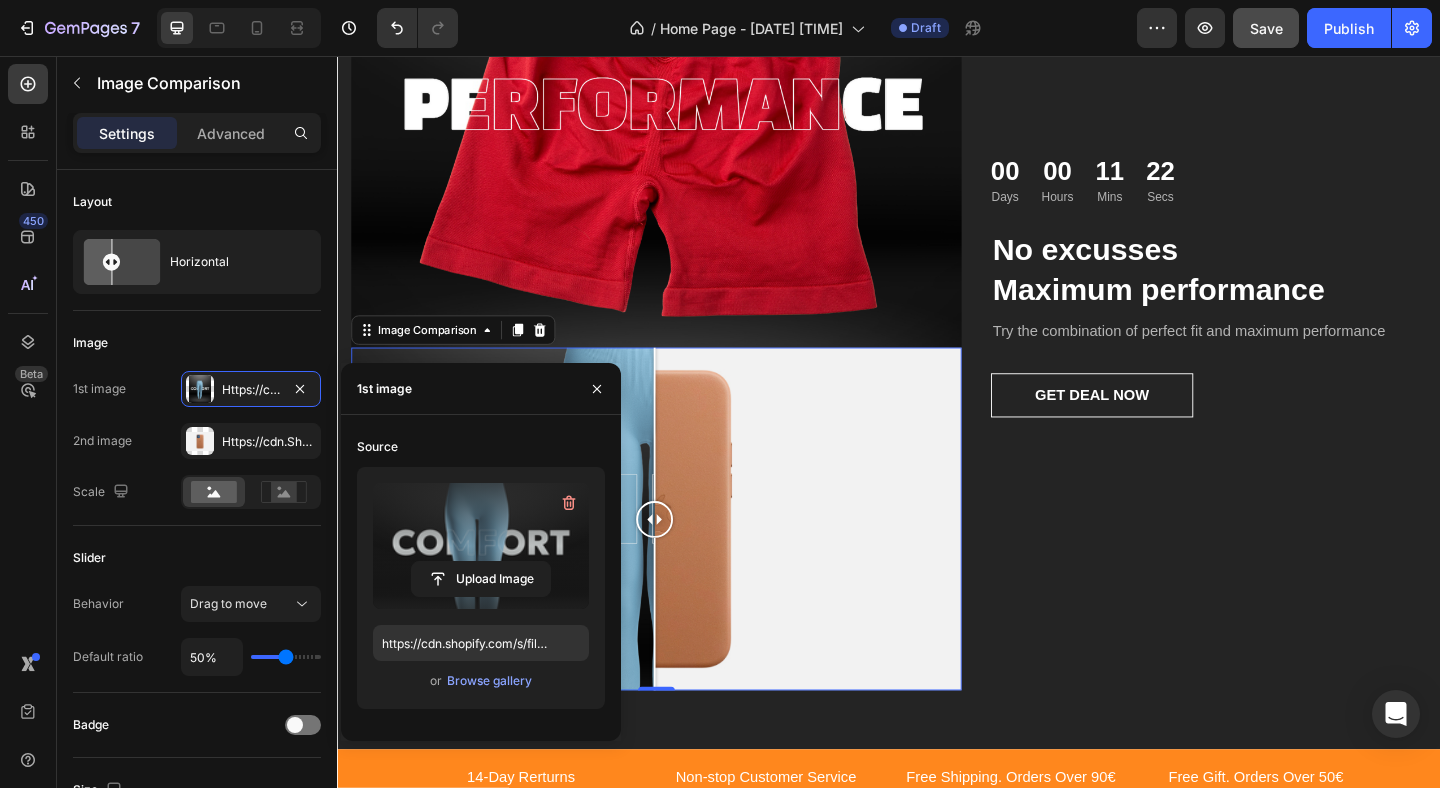 type on "https://cdn.shopify.com/s/files/1/0883/4410/1197/files/gempages_578038229618393616-8ffb6b1e-85a2-432f-ab16-be2bfec35362.png" 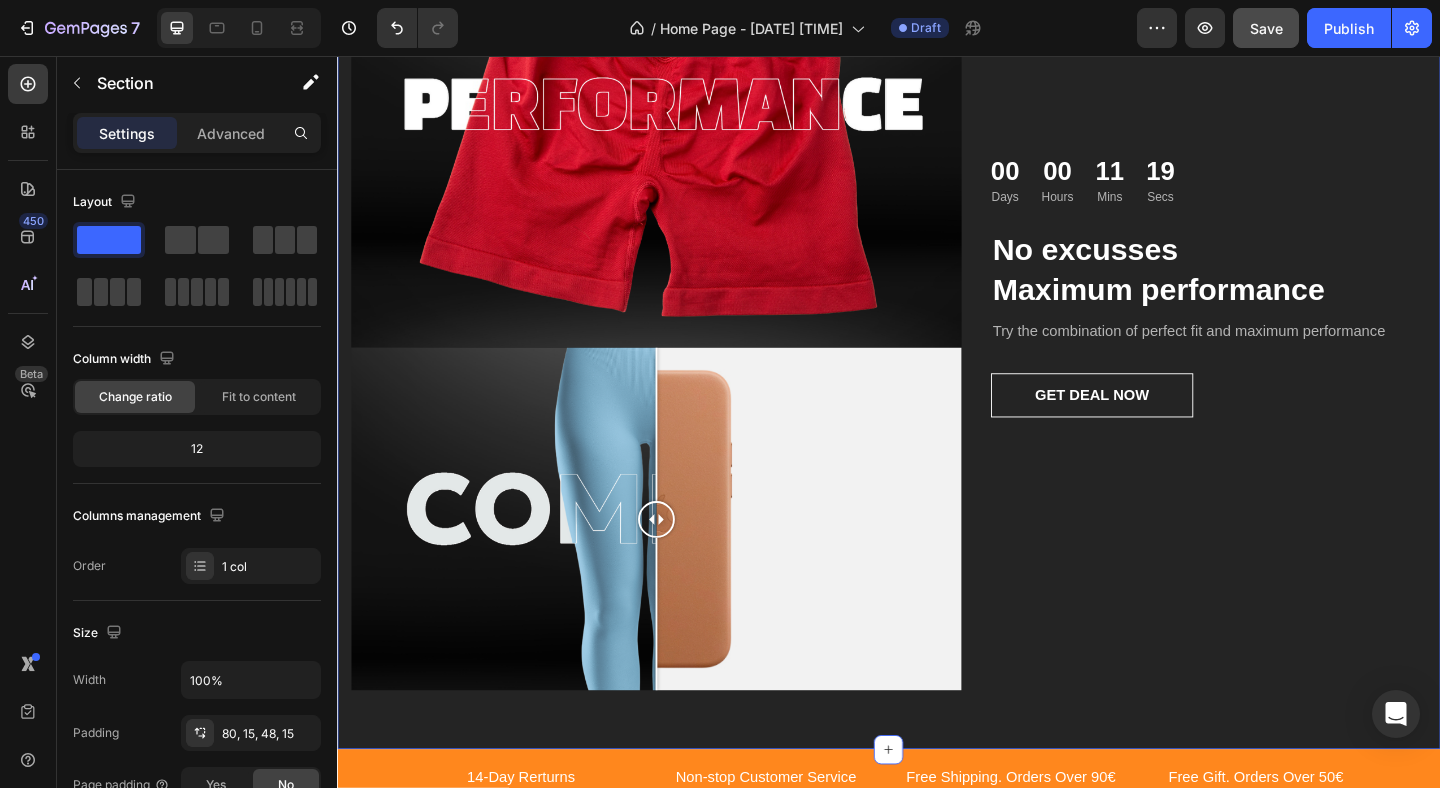 click on "Image Image Comparison   0 00 Days 00 Hours 11 Mins 19 Secs Countdown Timer No excusses Maximum performance Heading Try the combination of perfect fit and maximum performance Text block GET DEAL NOW Button Row Section 5" at bounding box center (937, 302) 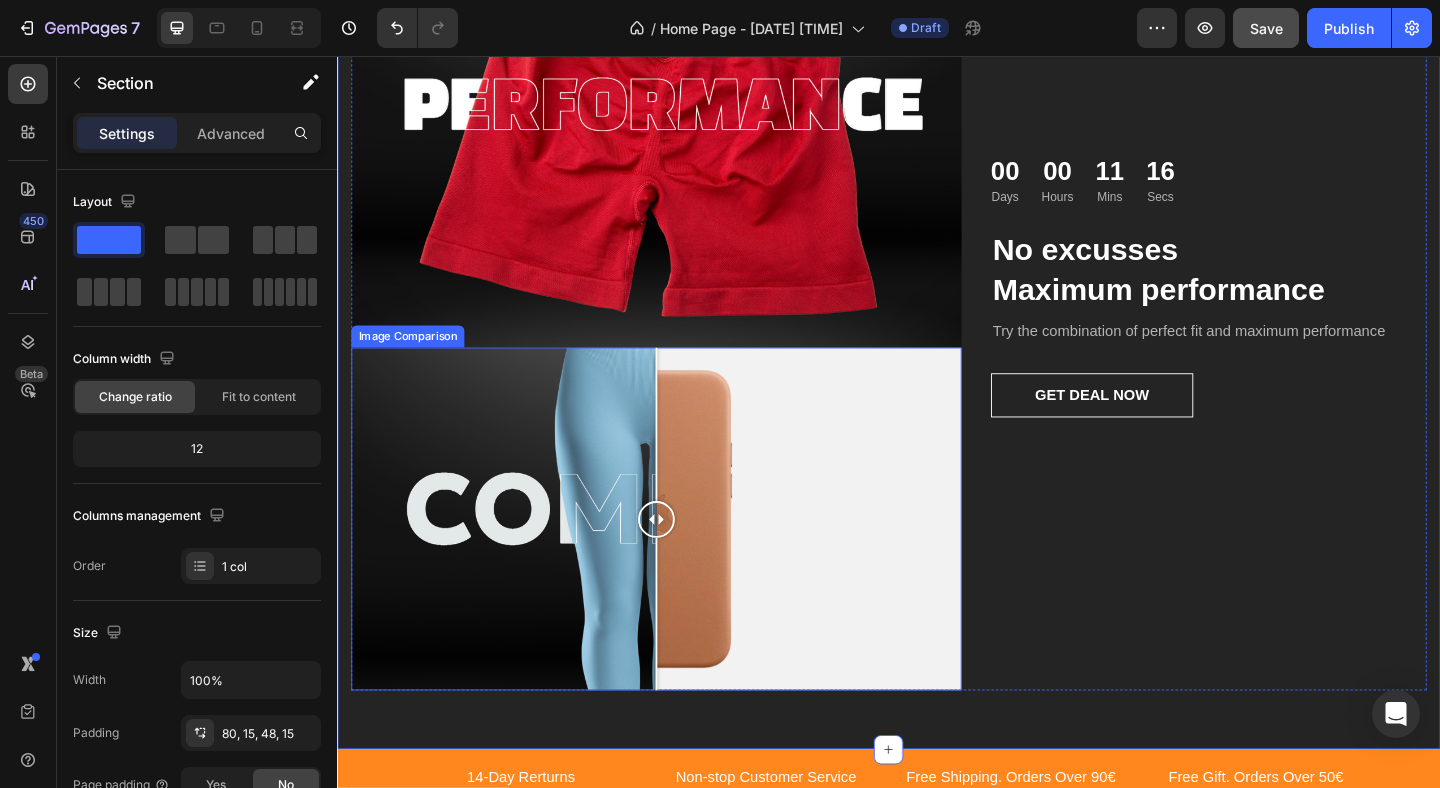 click at bounding box center [684, 559] 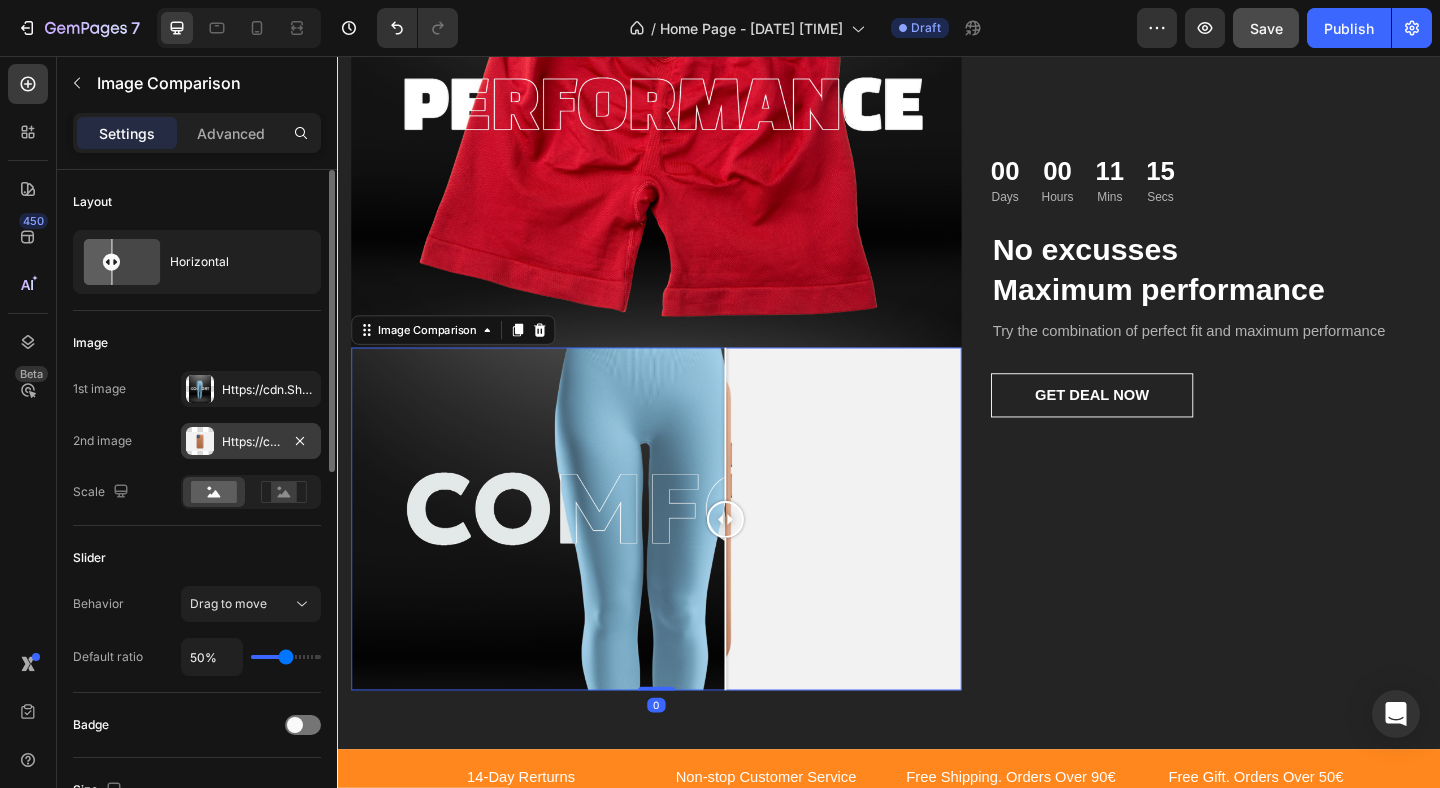 click on "Https://cdn.Shopify.Com/s/files/1/2005/9307/files/image_compare_after.Png" at bounding box center [251, 442] 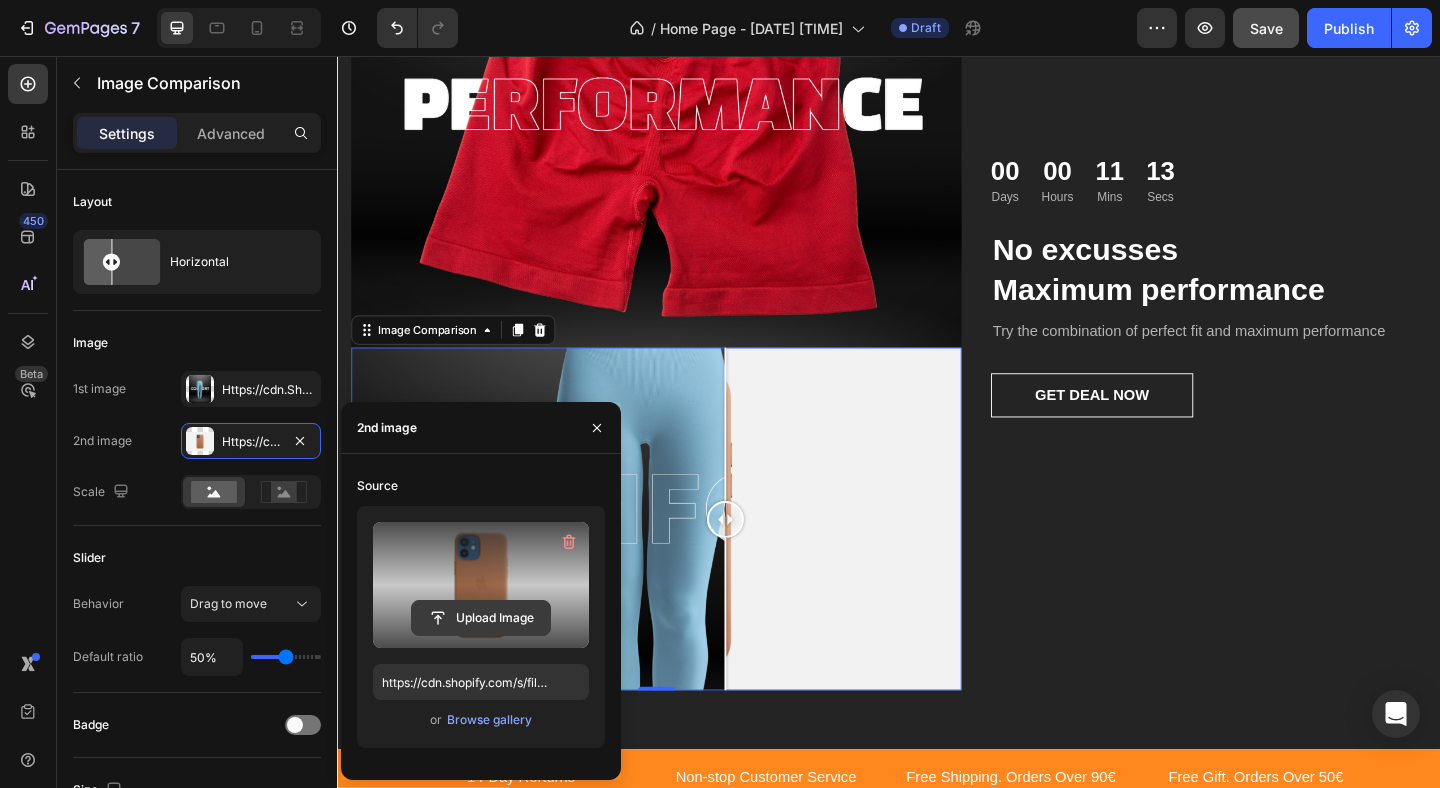 click 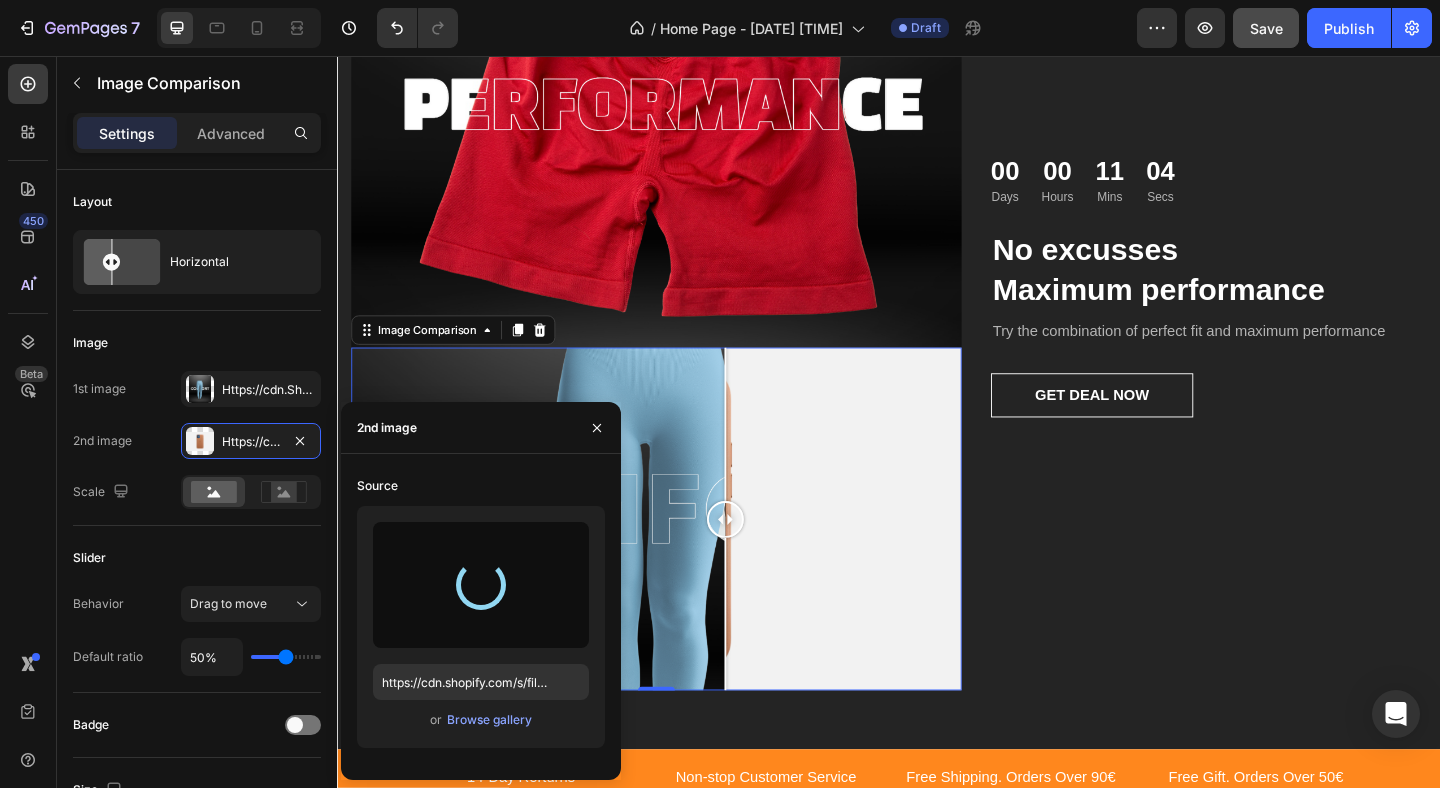 type on "https://cdn.shopify.com/s/files/1/0883/4410/1197/files/gempages_578038229618393616-58dbec30-773f-431d-9c5b-2ebb4fffb67b.png" 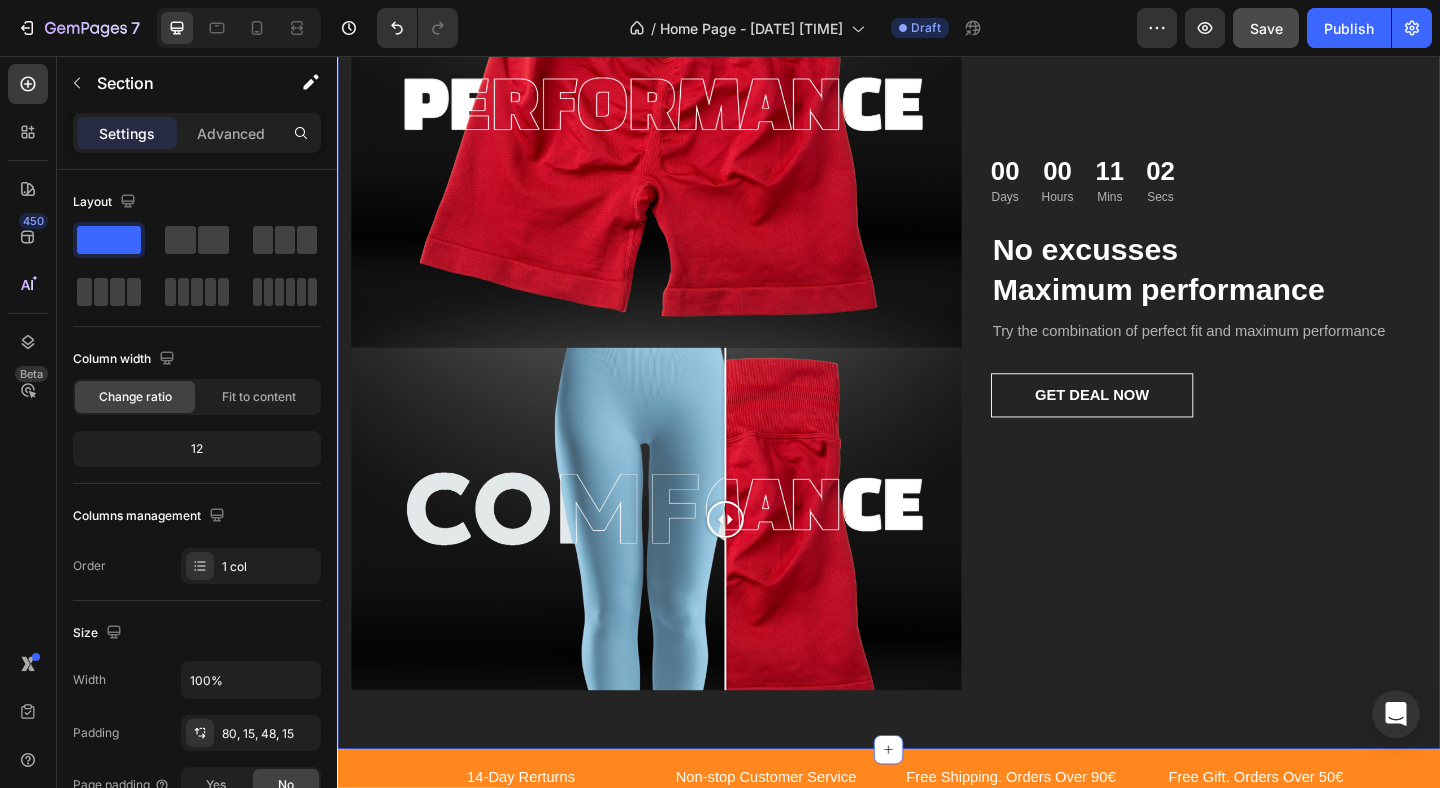 click on "Image Image Comparison   0 00 Days 00 Hours 11 Mins 02 Secs Countdown Timer No excusses Maximum performance Heading Try the combination of perfect fit and maximum performance Text block GET DEAL NOW Button Row Section 5" at bounding box center (937, 302) 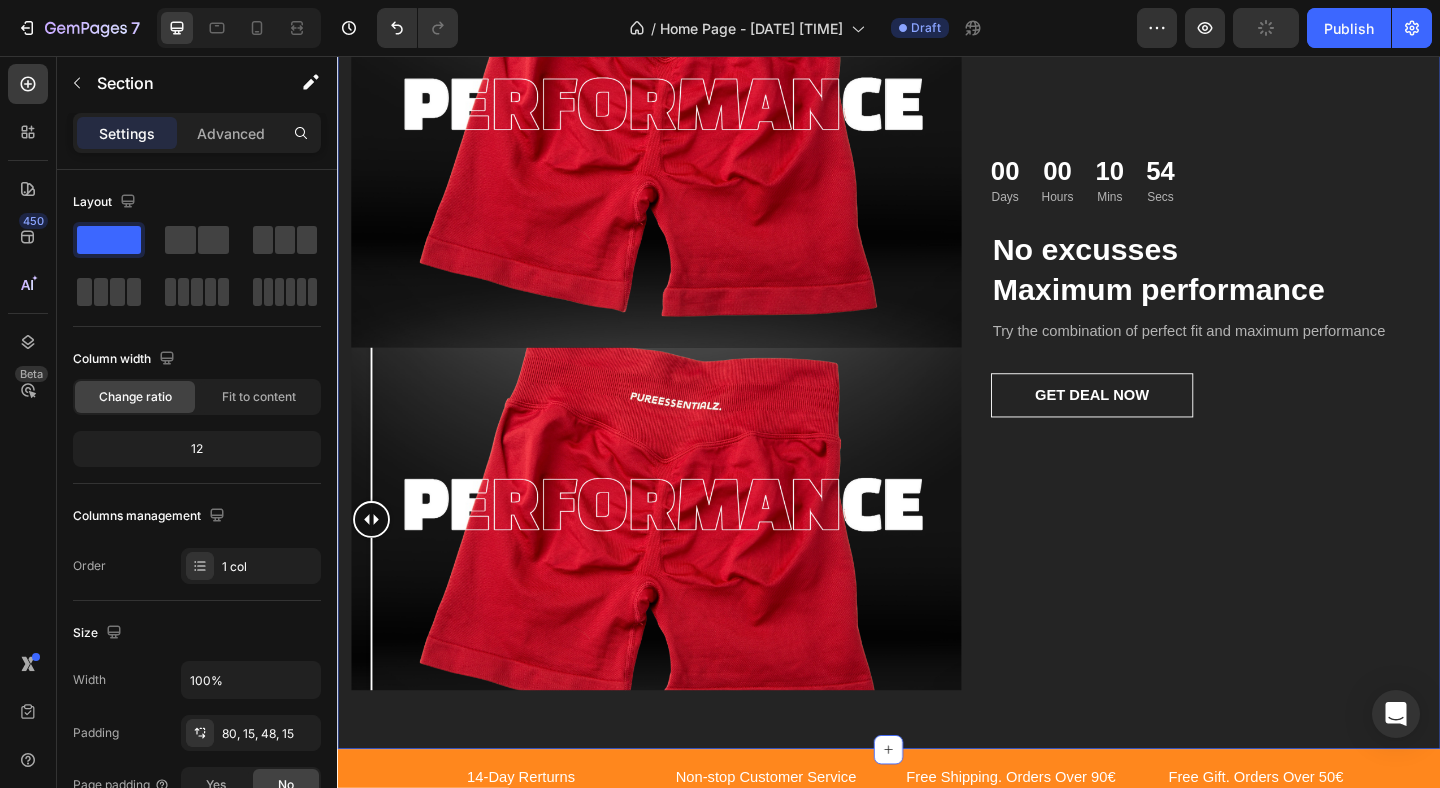 drag, startPoint x: 761, startPoint y: 567, endPoint x: 338, endPoint y: 600, distance: 424.28528 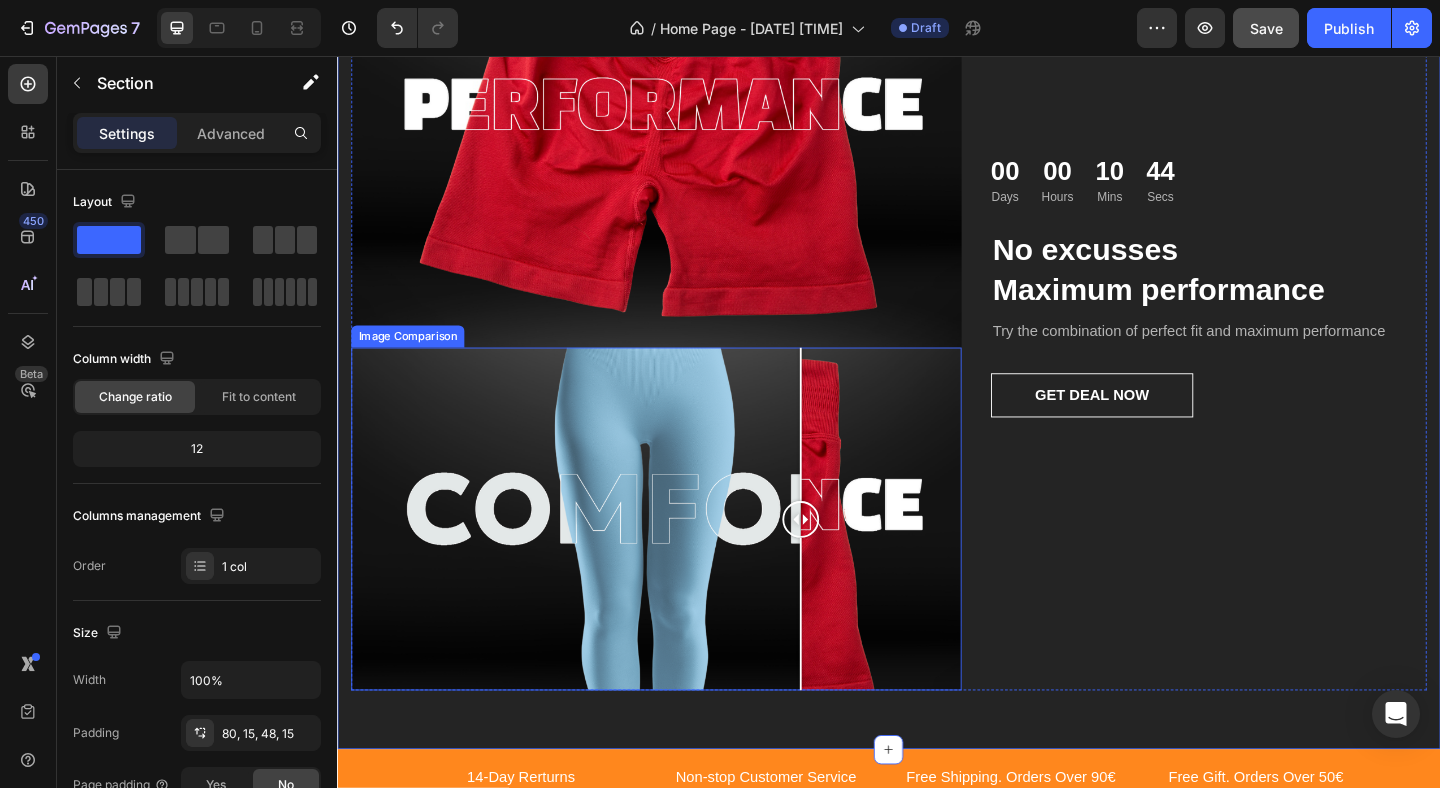drag, startPoint x: 370, startPoint y: 556, endPoint x: 841, endPoint y: 538, distance: 471.3438 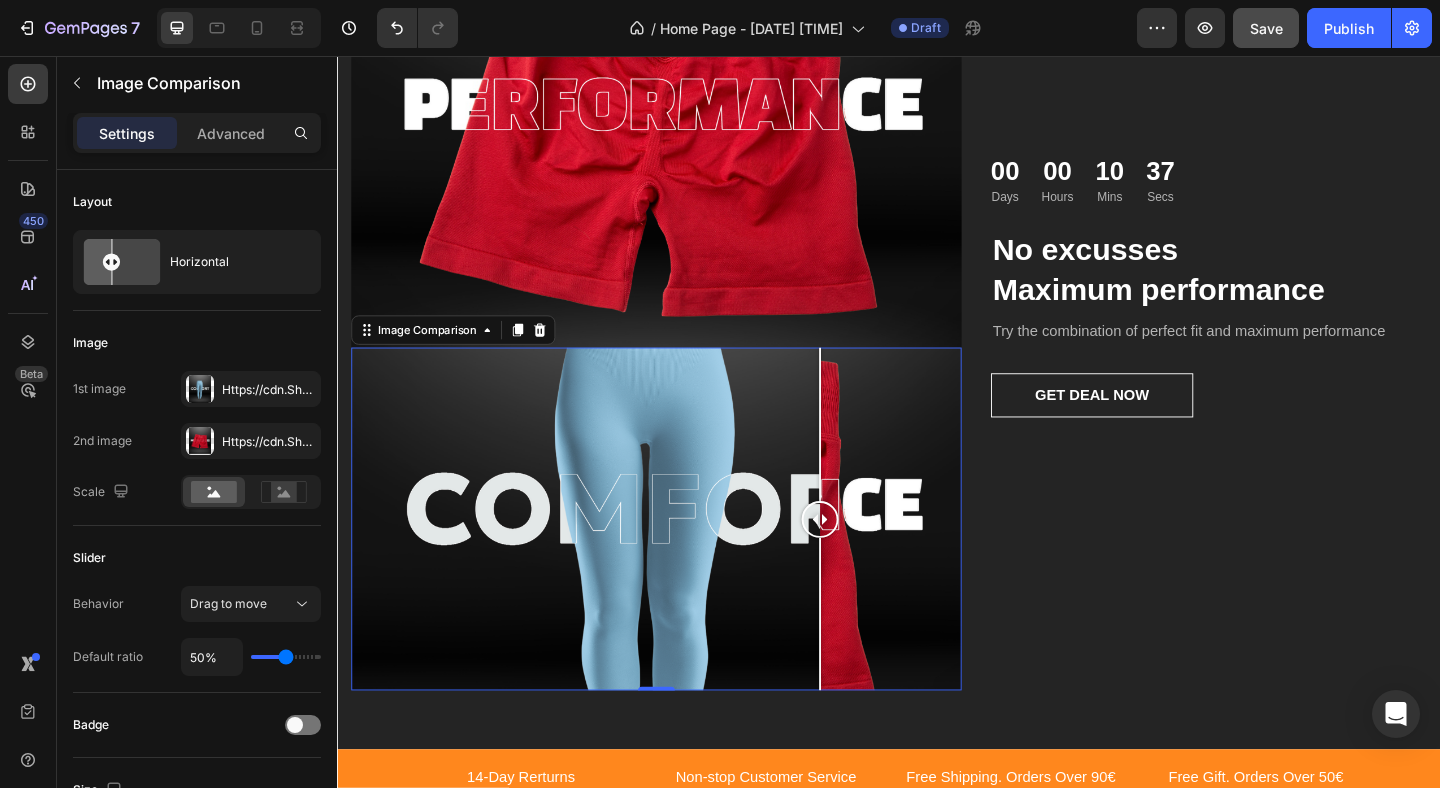 drag, startPoint x: 841, startPoint y: 538, endPoint x: 862, endPoint y: 378, distance: 161.37224 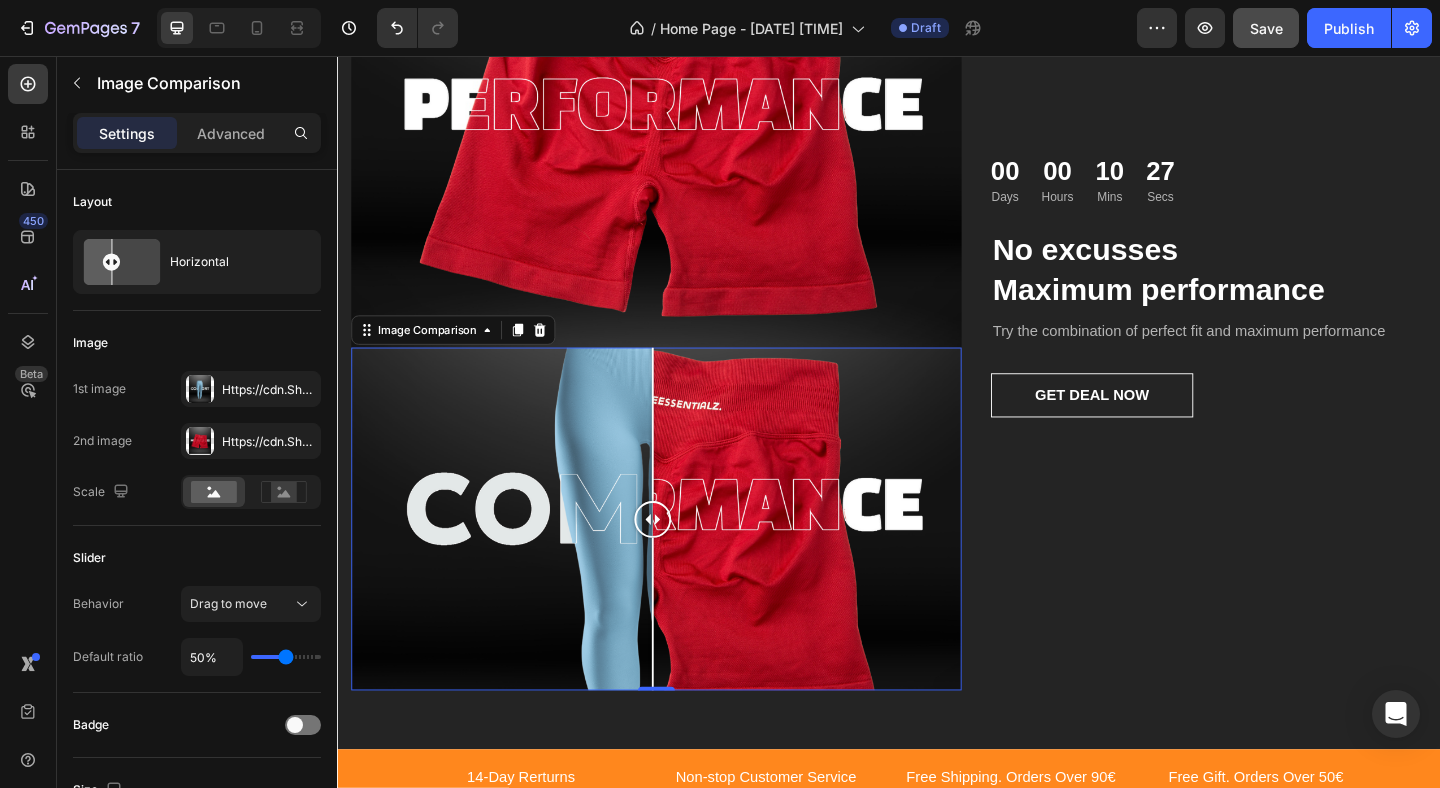 drag, startPoint x: 1007, startPoint y: 379, endPoint x: 680, endPoint y: 527, distance: 358.93314 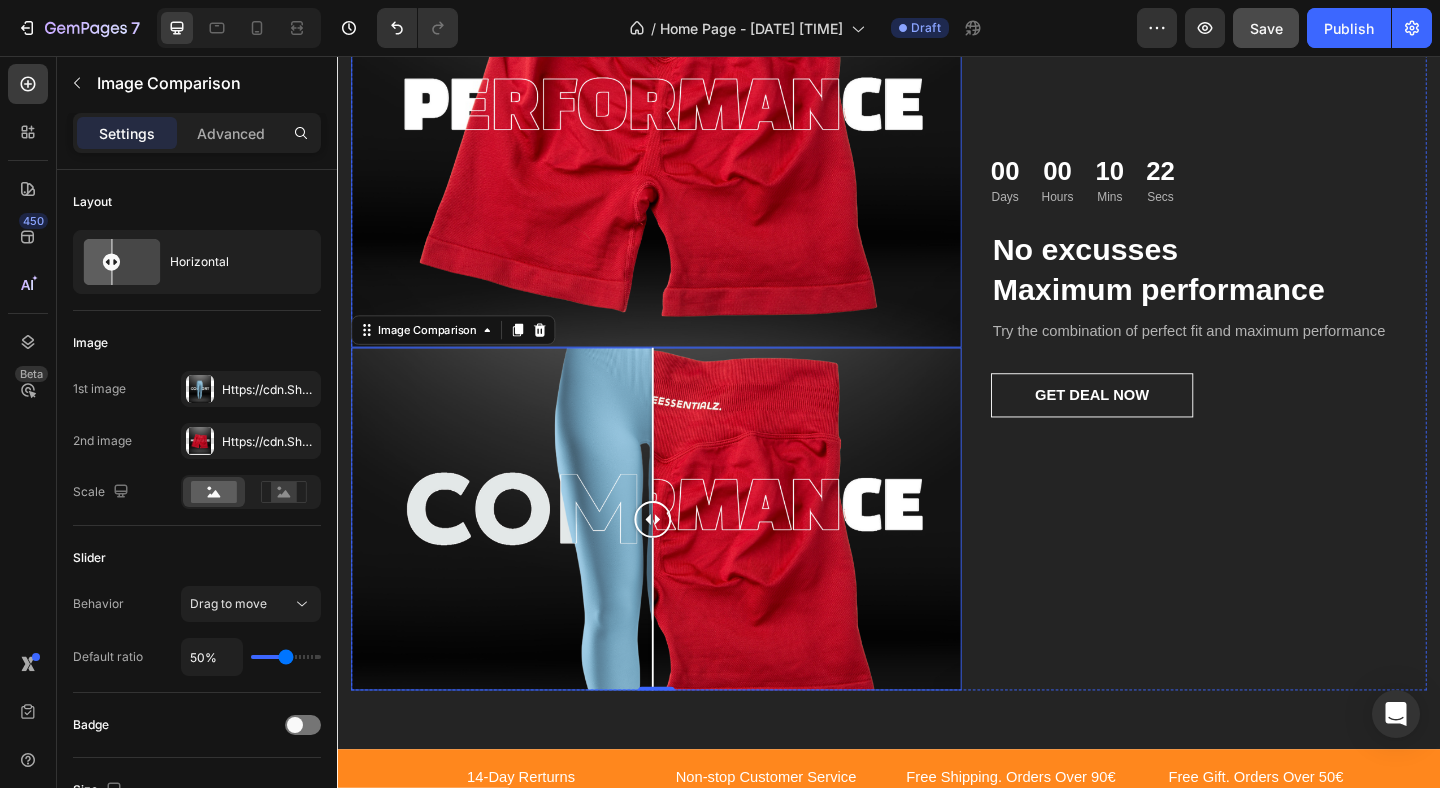 click at bounding box center (684, 124) 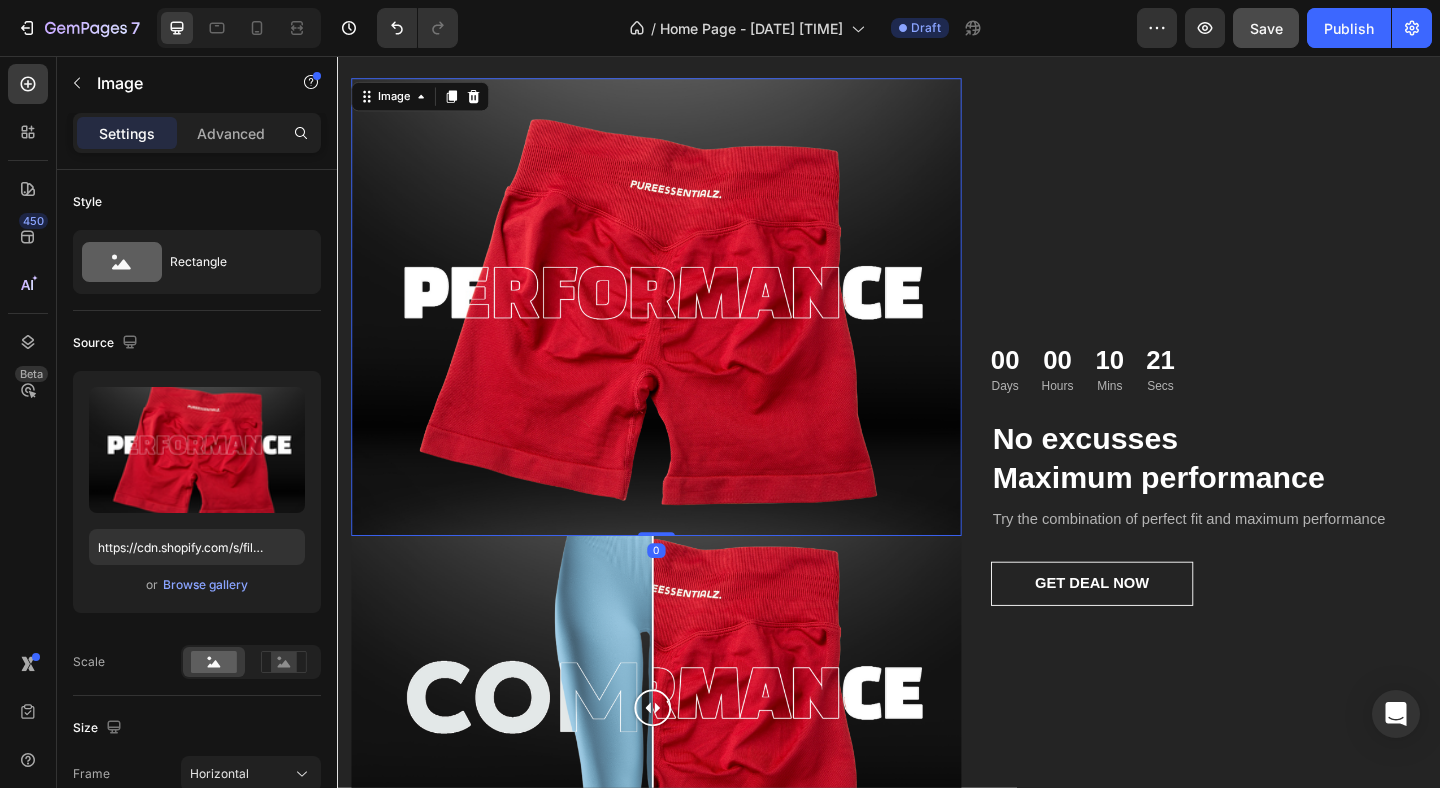 scroll, scrollTop: 2735, scrollLeft: 0, axis: vertical 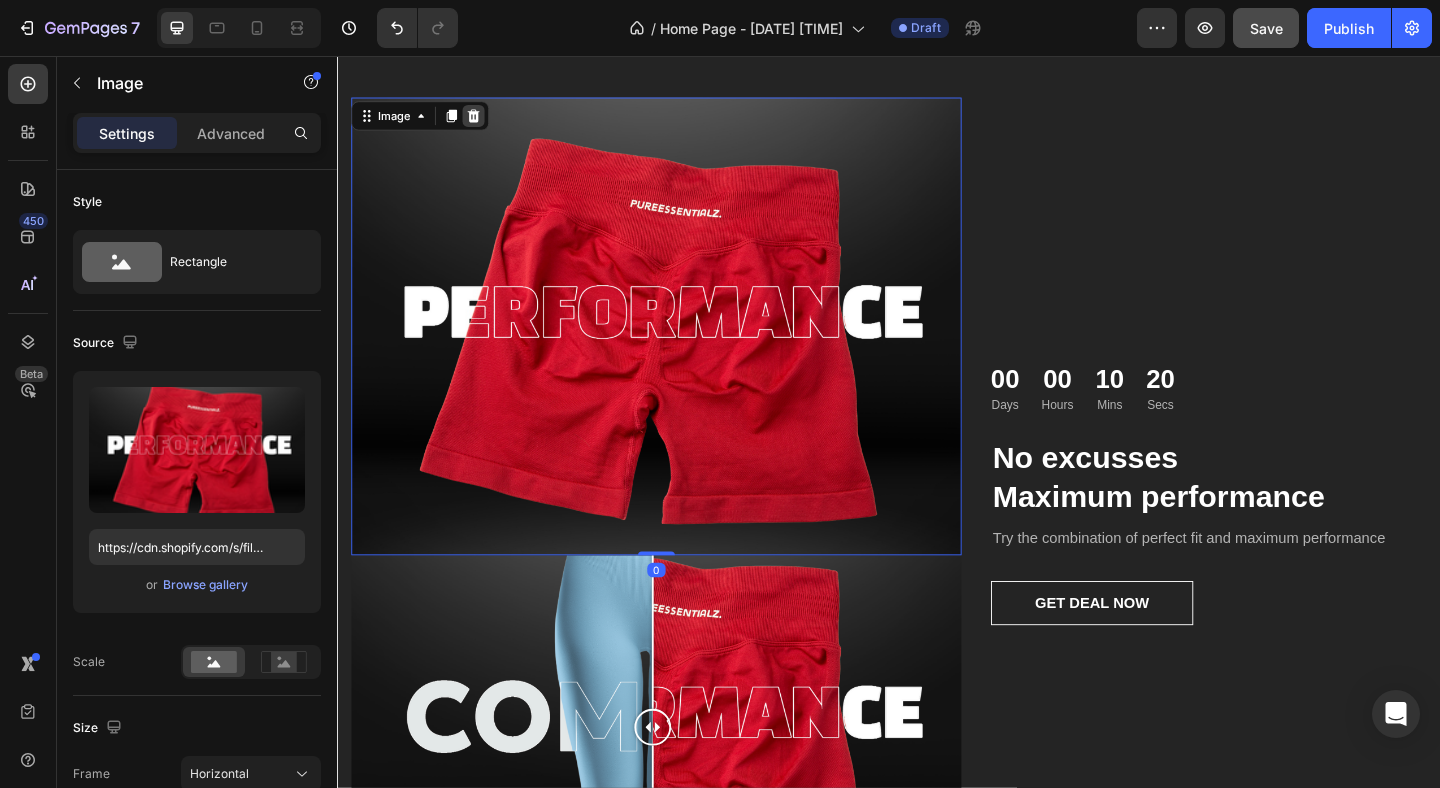 click at bounding box center [485, 121] 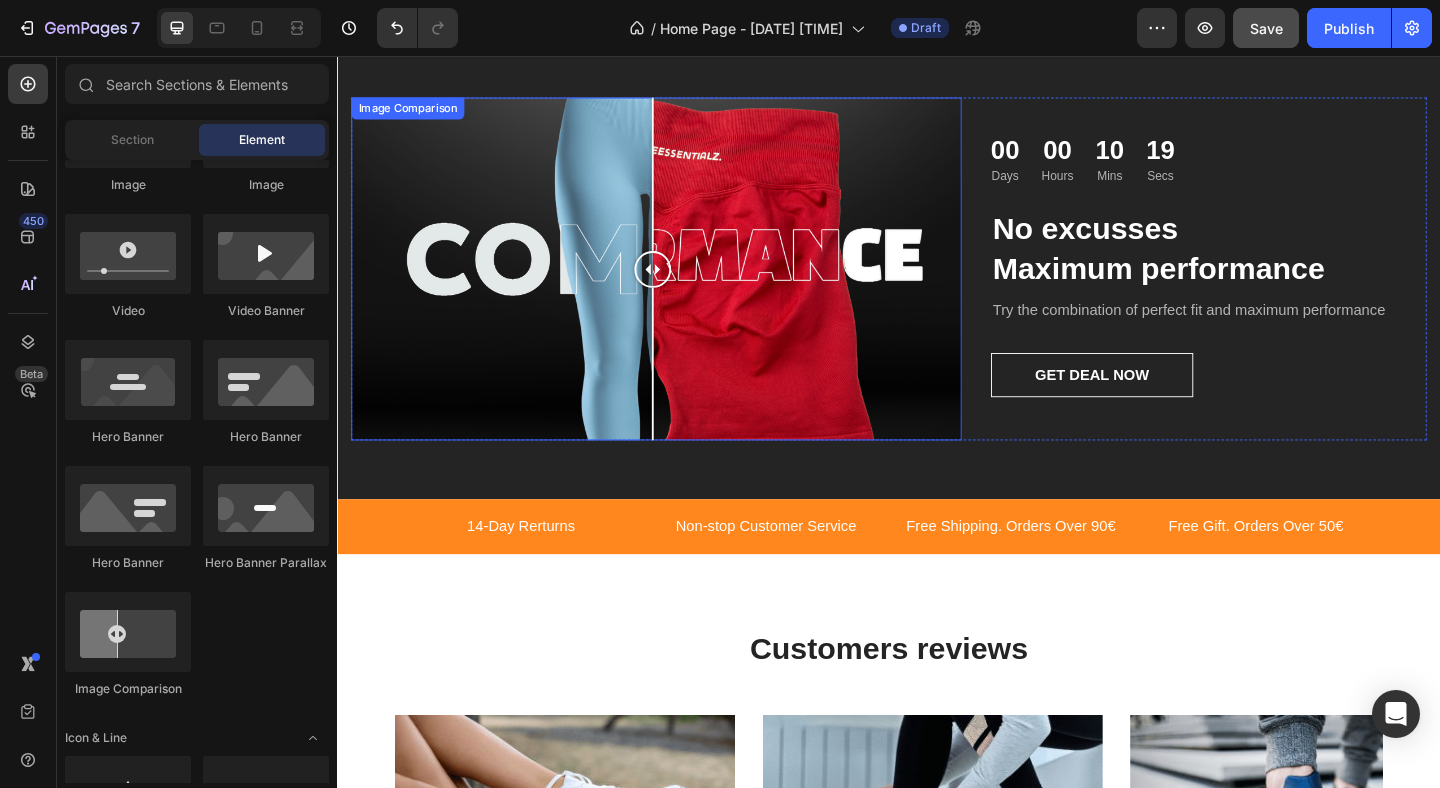 scroll, scrollTop: 2619, scrollLeft: 0, axis: vertical 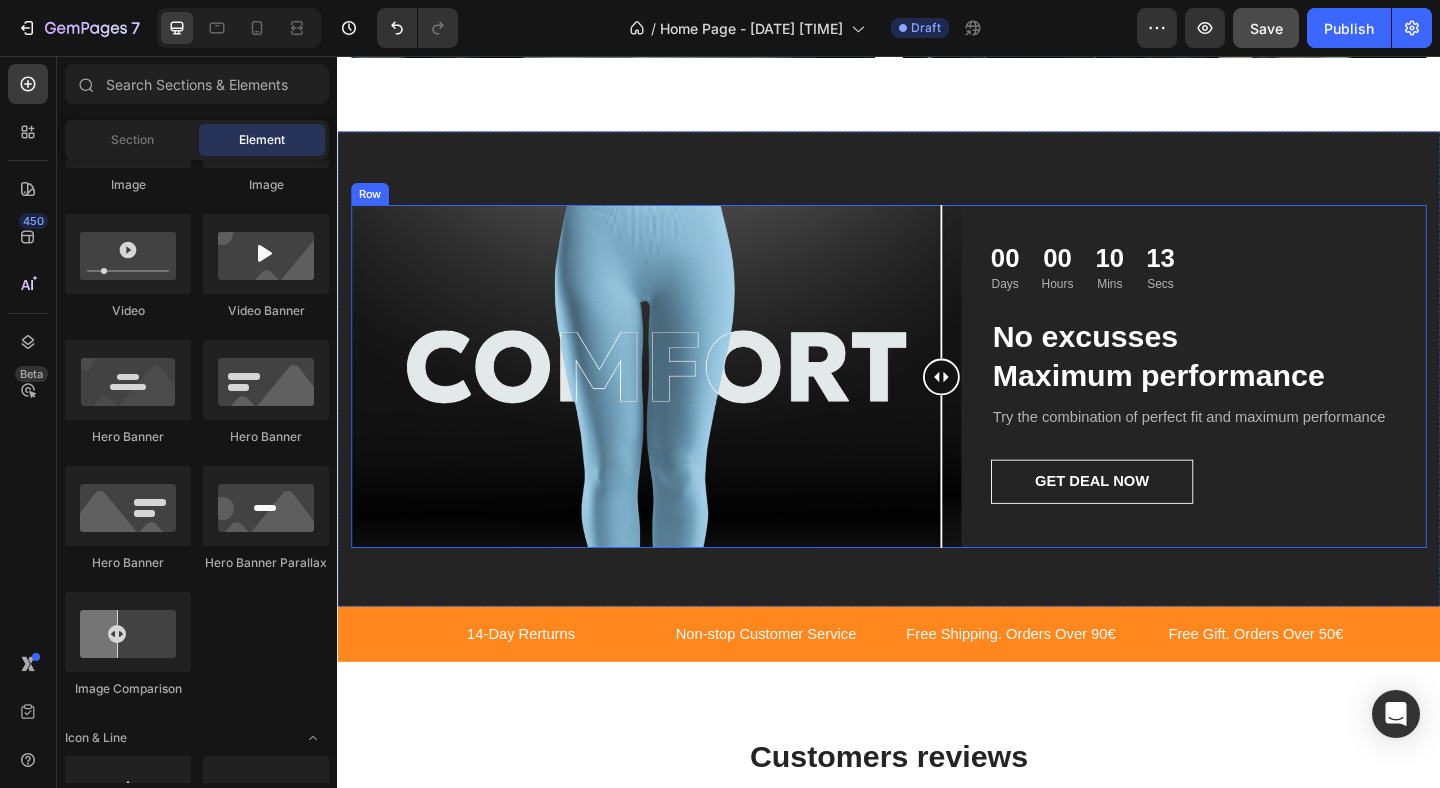 drag, startPoint x: 683, startPoint y: 406, endPoint x: 1027, endPoint y: 418, distance: 344.20923 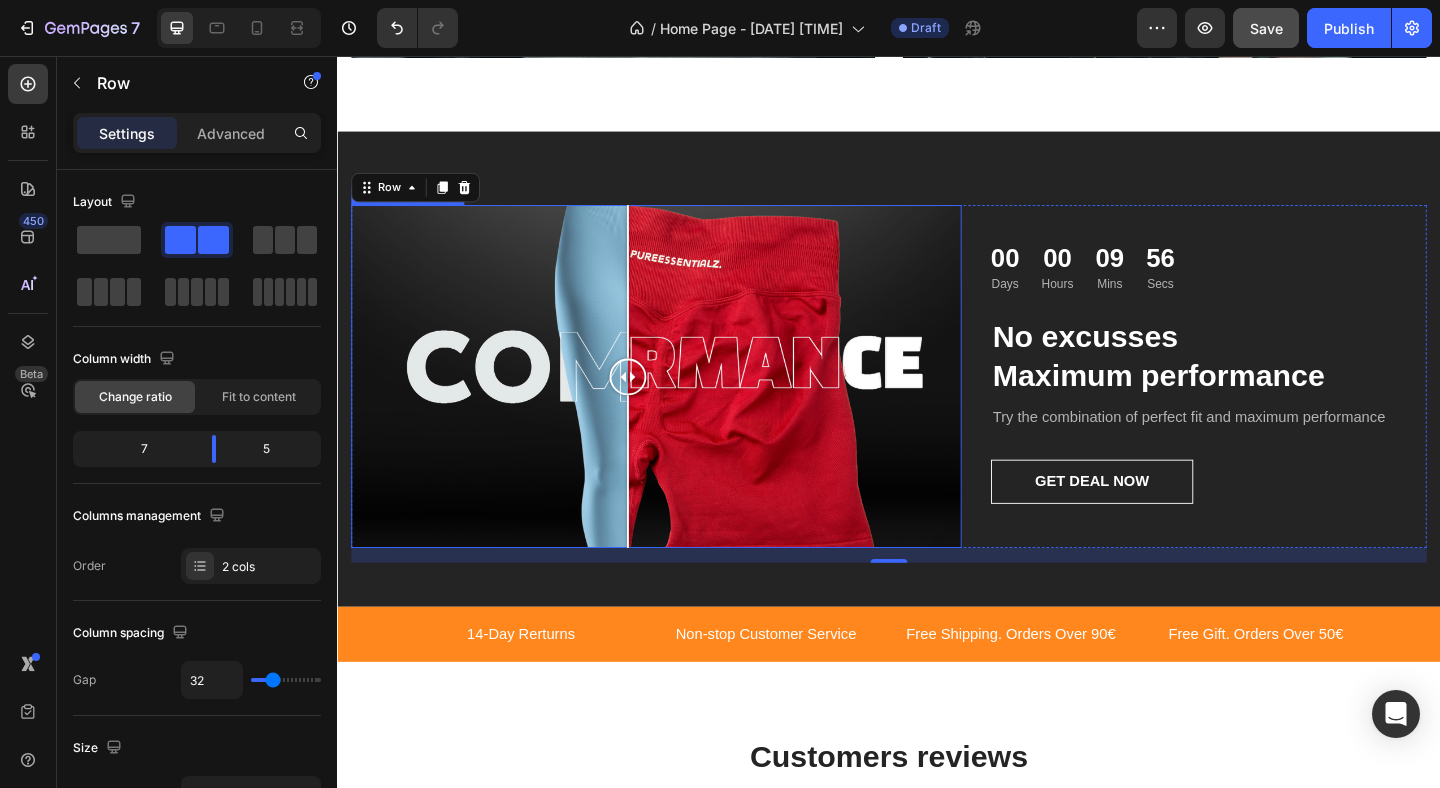 drag, startPoint x: 988, startPoint y: 400, endPoint x: 653, endPoint y: 386, distance: 335.29242 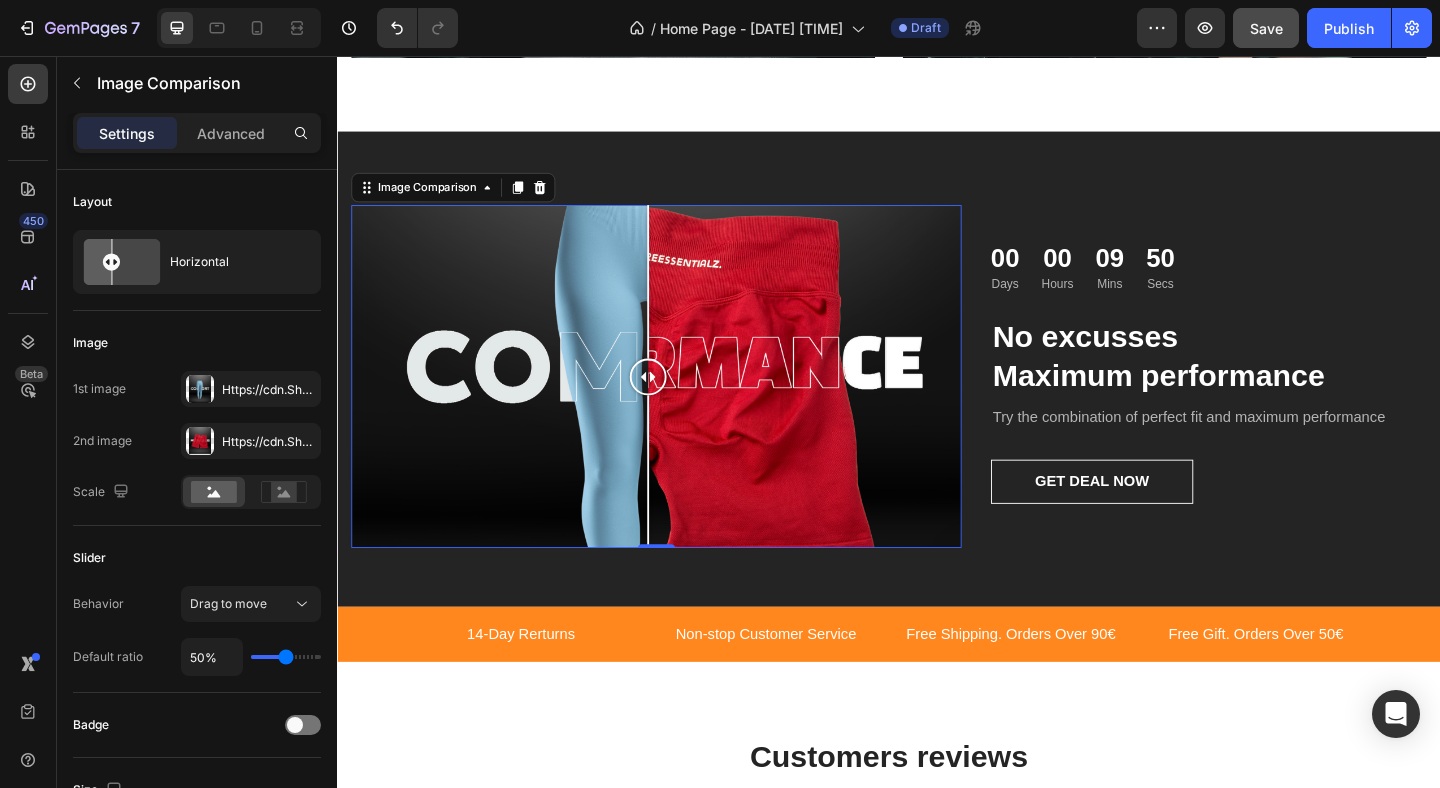 drag, startPoint x: 651, startPoint y: 403, endPoint x: 788, endPoint y: 400, distance: 137.03284 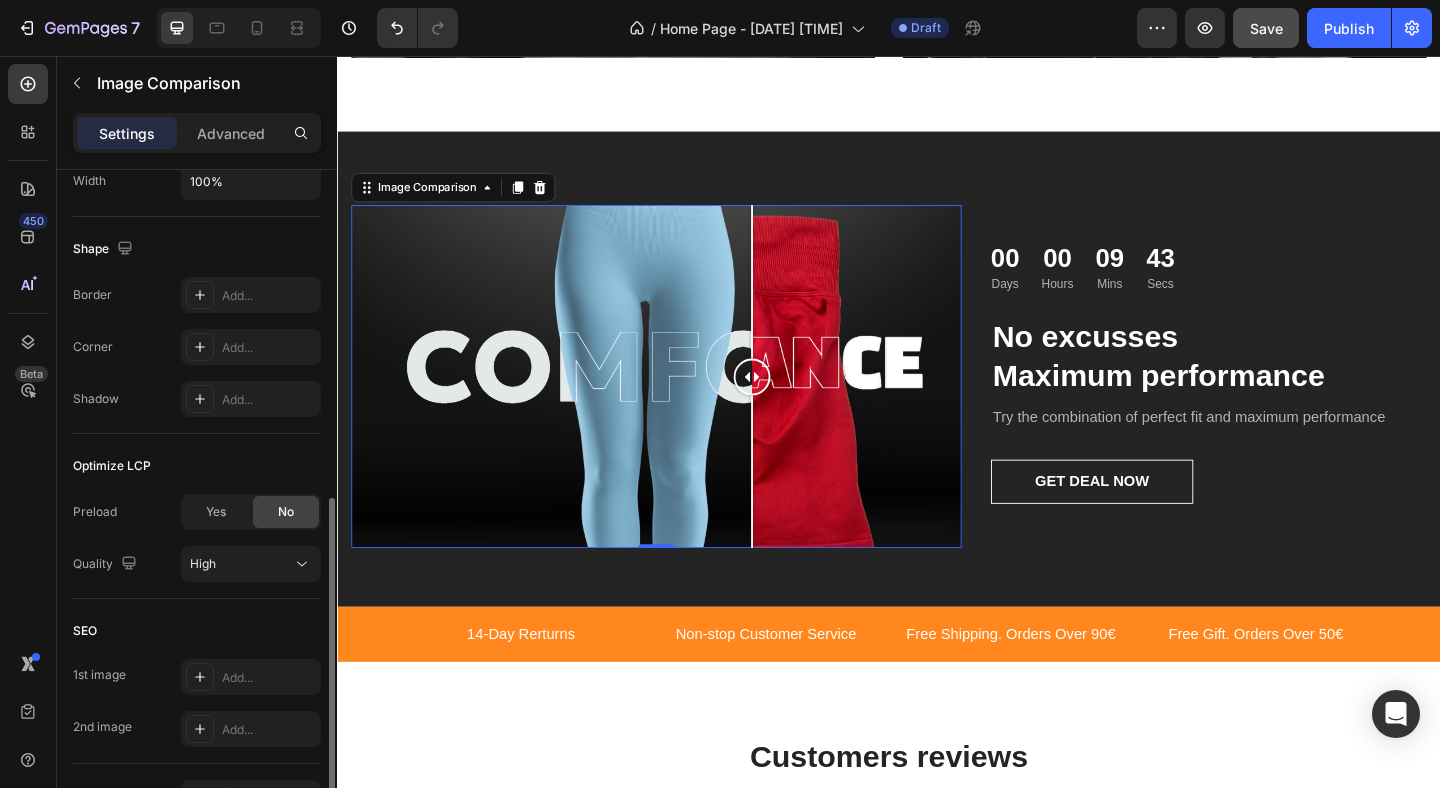 scroll, scrollTop: 716, scrollLeft: 0, axis: vertical 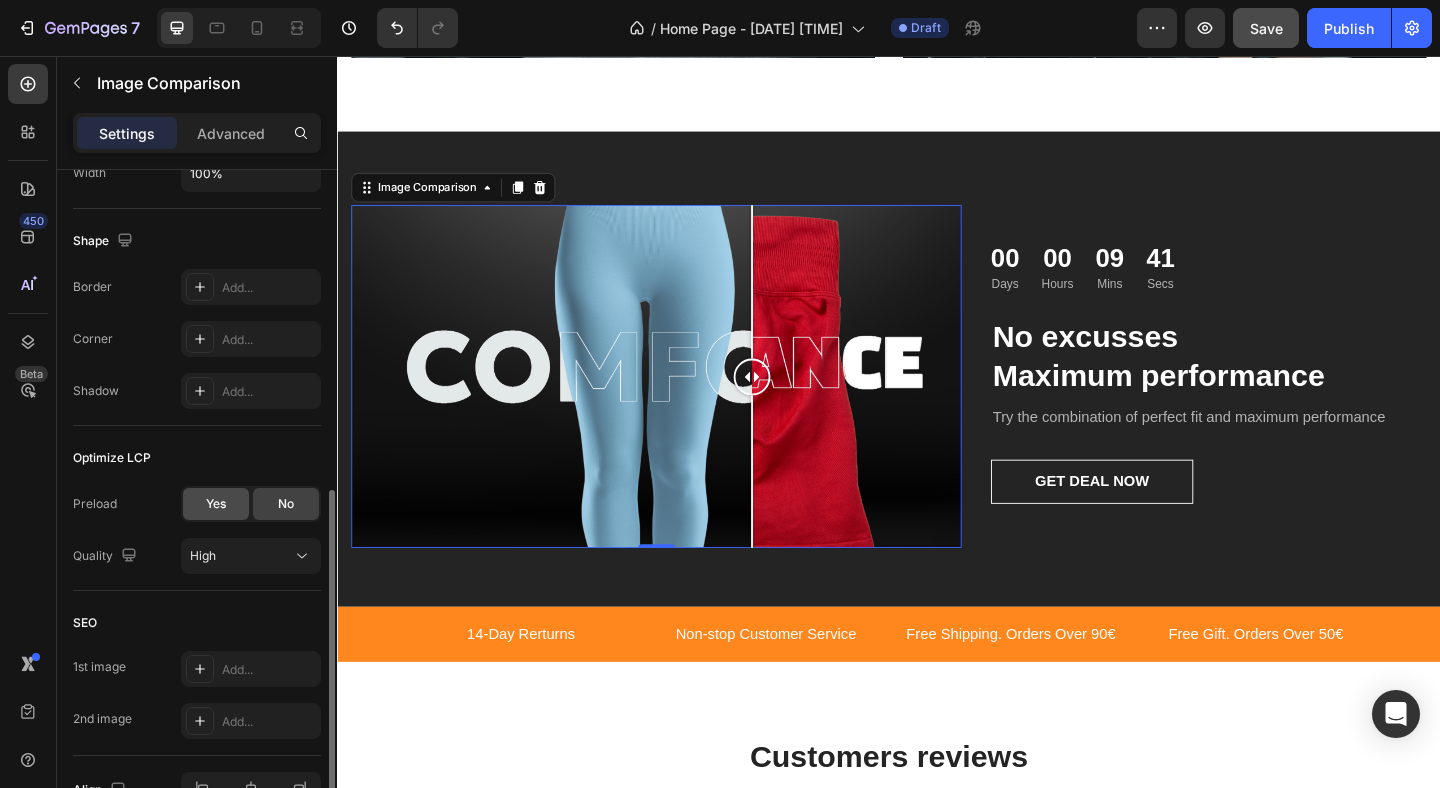 click on "Yes" 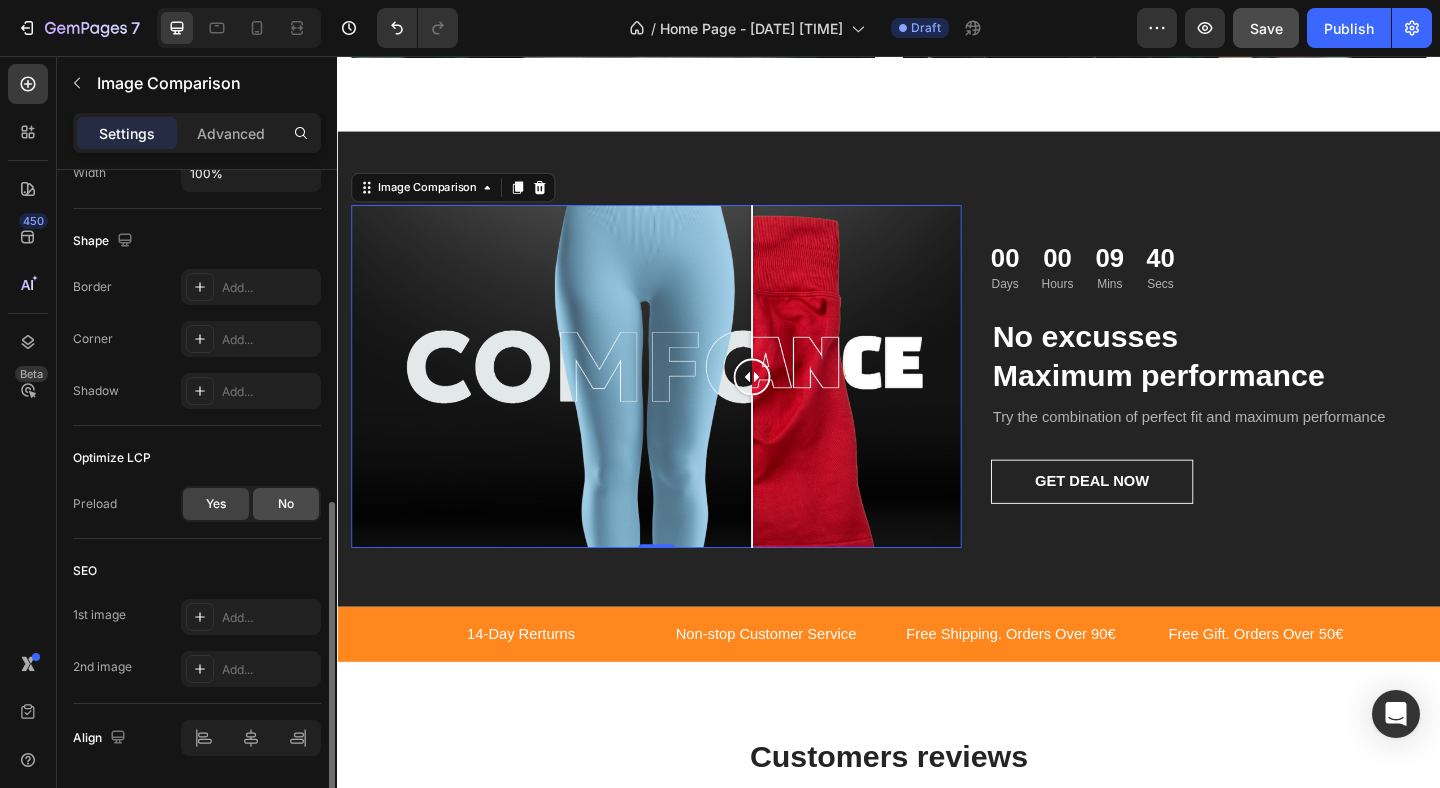 click on "No" 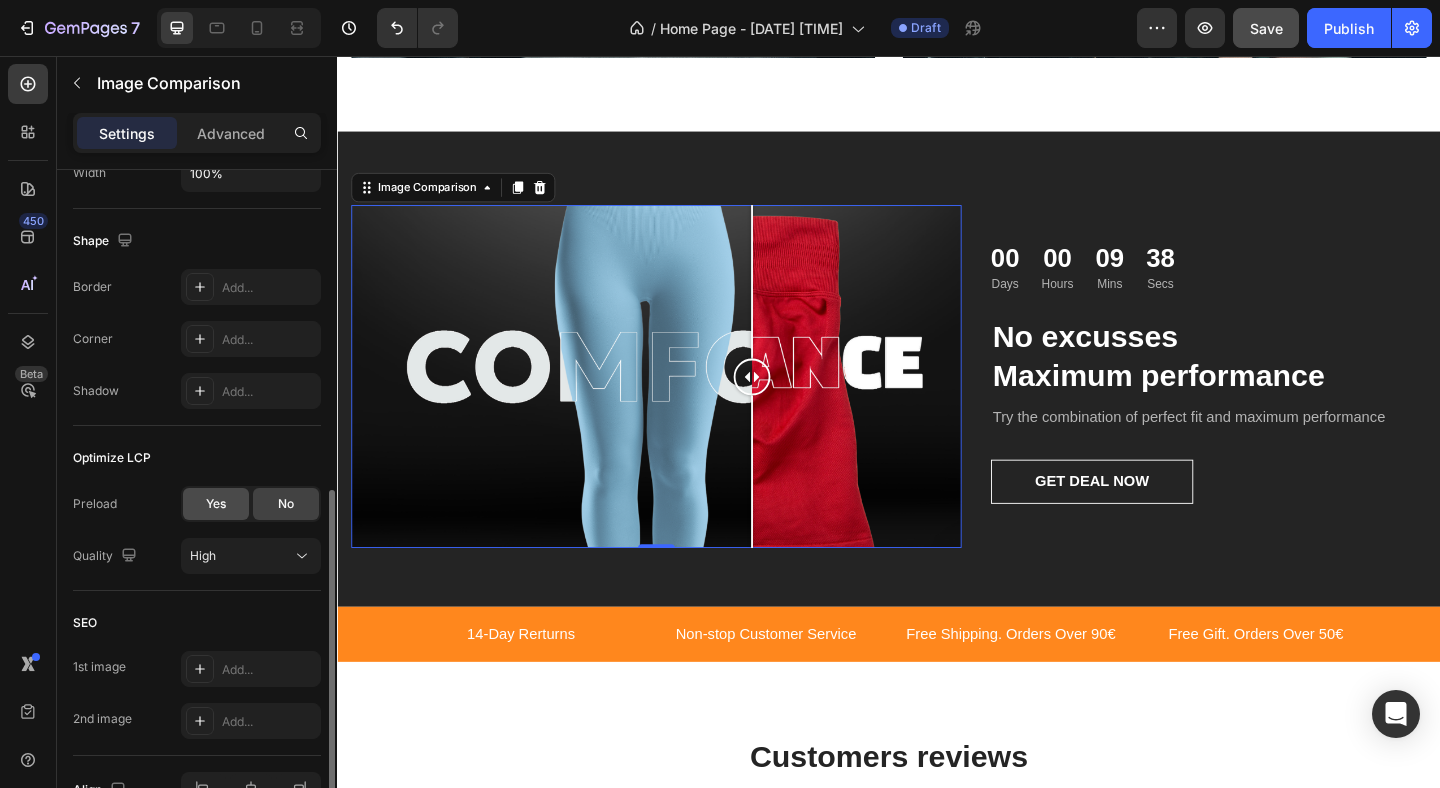 click on "Yes" 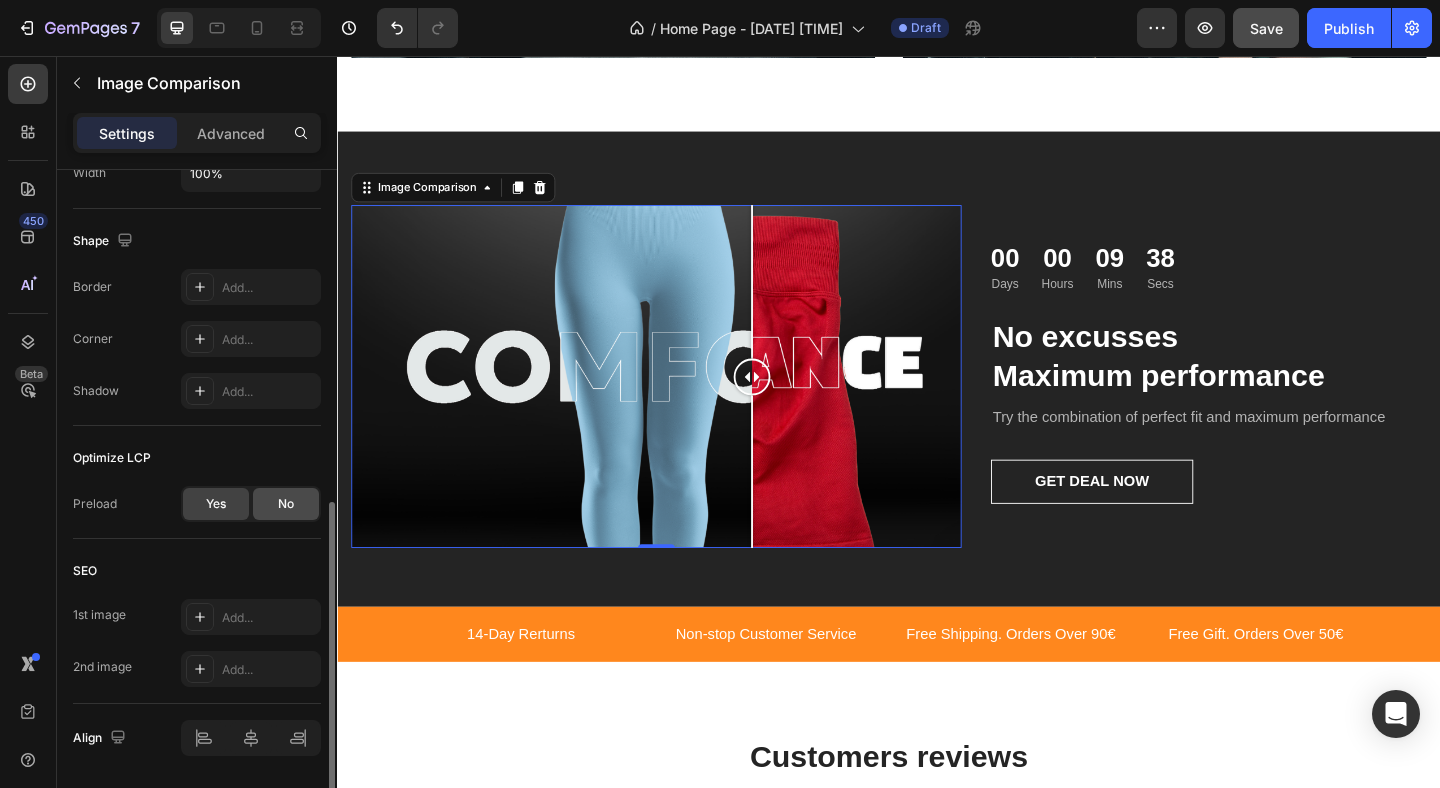 click on "No" 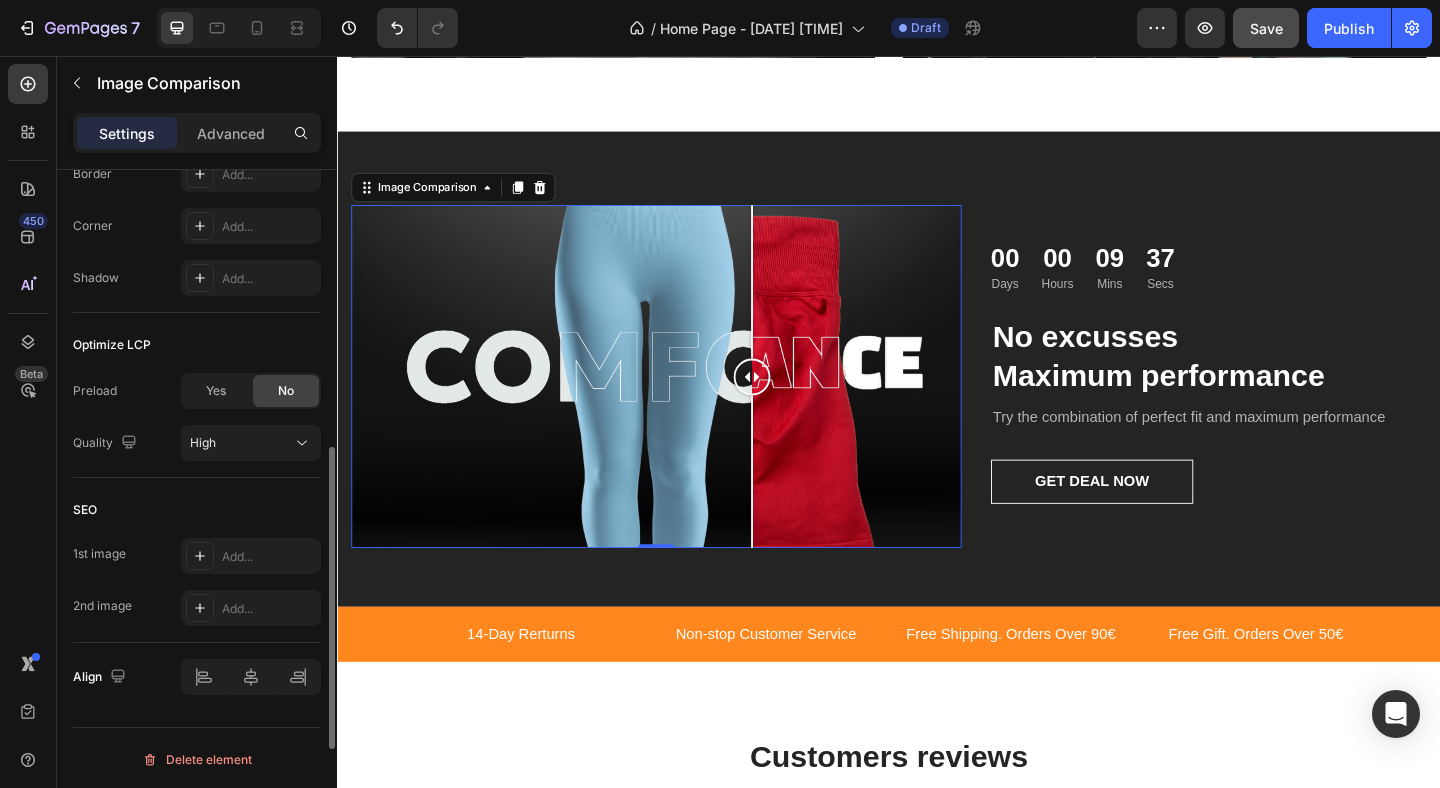 scroll, scrollTop: 832, scrollLeft: 0, axis: vertical 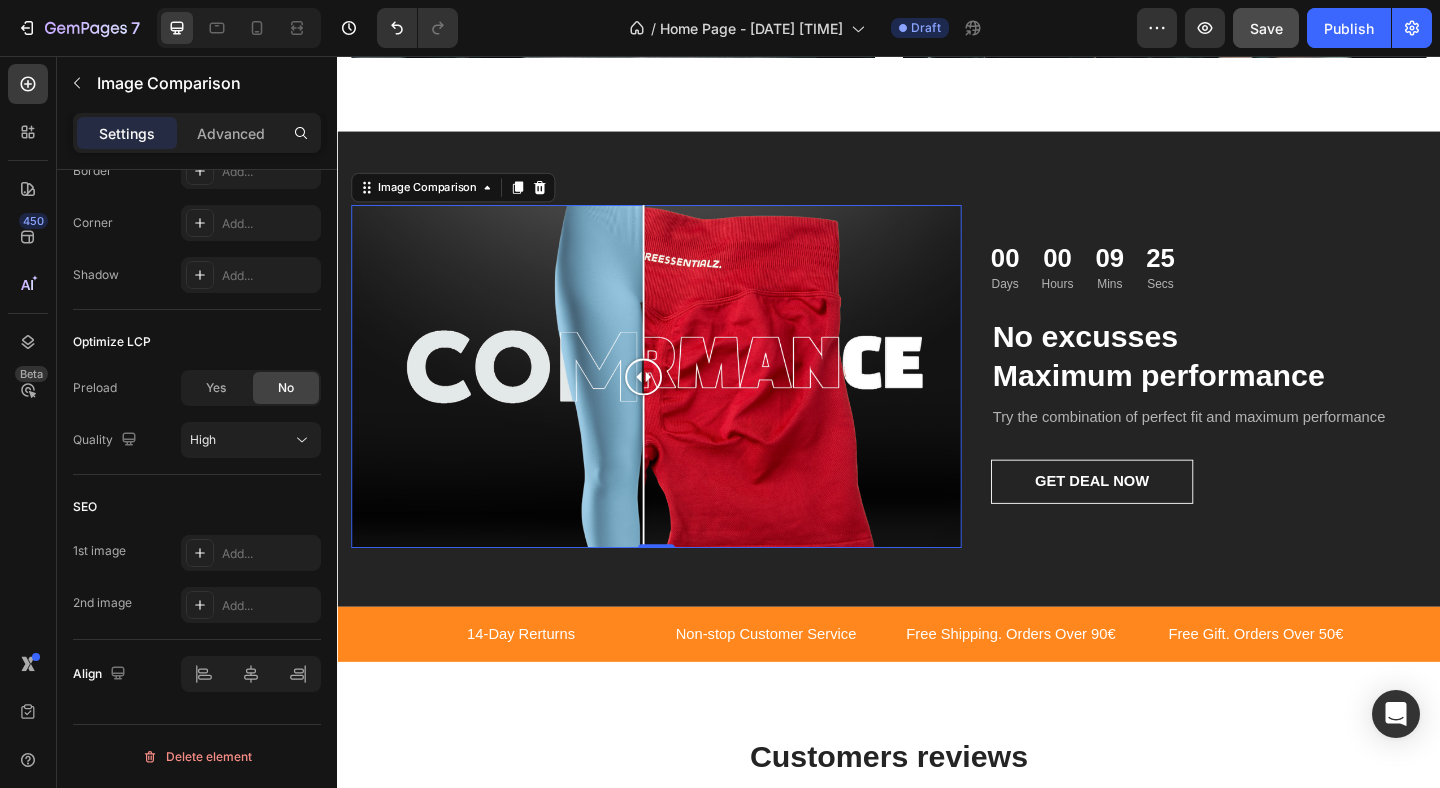 drag, startPoint x: 805, startPoint y: 402, endPoint x: 696, endPoint y: 456, distance: 121.64292 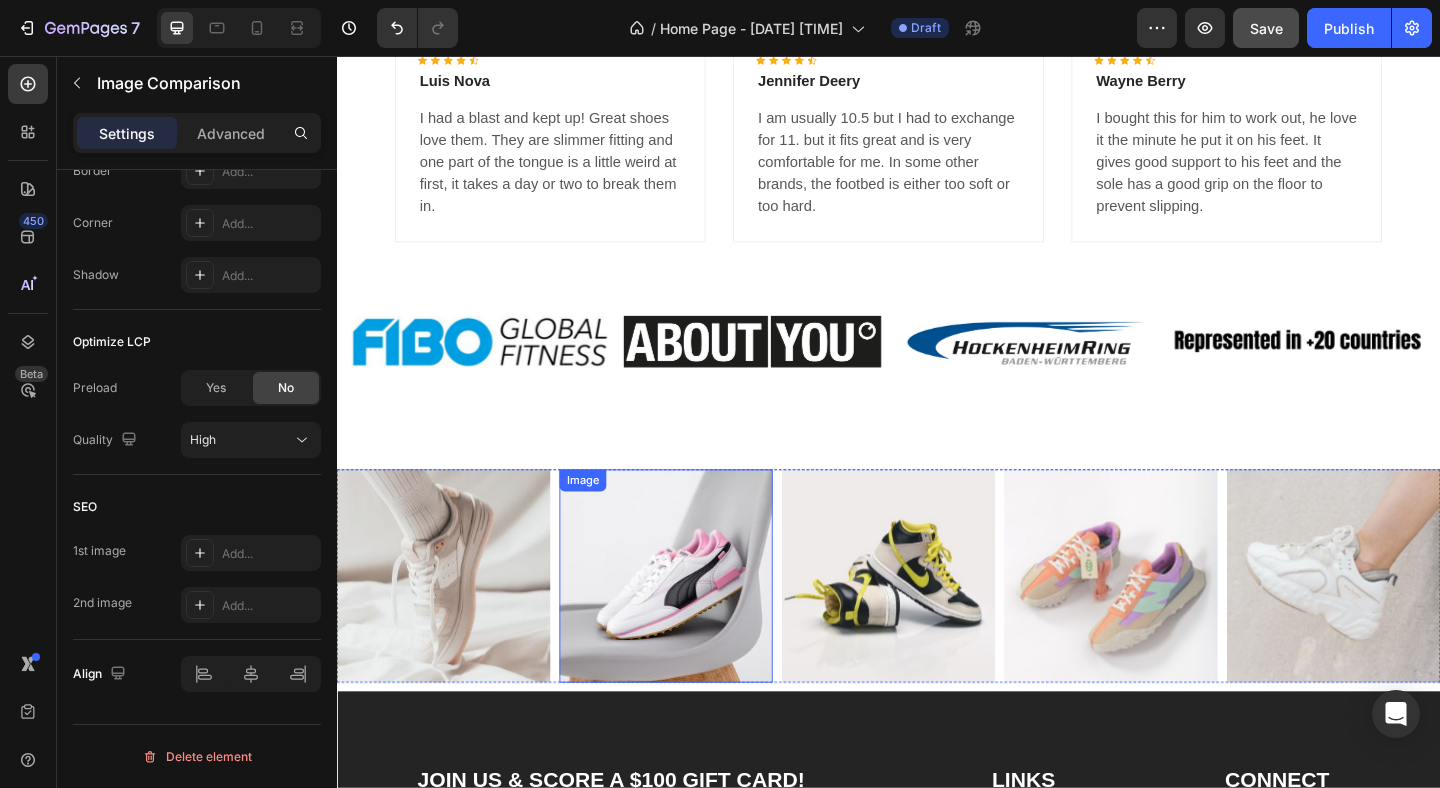 scroll, scrollTop: 3720, scrollLeft: 0, axis: vertical 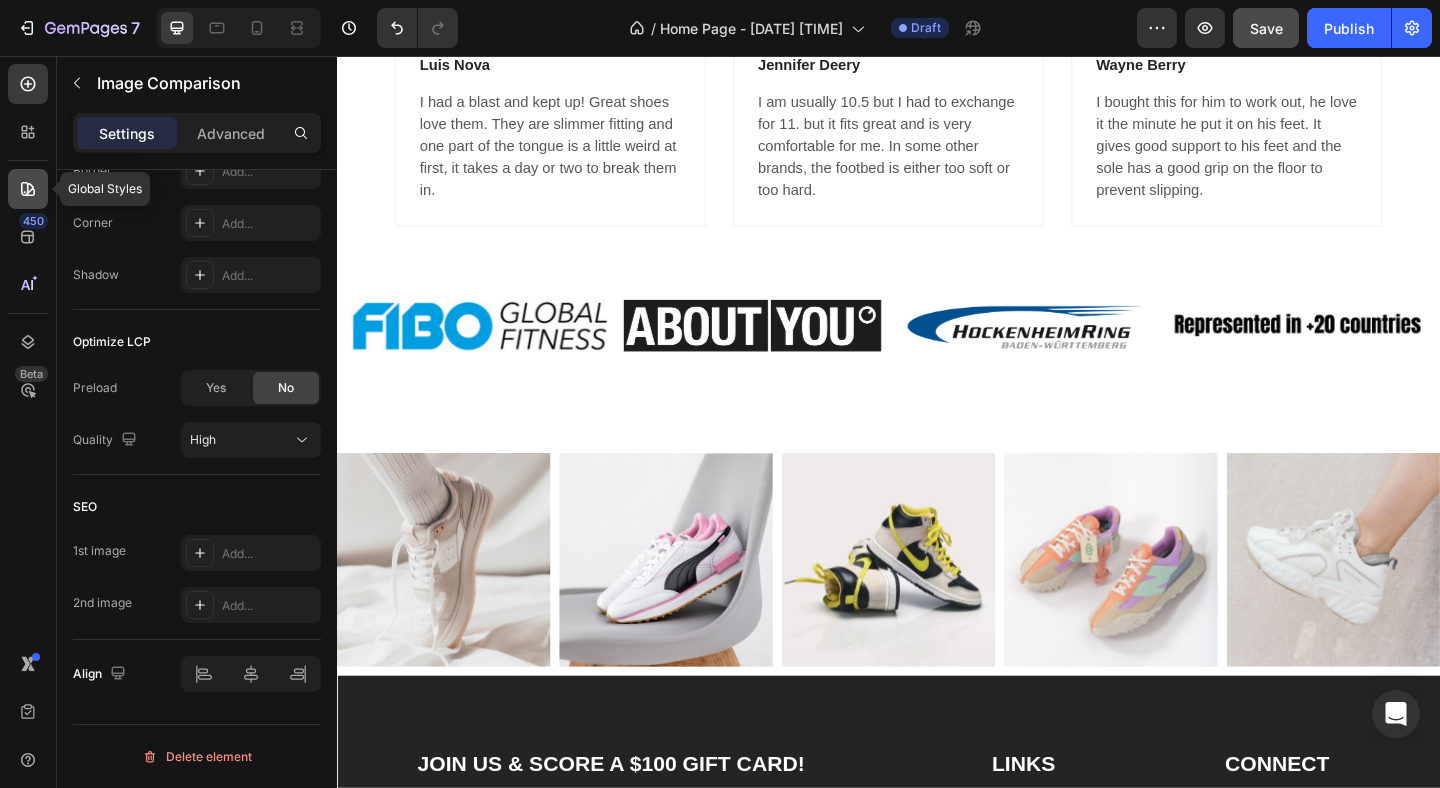 click 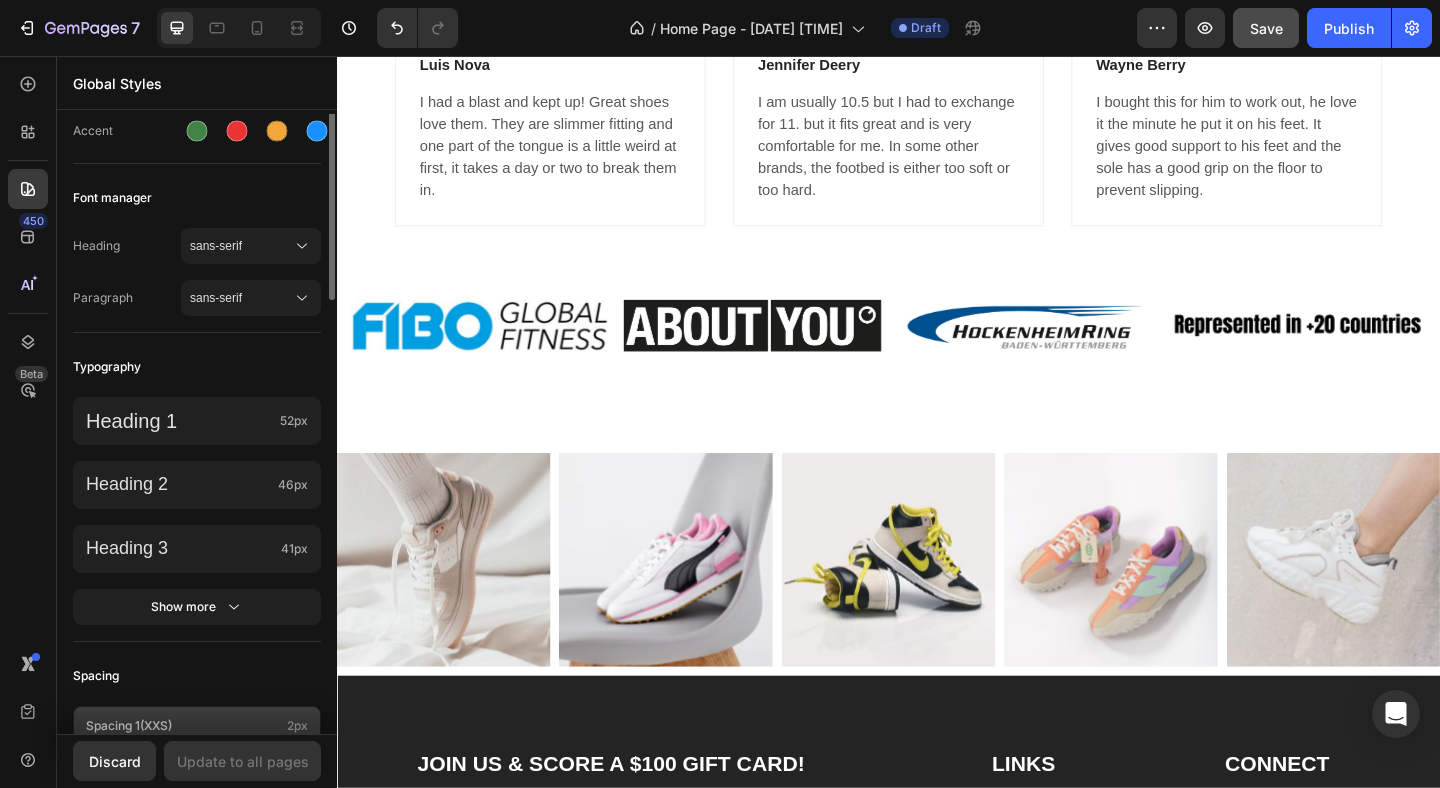 scroll, scrollTop: 0, scrollLeft: 0, axis: both 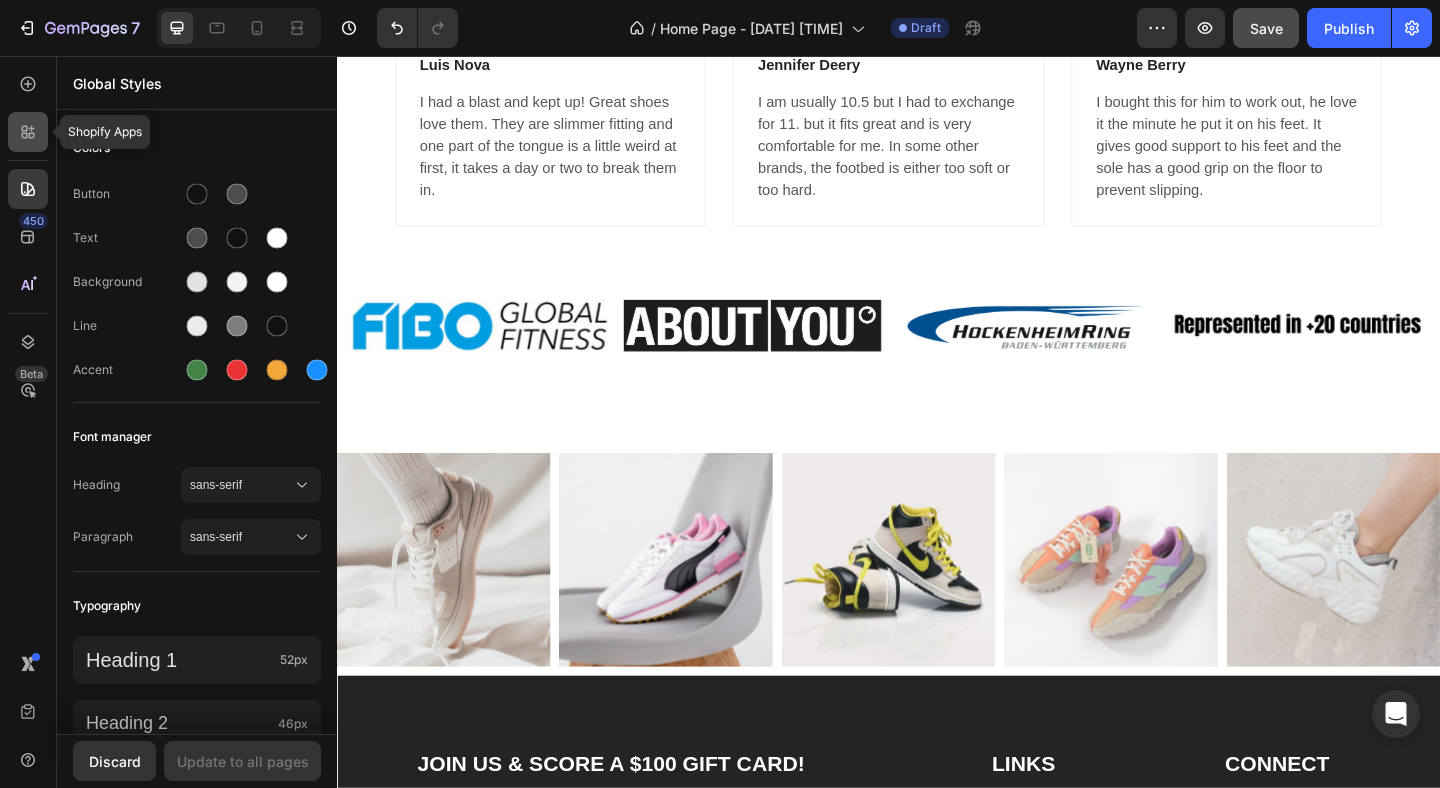 click 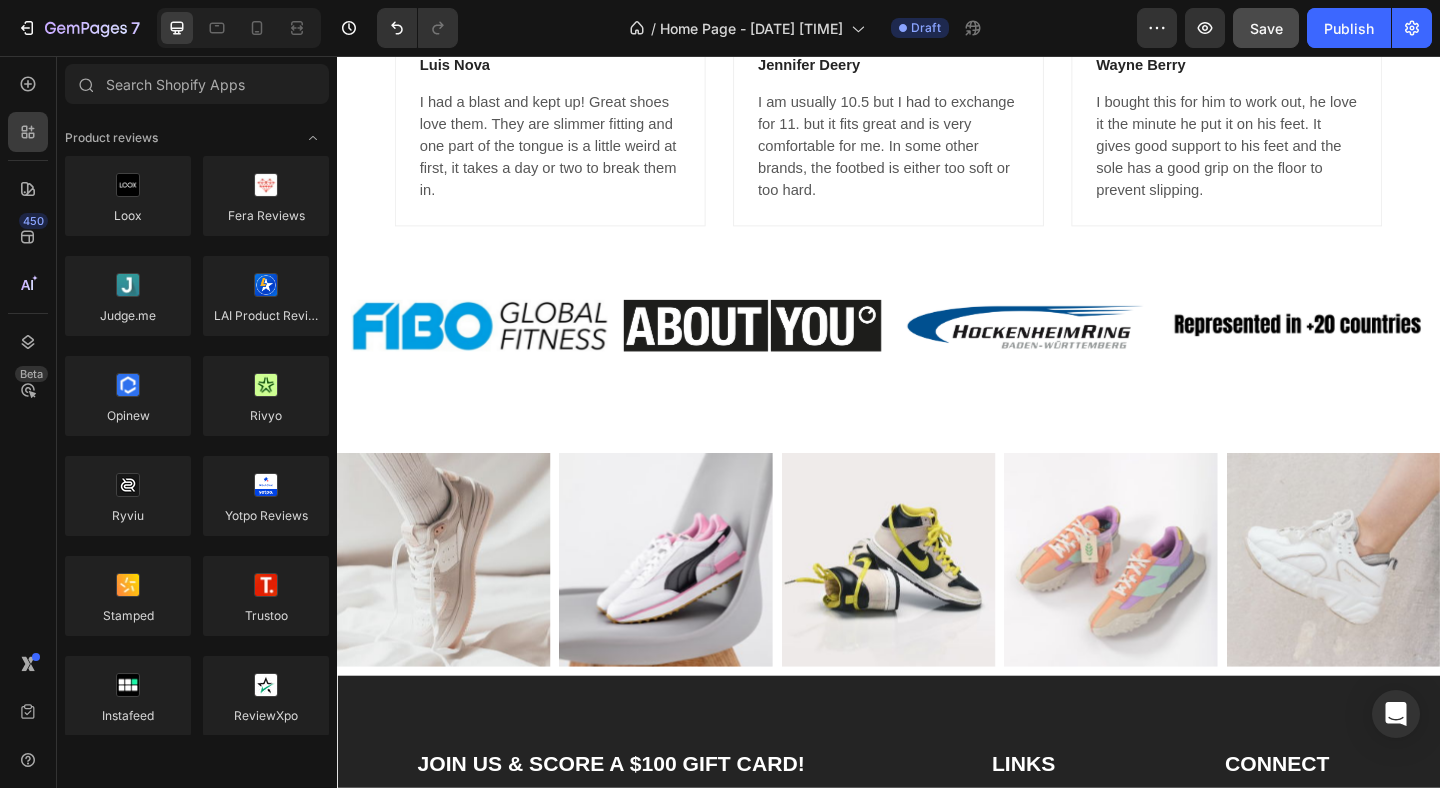 scroll, scrollTop: 734, scrollLeft: 0, axis: vertical 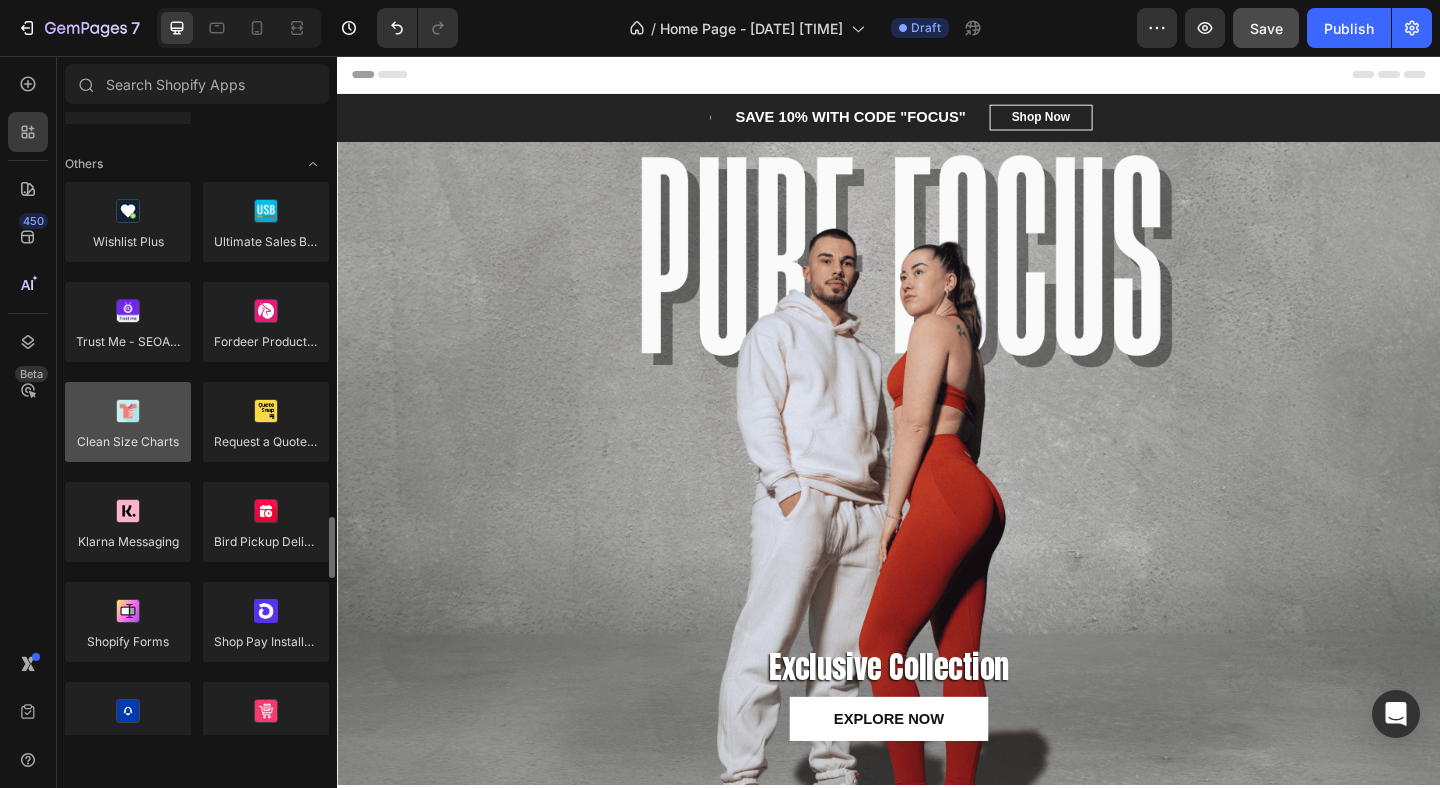 click at bounding box center (128, 422) 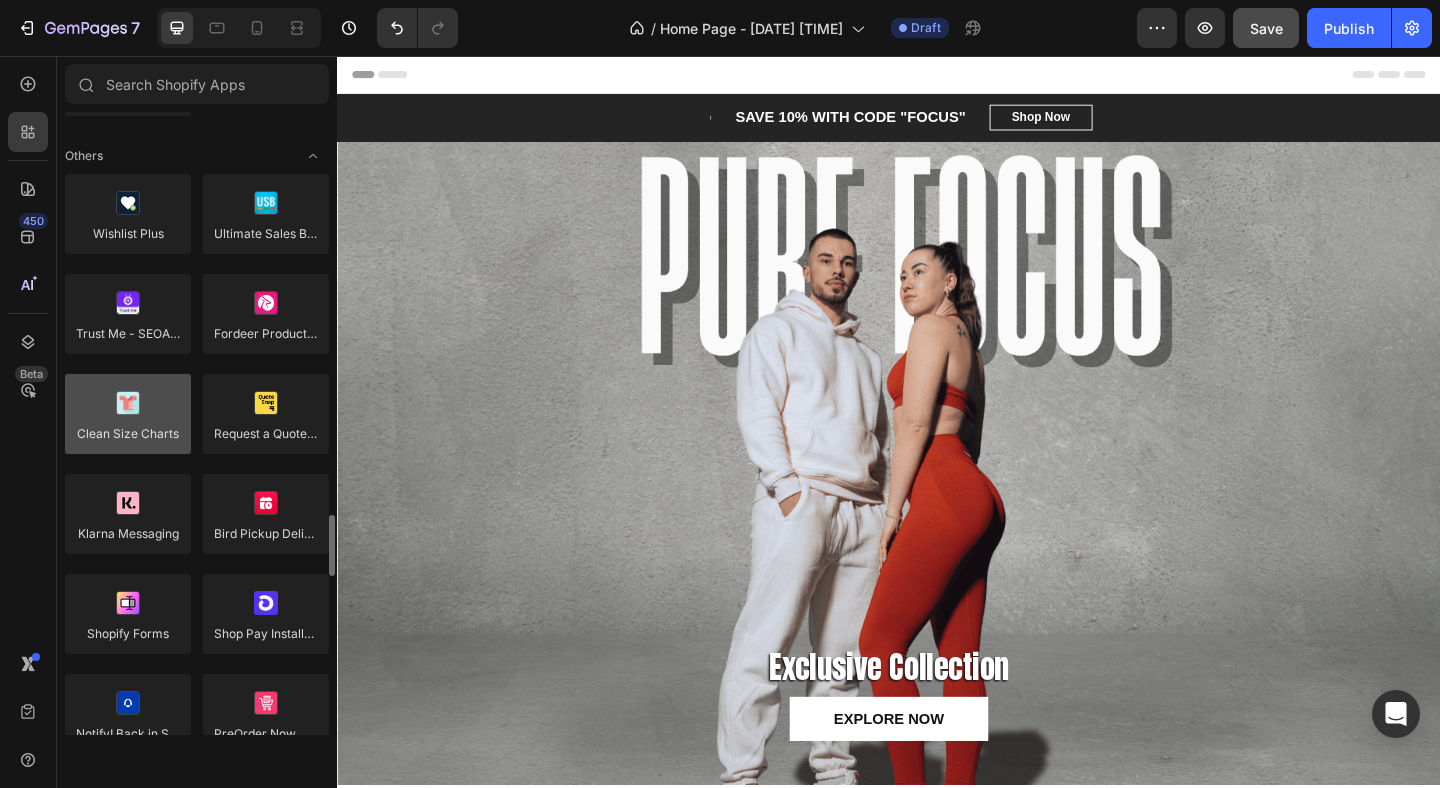 scroll, scrollTop: 4121, scrollLeft: 0, axis: vertical 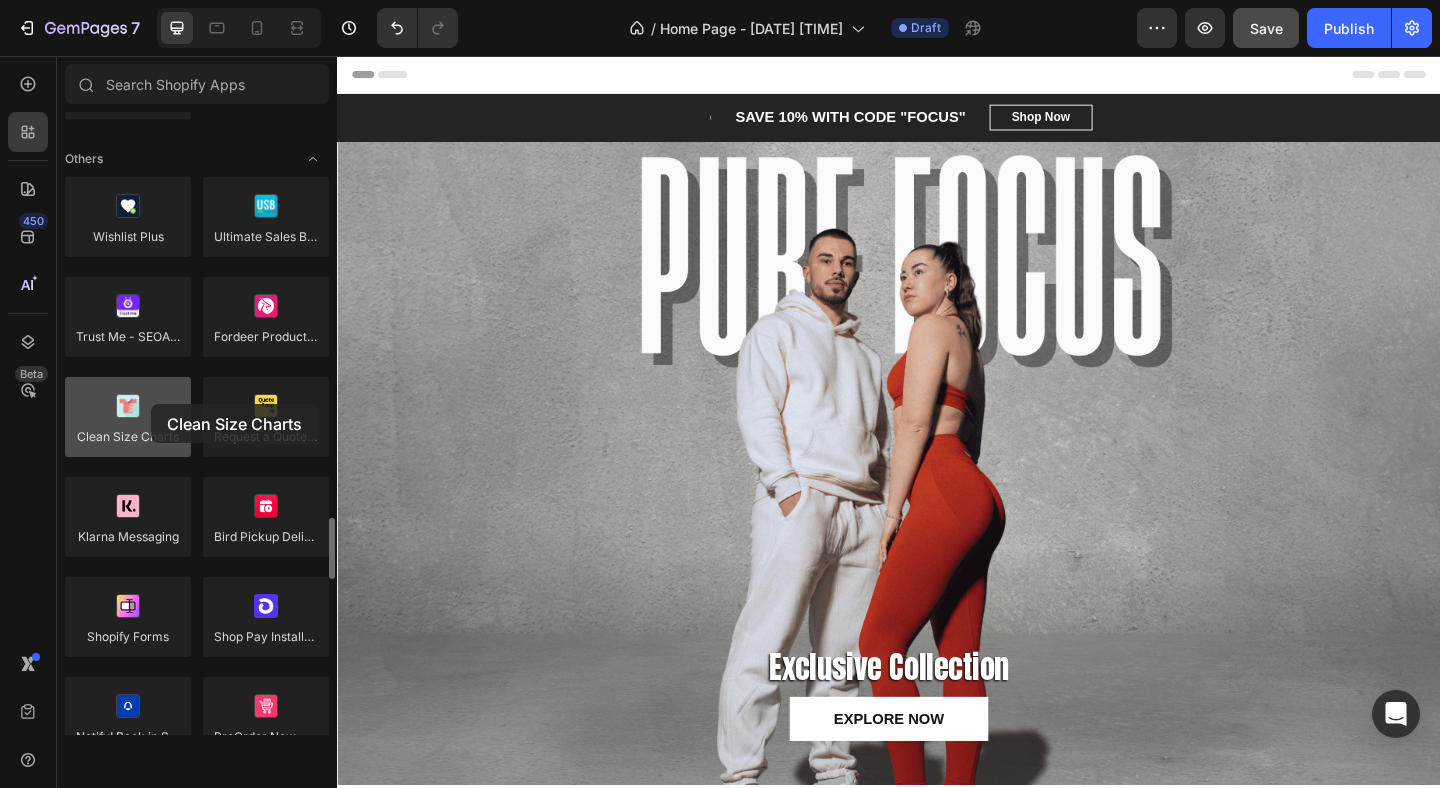 click at bounding box center (128, 417) 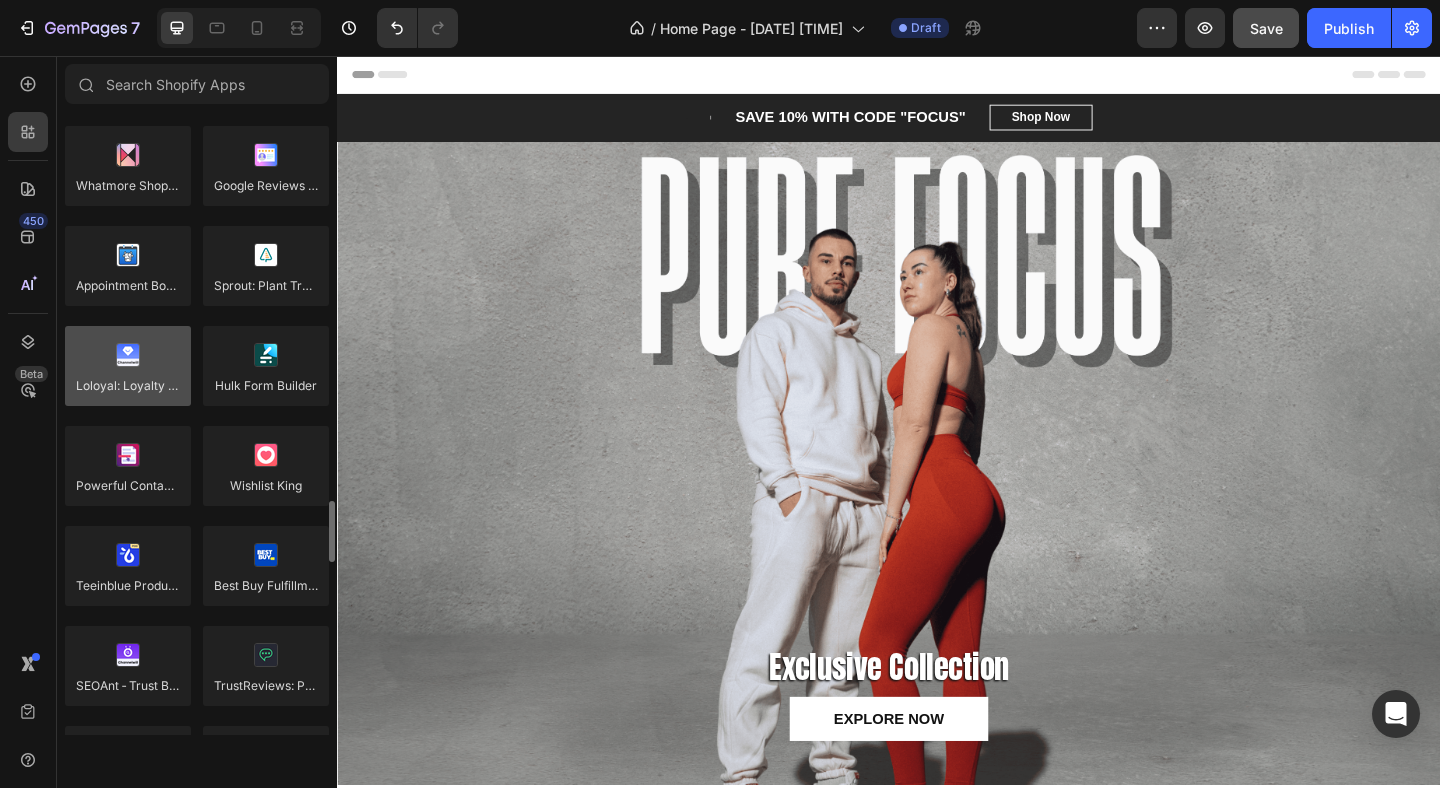 scroll, scrollTop: 4886, scrollLeft: 0, axis: vertical 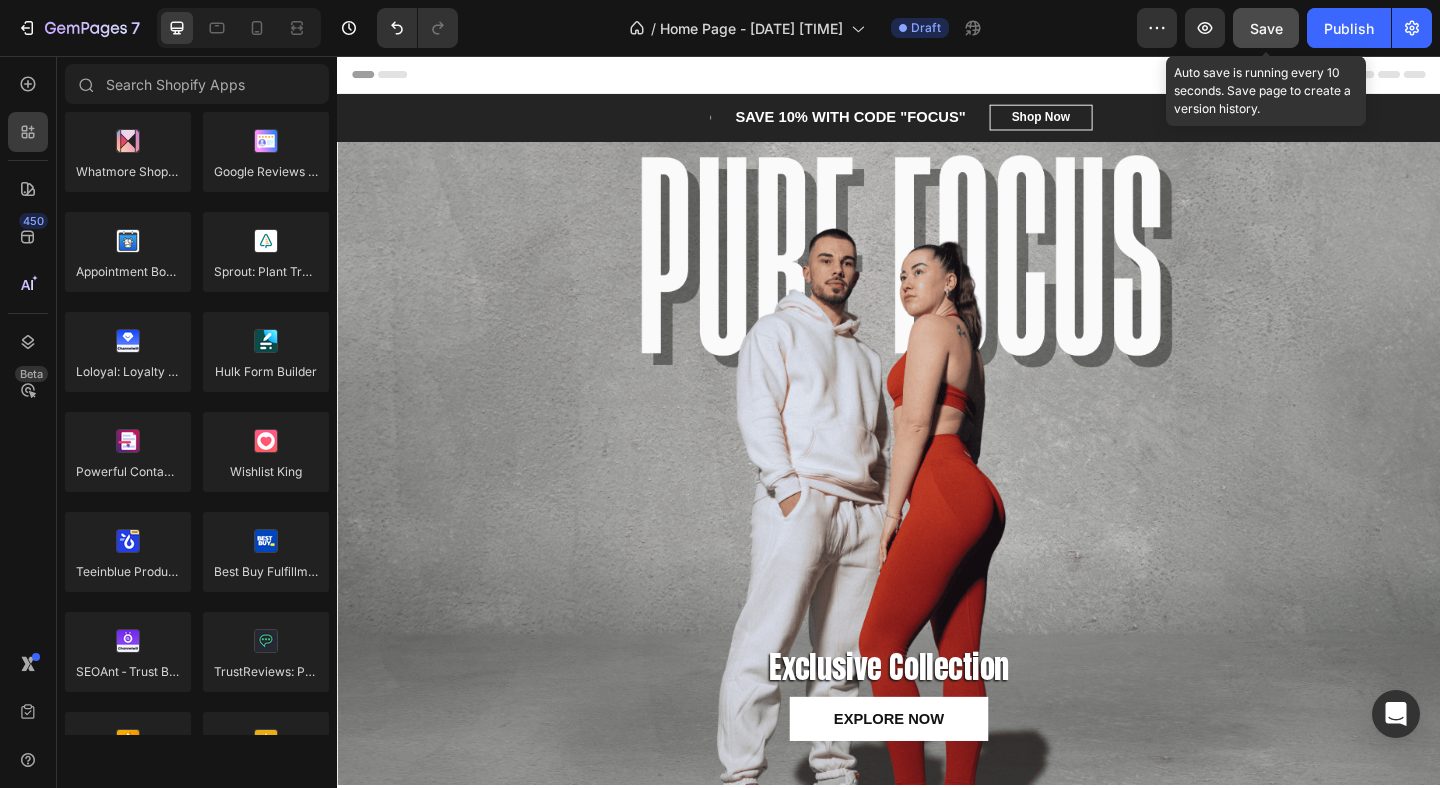 click on "Save" at bounding box center (1266, 28) 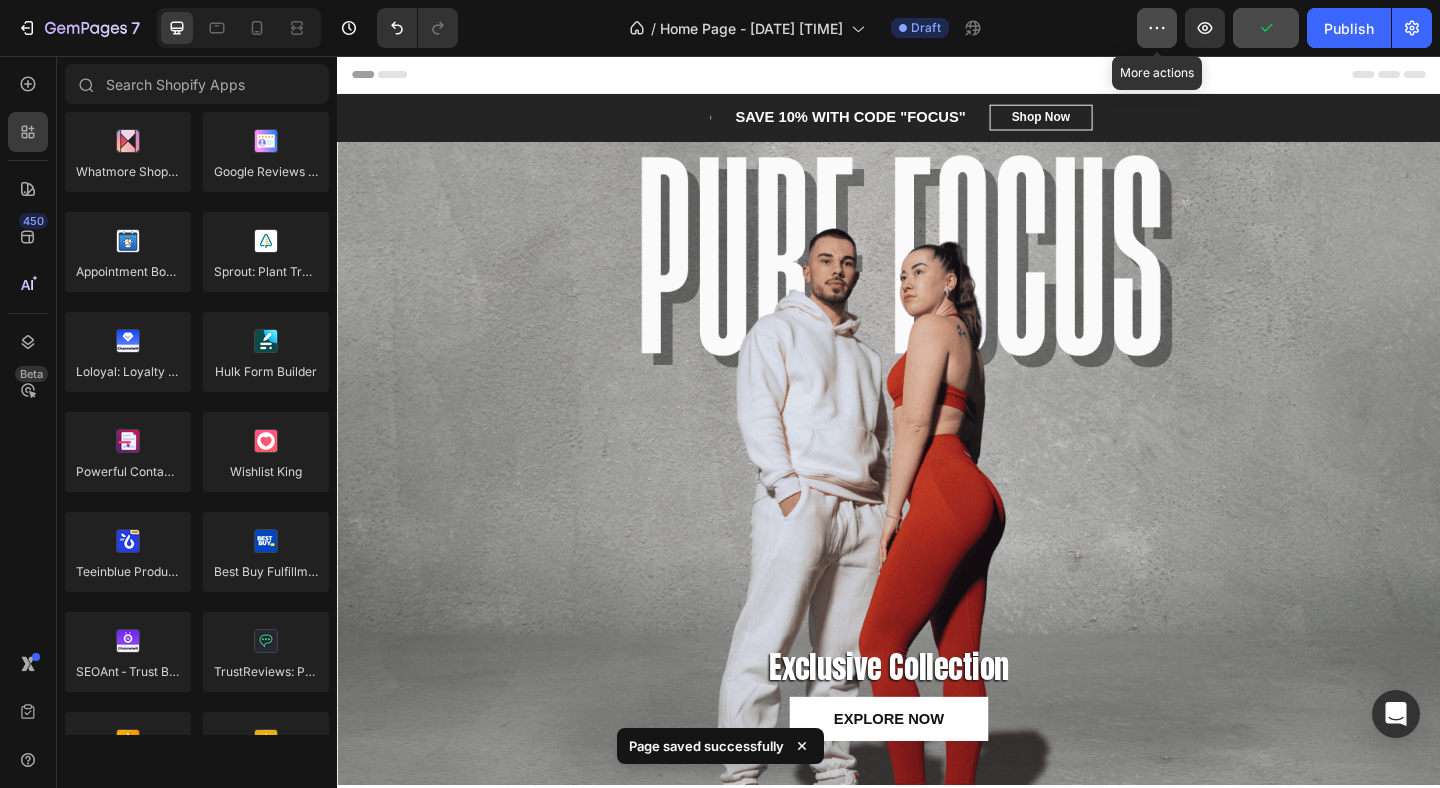 click 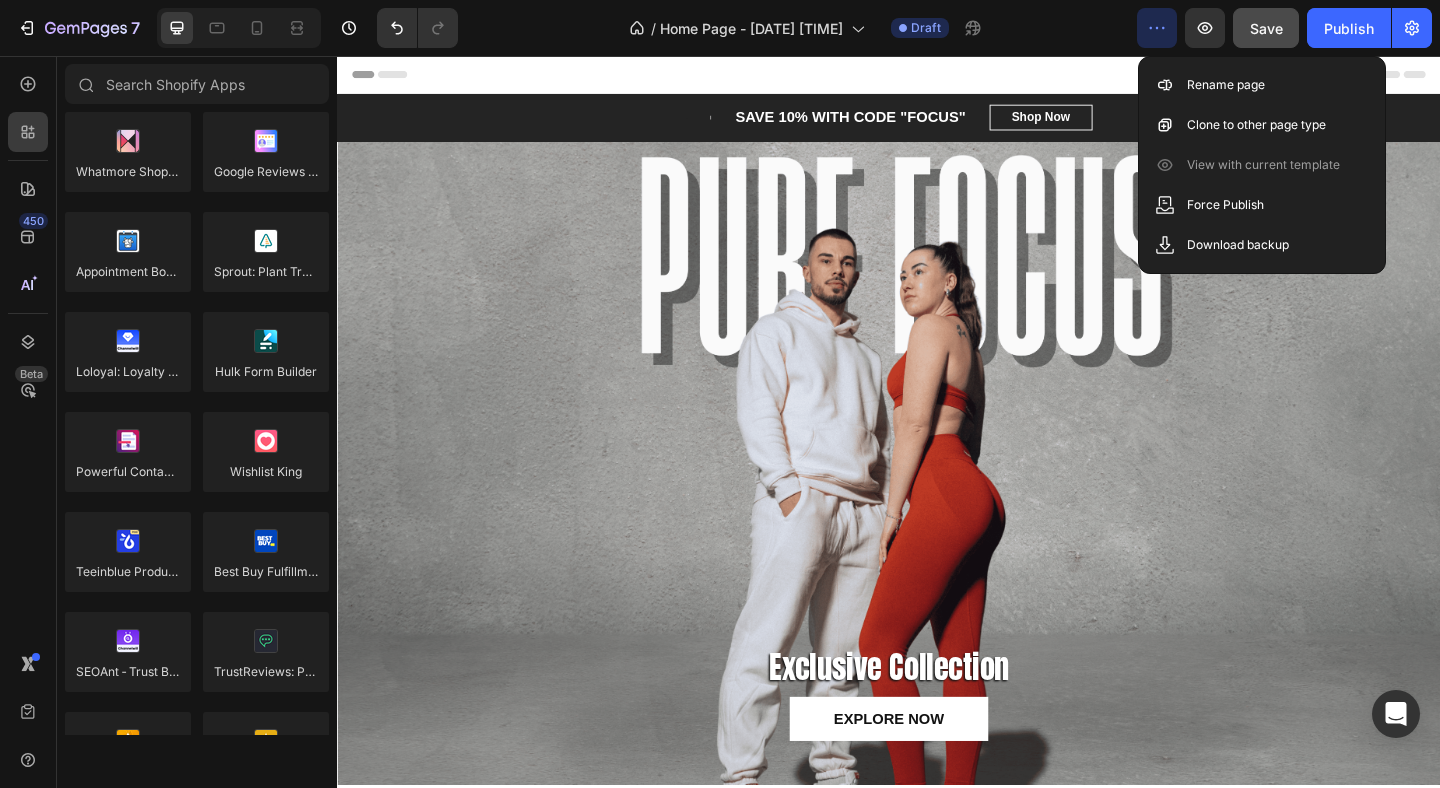 click on "/  Home Page - [DATE] [TIME] Draft" 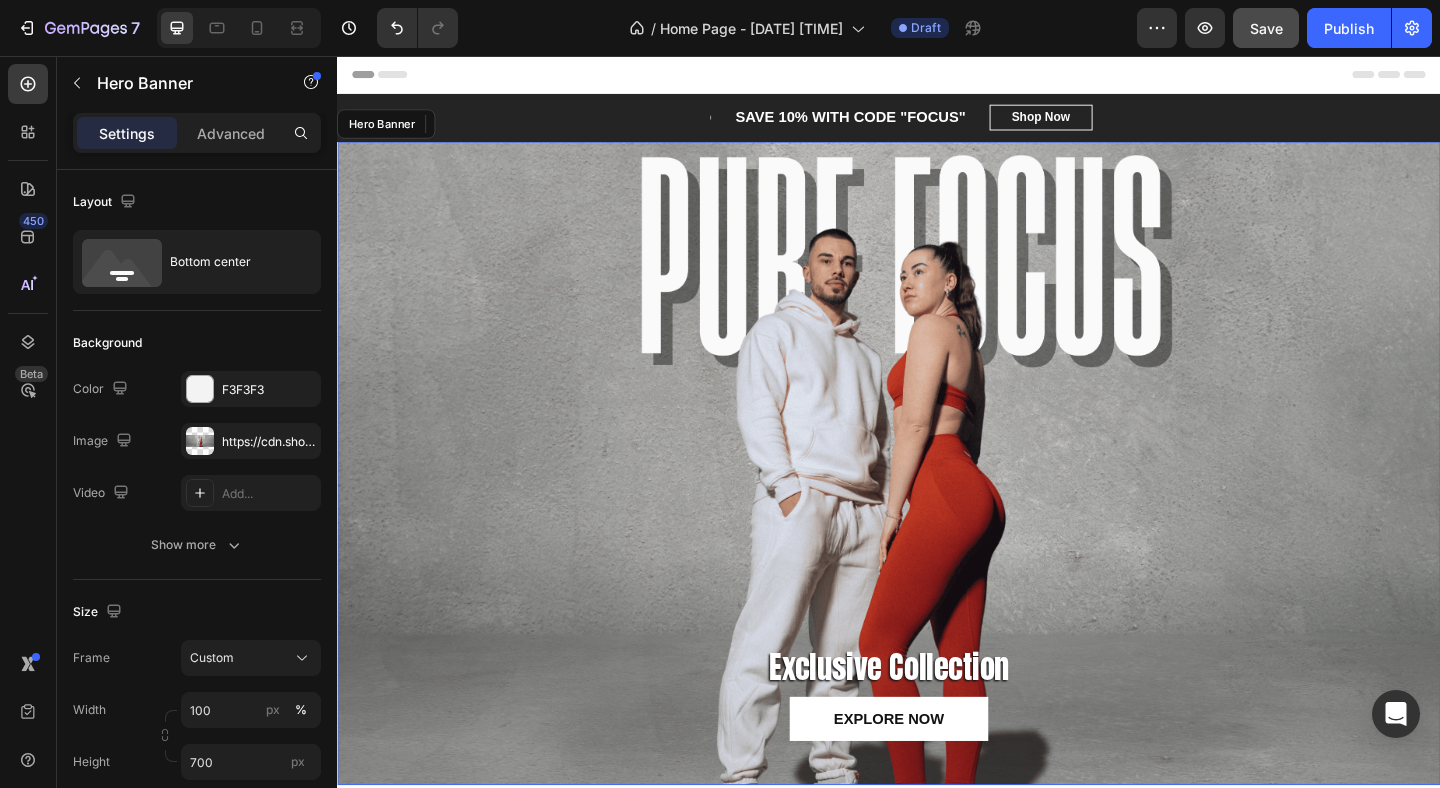 click at bounding box center [937, 499] 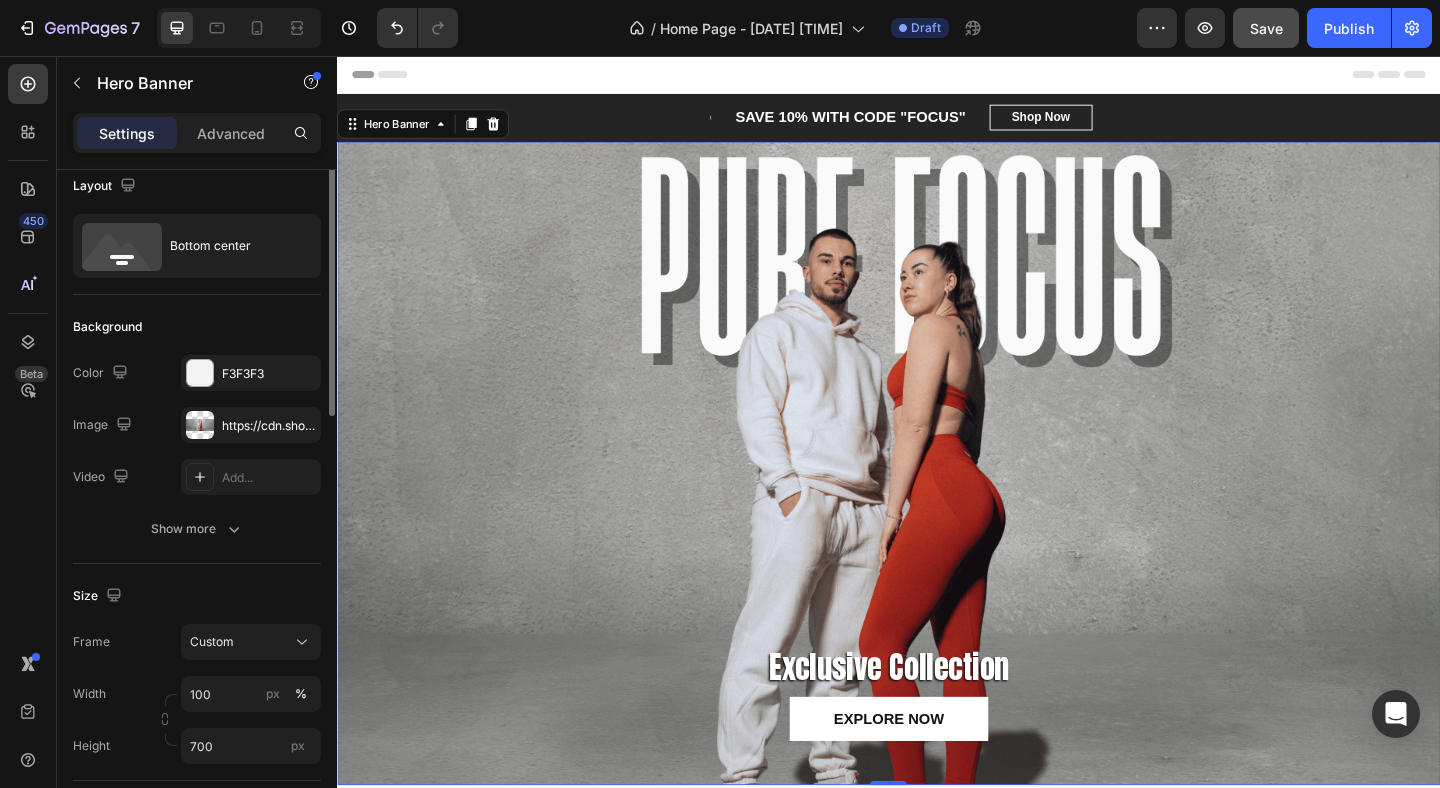 scroll, scrollTop: 0, scrollLeft: 0, axis: both 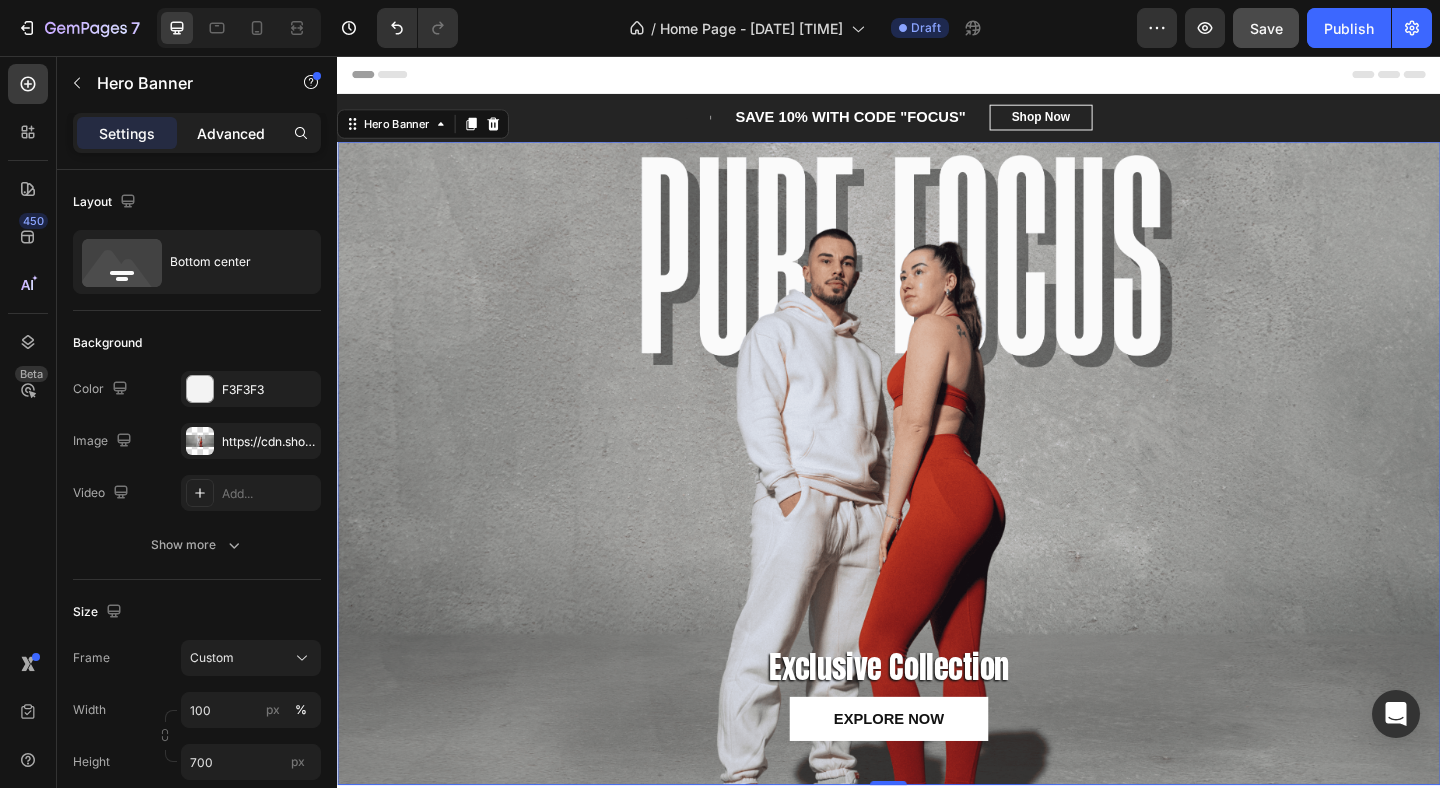 click on "Advanced" 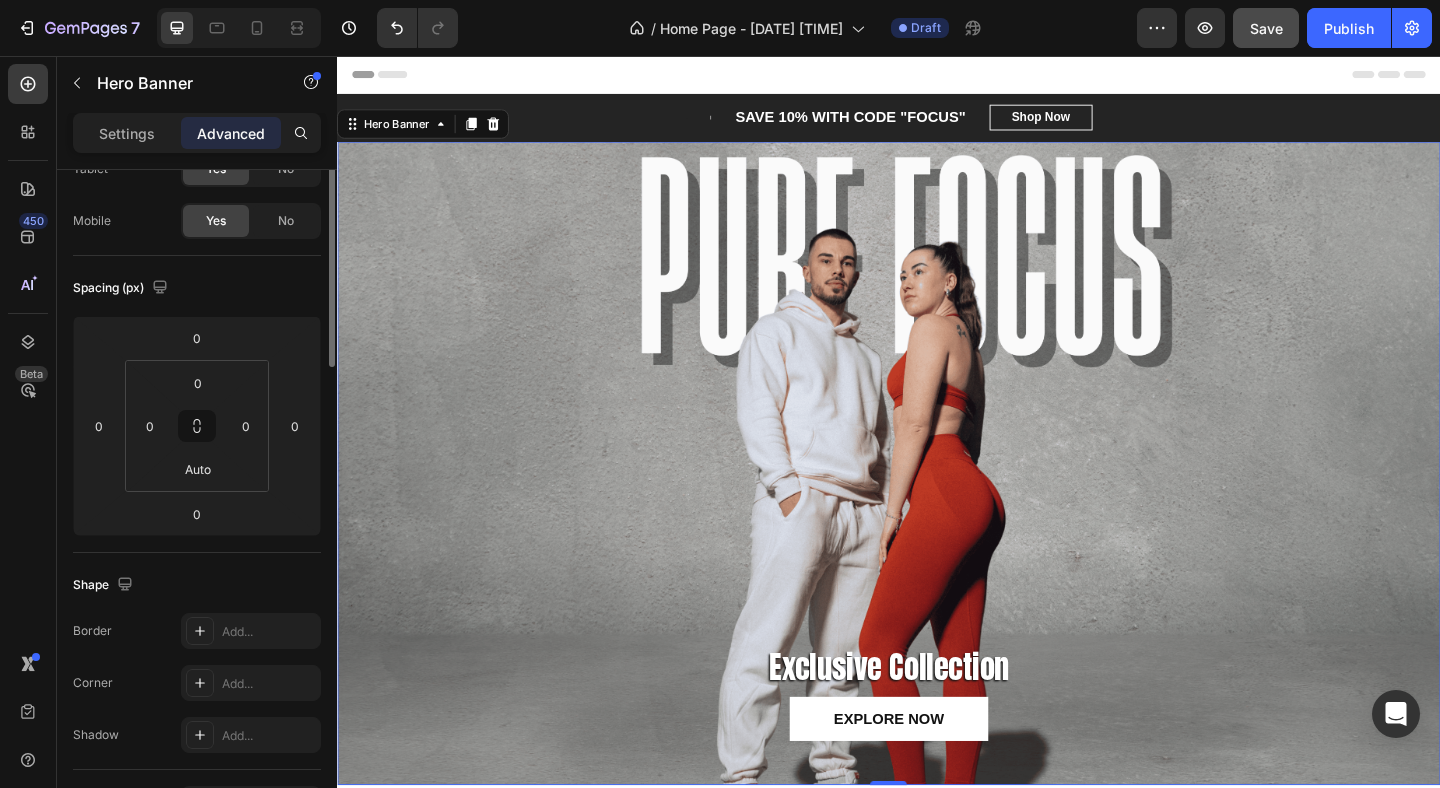 scroll, scrollTop: 0, scrollLeft: 0, axis: both 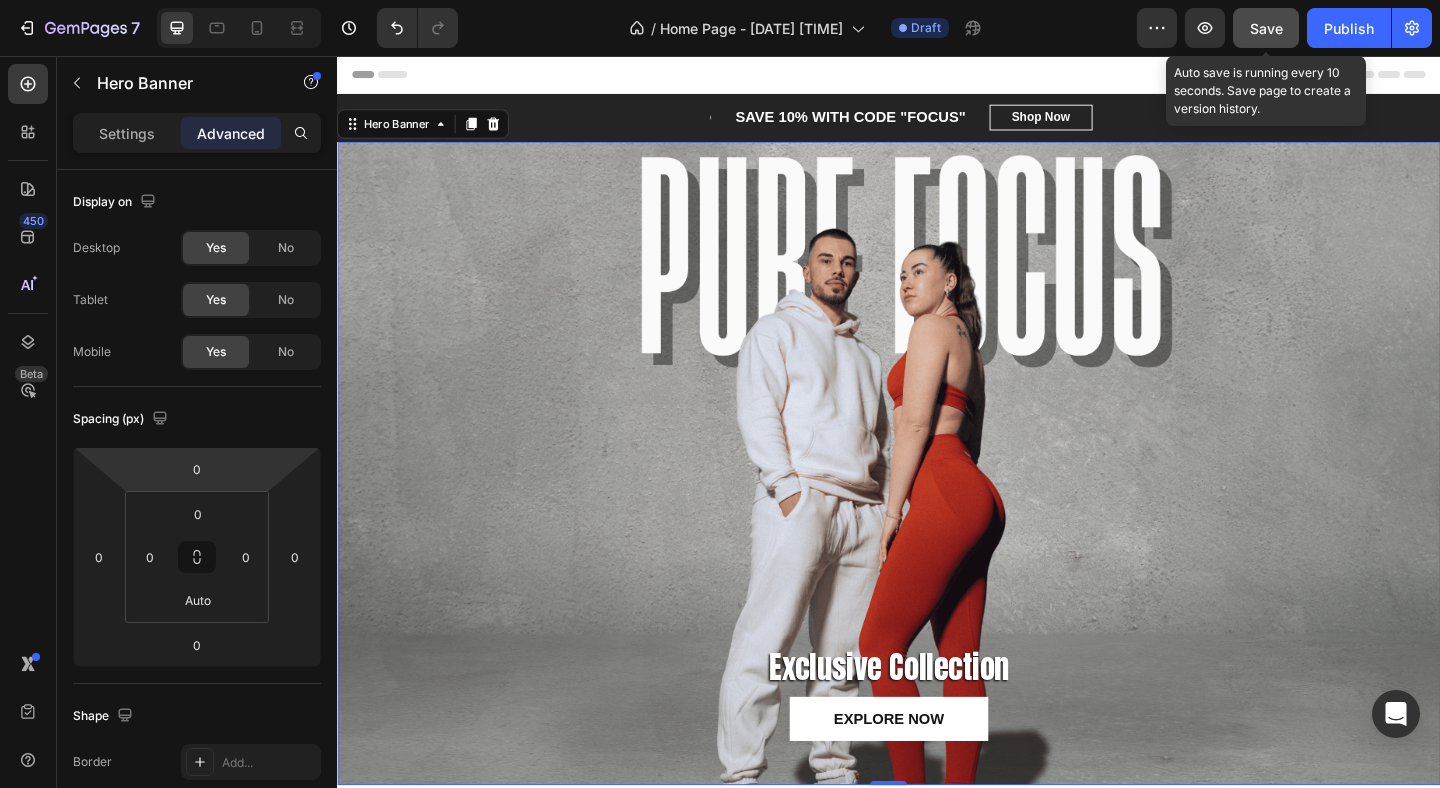 click on "Save" at bounding box center (1266, 28) 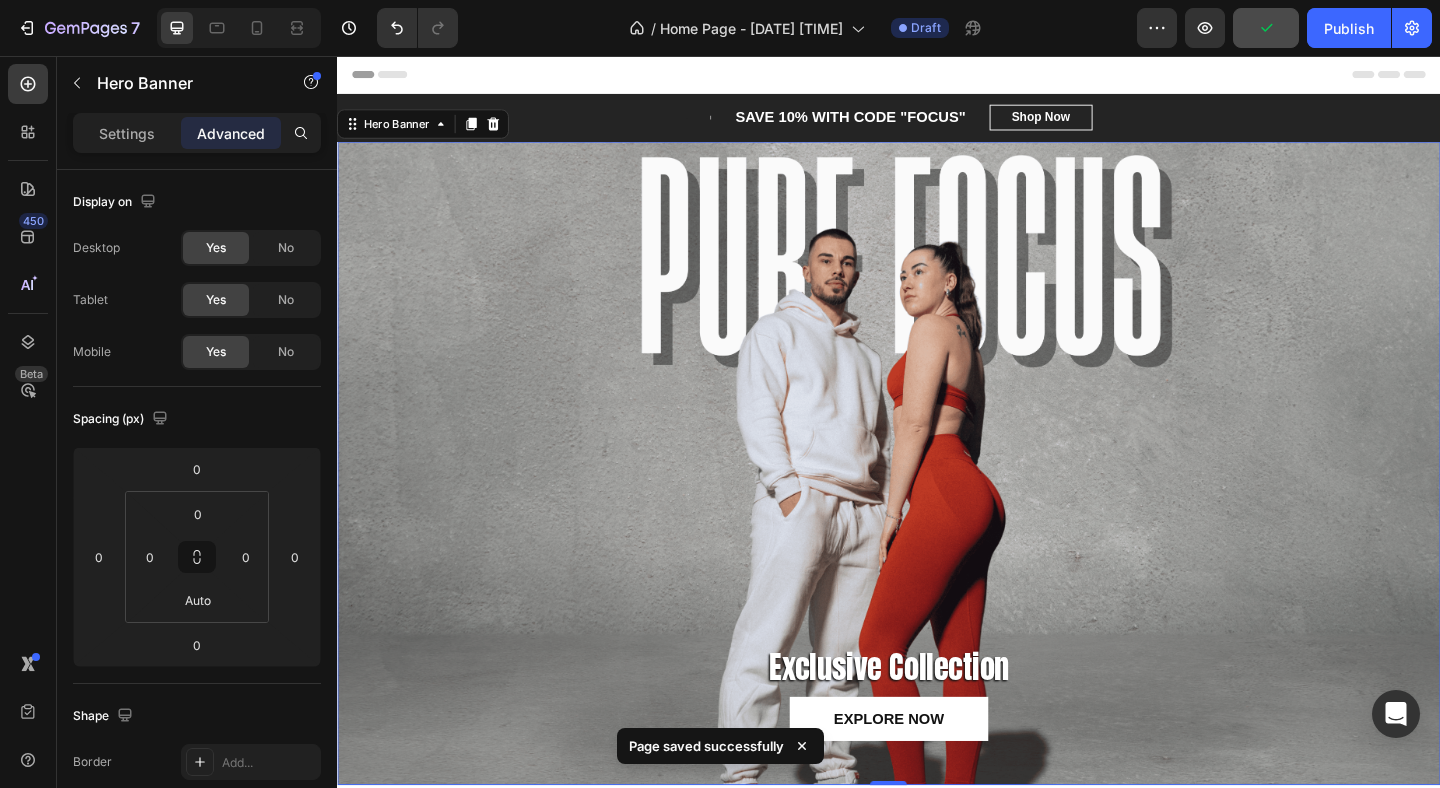 click on "Preview  Publish" at bounding box center [1284, 28] 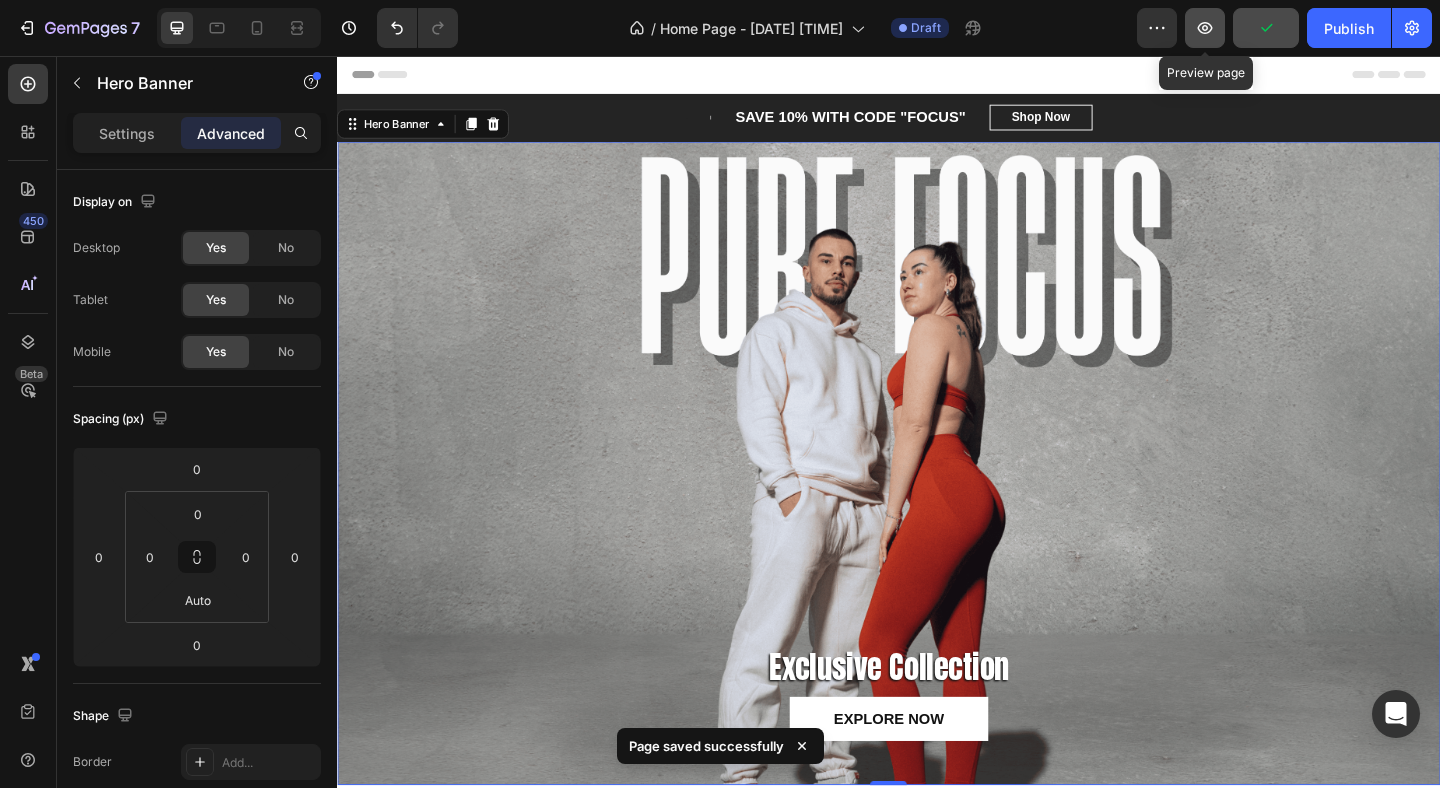 click 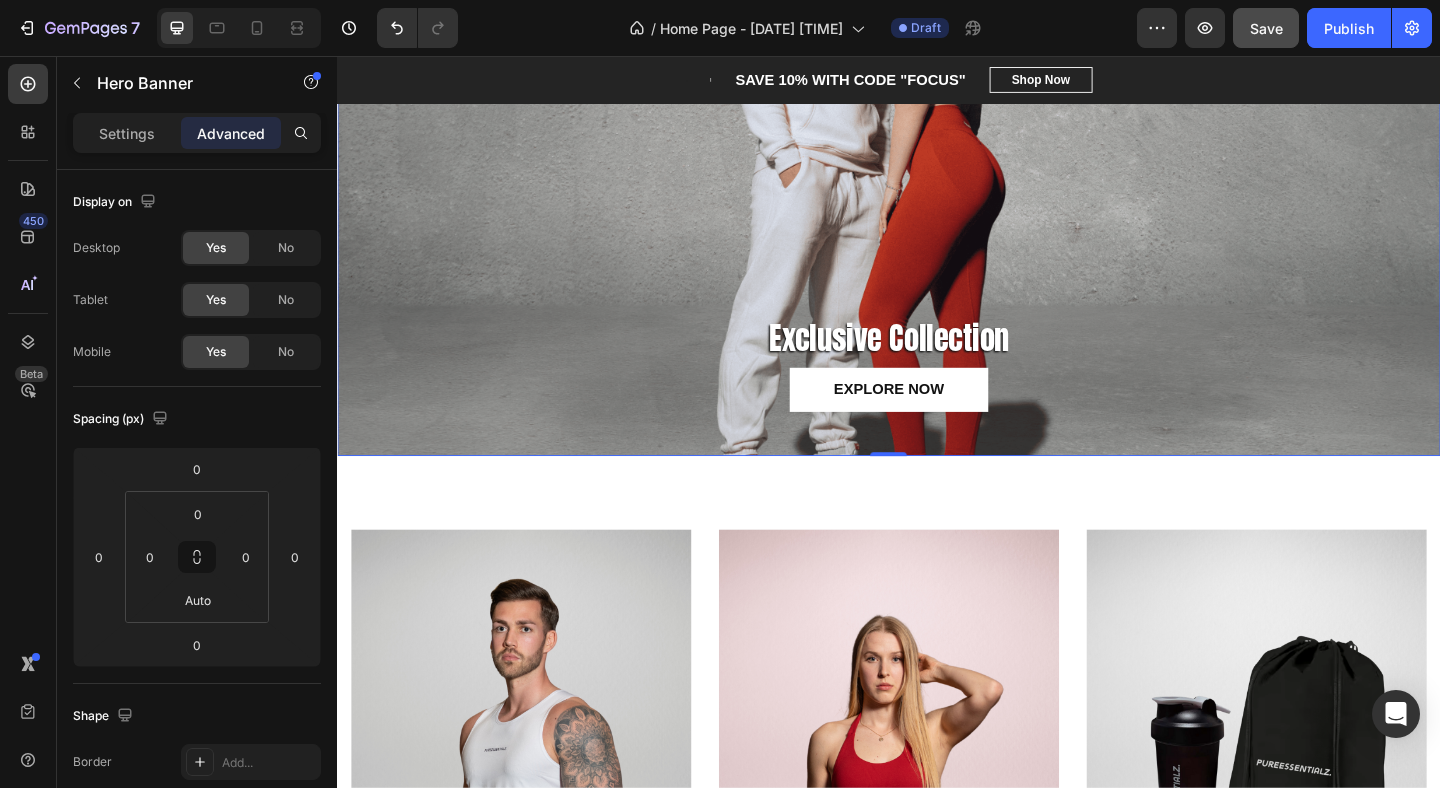 scroll, scrollTop: 359, scrollLeft: 0, axis: vertical 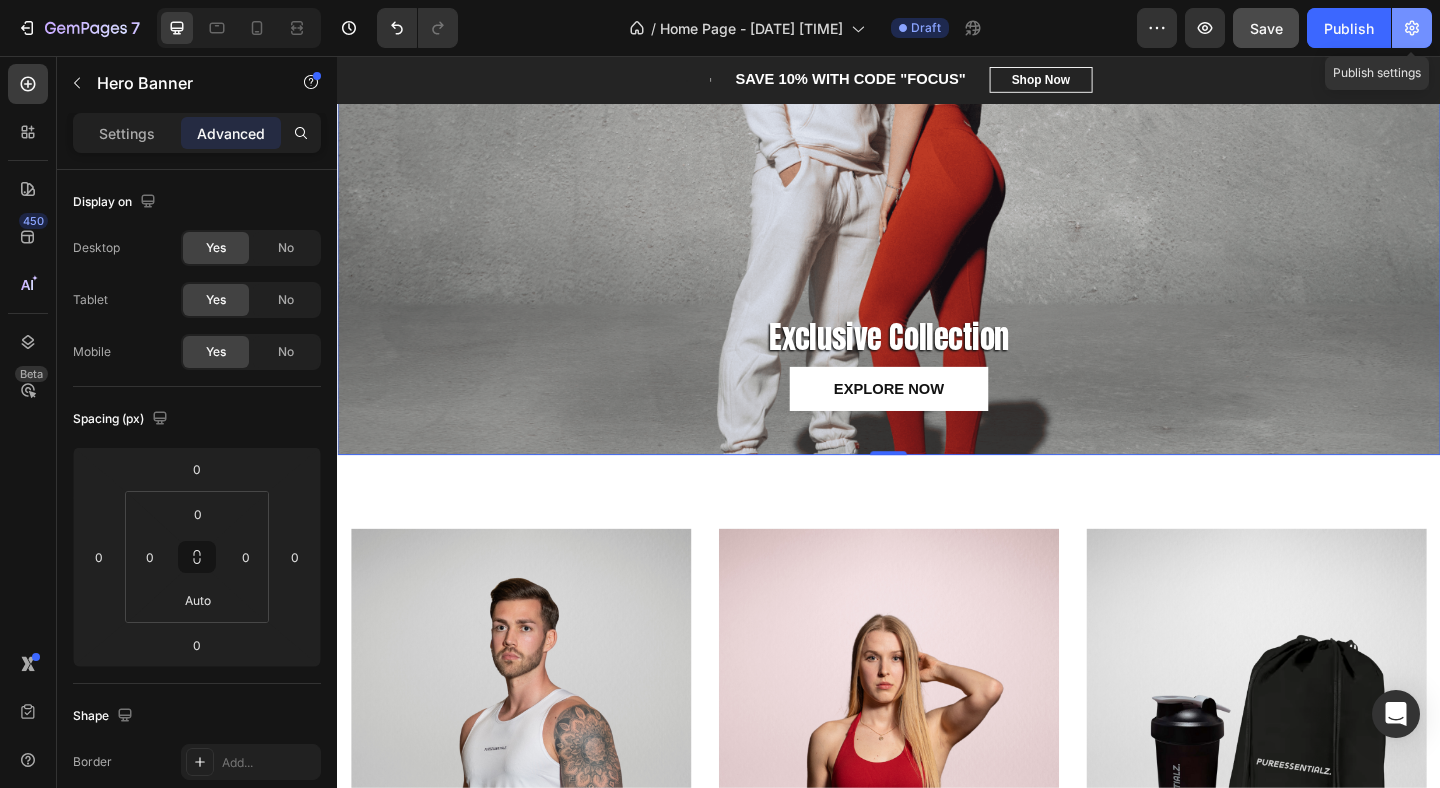 click 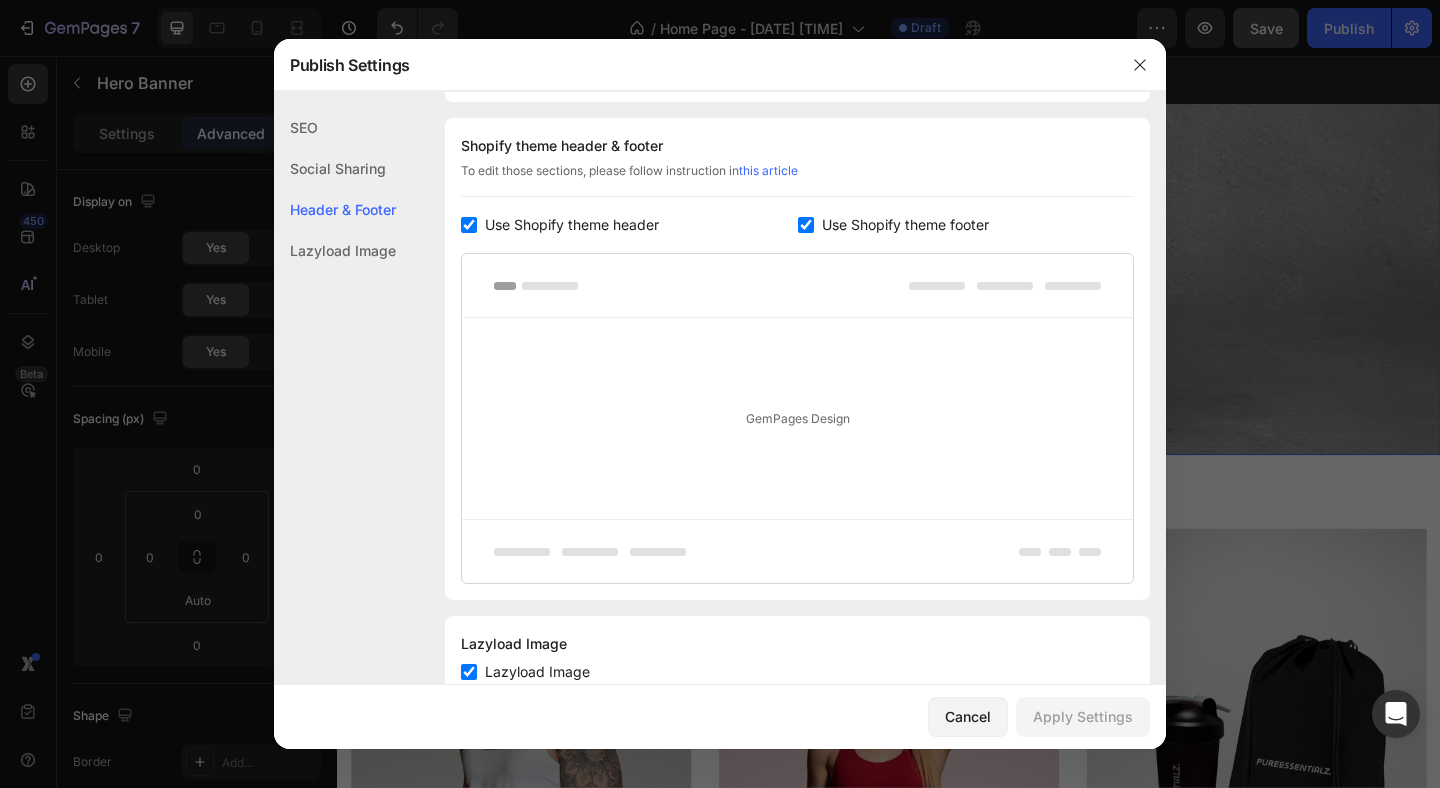 scroll, scrollTop: 282, scrollLeft: 0, axis: vertical 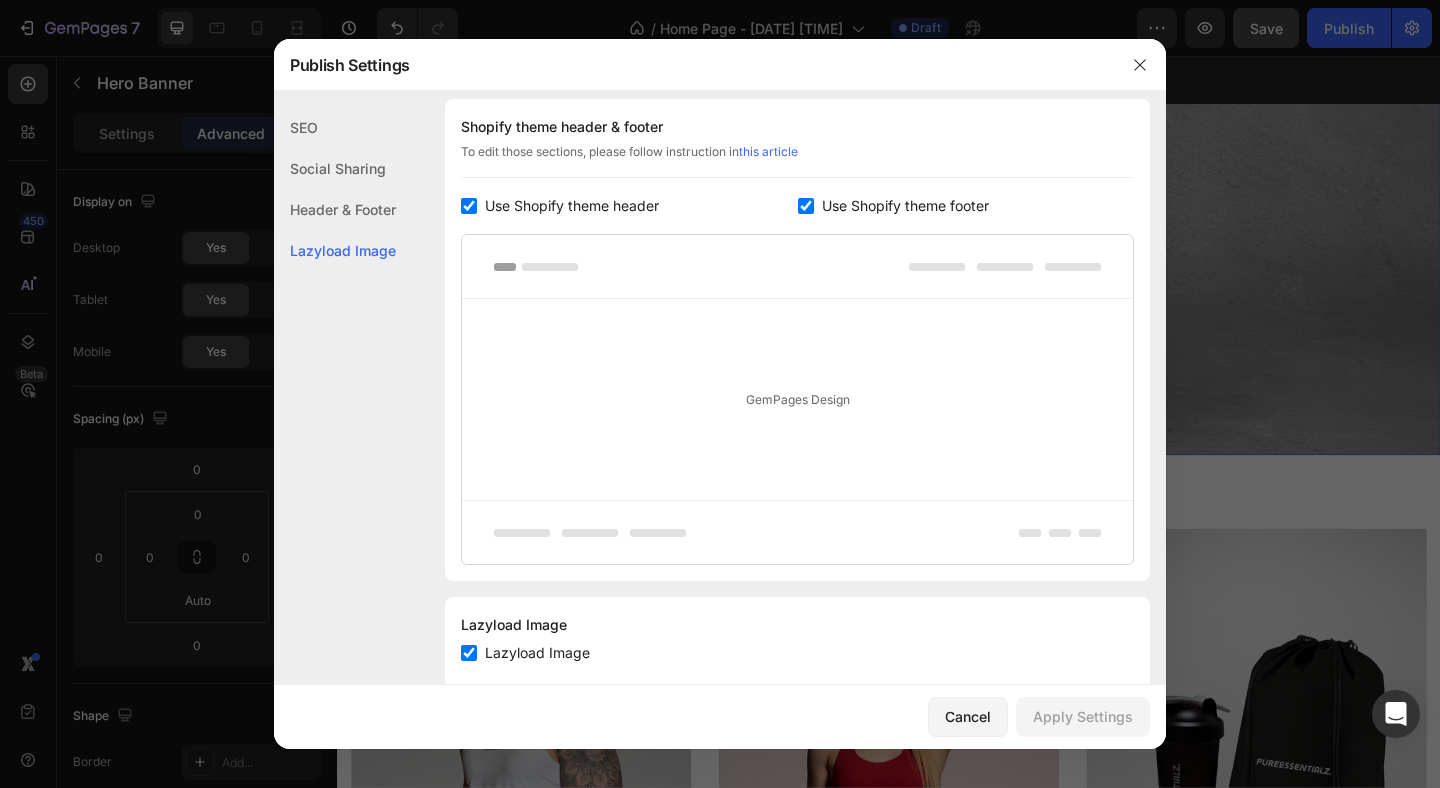 click at bounding box center (469, 206) 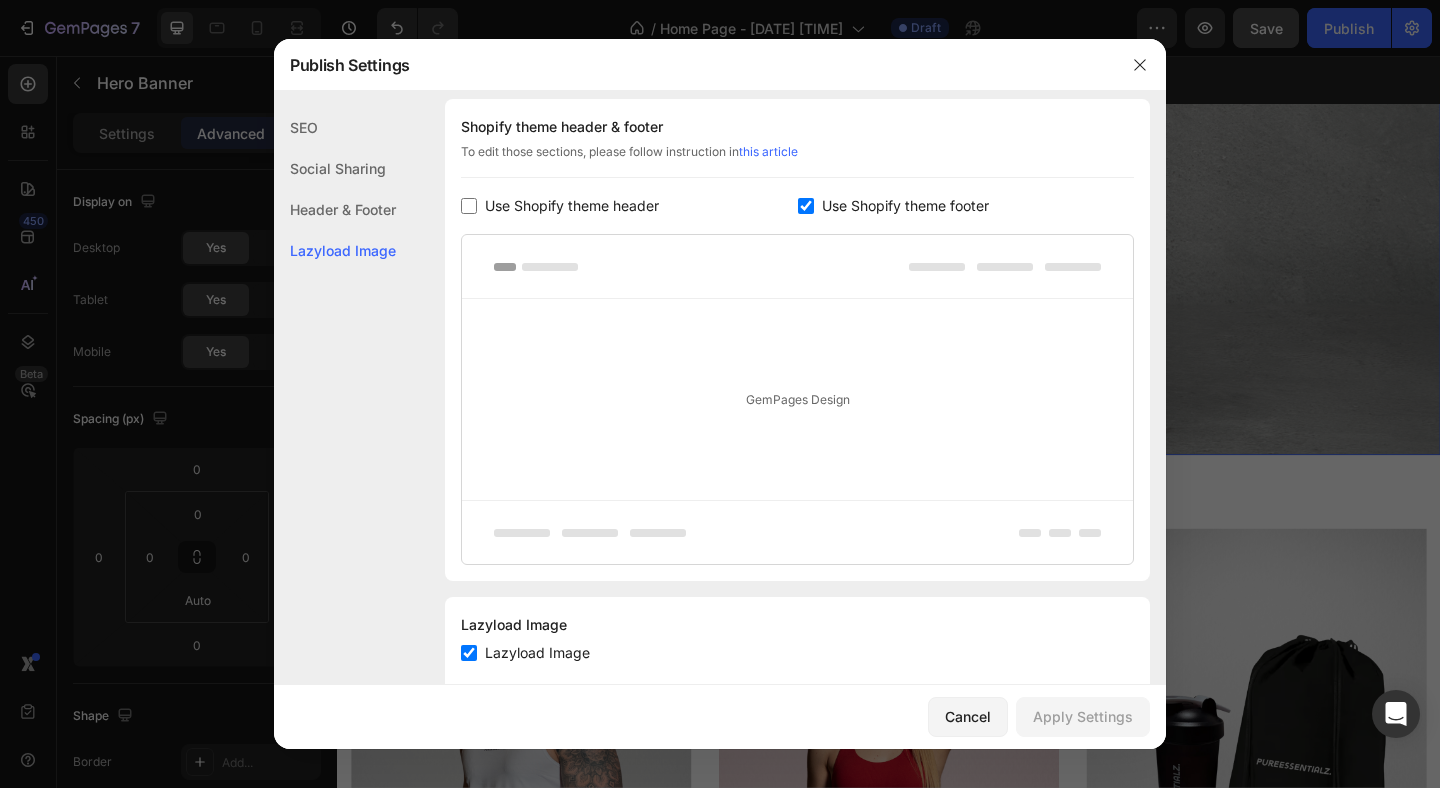 checkbox on "false" 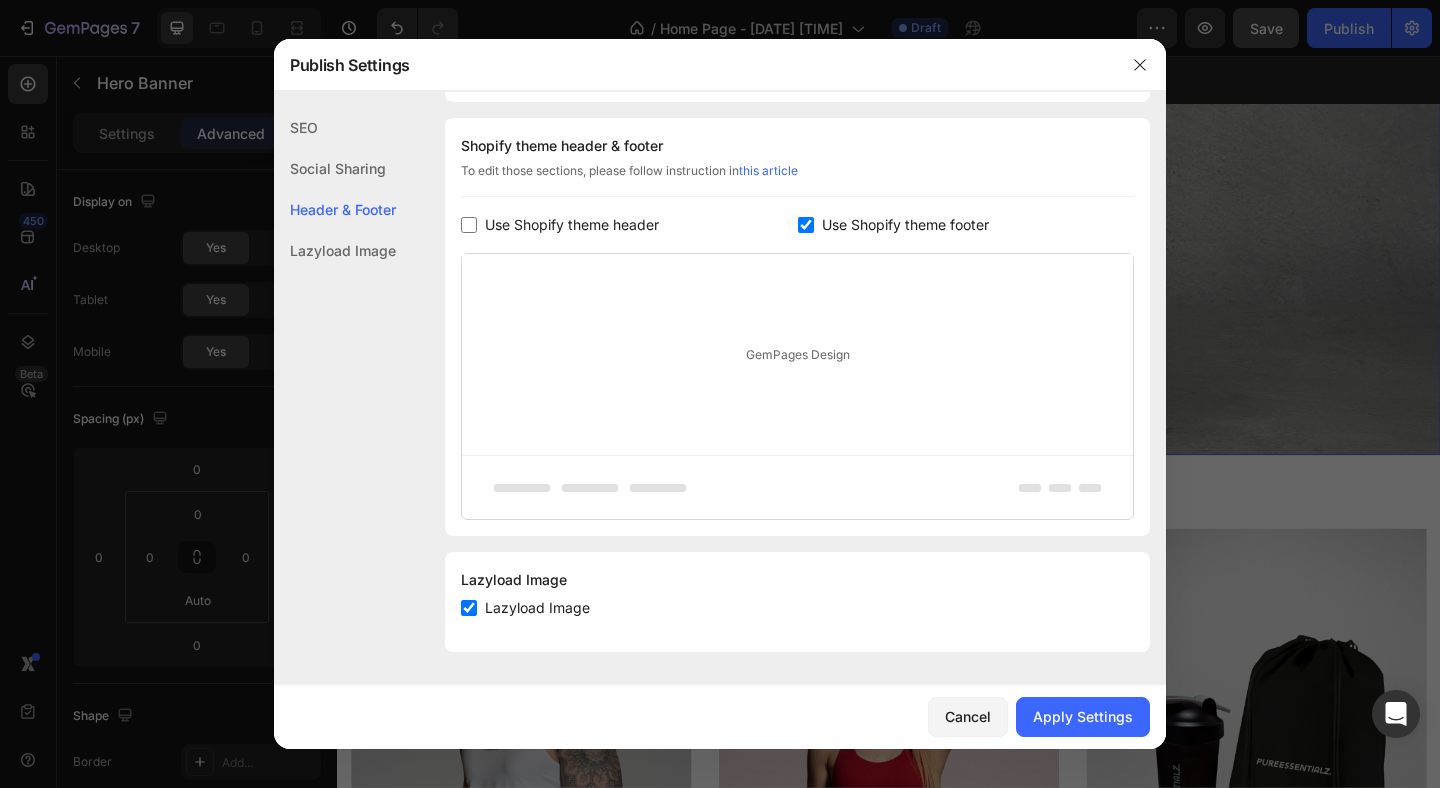 scroll, scrollTop: 263, scrollLeft: 0, axis: vertical 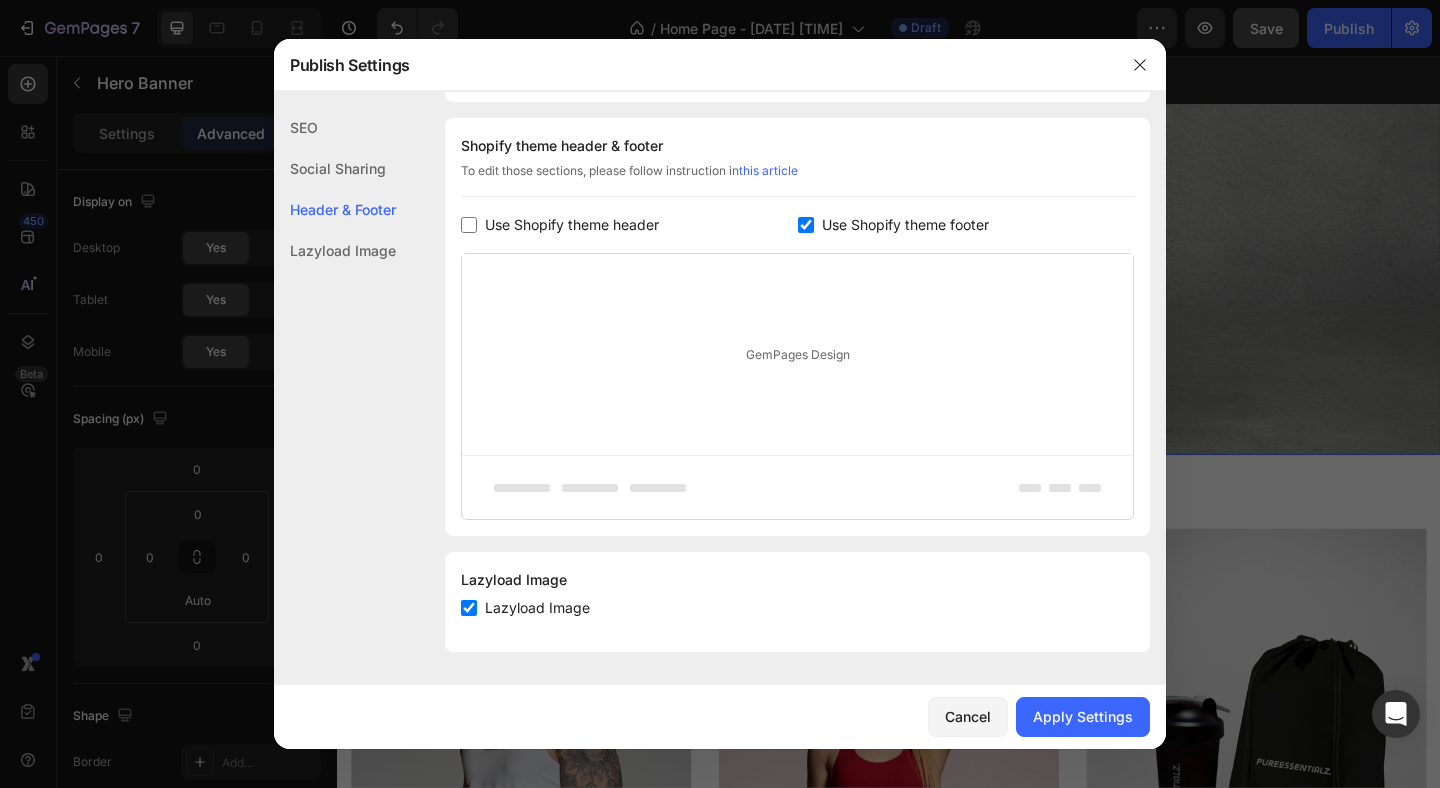 click at bounding box center [806, 225] 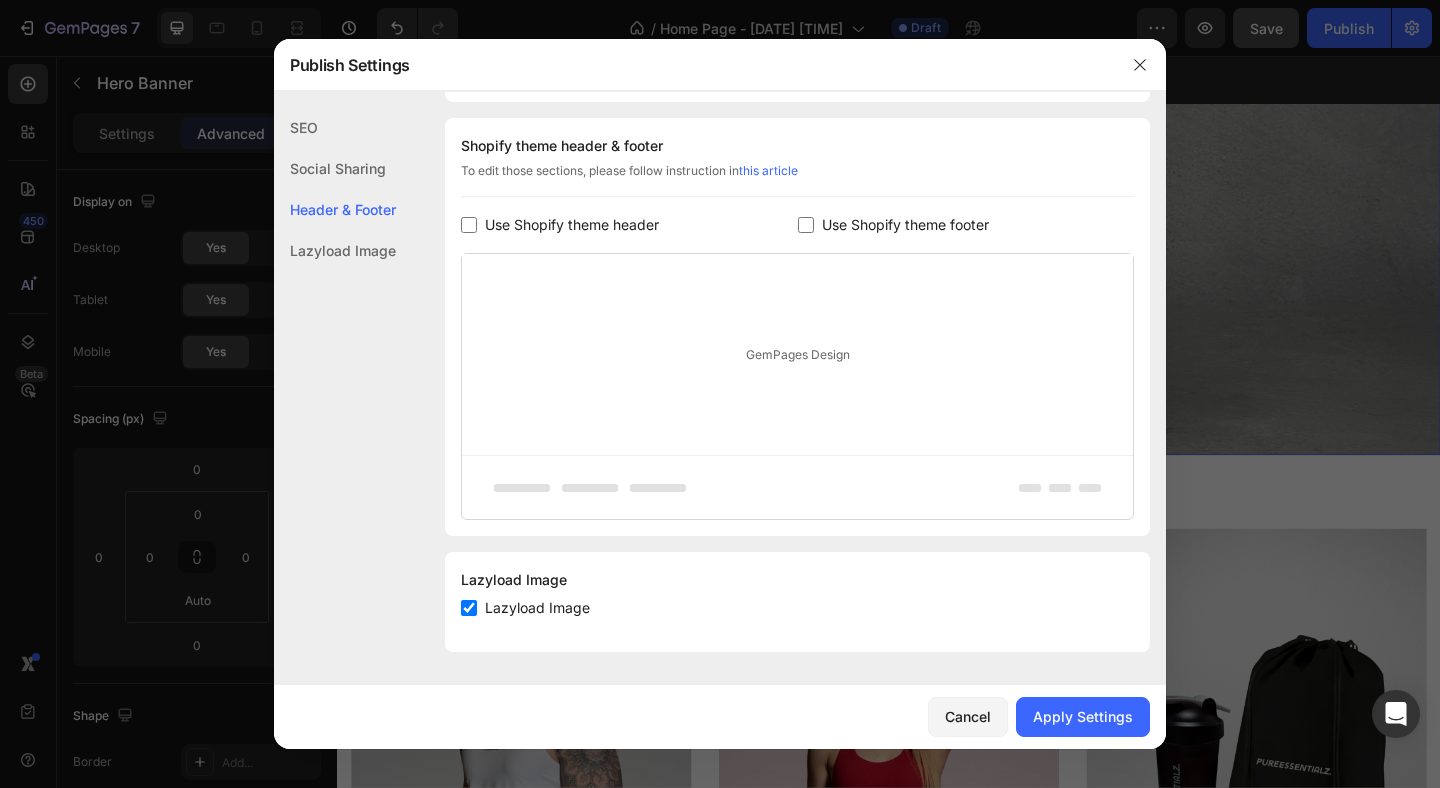 checkbox on "false" 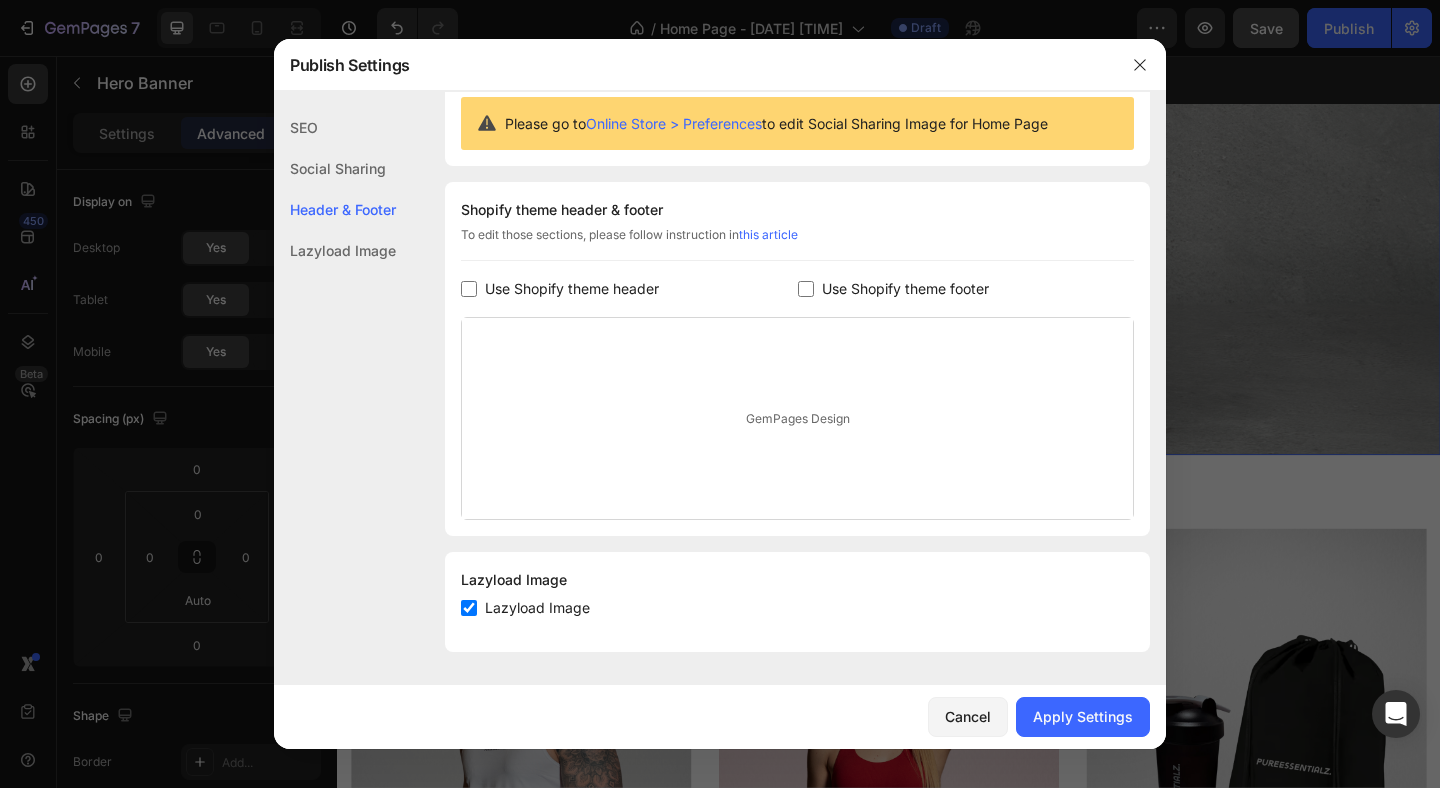 click on "GemPages Design" at bounding box center [797, 418] 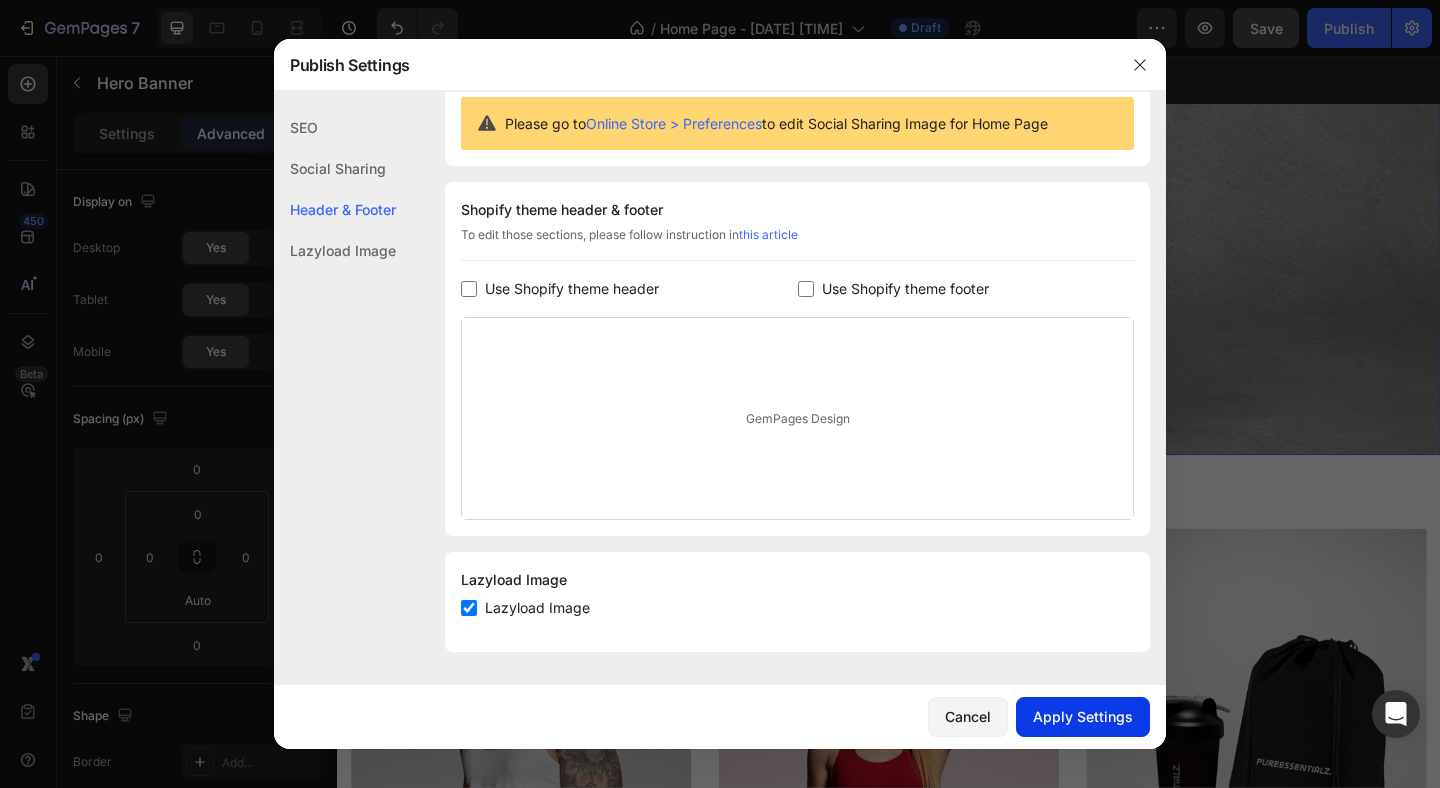 click on "Apply Settings" at bounding box center (1083, 716) 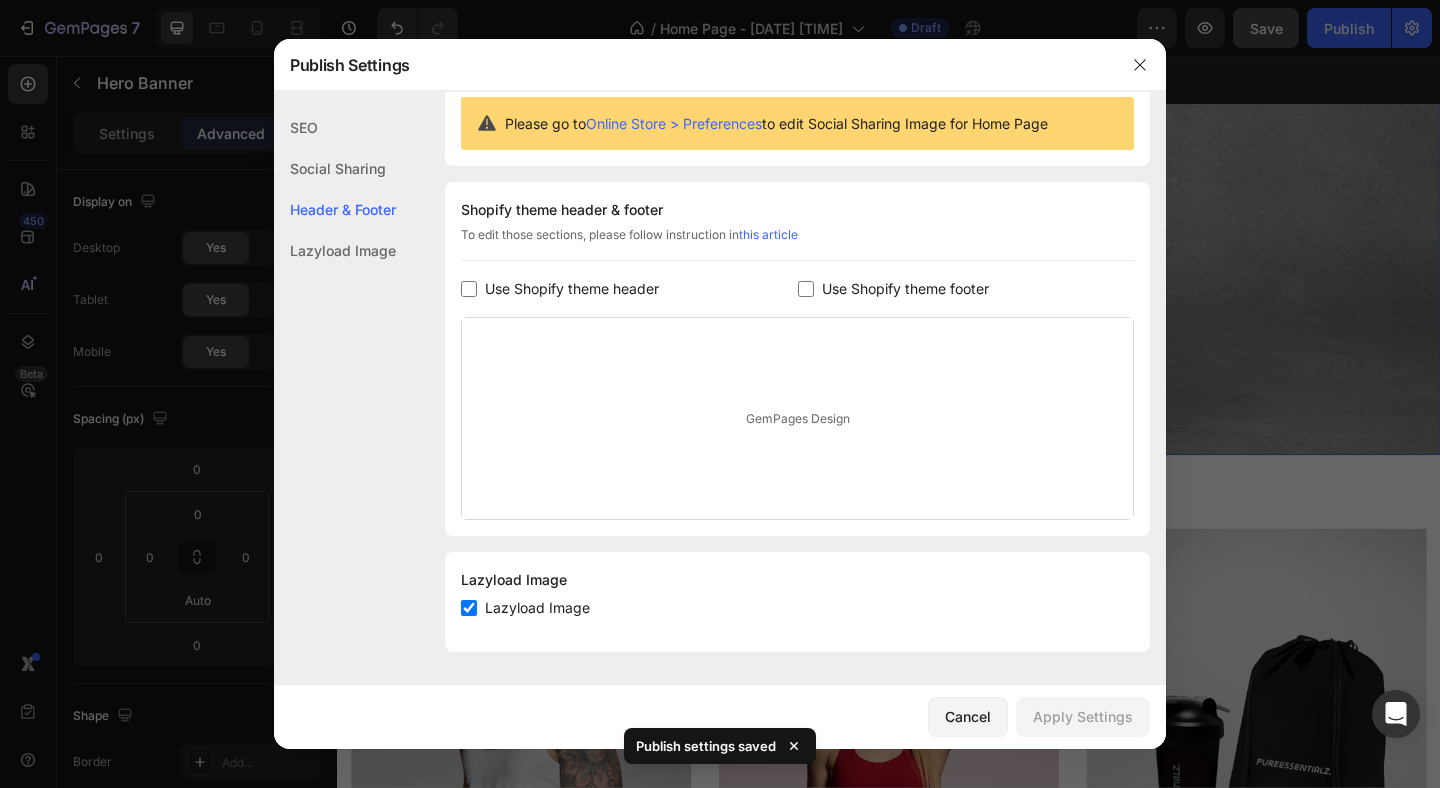 click 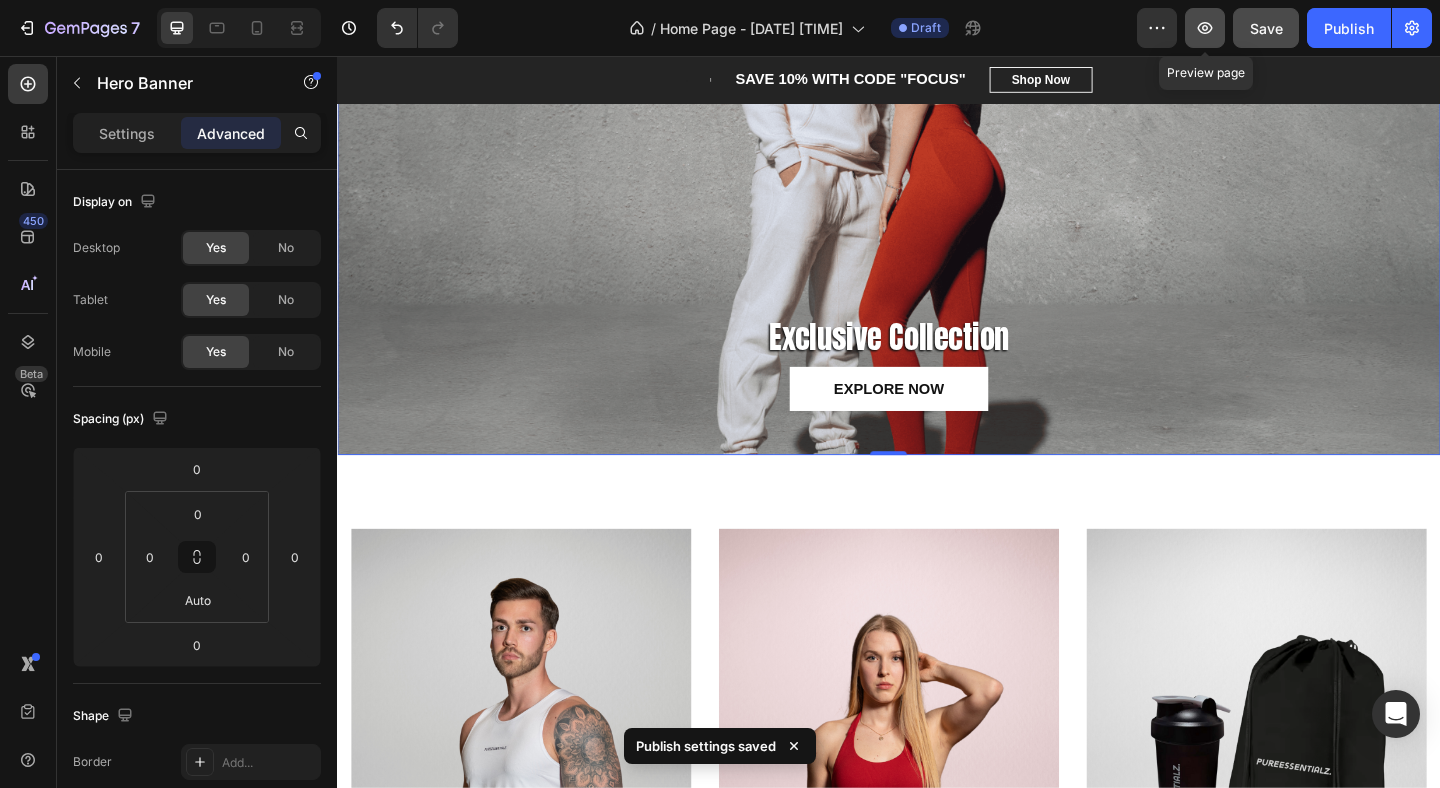 click 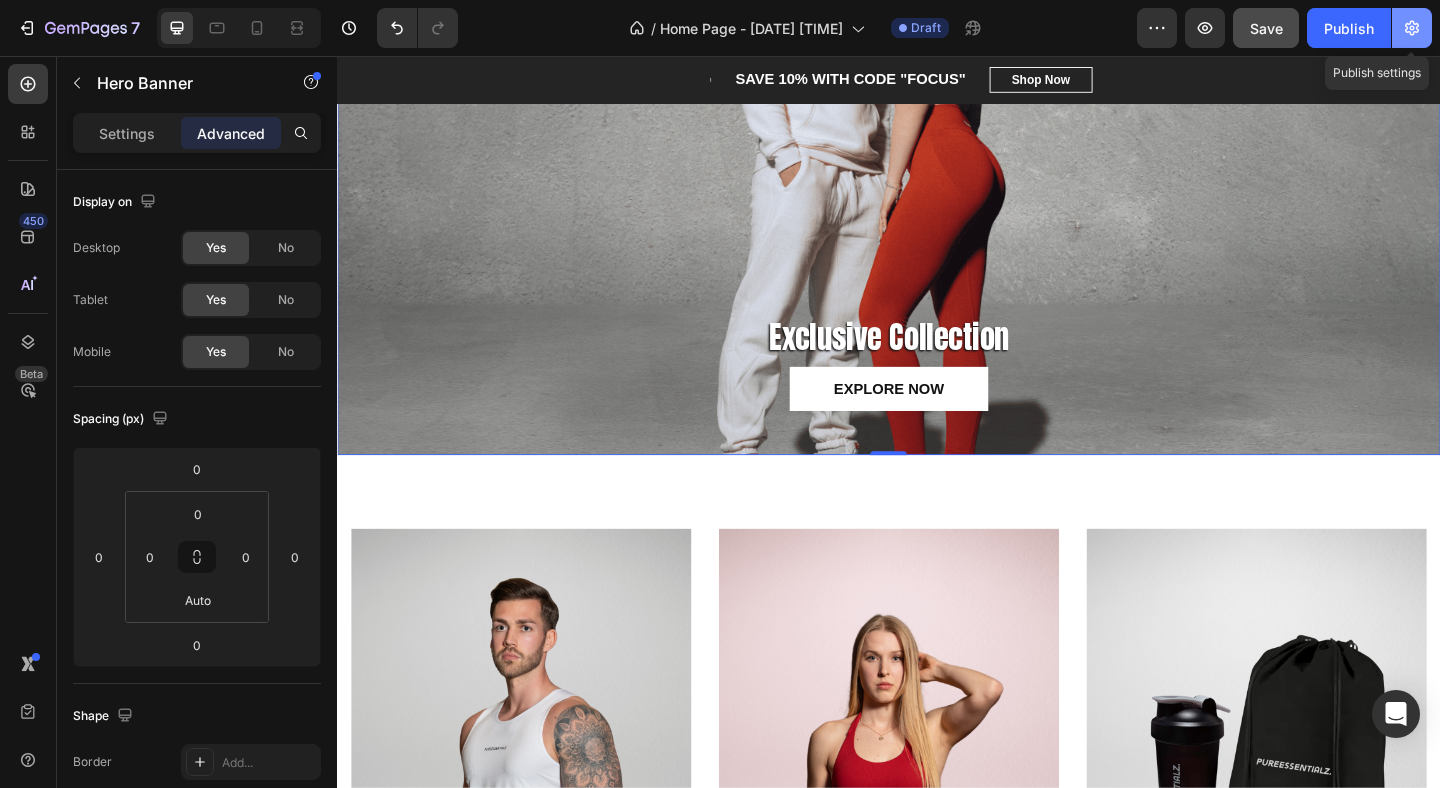 click 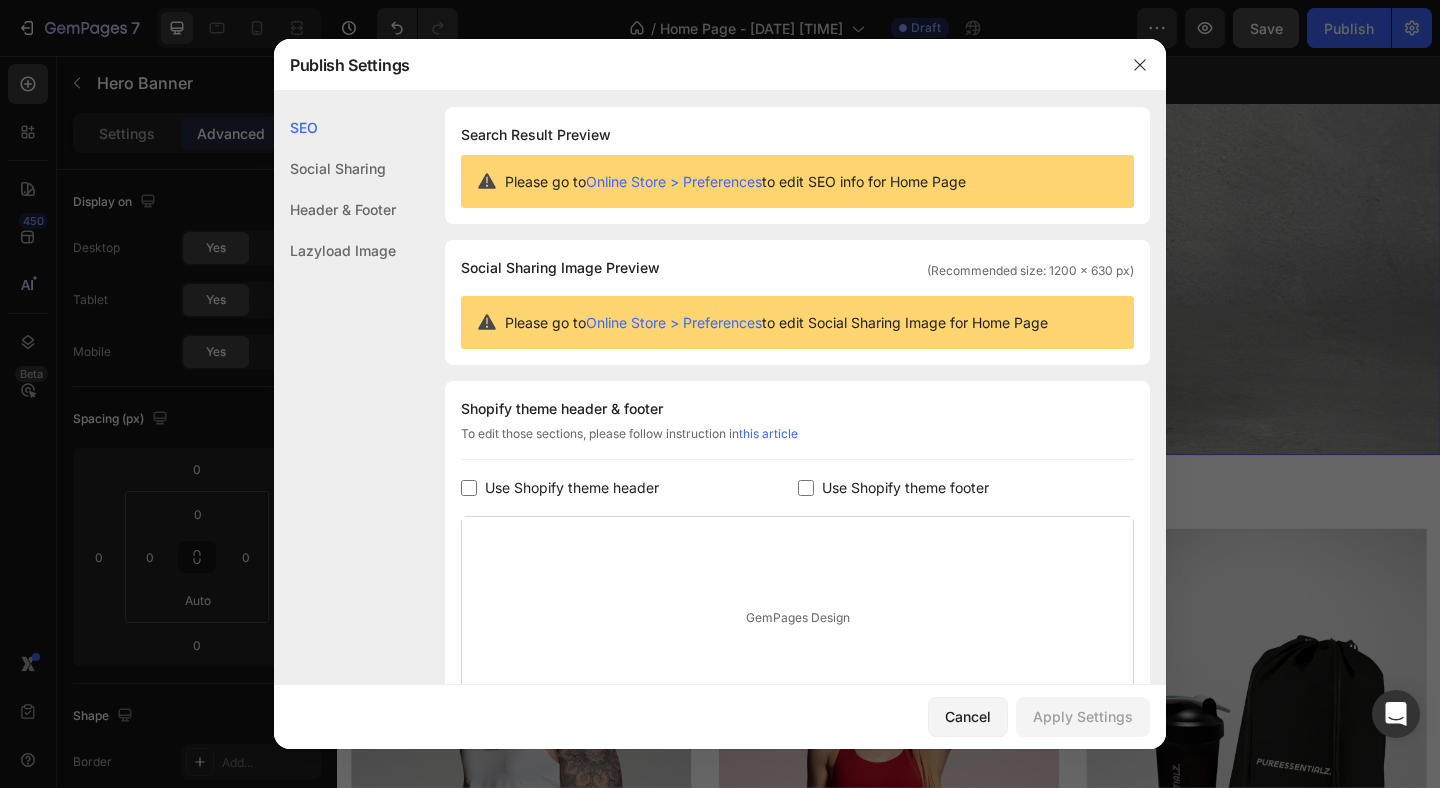click at bounding box center [469, 488] 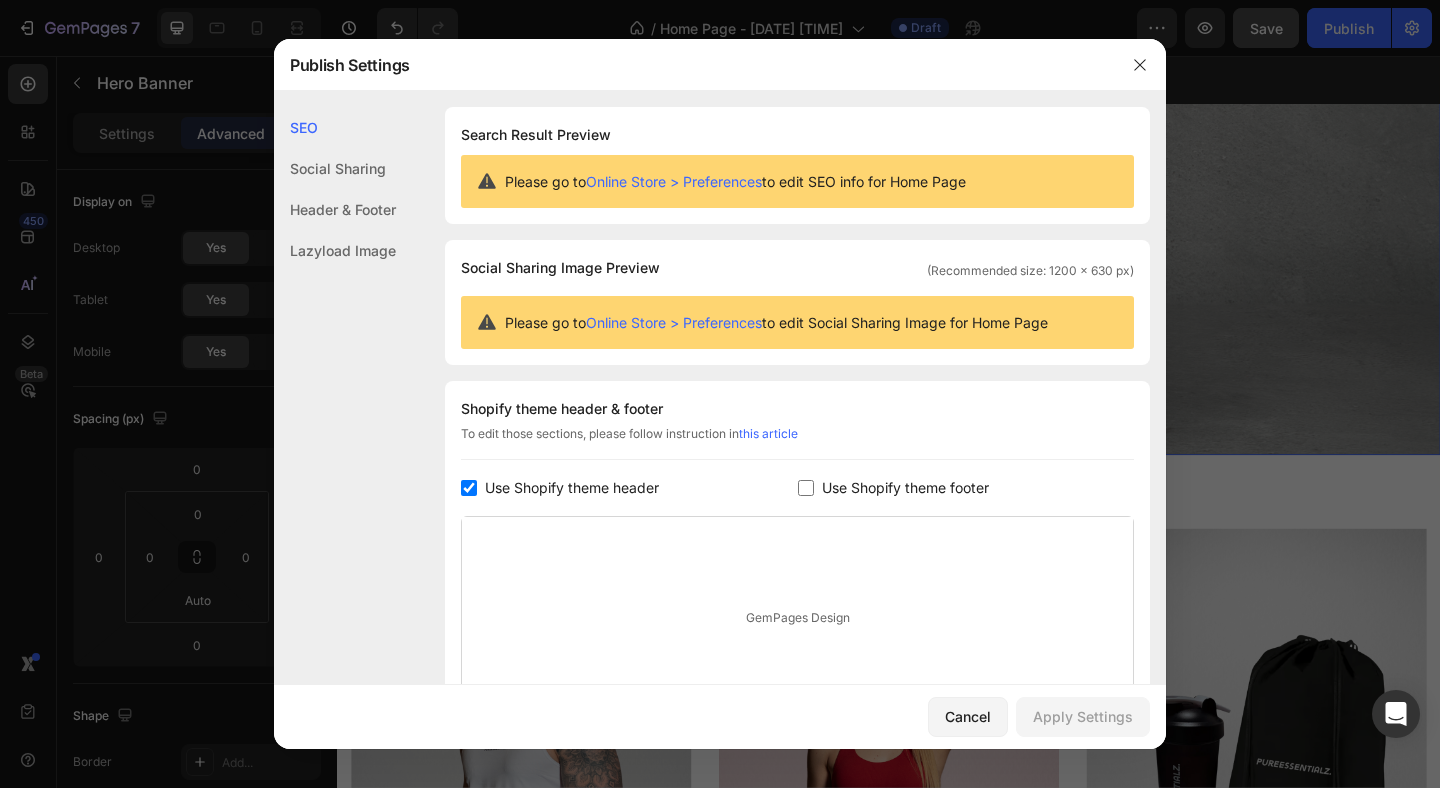 checkbox on "true" 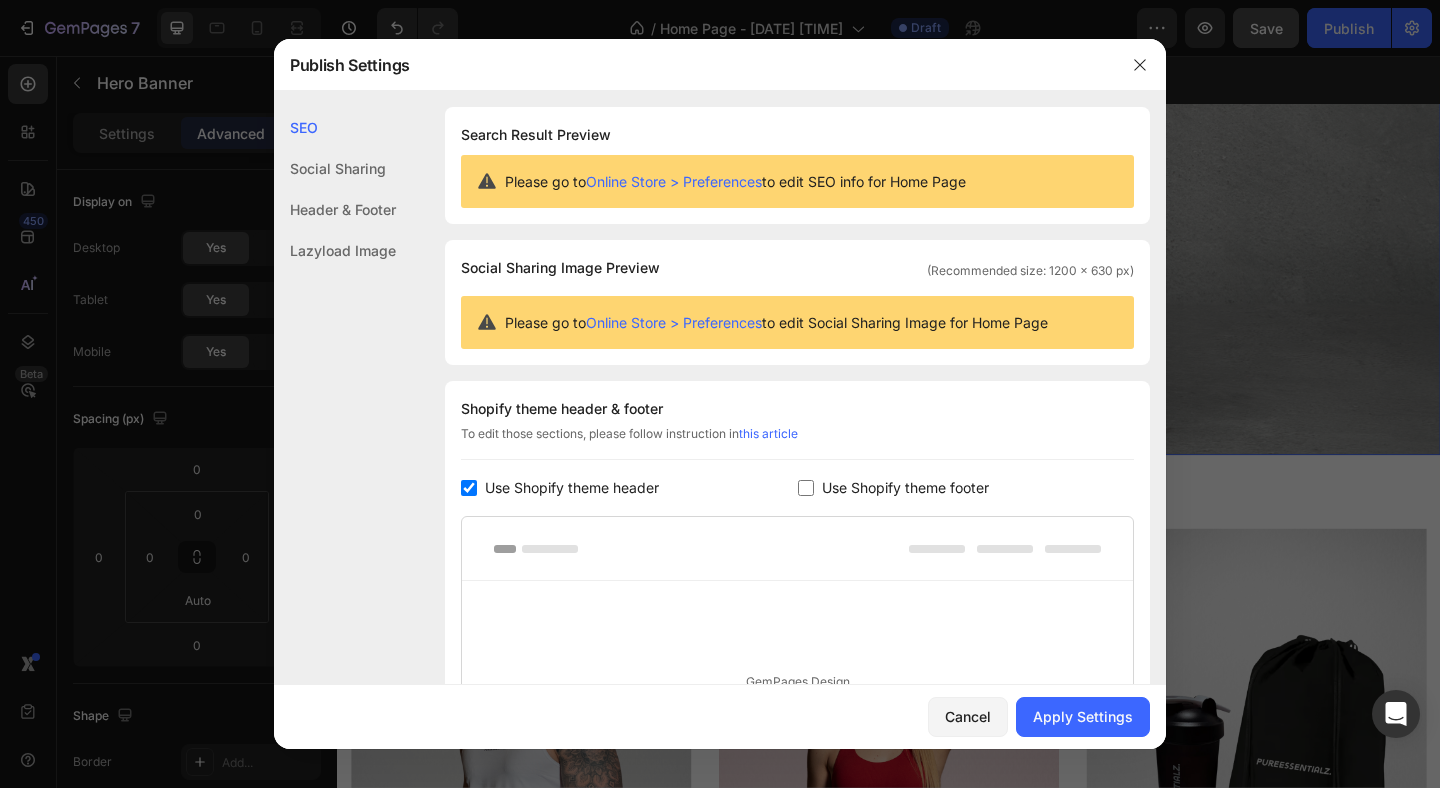 click on "Use Shopify theme footer" at bounding box center (901, 488) 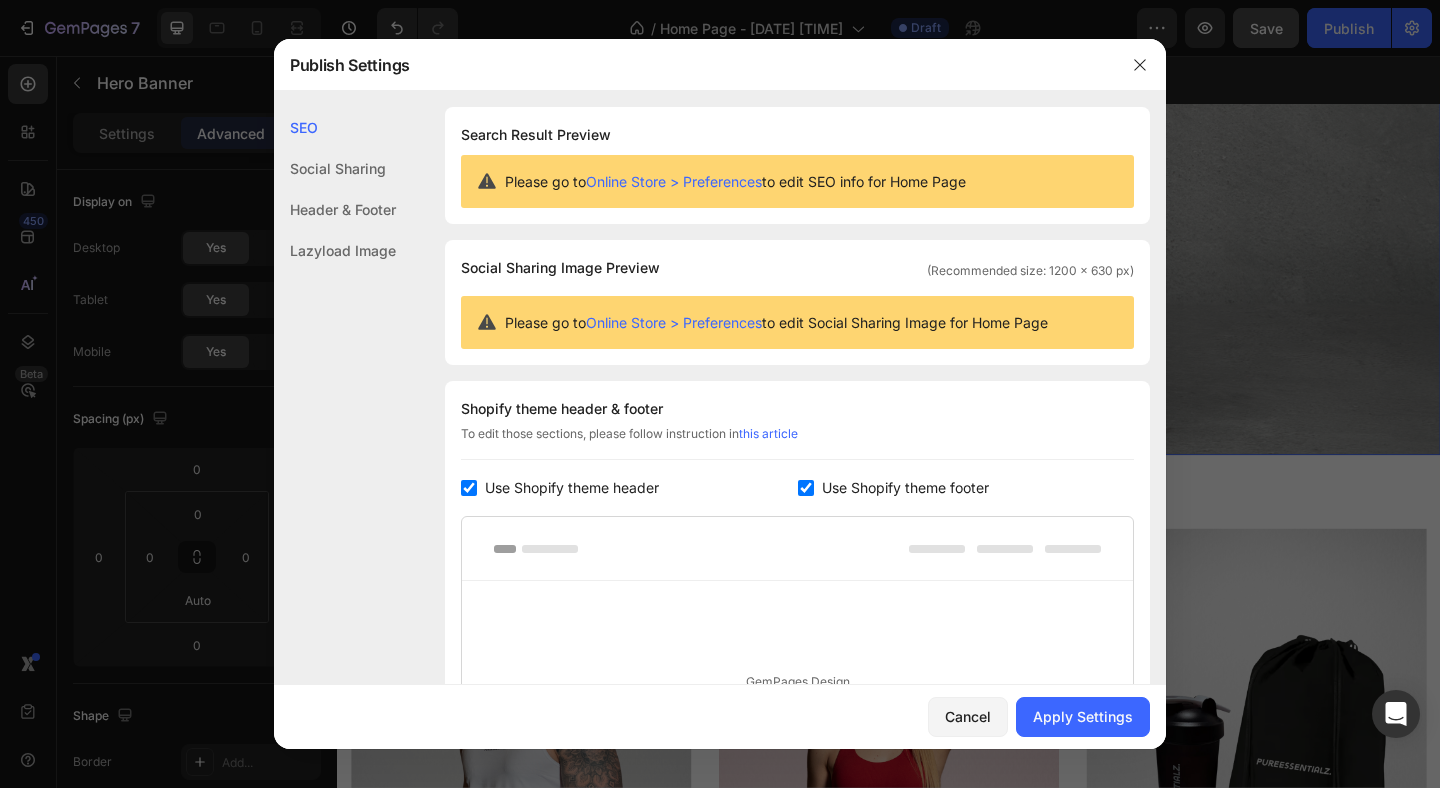 checkbox on "true" 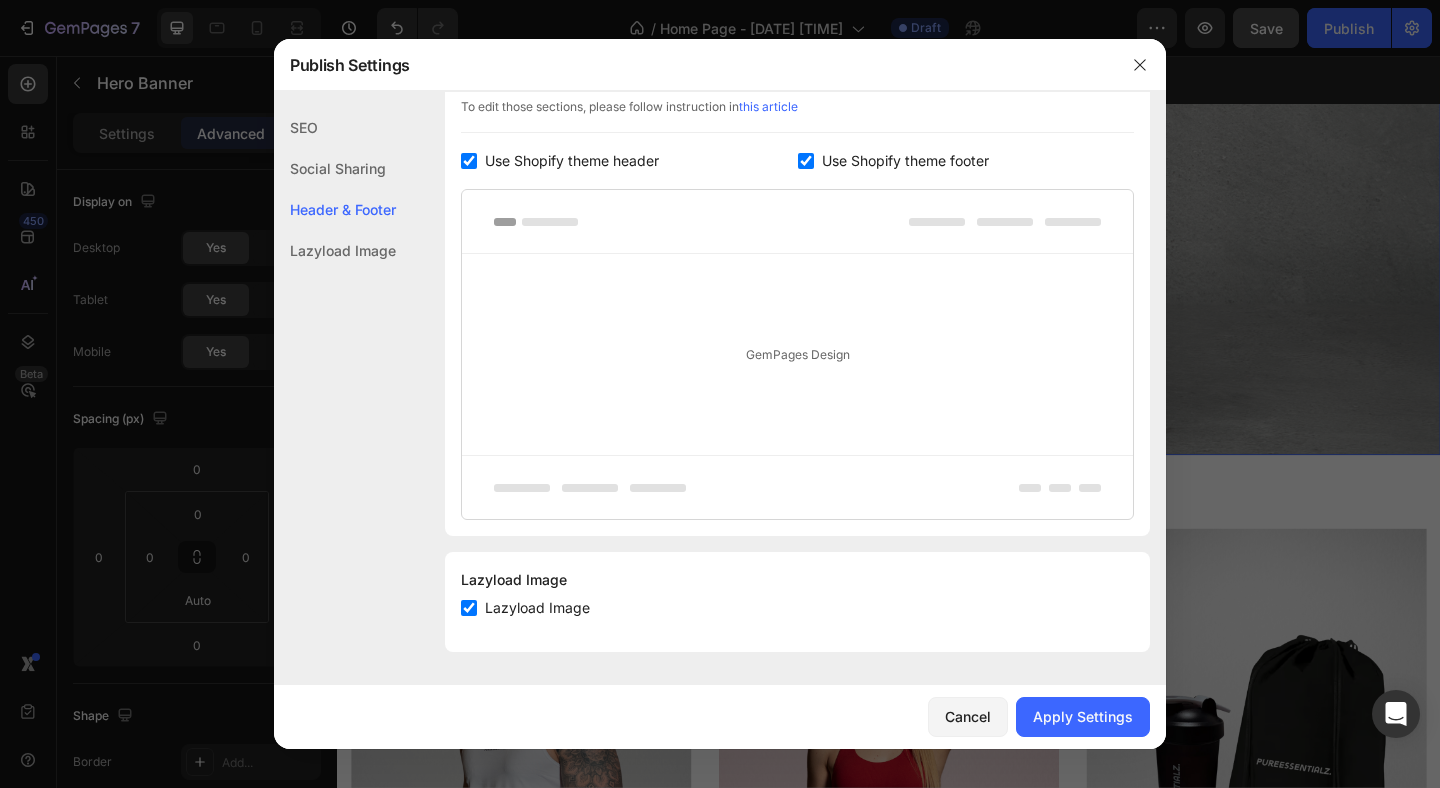 scroll, scrollTop: 327, scrollLeft: 0, axis: vertical 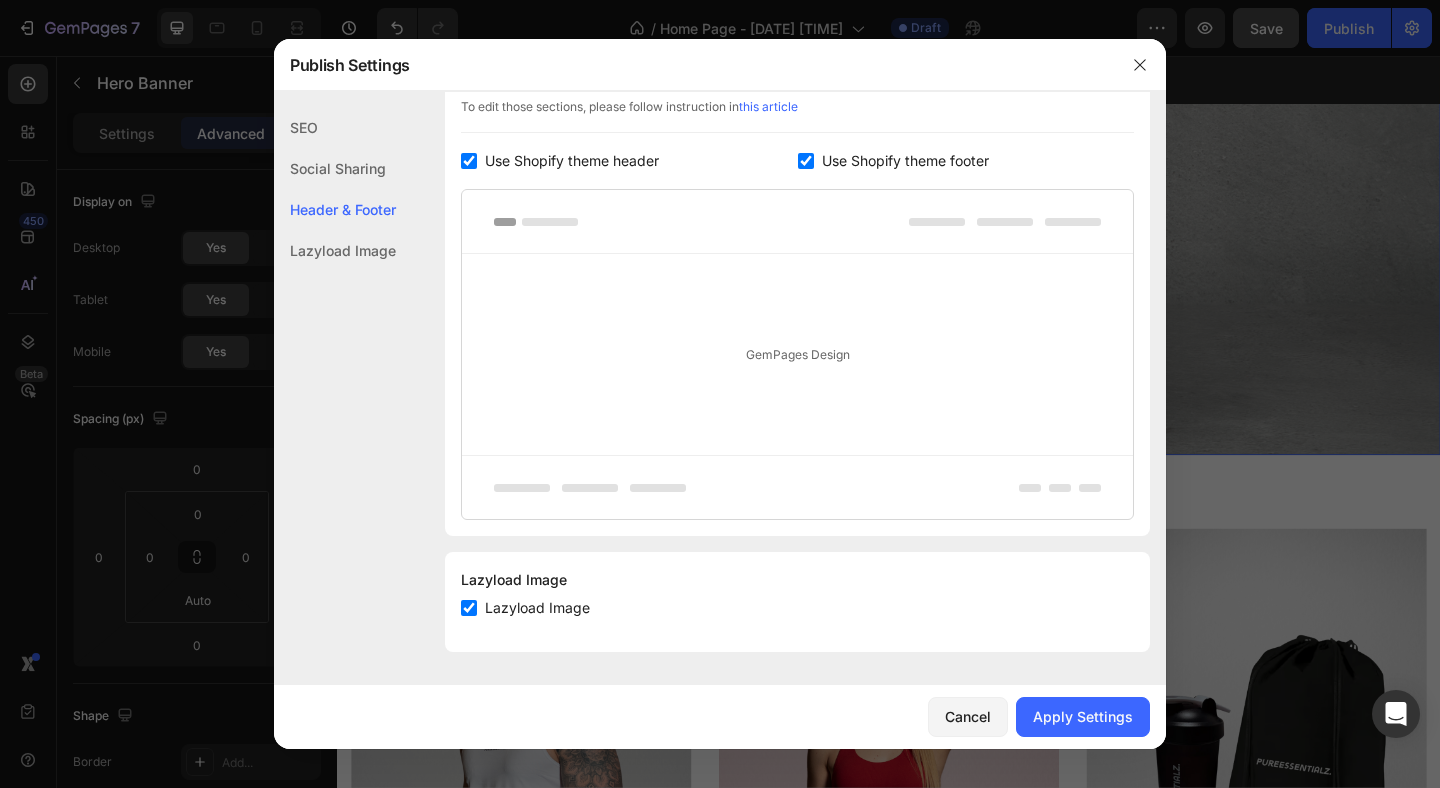 click on "Lazyload Image" 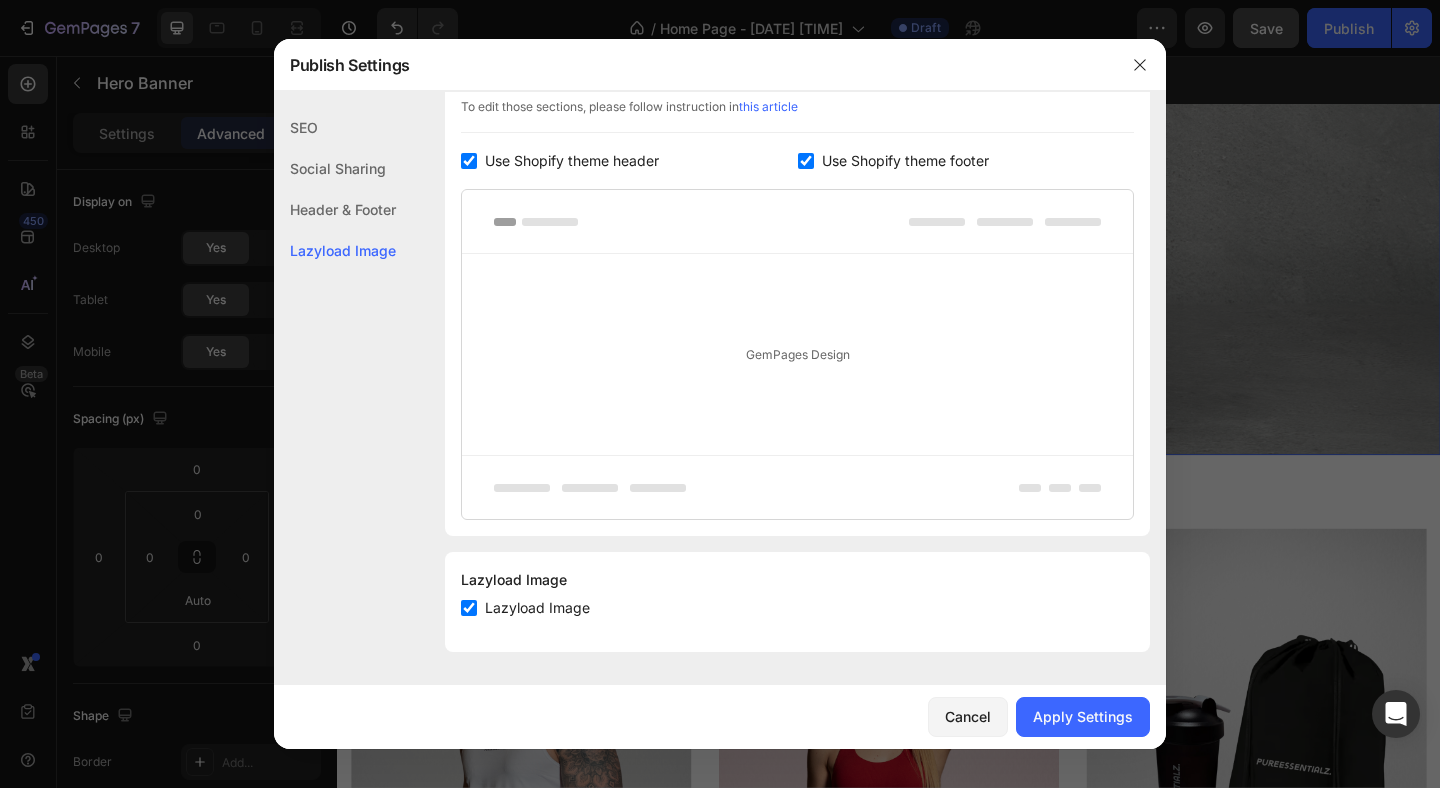 click on "Social Sharing" 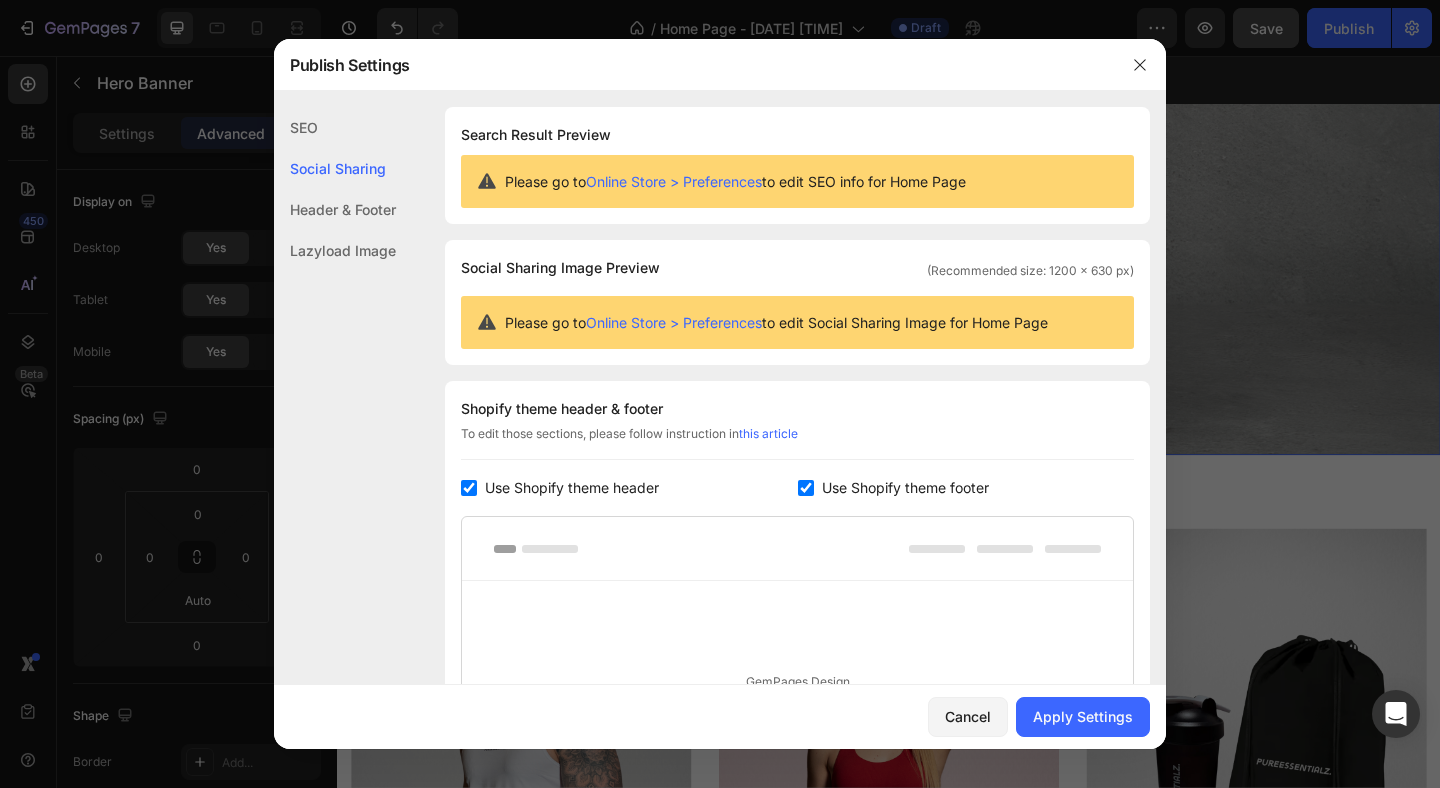 scroll, scrollTop: 0, scrollLeft: 0, axis: both 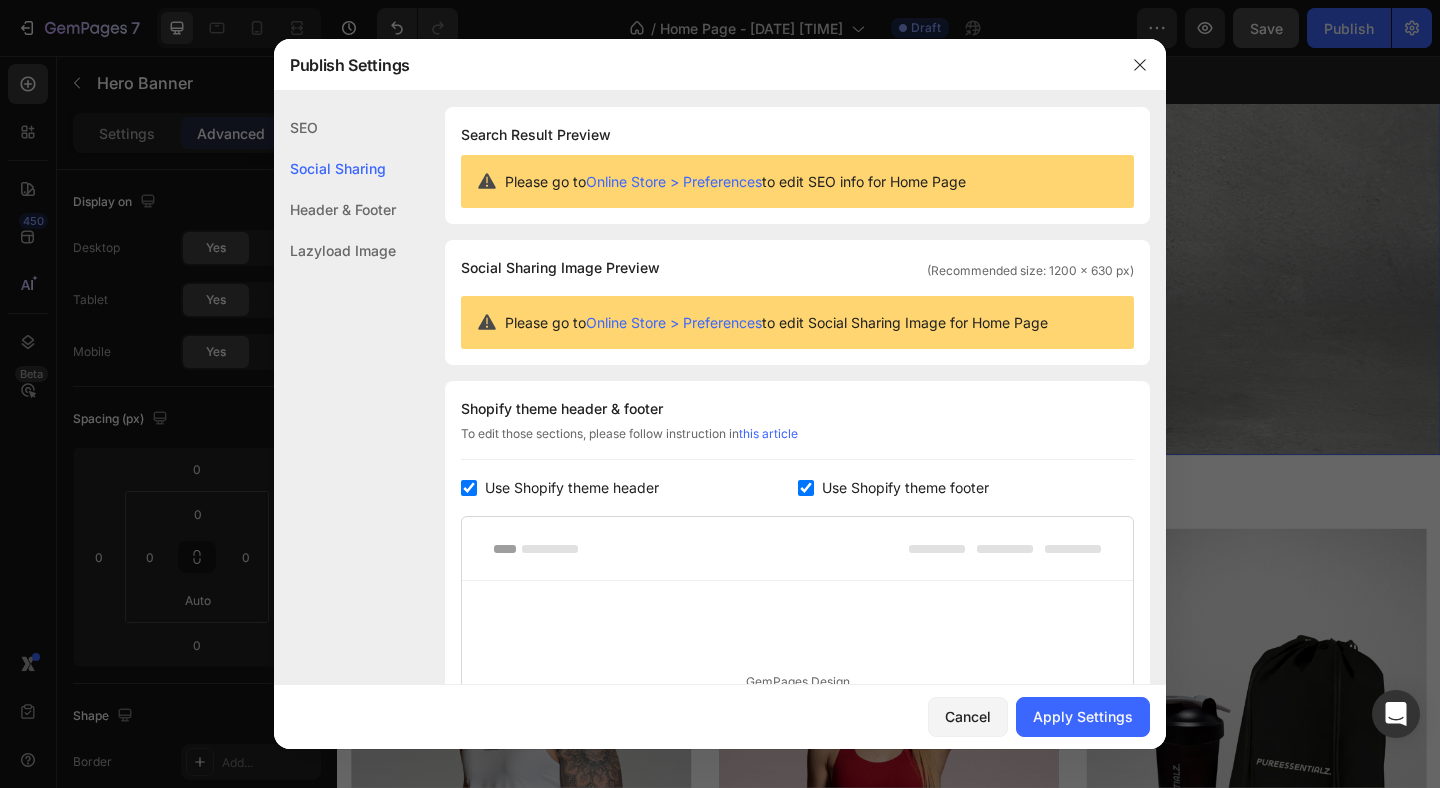 click on "Online Store > Preferences" at bounding box center (674, 181) 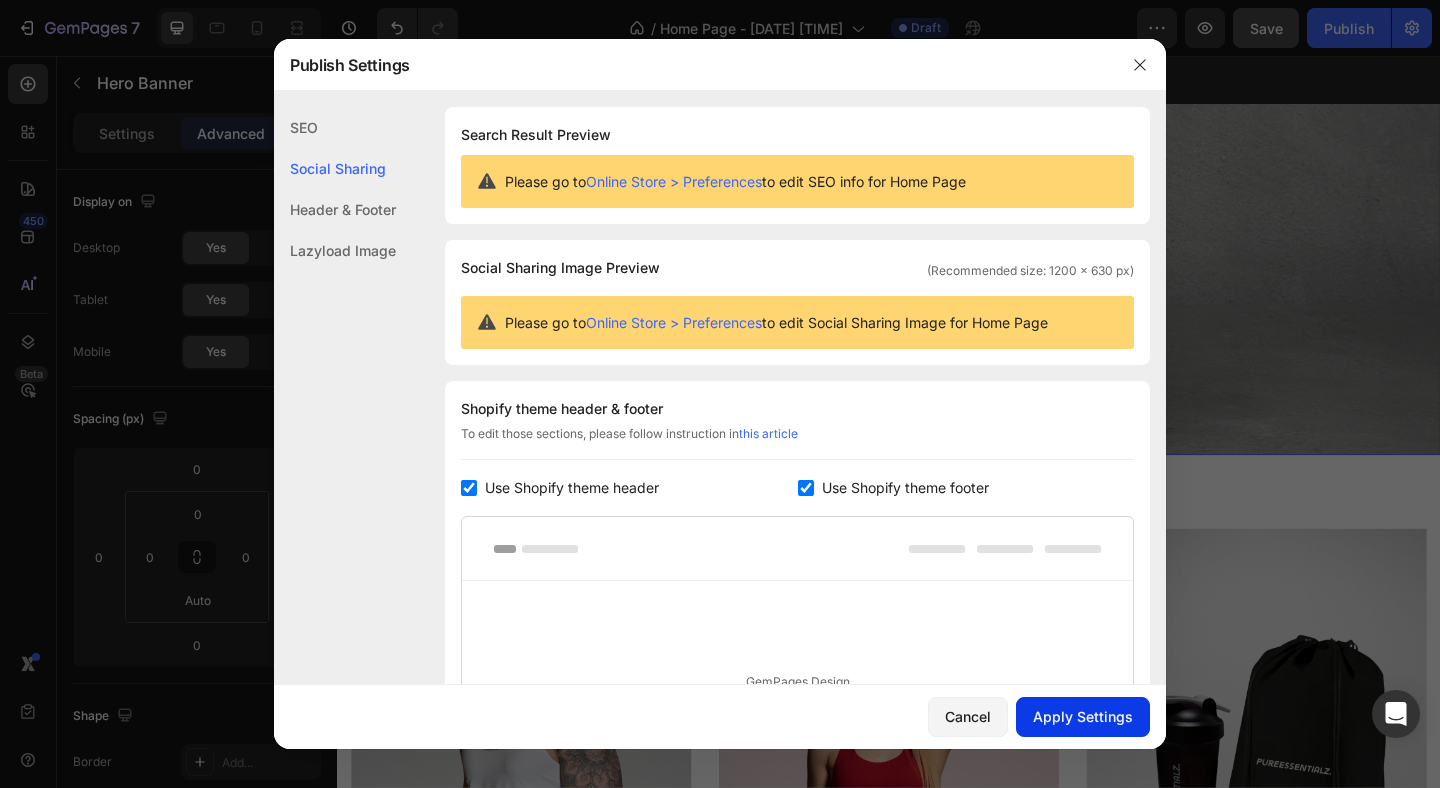 click on "Apply Settings" at bounding box center (1083, 716) 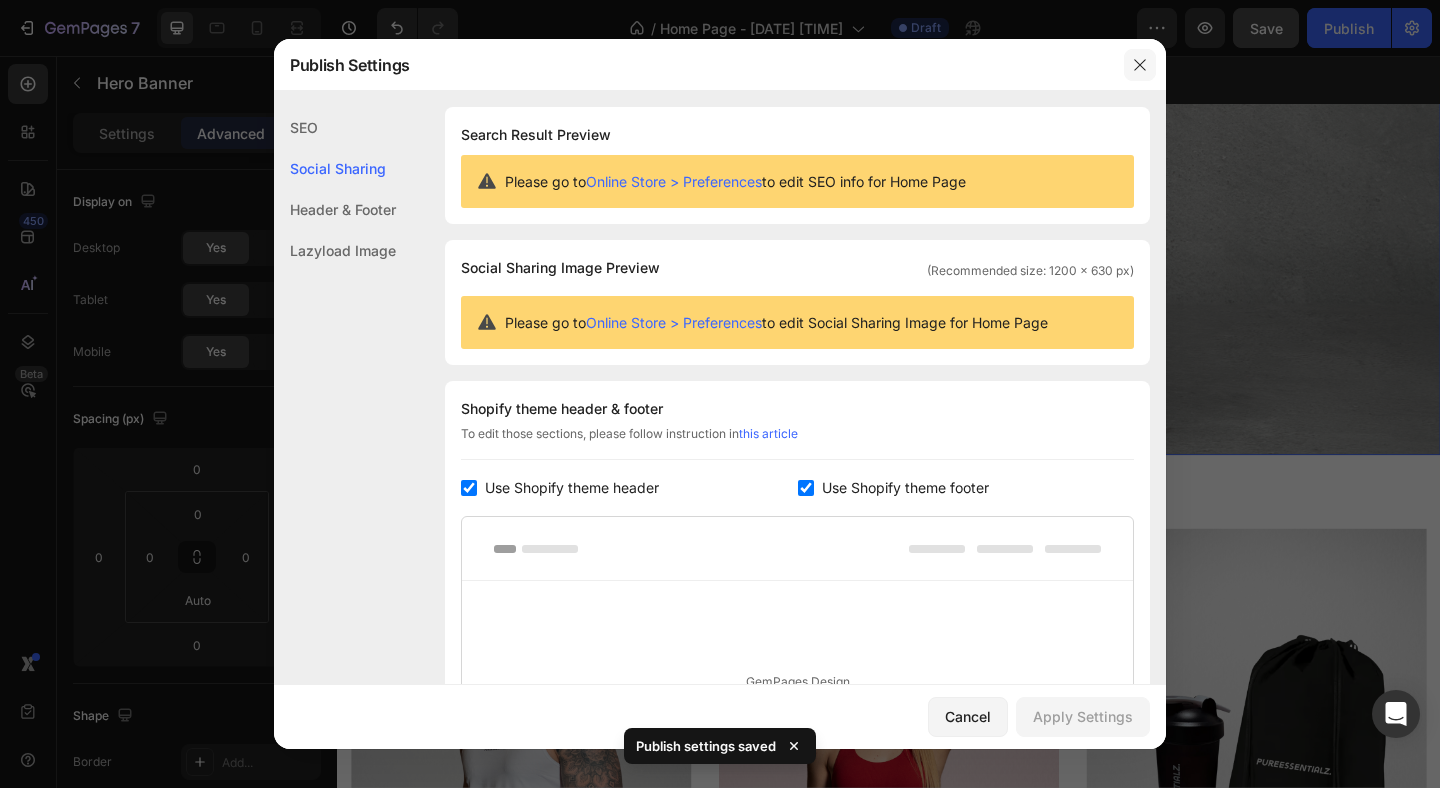 click 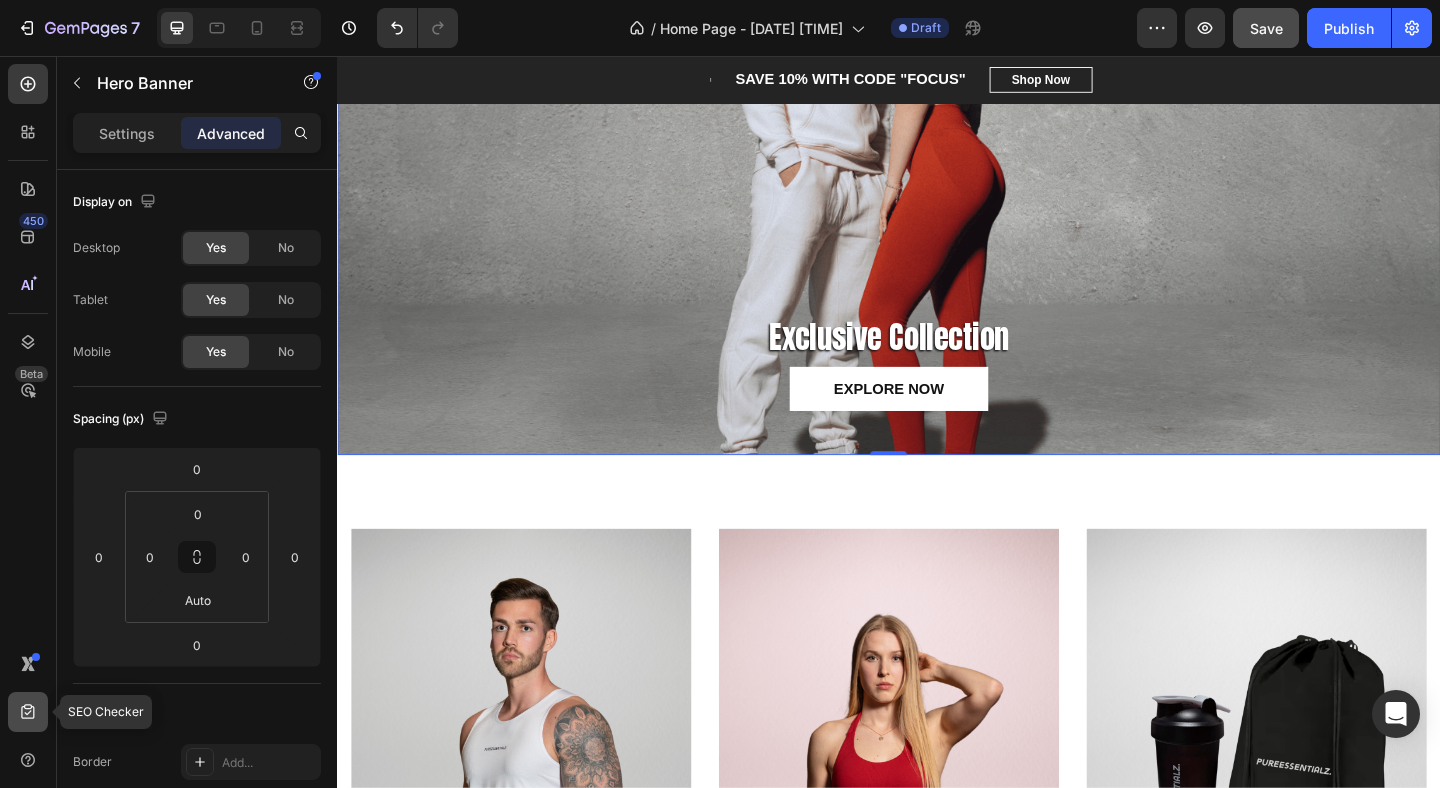 click 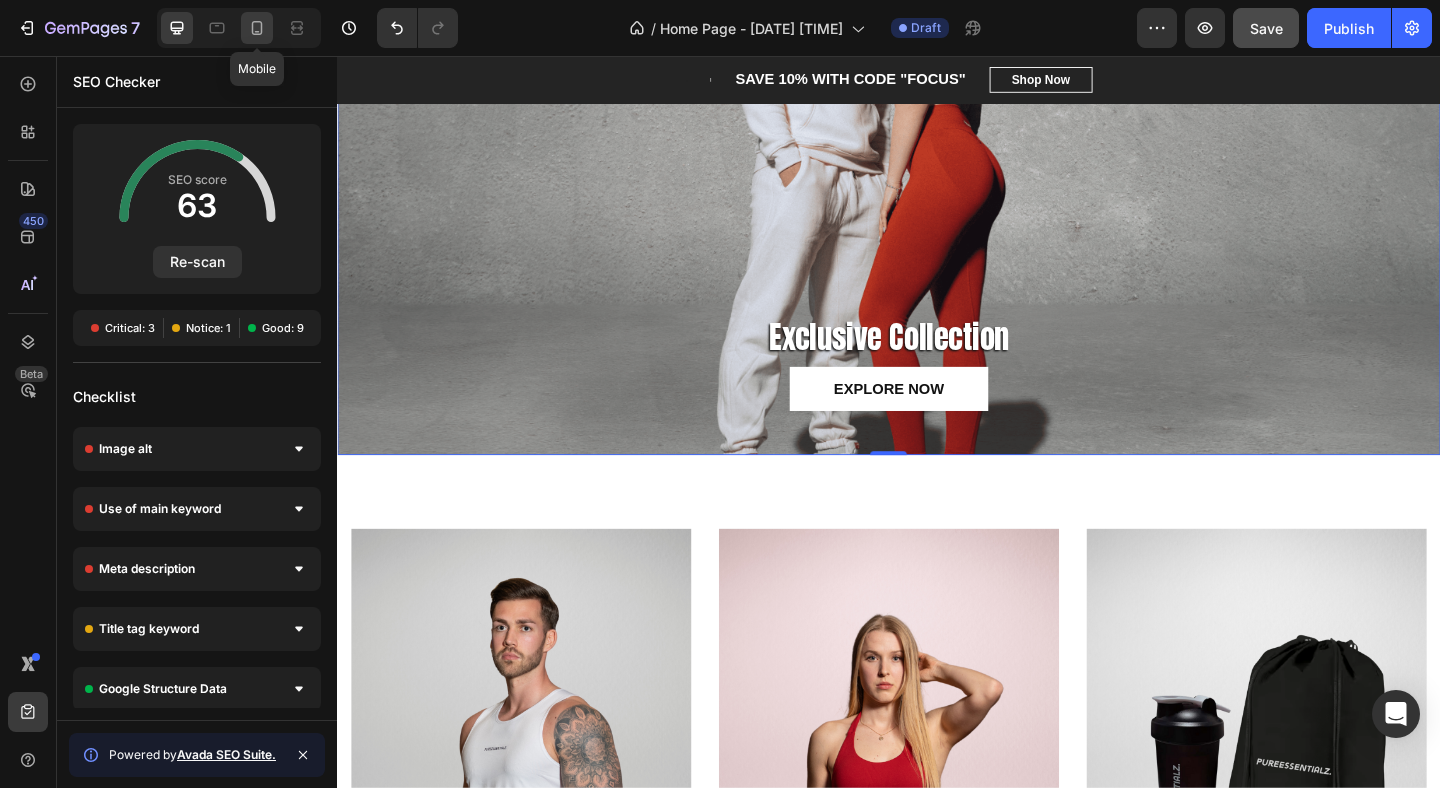 click 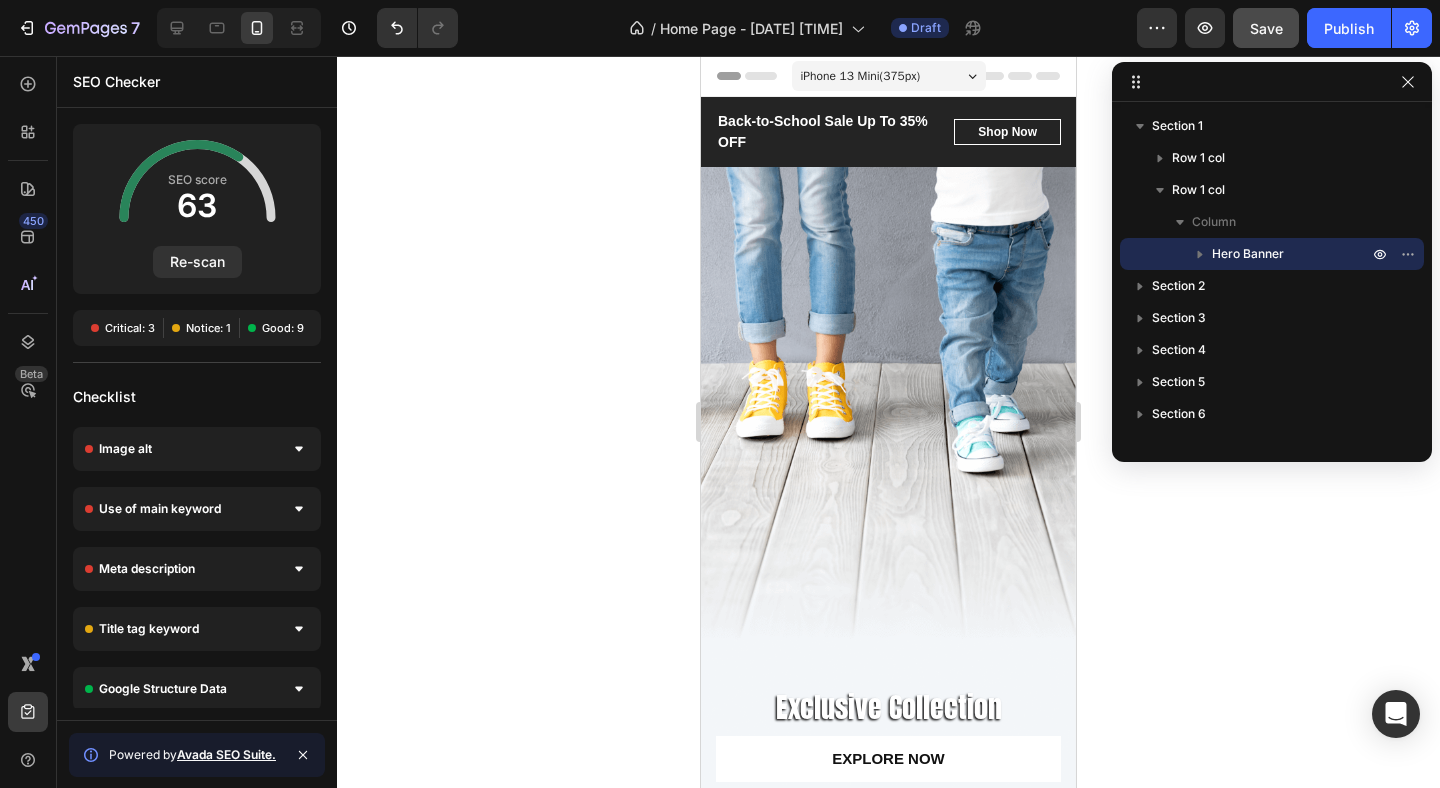 scroll, scrollTop: 0, scrollLeft: 0, axis: both 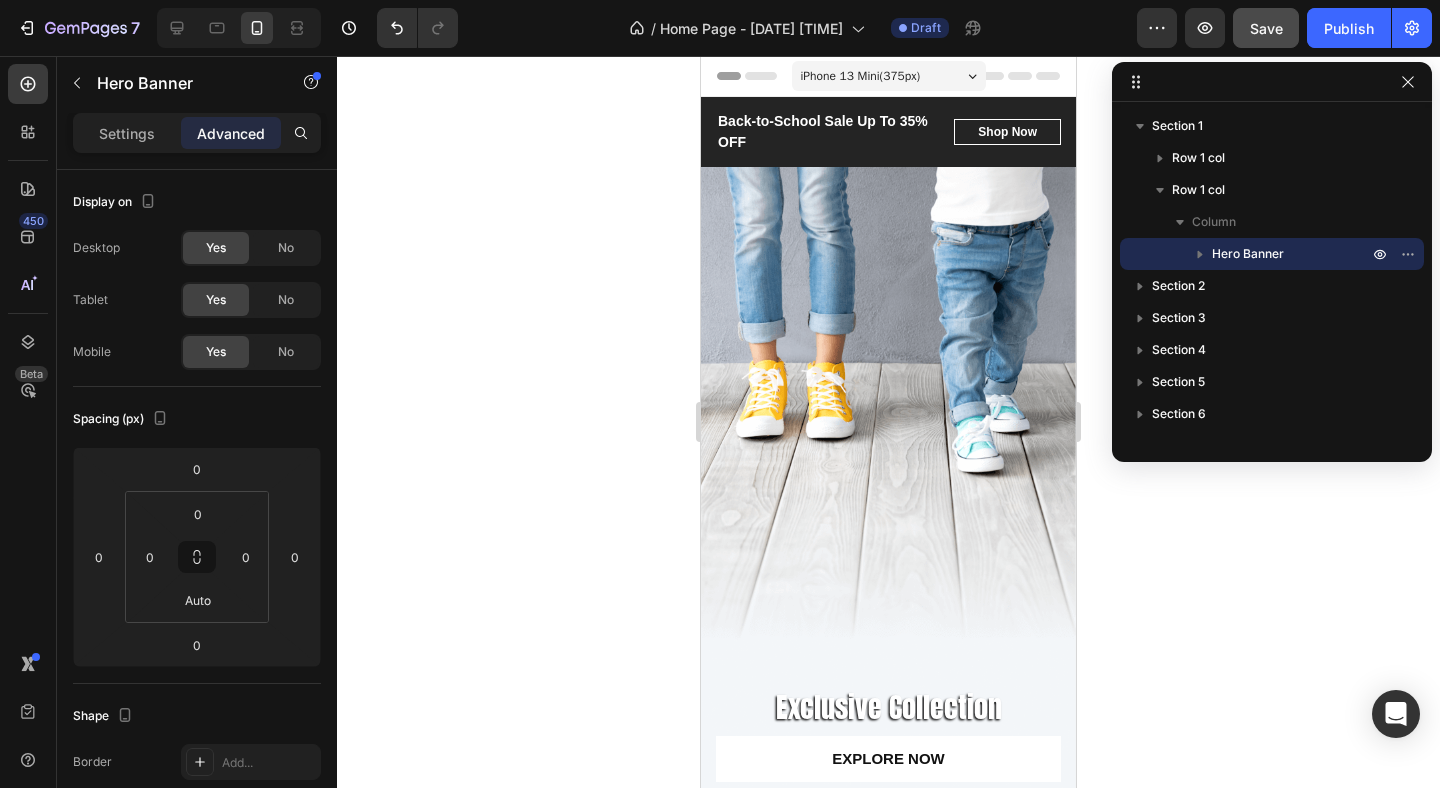click at bounding box center (888, 514) 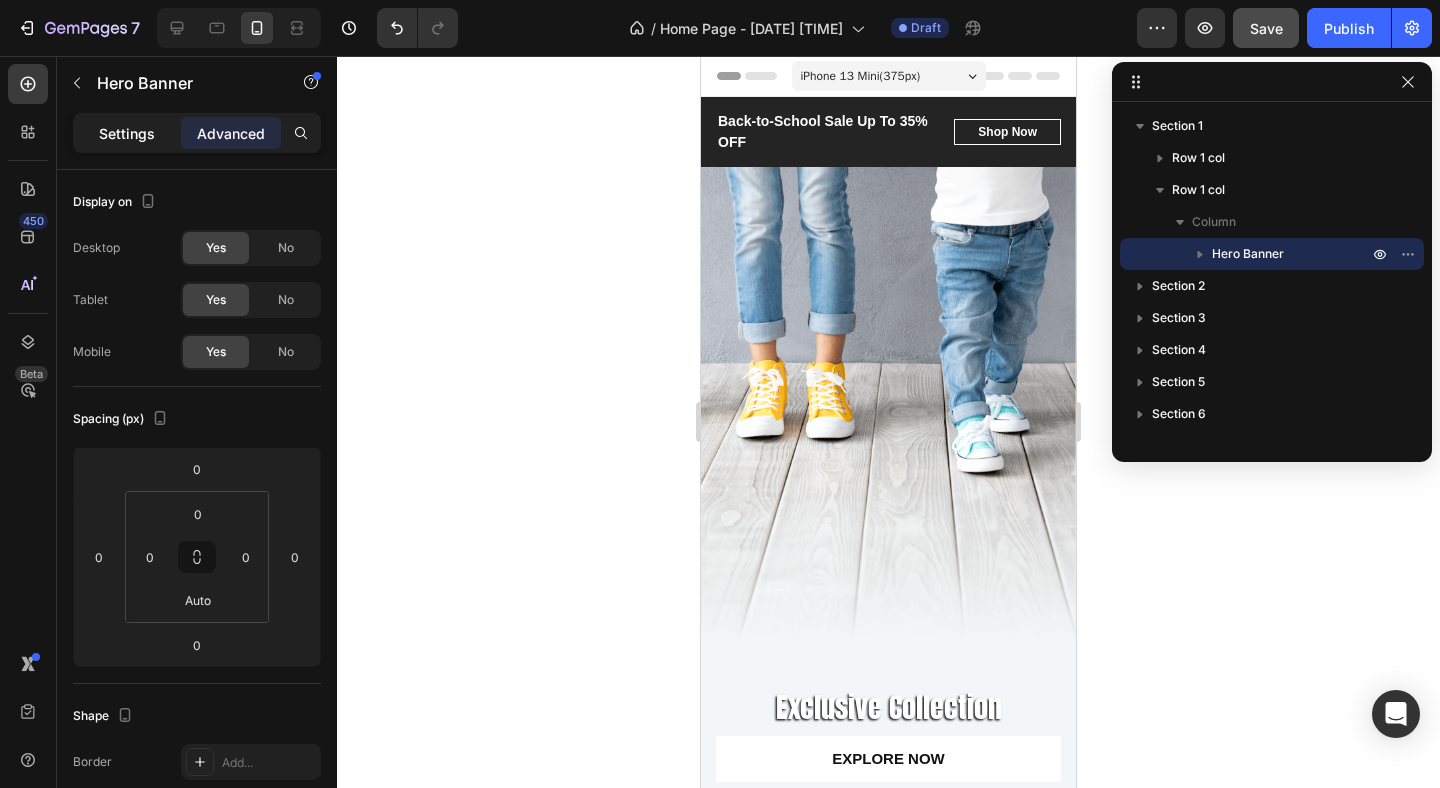 click on "Settings" at bounding box center (127, 133) 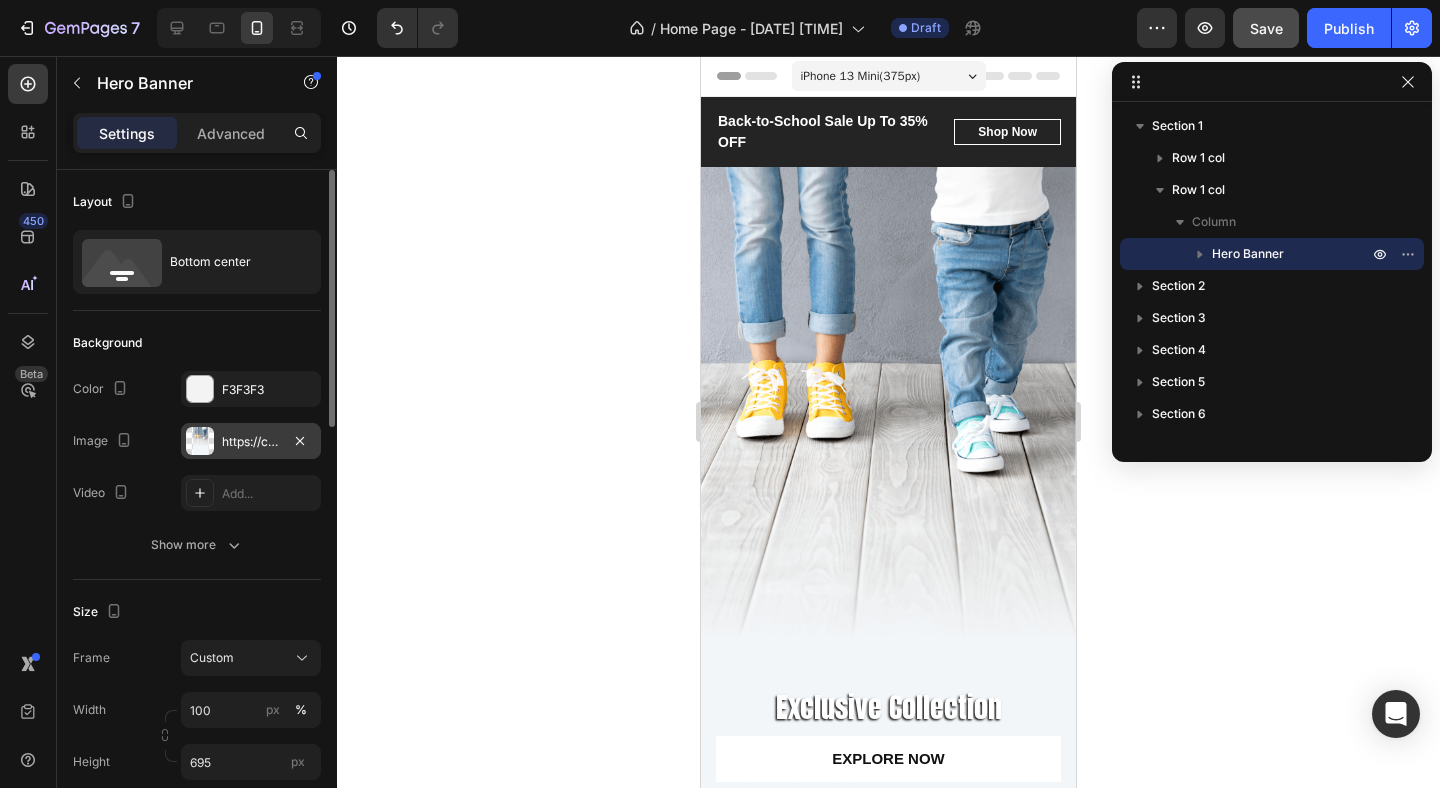 click on "https://cdn.shopify.com/s/files/1/0883/4410/1197/files/gempages_578038229618393616-2400383e-9c45-4ea9-921c-d55b1a861411.png" at bounding box center (251, 442) 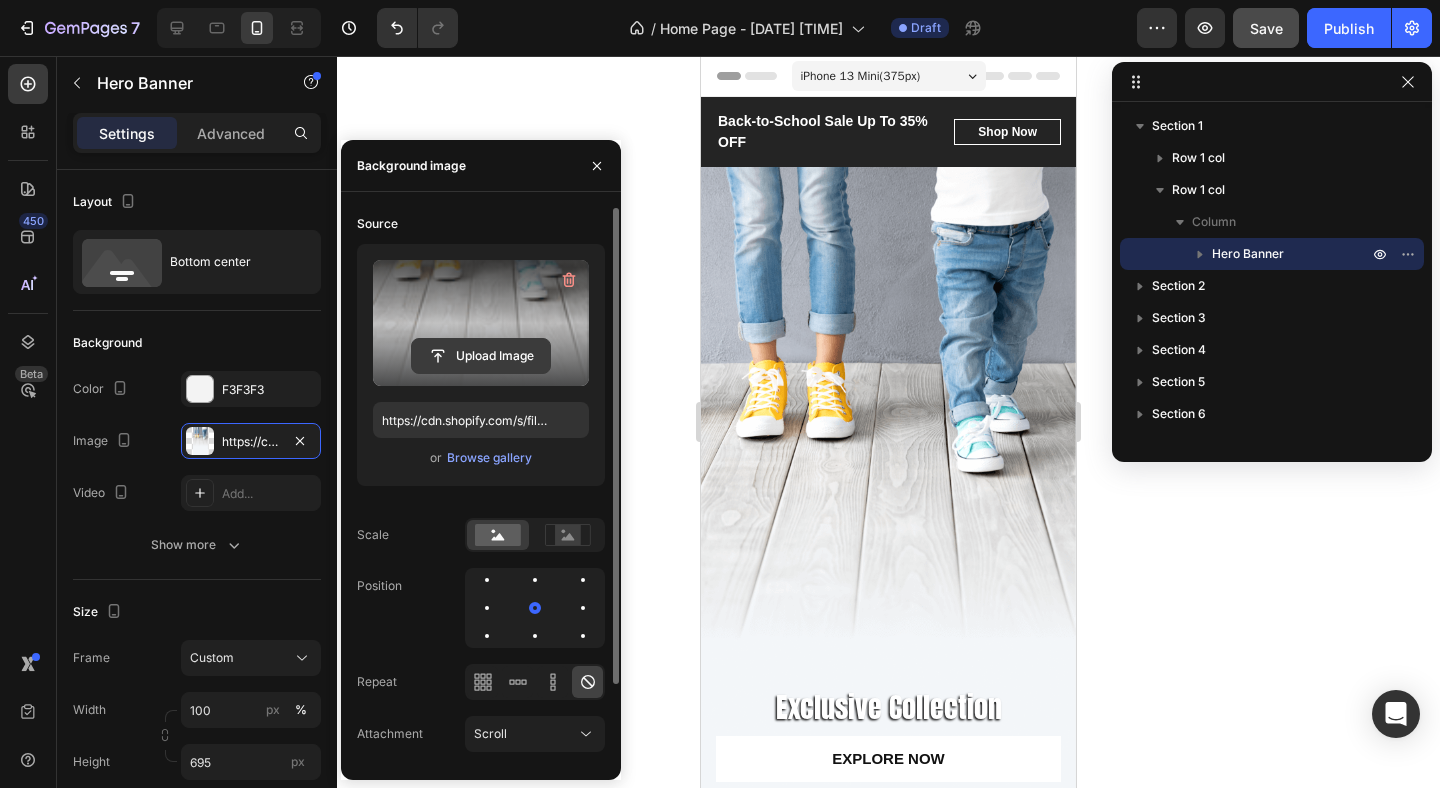 click 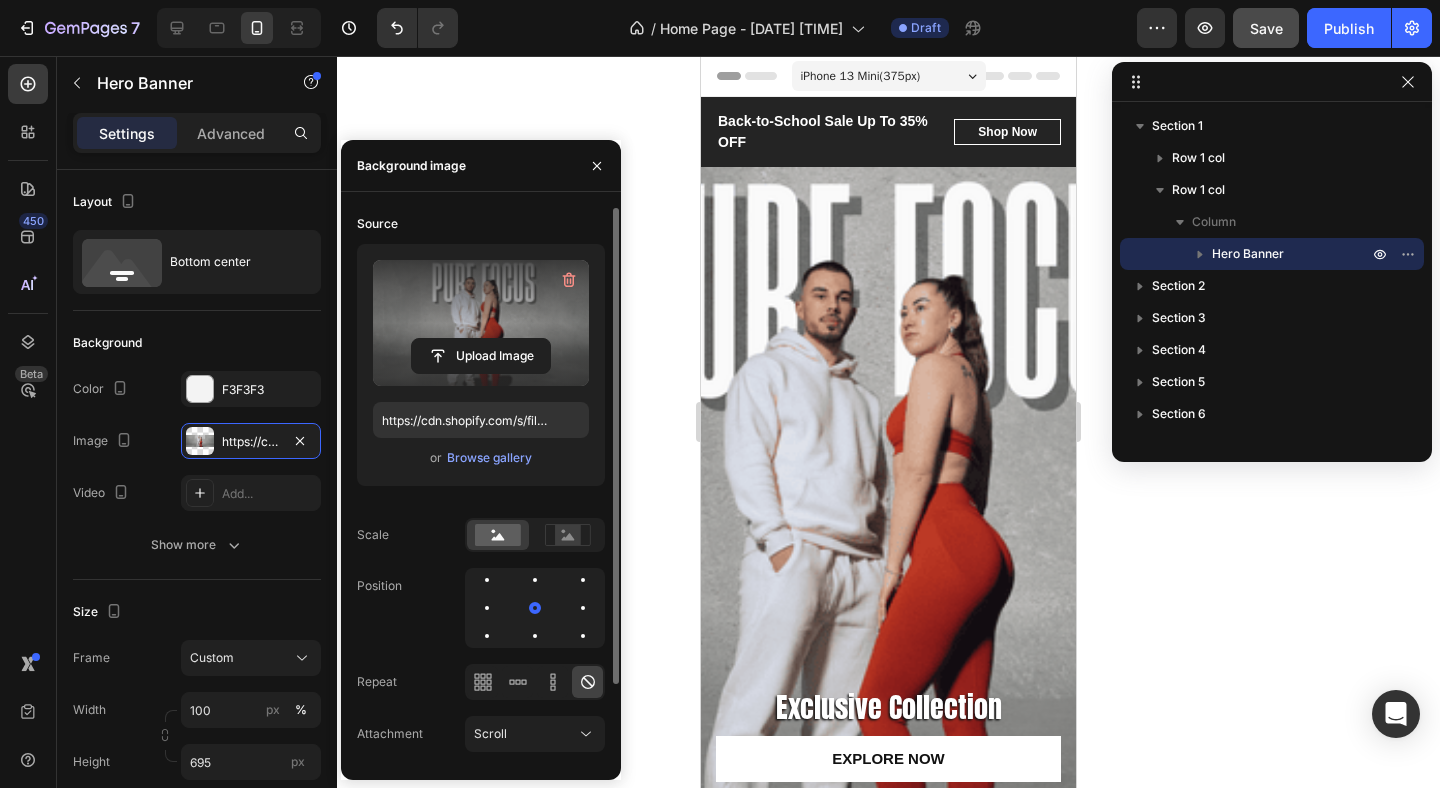 type on "https://cdn.shopify.com/s/files/1/0883/4410/1197/files/gempages_578038229618393616-040237ea-8d0b-4c53-9565-b373a8a11456.png" 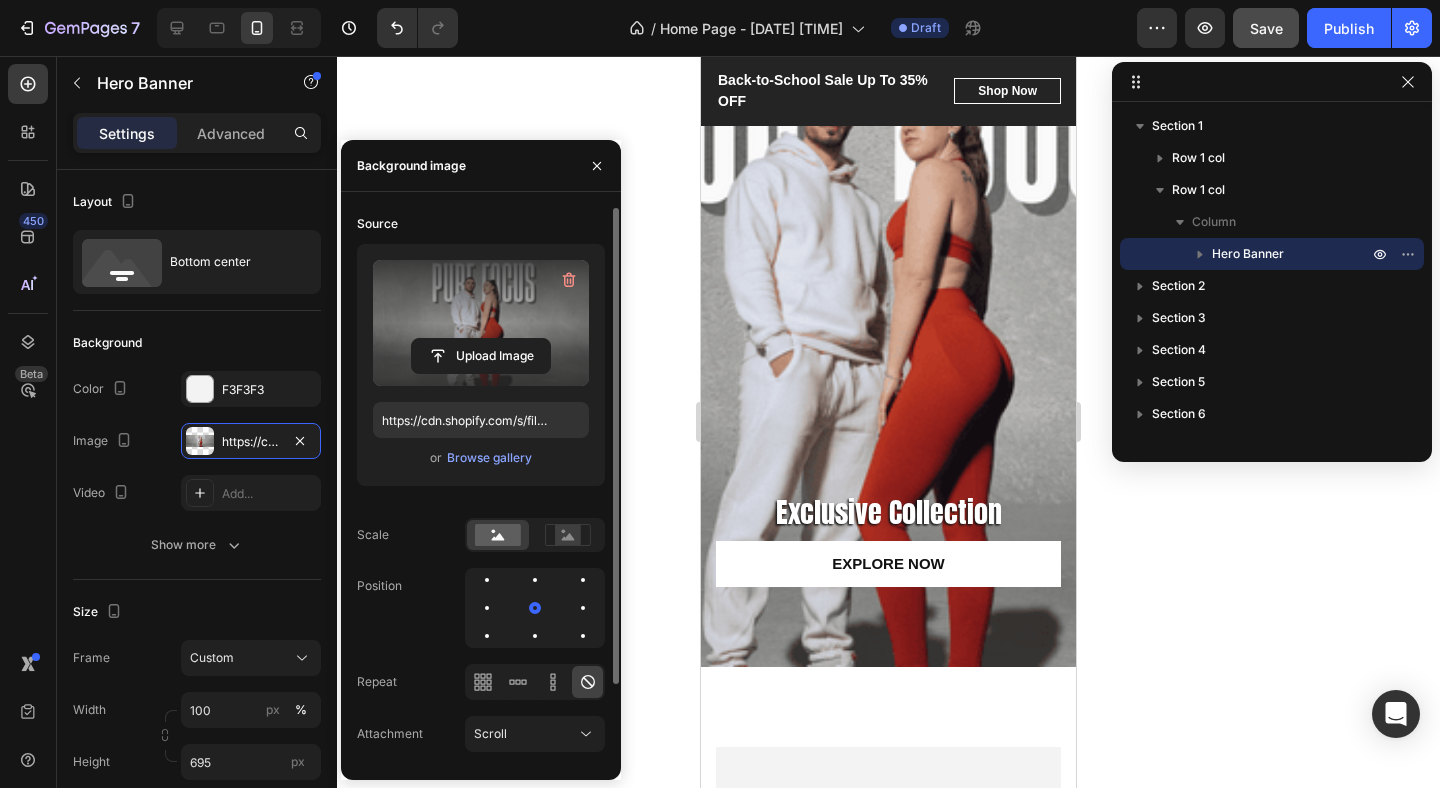 scroll, scrollTop: 197, scrollLeft: 0, axis: vertical 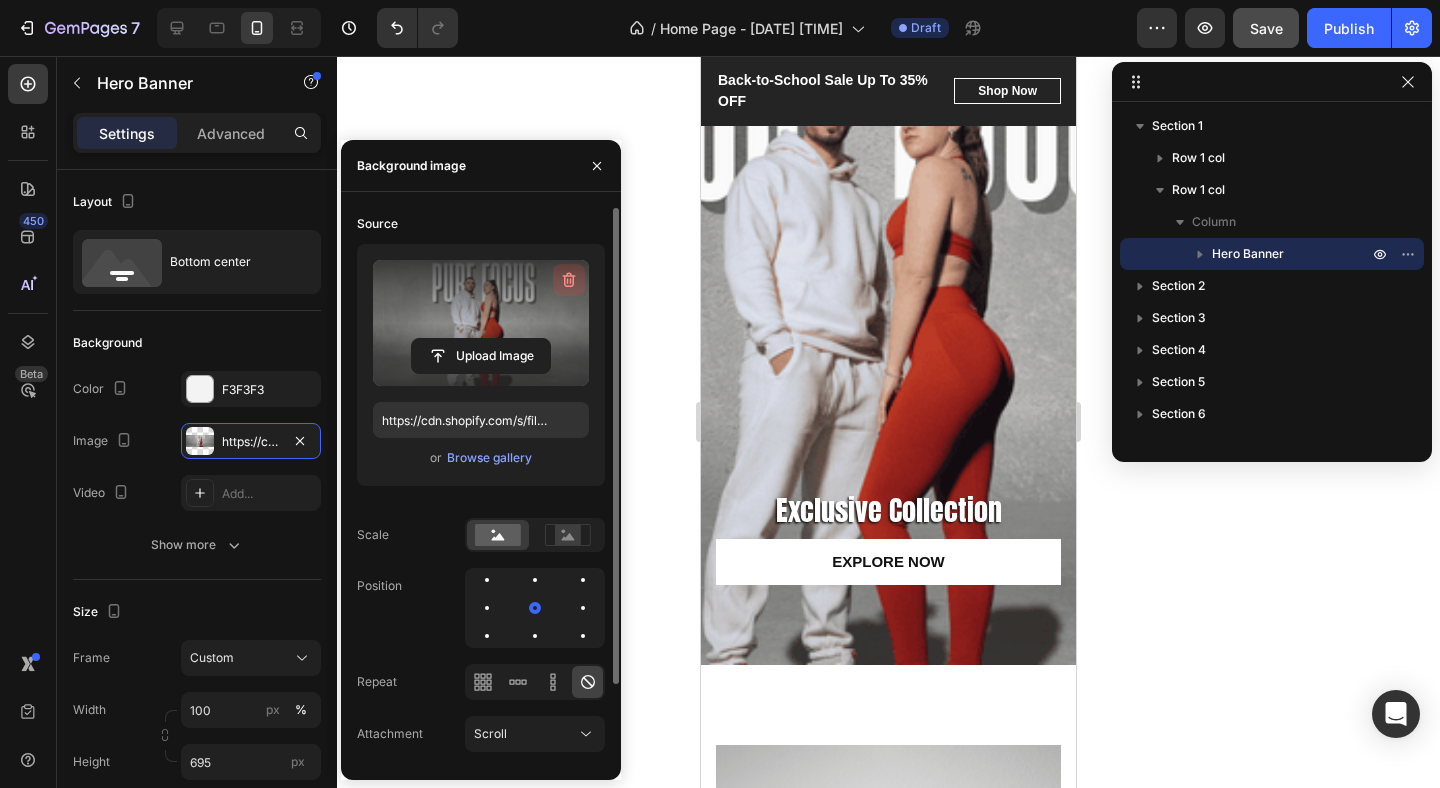click at bounding box center [569, 280] 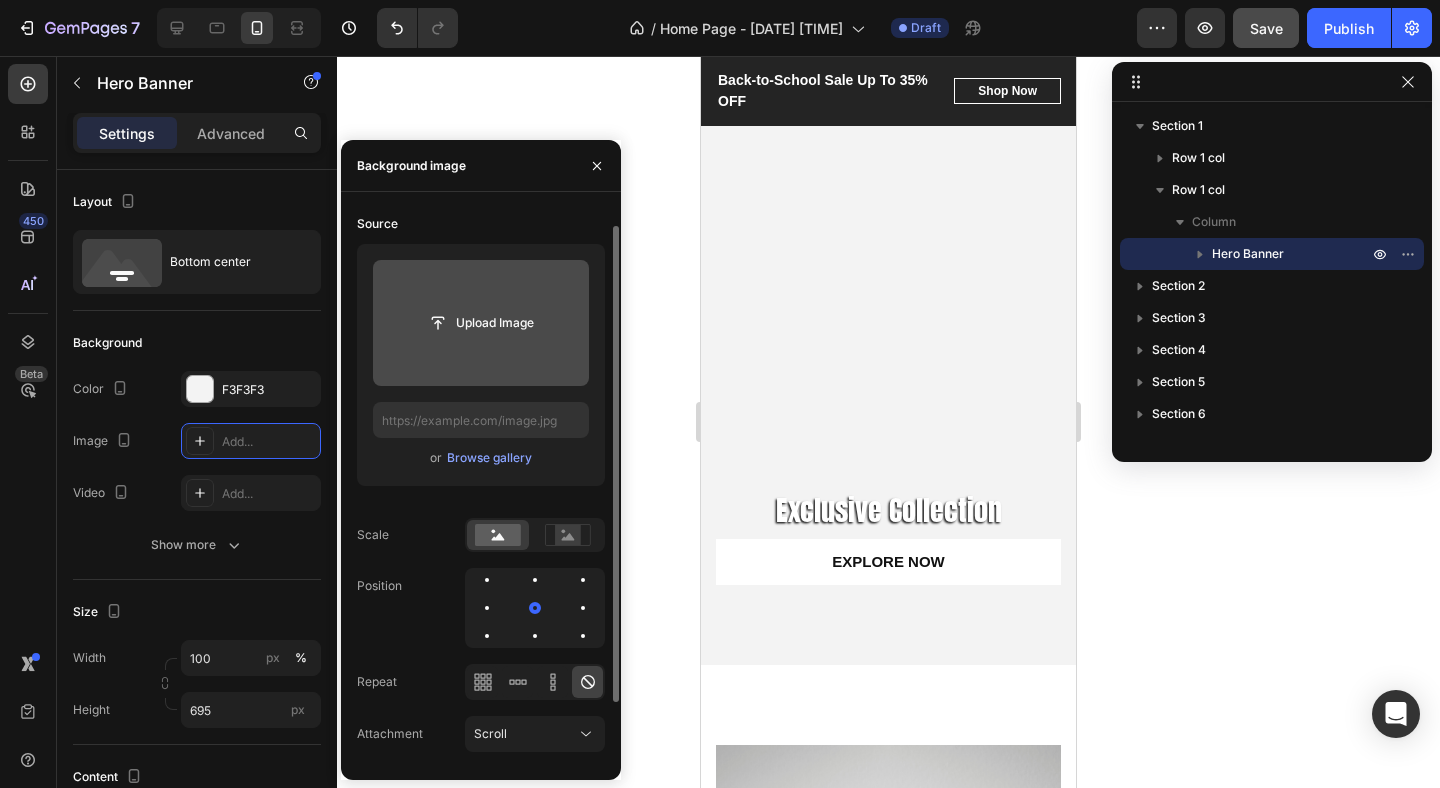 scroll, scrollTop: 0, scrollLeft: 0, axis: both 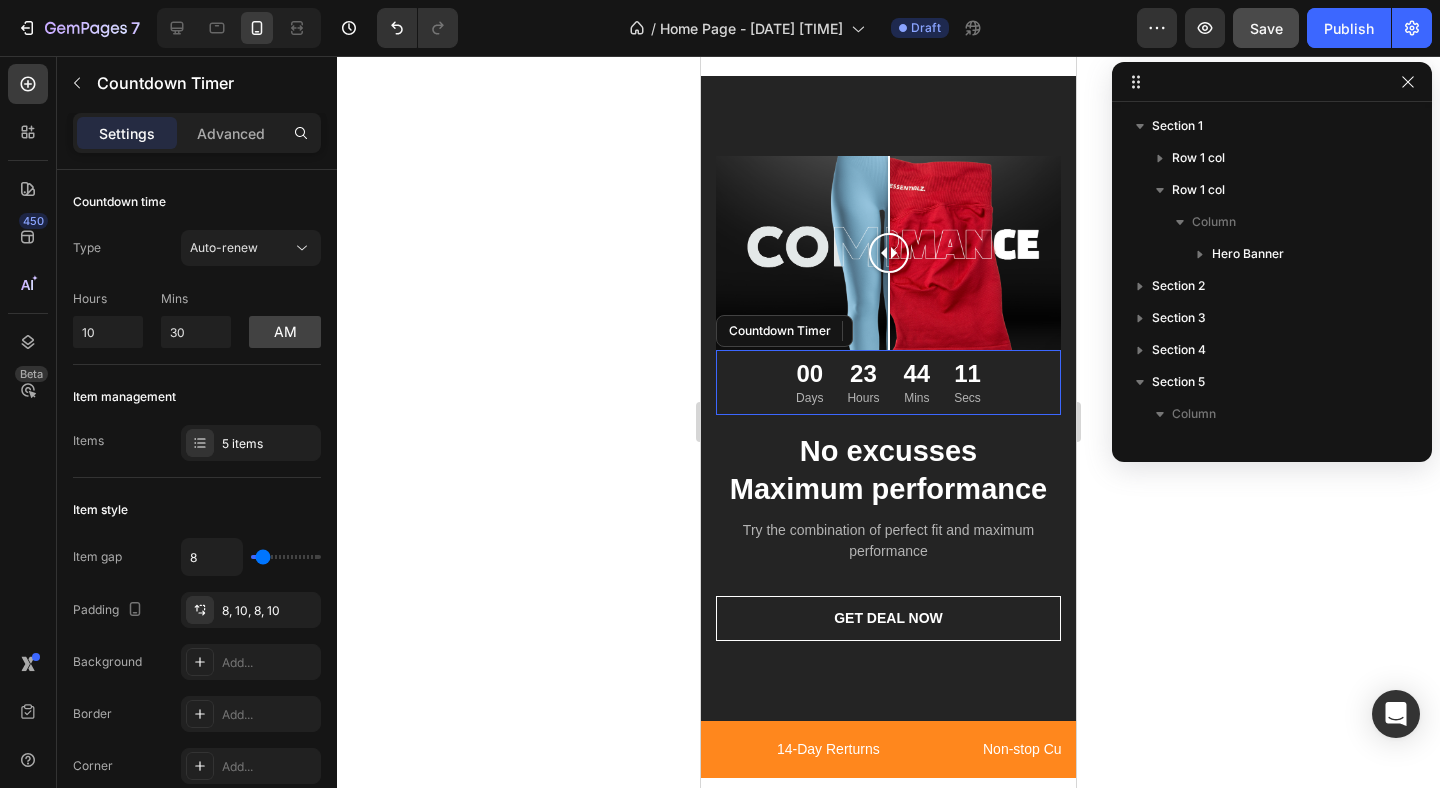 click on "00 Days [NUMBER] Hours 44 Mins 11 Secs" at bounding box center (888, 382) 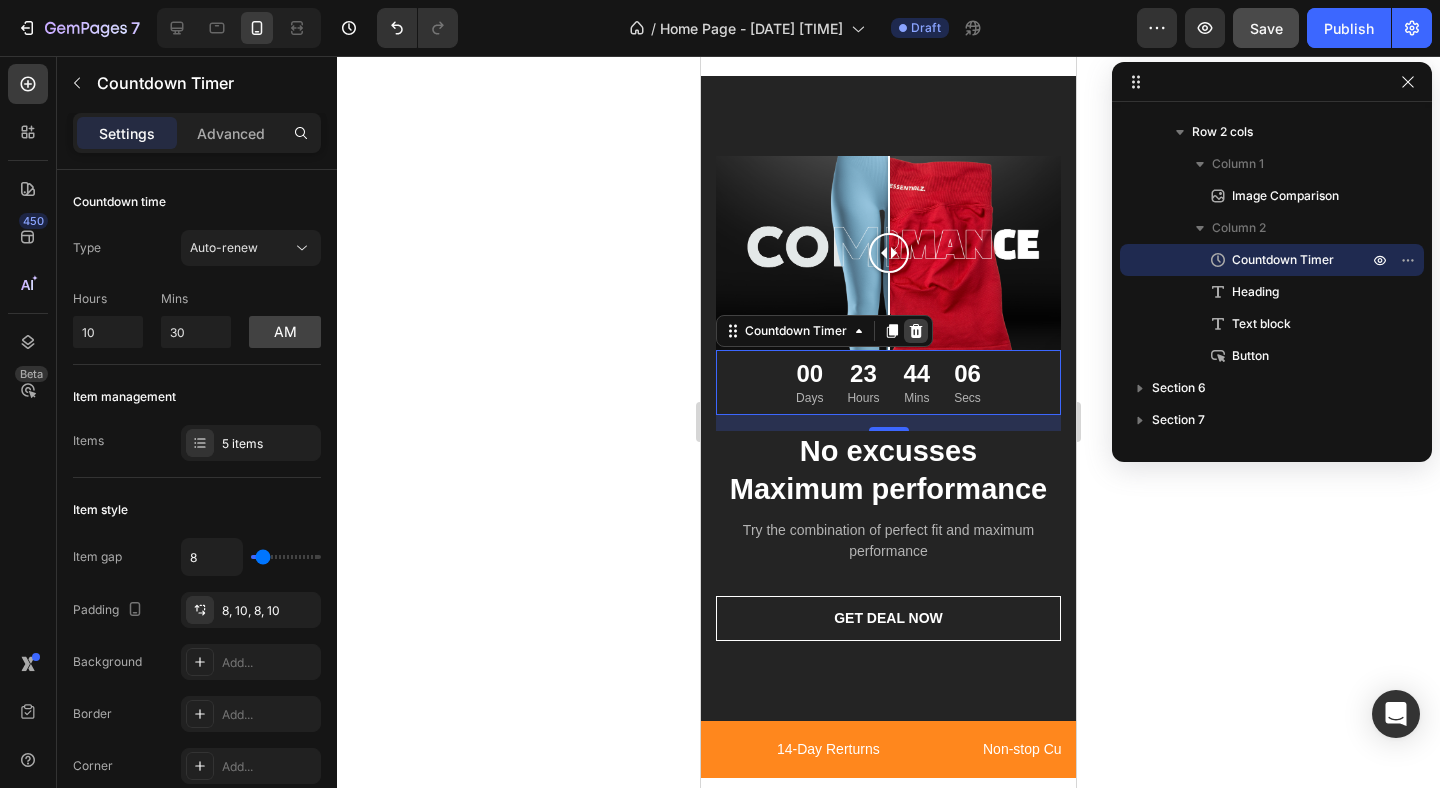 click 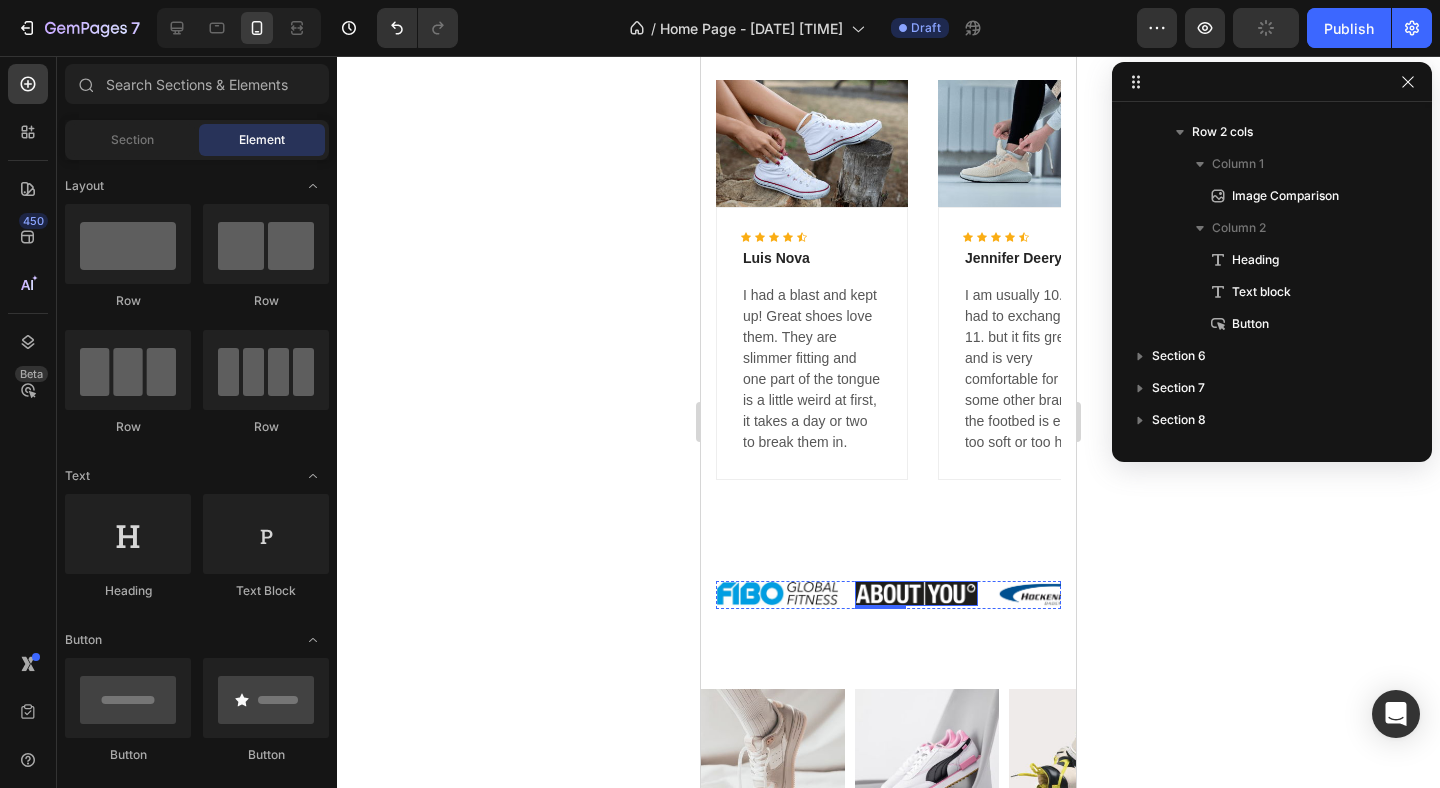scroll, scrollTop: 4697, scrollLeft: 0, axis: vertical 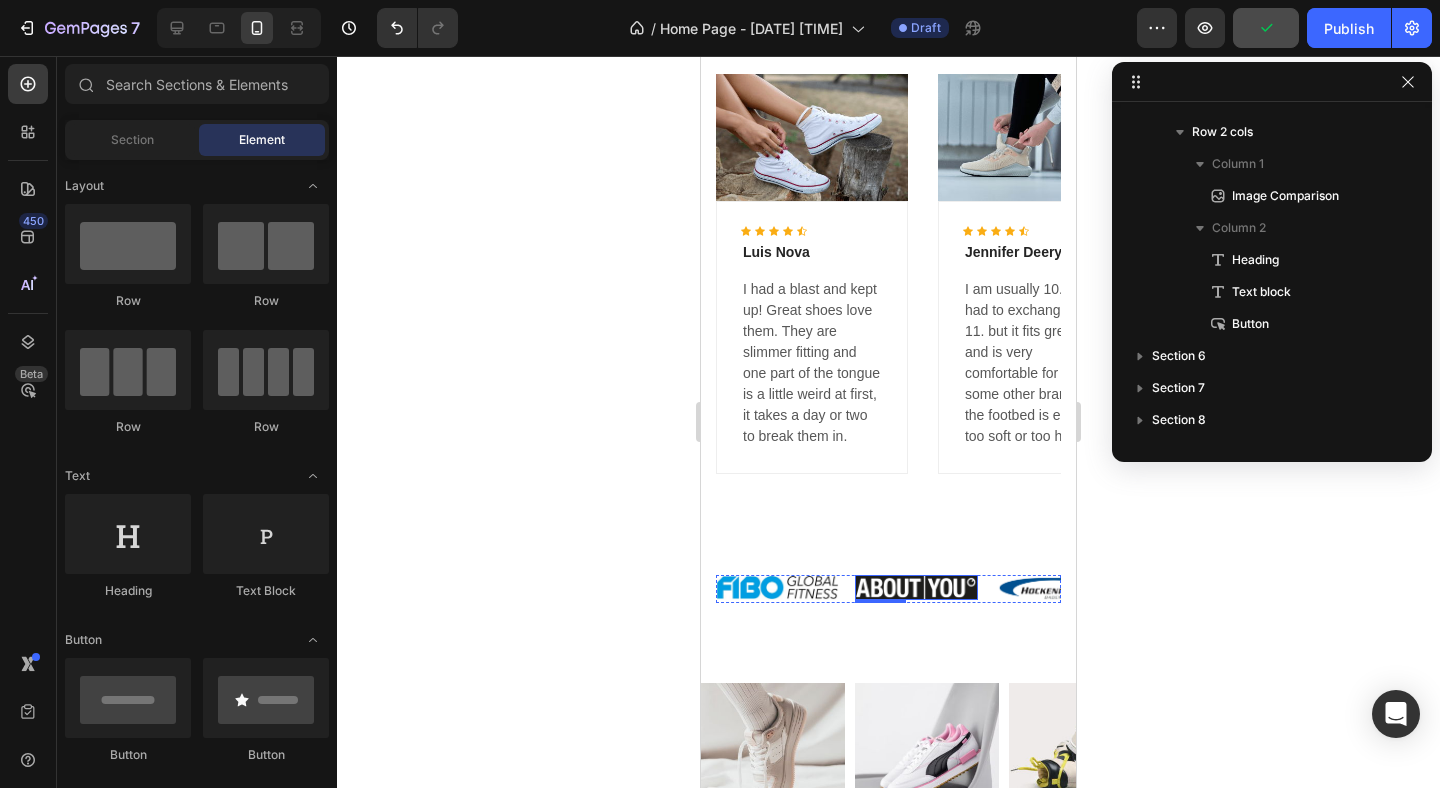 click at bounding box center [916, 587] 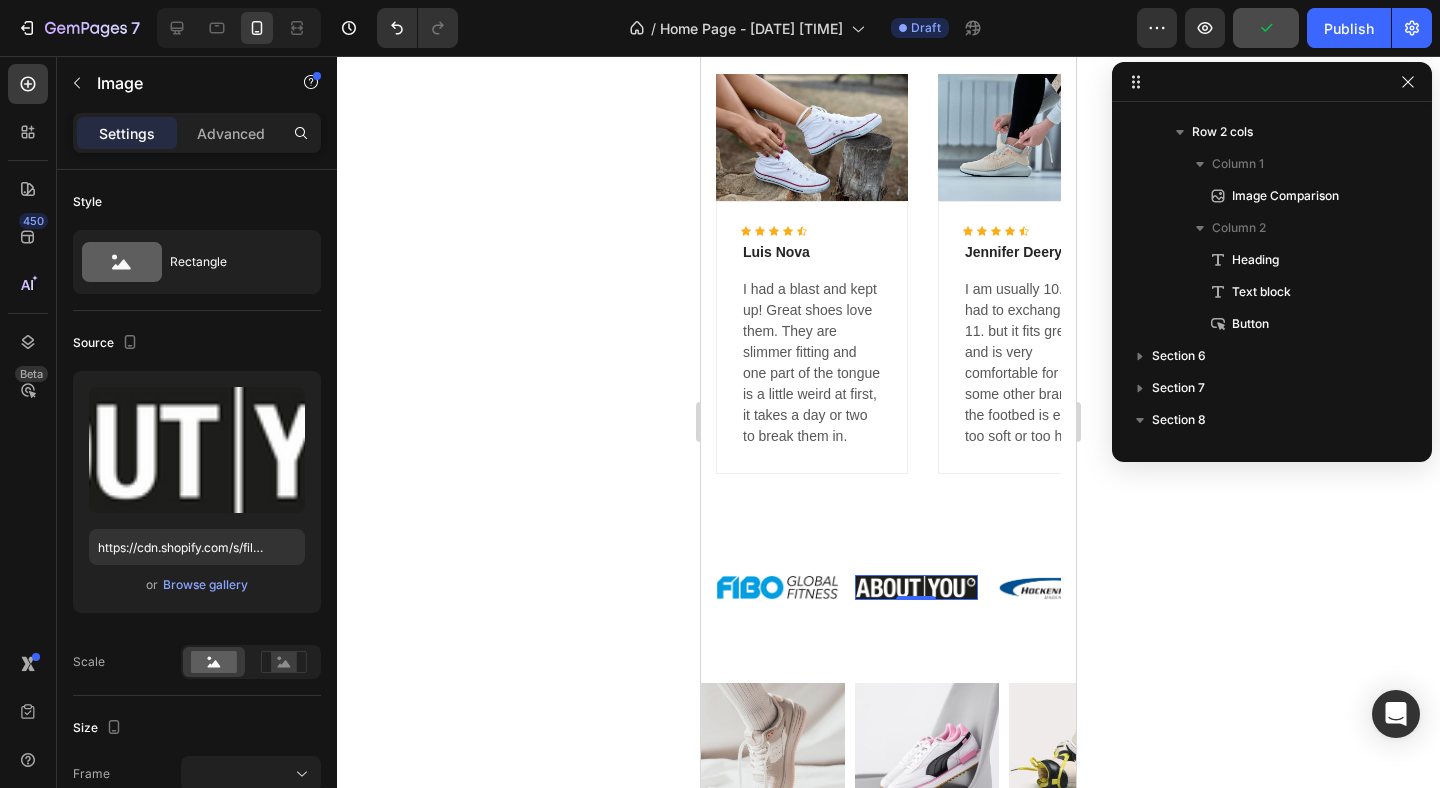 scroll, scrollTop: 730, scrollLeft: 0, axis: vertical 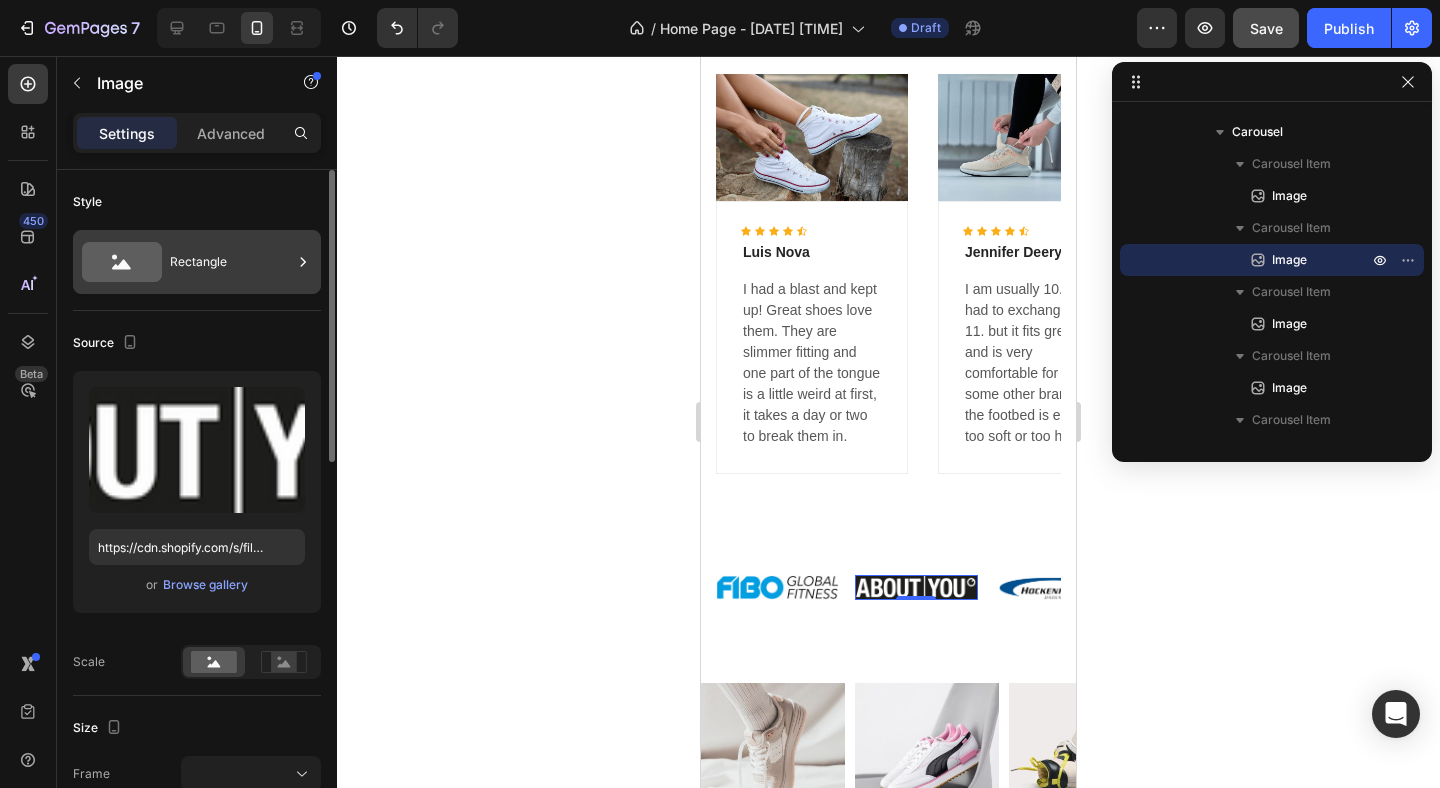click on "Rectangle" at bounding box center [231, 262] 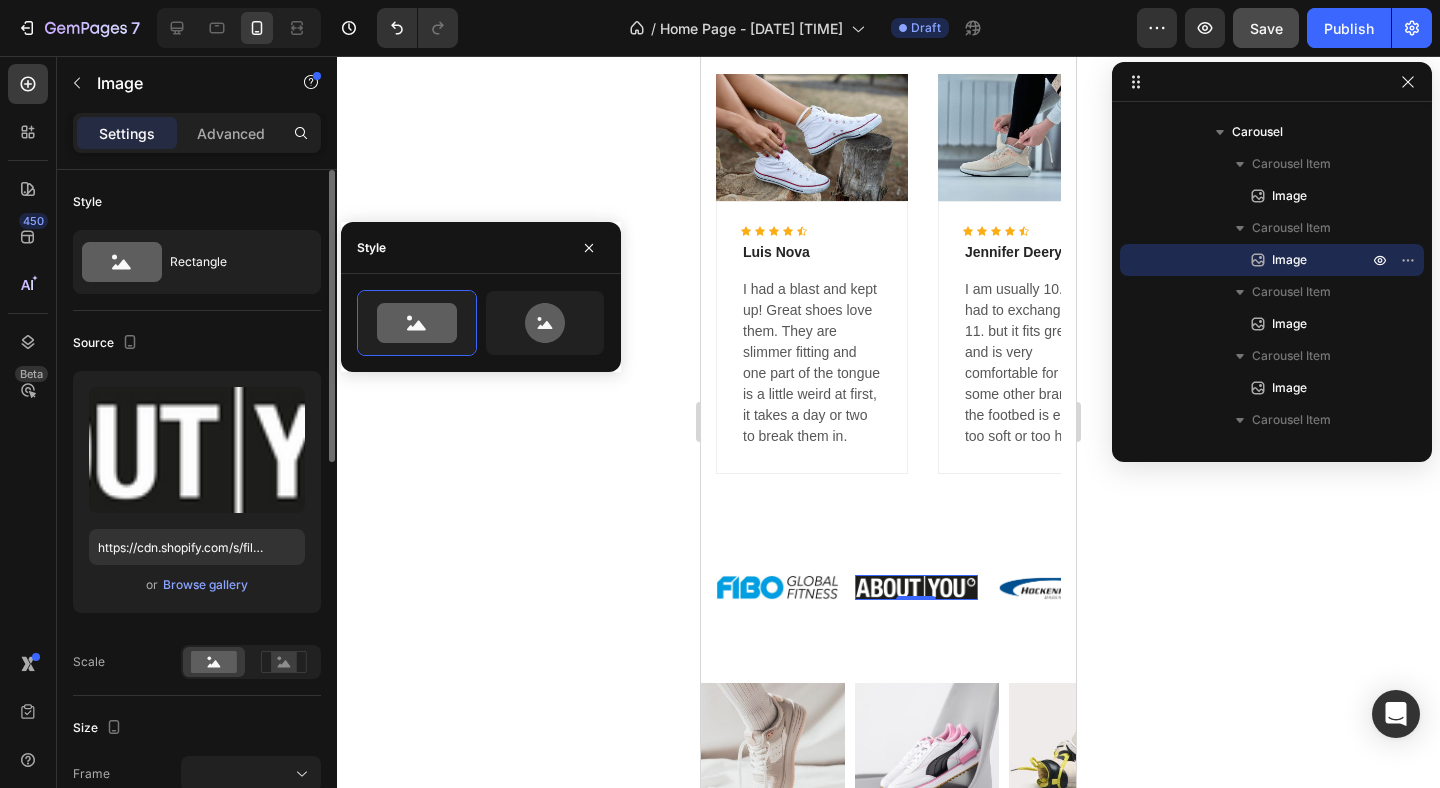click on "Style" at bounding box center (197, 202) 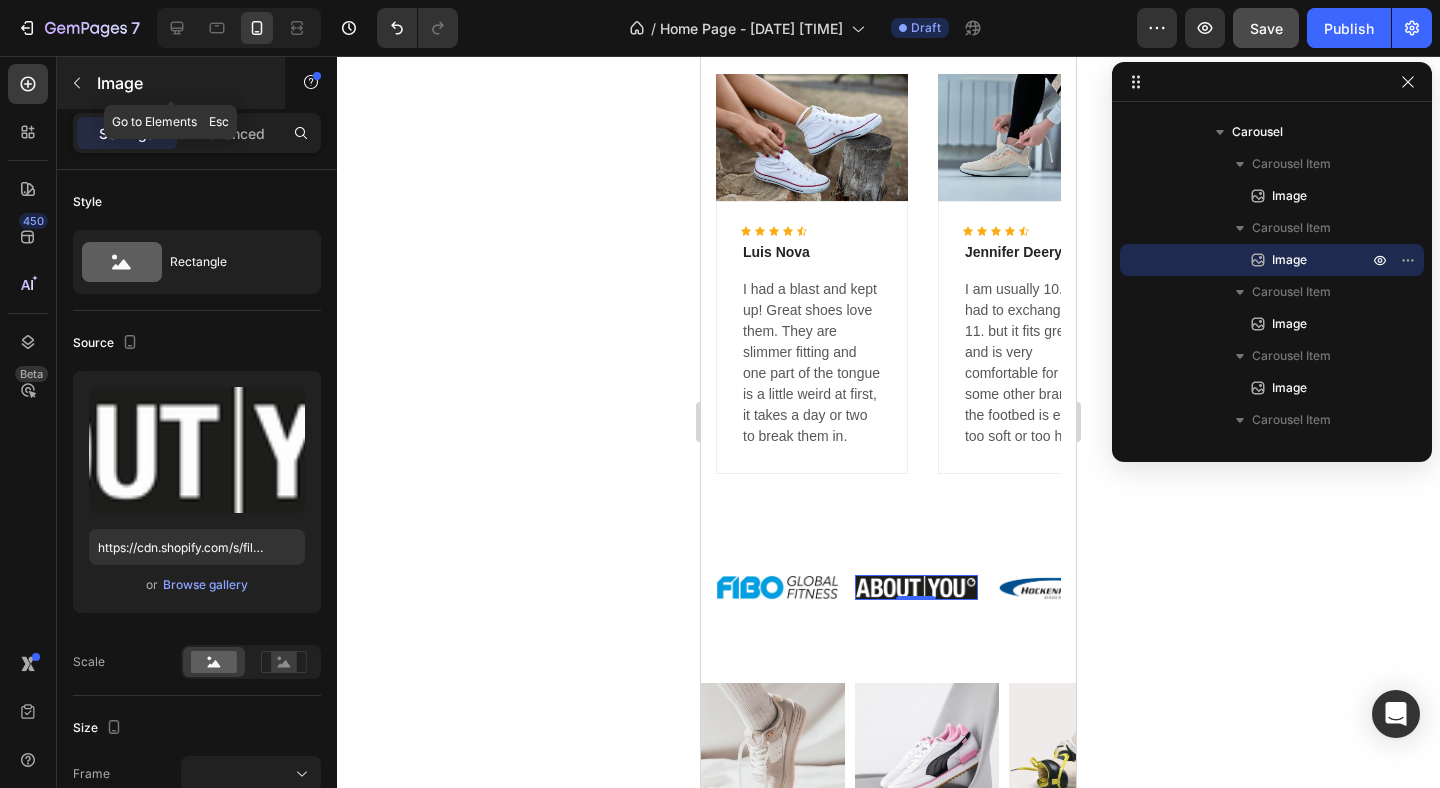 click 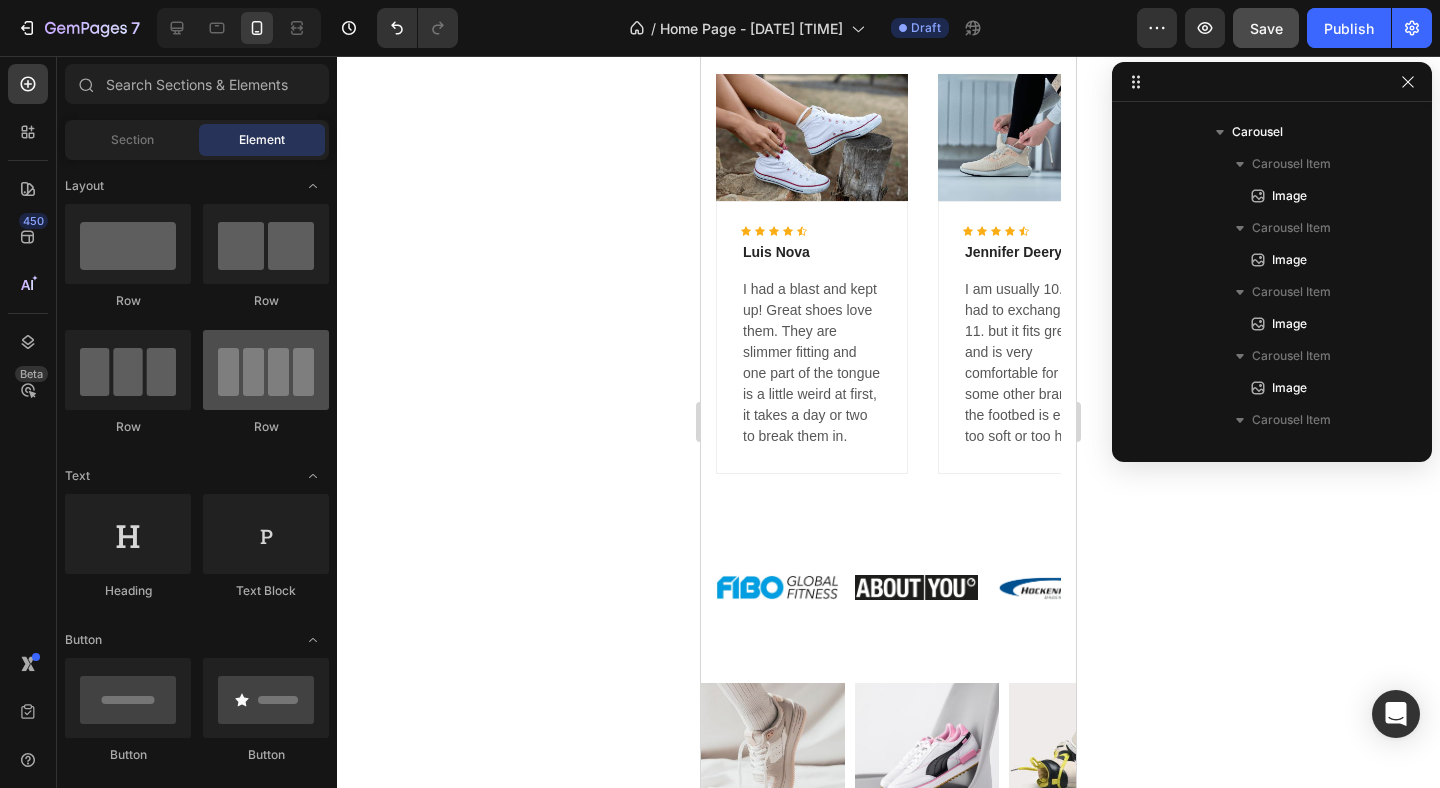 click at bounding box center (266, 370) 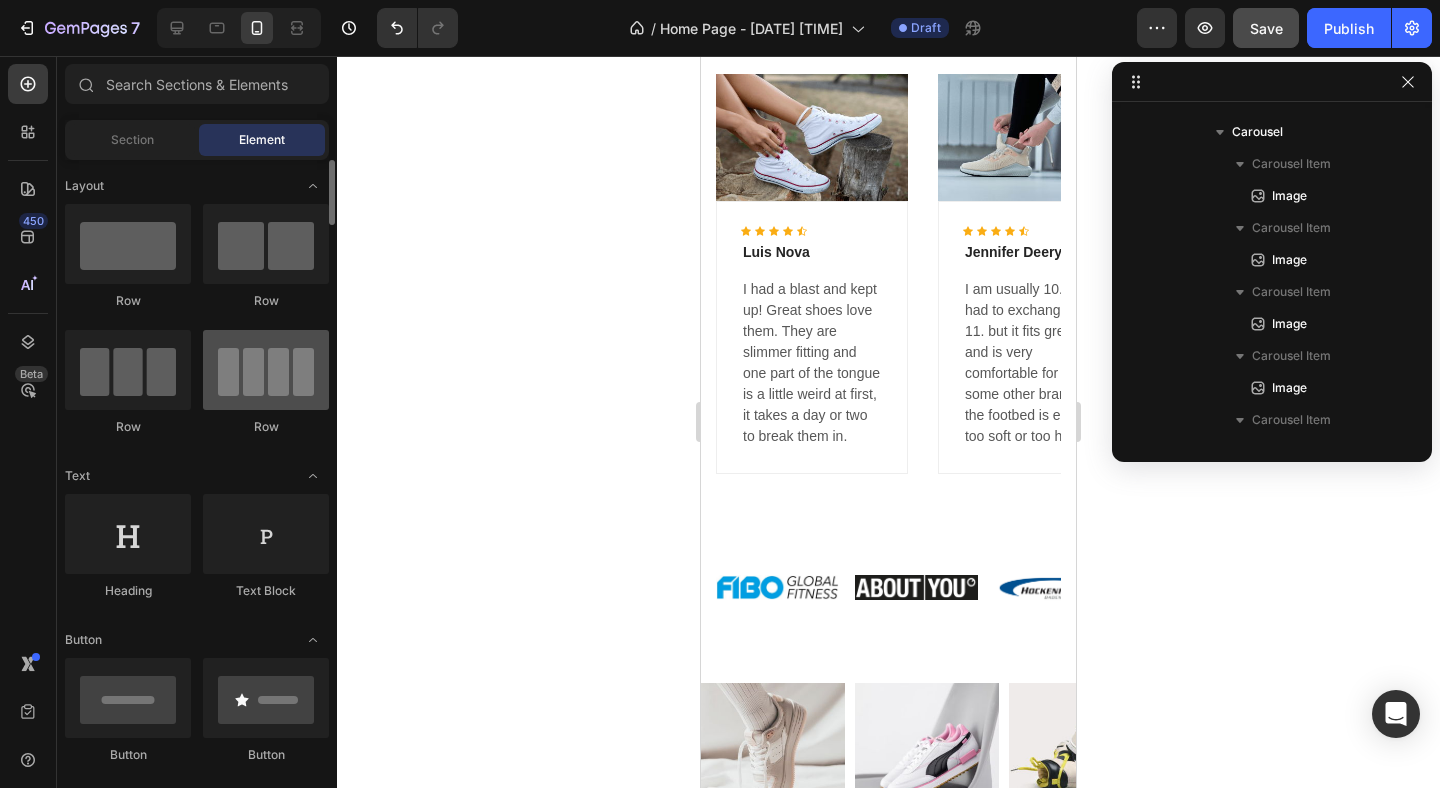 click at bounding box center [266, 370] 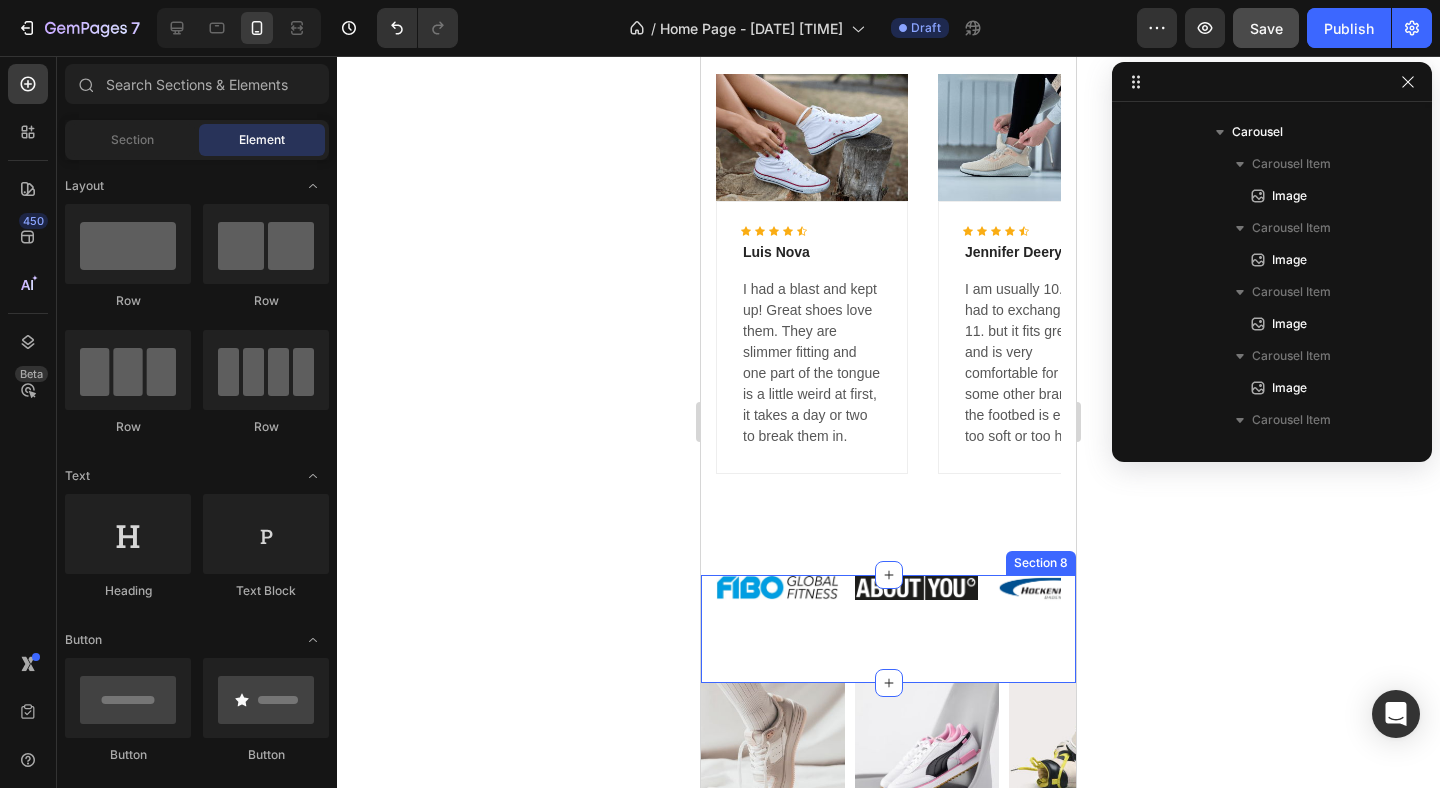 click on "Image Image Image Image Image Carousel Row Section 8" at bounding box center [888, 628] 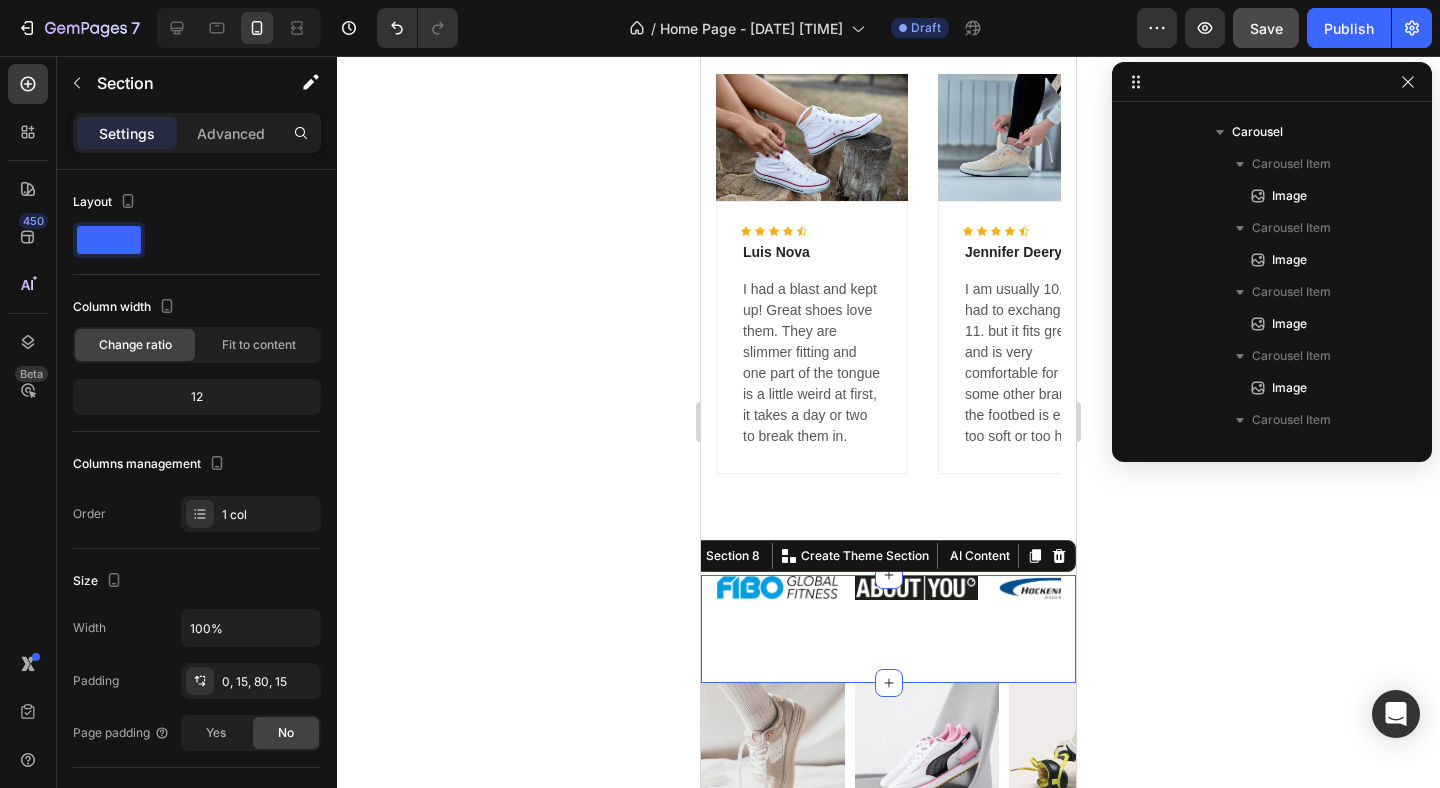 scroll, scrollTop: 474, scrollLeft: 0, axis: vertical 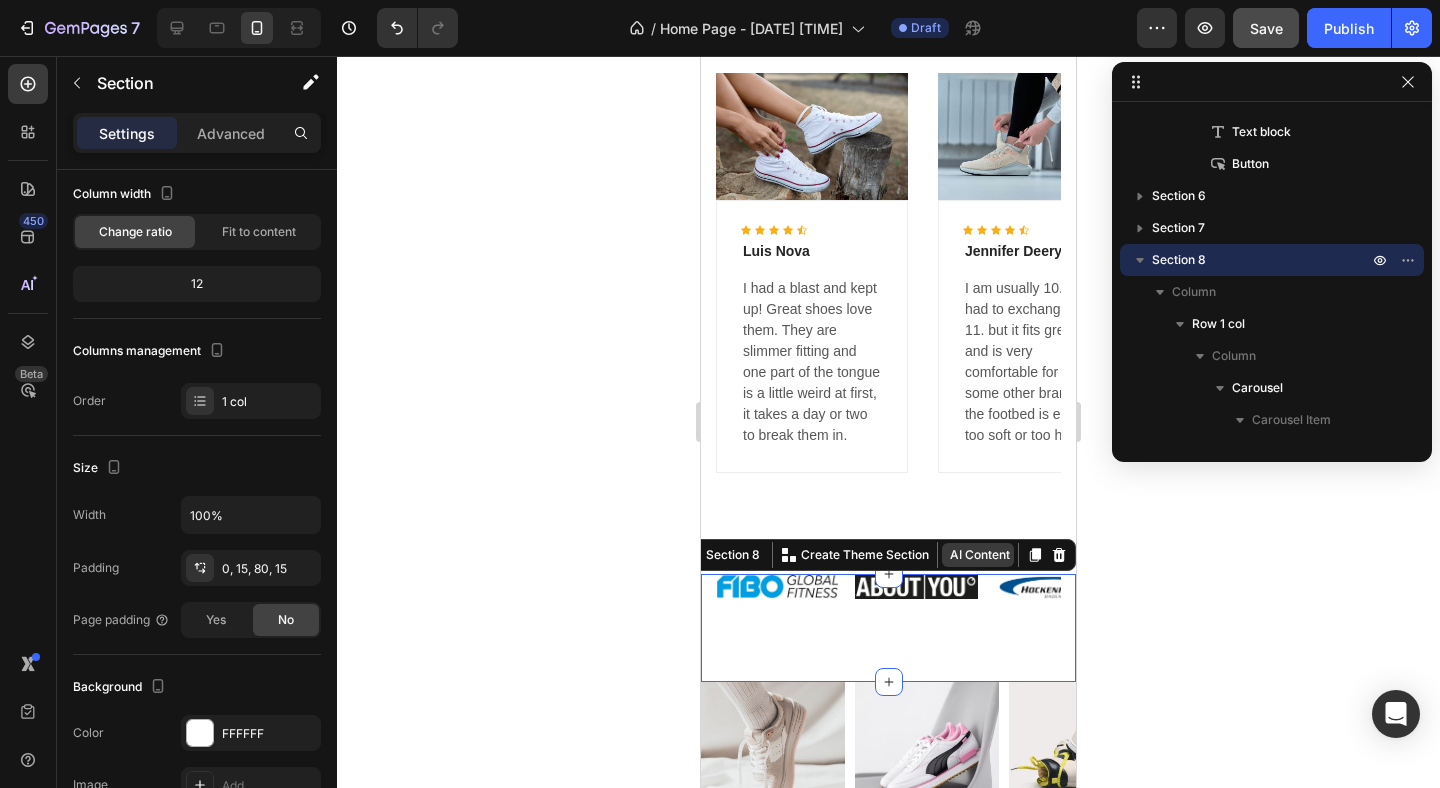 click on "AI Content" at bounding box center [978, 555] 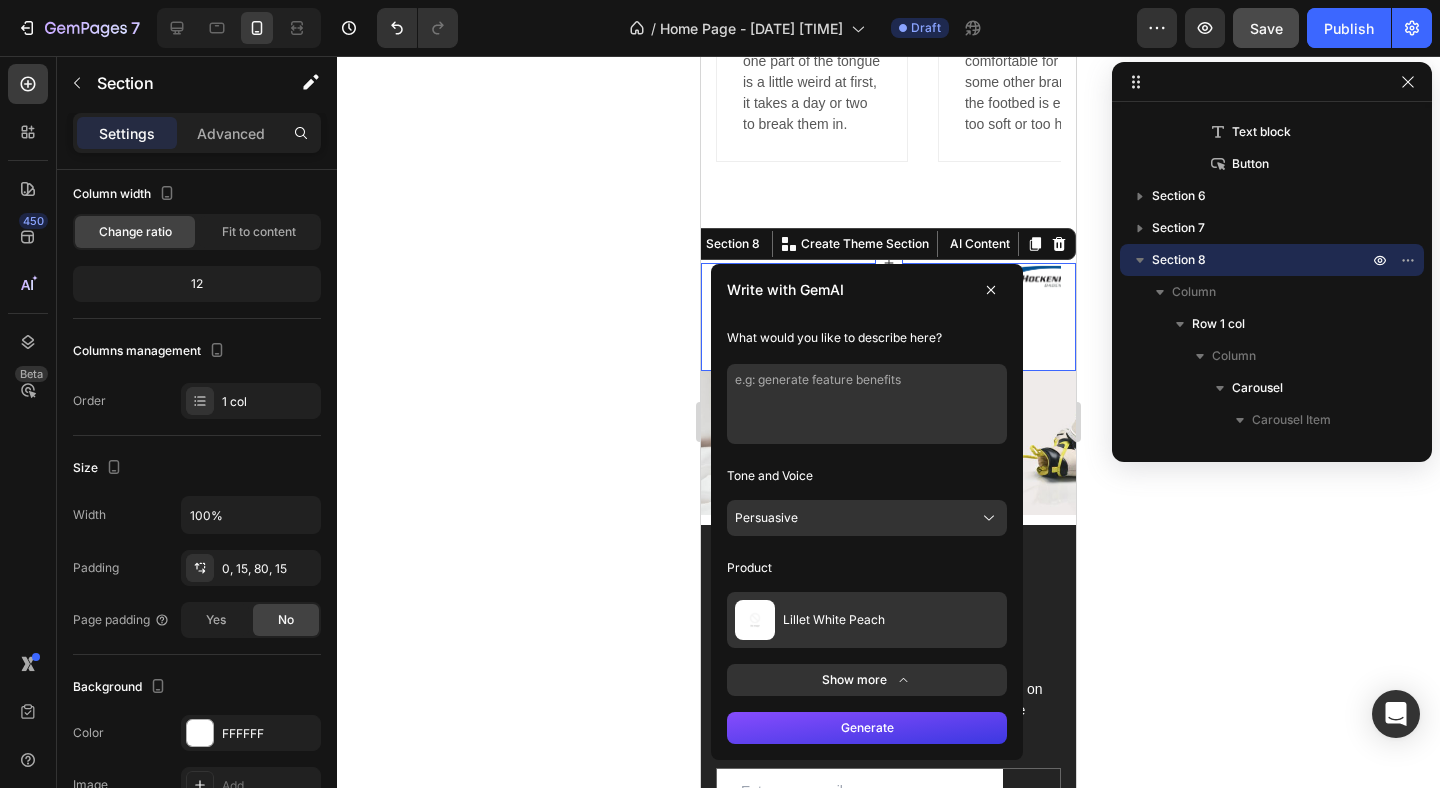 scroll, scrollTop: 5022, scrollLeft: 0, axis: vertical 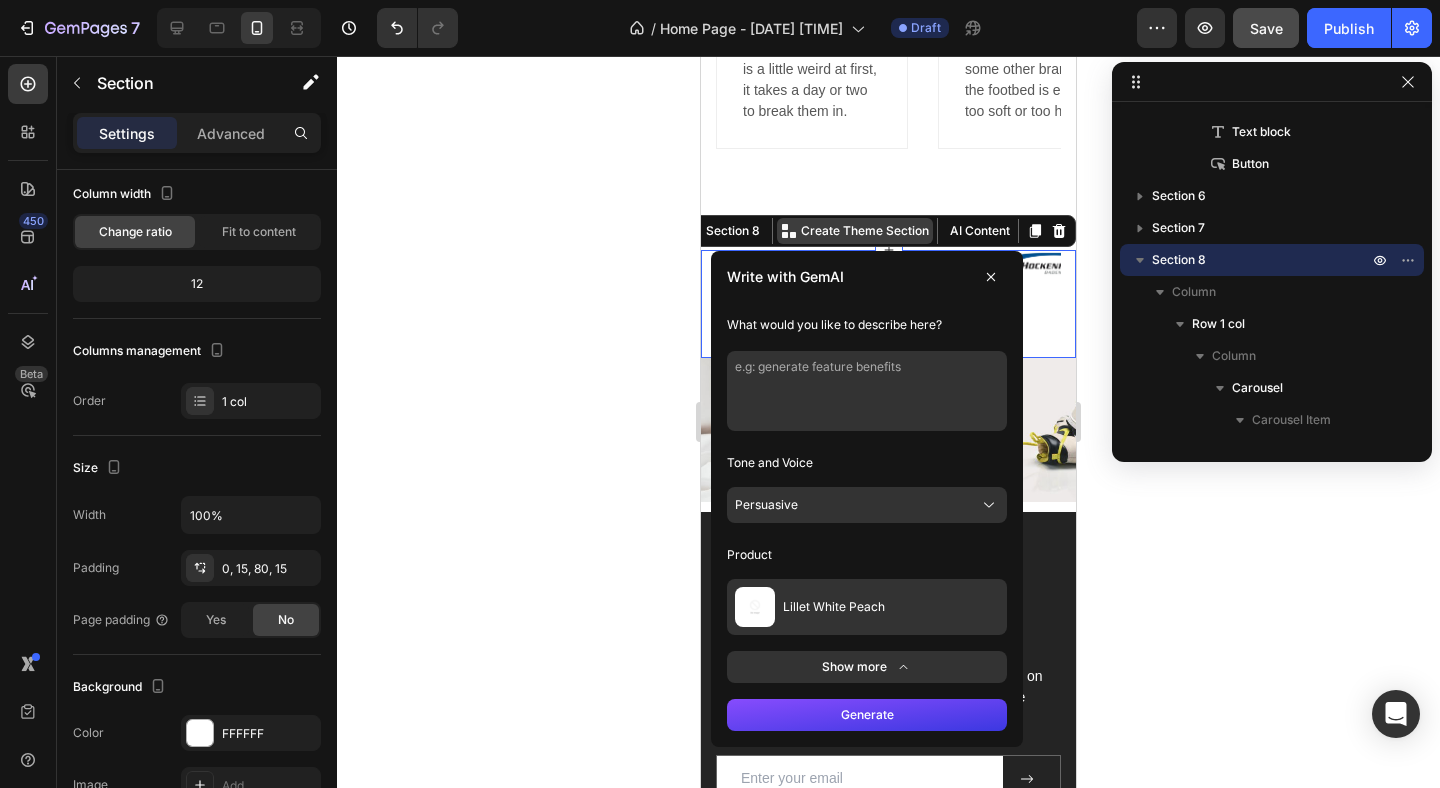 click on "Create Theme Section" at bounding box center [865, 231] 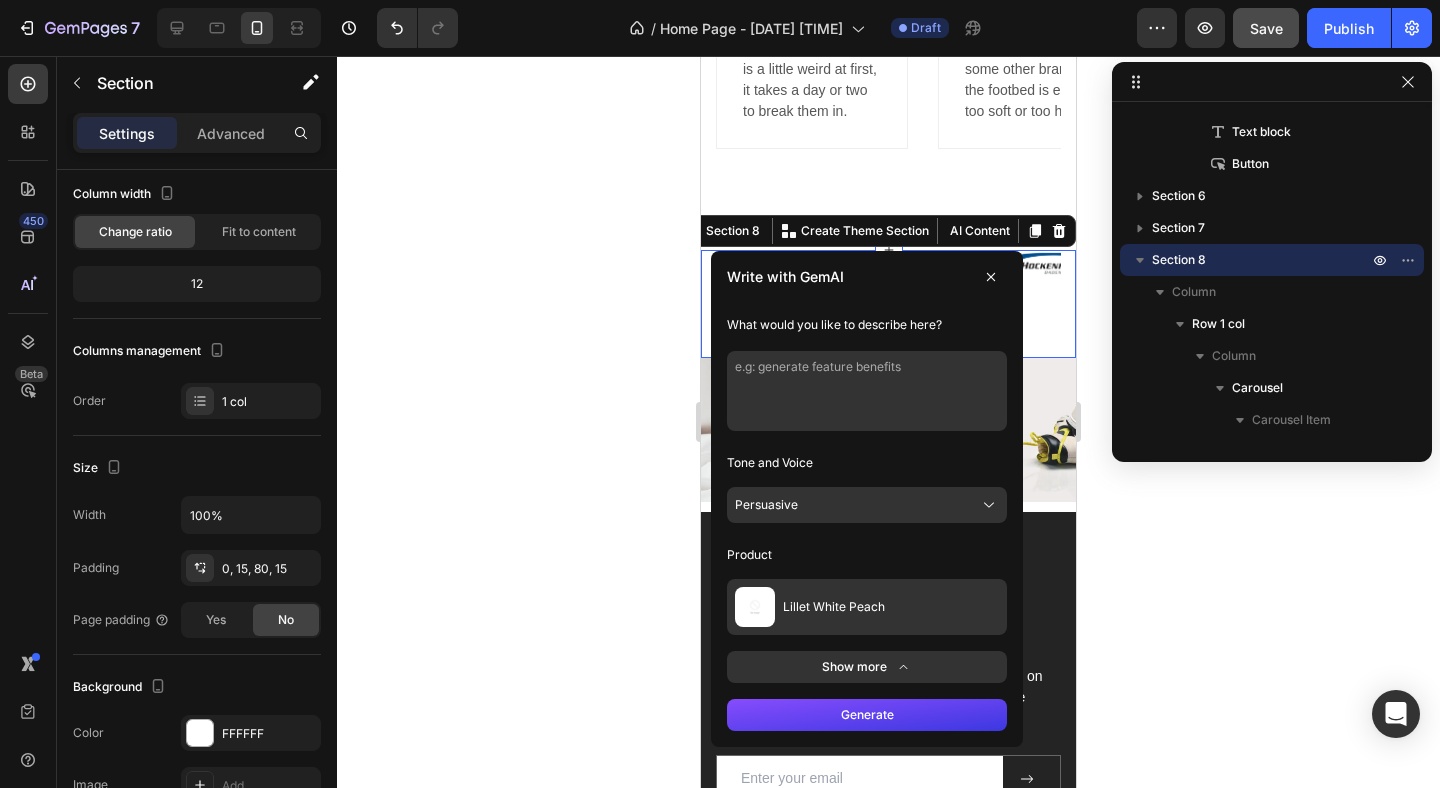 click 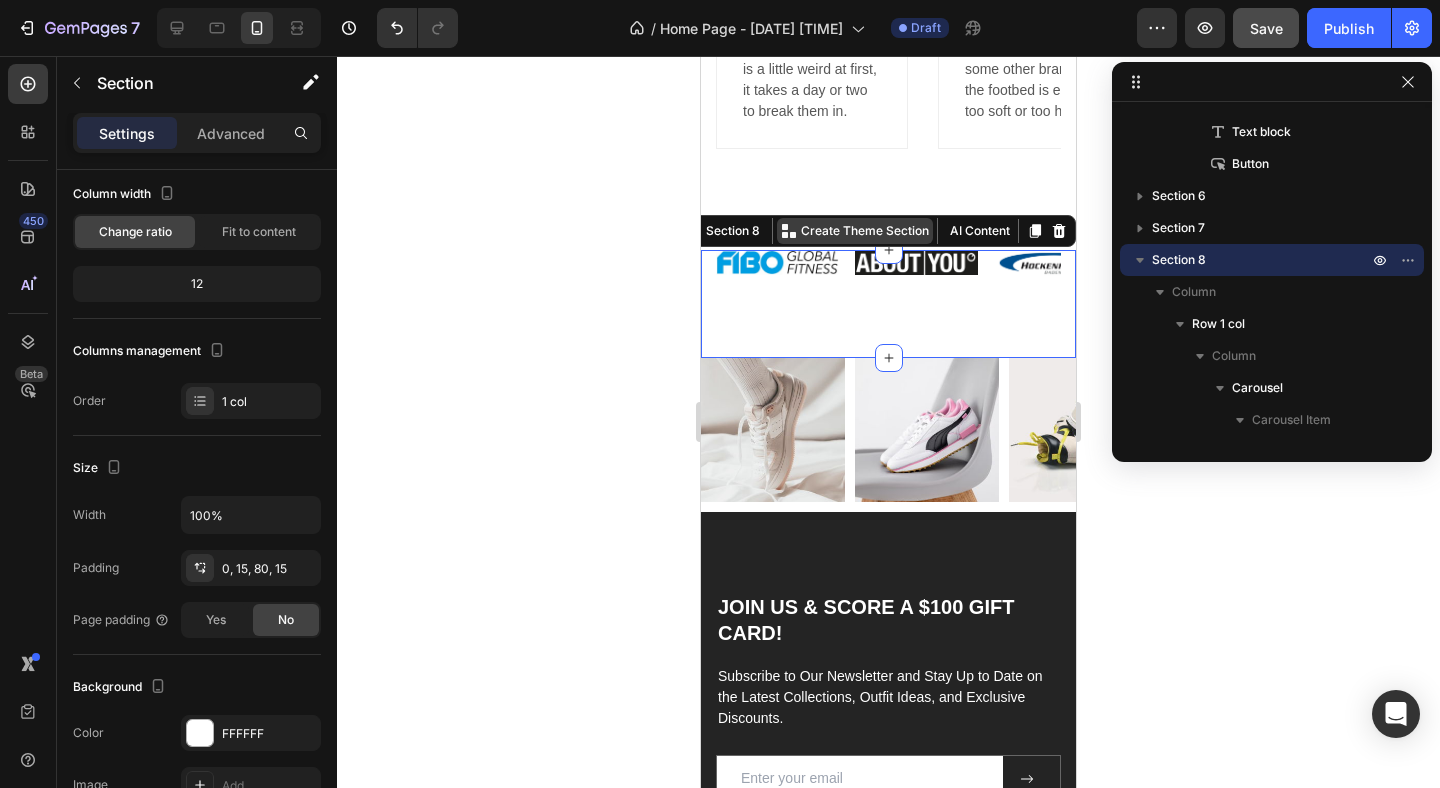 click on "Create Theme Section" at bounding box center [865, 231] 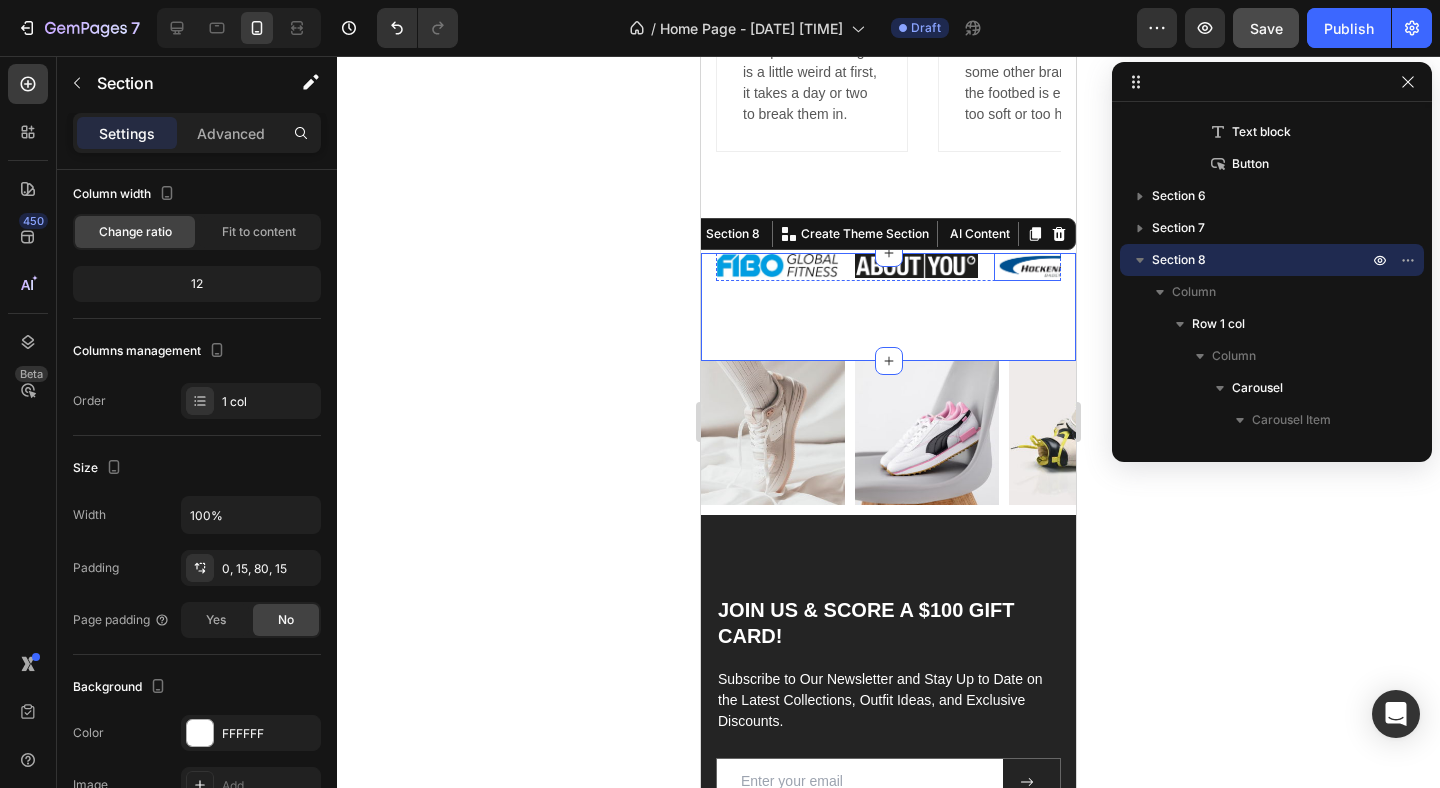 scroll, scrollTop: 5018, scrollLeft: 0, axis: vertical 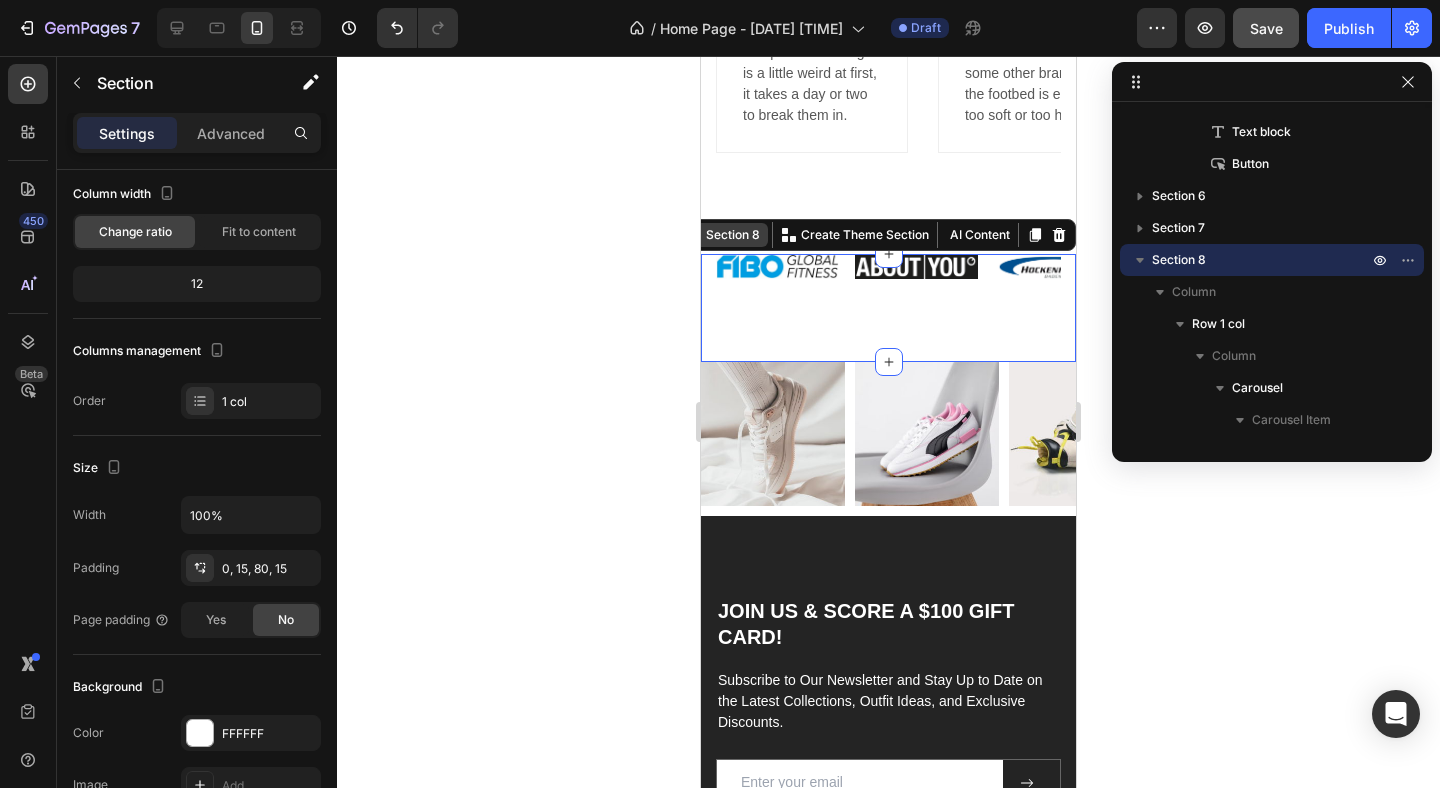 click on "Section 8" at bounding box center (733, 235) 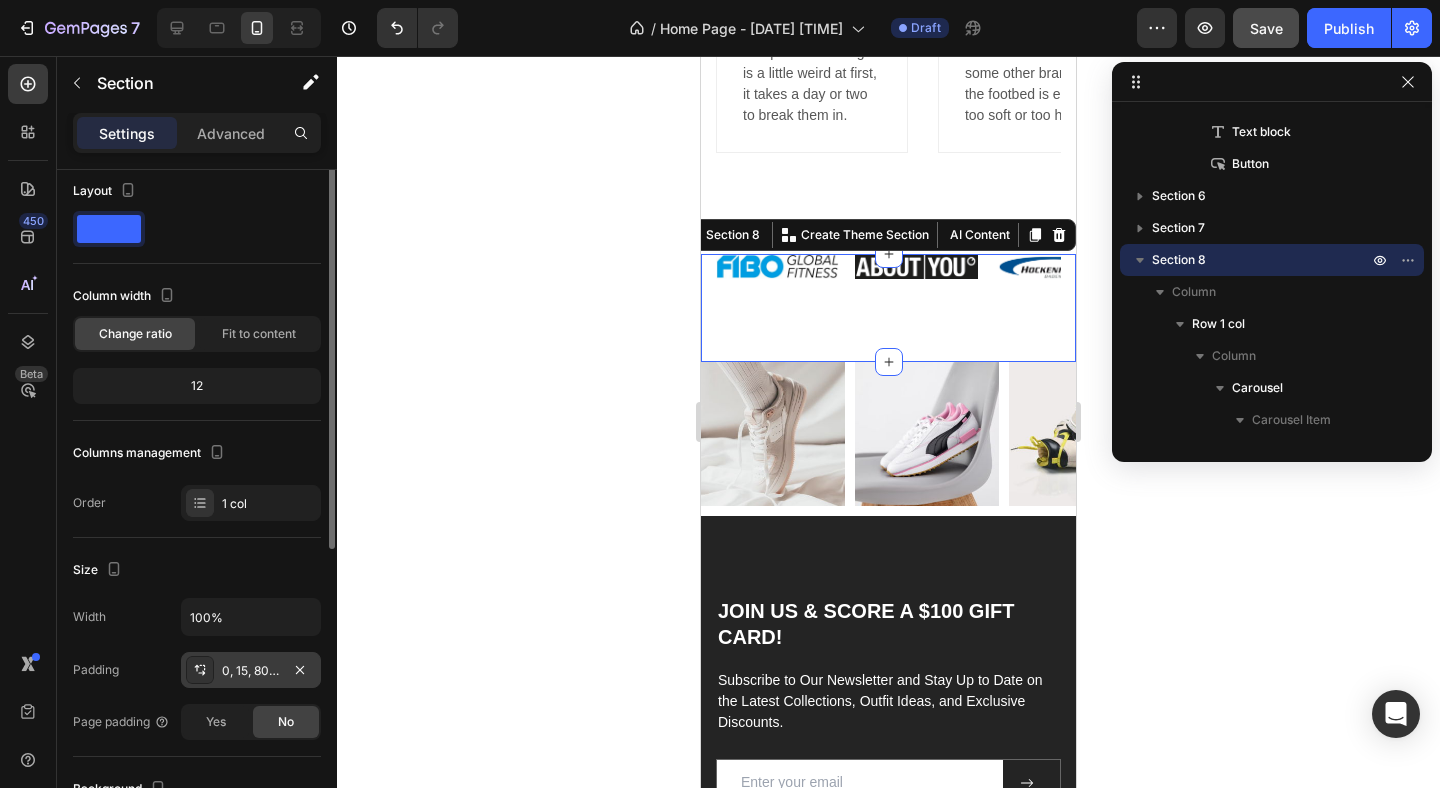 scroll, scrollTop: 0, scrollLeft: 0, axis: both 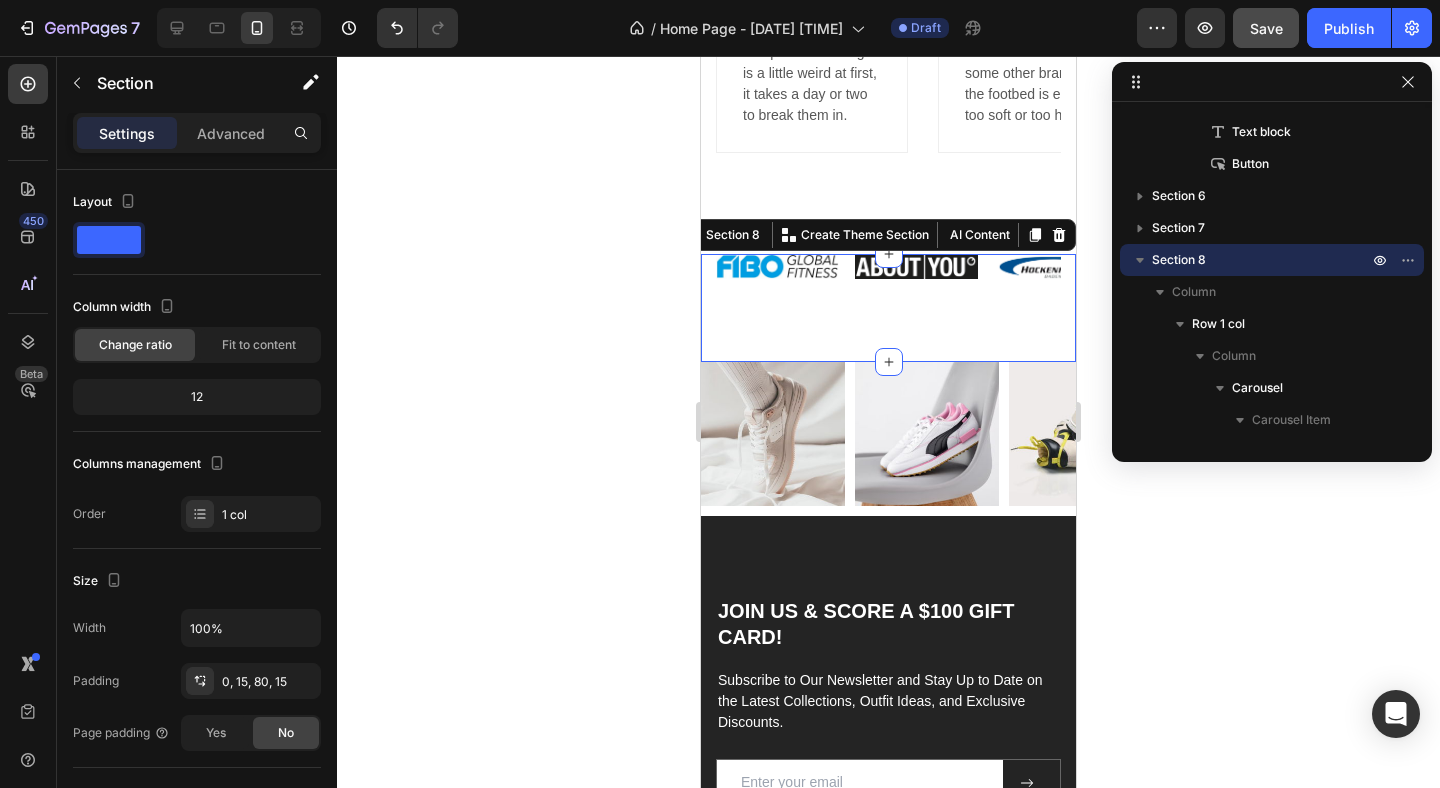 click on "Image Image Image Image Image Carousel Row Section 8   You can create reusable sections Create Theme Section AI Content Write with GemAI What would you like to describe here? Tone and Voice Persuasive Product Lillet White Peach Show more Generate" at bounding box center [888, 307] 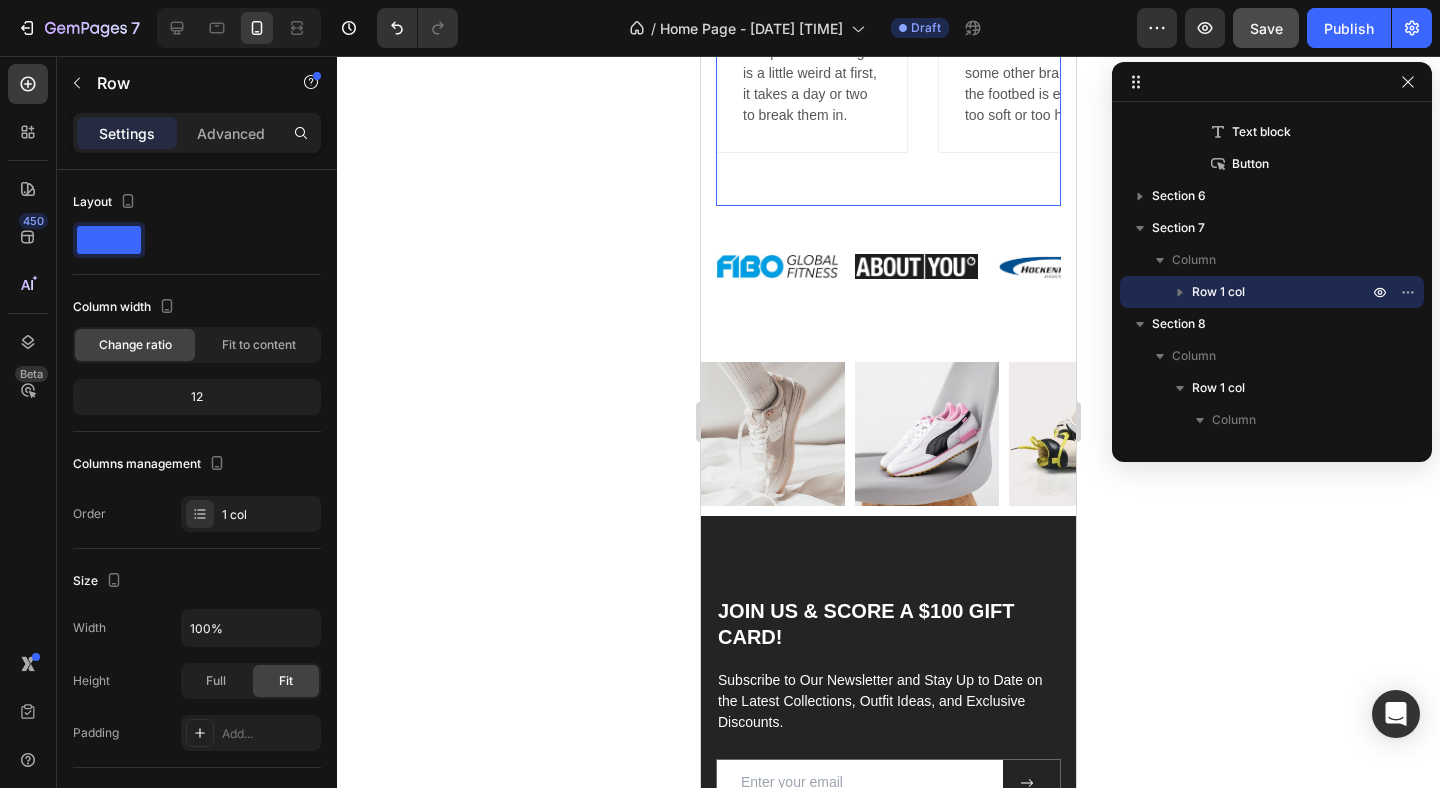 click on "Image                Icon                Icon                Icon                Icon
Icon Icon List Hoz Luis Nova Text block I had a blast and kept up! Great shoes love them. They are slimmer fitting and one part of the tongue is a little weird at first, it takes a day or two to break them in.  Text block Row Image                Icon                Icon                Icon                Icon
Icon Icon List Hoz Jennifer Deery Text block I am usually 10.5 but I had to exchange for 11. but it fits great and is very comfortable for me. In some other brands, the footbed is either too soft or too hard.  Text block Row Image                Icon                Icon                Icon                Icon
Icon Icon List Hoz Wayne Berry Text block I bought this for him to work out, he love it the minute he put it on his feet. It gives good support to his feet and the sole has a good grip on the floor to prevent slipping. Text block Row Image                Icon Icon" at bounding box center [888, -20] 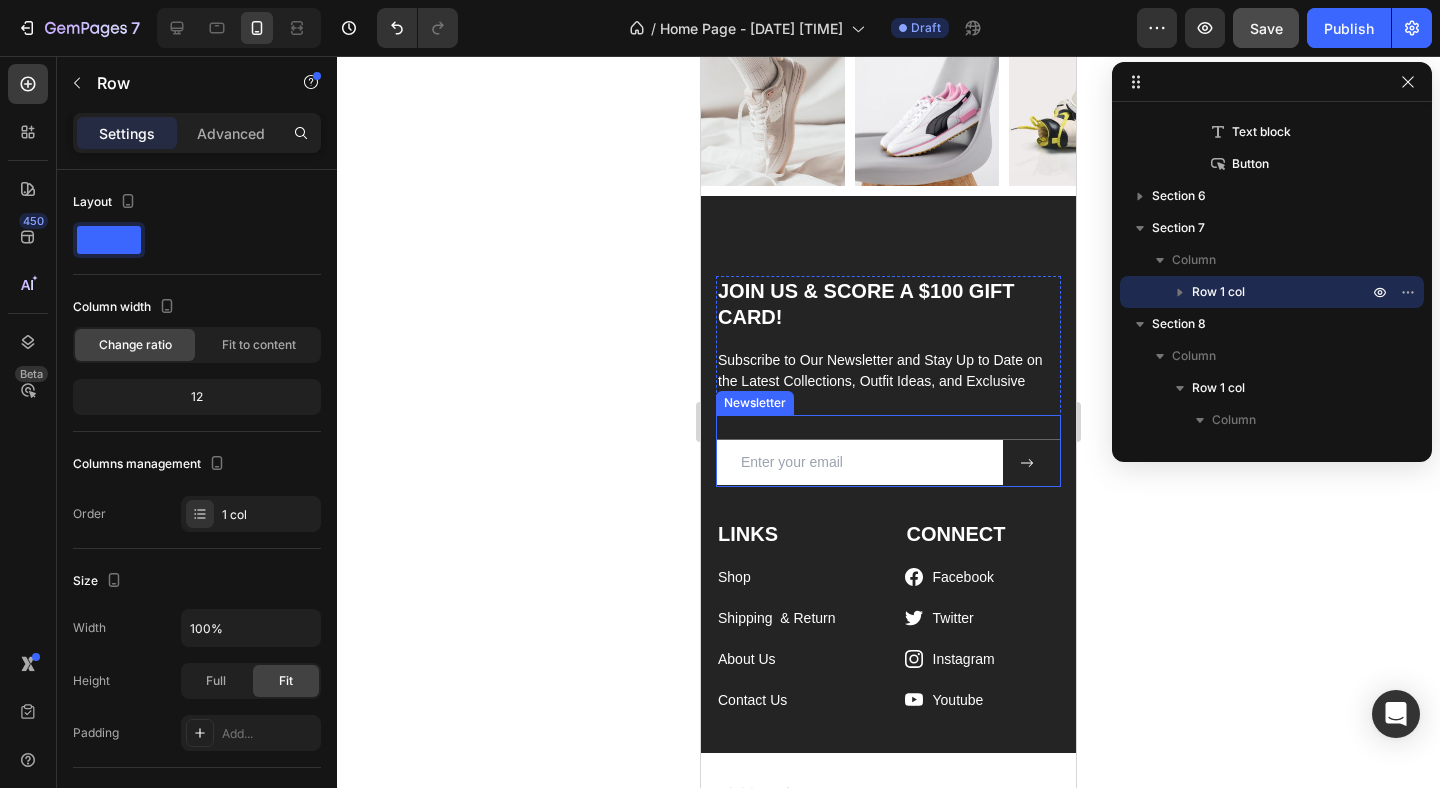scroll, scrollTop: 5318, scrollLeft: 0, axis: vertical 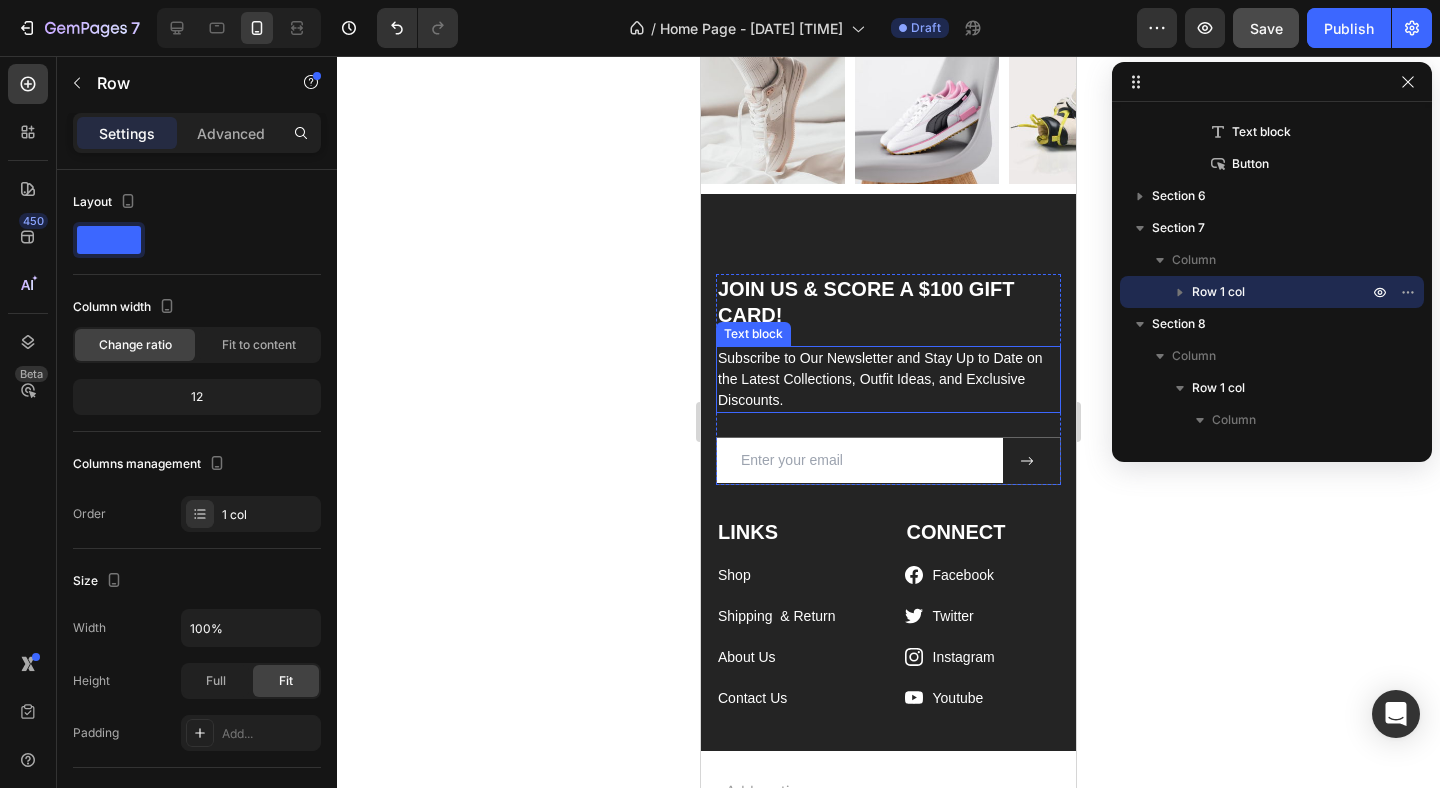 click on "Subscribe to Our Newsletter and Stay Up to Date on the Latest Collections, Outfit Ideas, and Exclusive Discounts." at bounding box center (888, 379) 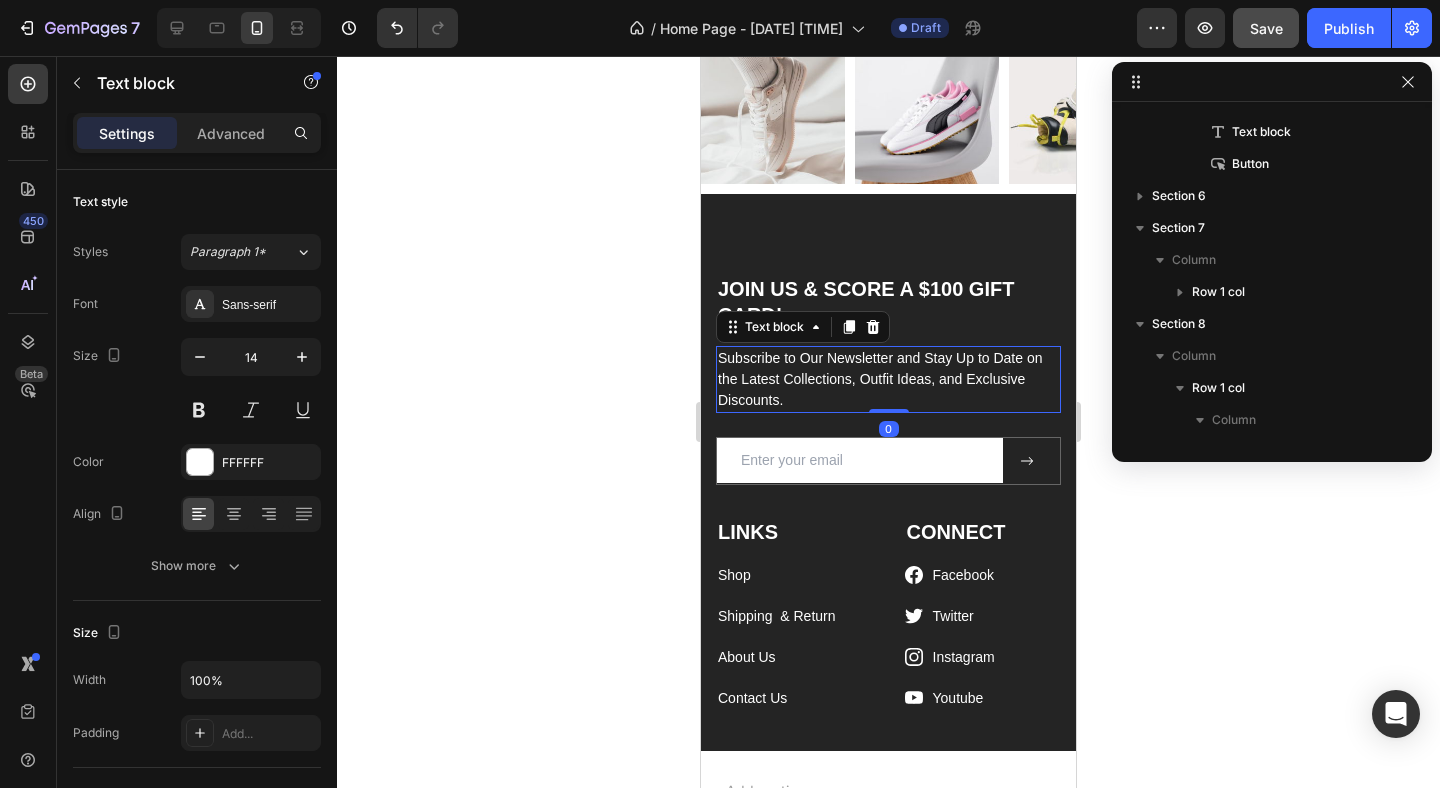 scroll, scrollTop: 1206, scrollLeft: 0, axis: vertical 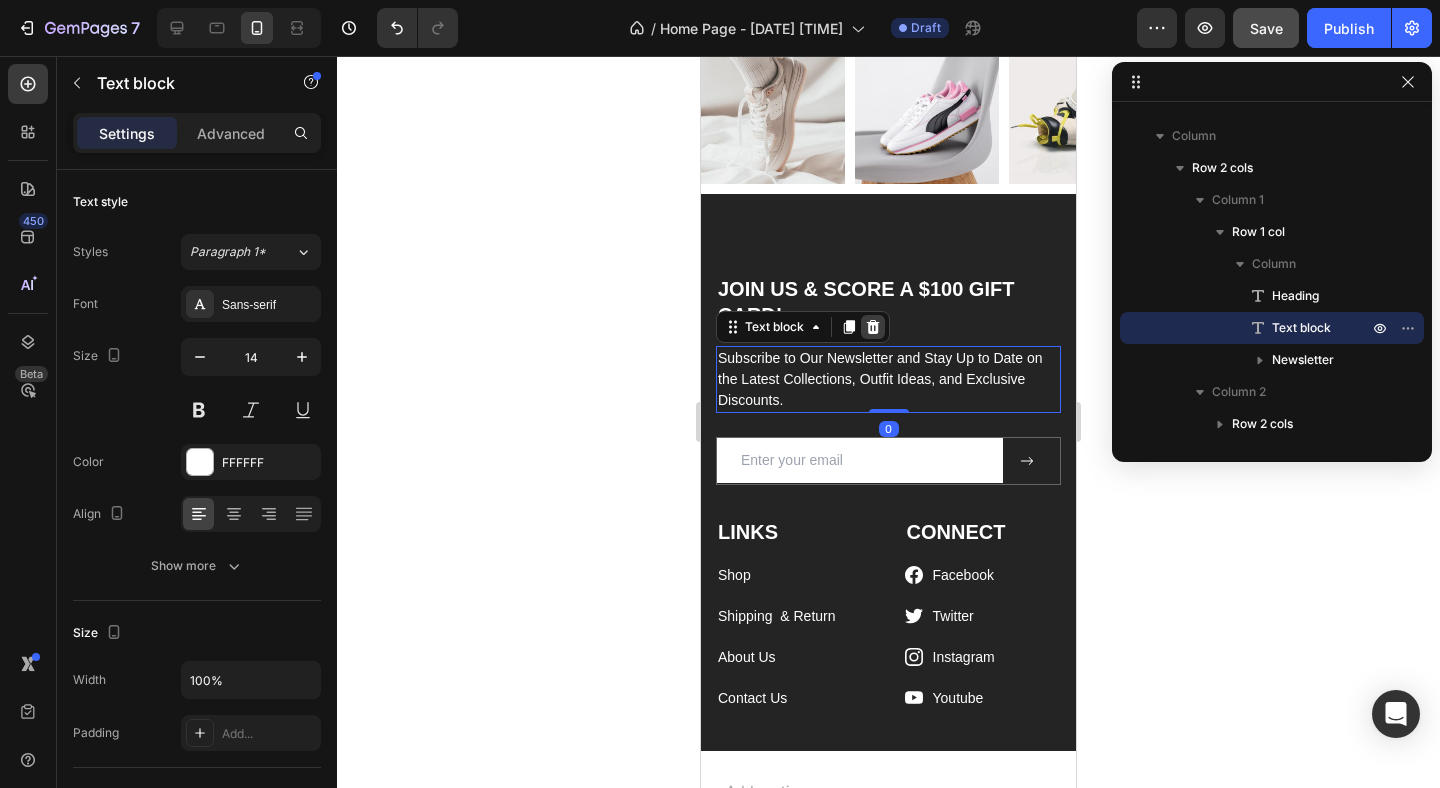 click 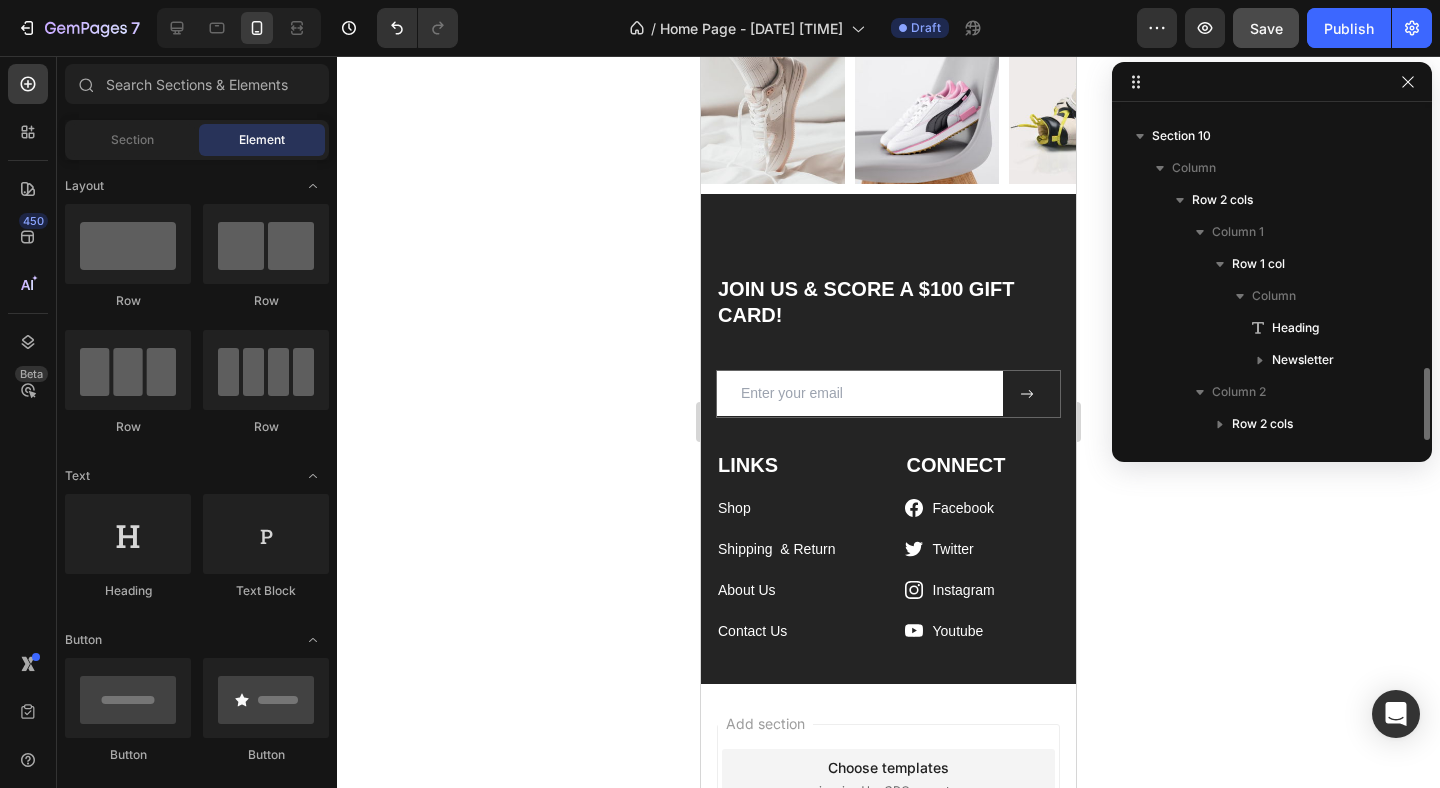 scroll, scrollTop: 1174, scrollLeft: 0, axis: vertical 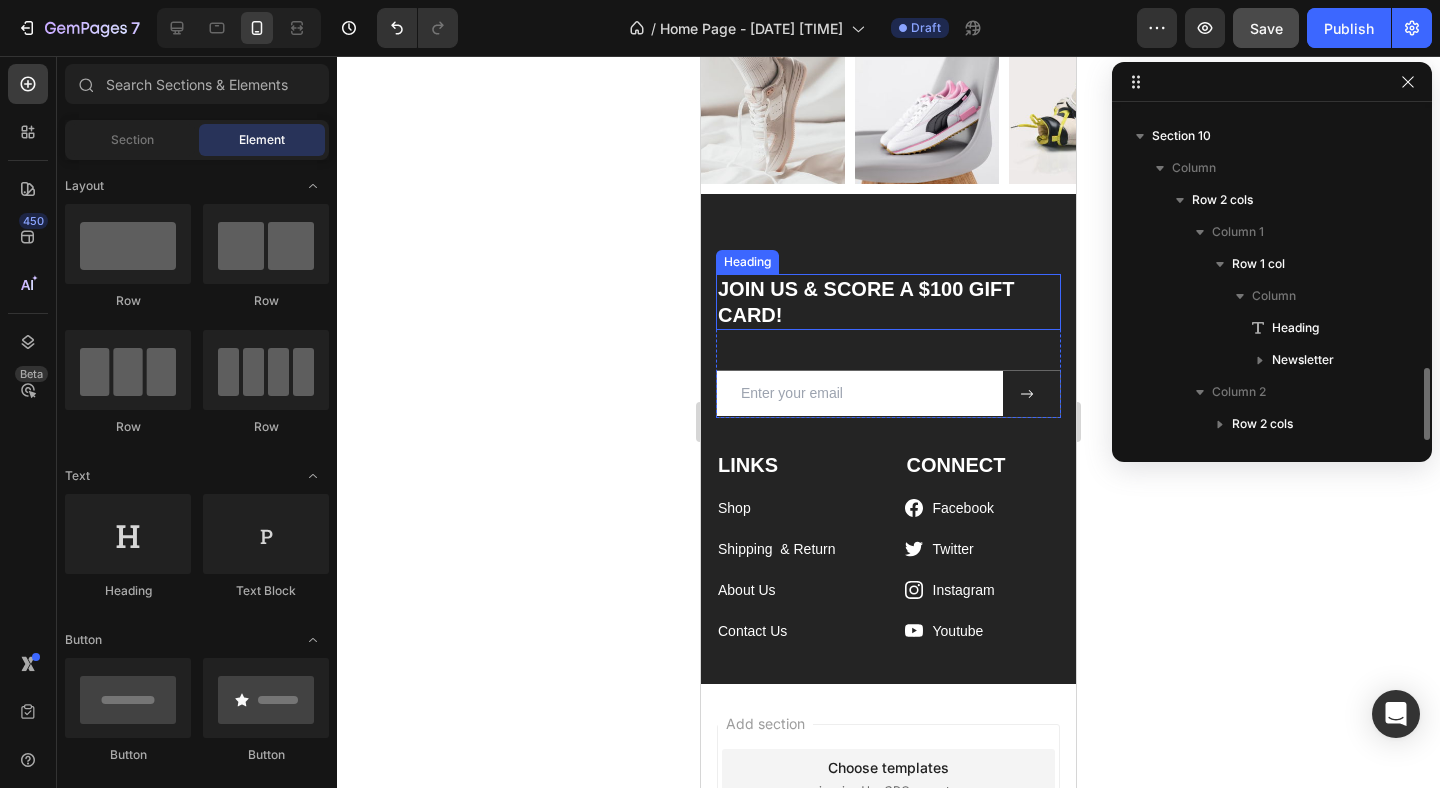 click on "JOIN US & SCORE A $100 GIFT CARD!" at bounding box center [888, 302] 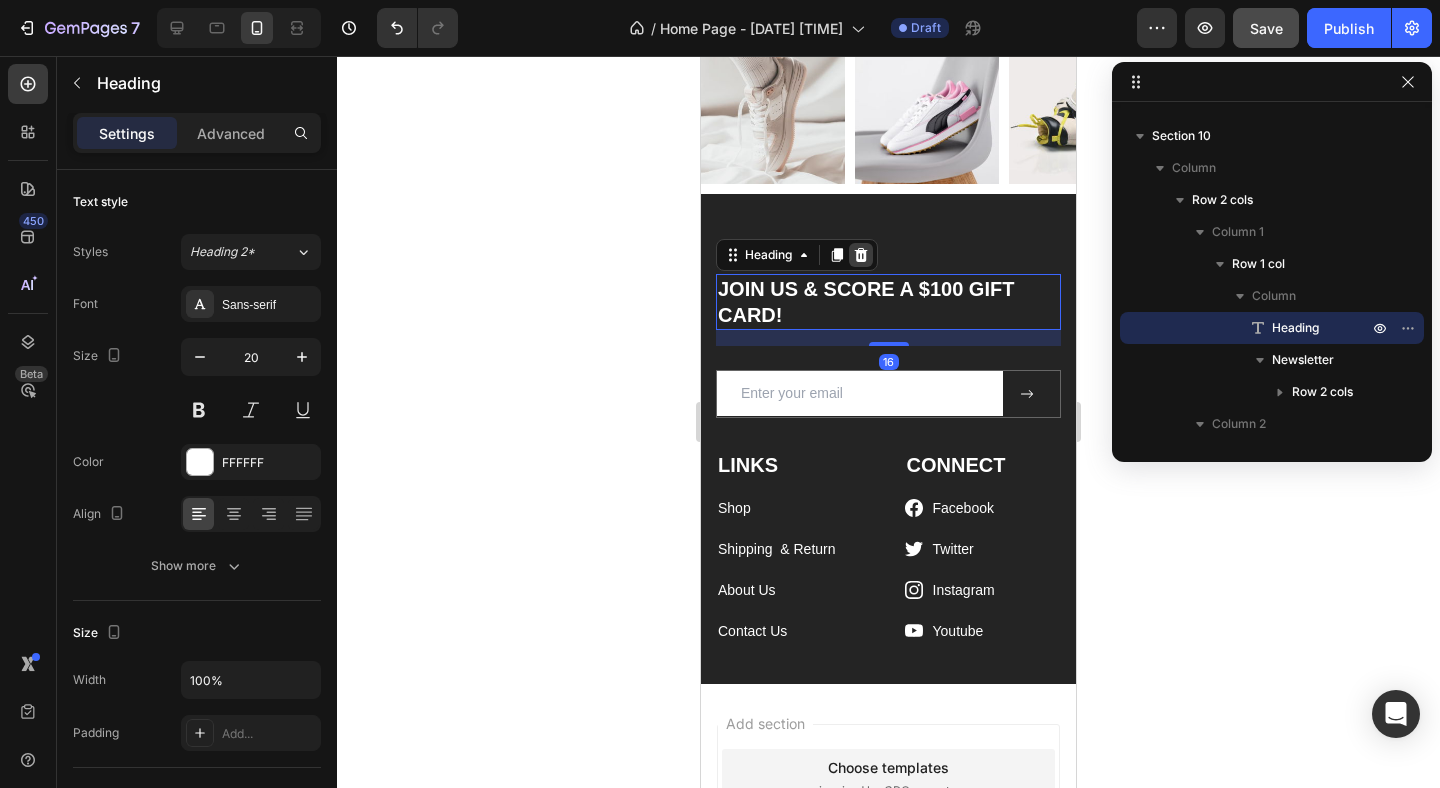 click at bounding box center (861, 255) 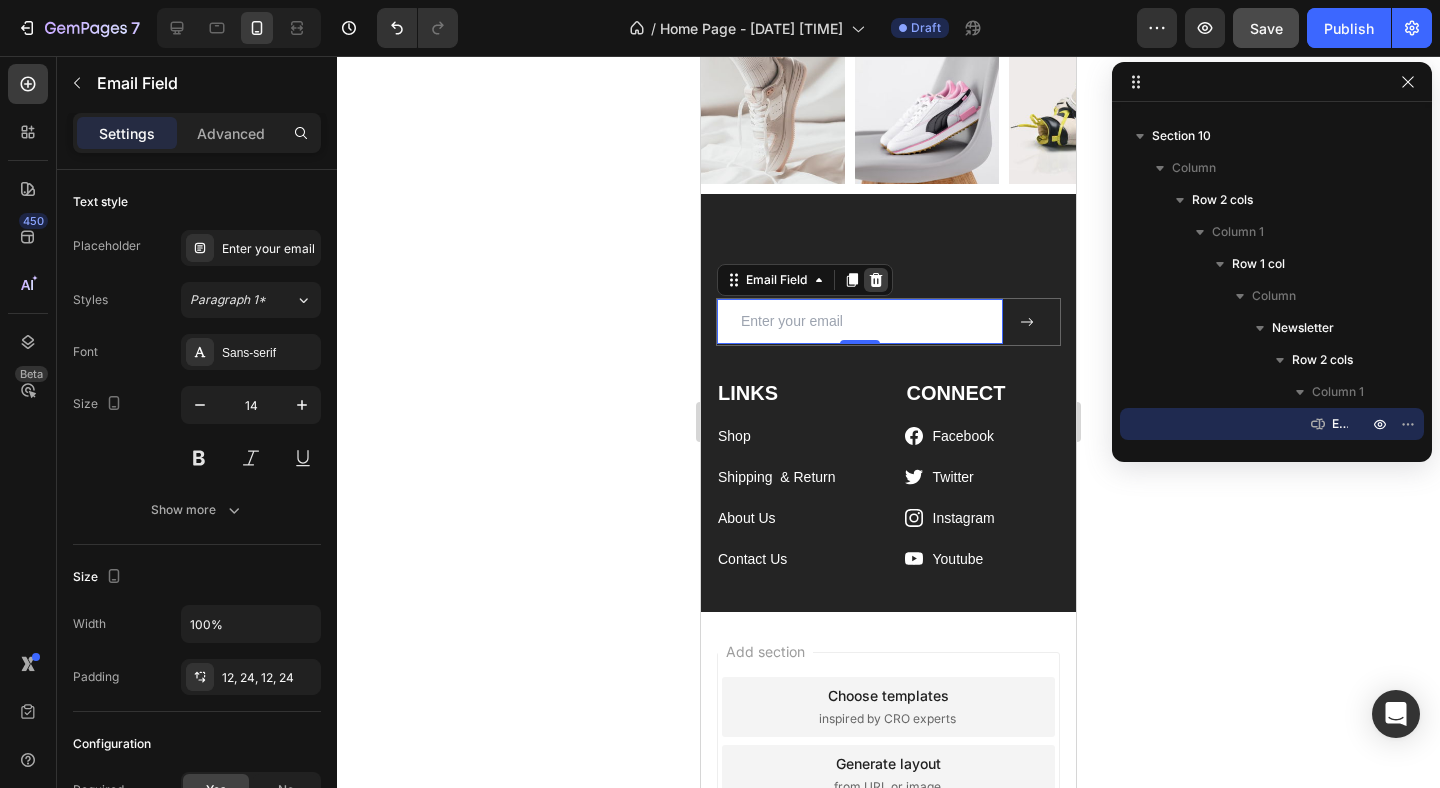 click 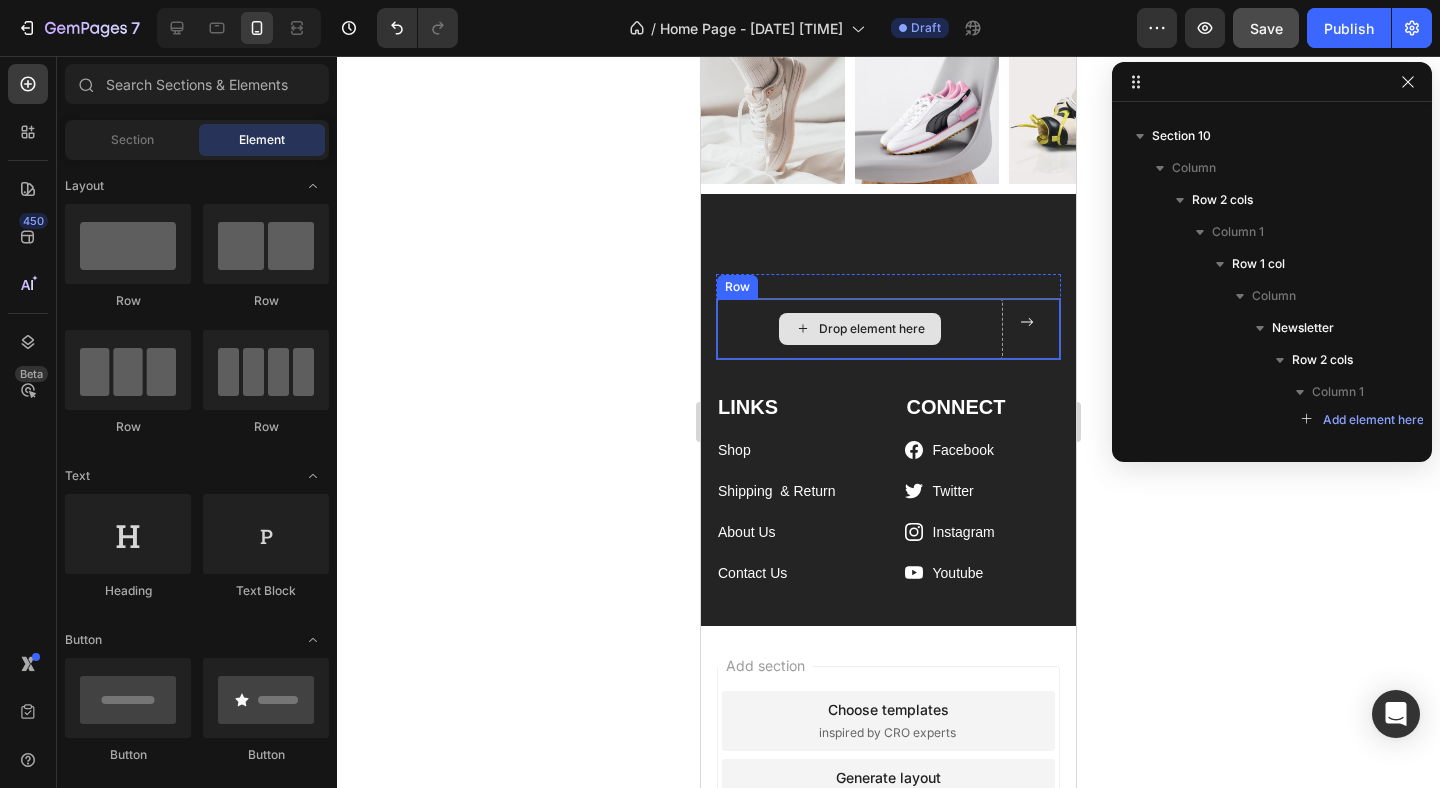 click on "Drop element here" at bounding box center (872, 329) 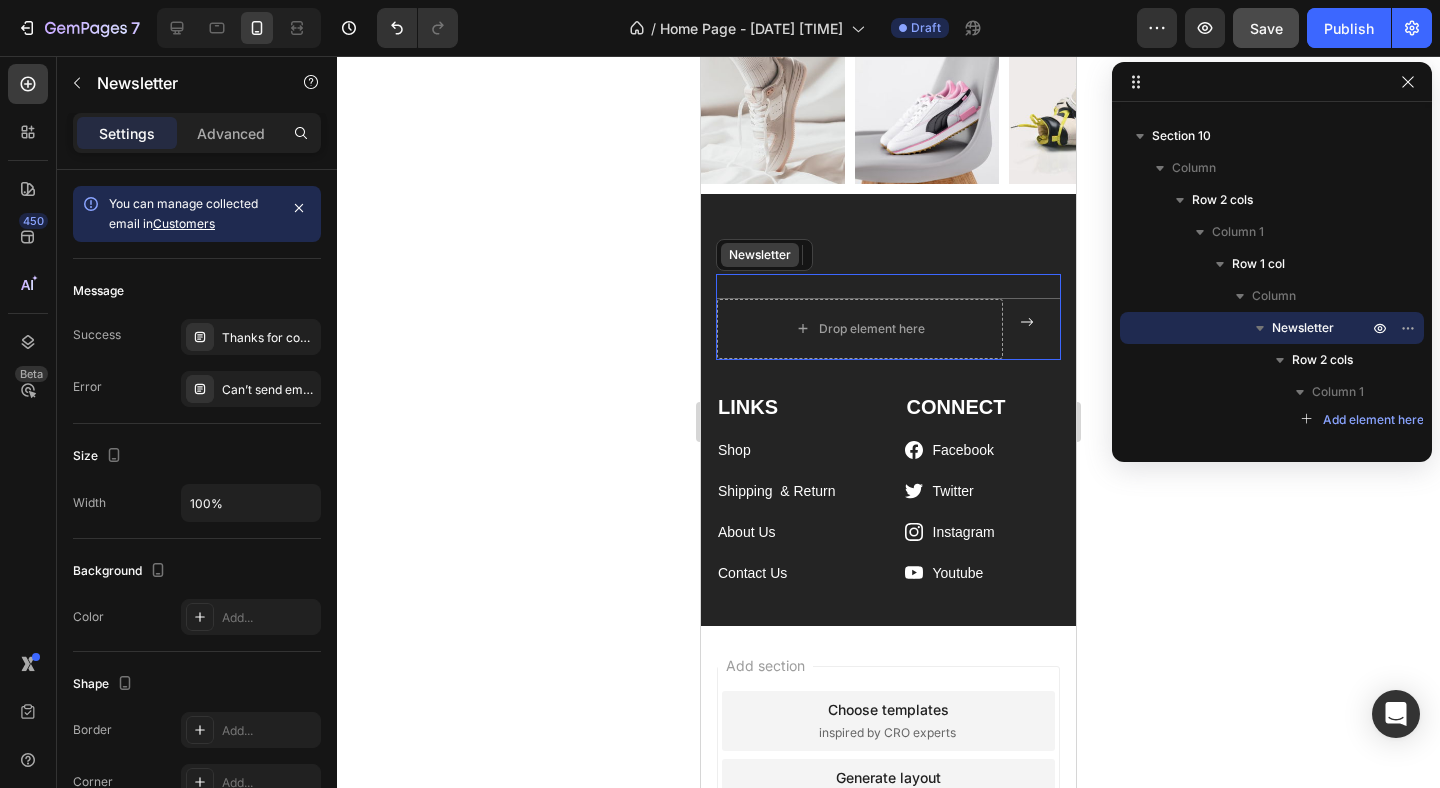click on "Newsletter" at bounding box center [764, 255] 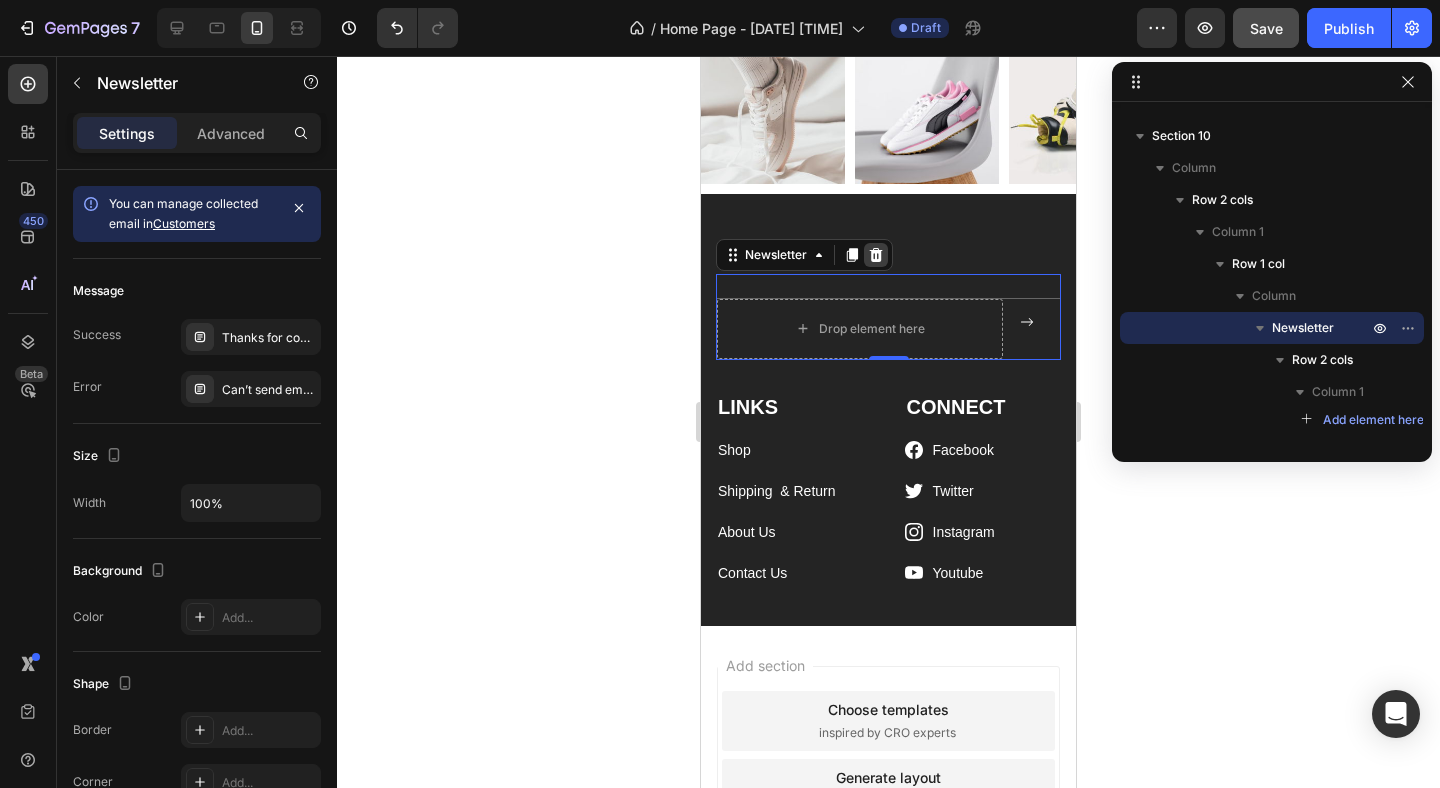 click 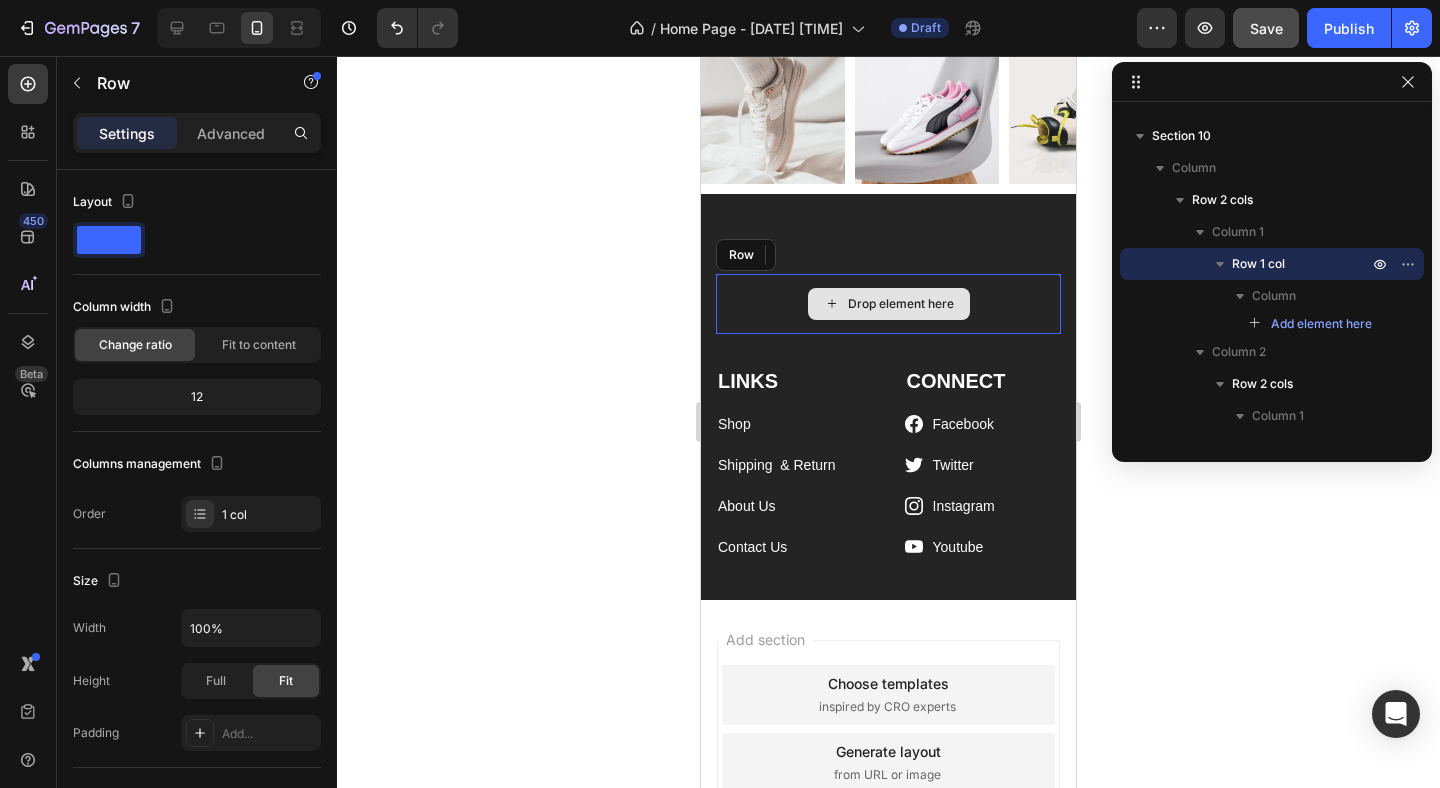 click on "Drop element here" at bounding box center (888, 304) 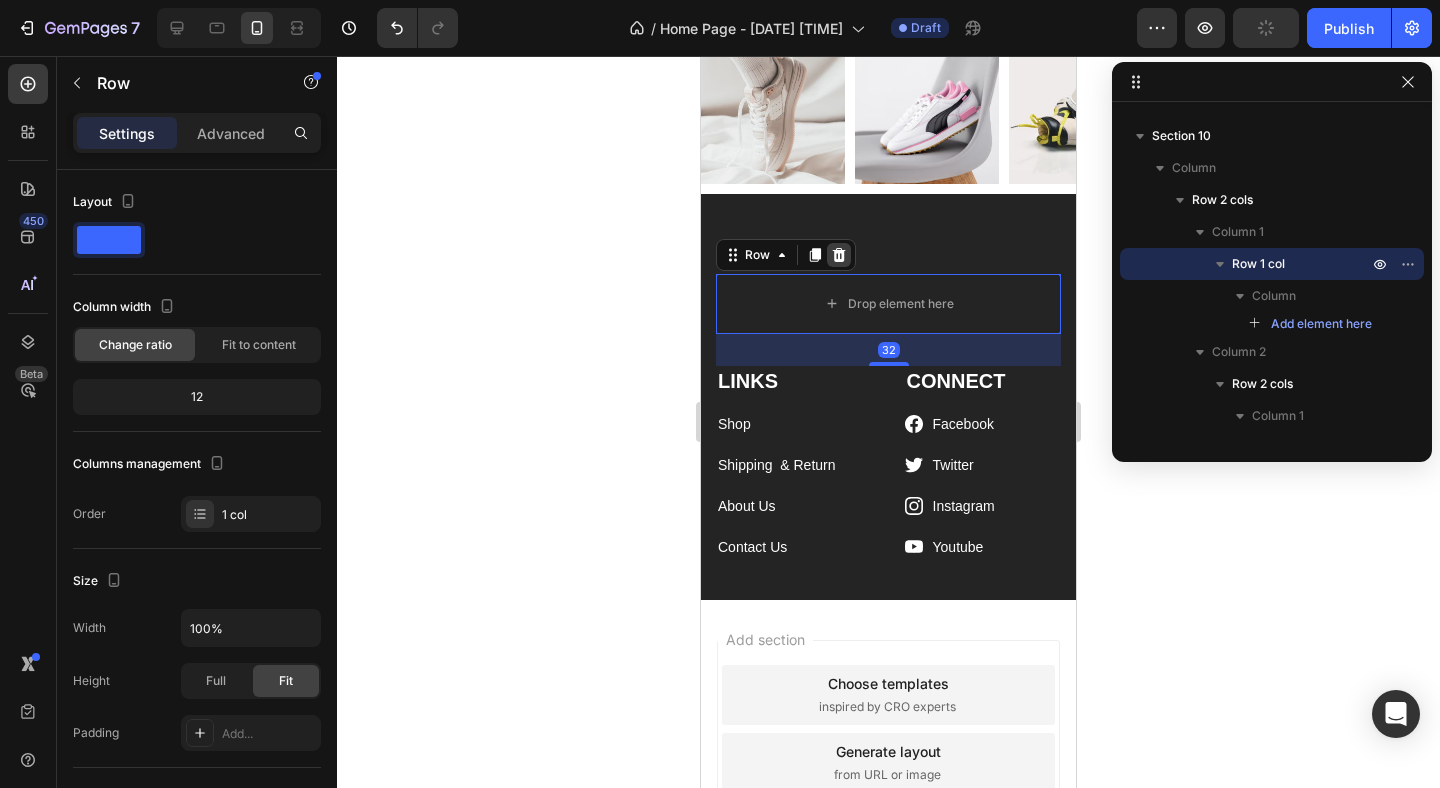 click 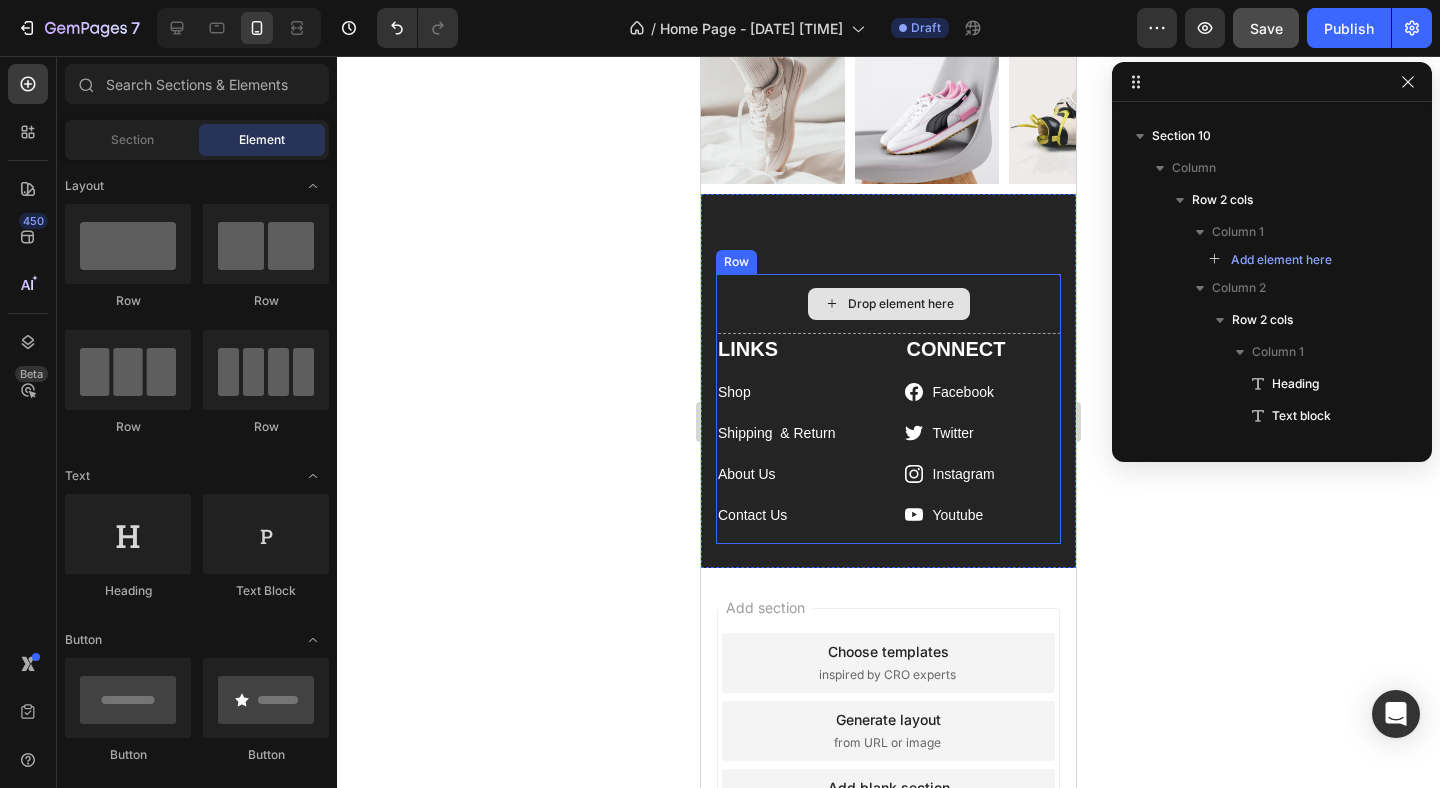 click on "Drop element here" at bounding box center [888, 304] 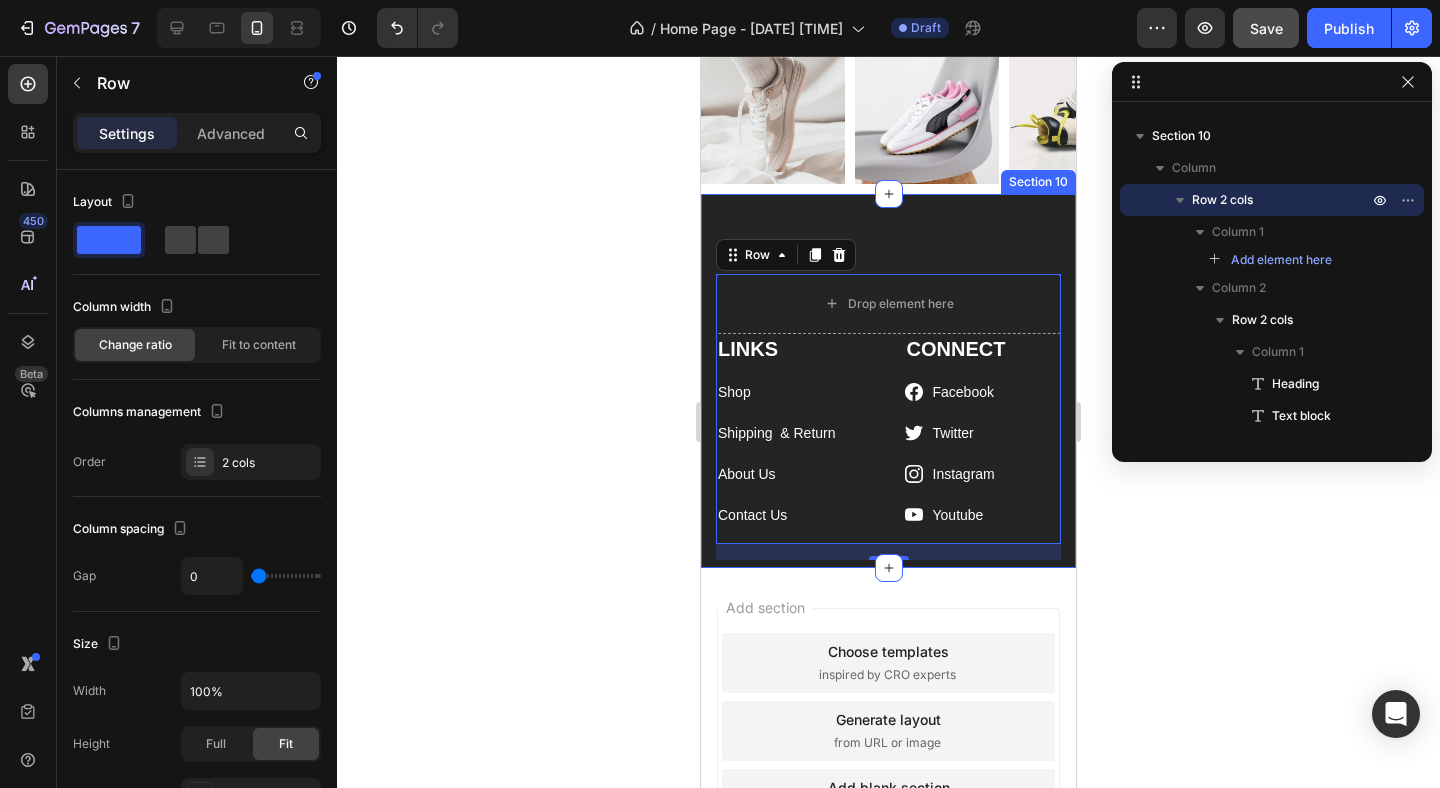 click on "Drop element here LINKS Heading Shop Text block Shipping  & Return Text block About Us Text block Contact Us Text block CONNECT Heading
Icon Facebook Text block
Icon Twitter Text block
Icon Instagram Text block
Icon Youtube Text block Icon List Row Row   16 Section 10" at bounding box center [888, 381] 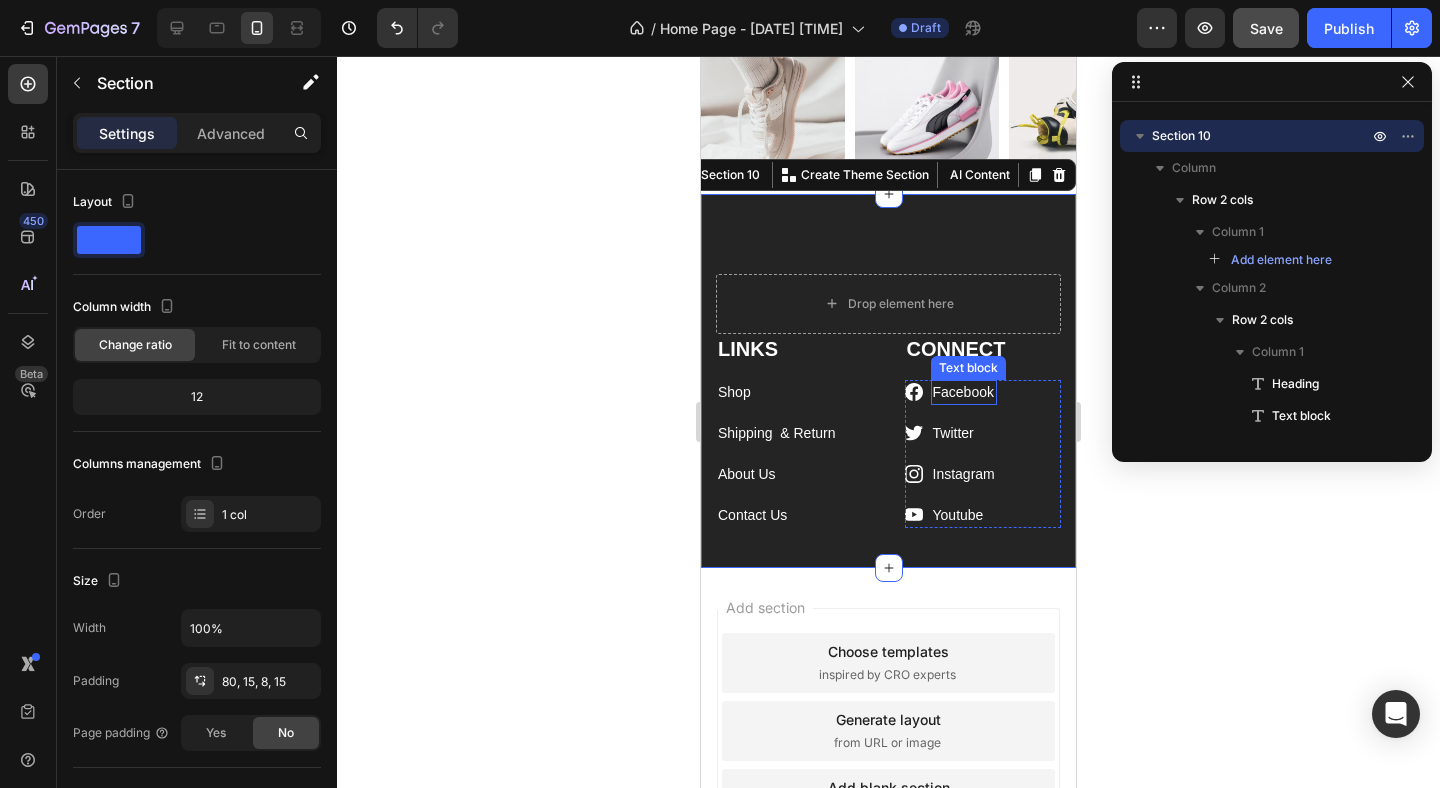 click on "Facebook" at bounding box center [963, 392] 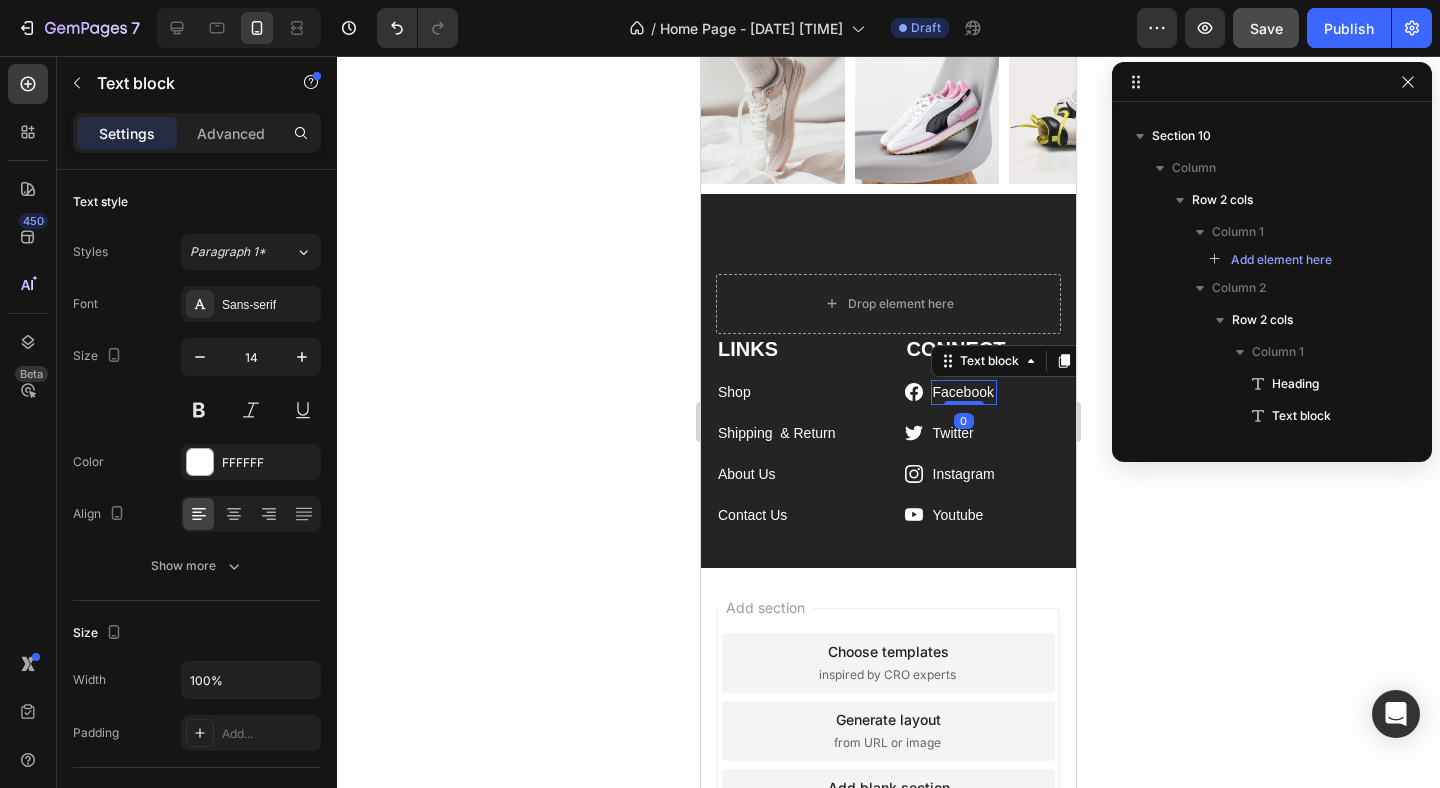 scroll, scrollTop: 1682, scrollLeft: 0, axis: vertical 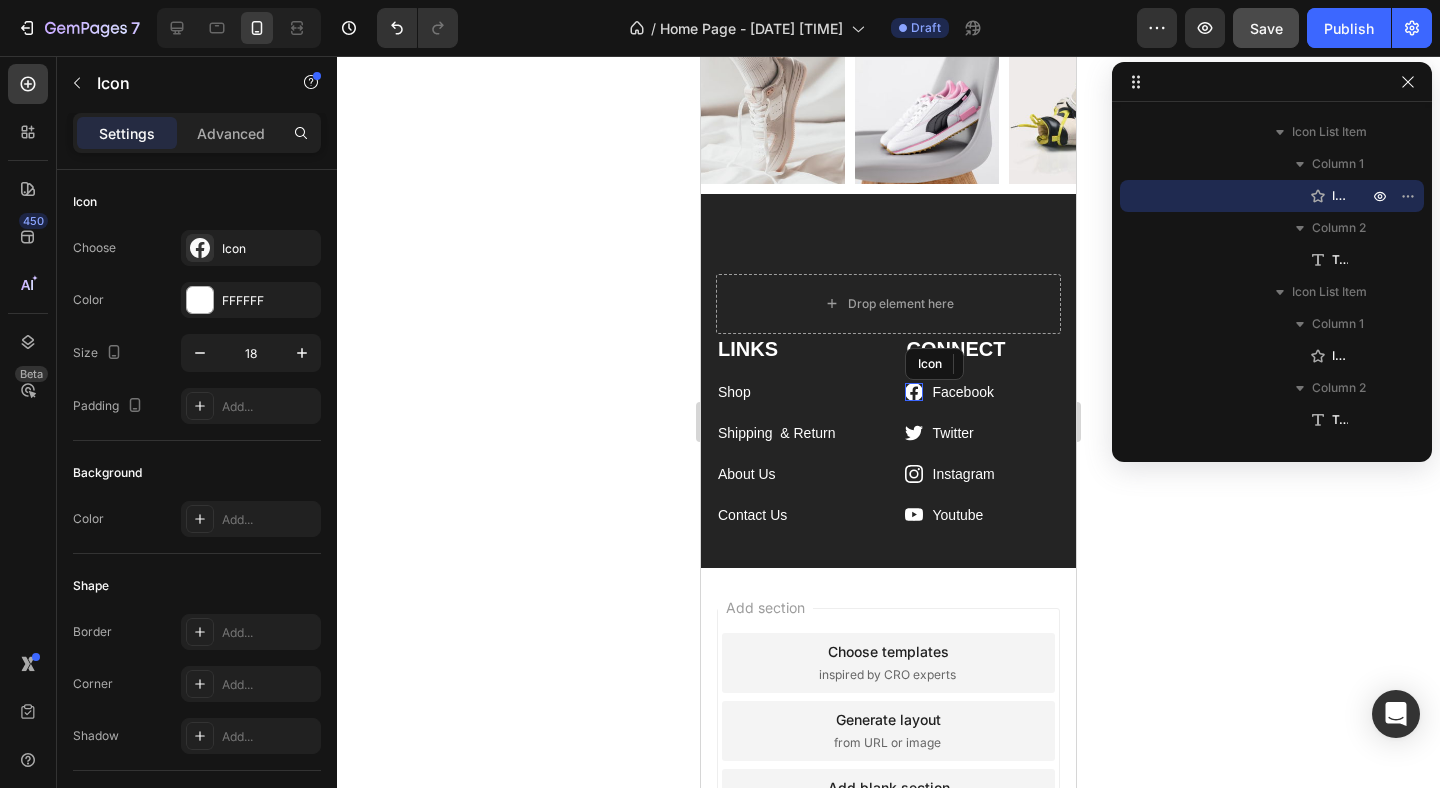 click 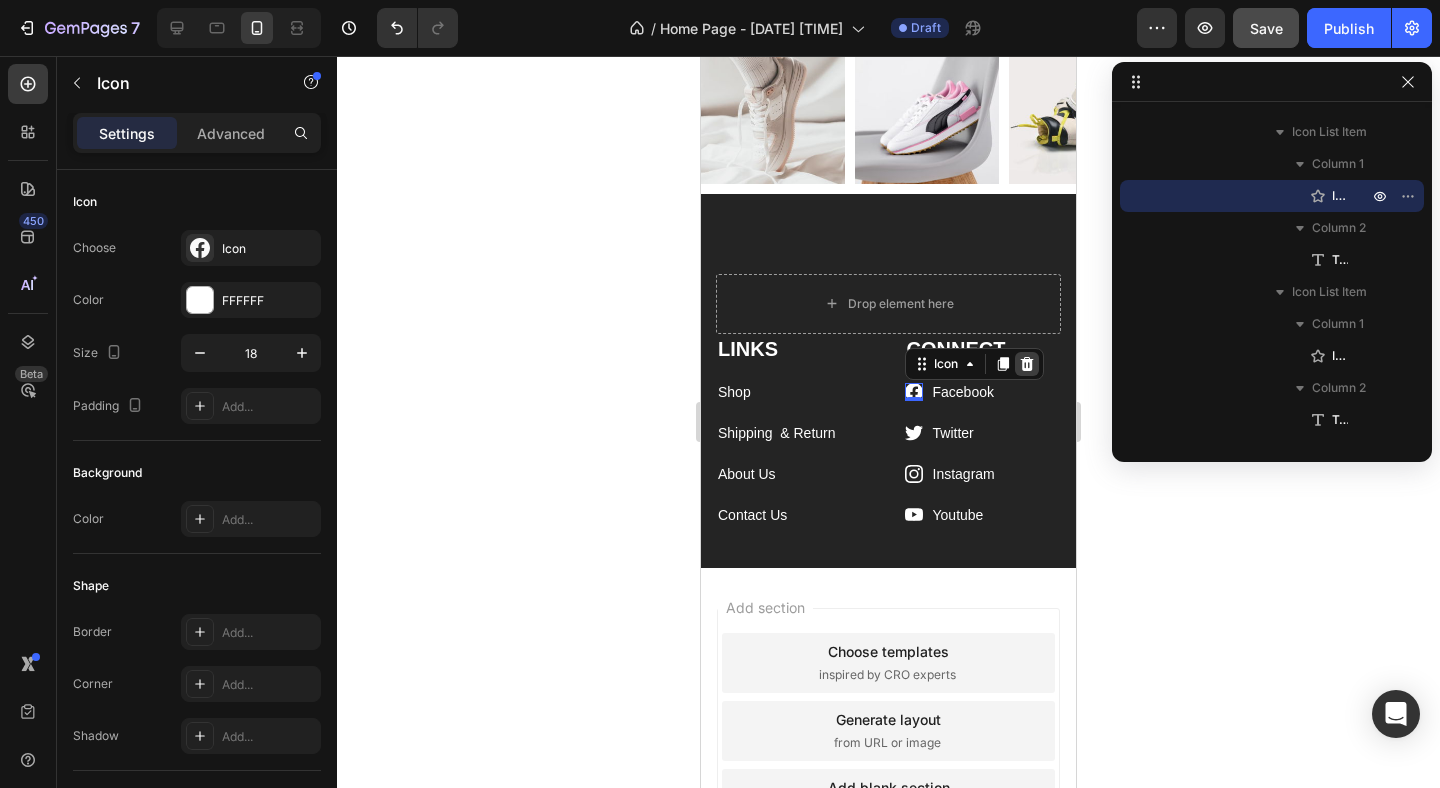 click 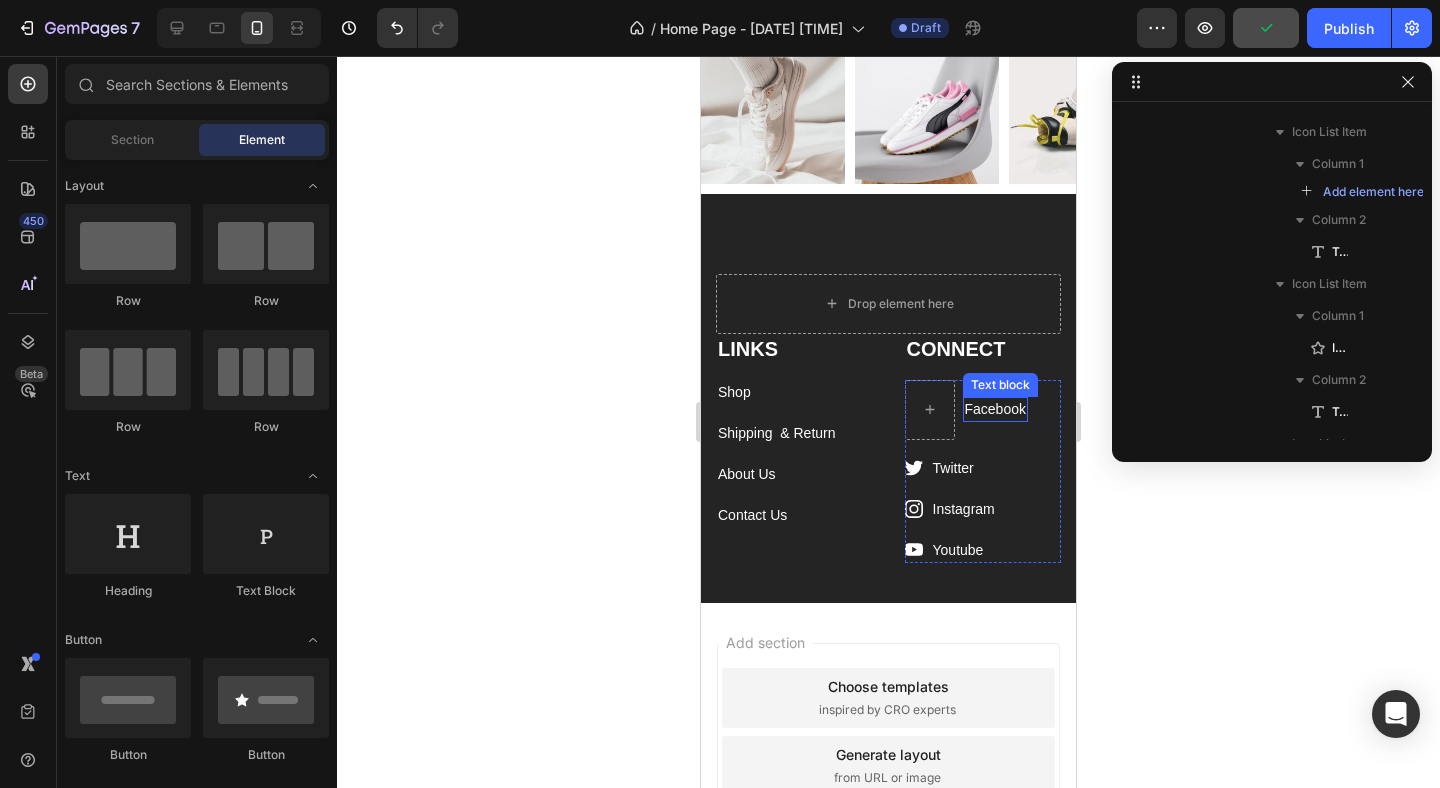 click on "Facebook" at bounding box center (995, 409) 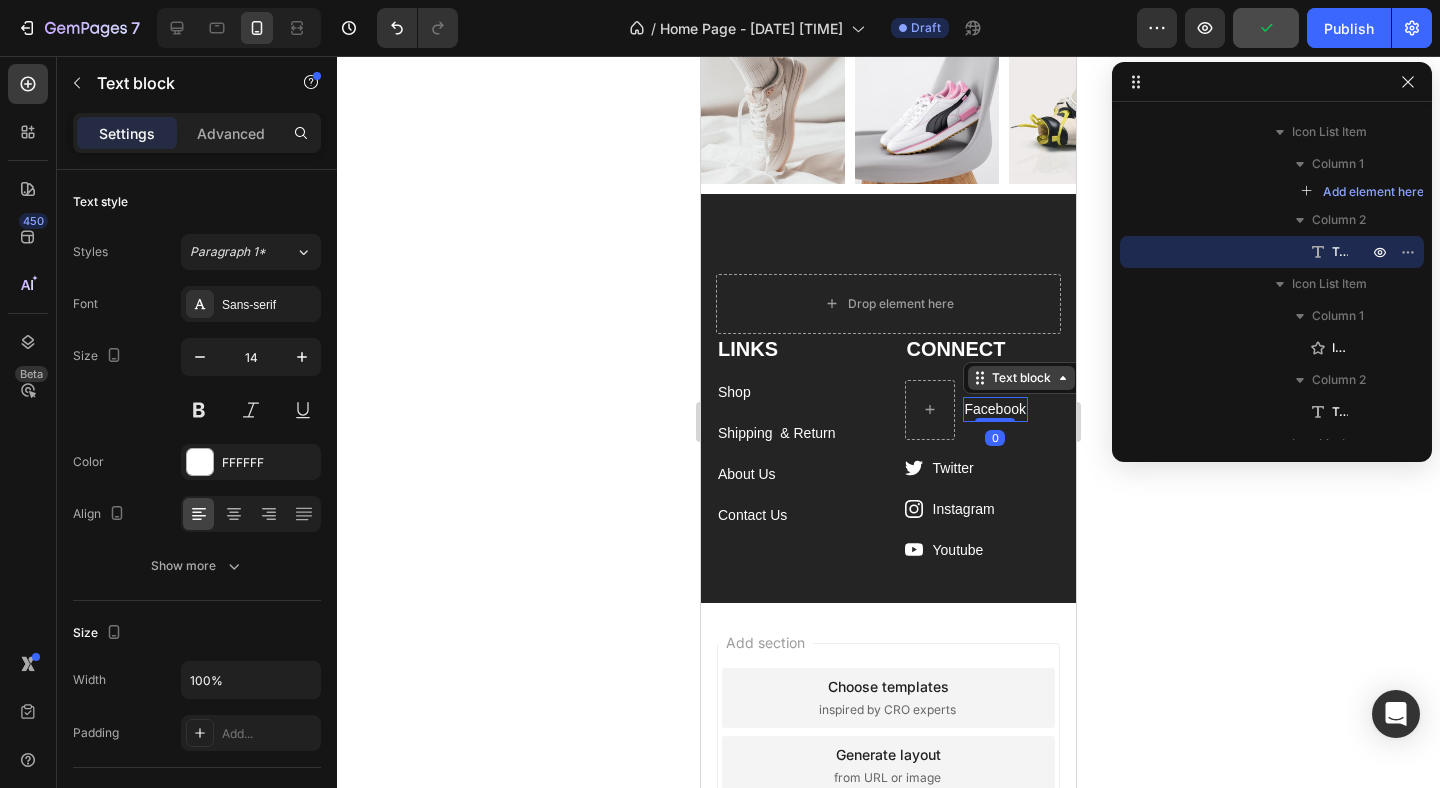 click 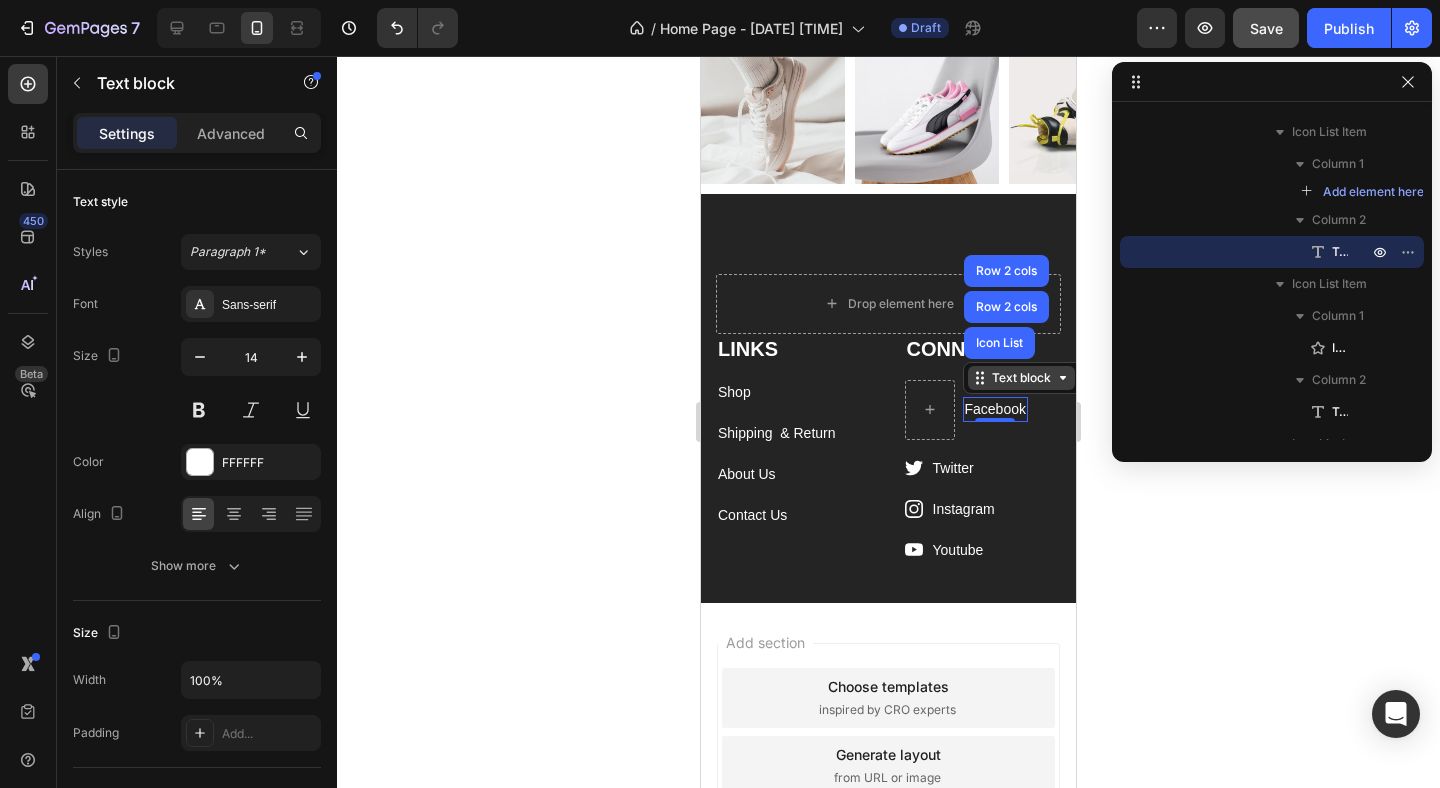 click 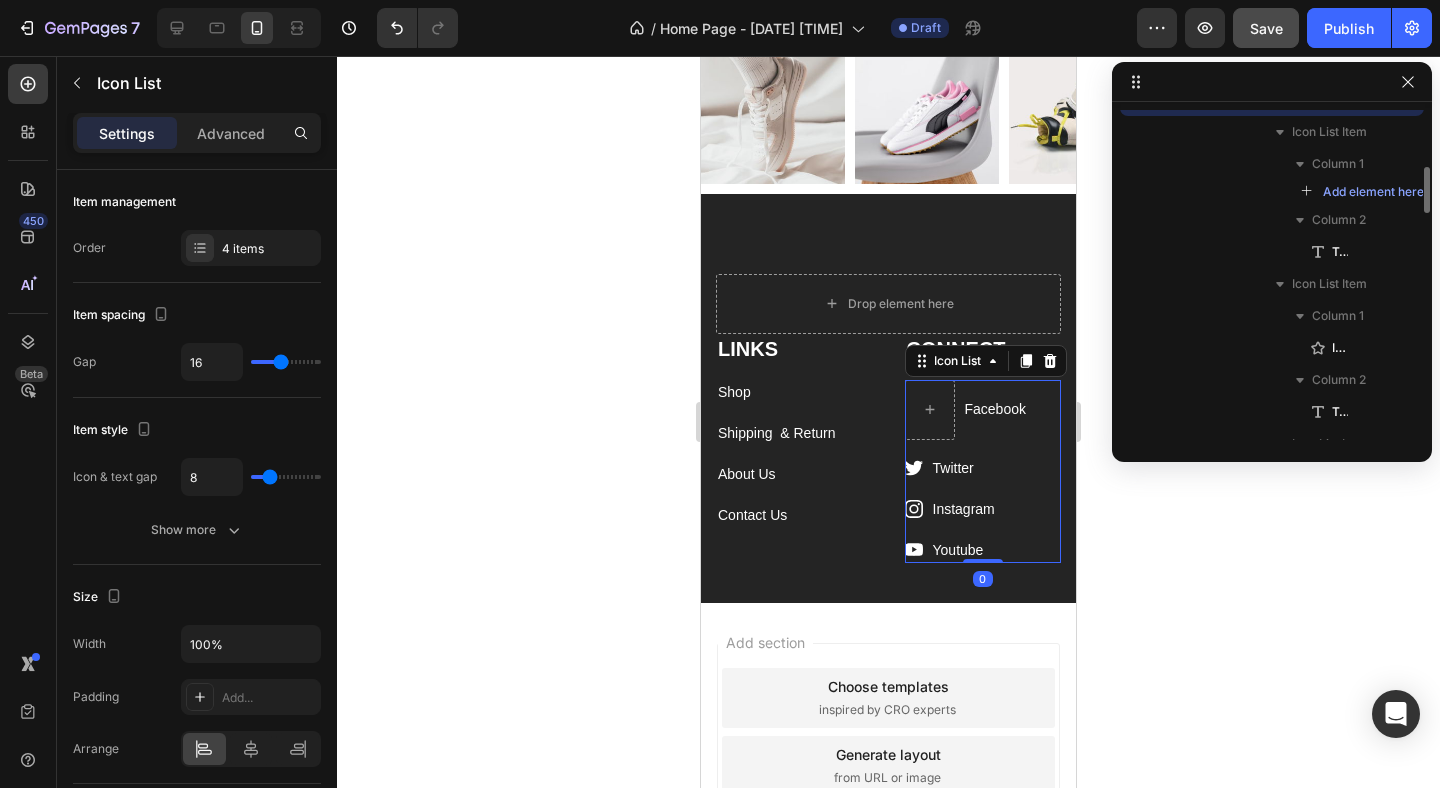 click on "Facebook Text block" at bounding box center [966, 410] 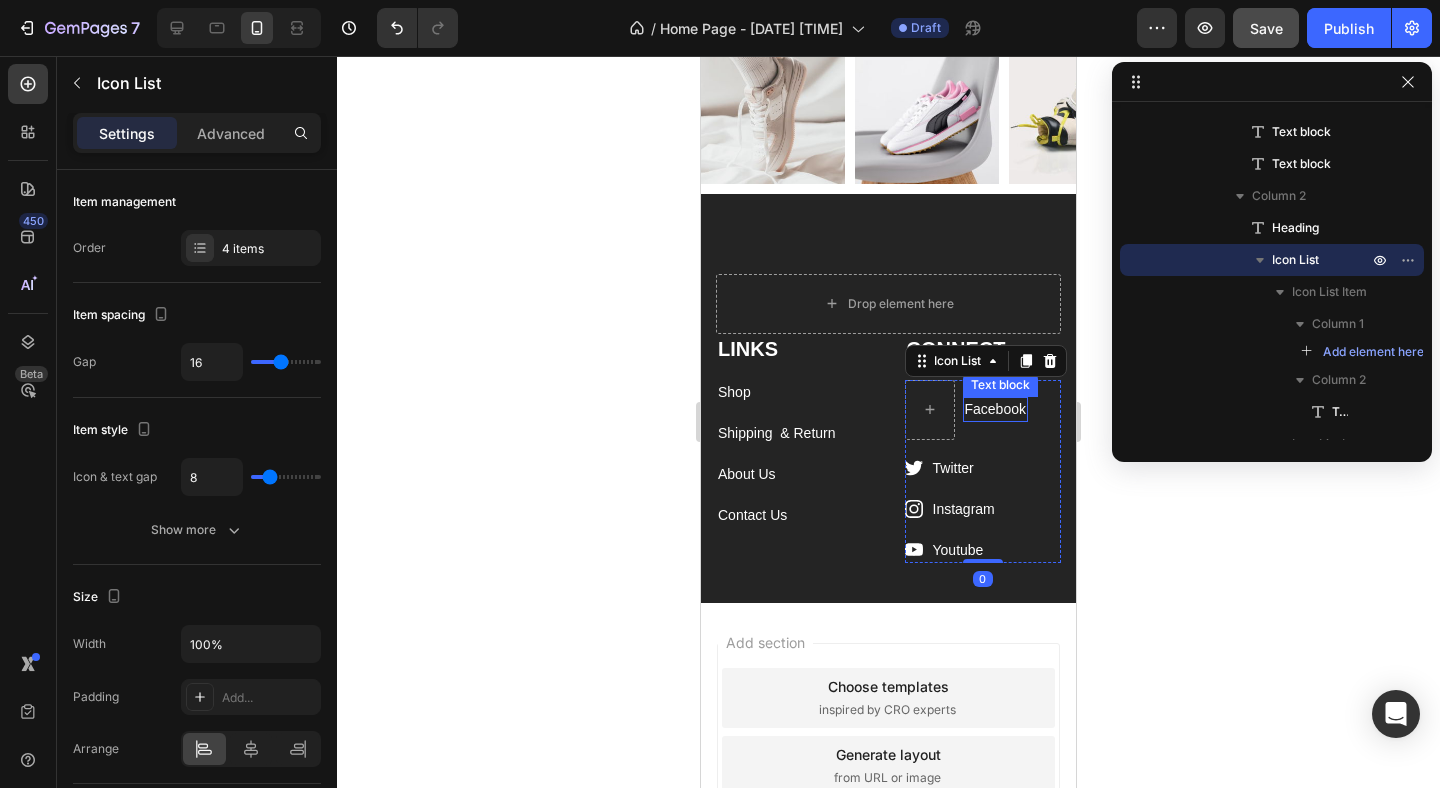 click on "Facebook" at bounding box center (995, 409) 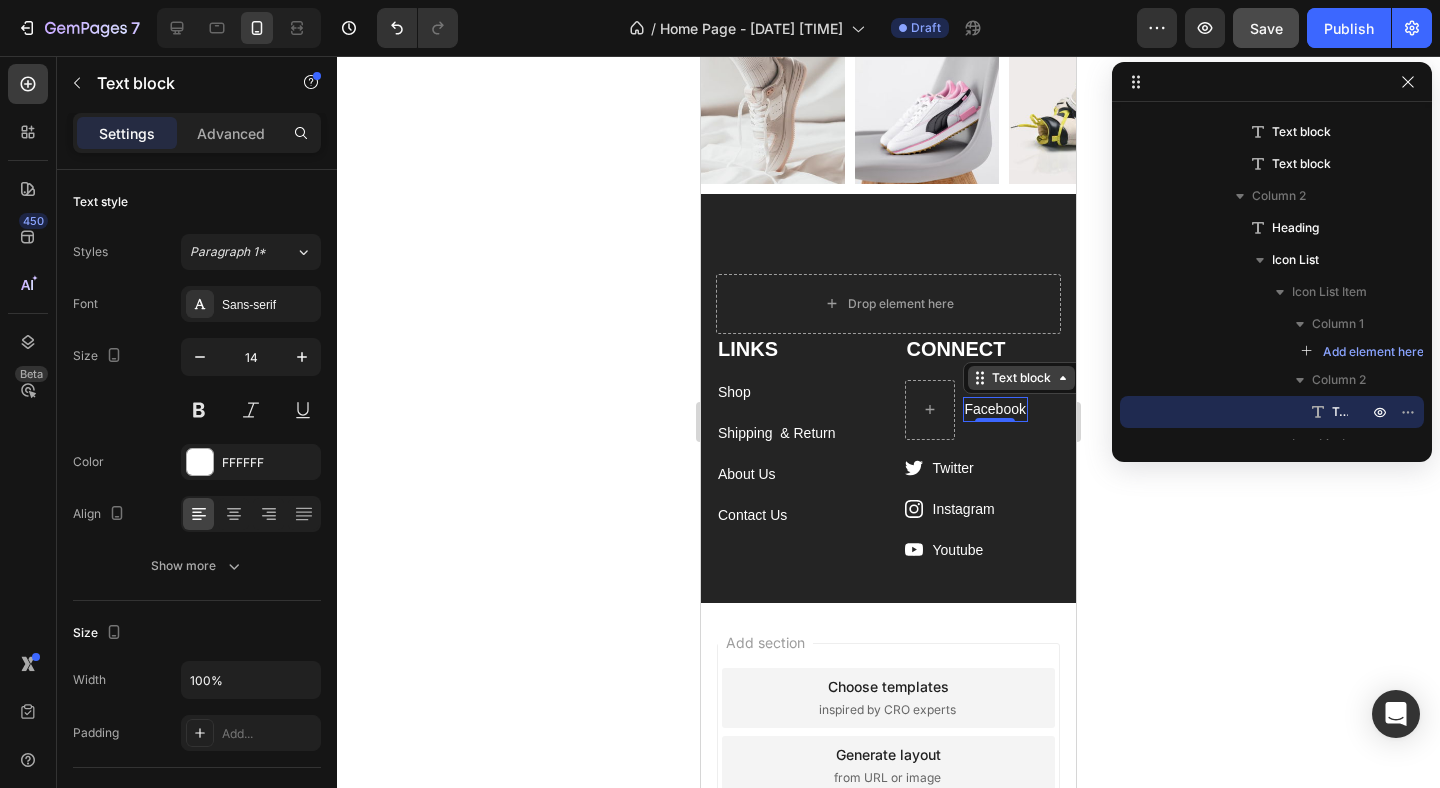 scroll, scrollTop: 5323, scrollLeft: 0, axis: vertical 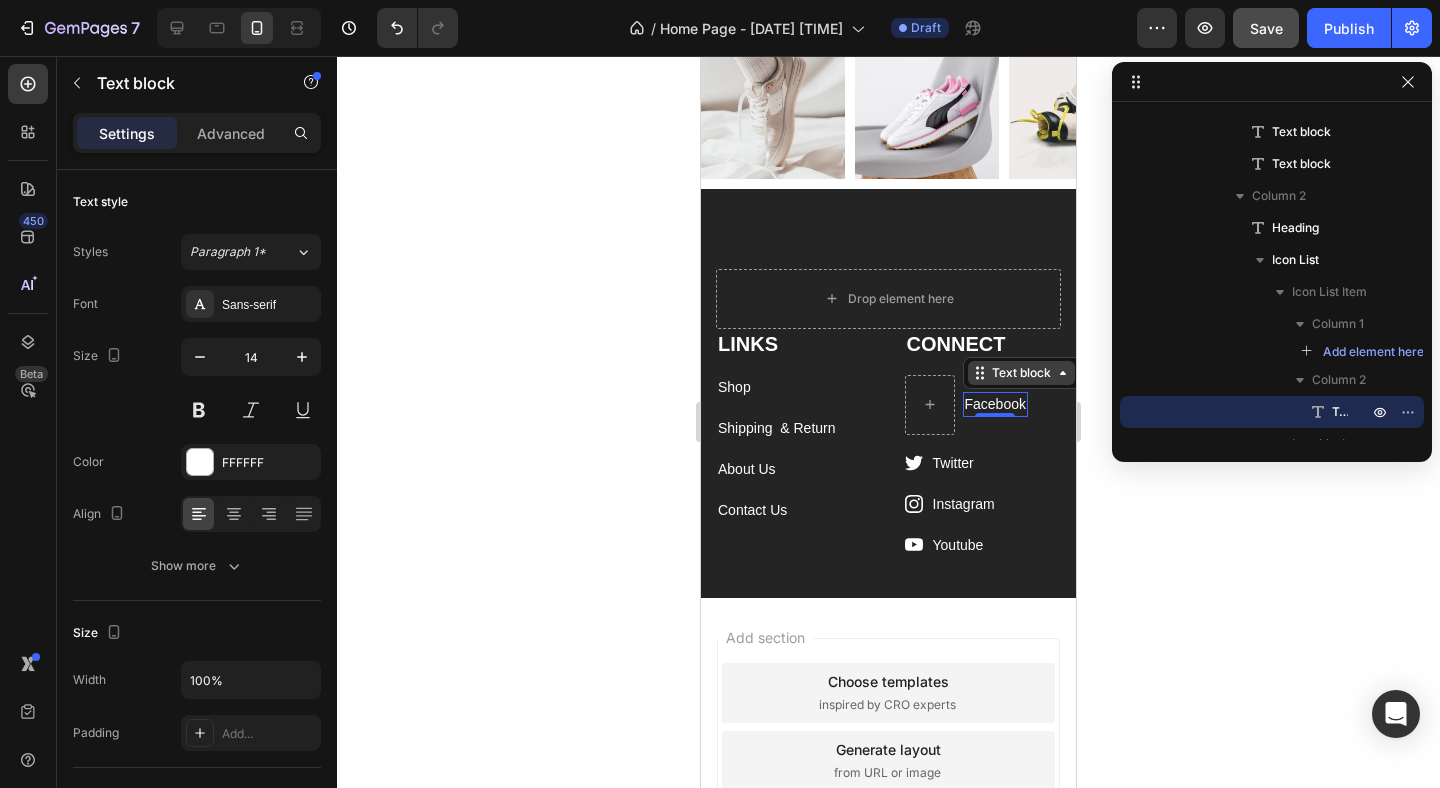 click on "Facebook" at bounding box center [995, 404] 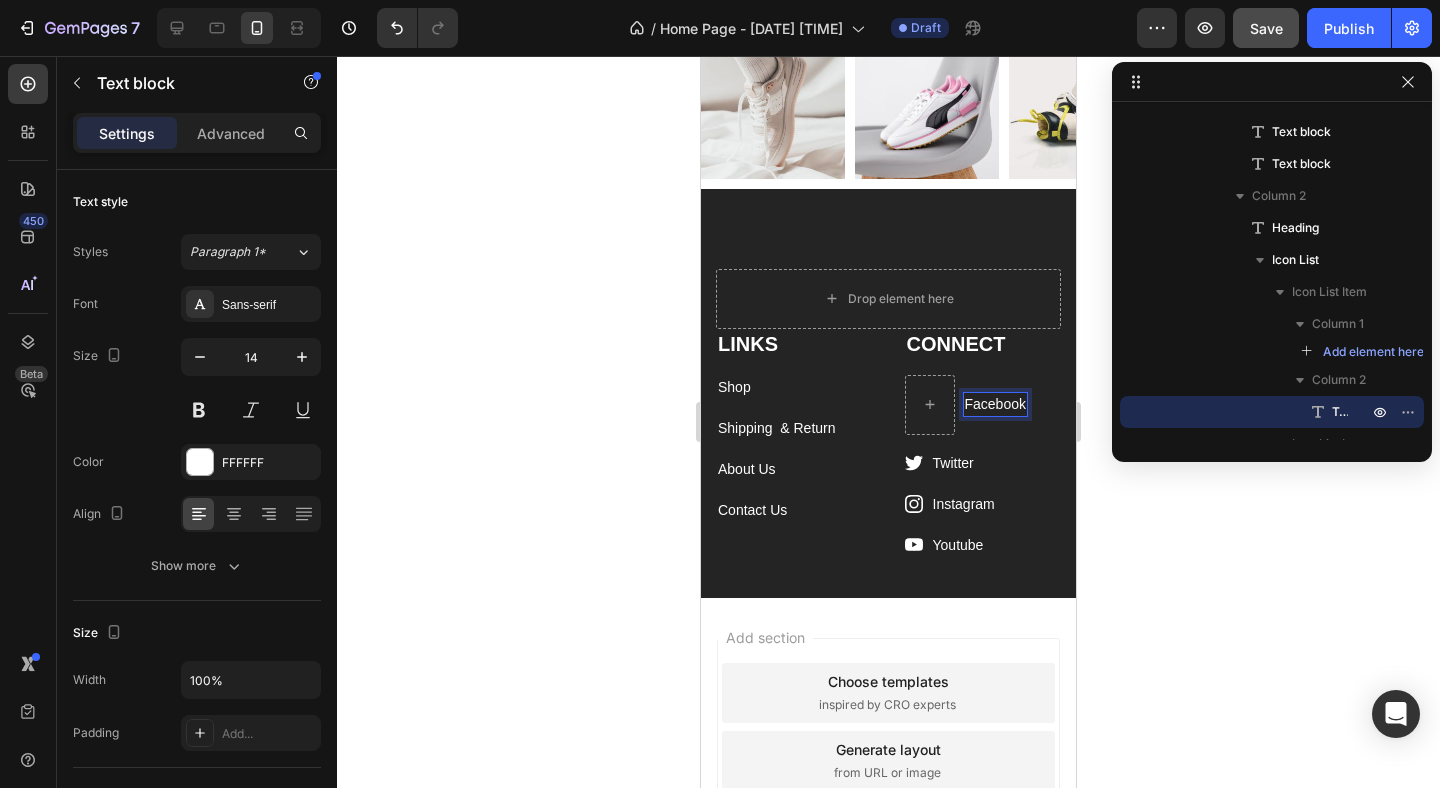click on "Facebook" at bounding box center (995, 404) 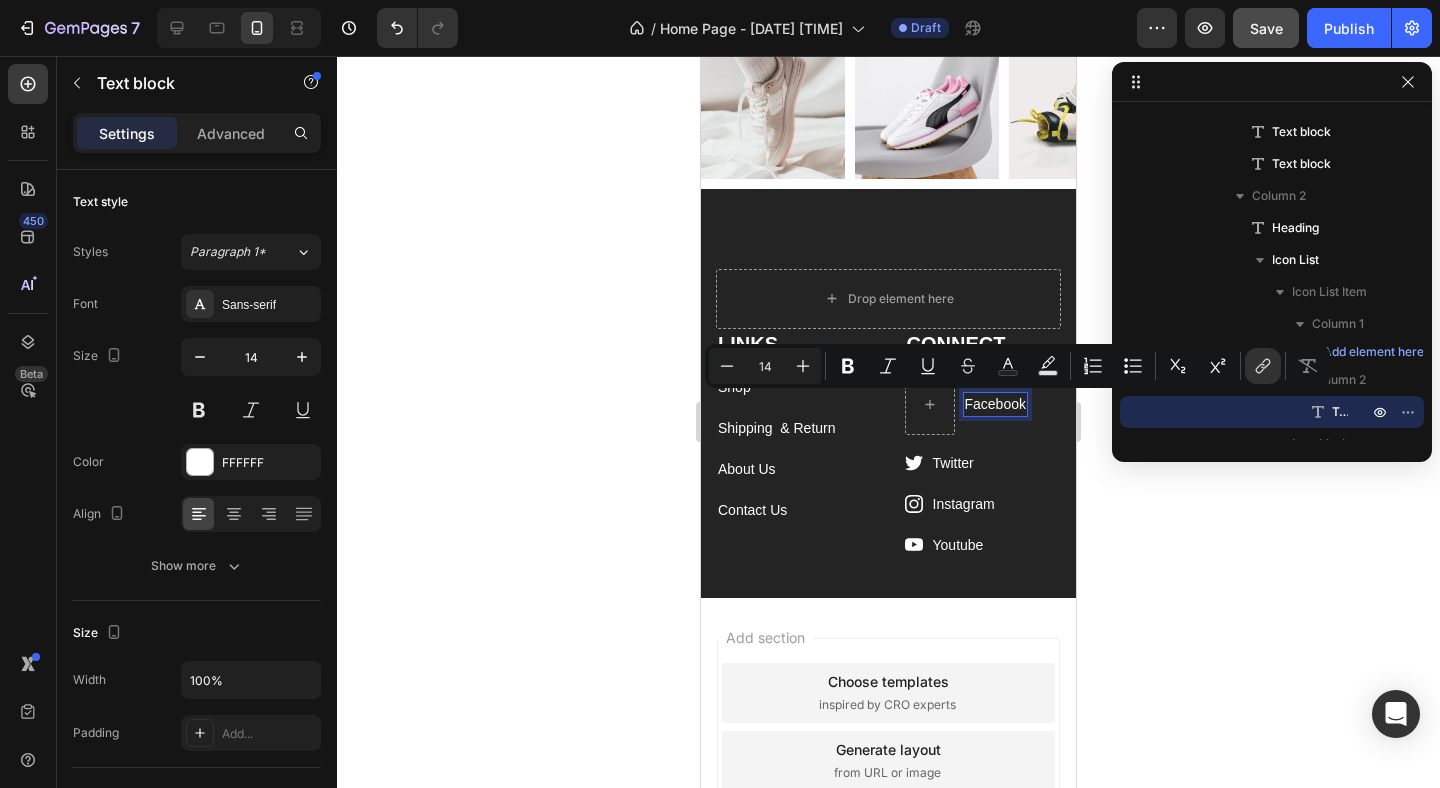 click on "Facebook" at bounding box center [995, 404] 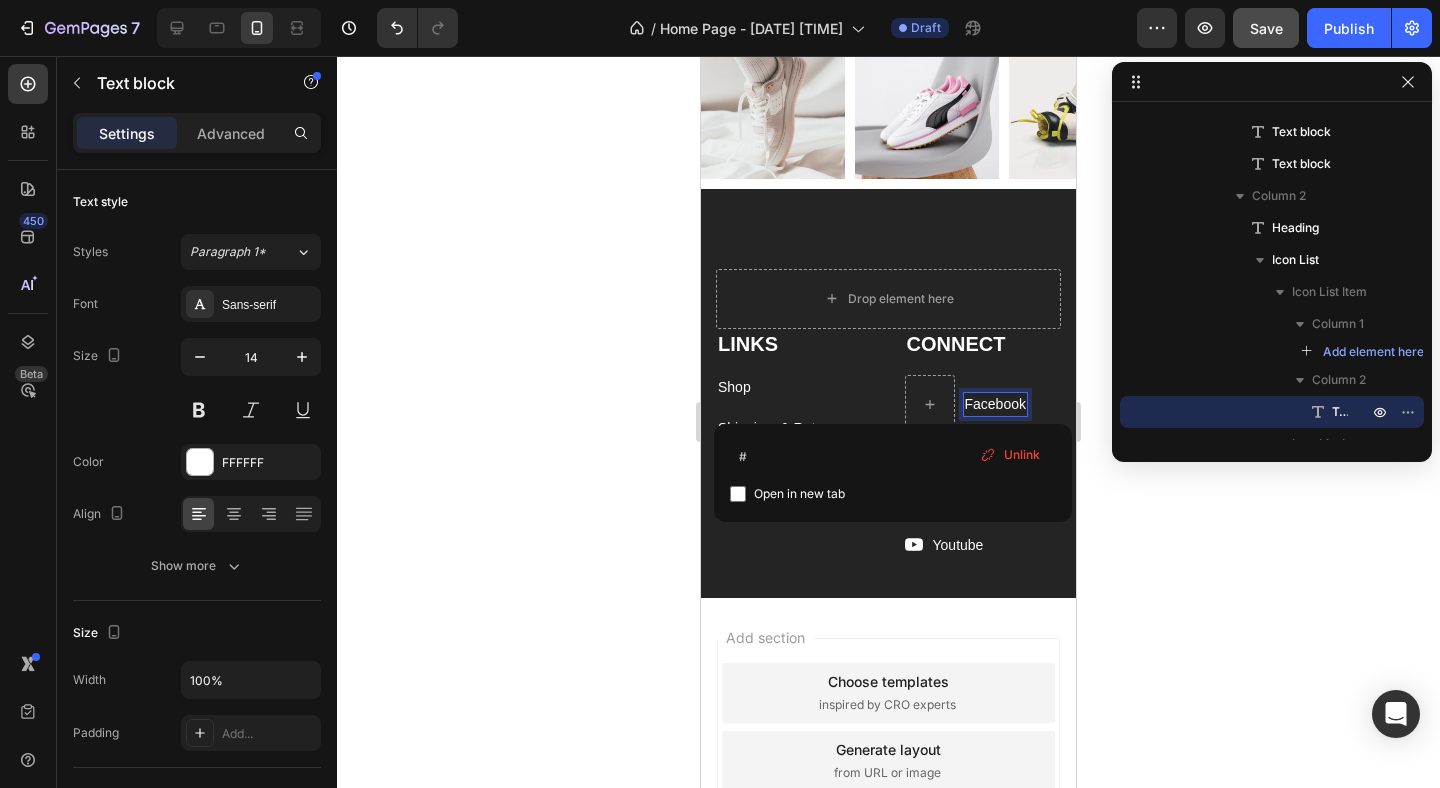 click on "Facebook" at bounding box center [995, 404] 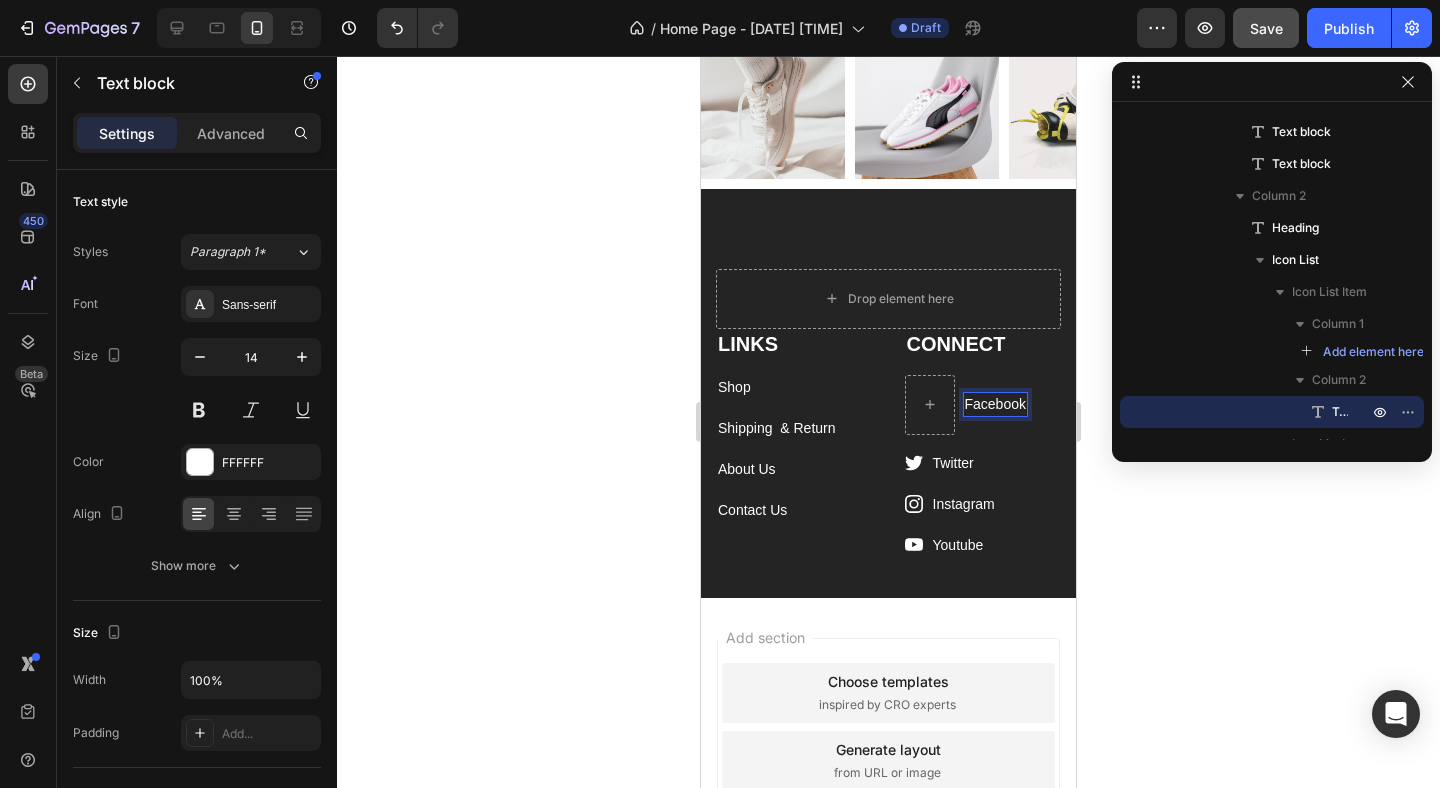 click on "Facebook" at bounding box center [995, 404] 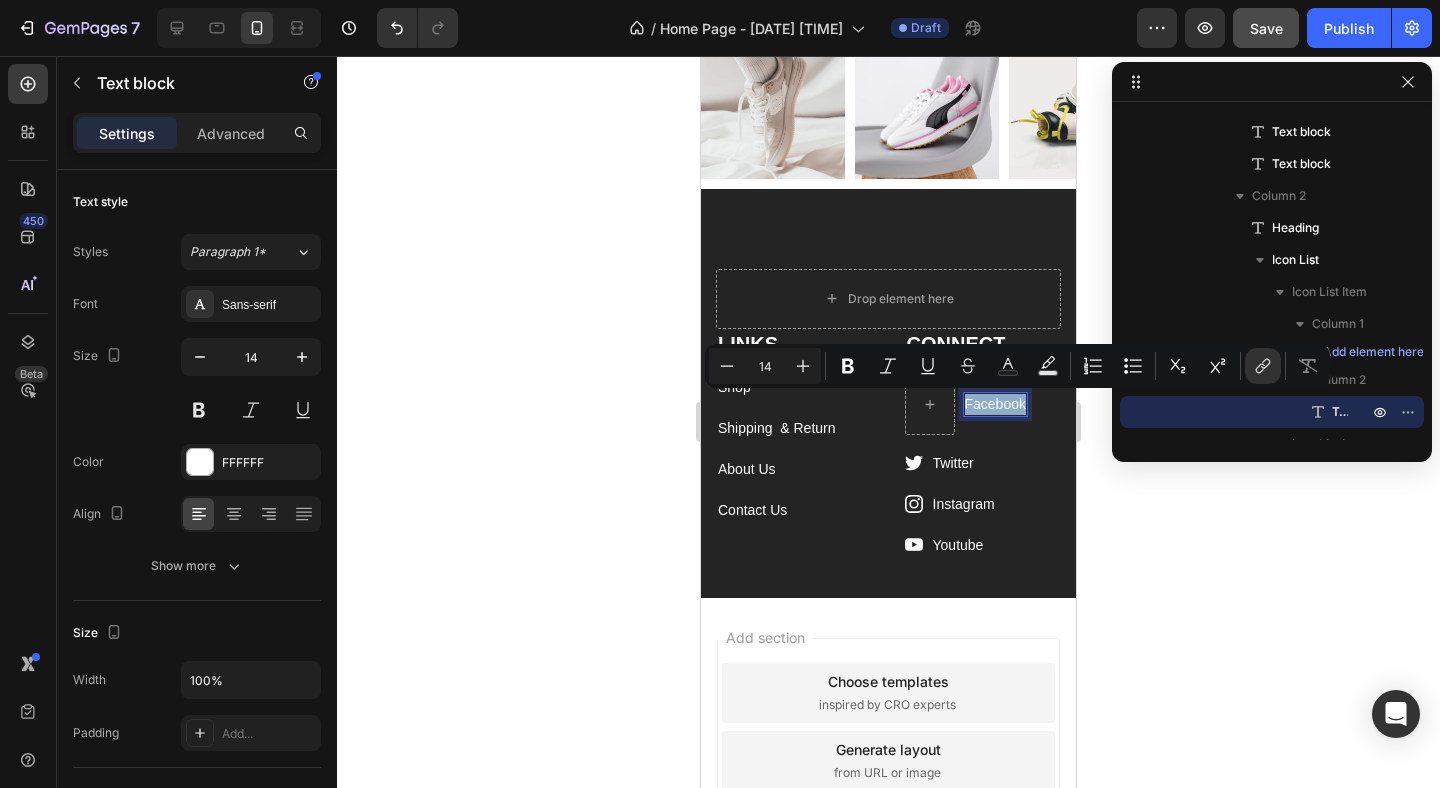 click on "Facebook" at bounding box center (995, 404) 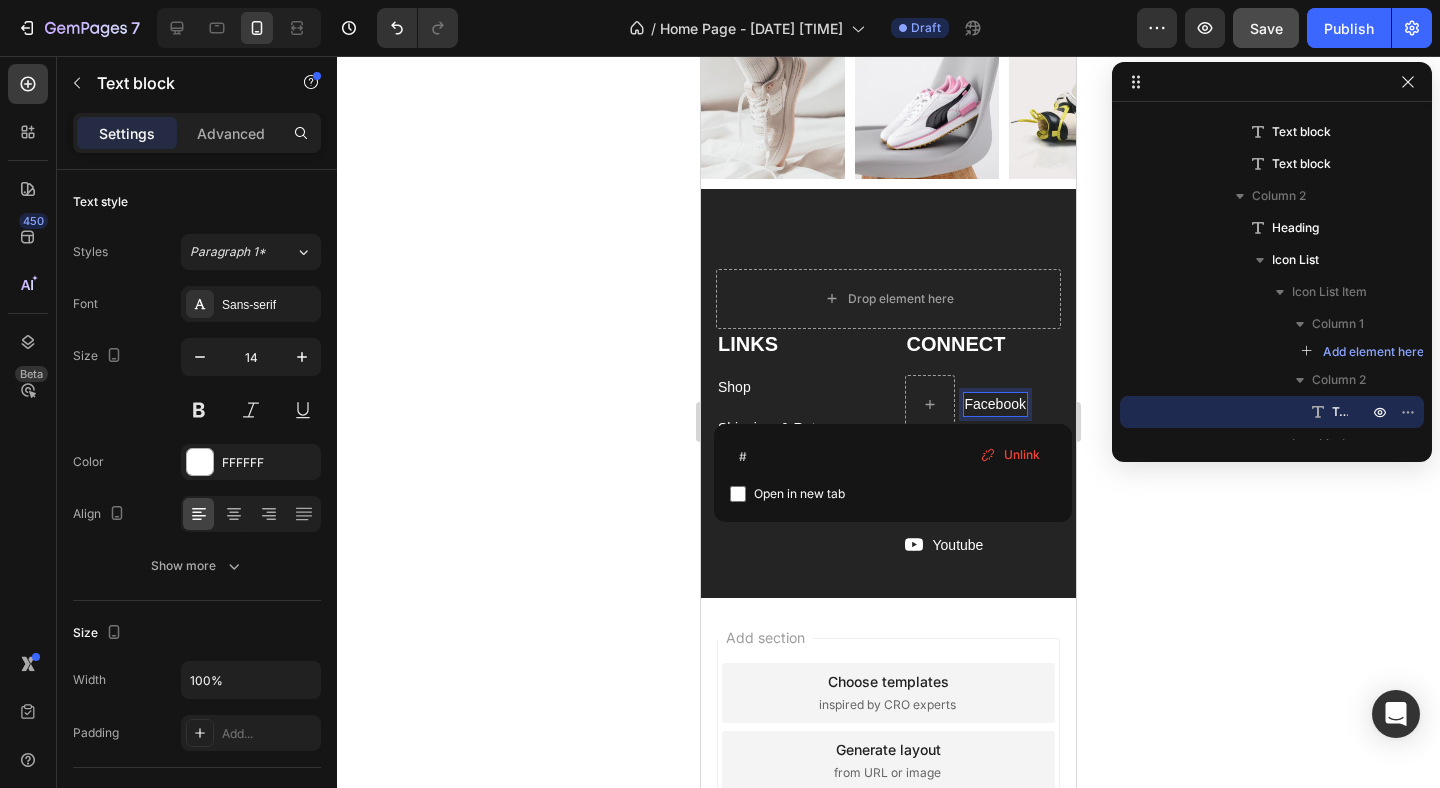 click on "Unlink" at bounding box center [1022, 455] 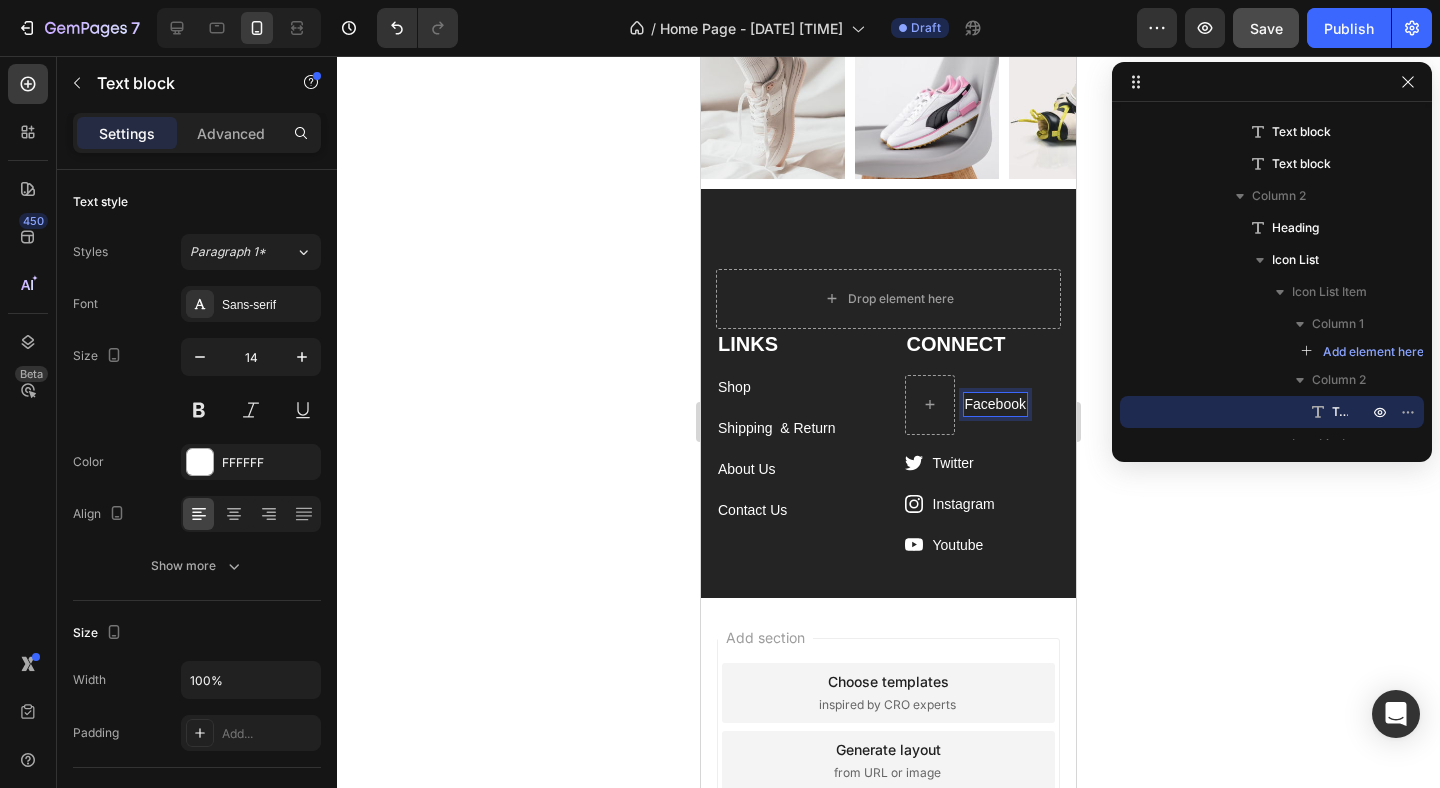 click on "Facebook" at bounding box center [995, 404] 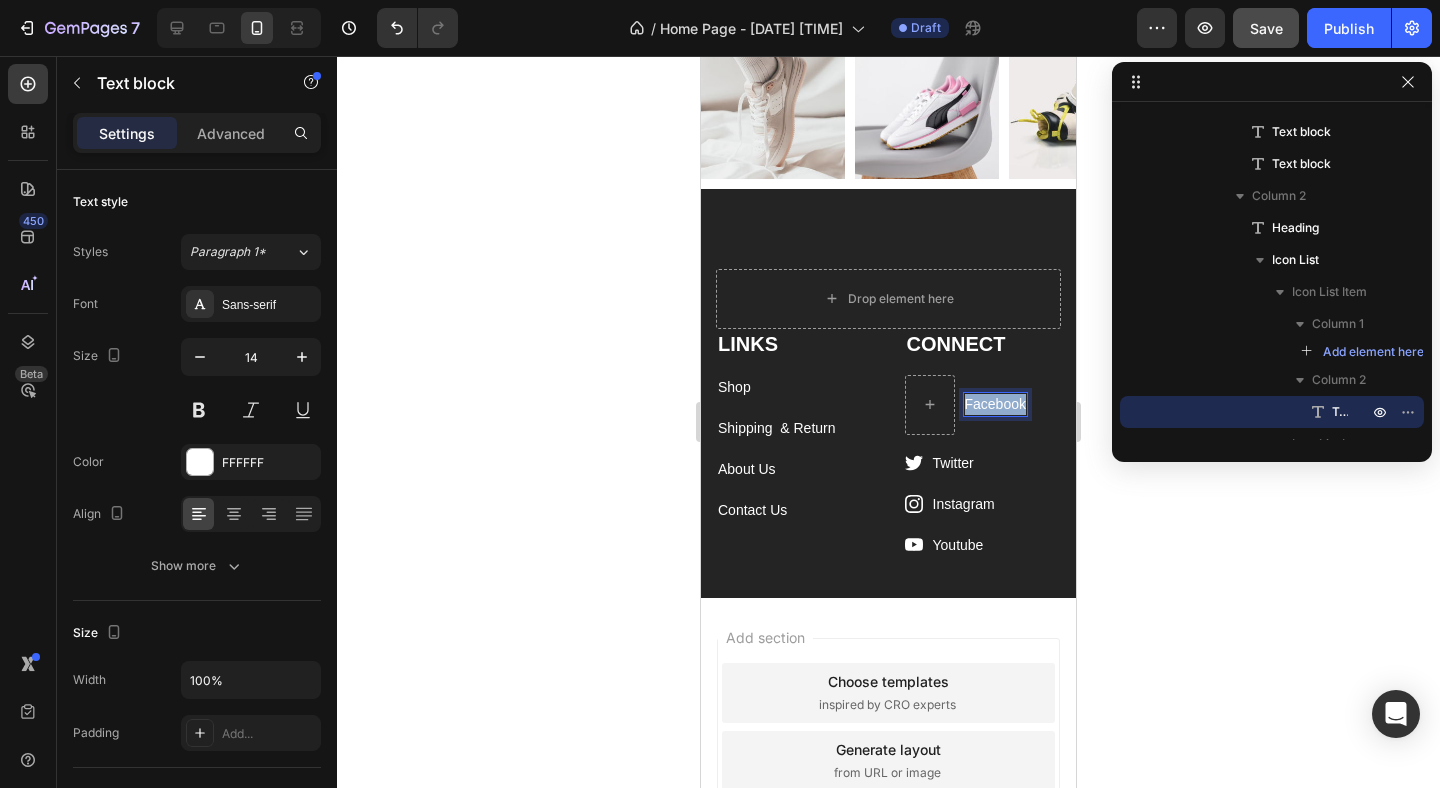 click on "Facebook" at bounding box center (995, 404) 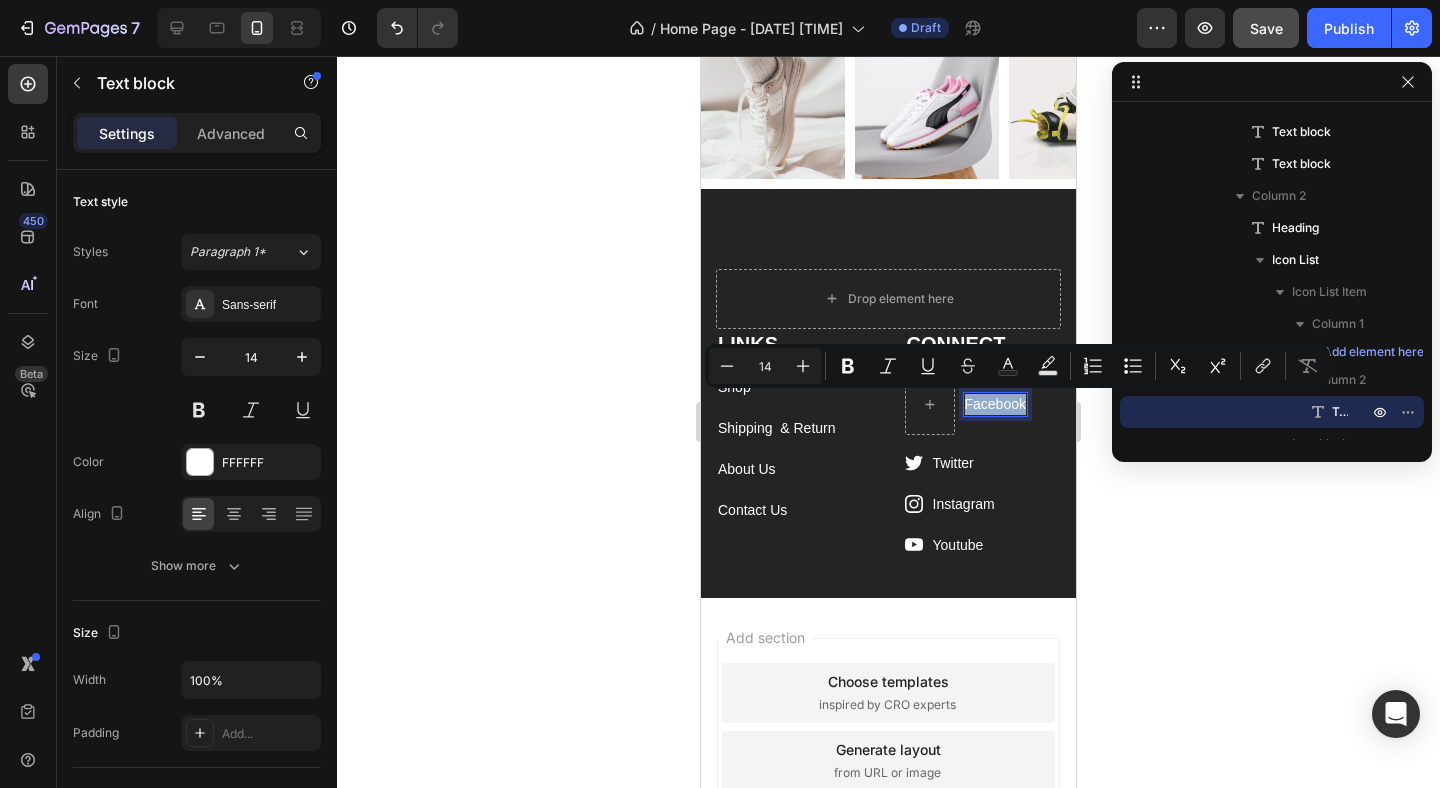 click on "Facebook" at bounding box center (995, 404) 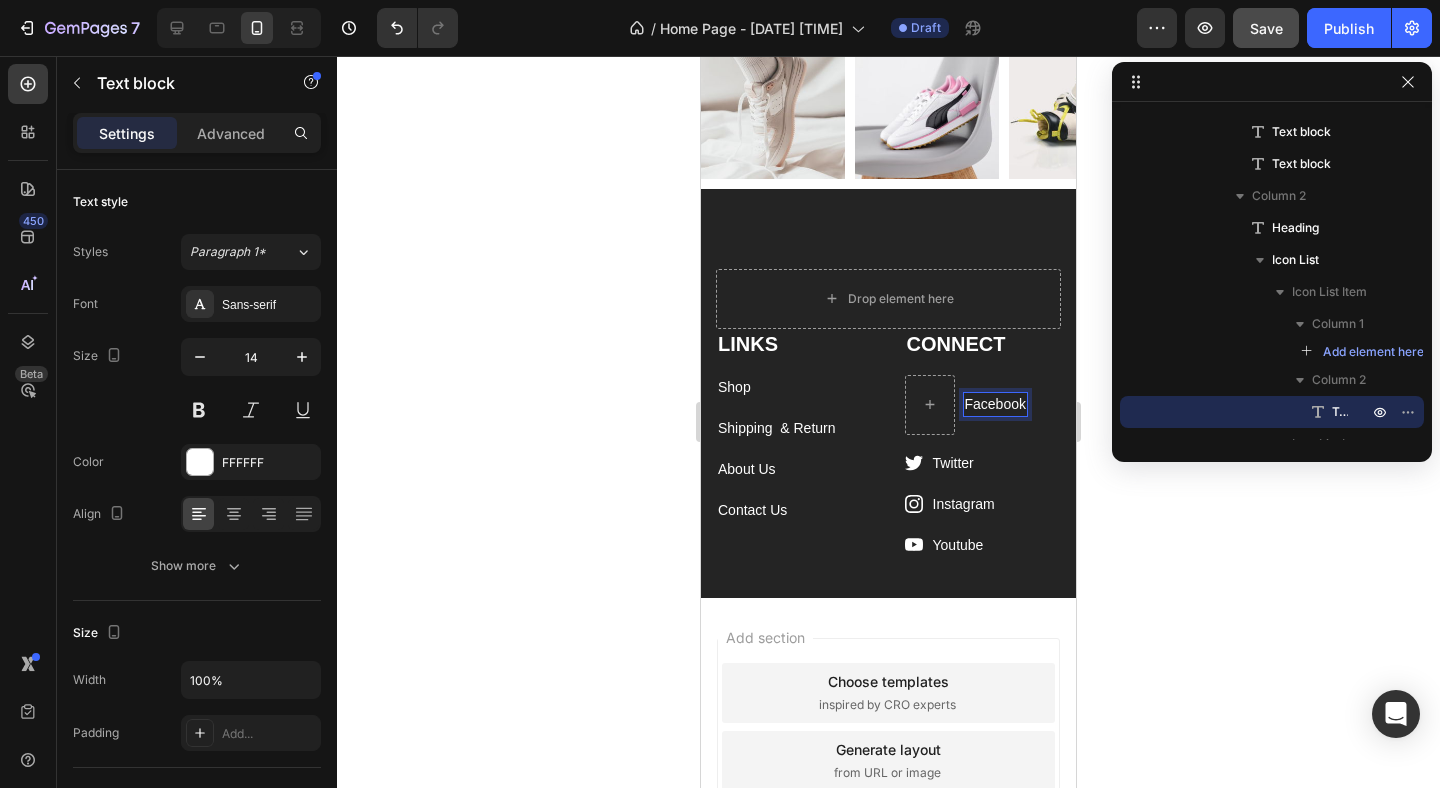 click on "Facebook" at bounding box center [995, 404] 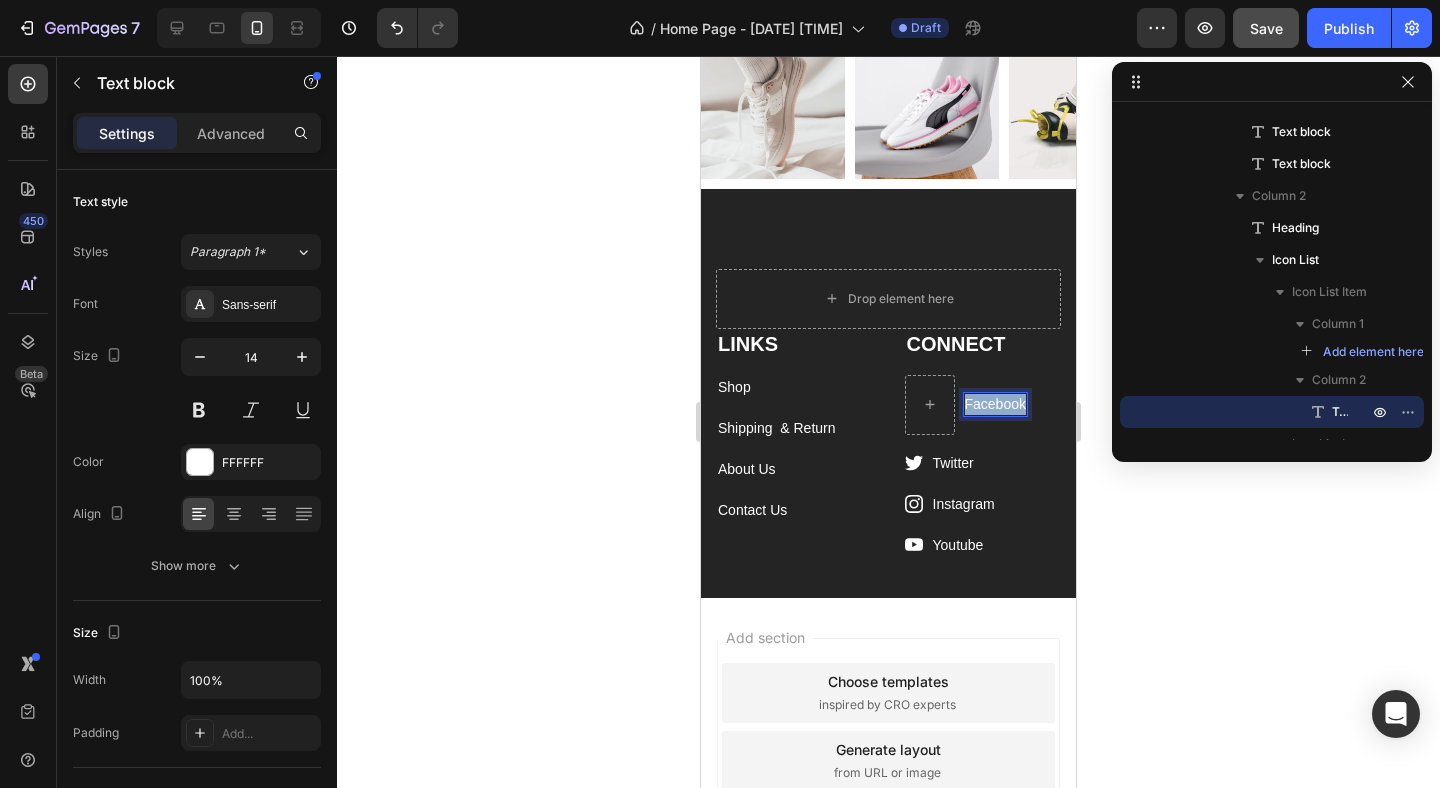 click on "Facebook" at bounding box center [995, 404] 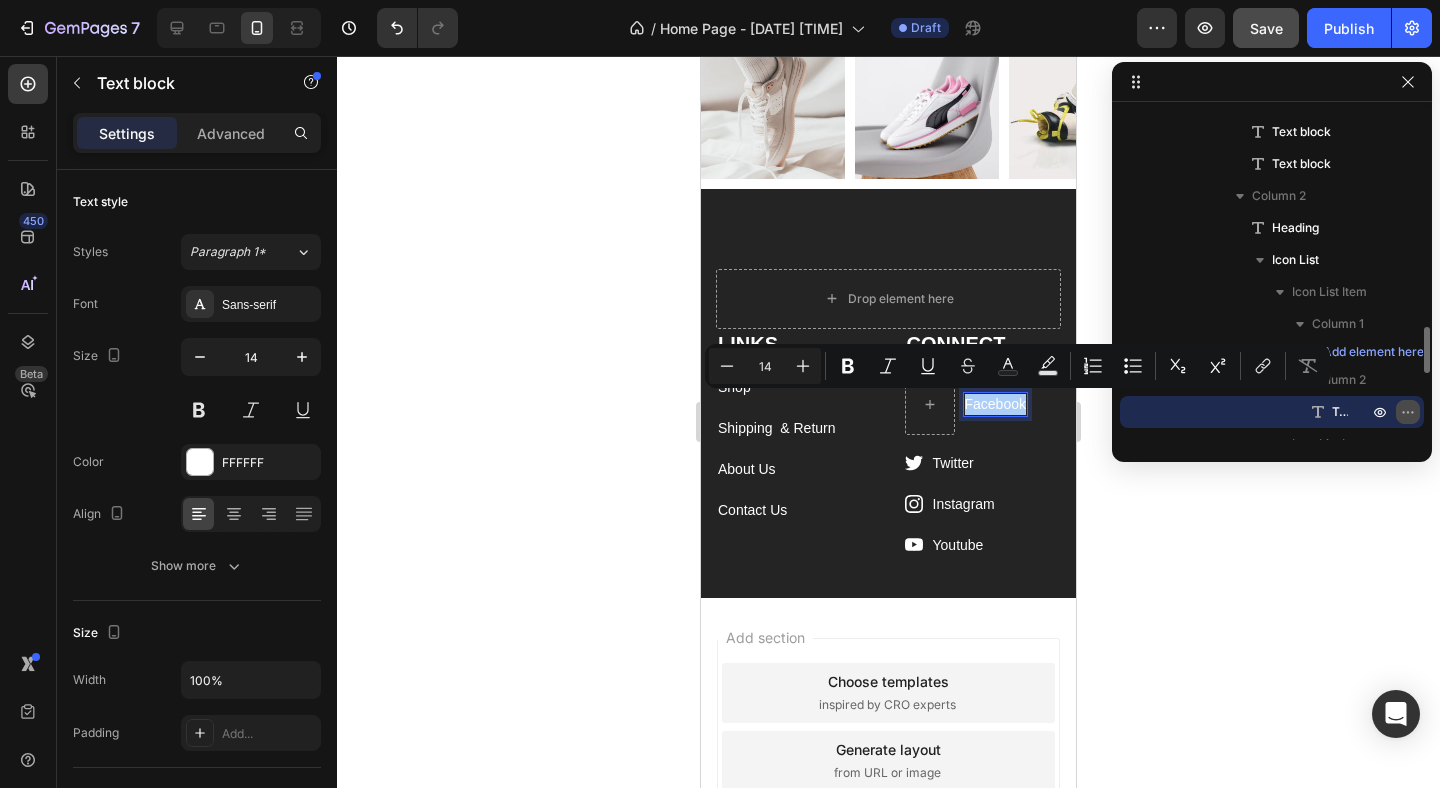 click 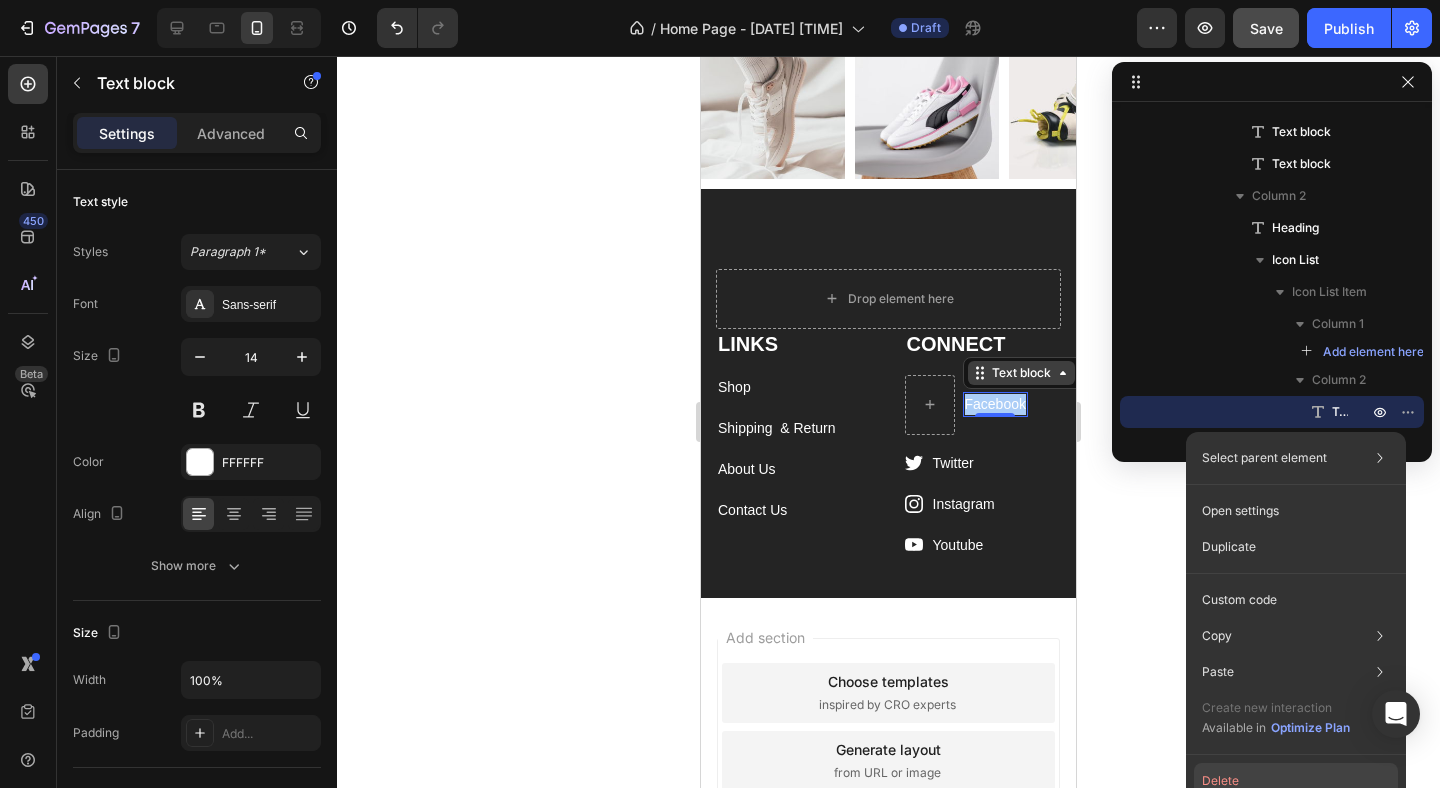 click on "Delete" 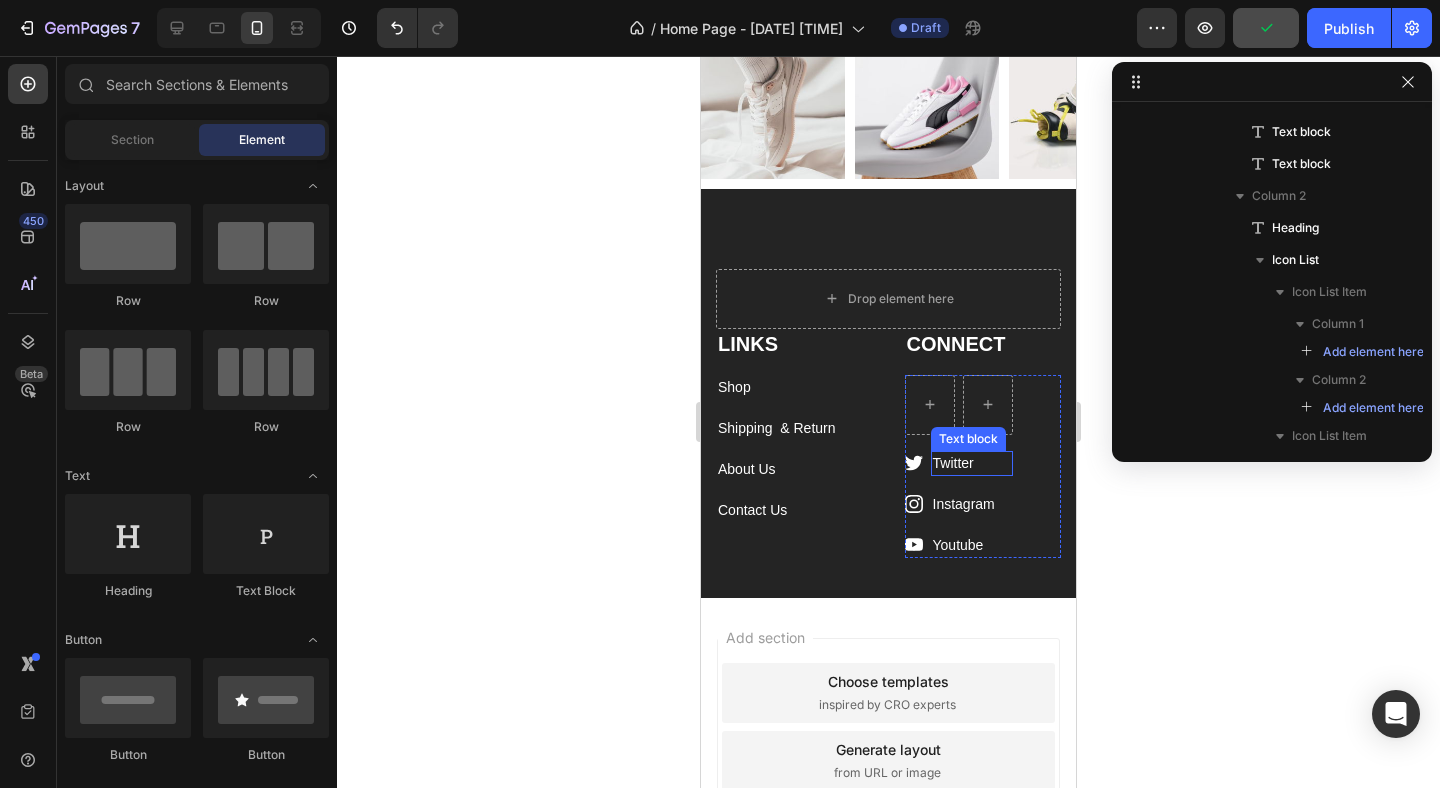 click on "Twitter" at bounding box center [972, 463] 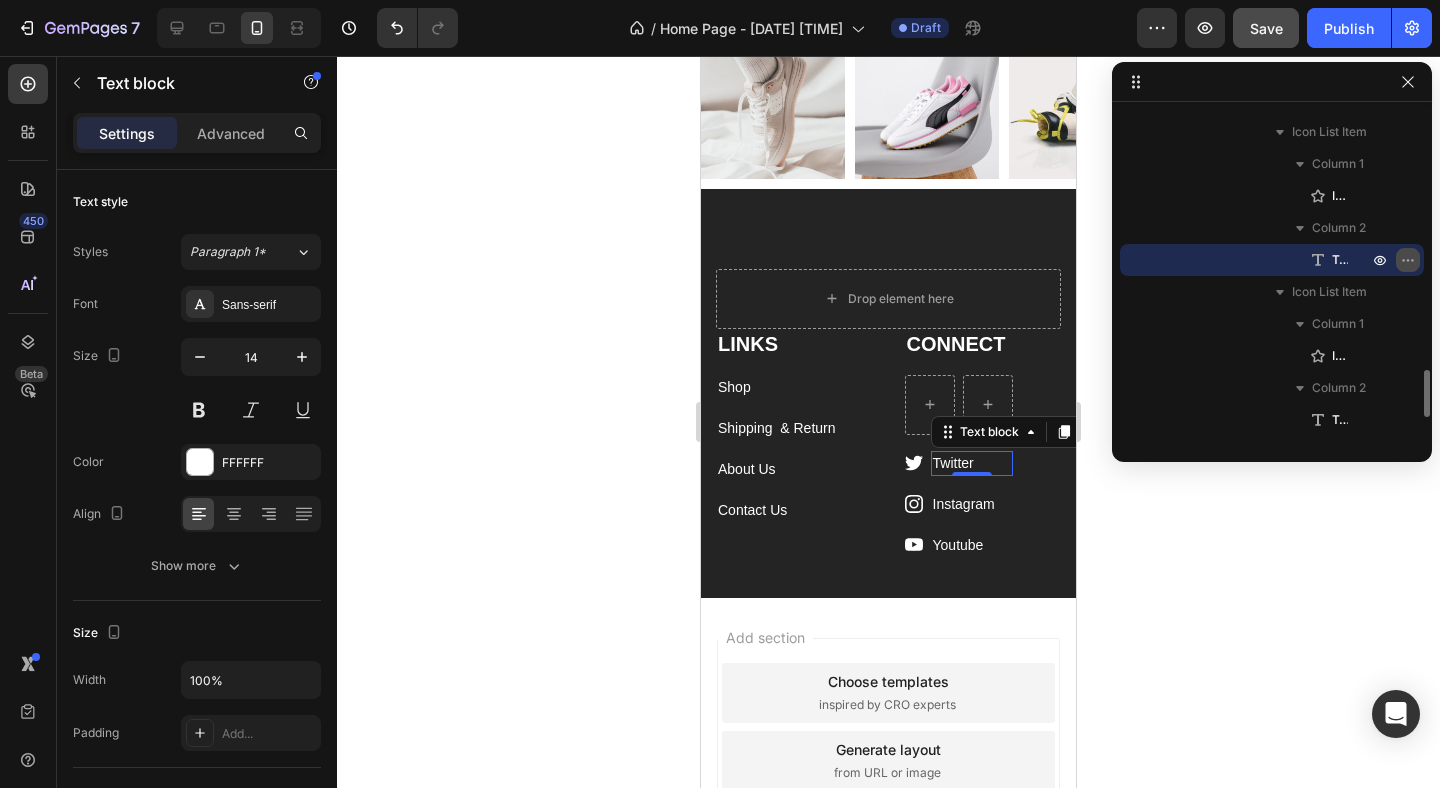 click 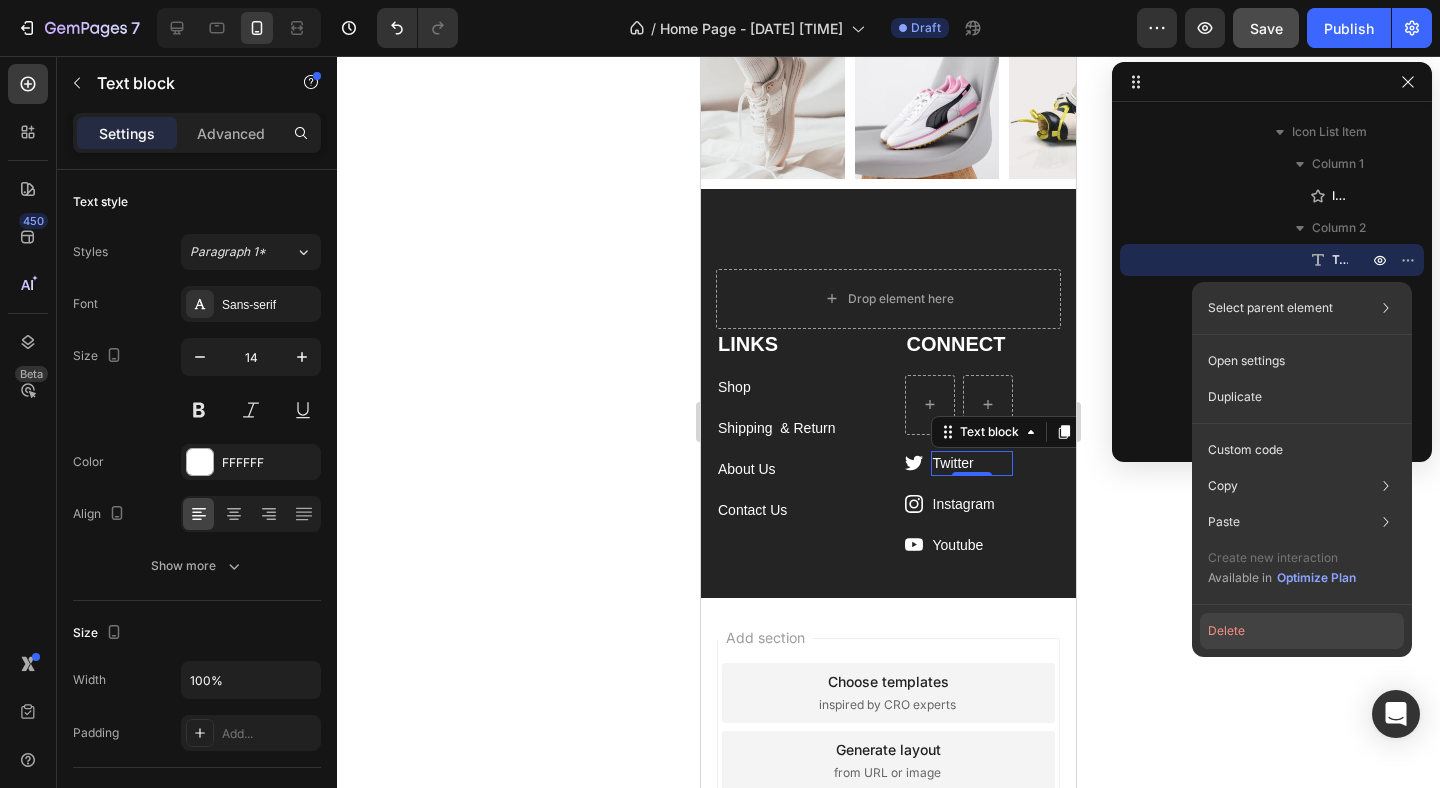 click on "Delete" 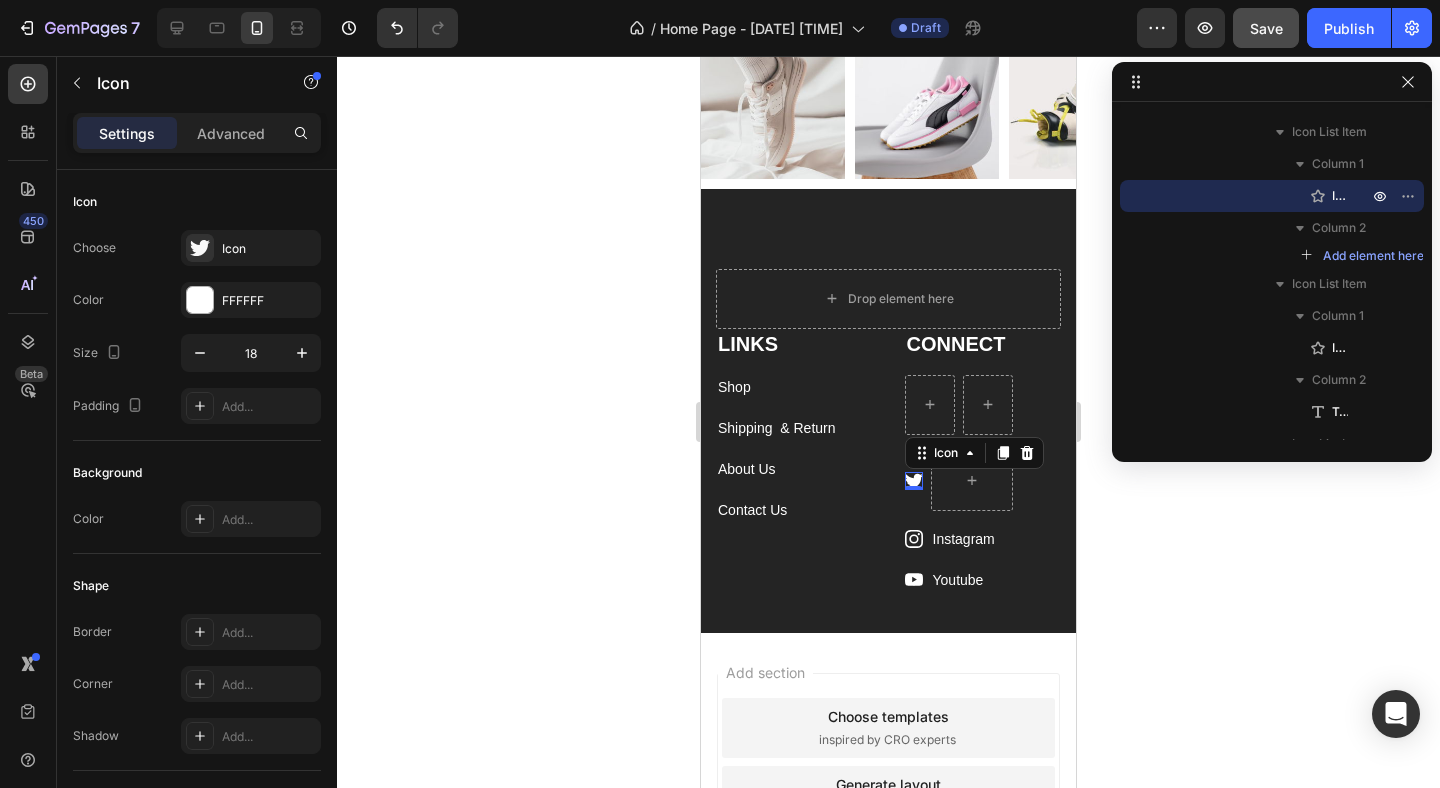 click on "Icon   0" at bounding box center (914, 481) 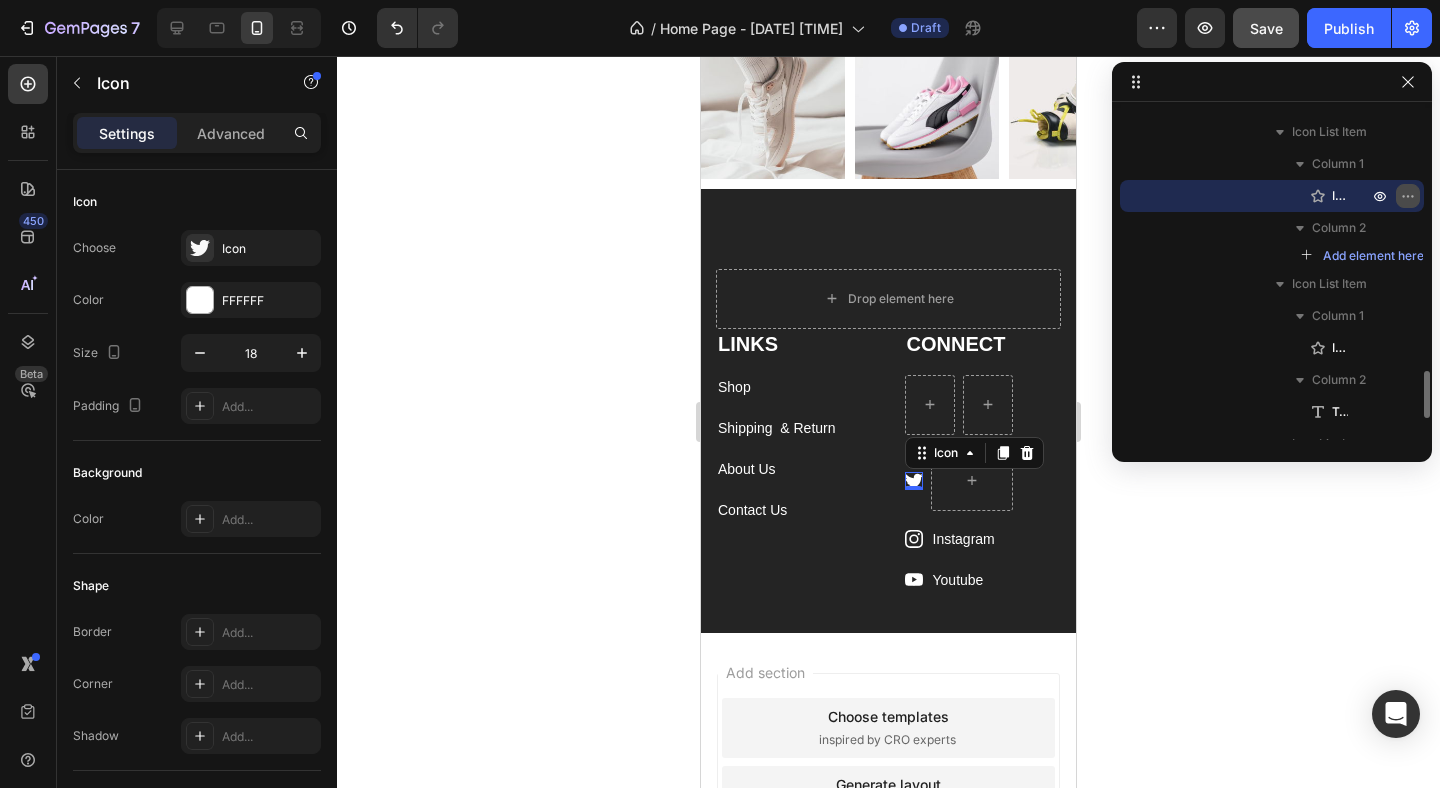 click 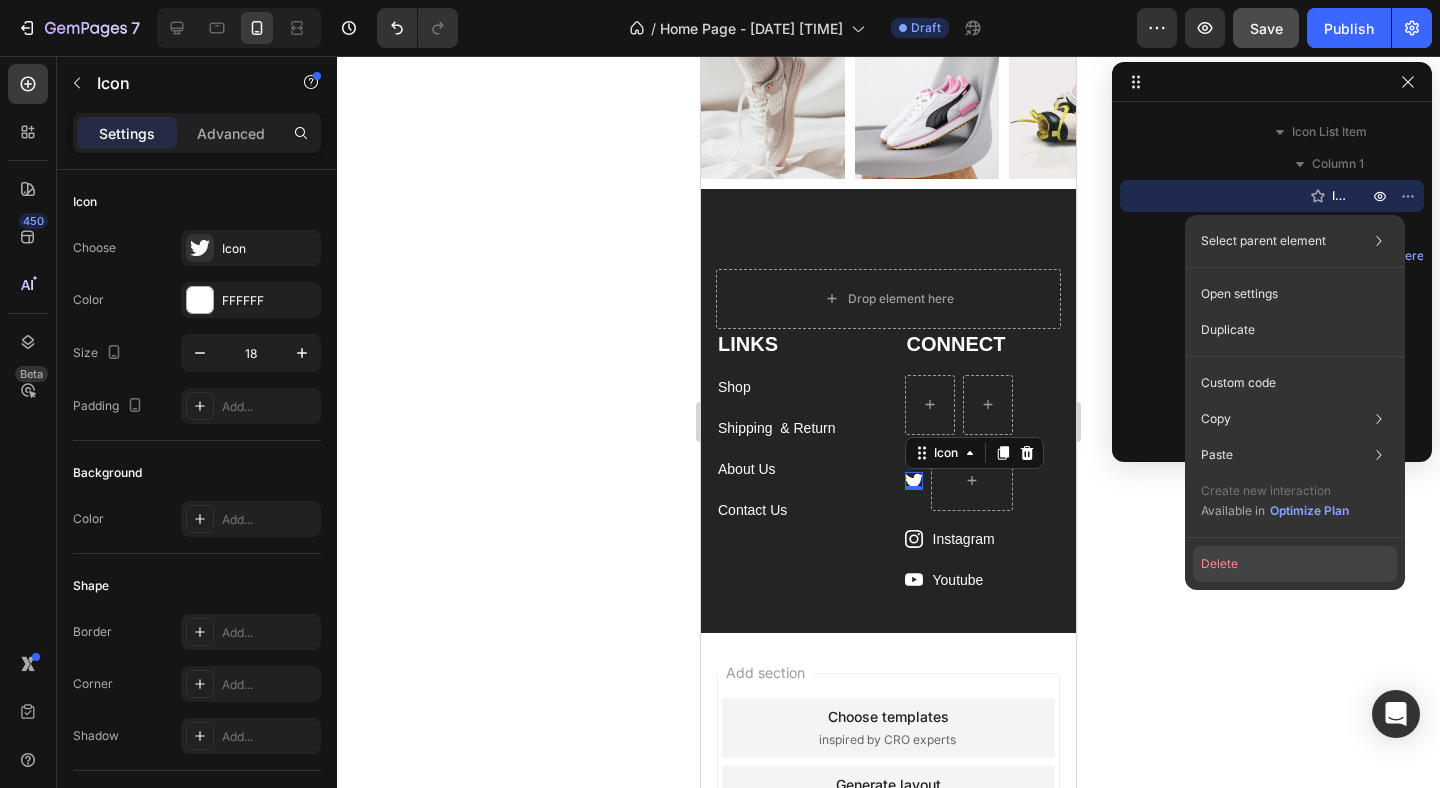 click on "Delete" 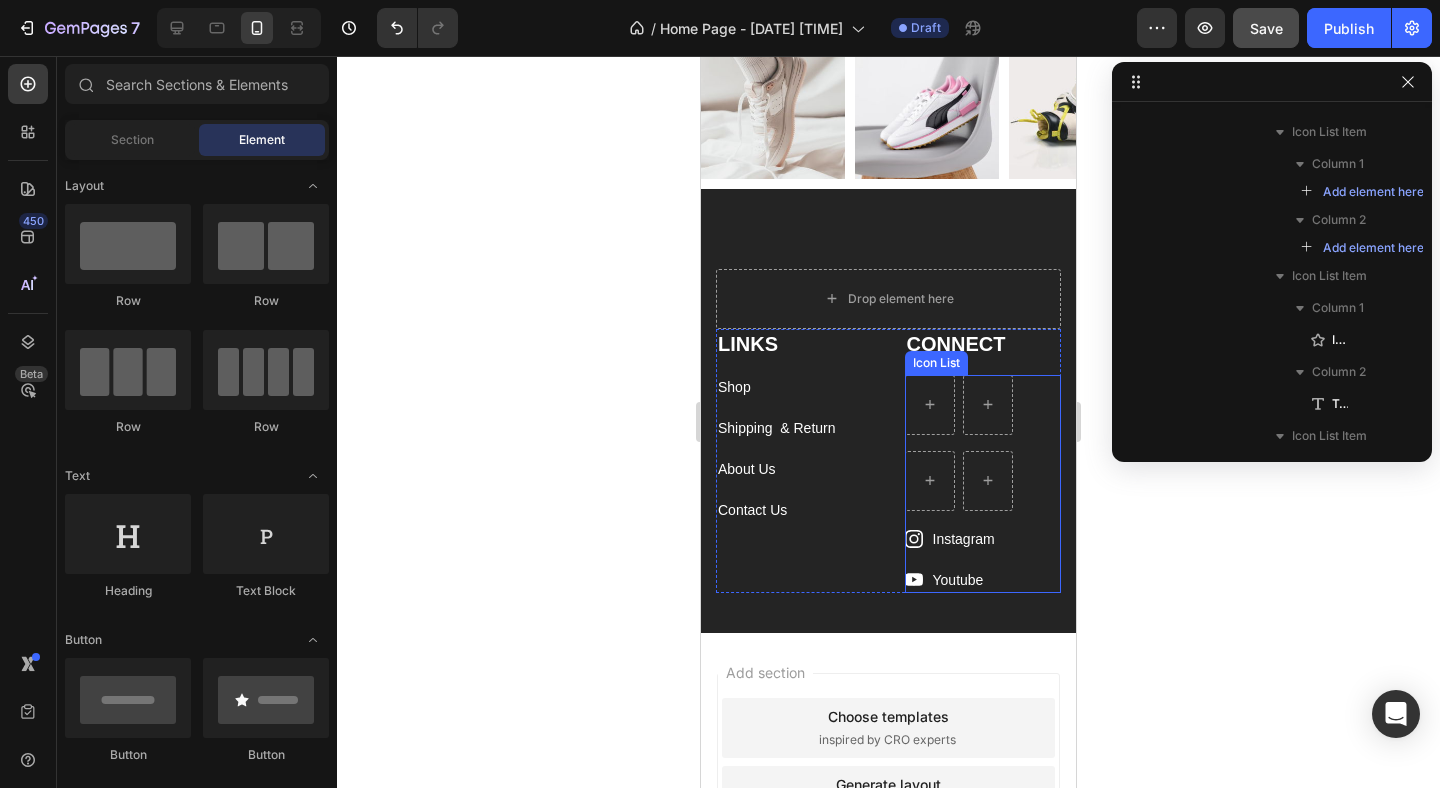 click on "Icon Youtube Text block" at bounding box center [959, 580] 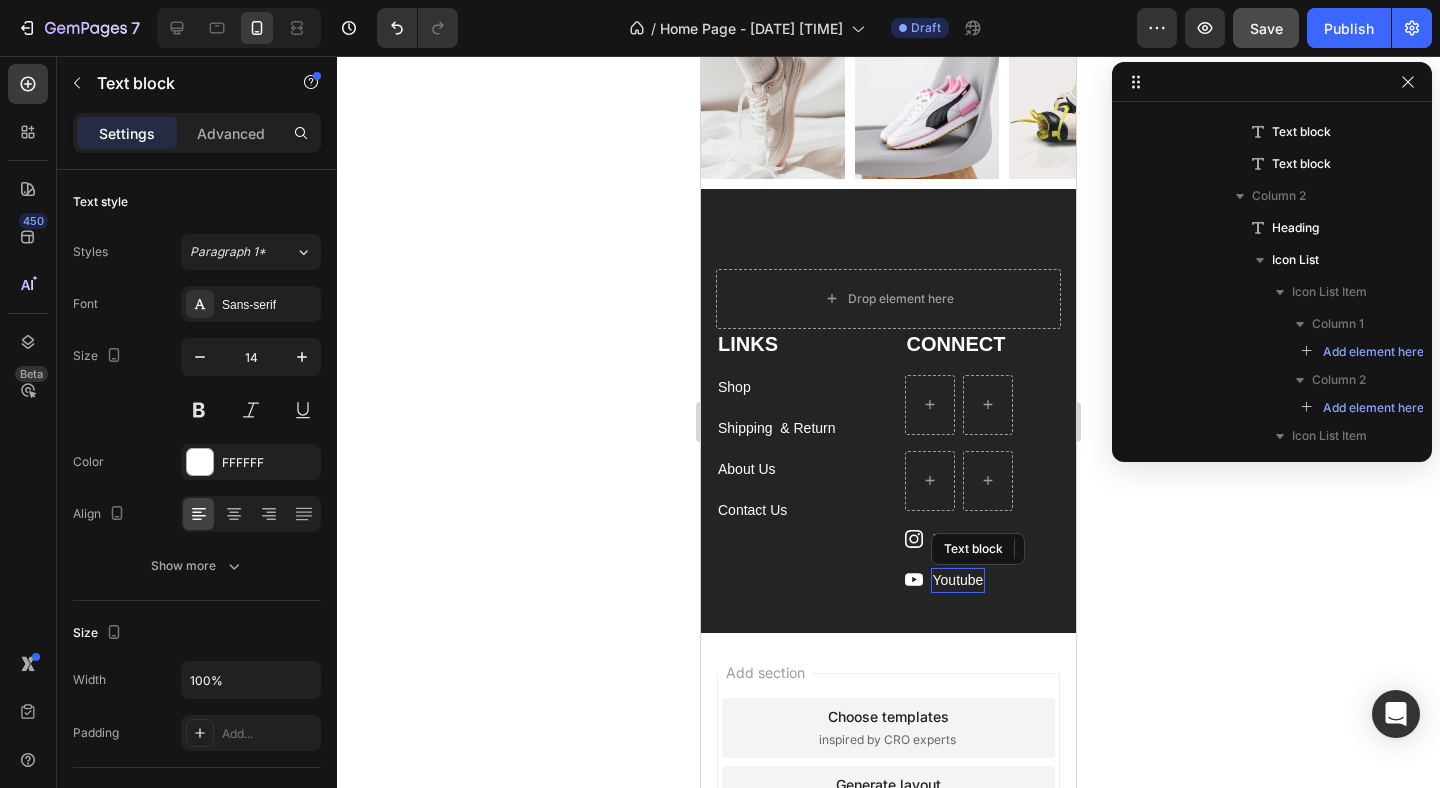 click on "Youtube" at bounding box center [958, 580] 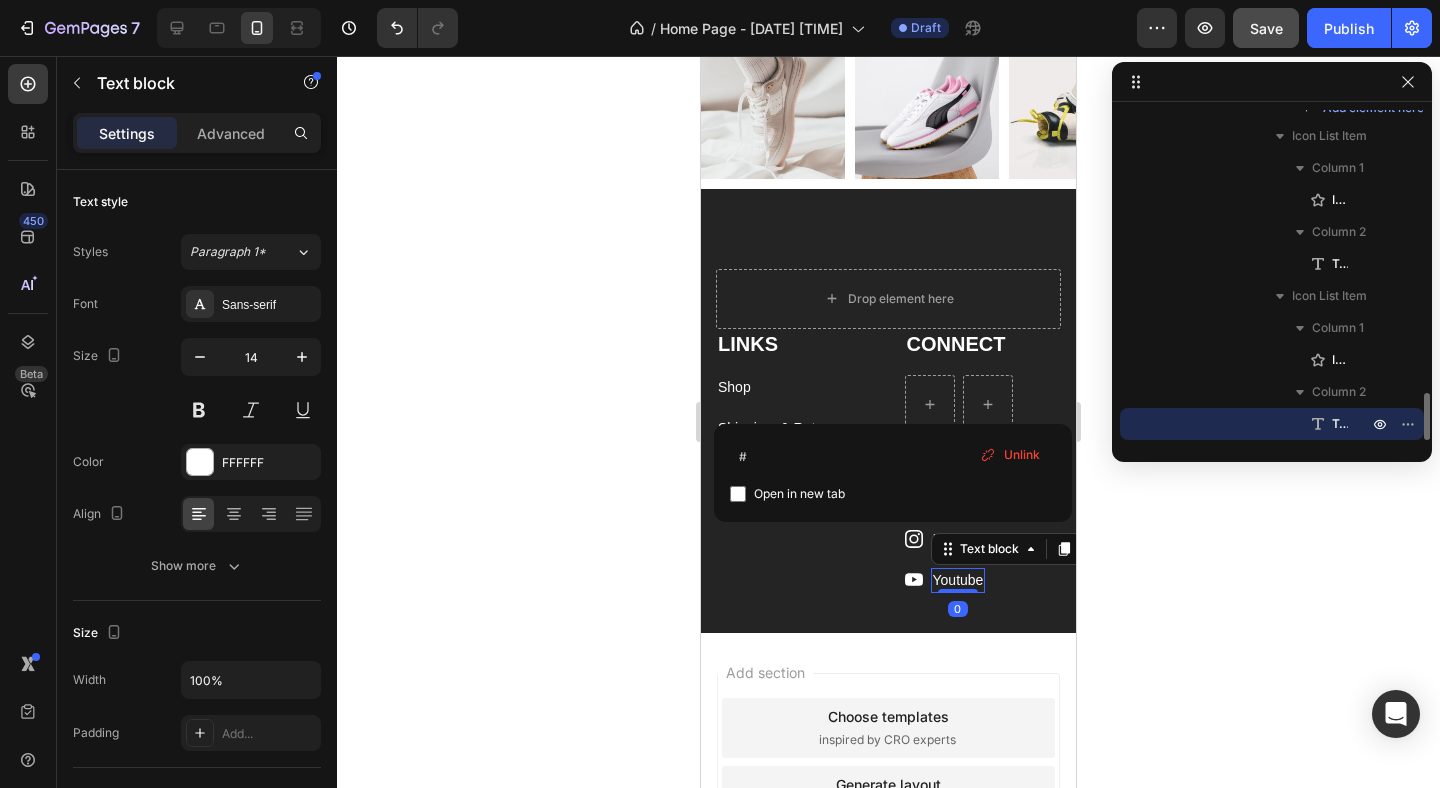 click on "Youtube" at bounding box center (958, 580) 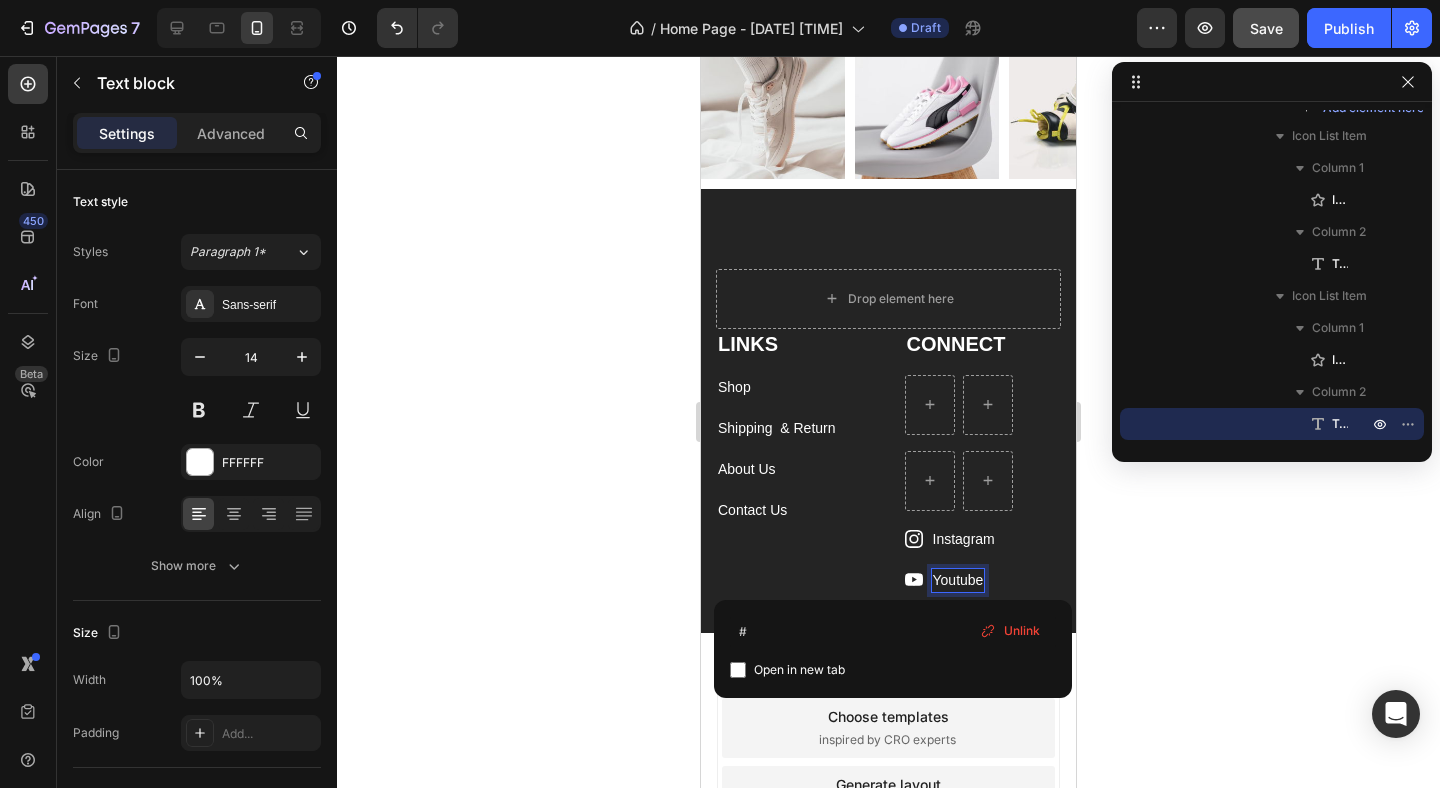 click on "Youtube" at bounding box center (958, 580) 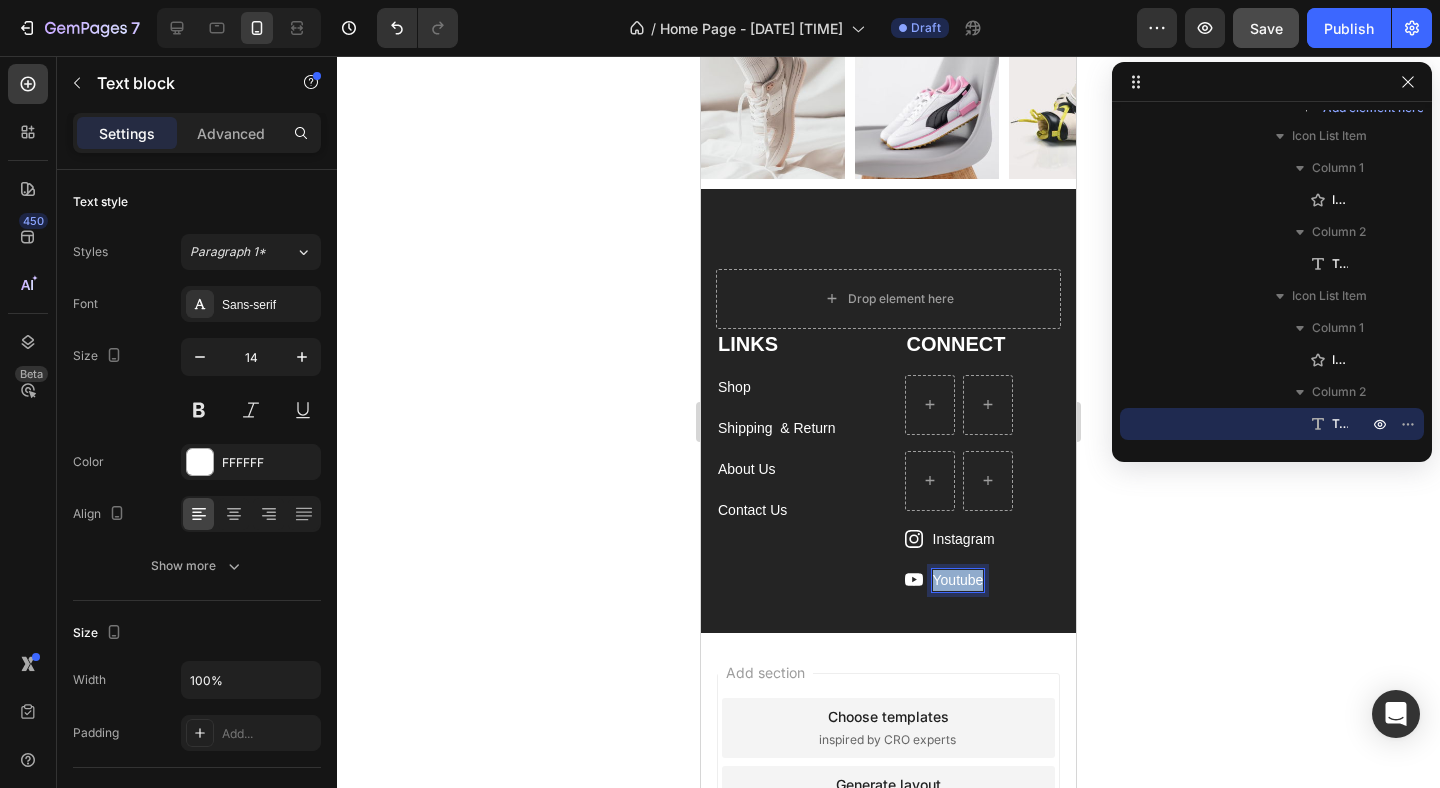 click on "Youtube" at bounding box center (958, 580) 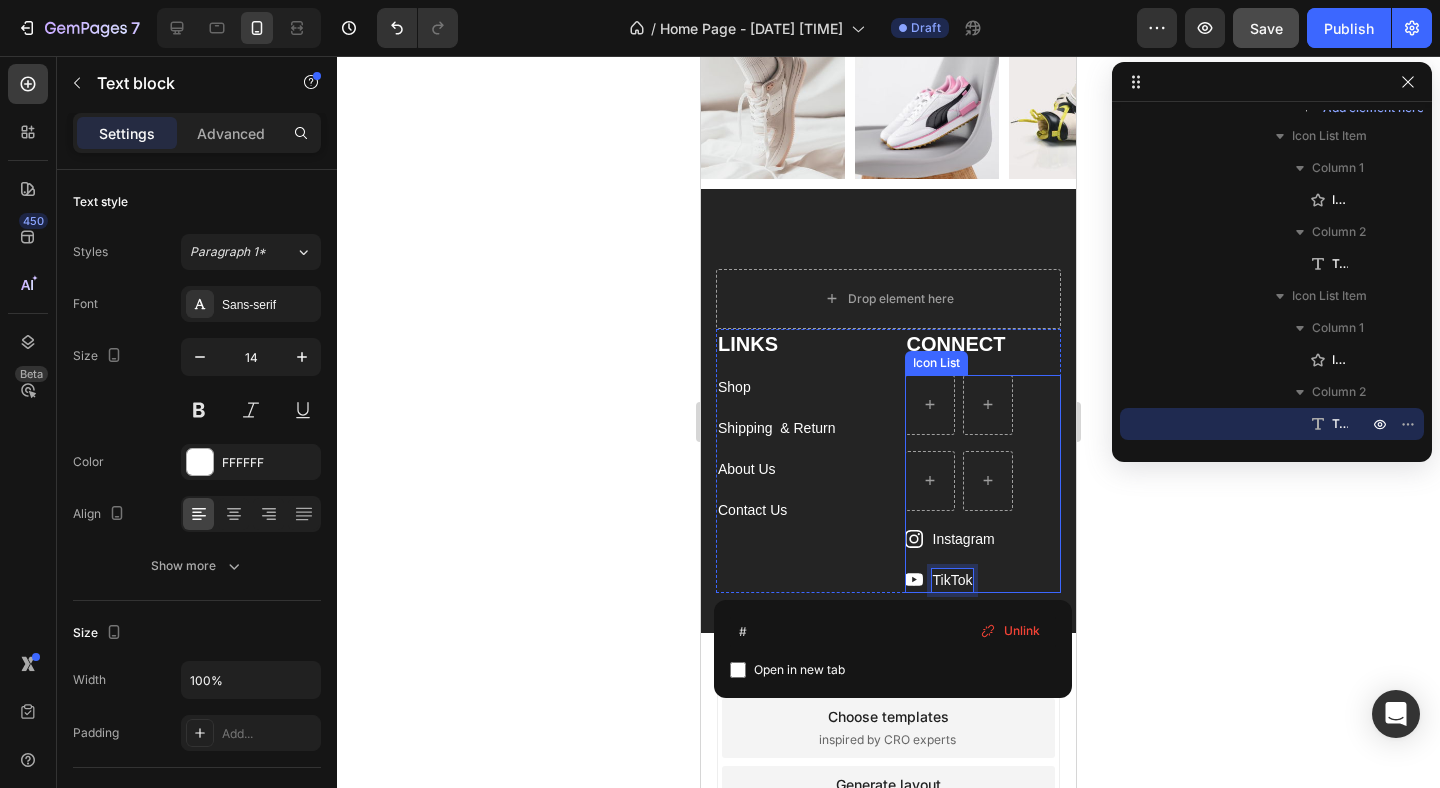 click on "Icon TikTok Text block   0" at bounding box center [959, 580] 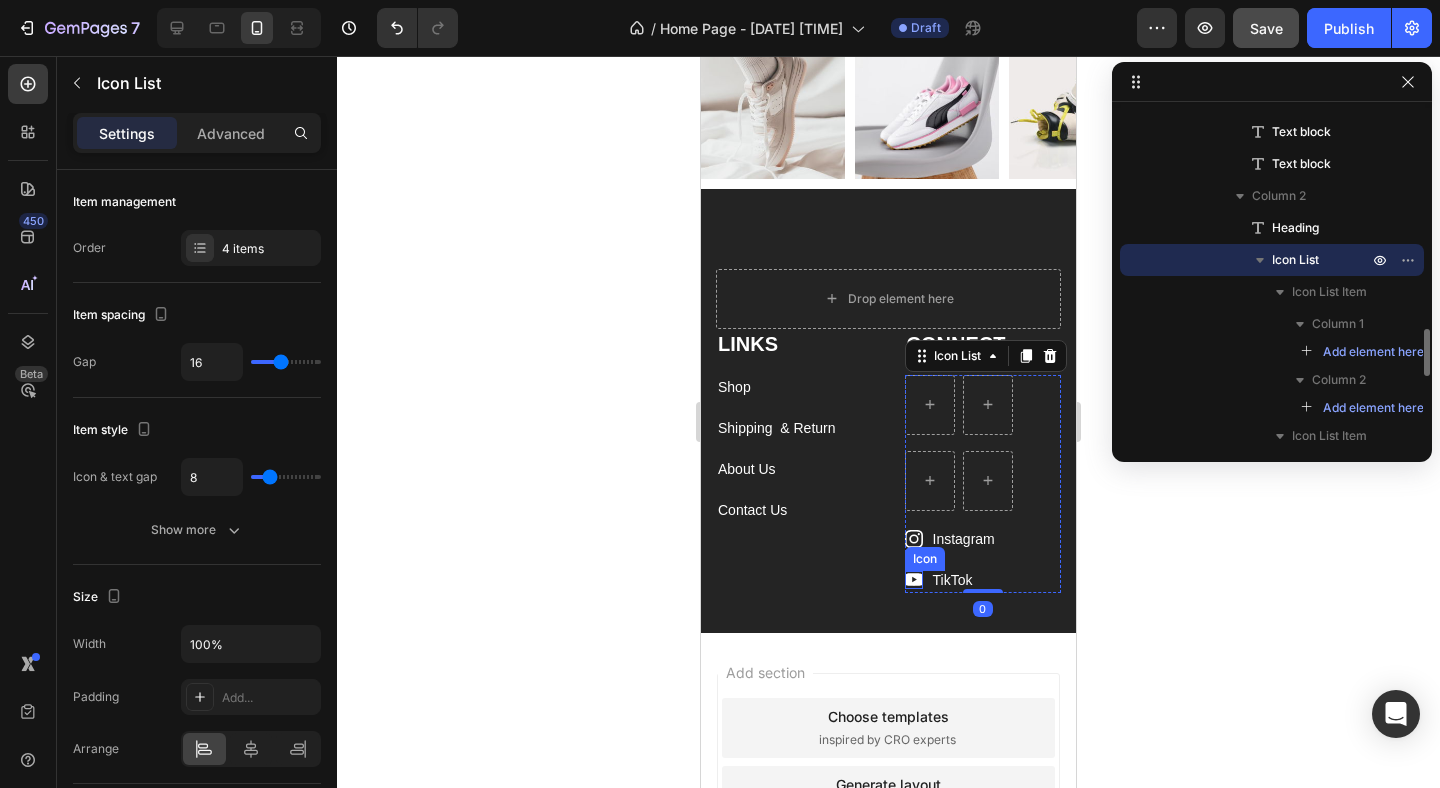 click on "Icon" at bounding box center (914, 580) 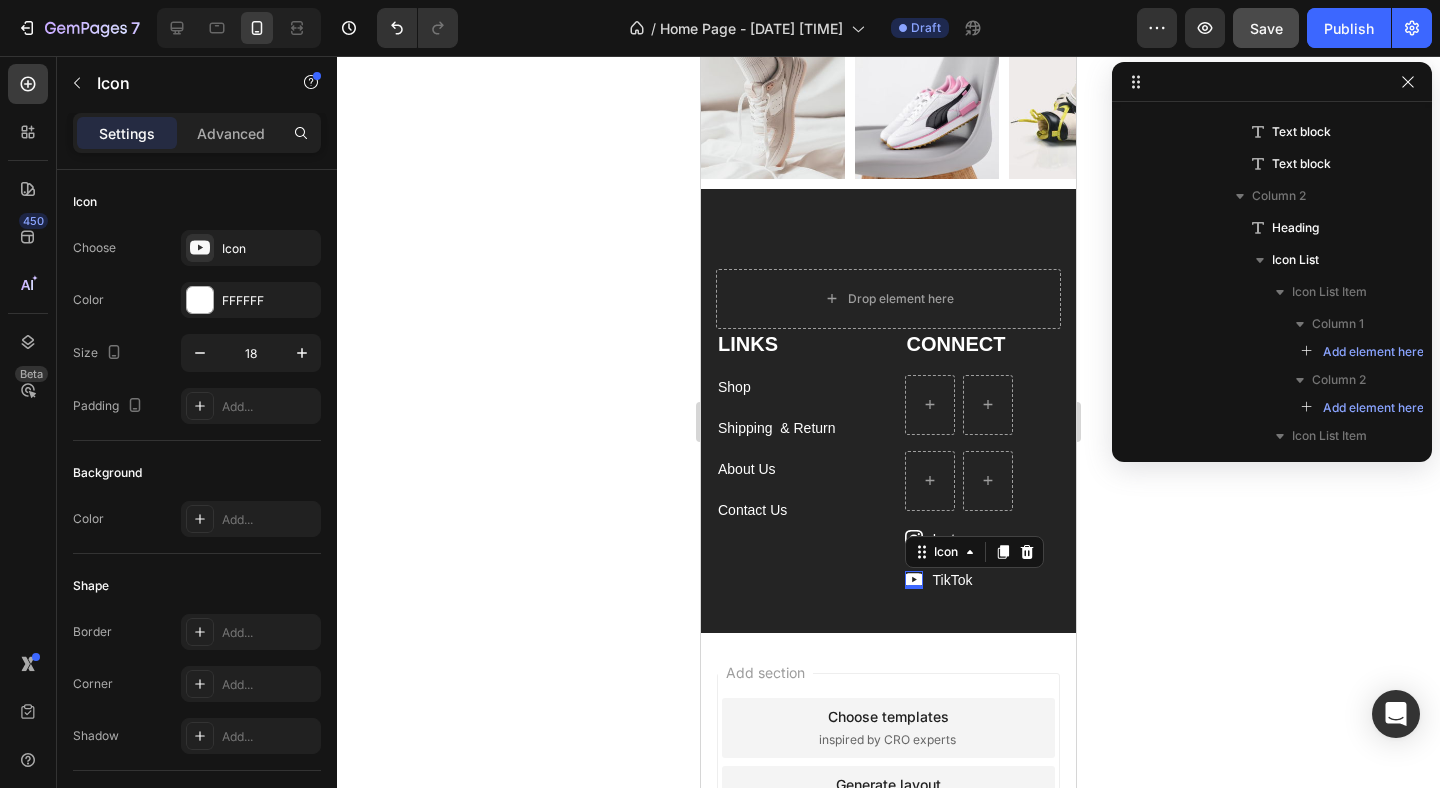 scroll, scrollTop: 1966, scrollLeft: 0, axis: vertical 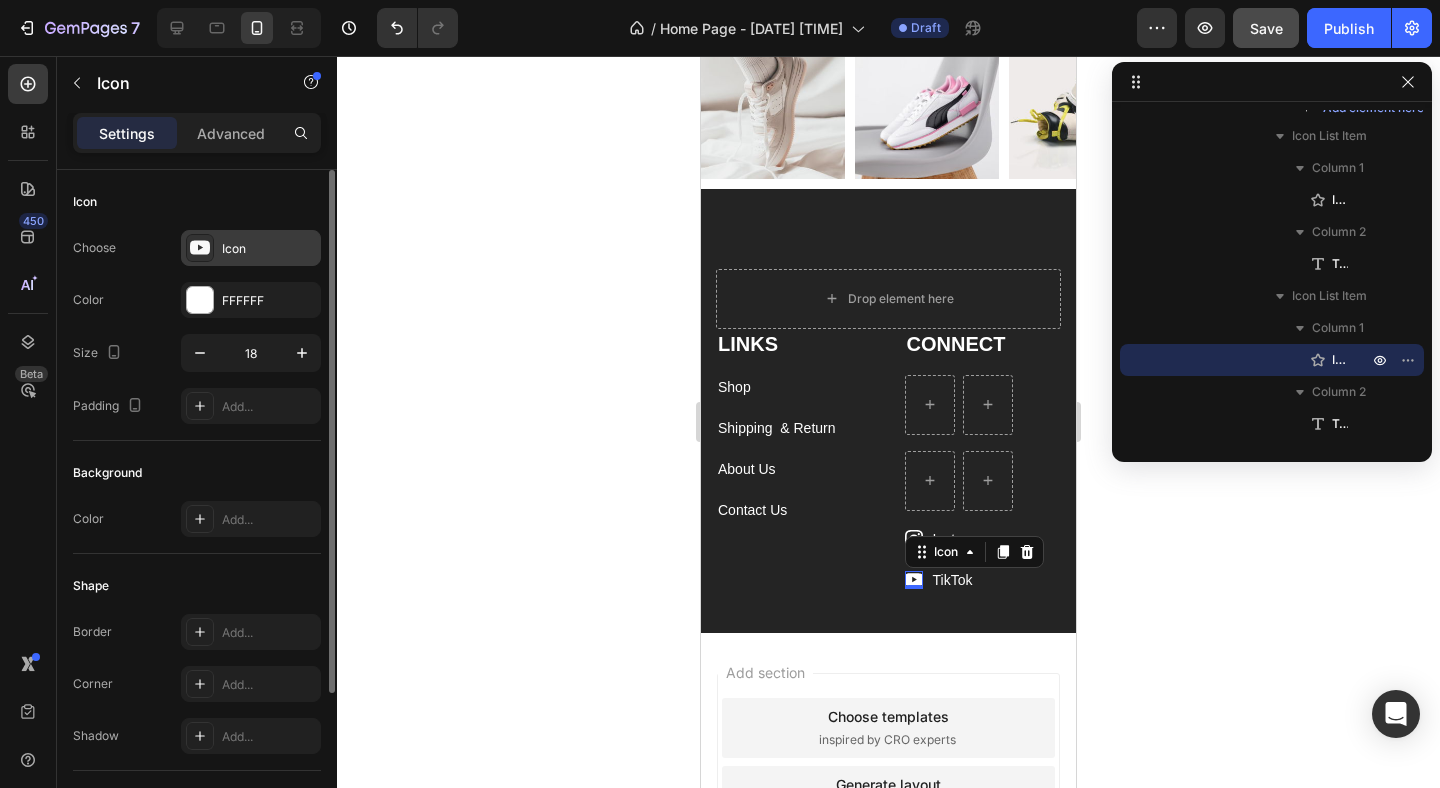 click at bounding box center (200, 248) 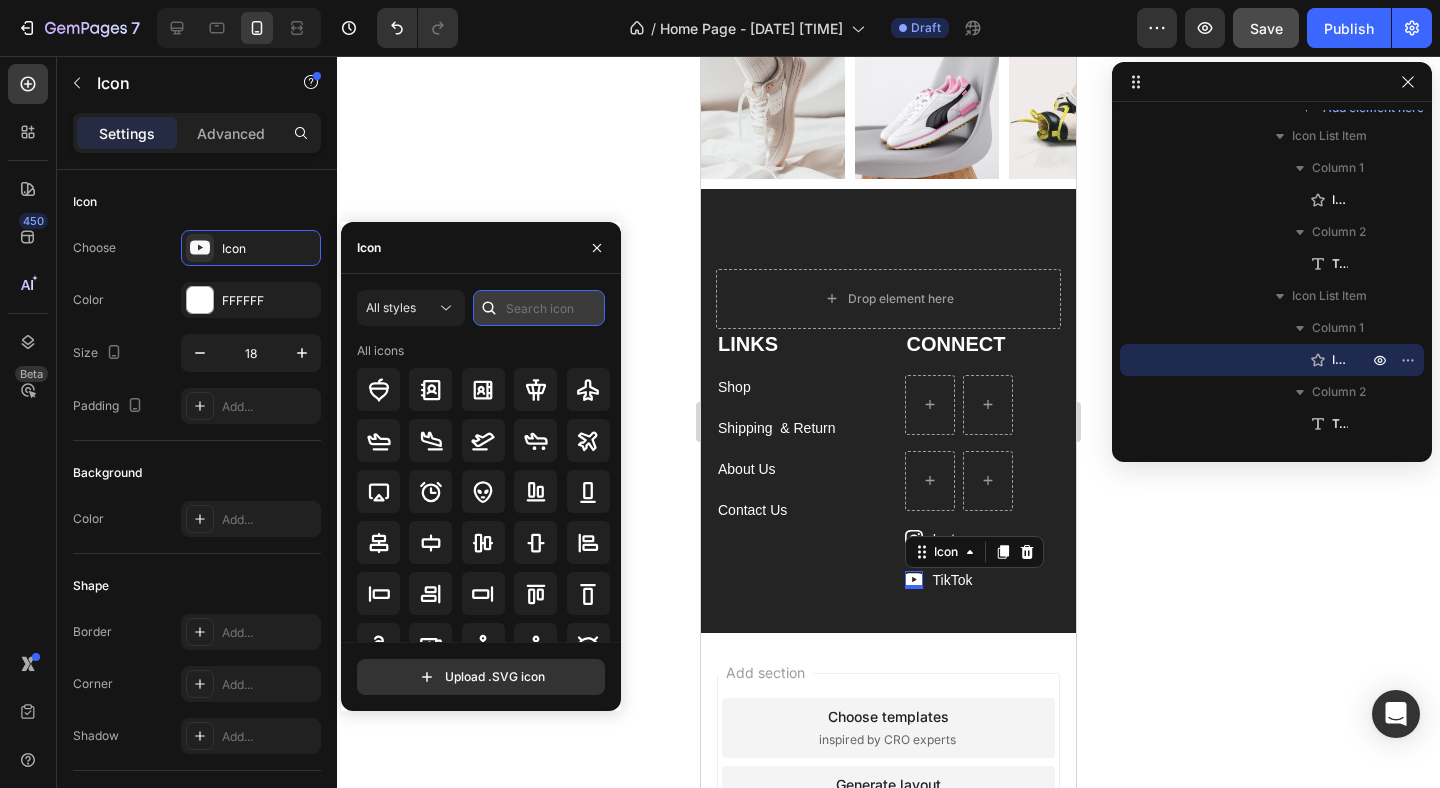 click at bounding box center [539, 308] 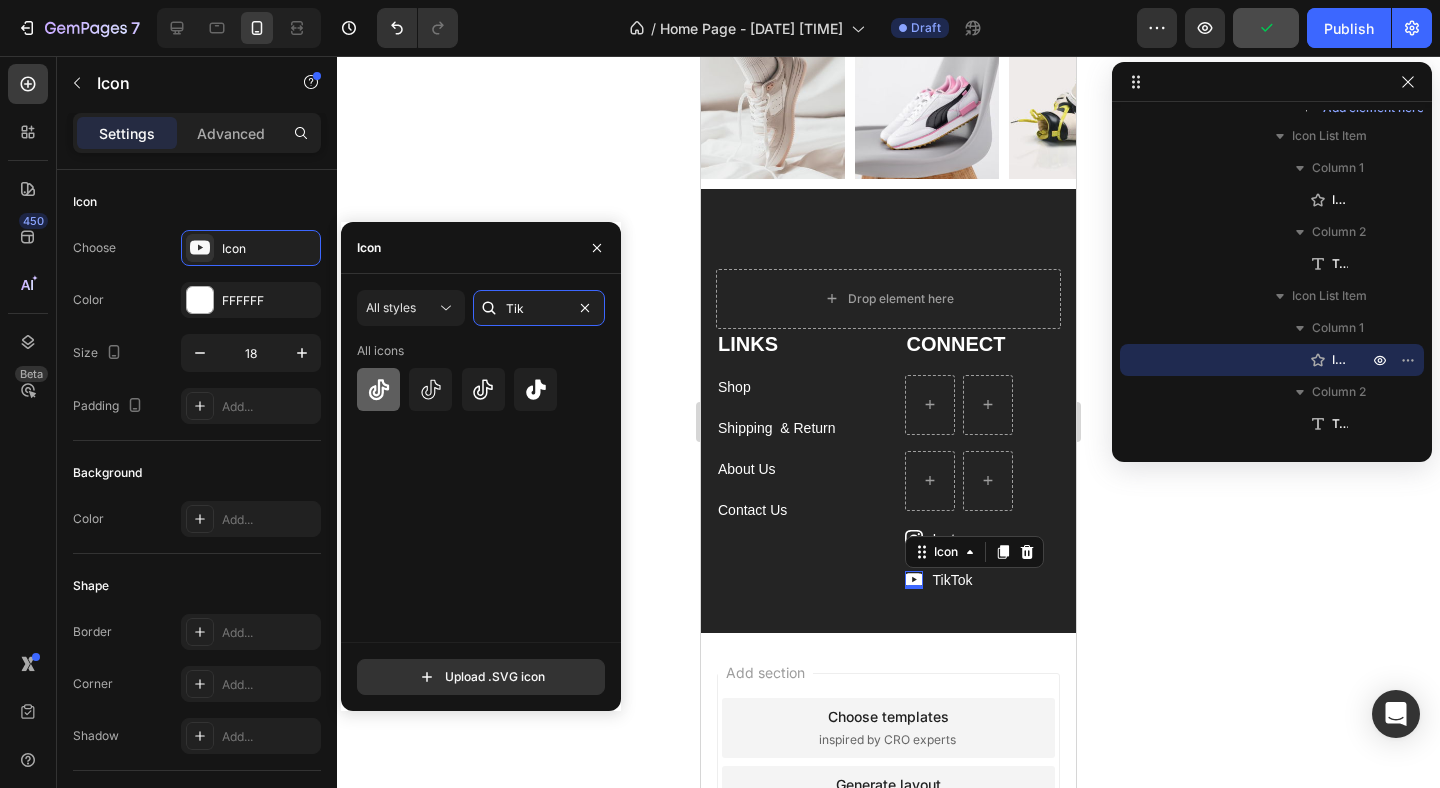 type on "Tik" 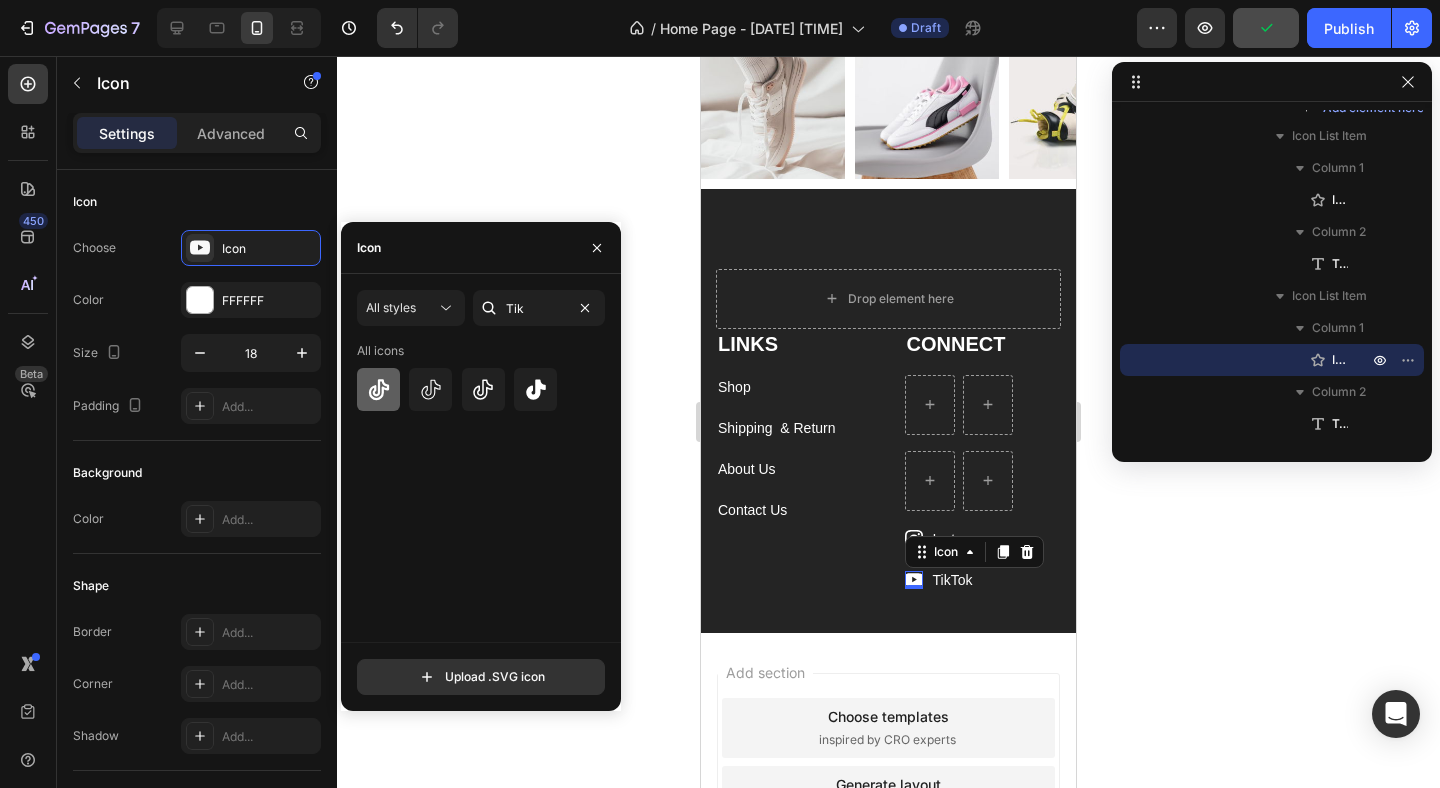 click 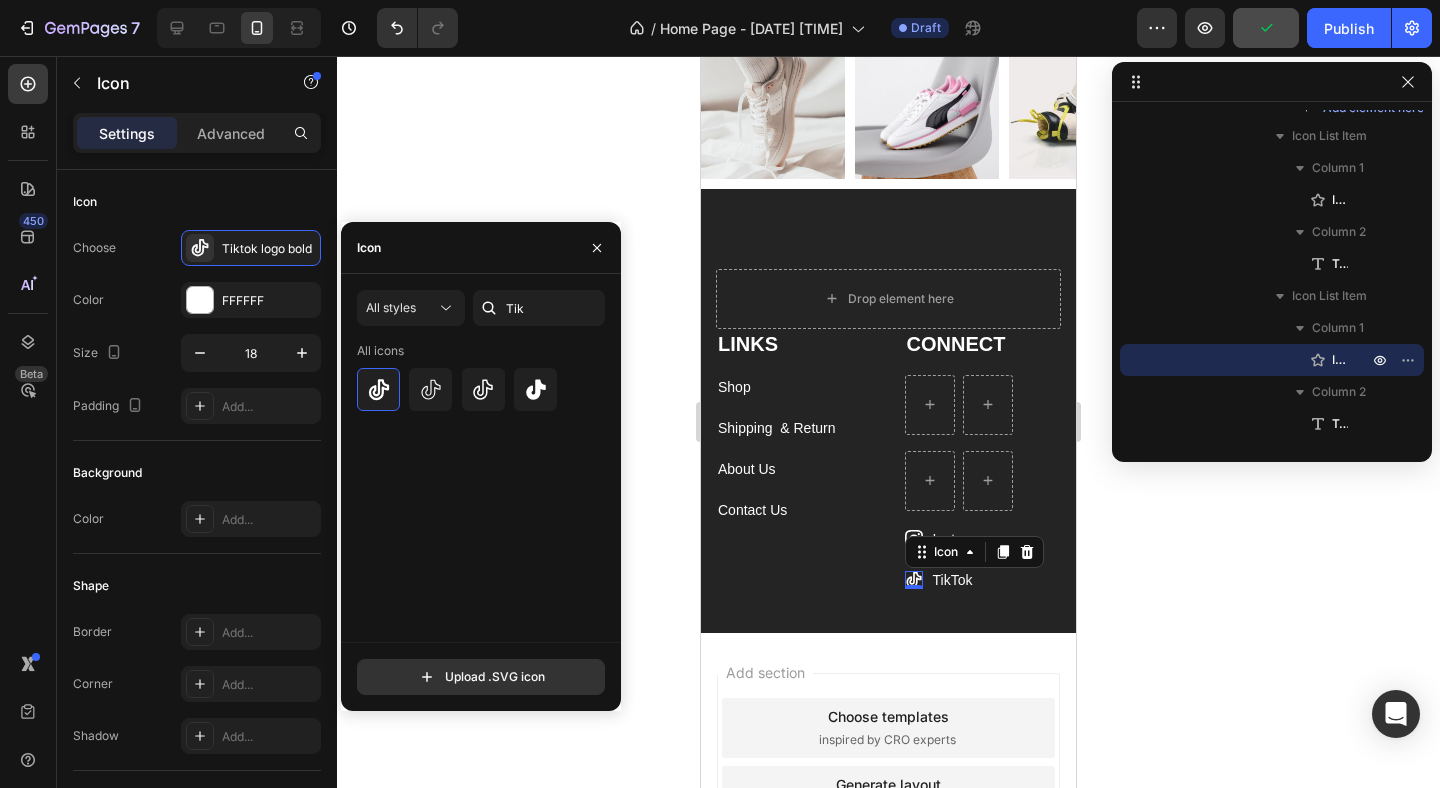 click 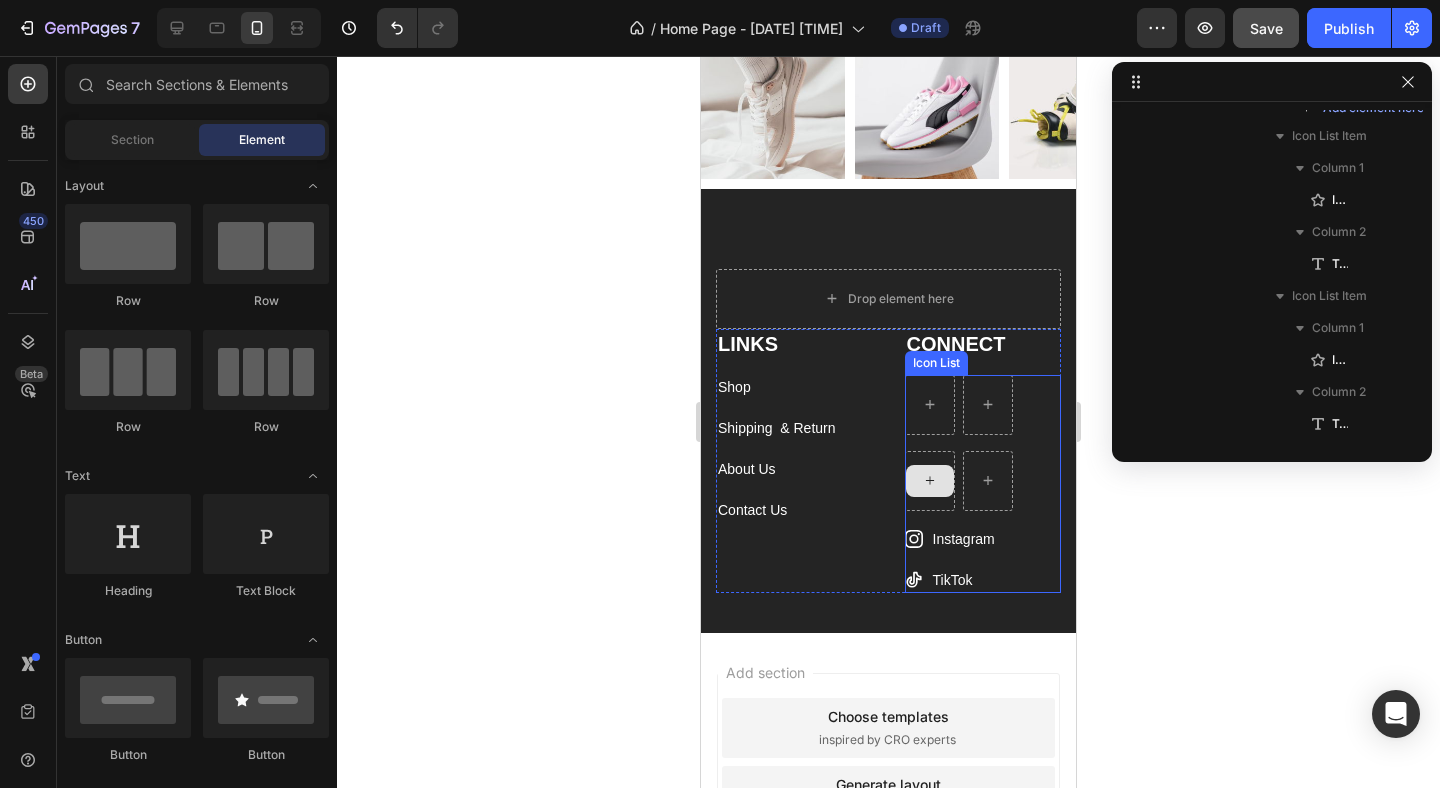 click at bounding box center (930, 481) 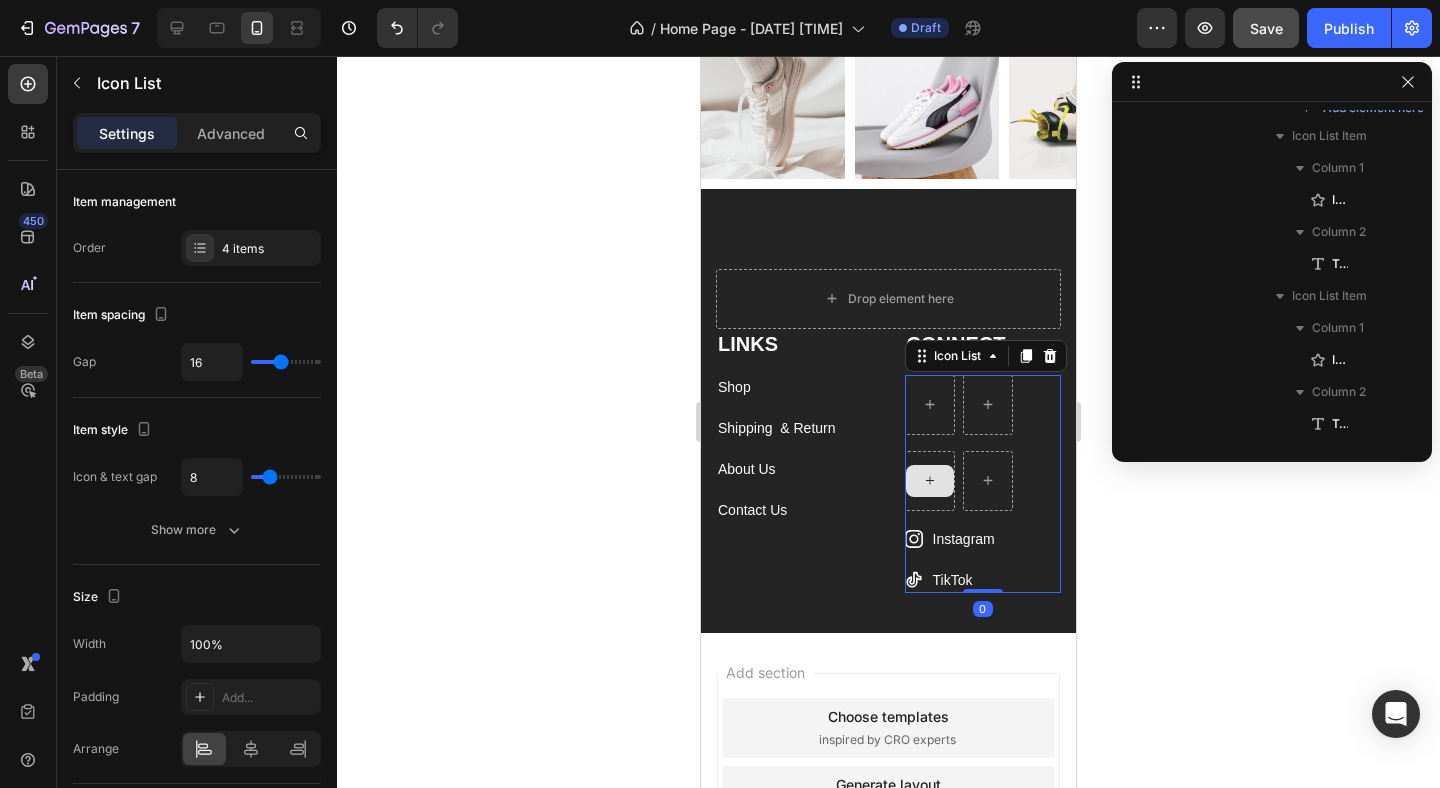 scroll, scrollTop: 1522, scrollLeft: 0, axis: vertical 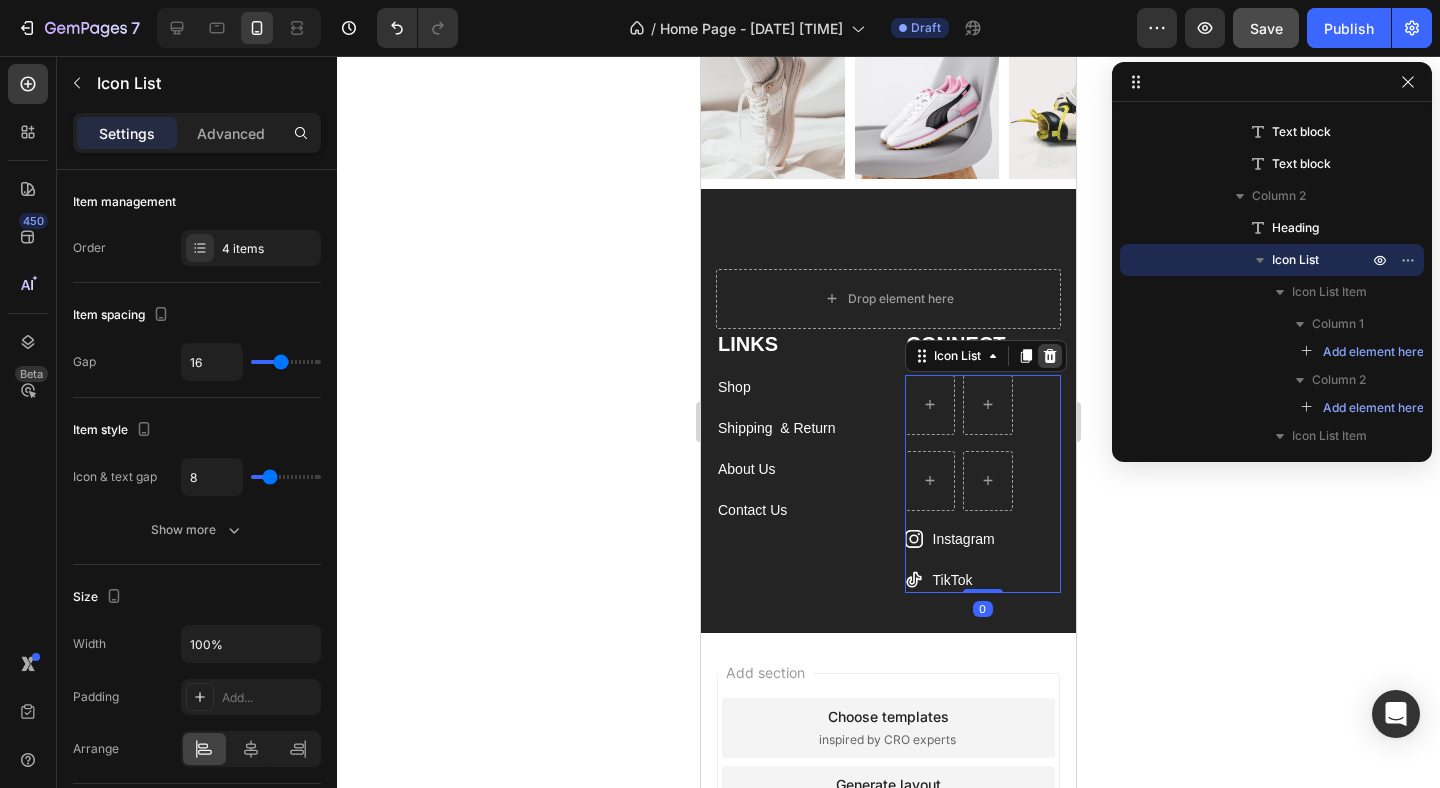 click 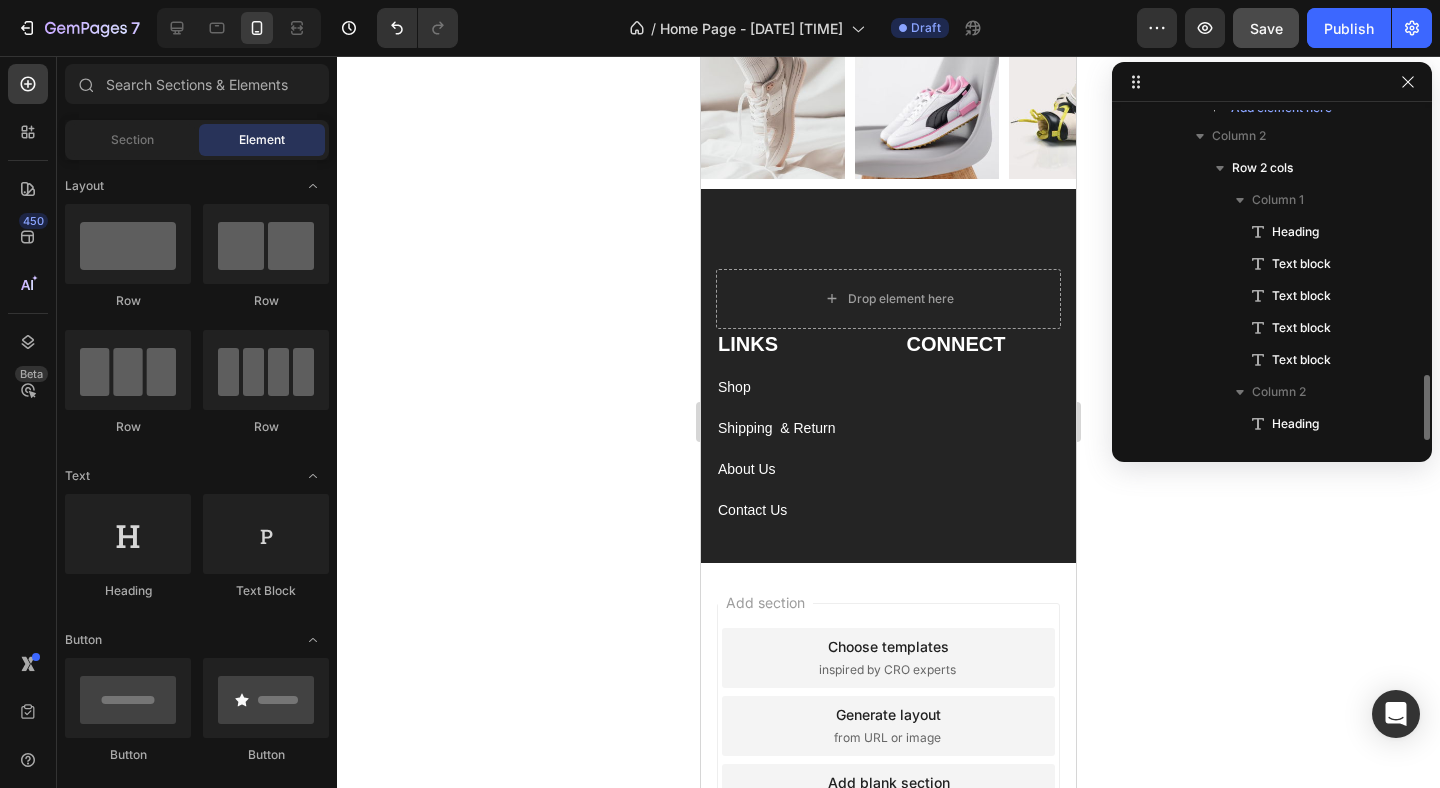 scroll, scrollTop: 1326, scrollLeft: 0, axis: vertical 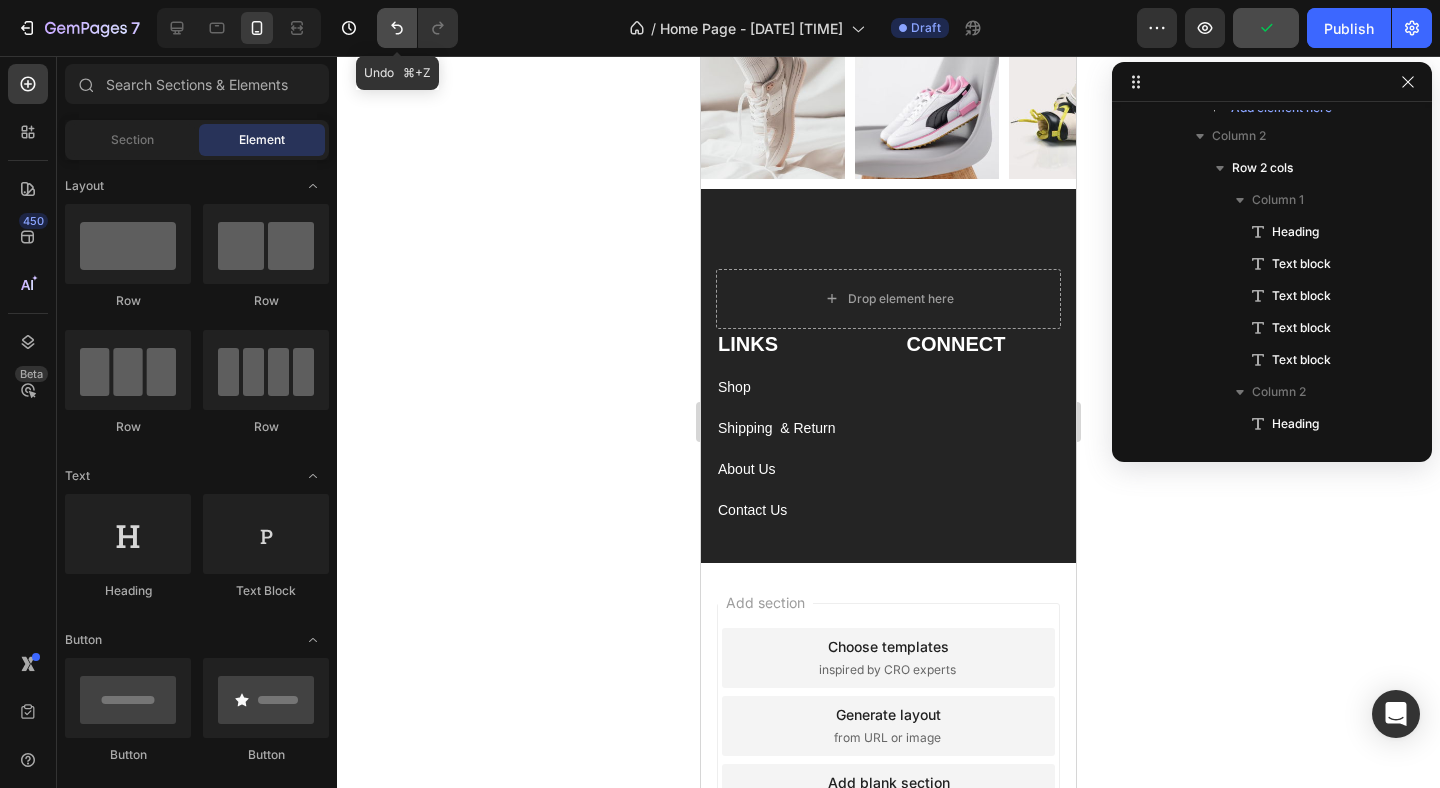 click 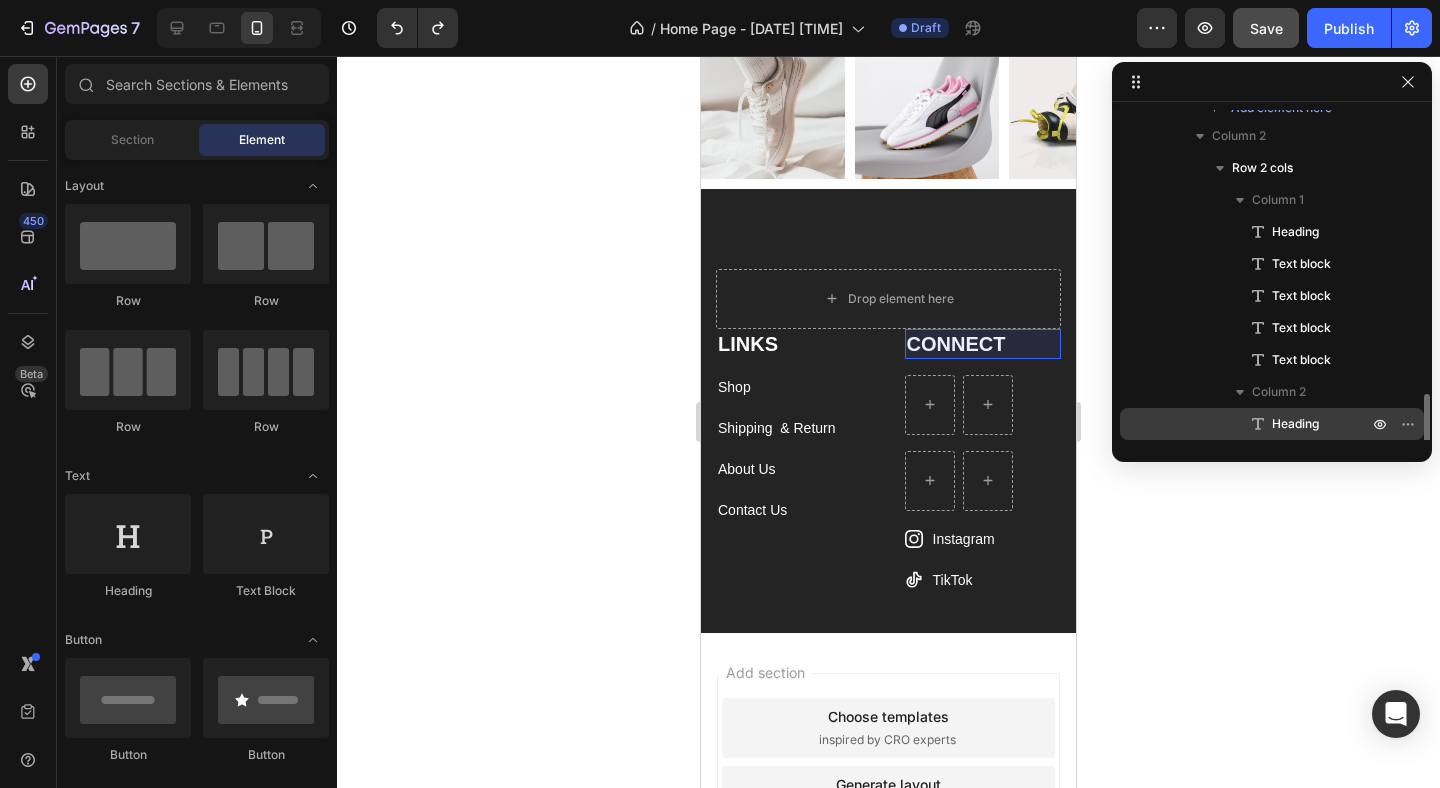 scroll, scrollTop: 1358, scrollLeft: 0, axis: vertical 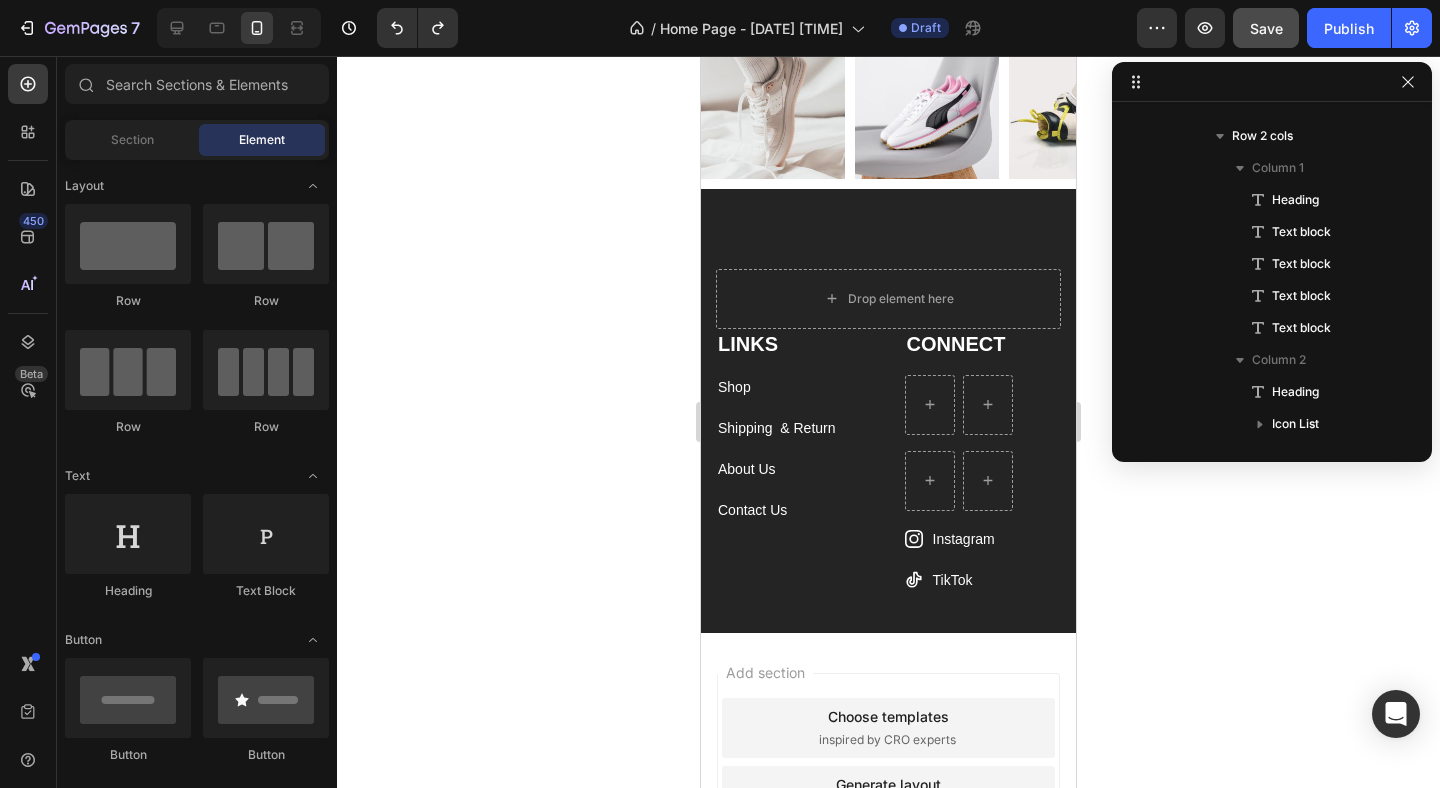 click 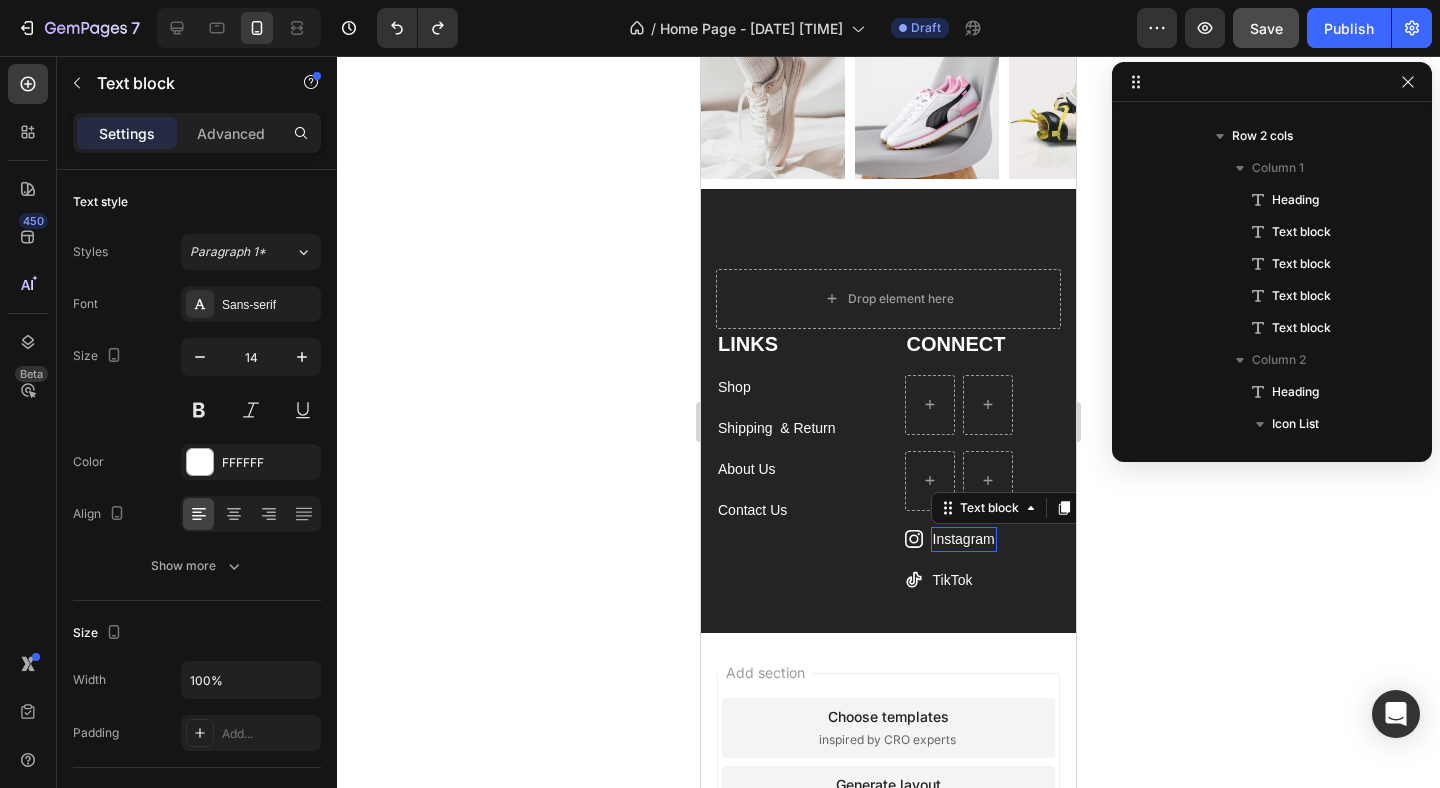 scroll, scrollTop: 1966, scrollLeft: 0, axis: vertical 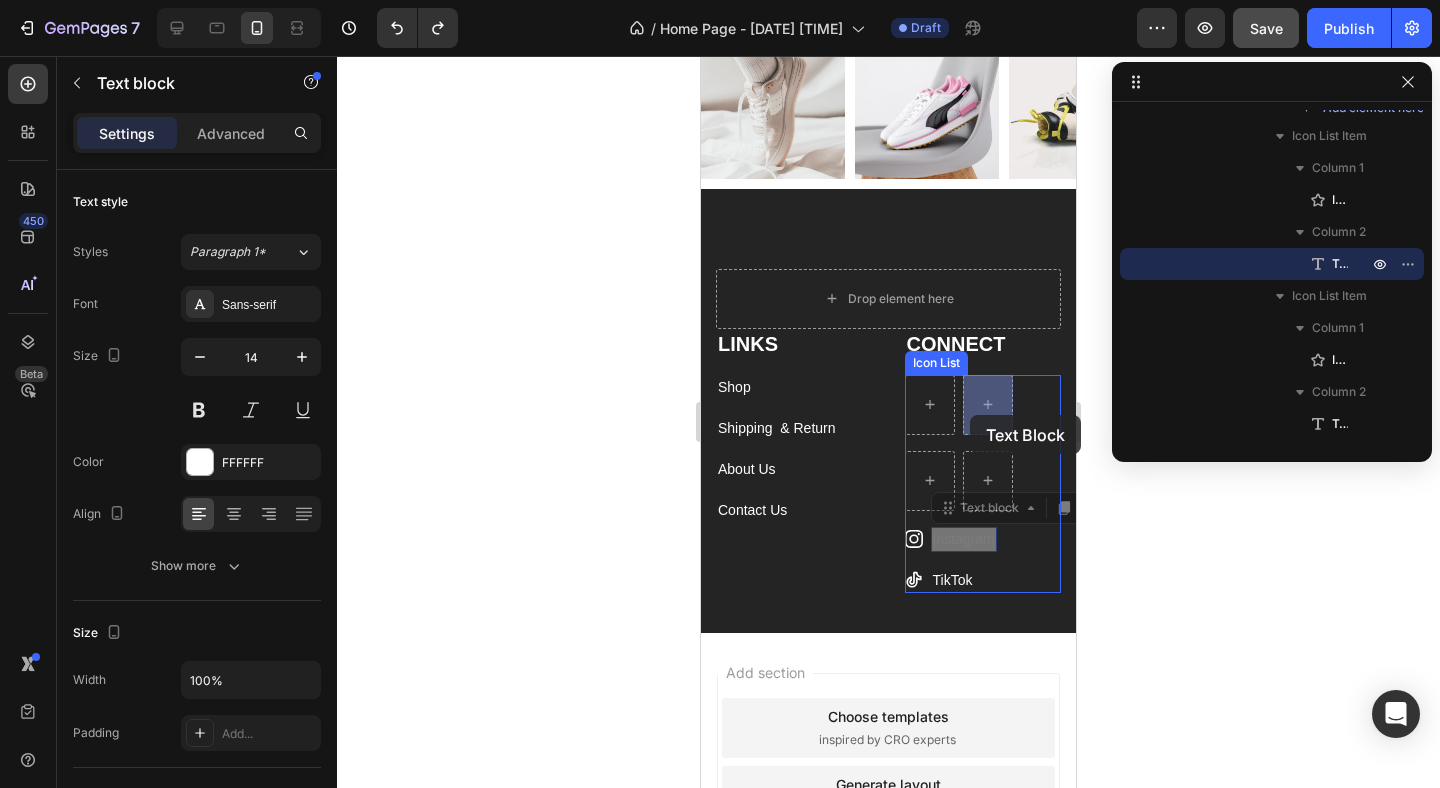 drag, startPoint x: 946, startPoint y: 538, endPoint x: 970, endPoint y: 415, distance: 125.31959 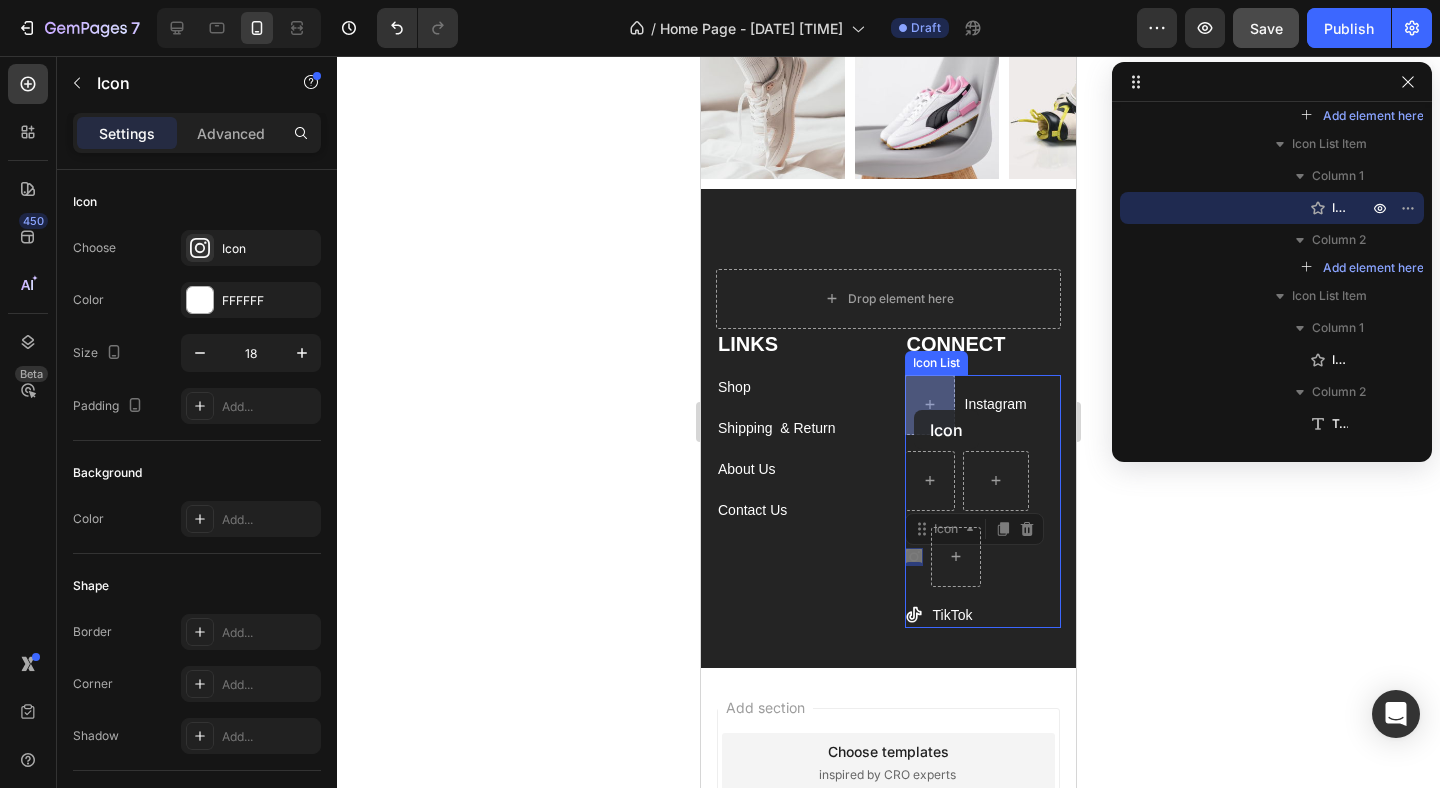 drag, startPoint x: 910, startPoint y: 558, endPoint x: 914, endPoint y: 410, distance: 148.05405 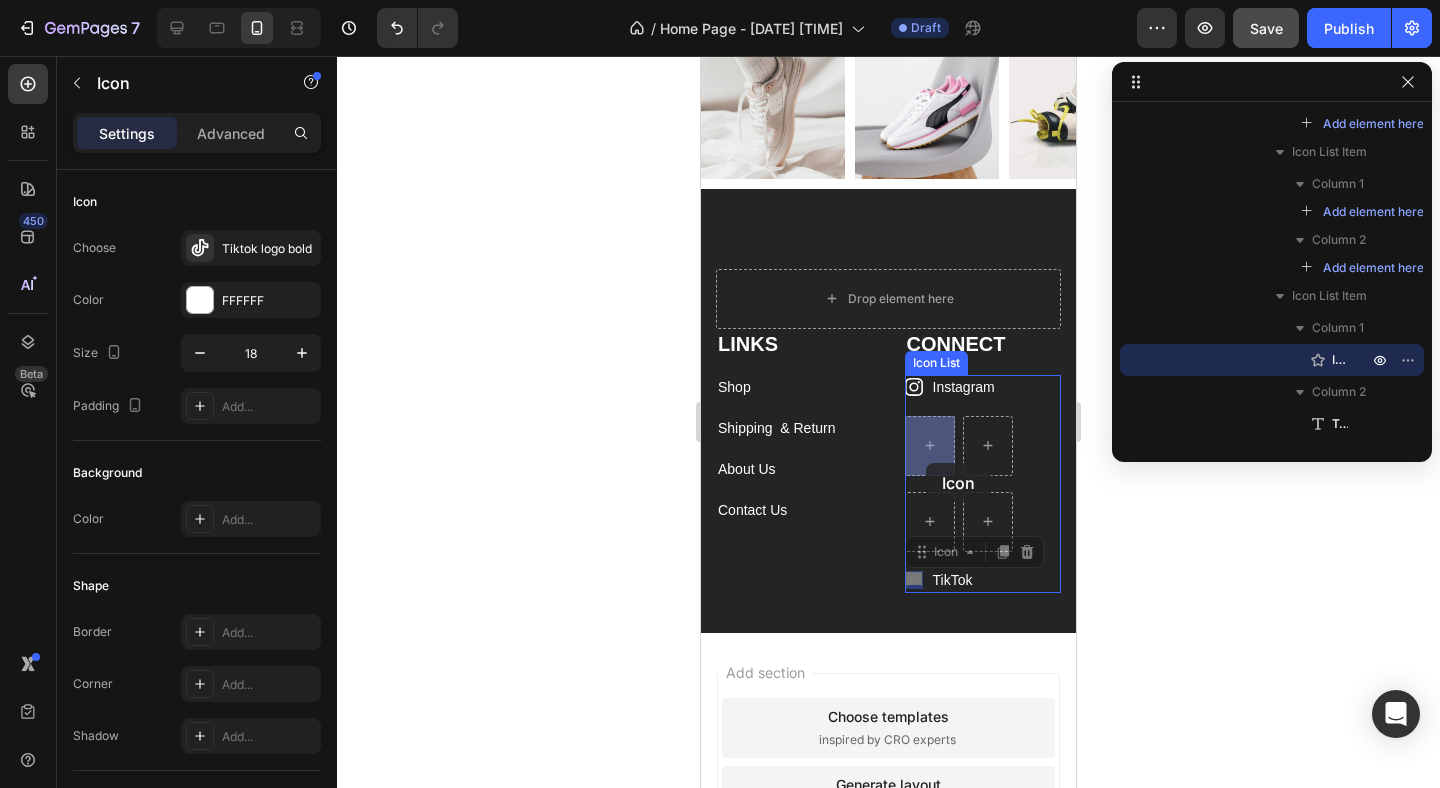 drag, startPoint x: 919, startPoint y: 579, endPoint x: 926, endPoint y: 463, distance: 116.21101 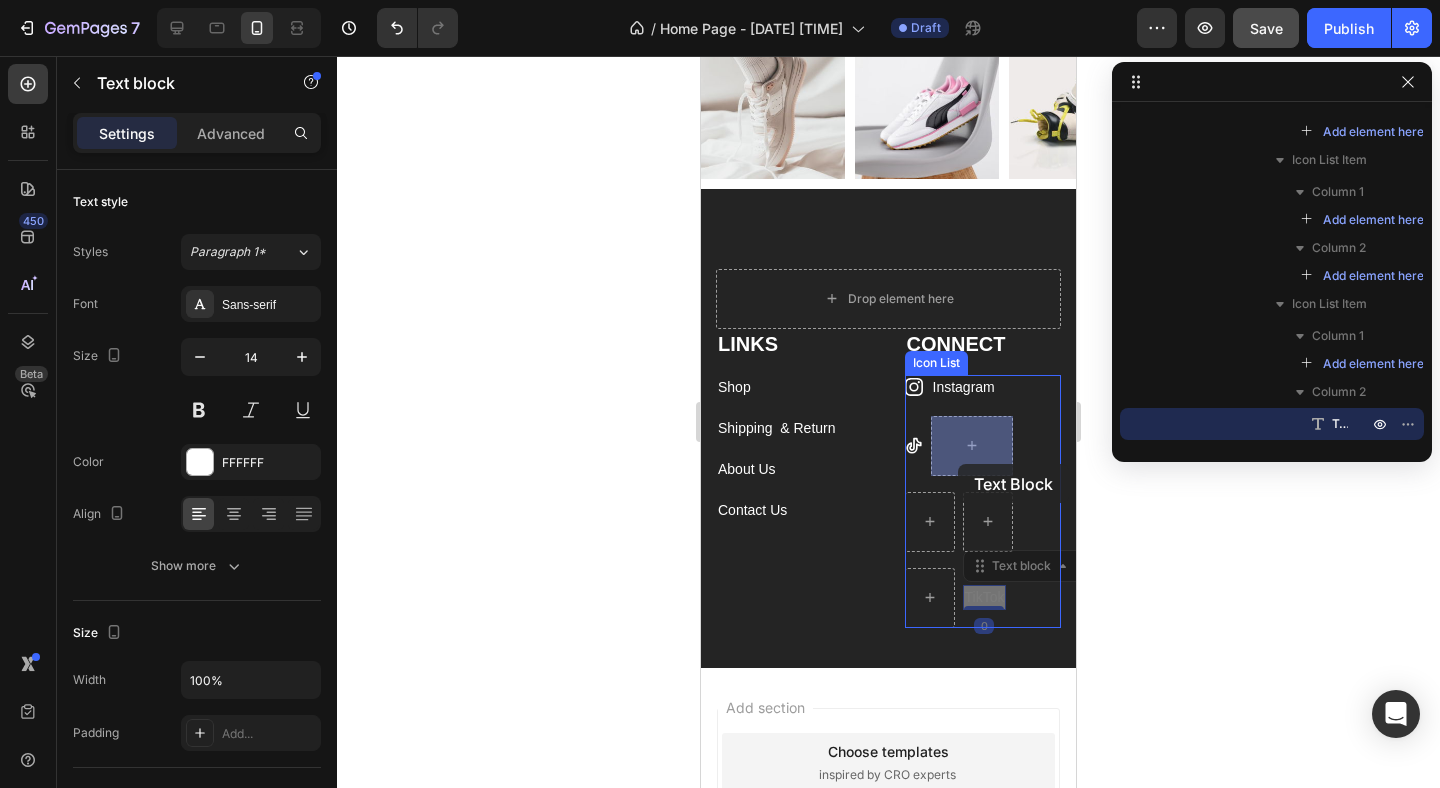 drag, startPoint x: 980, startPoint y: 596, endPoint x: 958, endPoint y: 464, distance: 133.82077 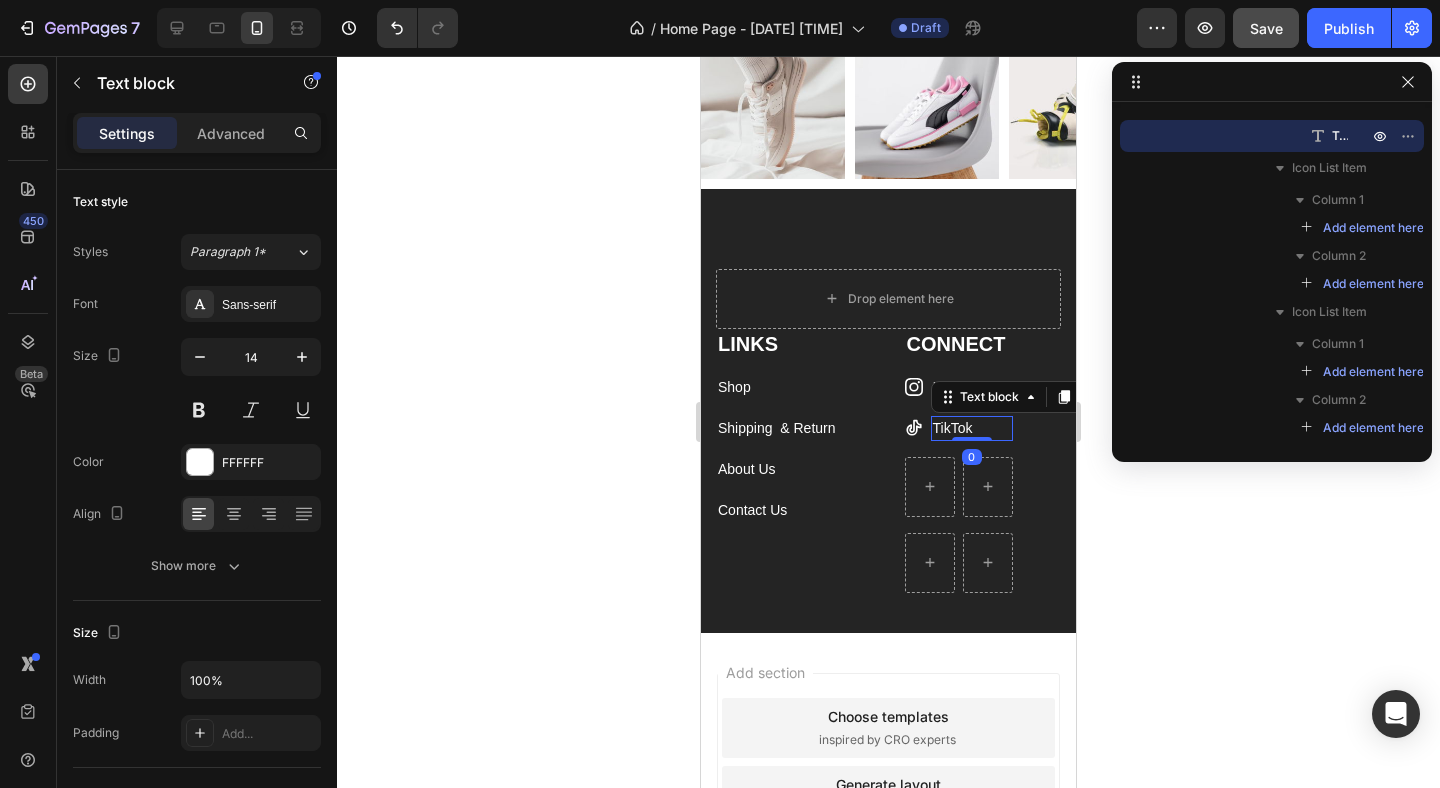 click 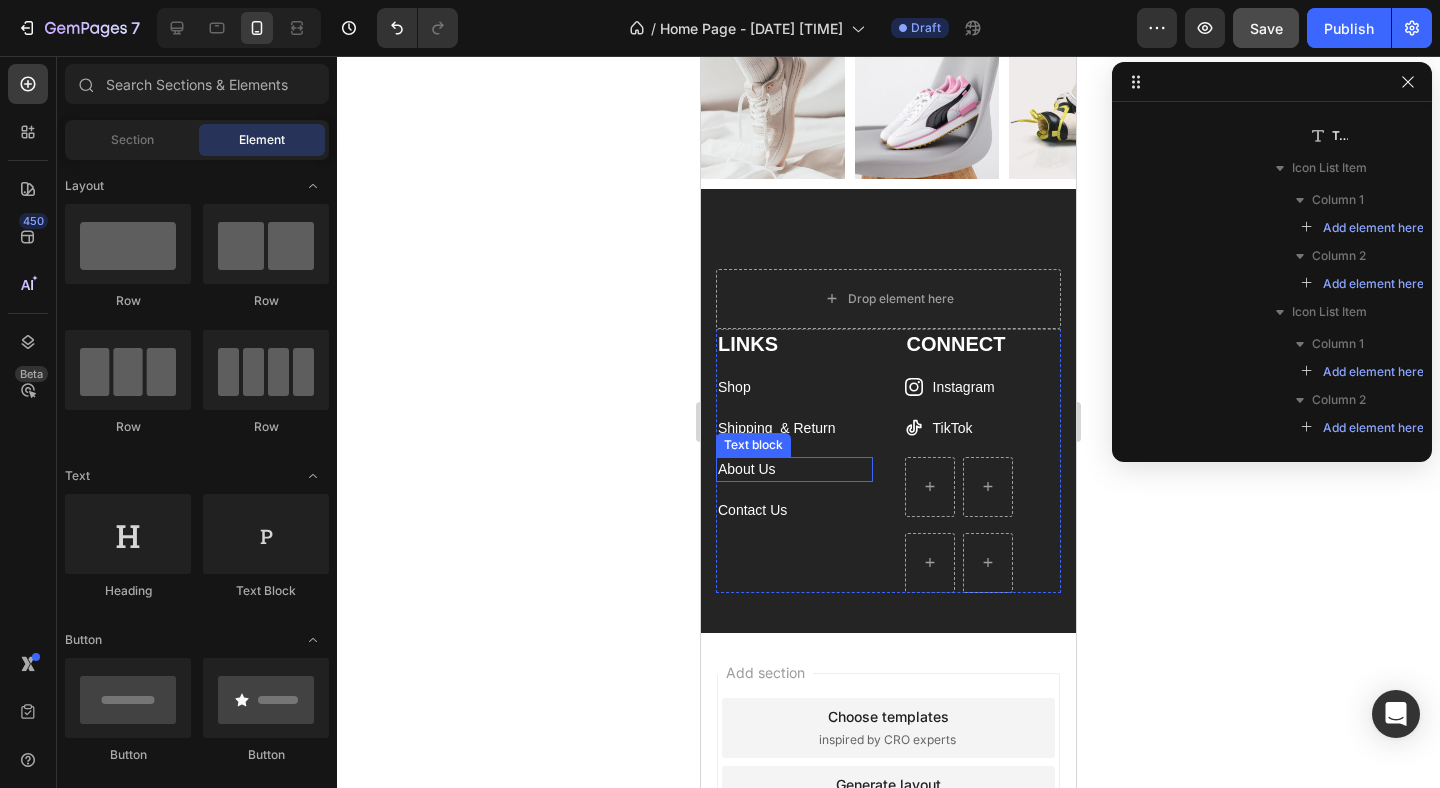 click on "About Us" at bounding box center (794, 469) 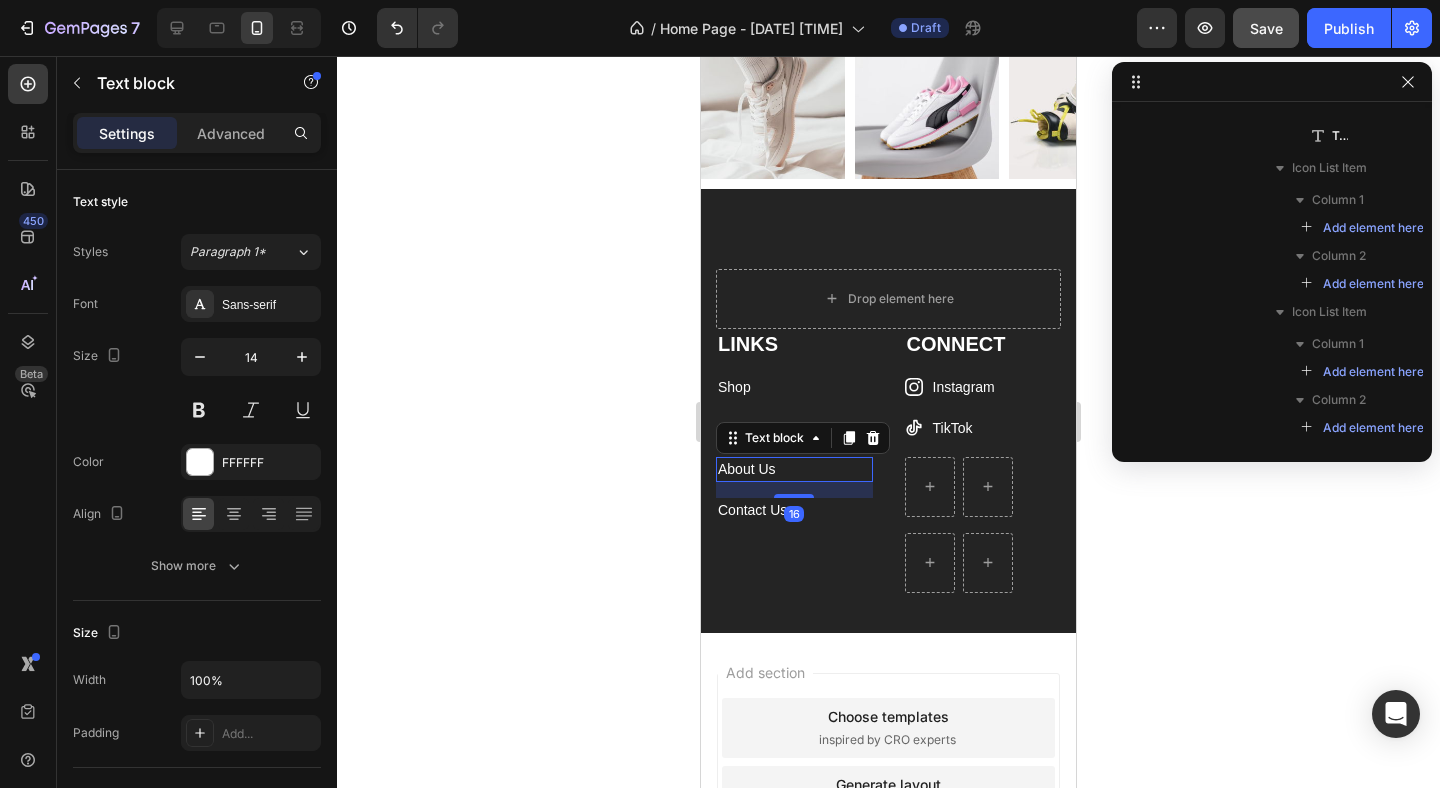 scroll, scrollTop: 1394, scrollLeft: 0, axis: vertical 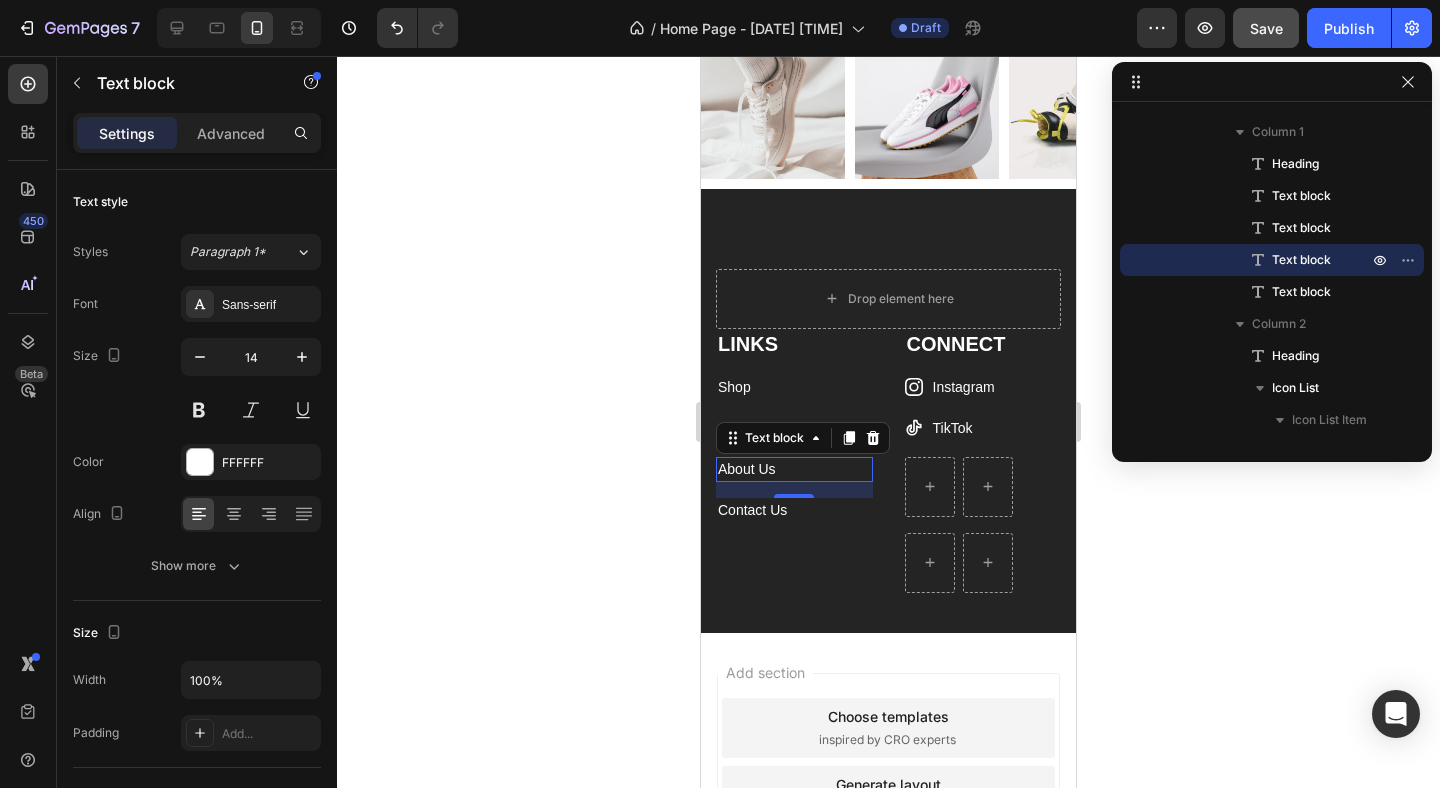 click 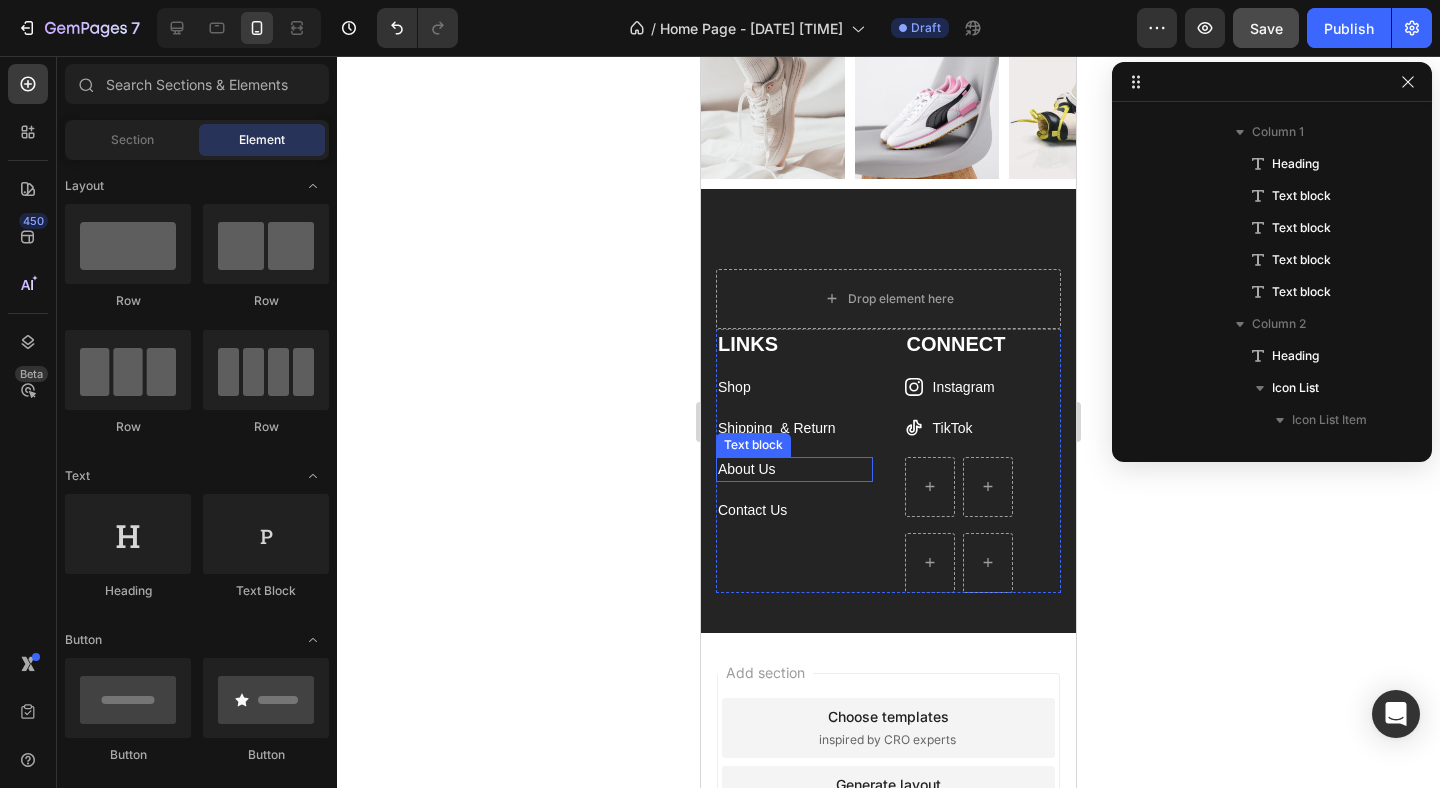 click on "About Us" at bounding box center (794, 469) 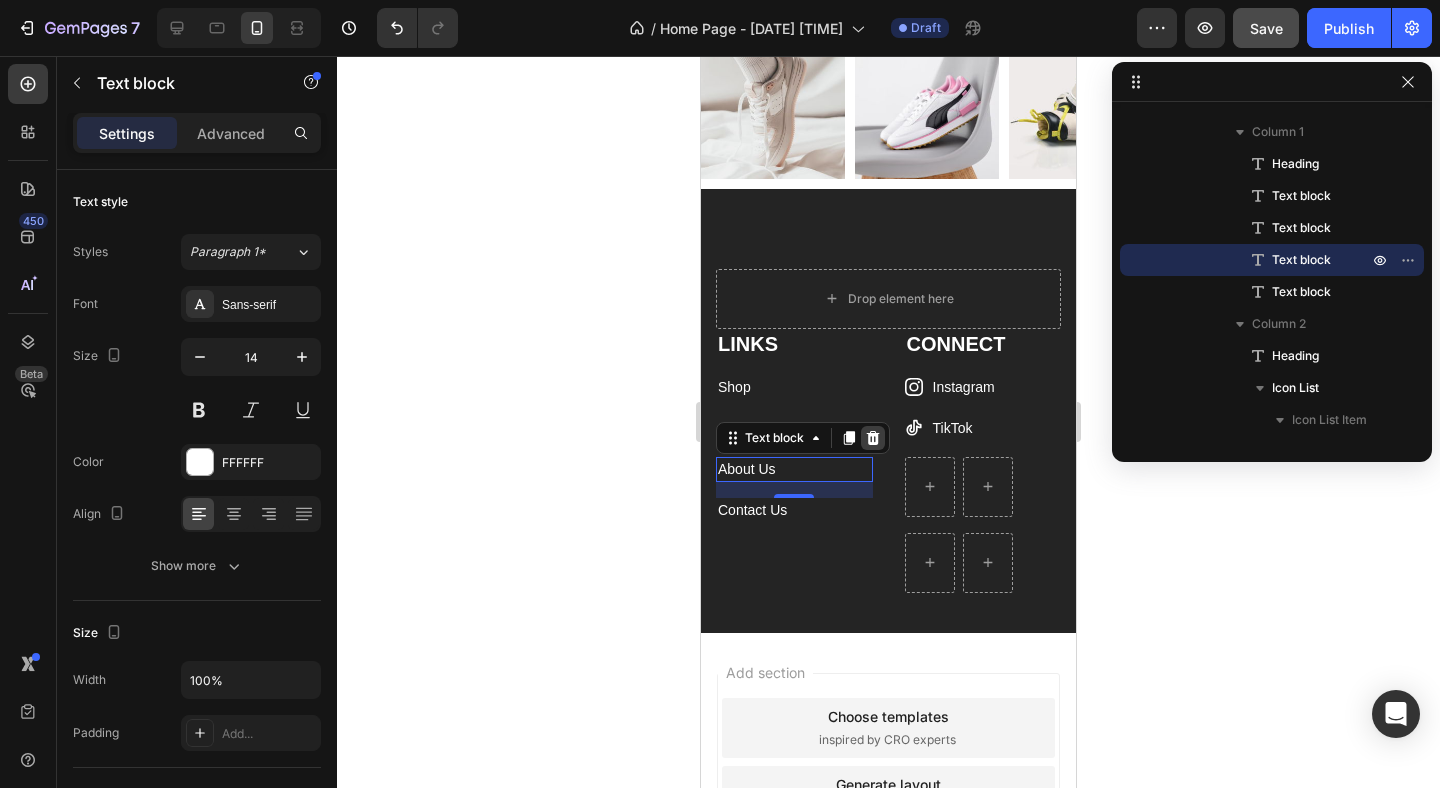 click 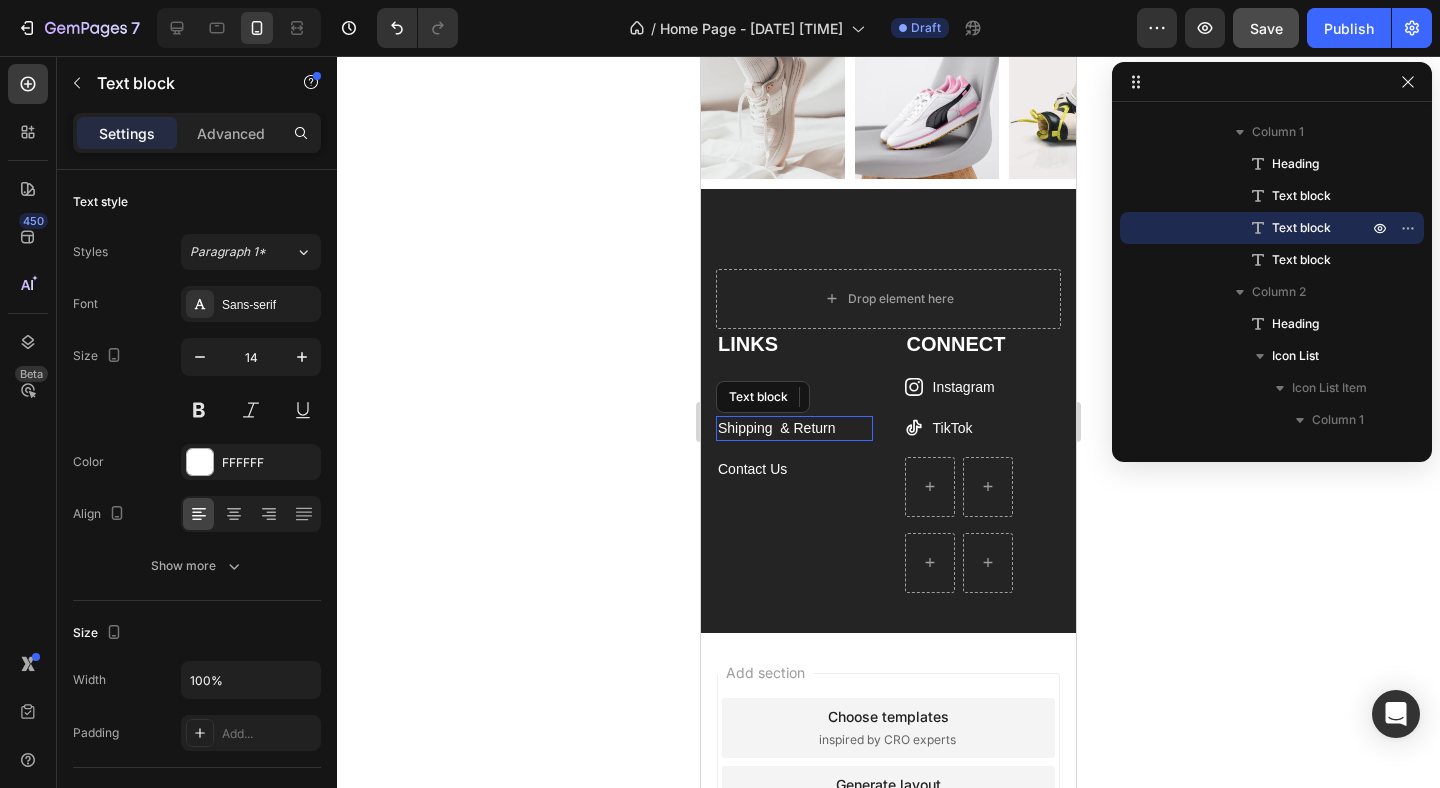 click on "Shipping  & Return" at bounding box center (777, 428) 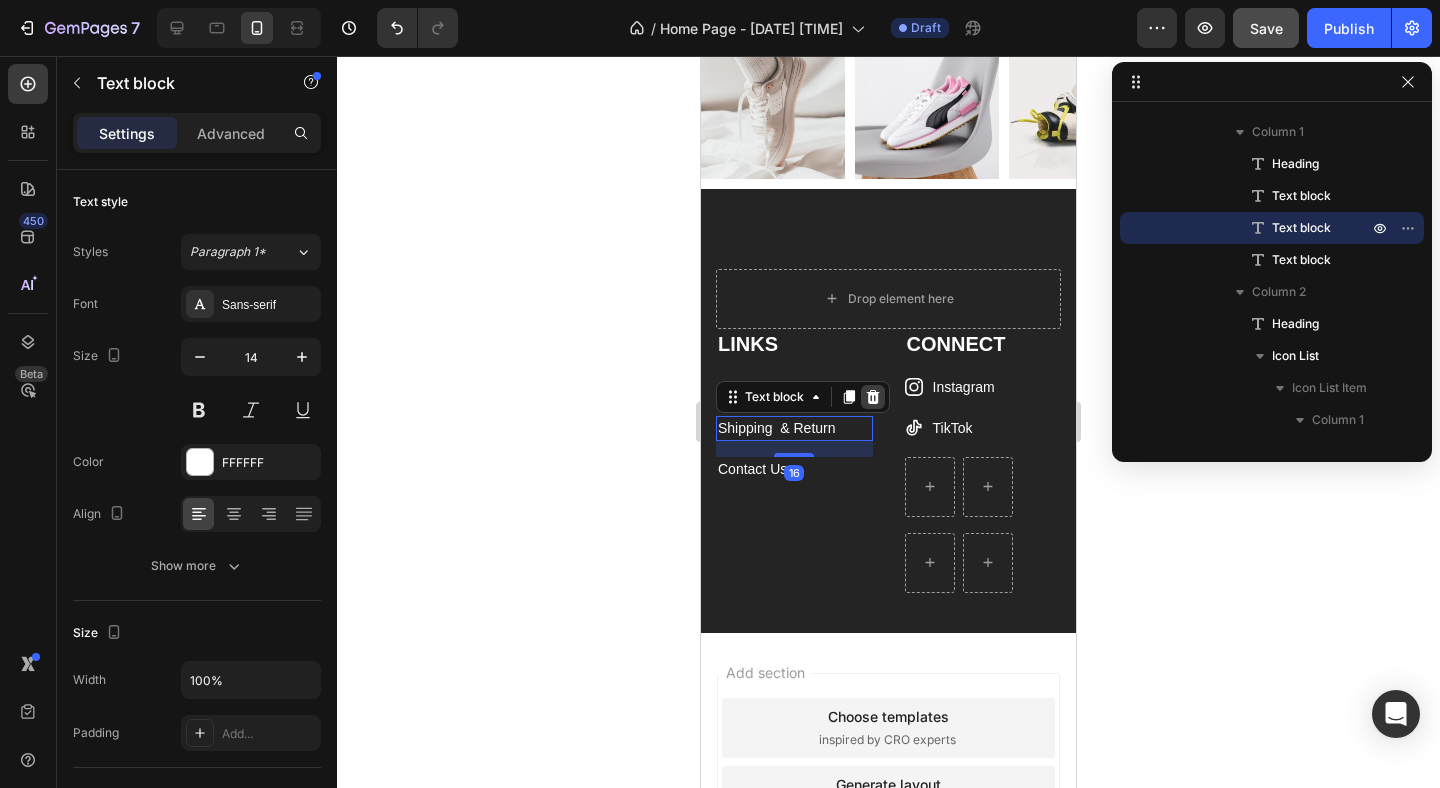 click 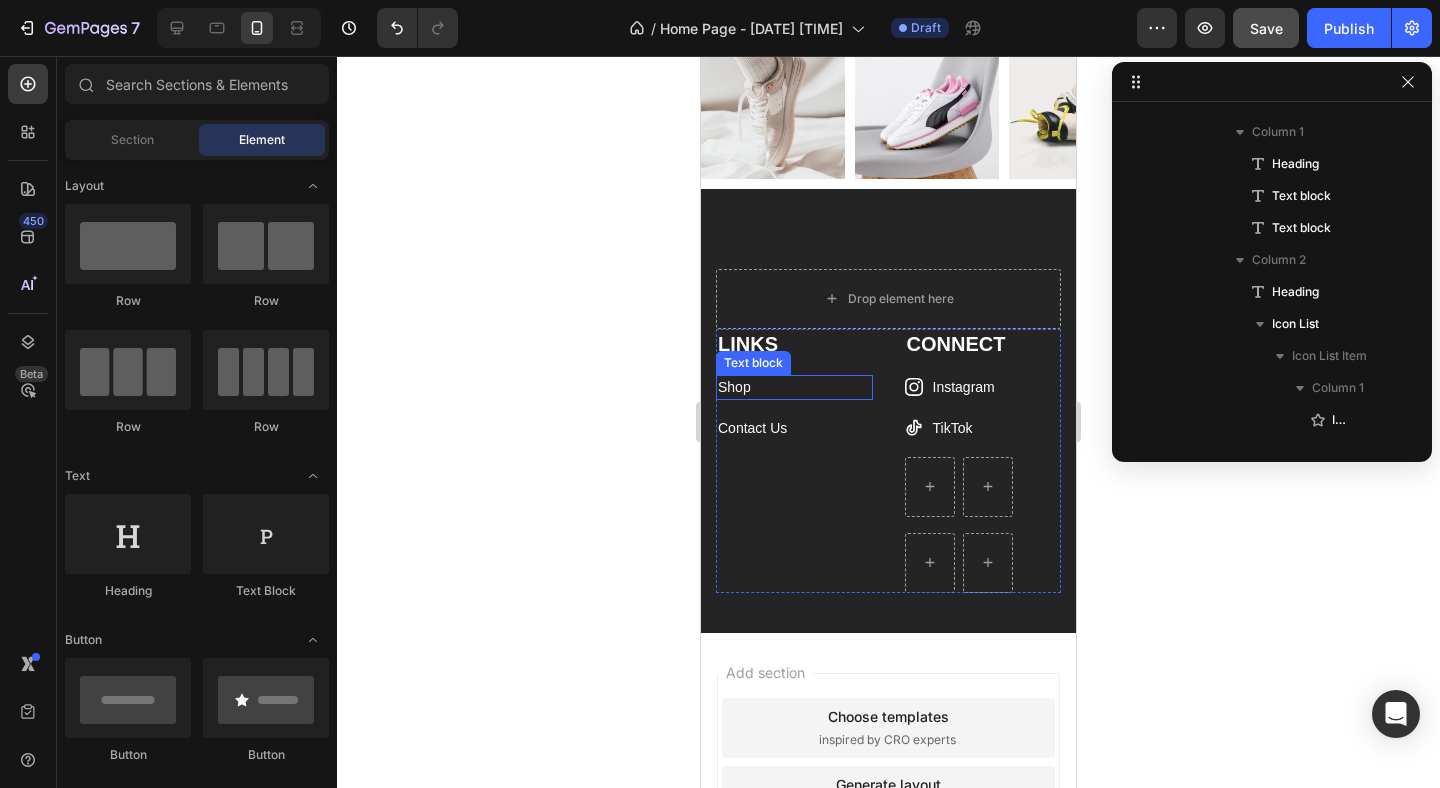click on "Shop" at bounding box center (794, 387) 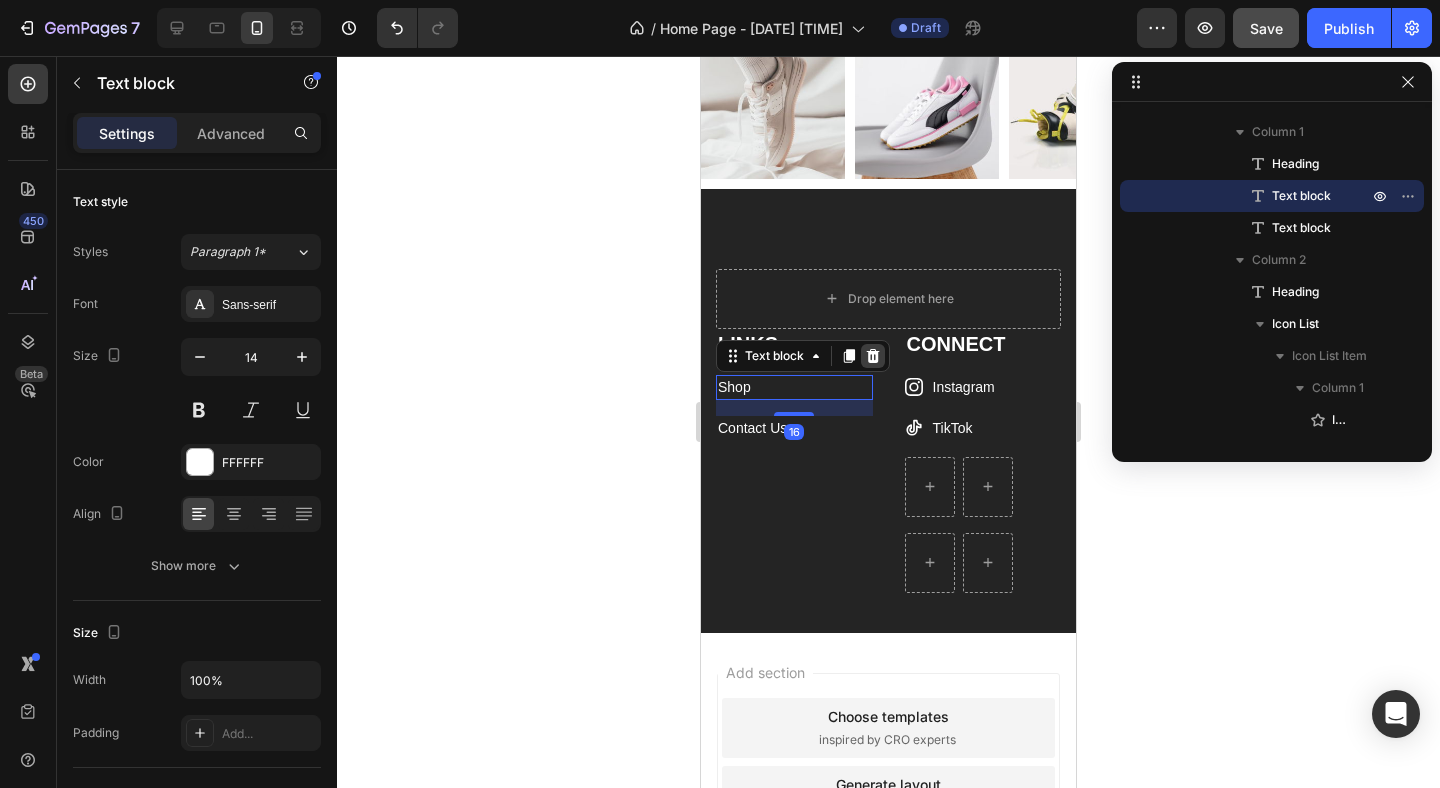 click 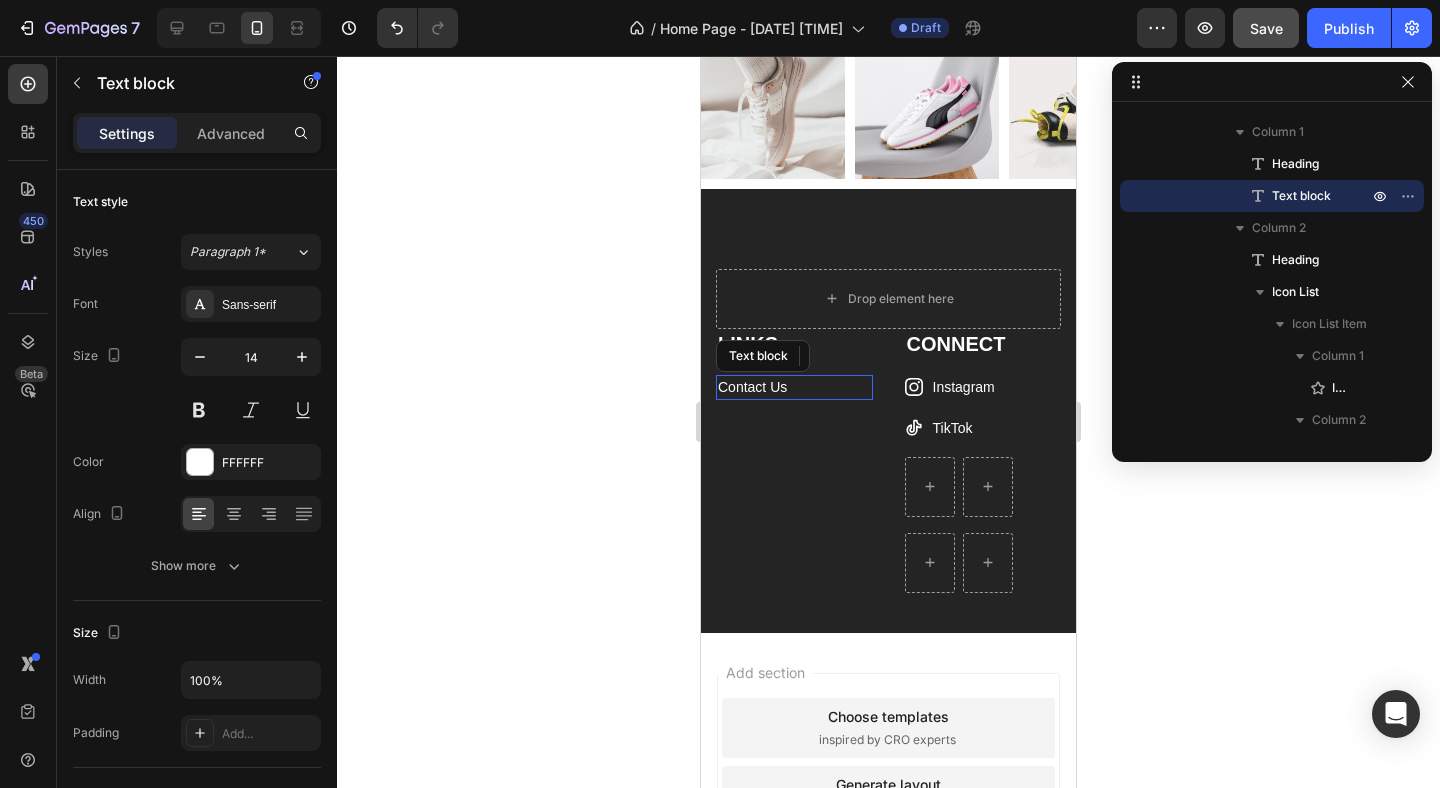 click on "Contact Us" at bounding box center [794, 387] 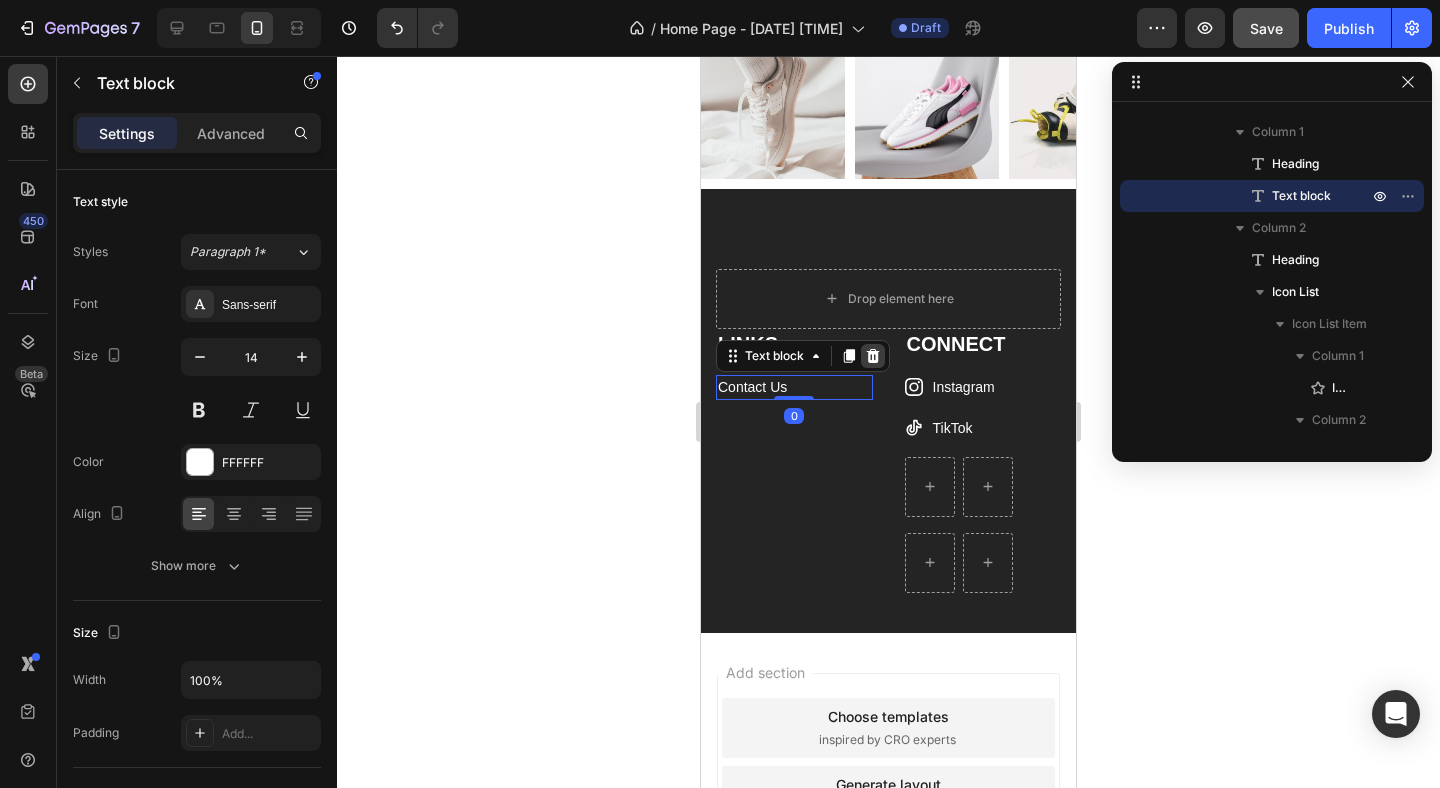 click 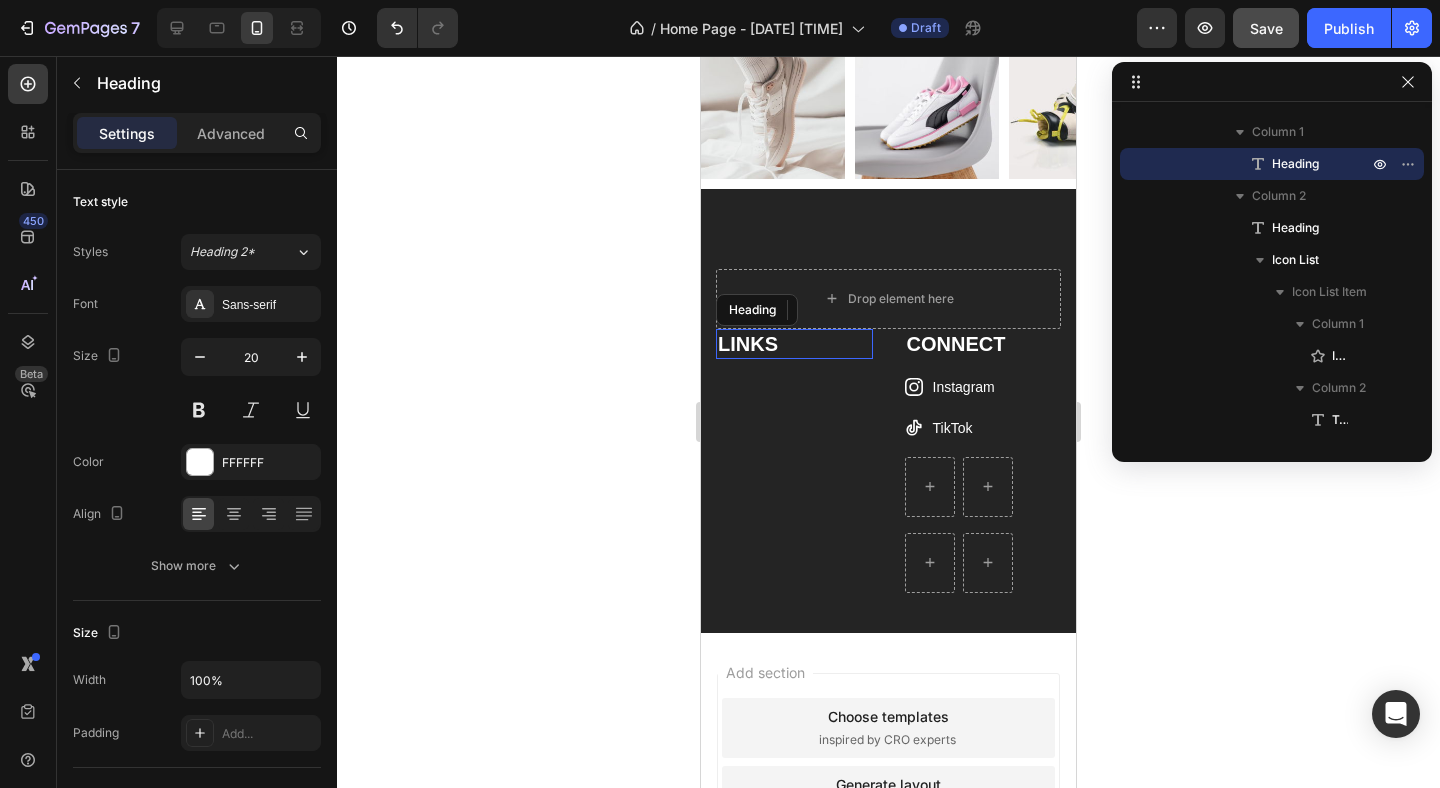 click on "LINKS" at bounding box center (794, 344) 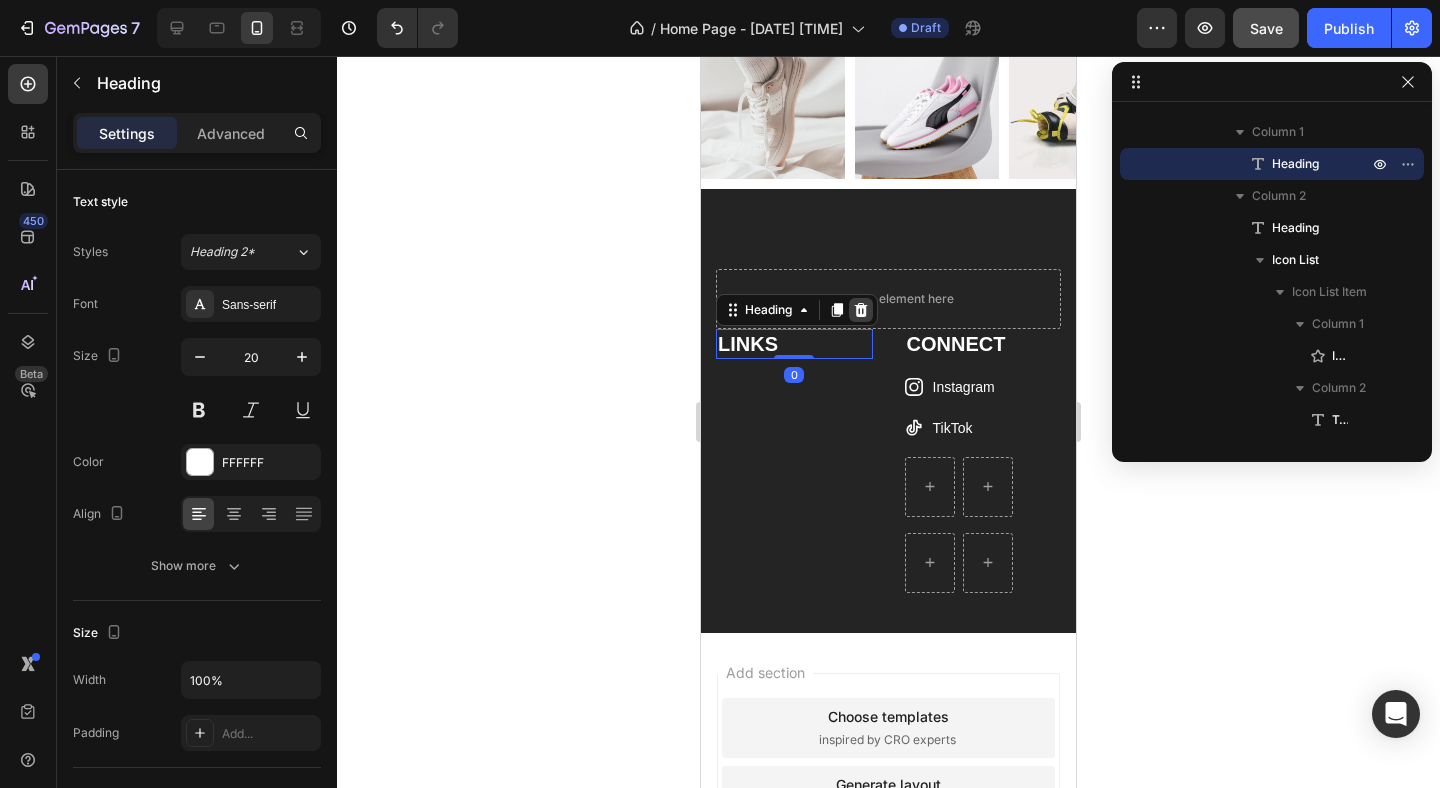 click 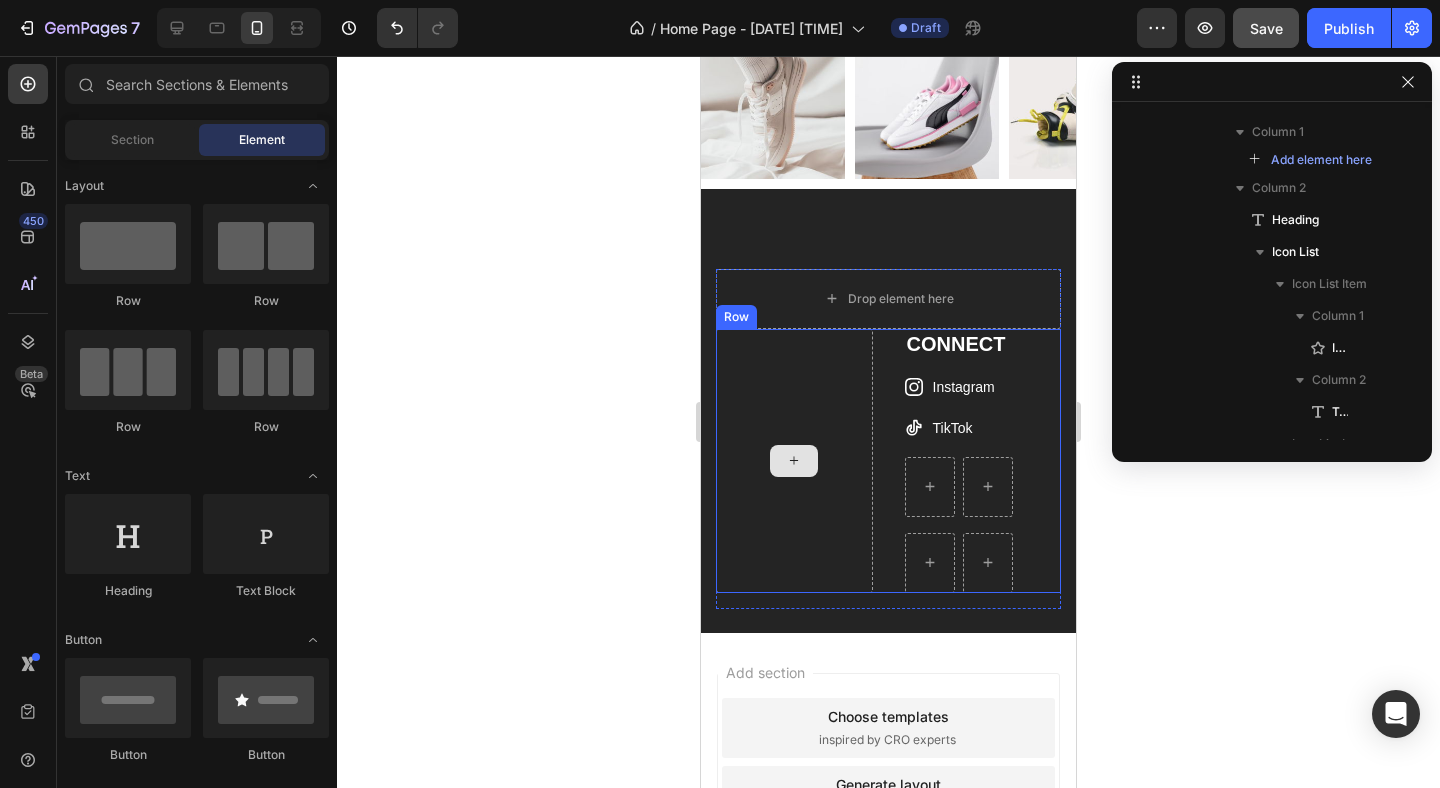 click at bounding box center (794, 461) 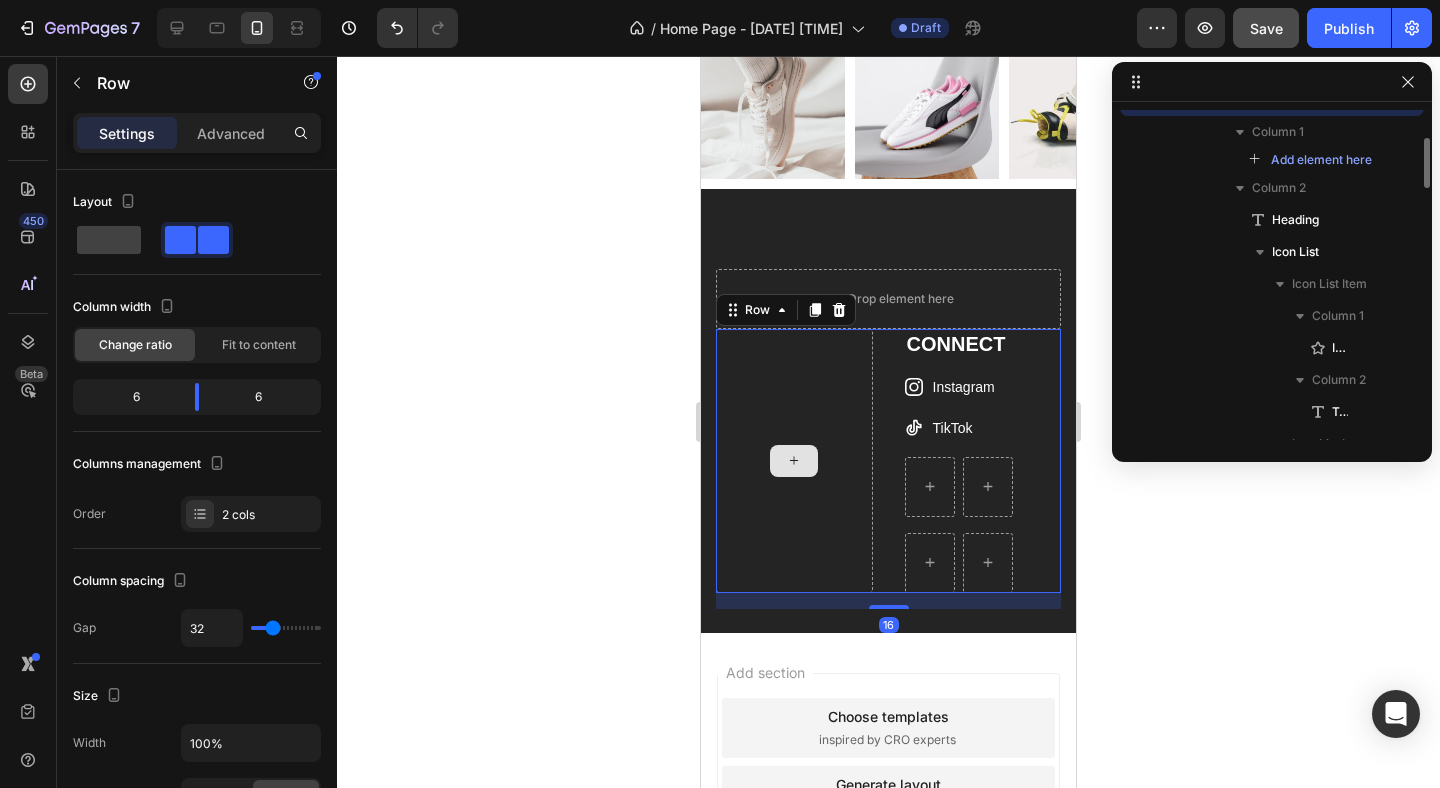 scroll, scrollTop: 1234, scrollLeft: 0, axis: vertical 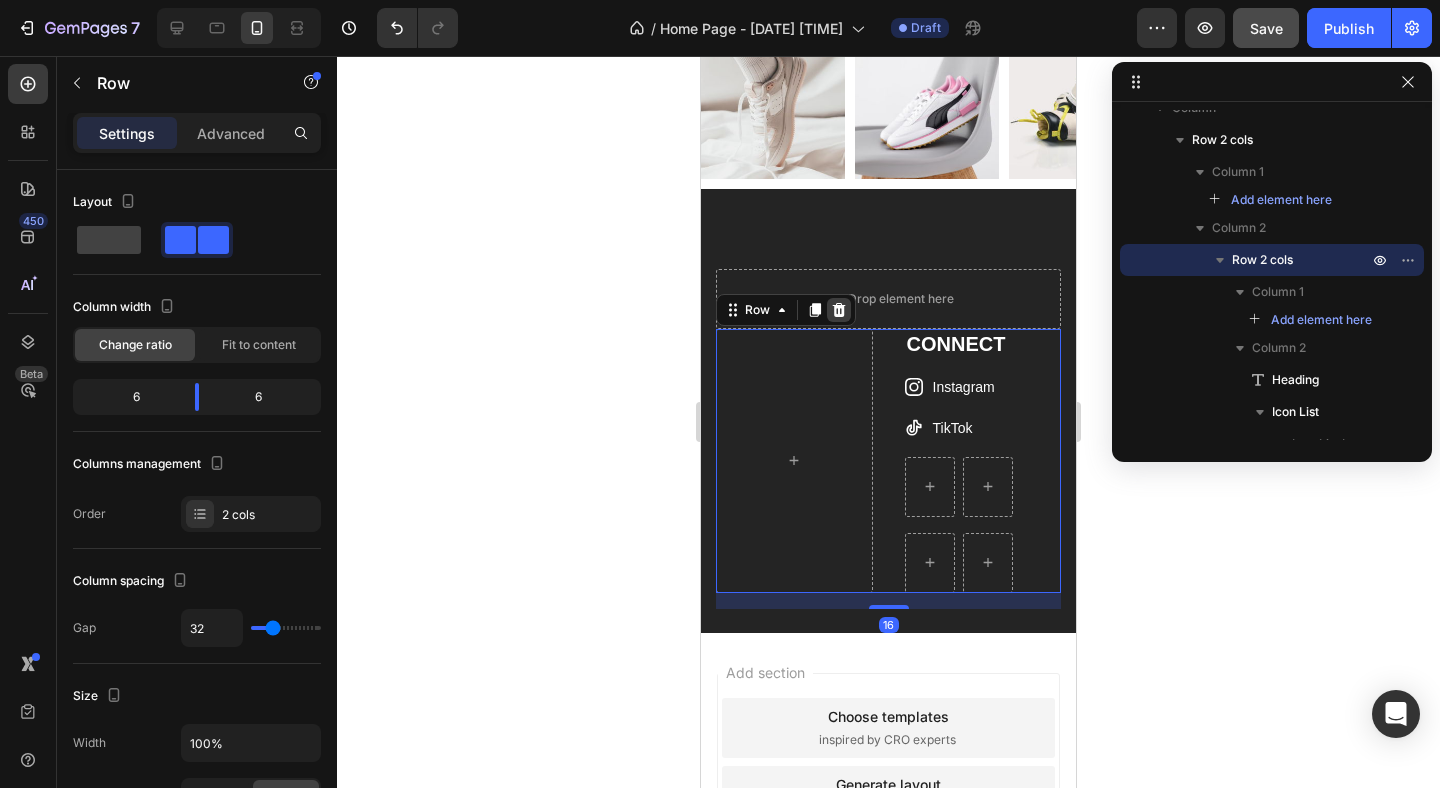 click 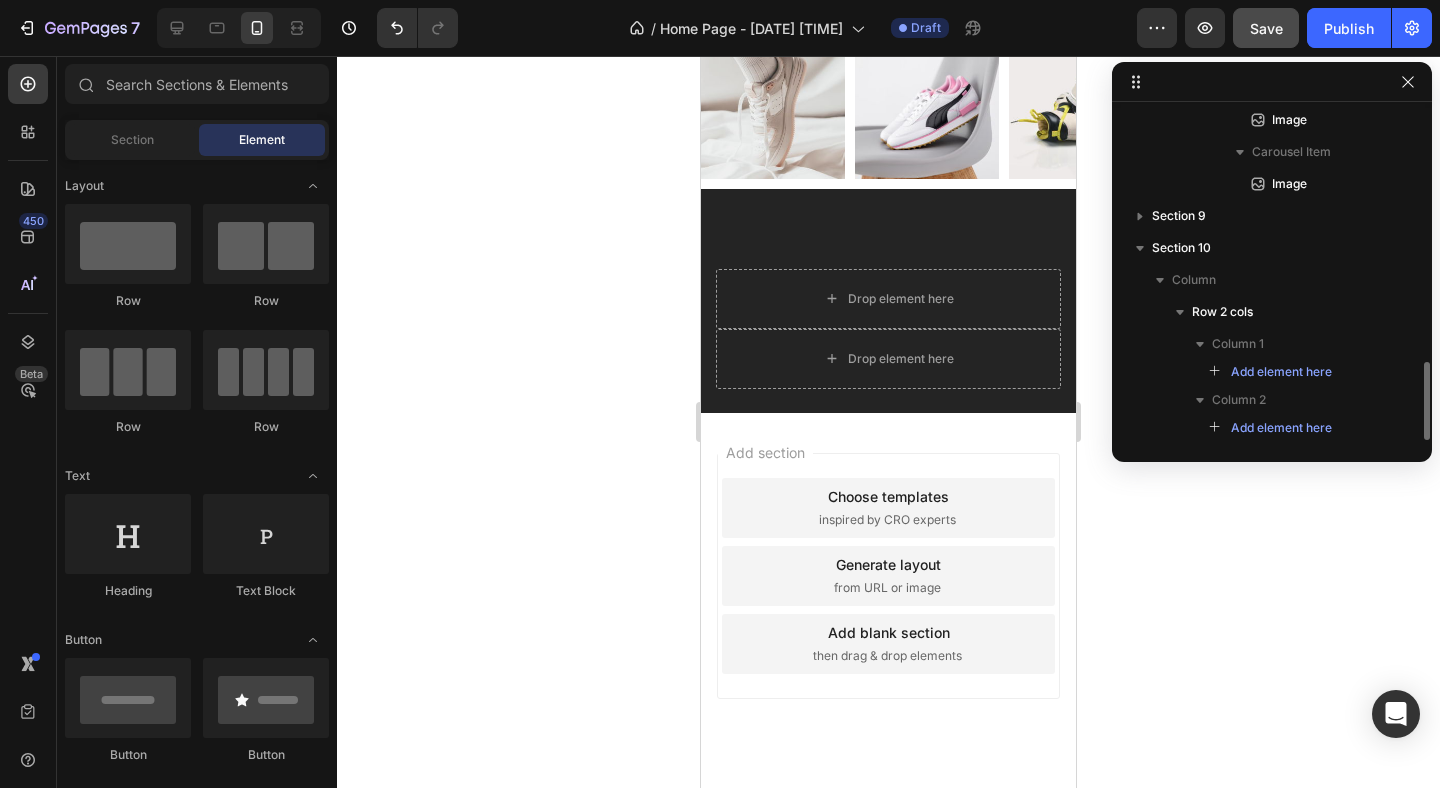 scroll, scrollTop: 1062, scrollLeft: 0, axis: vertical 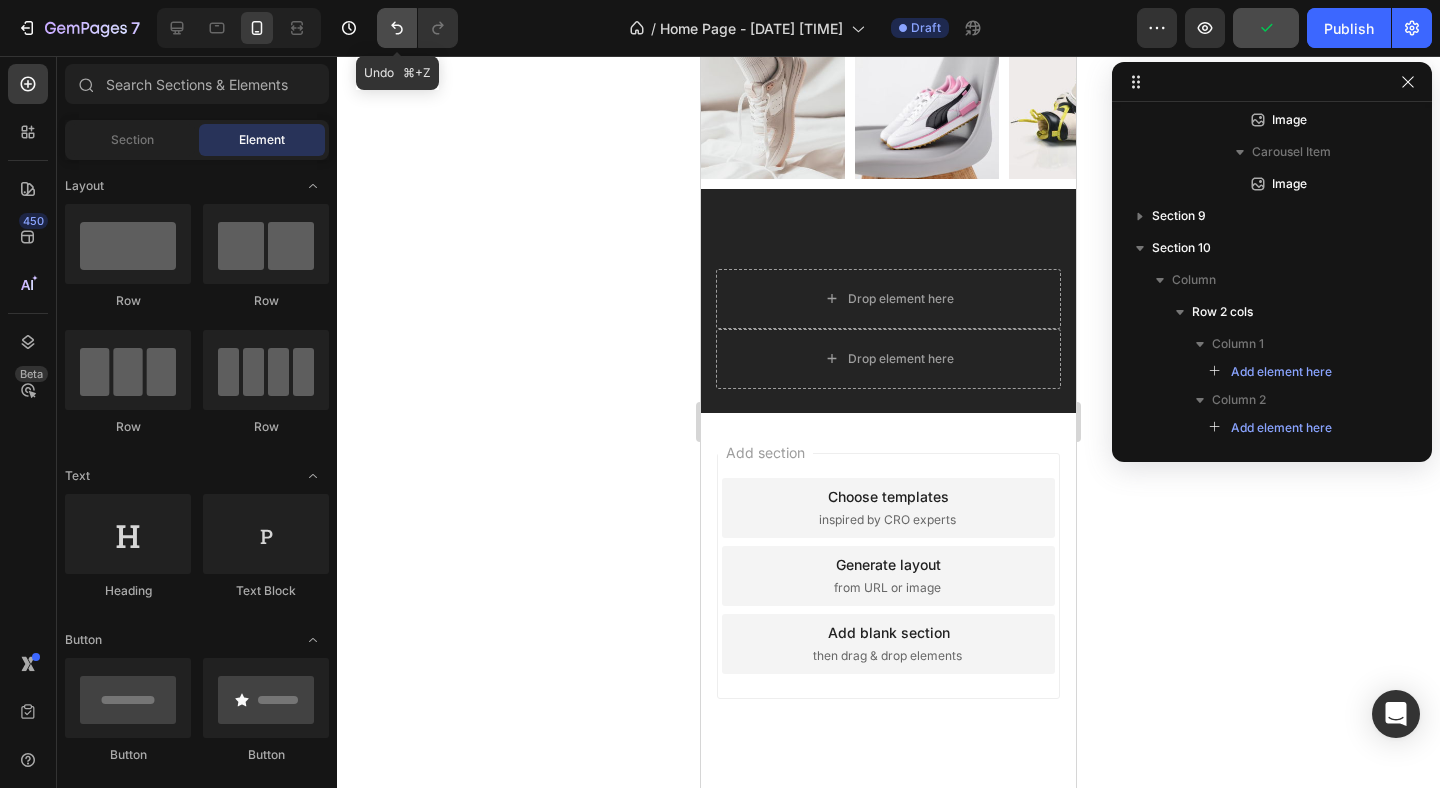 click 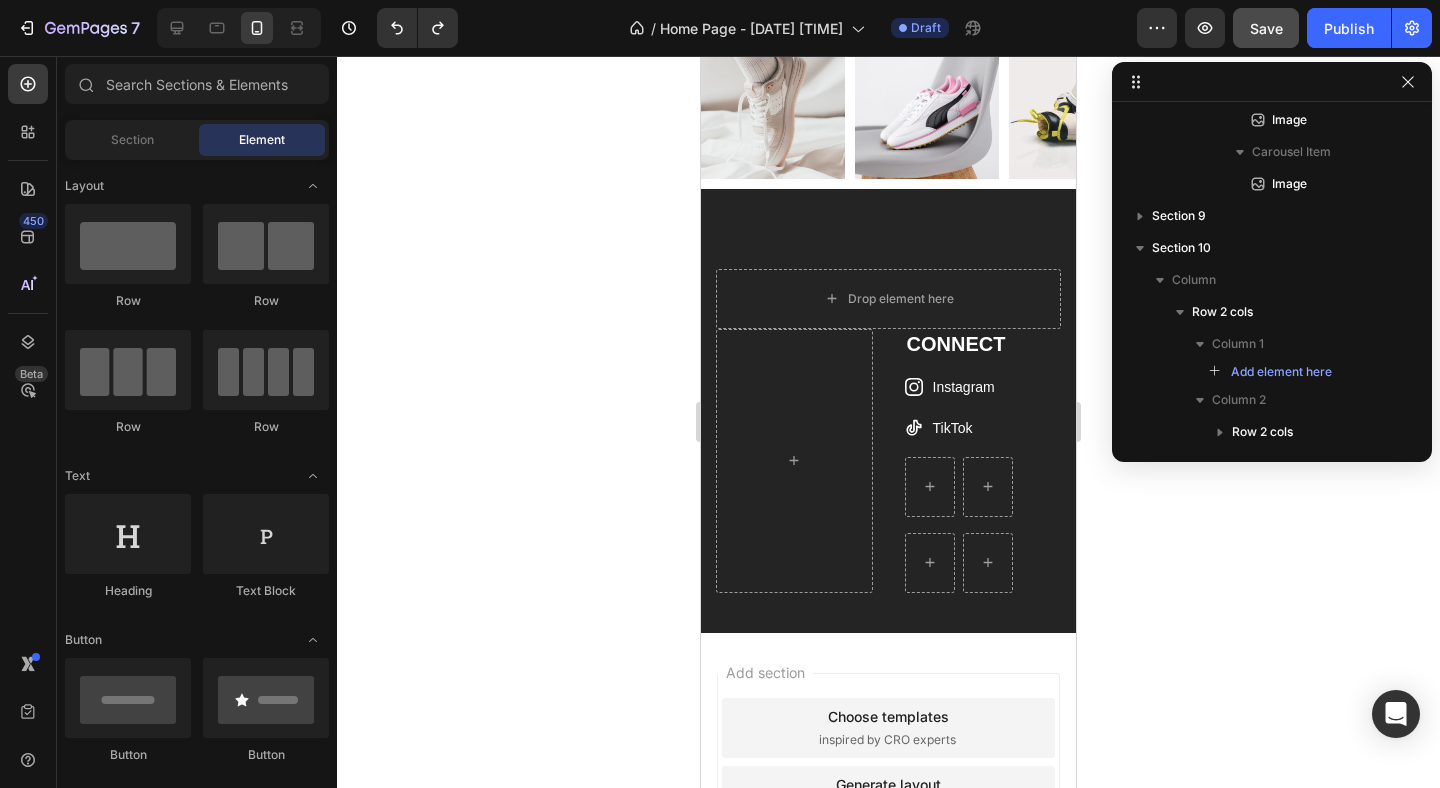 click 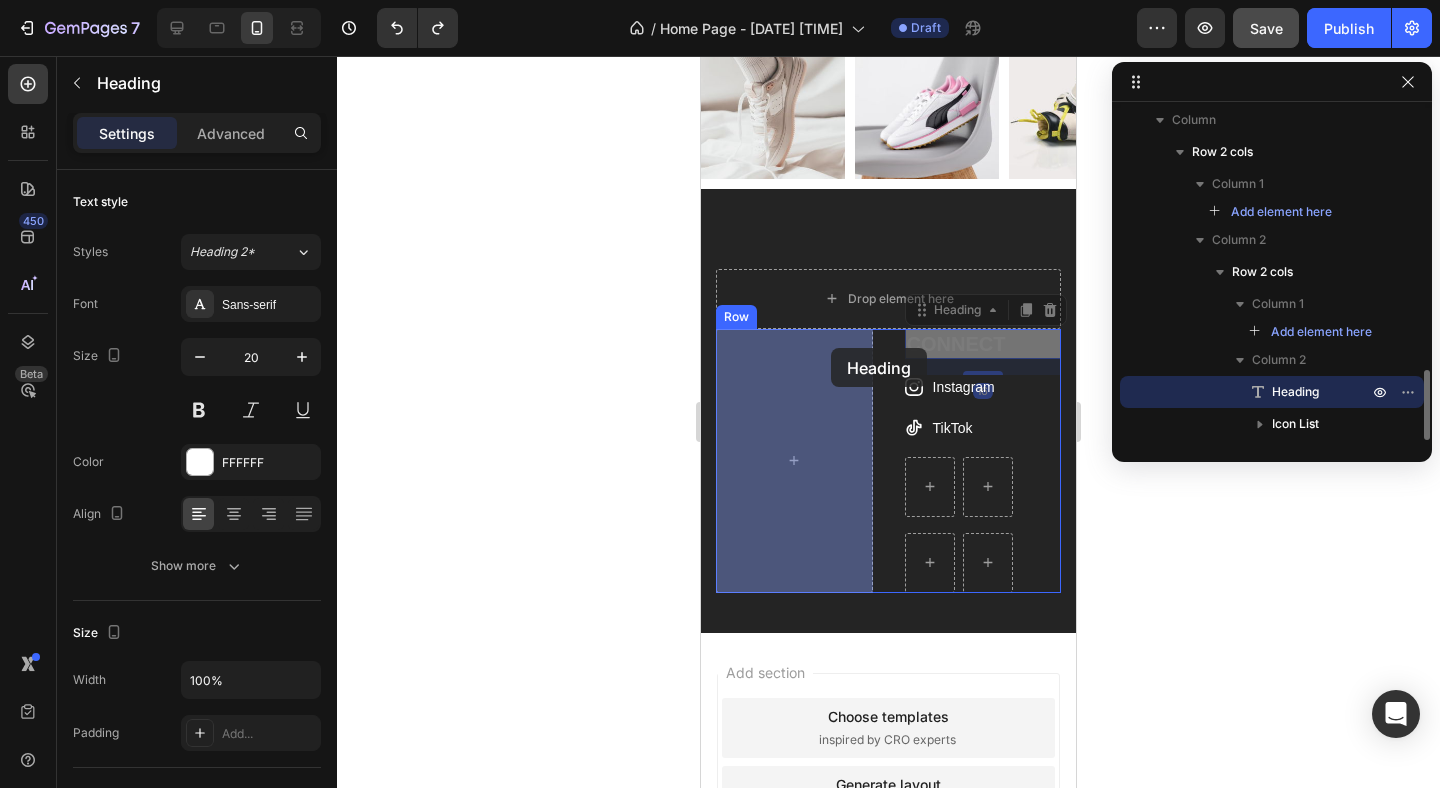 drag, startPoint x: 937, startPoint y: 341, endPoint x: 831, endPoint y: 348, distance: 106.23088 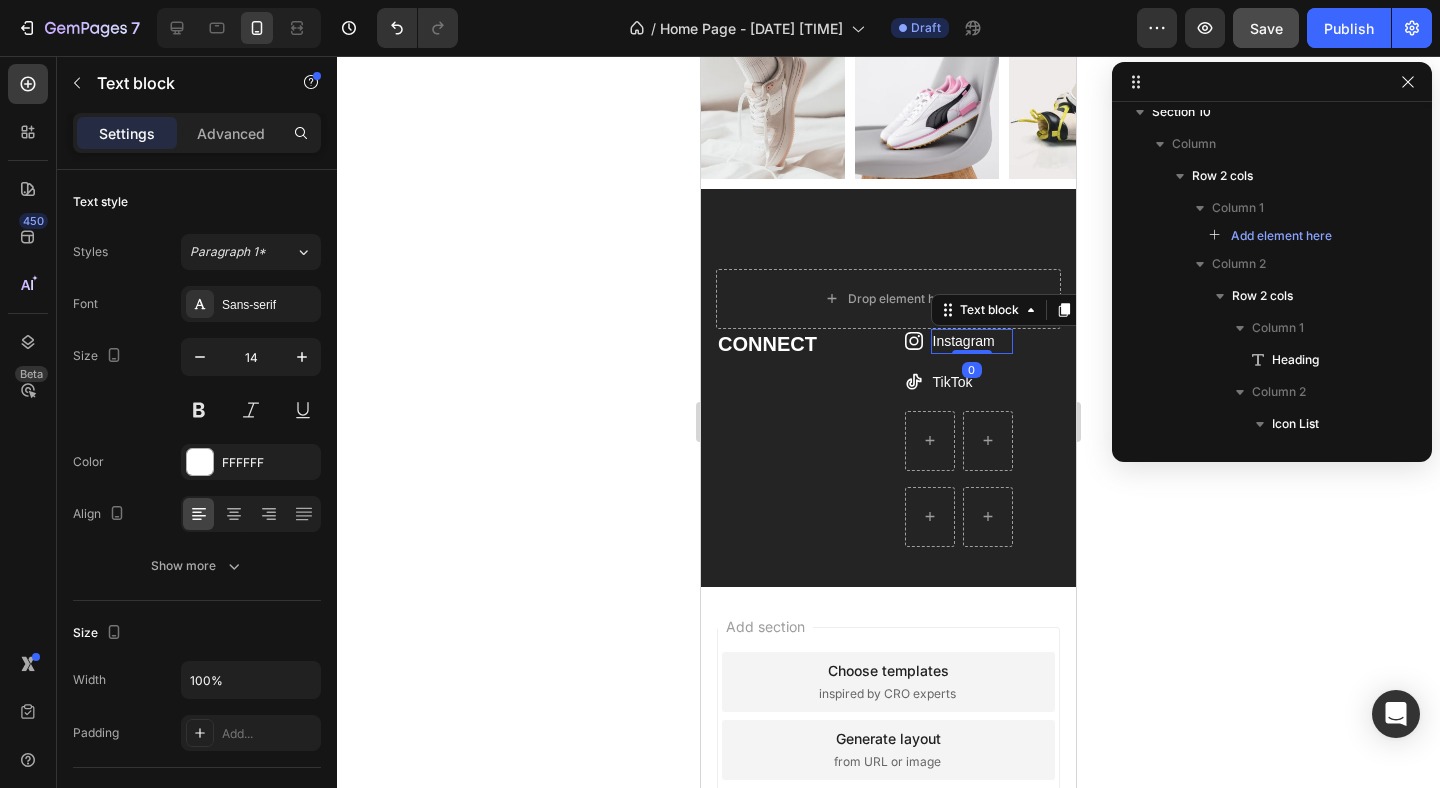 scroll, scrollTop: 1522, scrollLeft: 0, axis: vertical 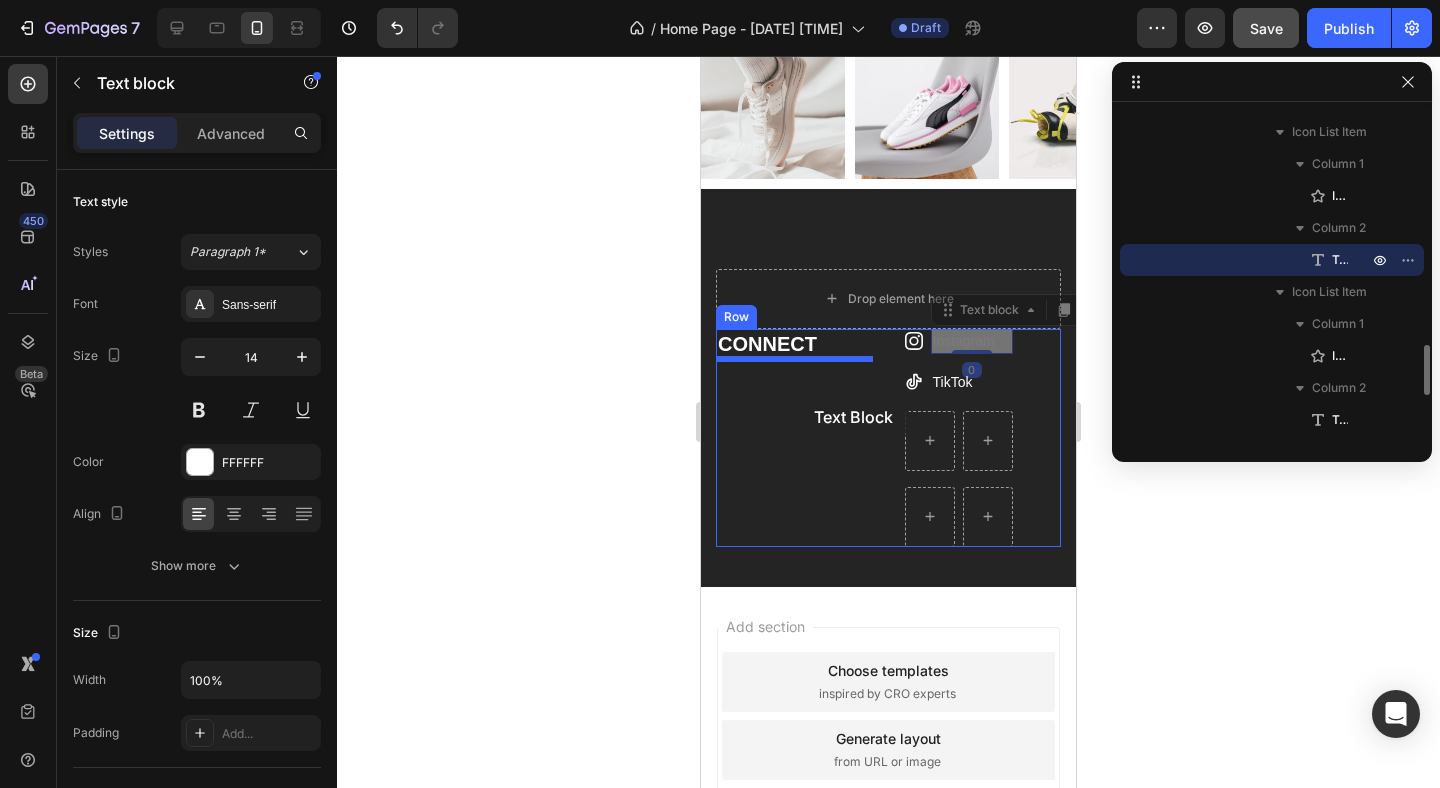 drag, startPoint x: 939, startPoint y: 347, endPoint x: 798, endPoint y: 397, distance: 149.60281 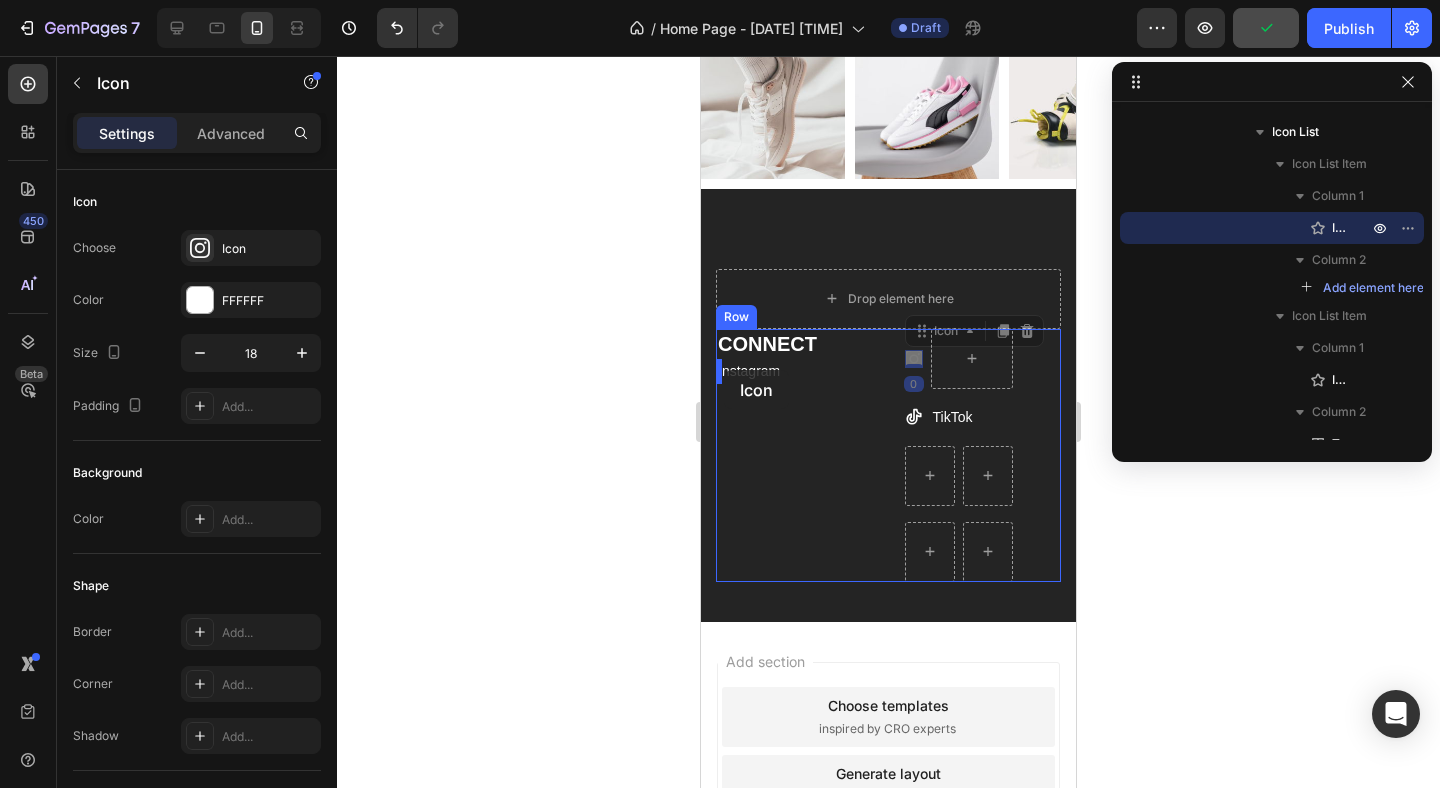 drag, startPoint x: 918, startPoint y: 365, endPoint x: 724, endPoint y: 370, distance: 194.06442 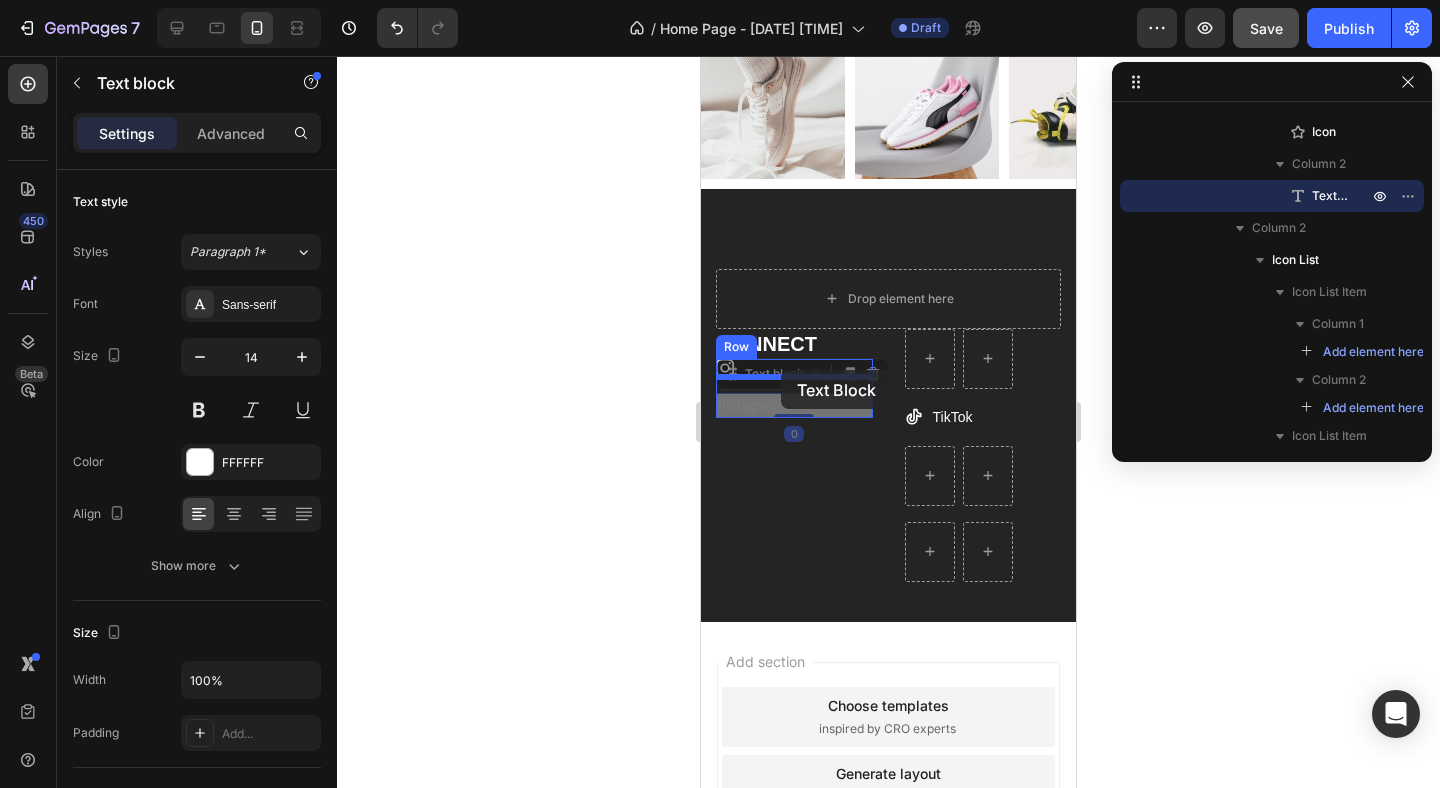 drag, startPoint x: 745, startPoint y: 403, endPoint x: 781, endPoint y: 370, distance: 48.83646 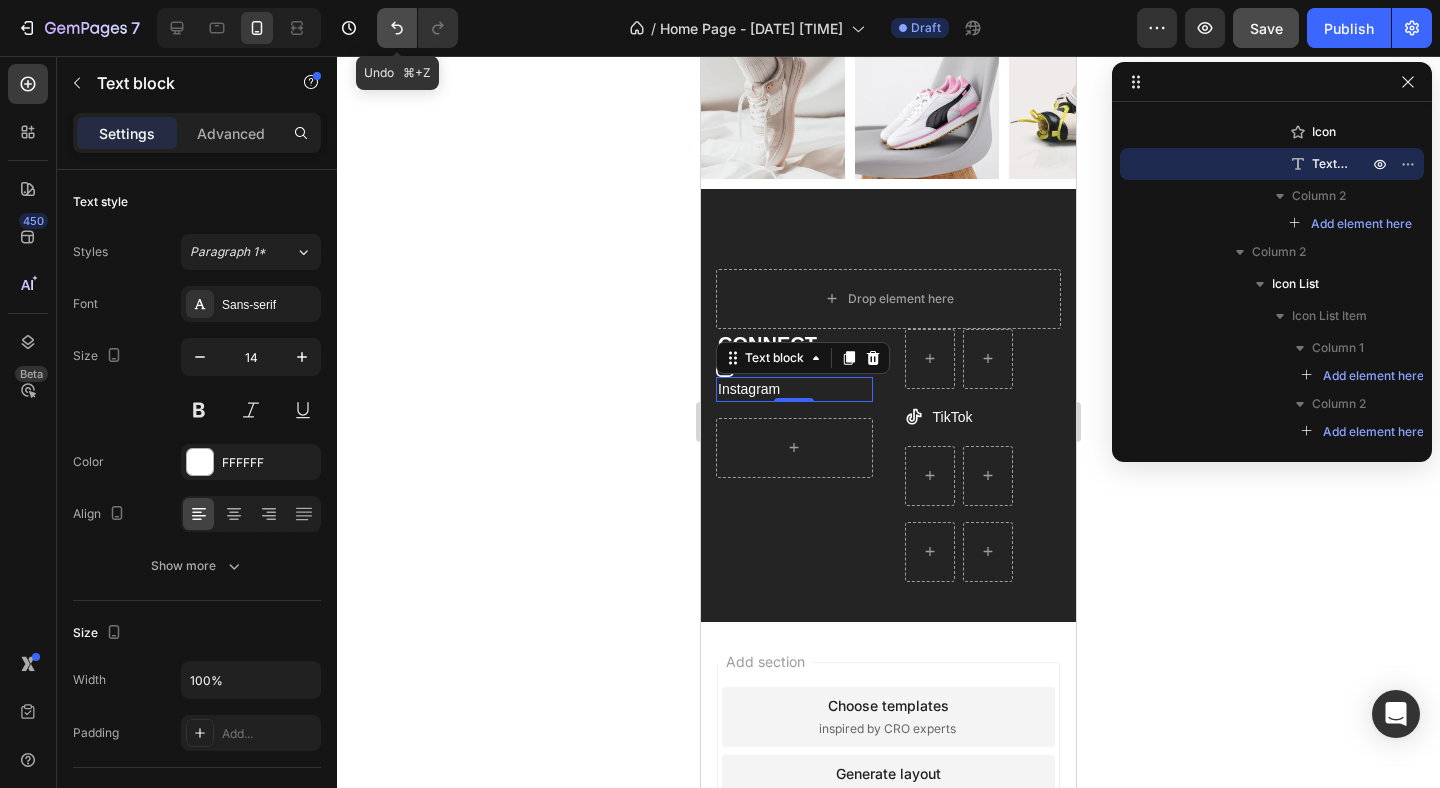 click 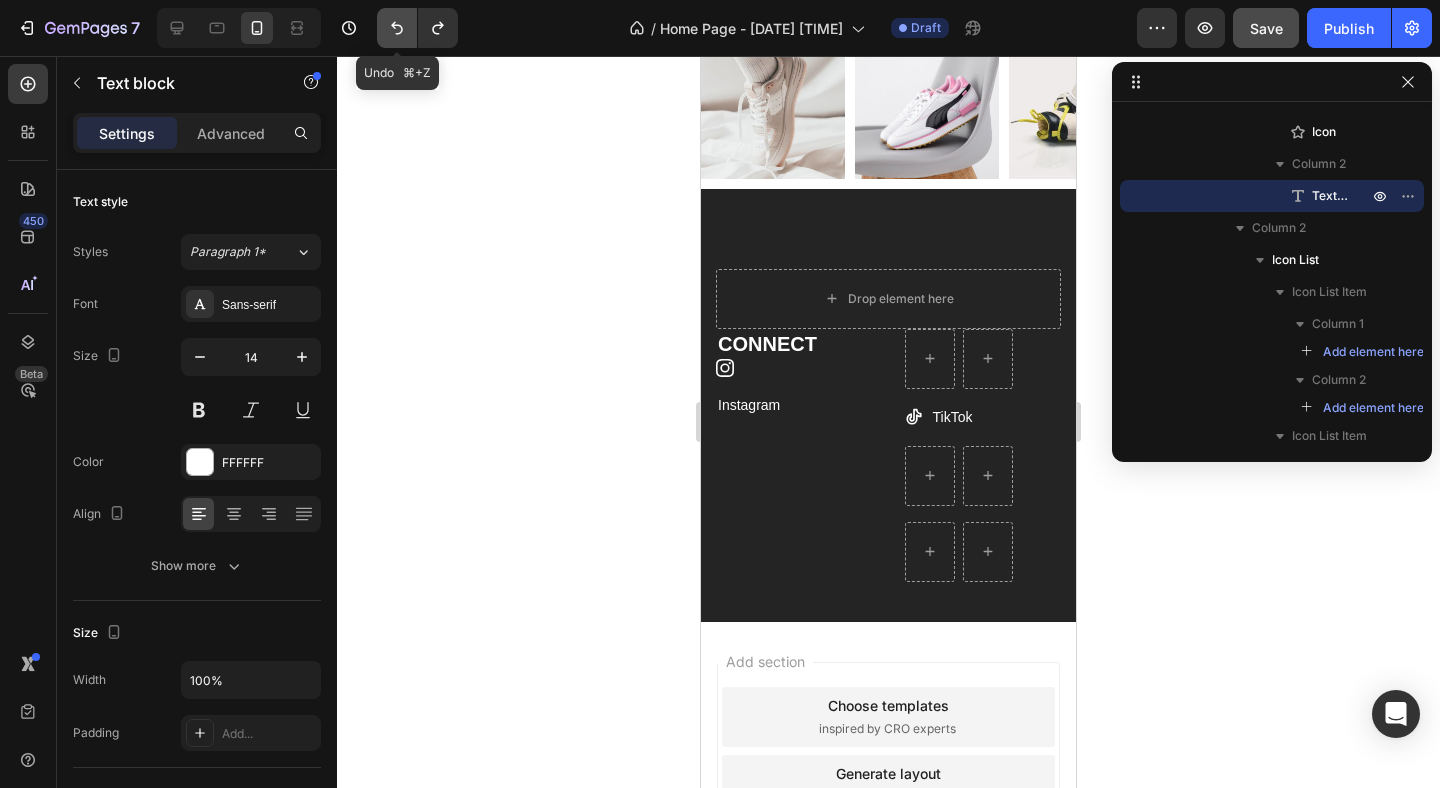 click 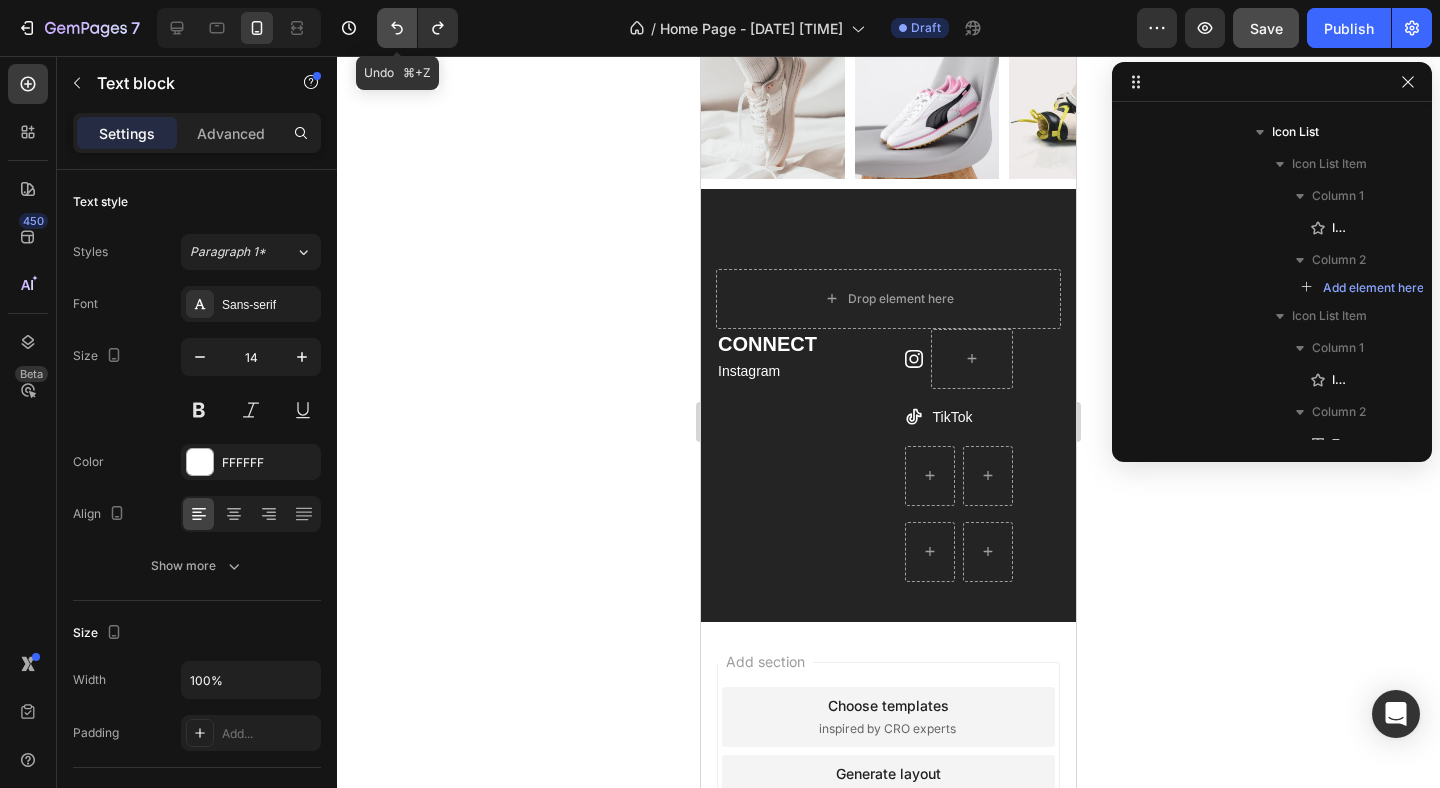 click 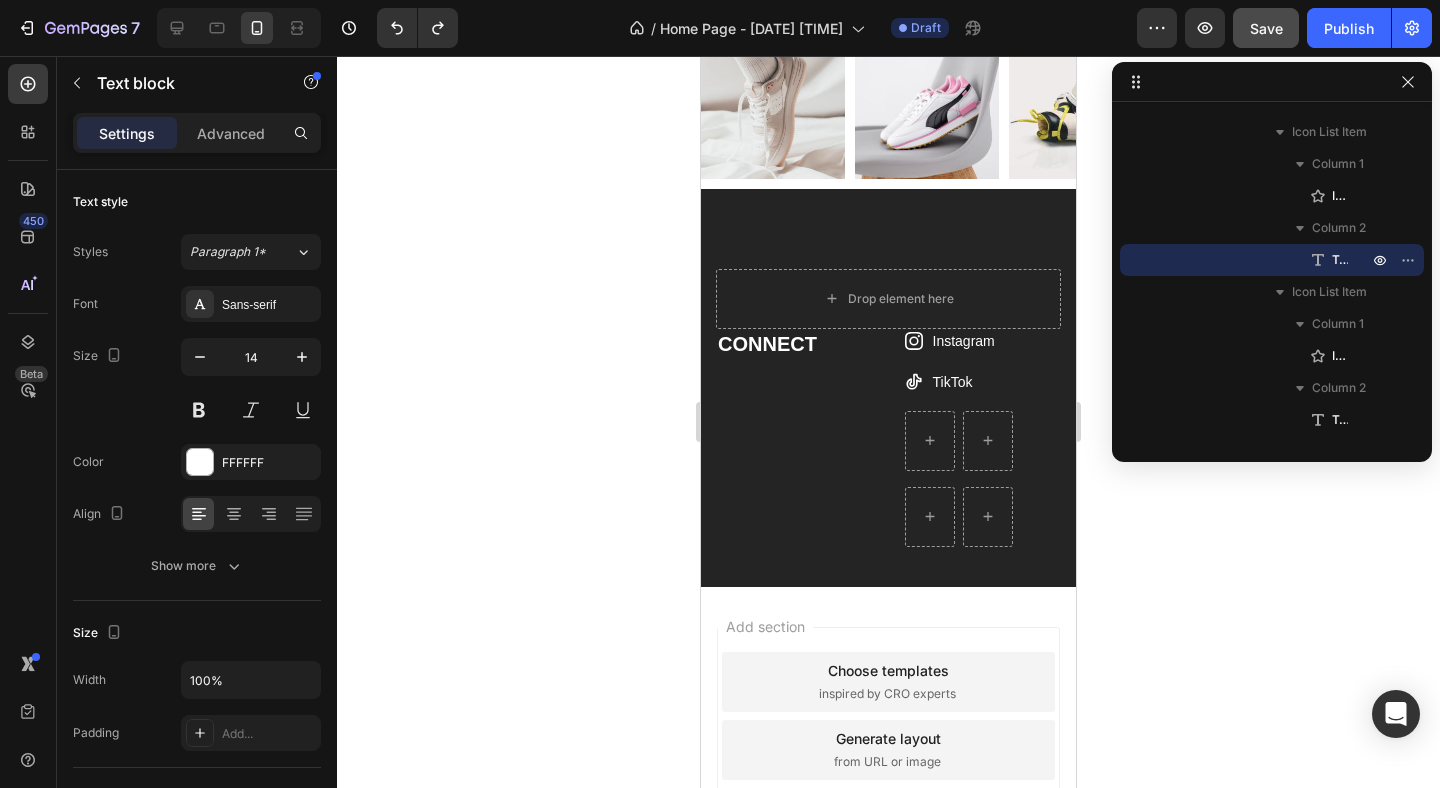 click 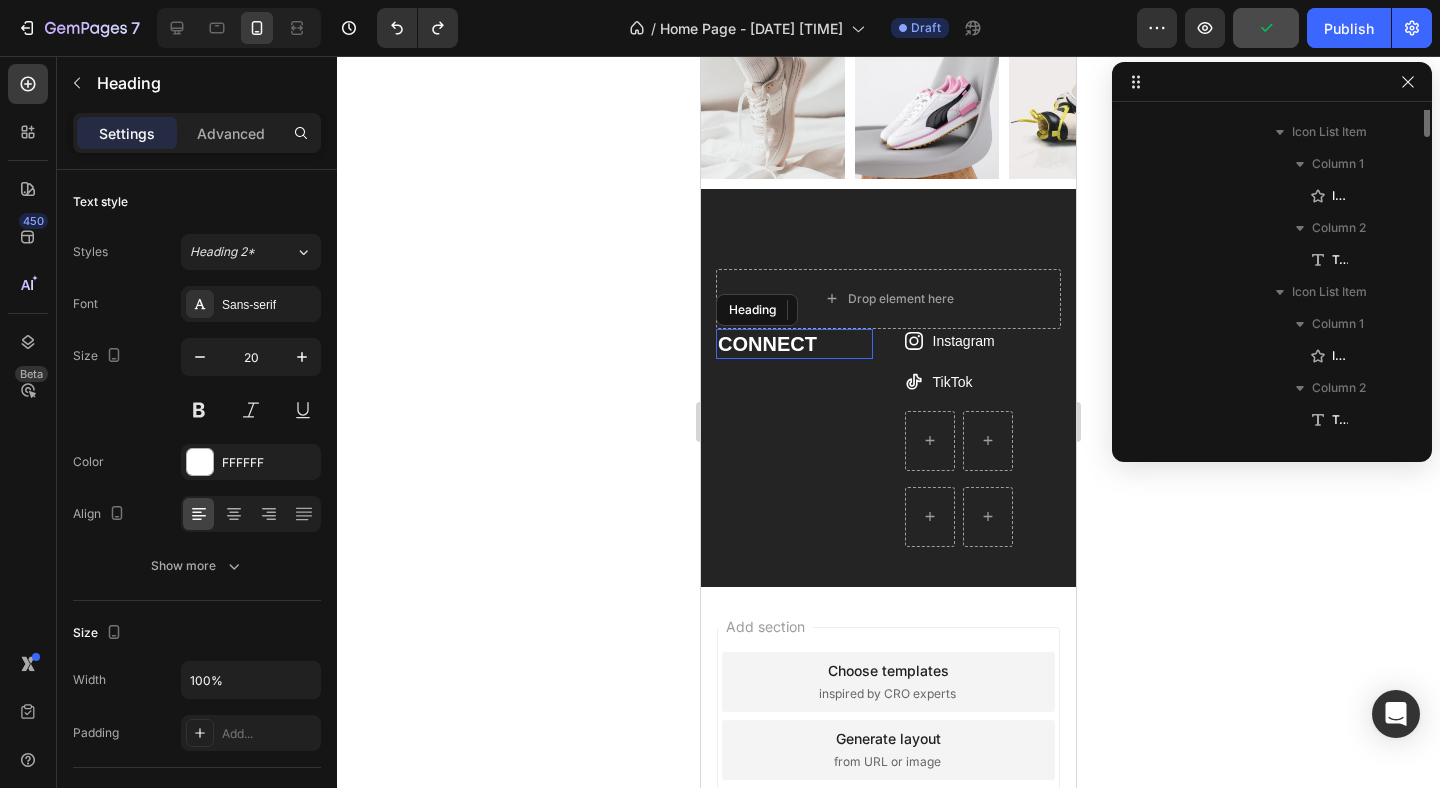 scroll, scrollTop: 1298, scrollLeft: 0, axis: vertical 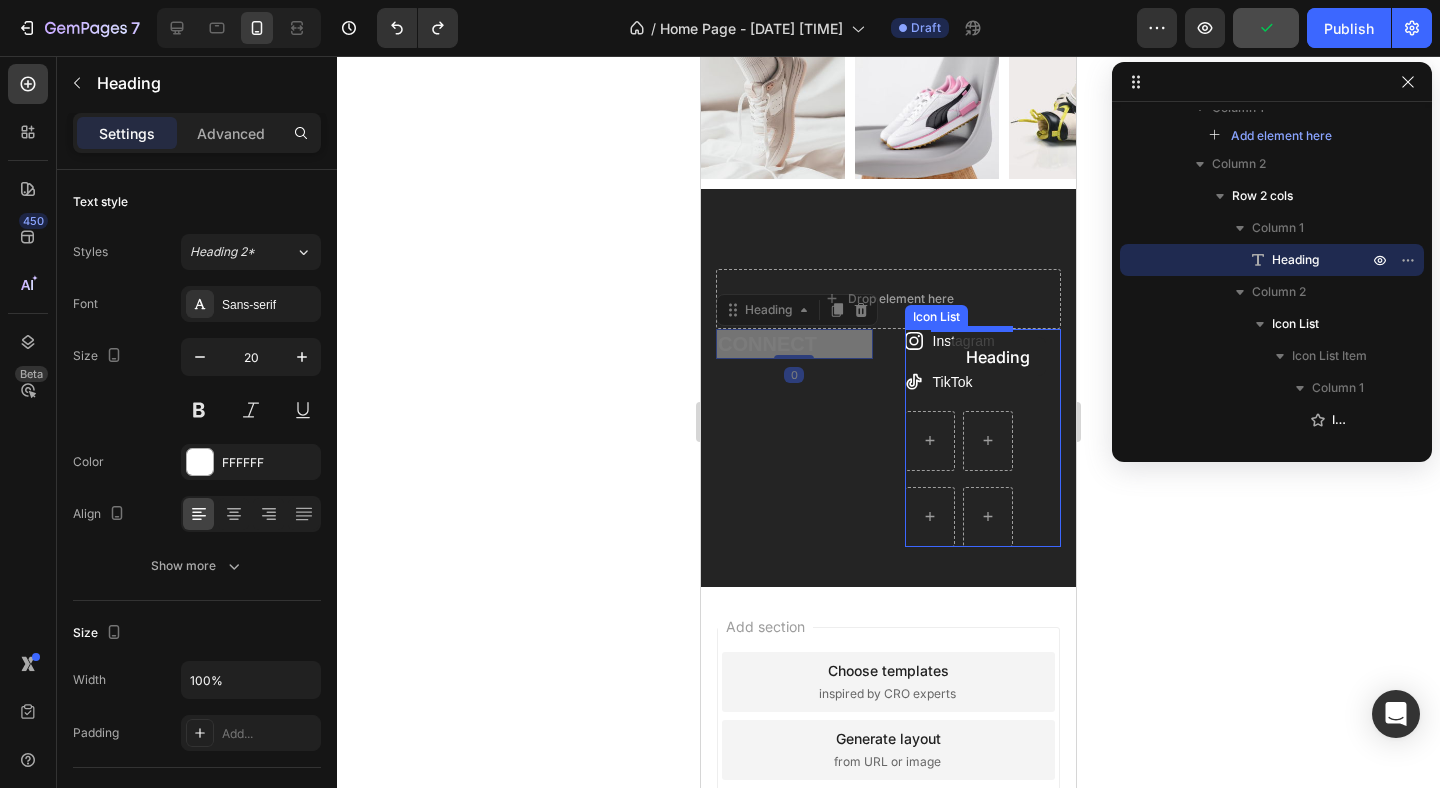 drag, startPoint x: 783, startPoint y: 343, endPoint x: 950, endPoint y: 337, distance: 167.10774 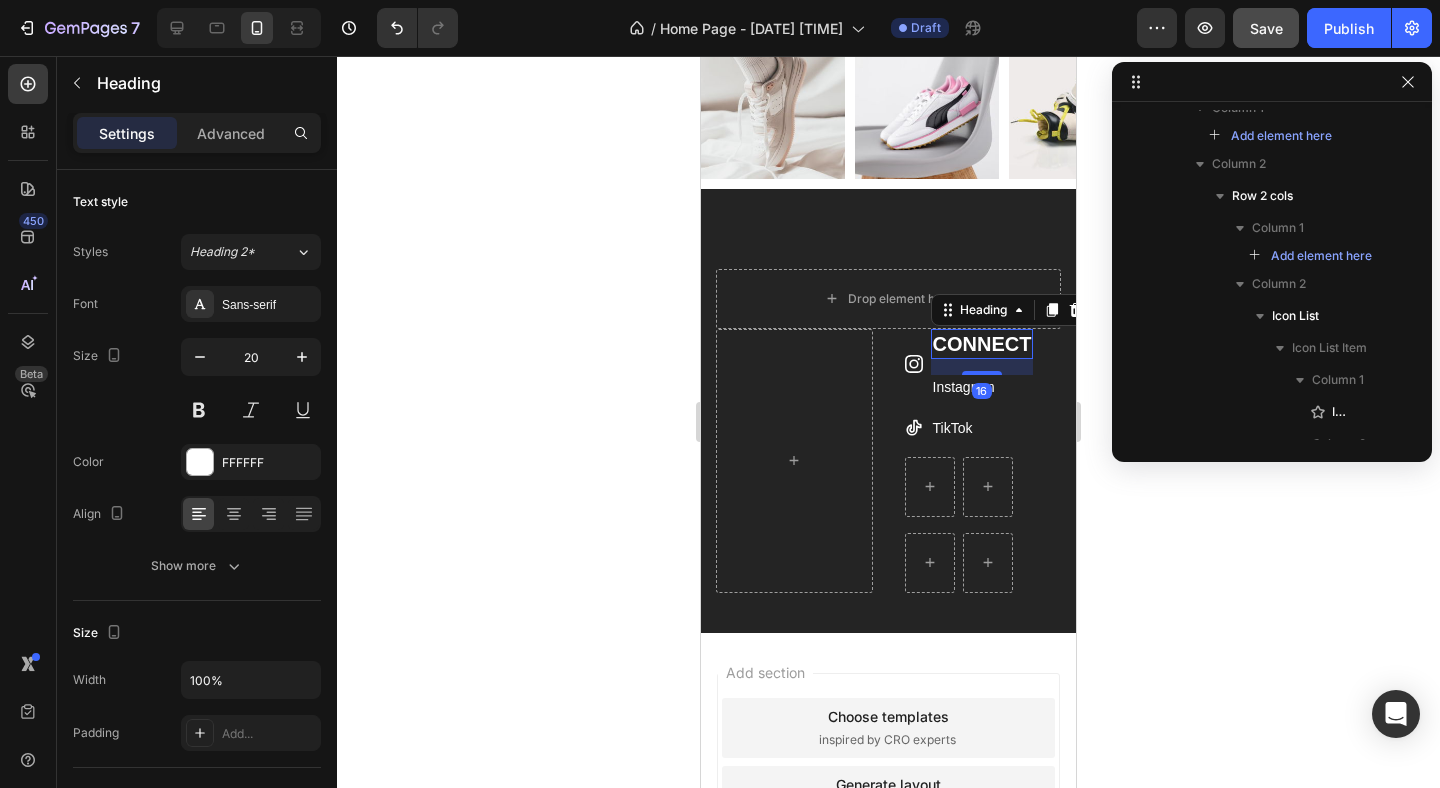 click 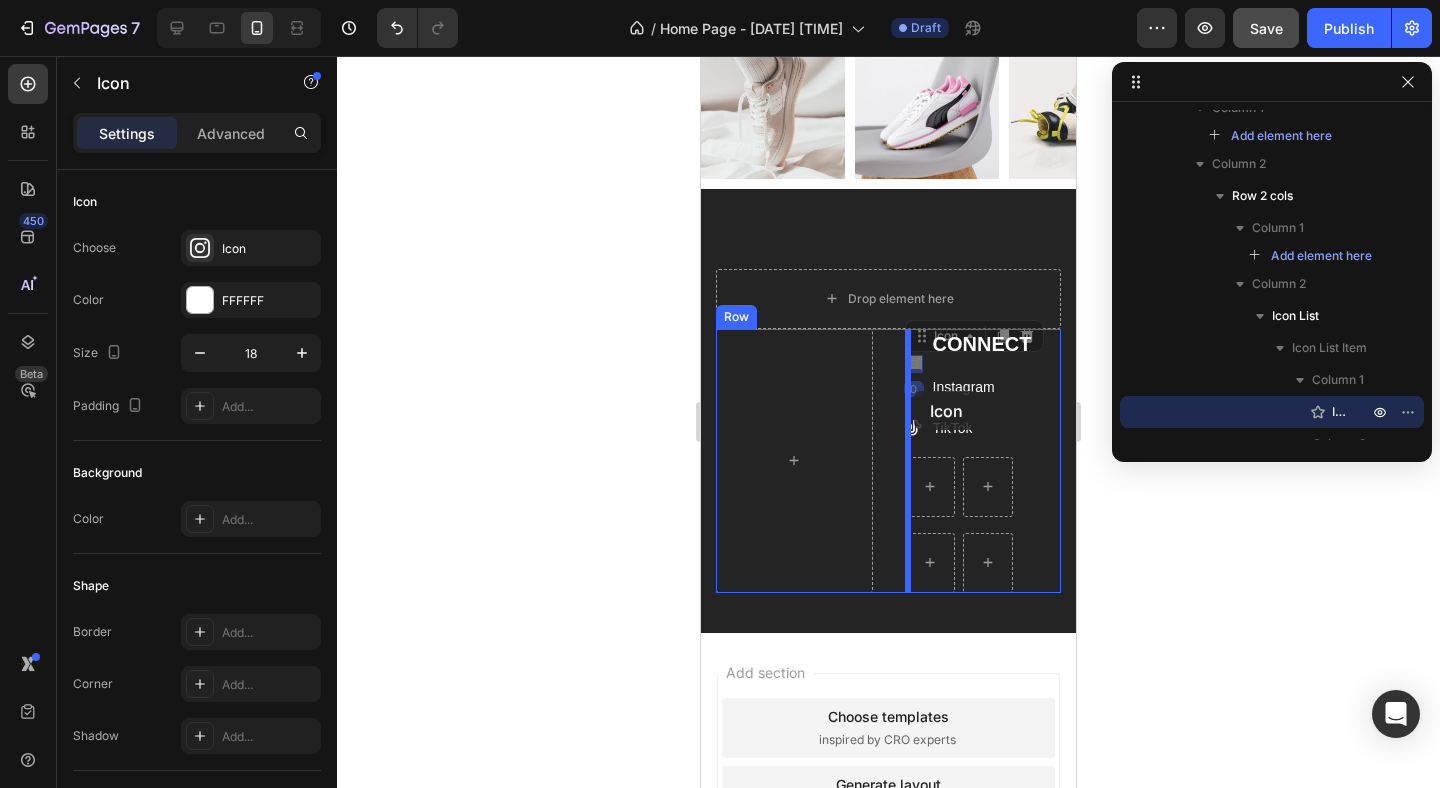 drag, startPoint x: 913, startPoint y: 366, endPoint x: 914, endPoint y: 391, distance: 25.019993 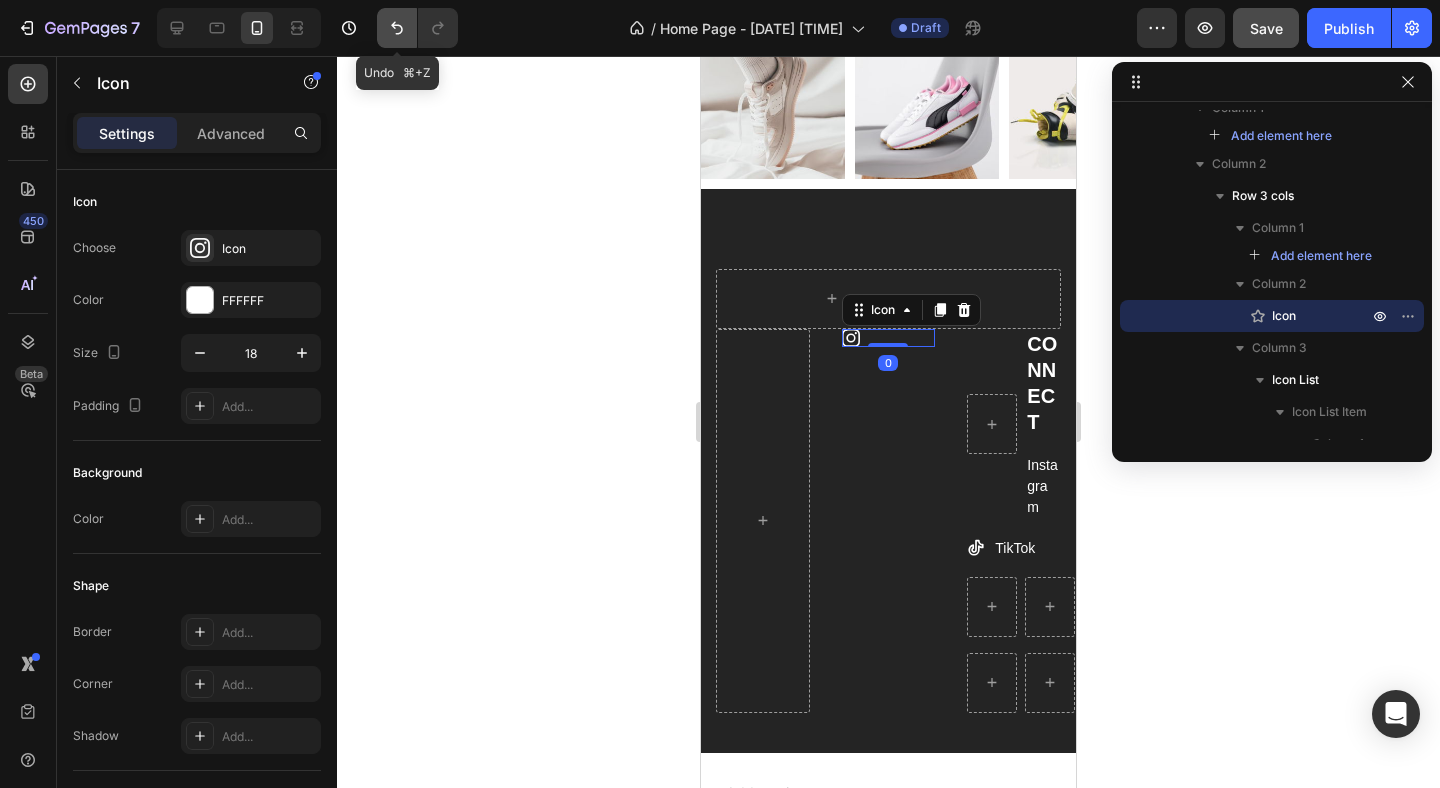 click 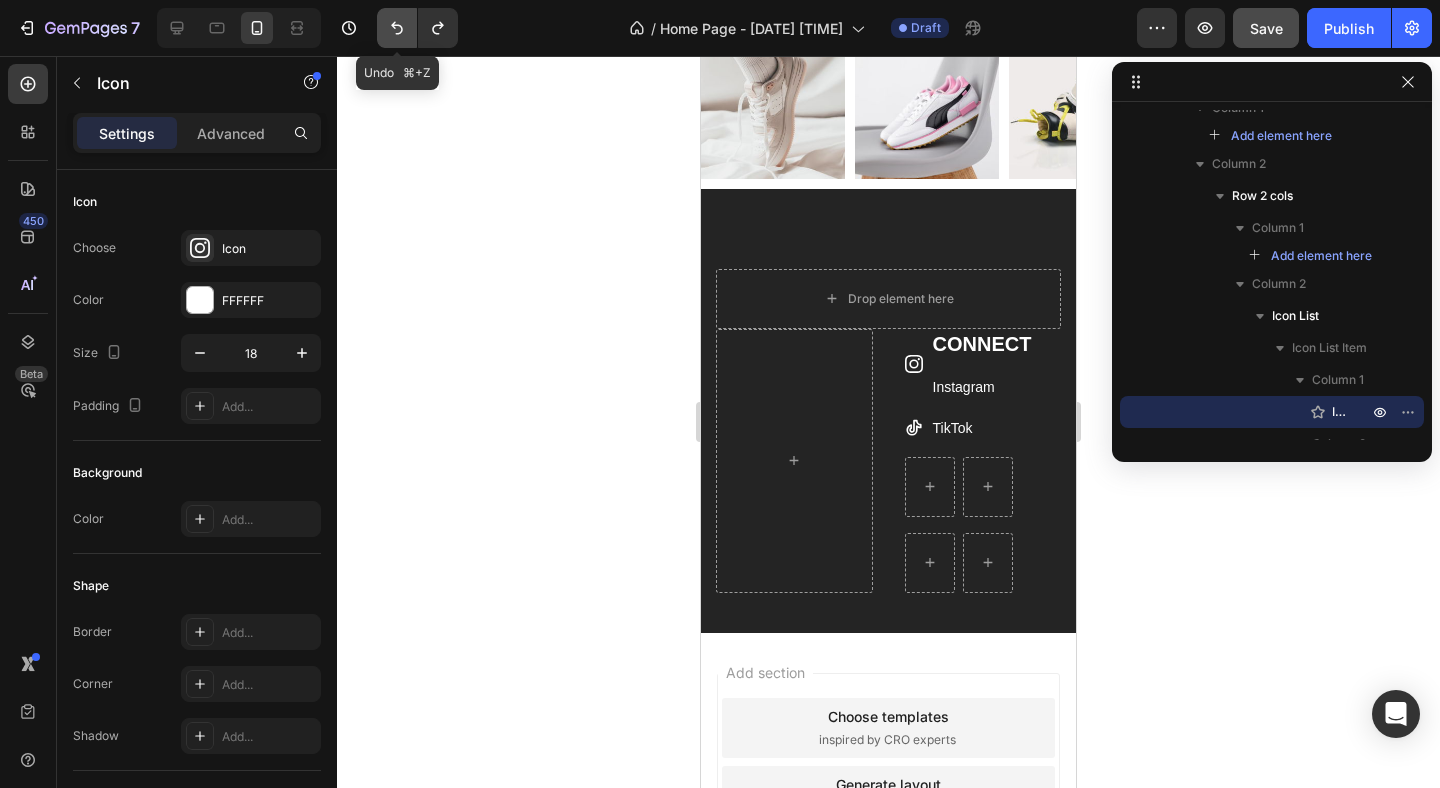 click 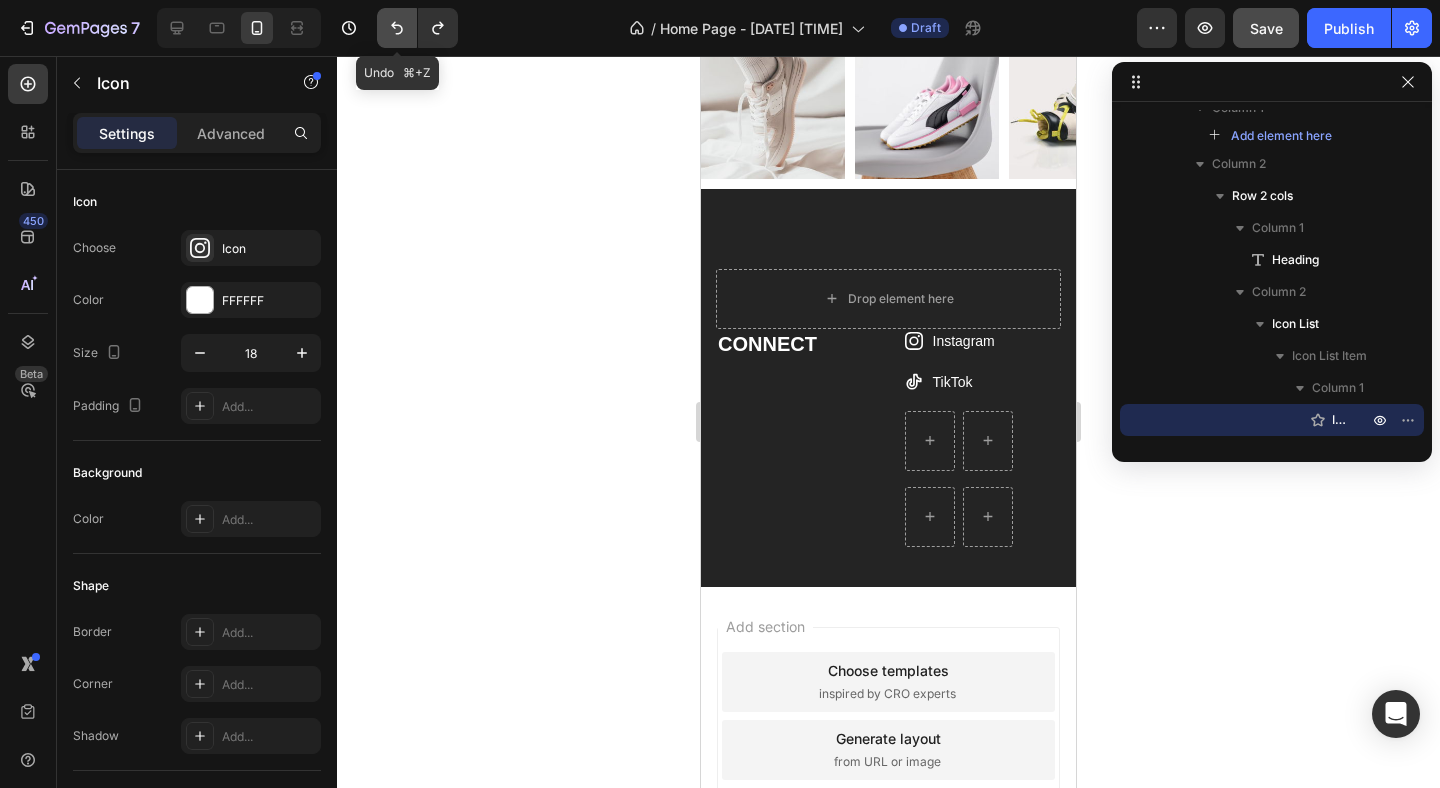 click 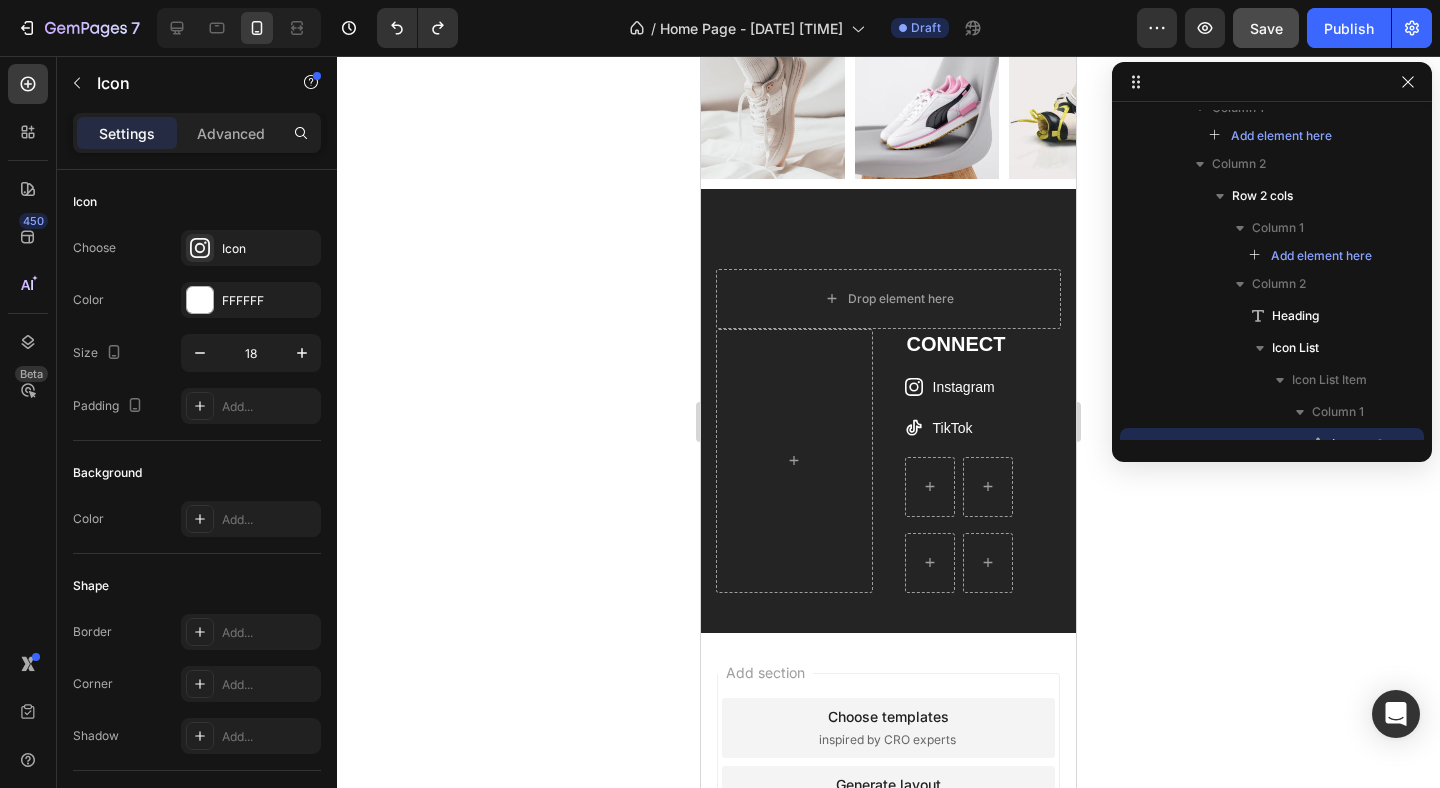 click 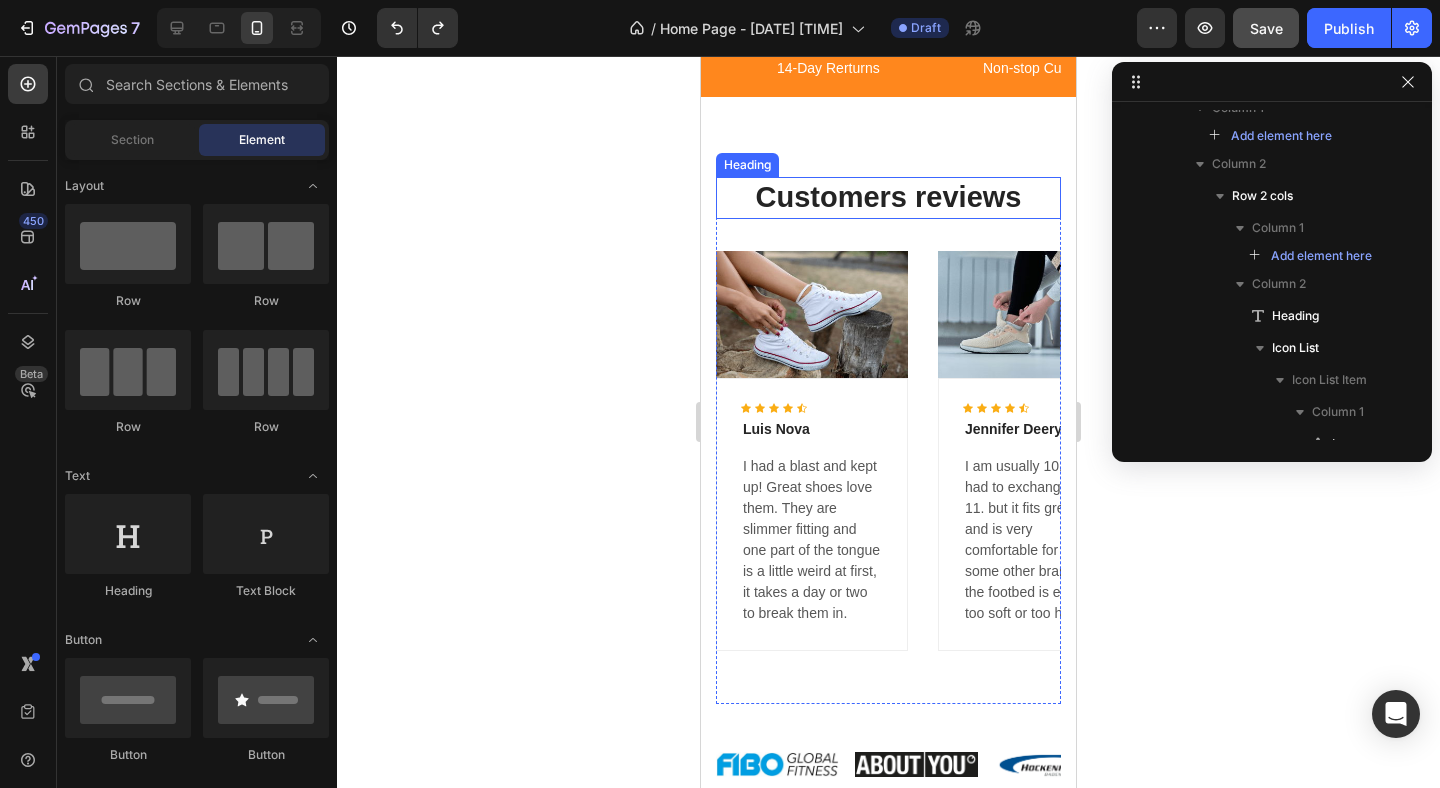 scroll, scrollTop: 4325, scrollLeft: 0, axis: vertical 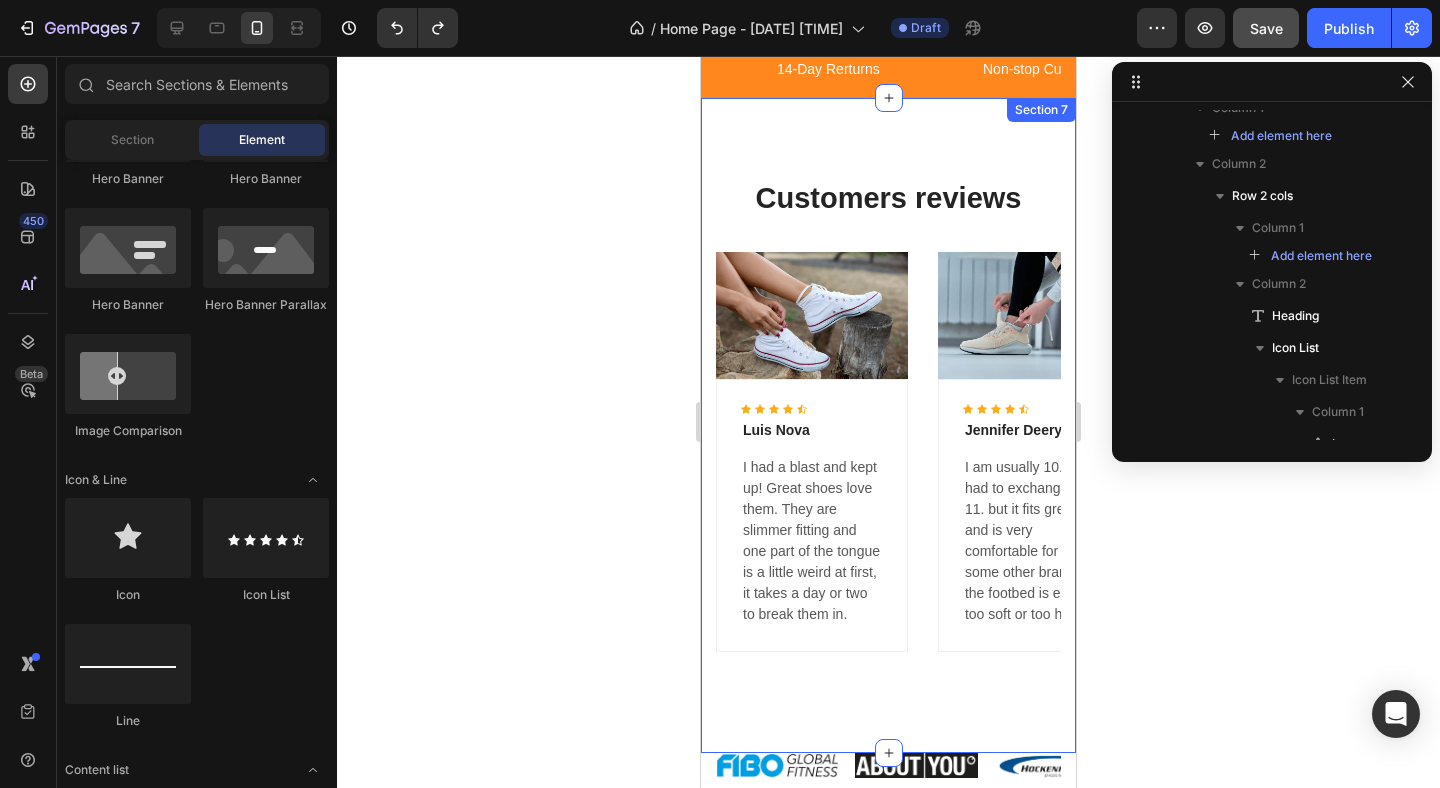 click on "Section 7" at bounding box center [1041, 110] 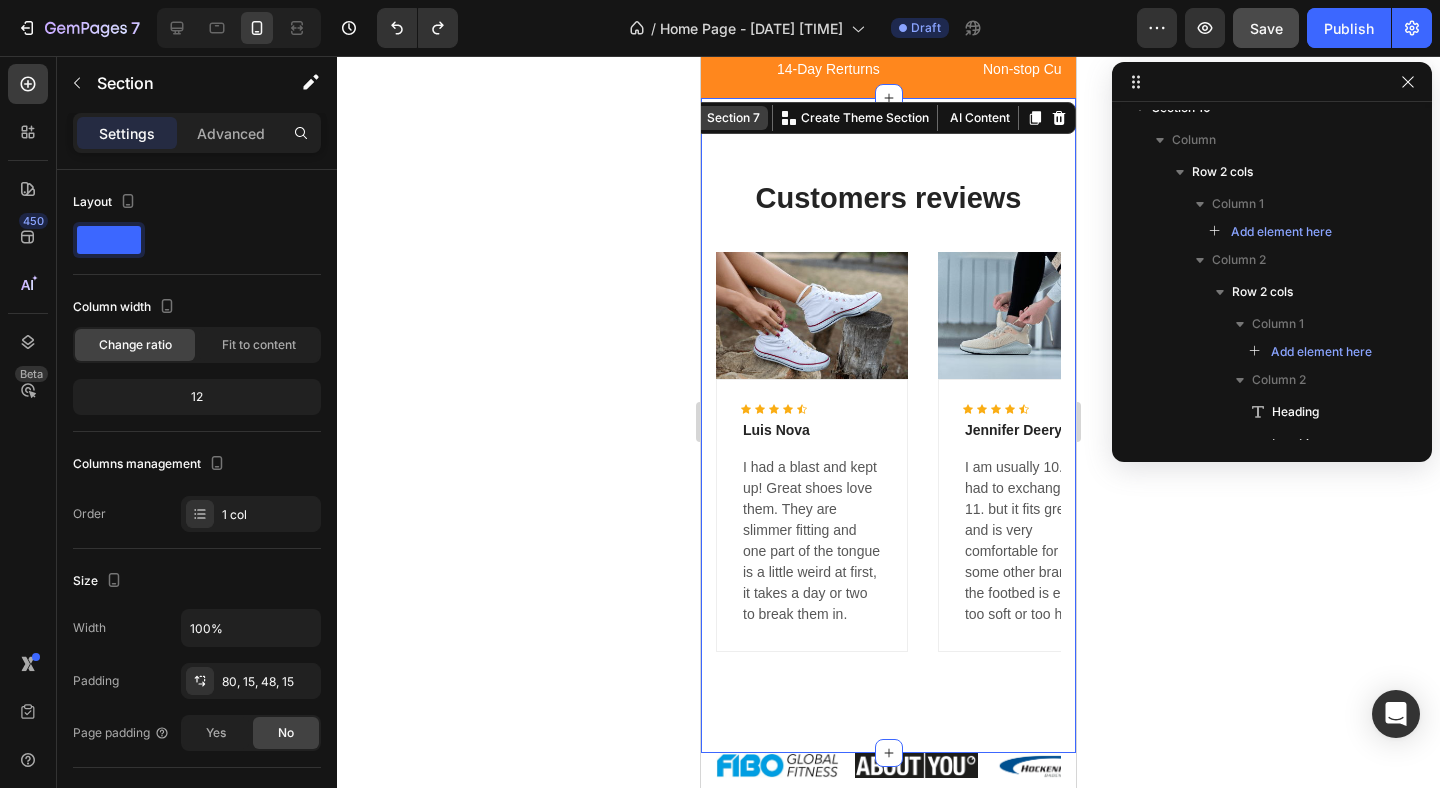 scroll, scrollTop: 442, scrollLeft: 0, axis: vertical 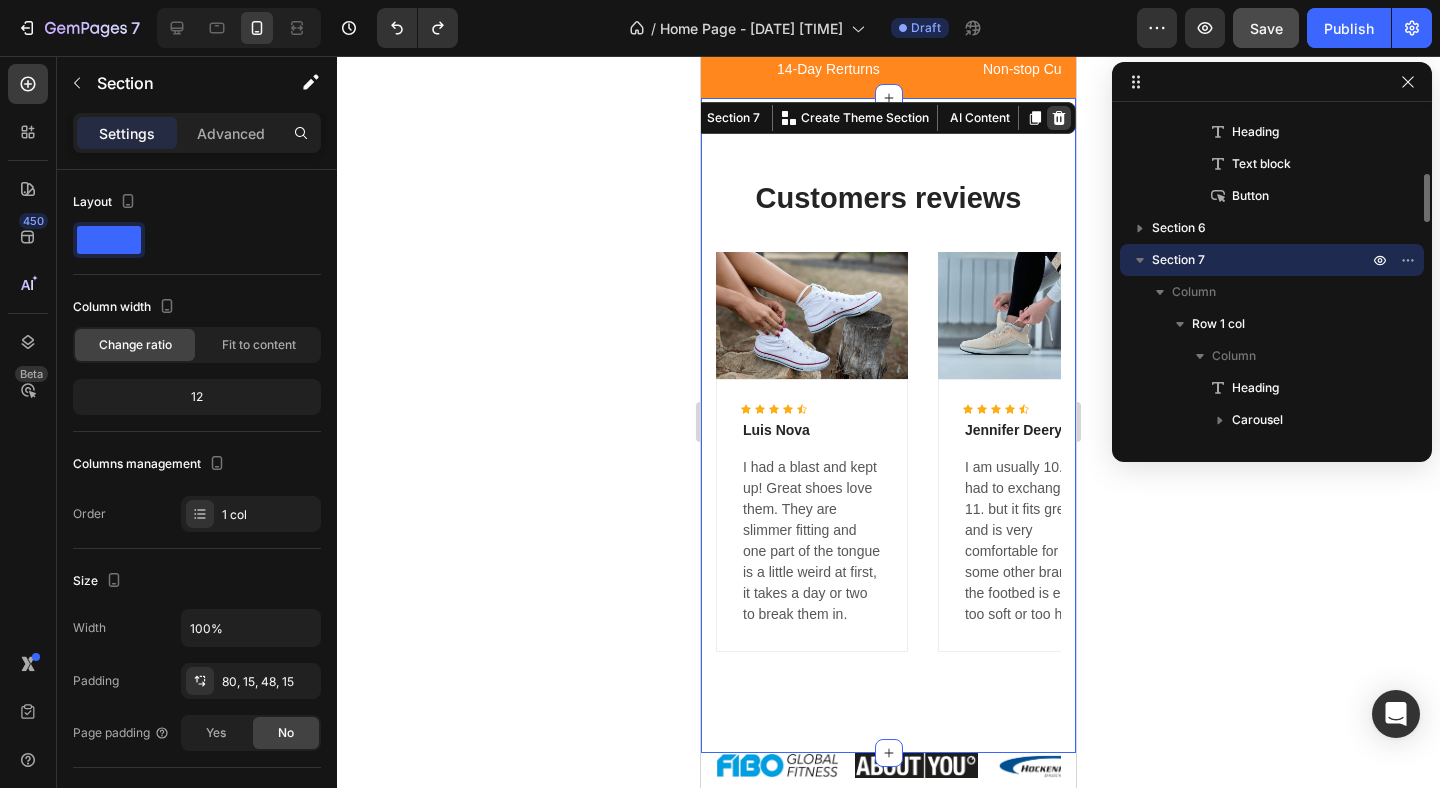 click 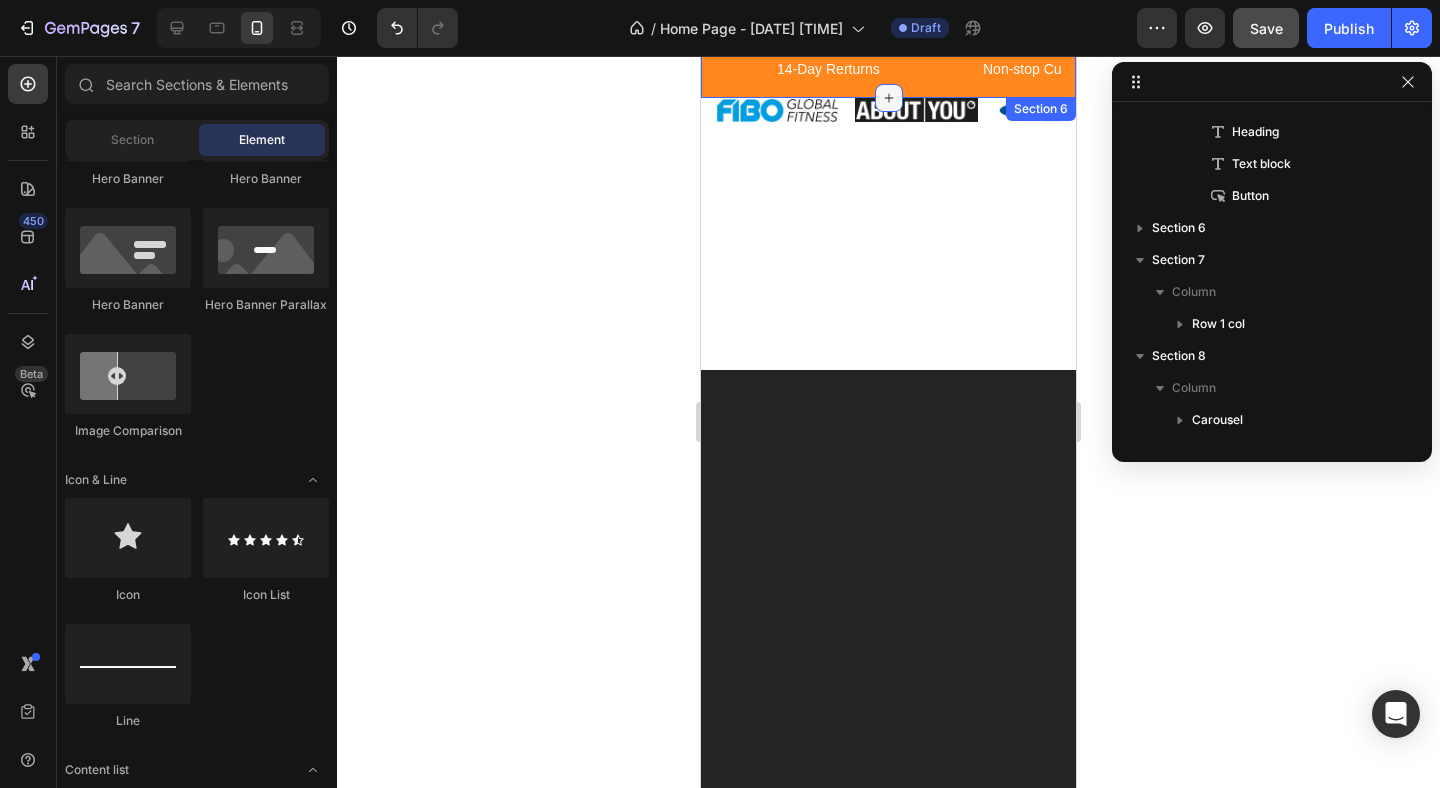click 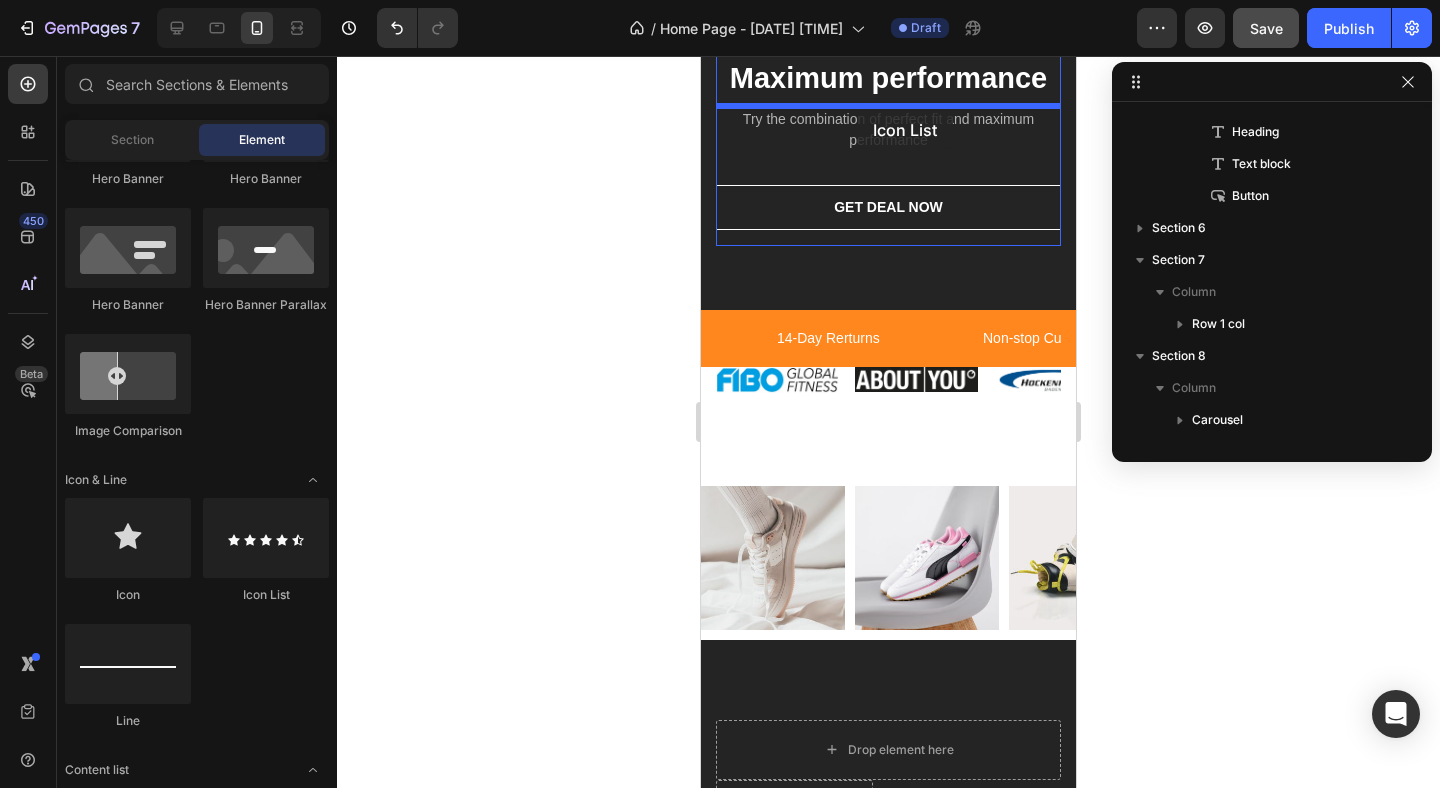 scroll, scrollTop: 4217, scrollLeft: 0, axis: vertical 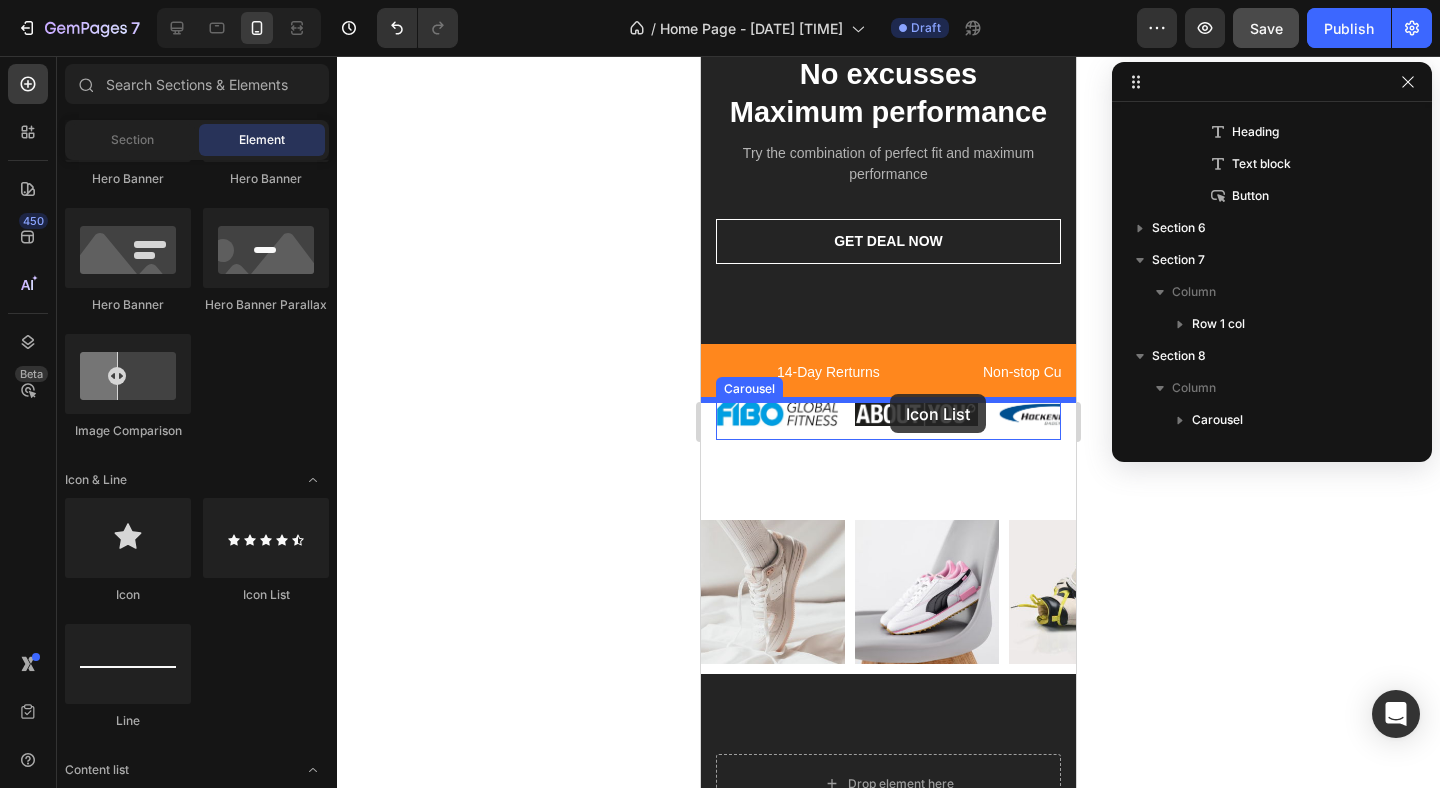 drag, startPoint x: 956, startPoint y: 587, endPoint x: 890, endPoint y: 394, distance: 203.97304 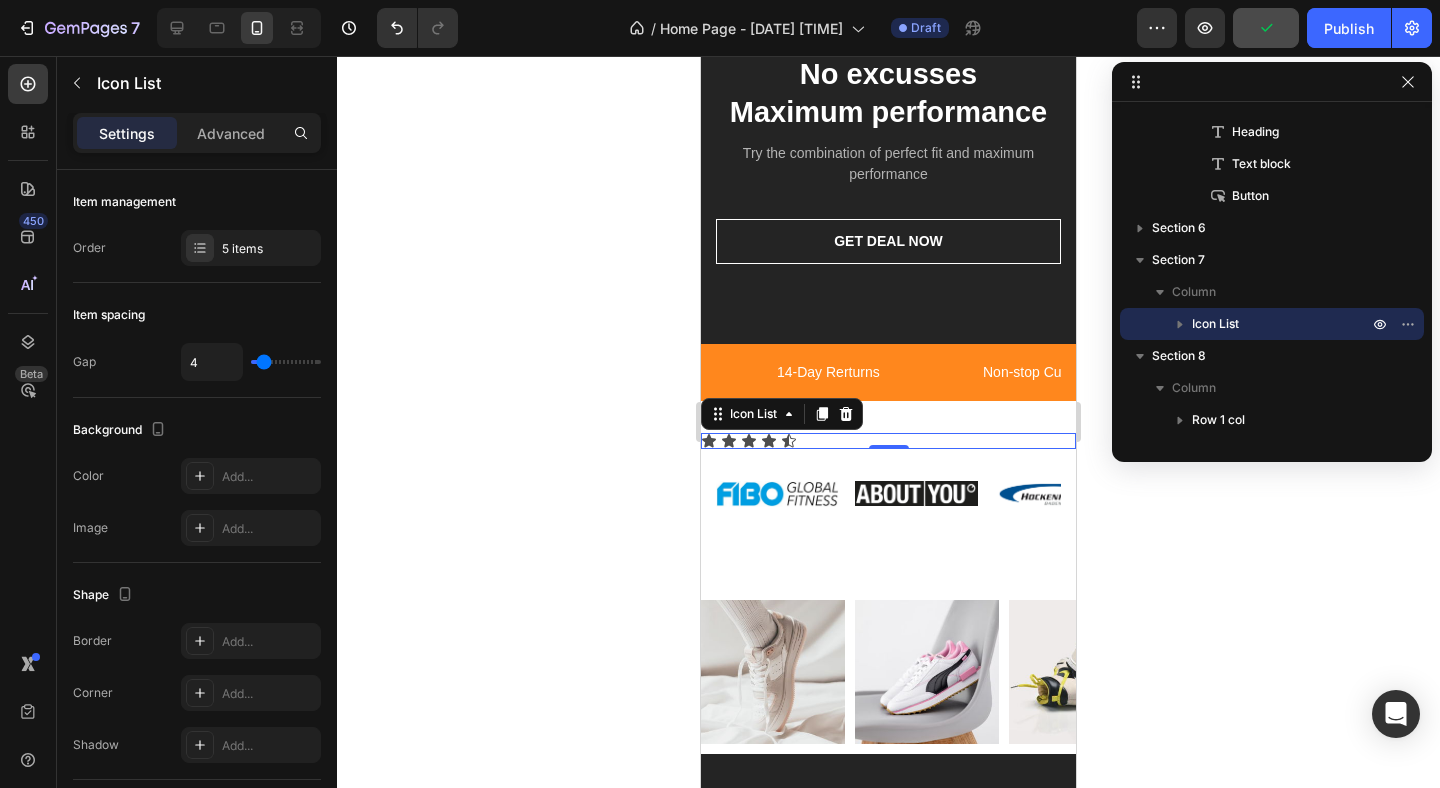 click on "Icon Icon Icon Icon Icon" at bounding box center (888, 441) 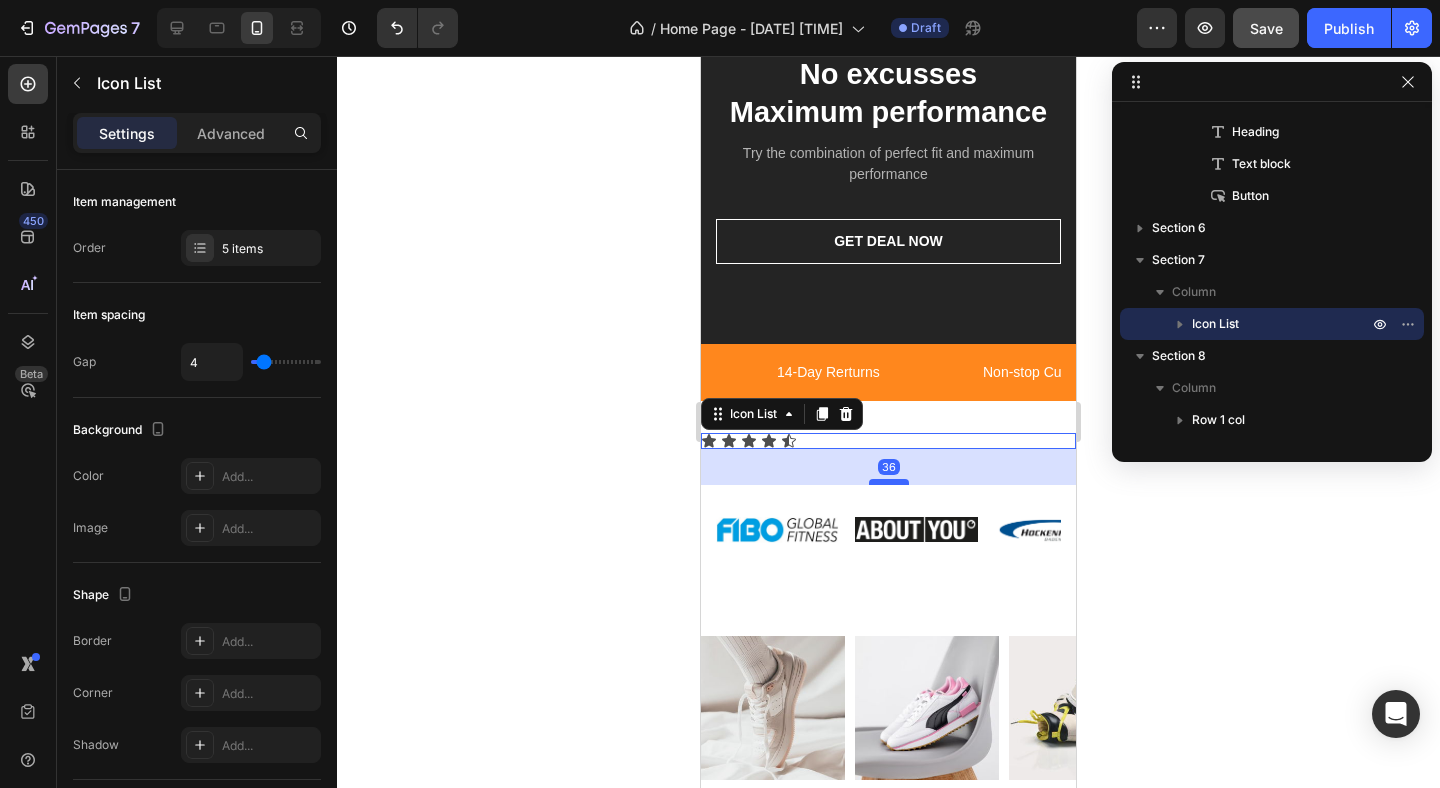 drag, startPoint x: 885, startPoint y: 446, endPoint x: 887, endPoint y: 482, distance: 36.05551 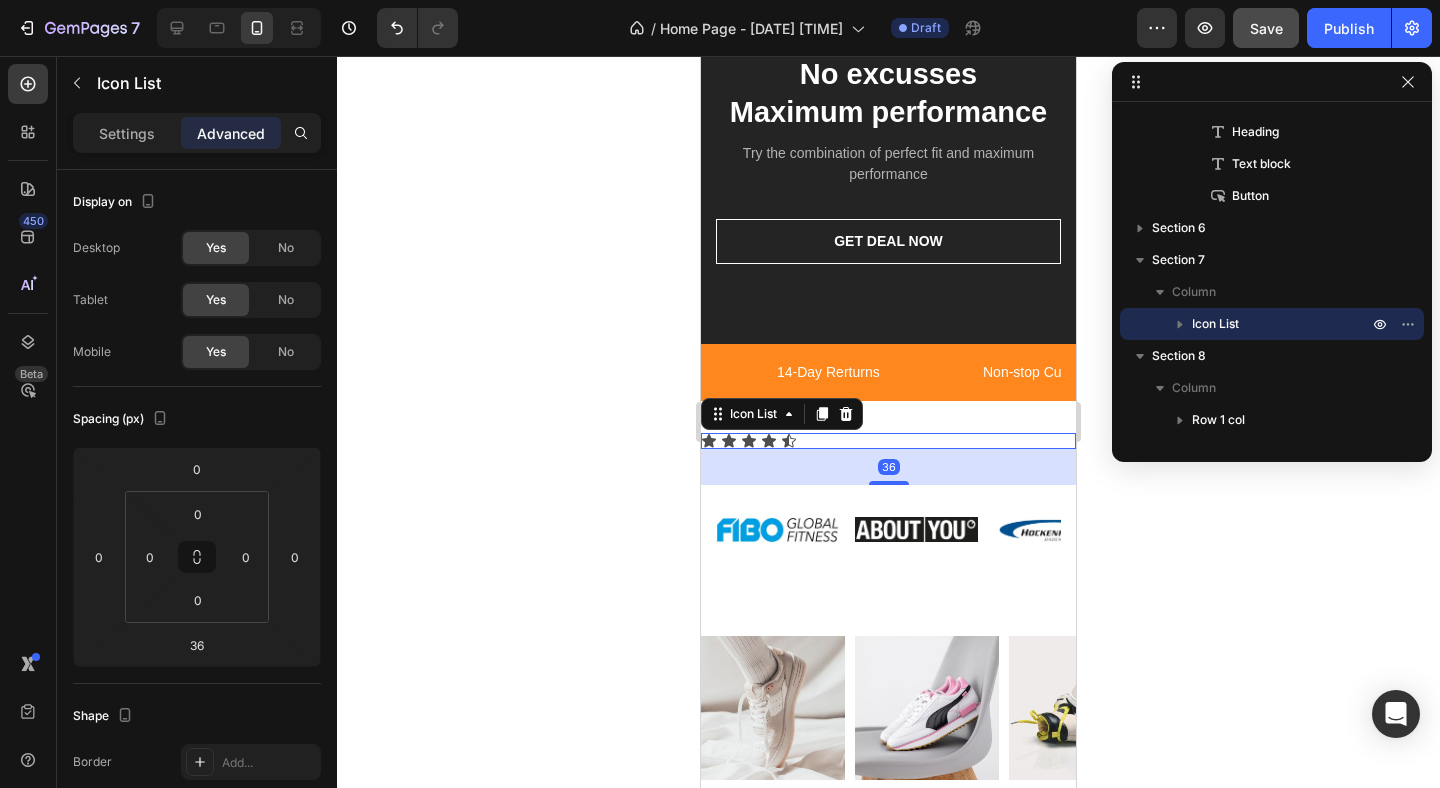 click on "Icon Icon Icon Icon Icon" at bounding box center [888, 441] 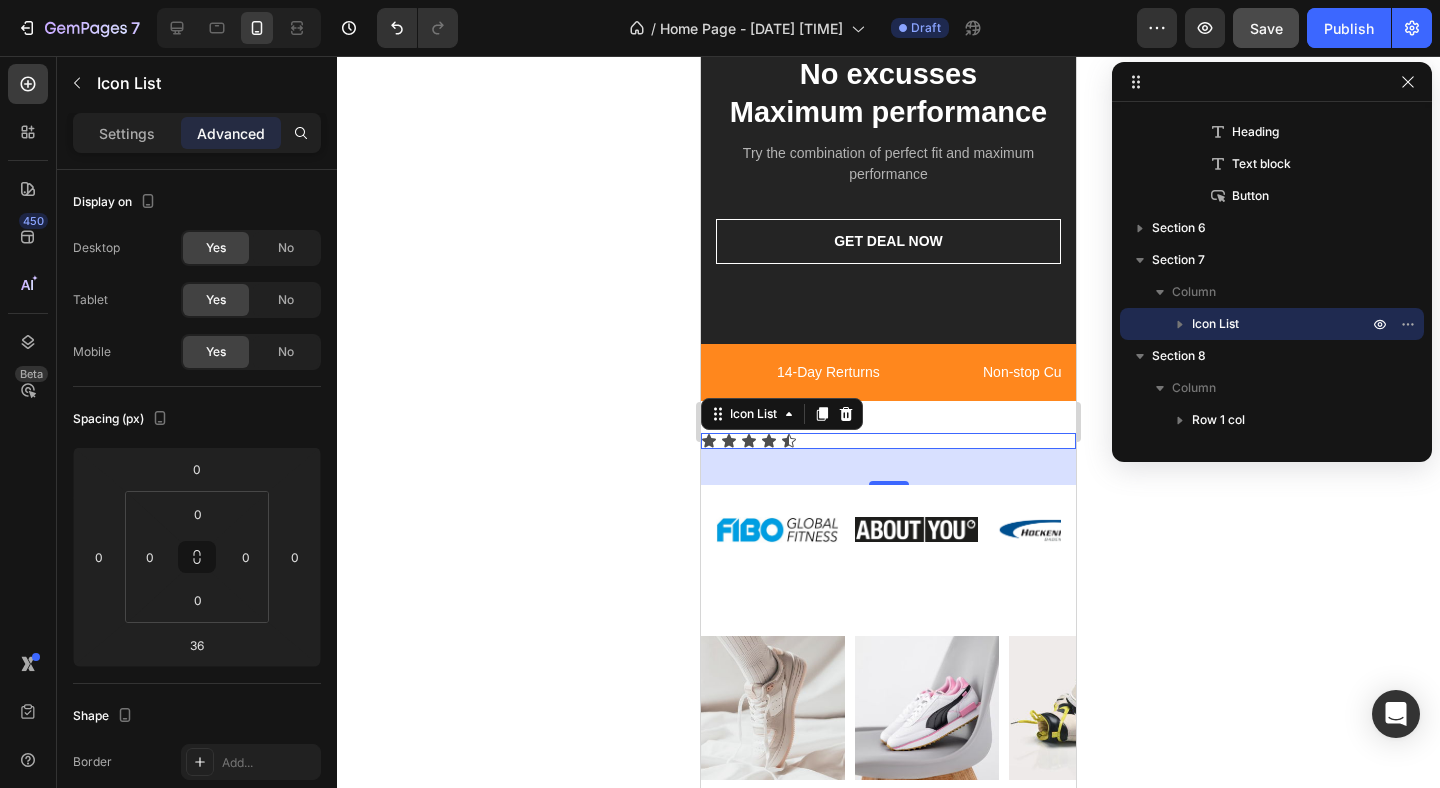 click on "Icon Icon Icon Icon Icon" at bounding box center (888, 441) 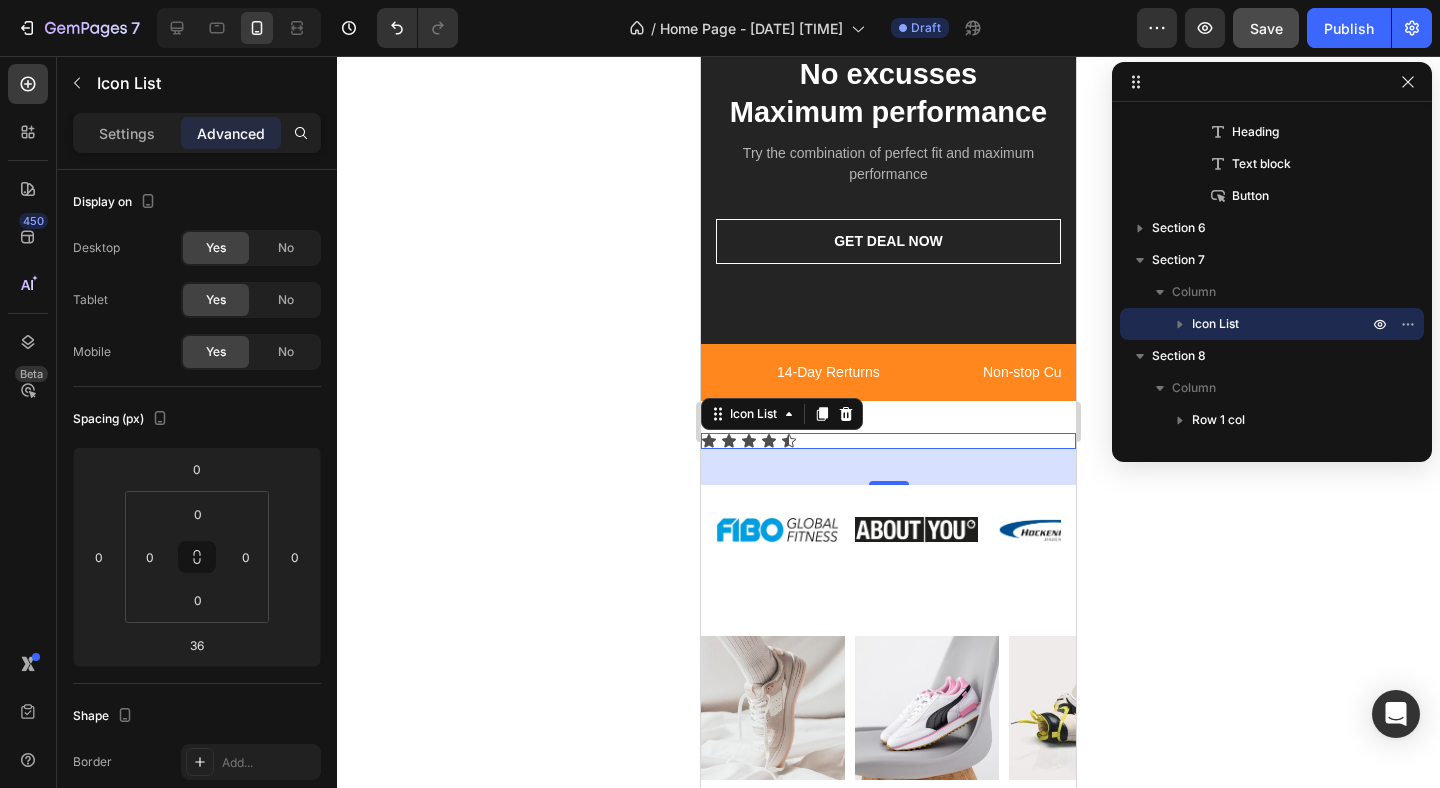click on "Settings Advanced" at bounding box center (197, 133) 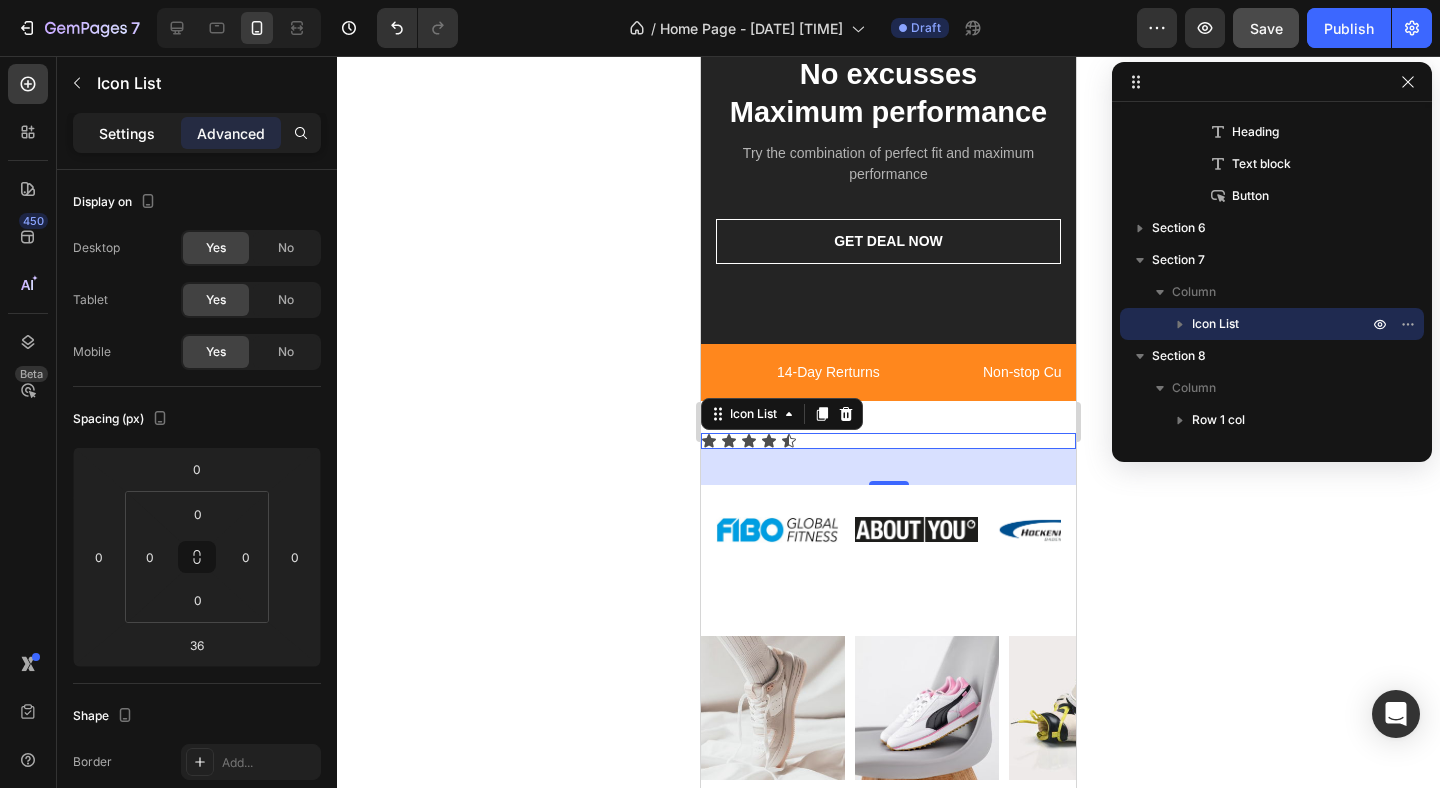 click on "Settings" at bounding box center (127, 133) 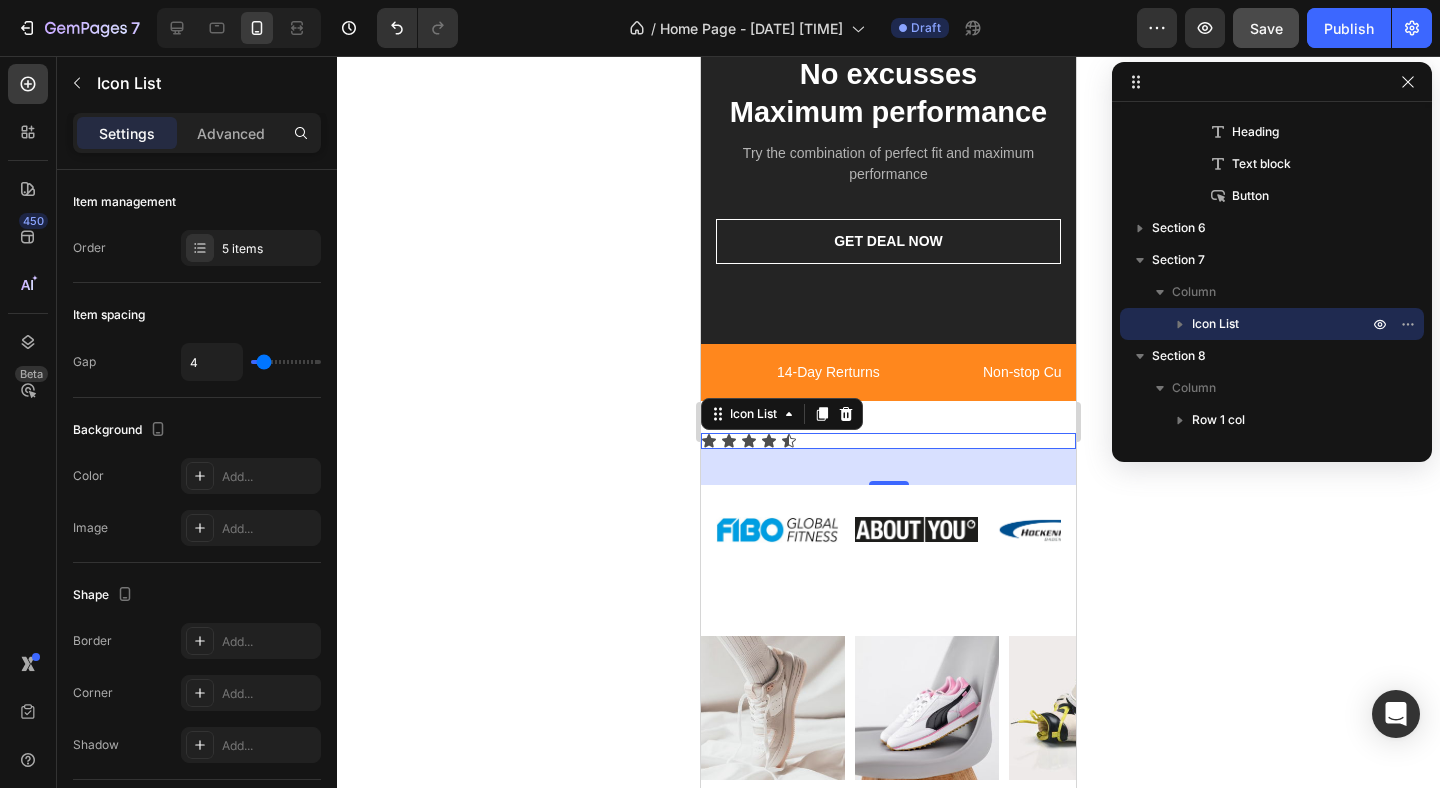 click on "Icon Icon Icon Icon Icon" at bounding box center [888, 441] 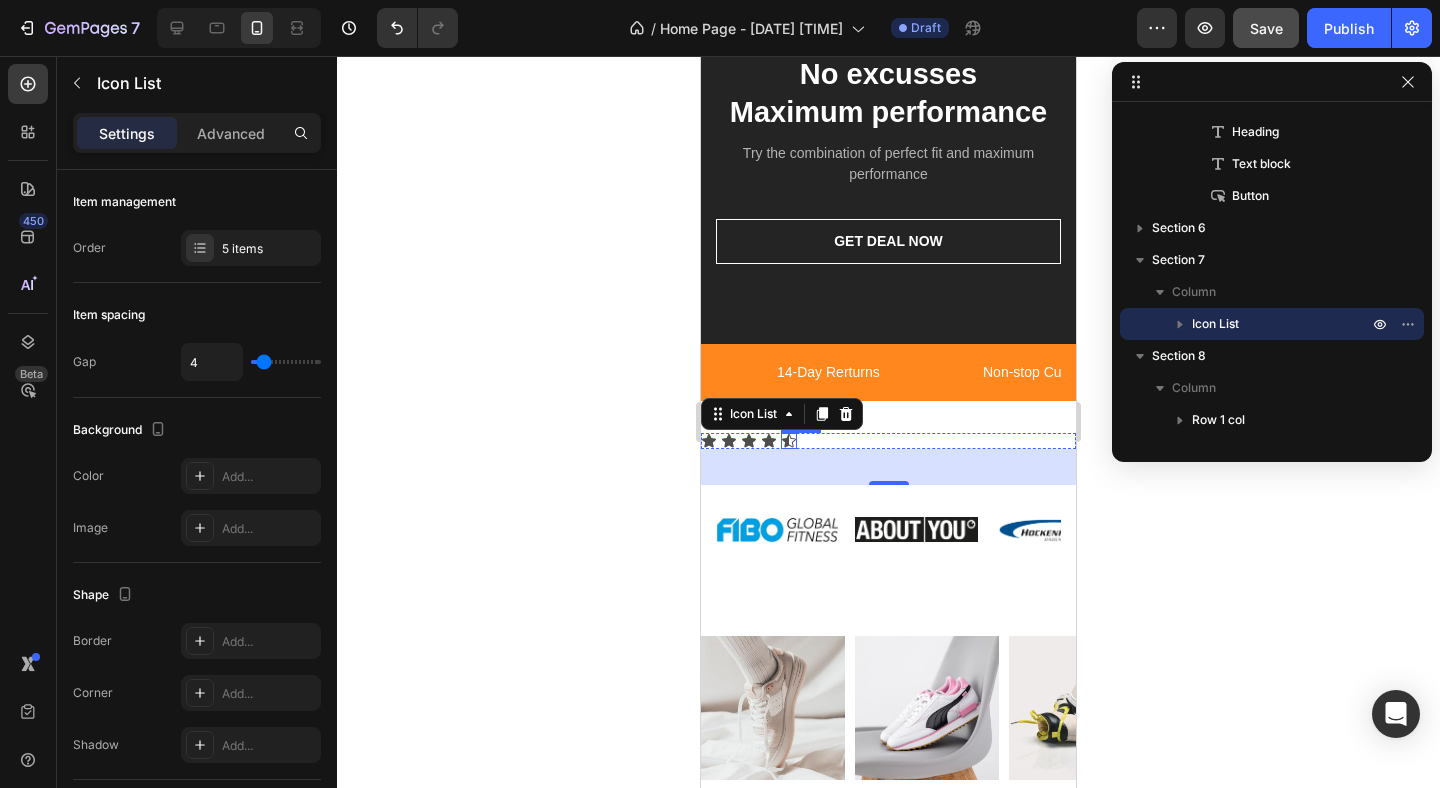 click 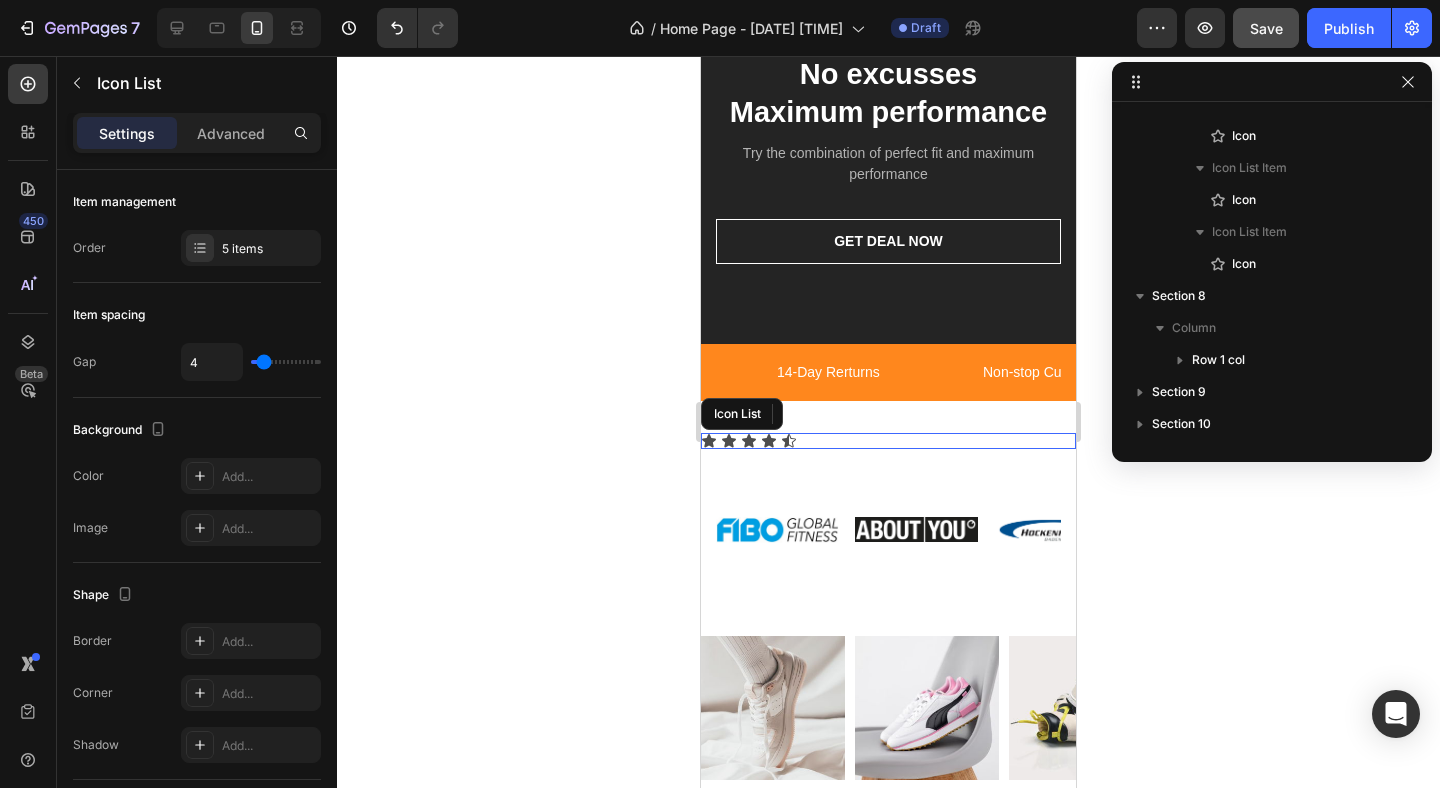 click on "Icon Icon Icon Icon Icon   0" at bounding box center (888, 441) 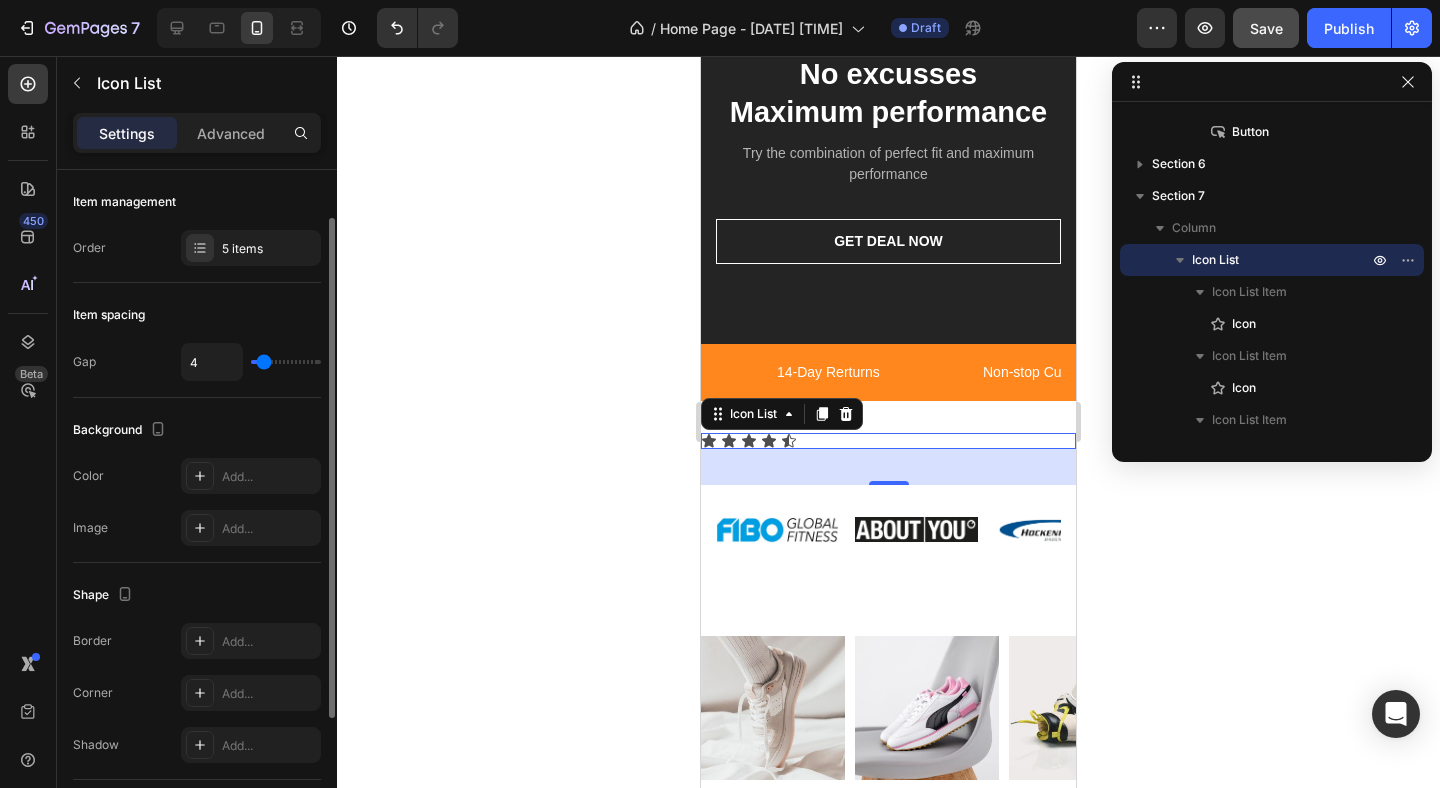 scroll, scrollTop: 28, scrollLeft: 0, axis: vertical 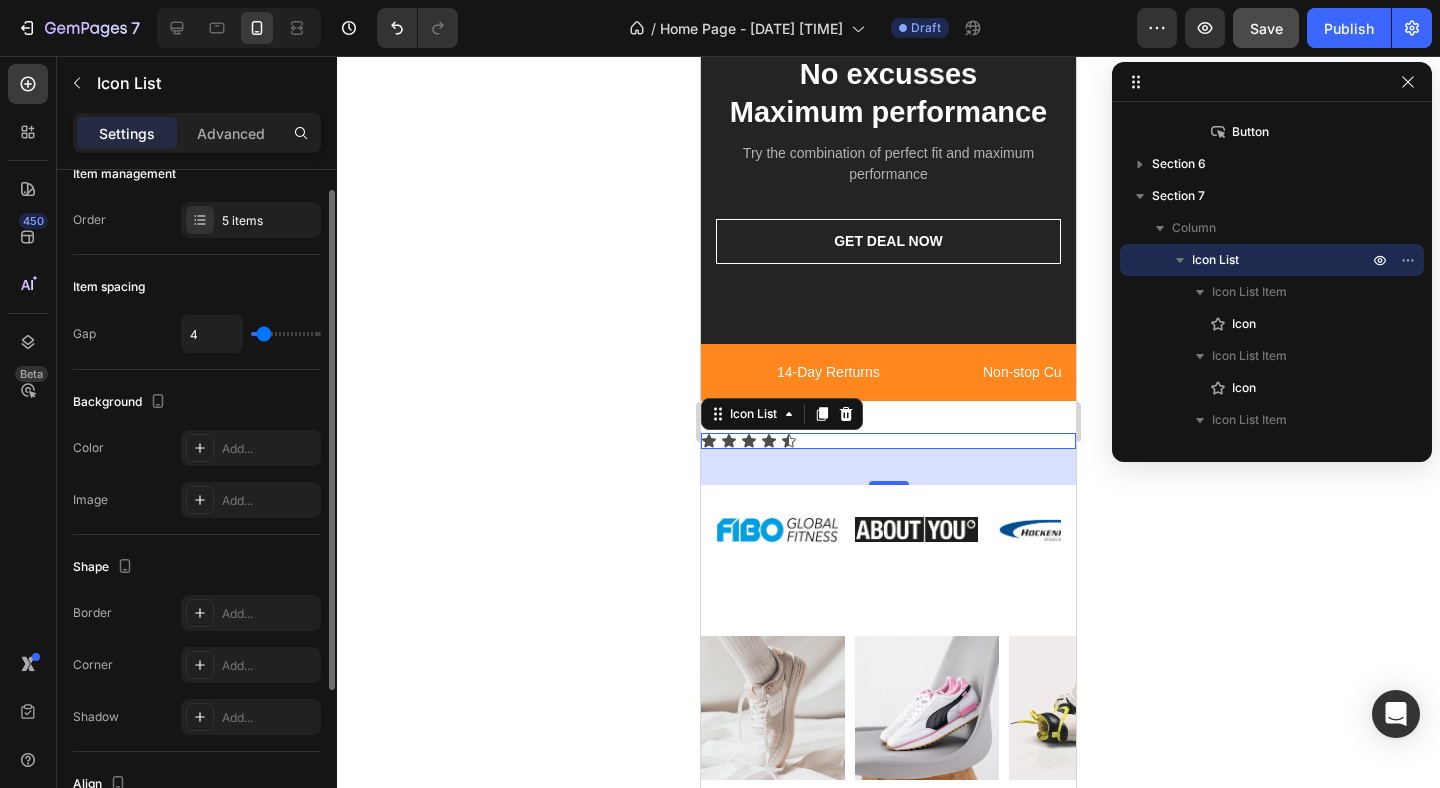 type on "0" 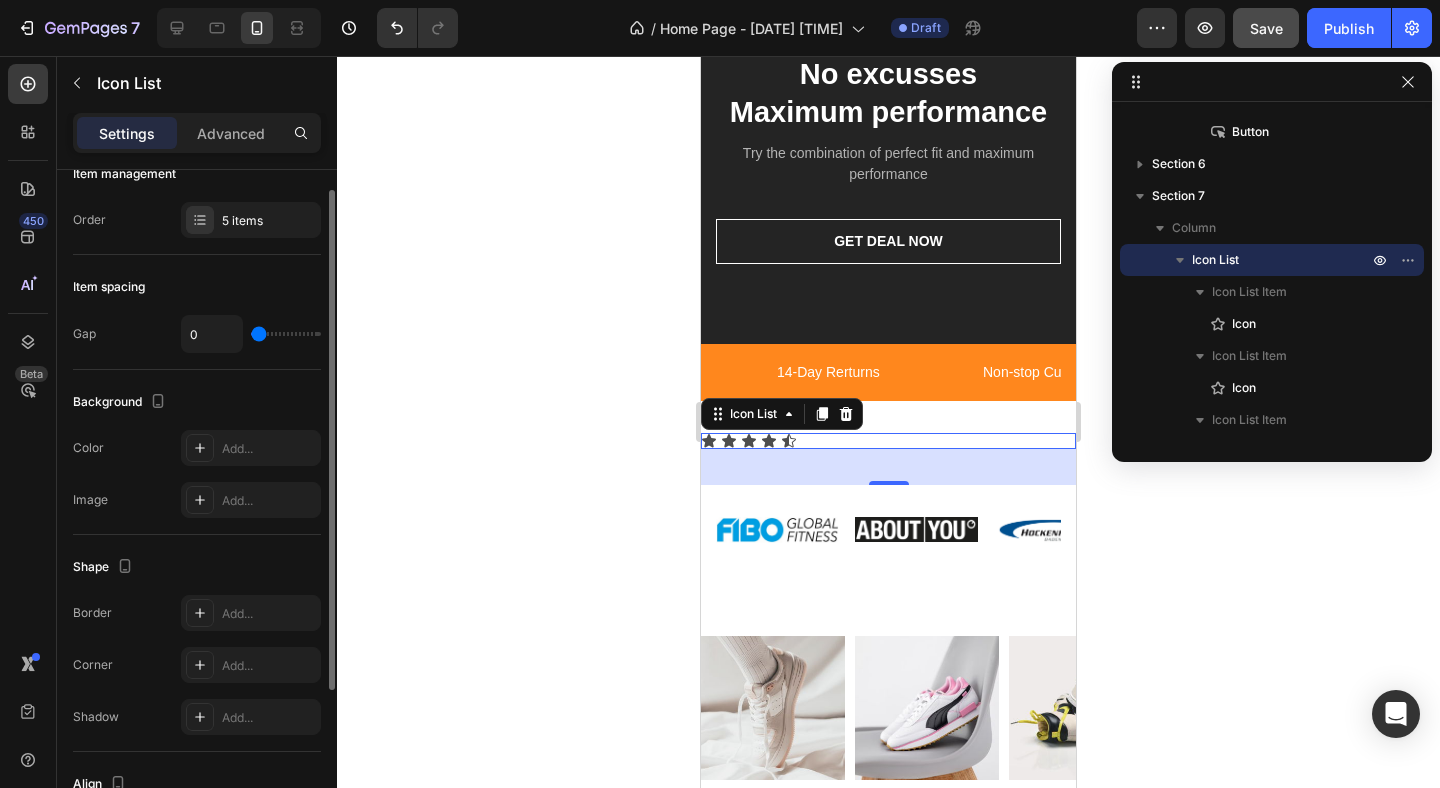 type on "1" 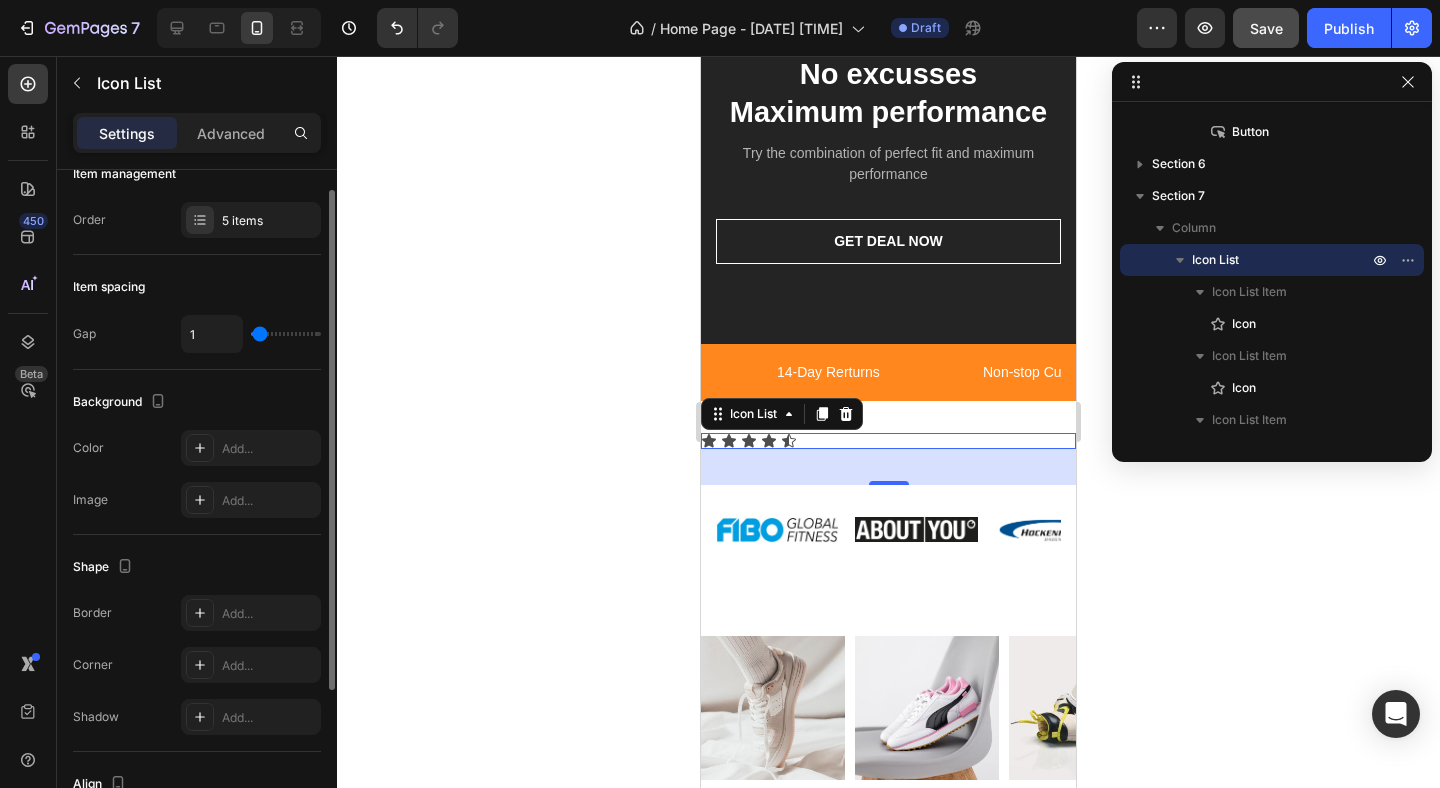 type on "2" 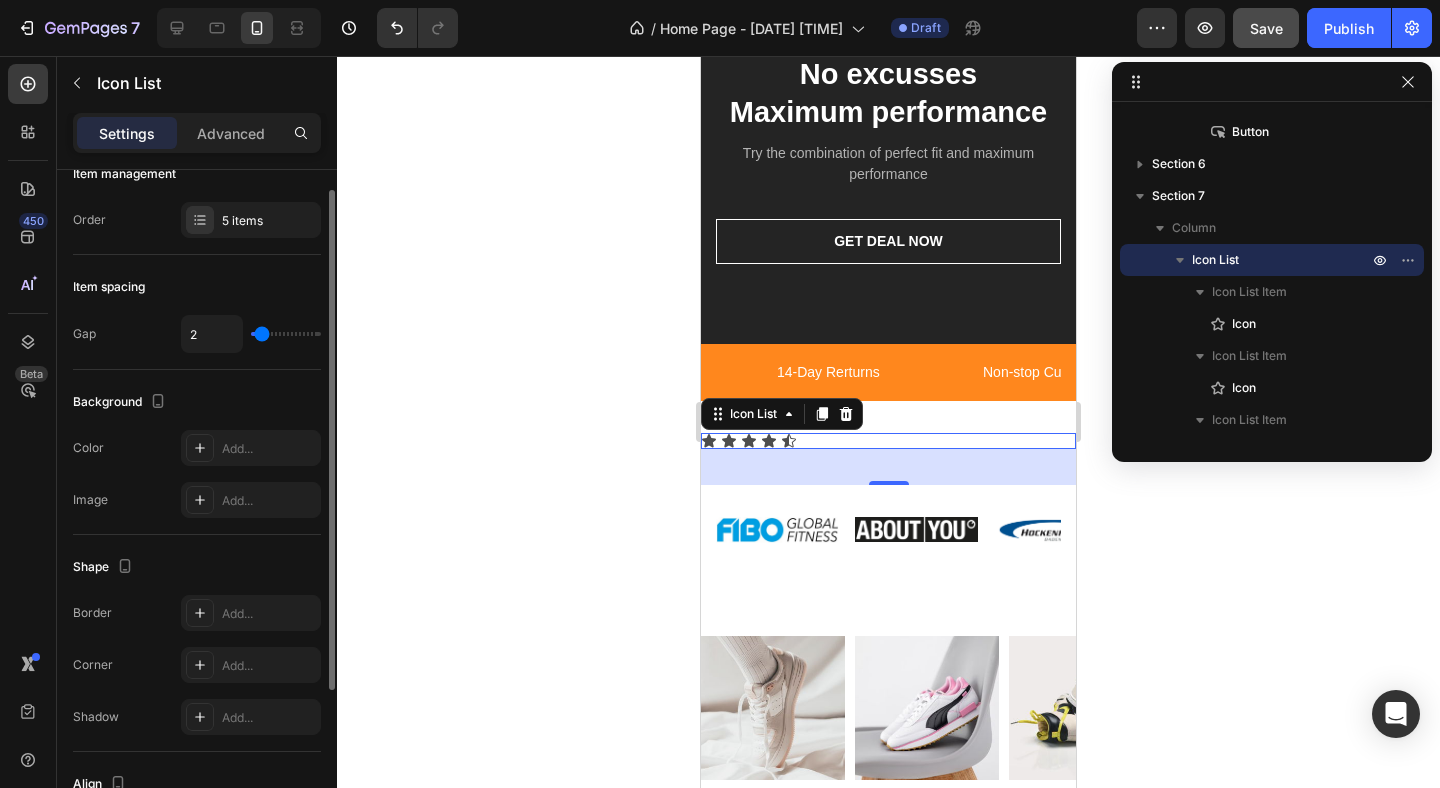 type on "3" 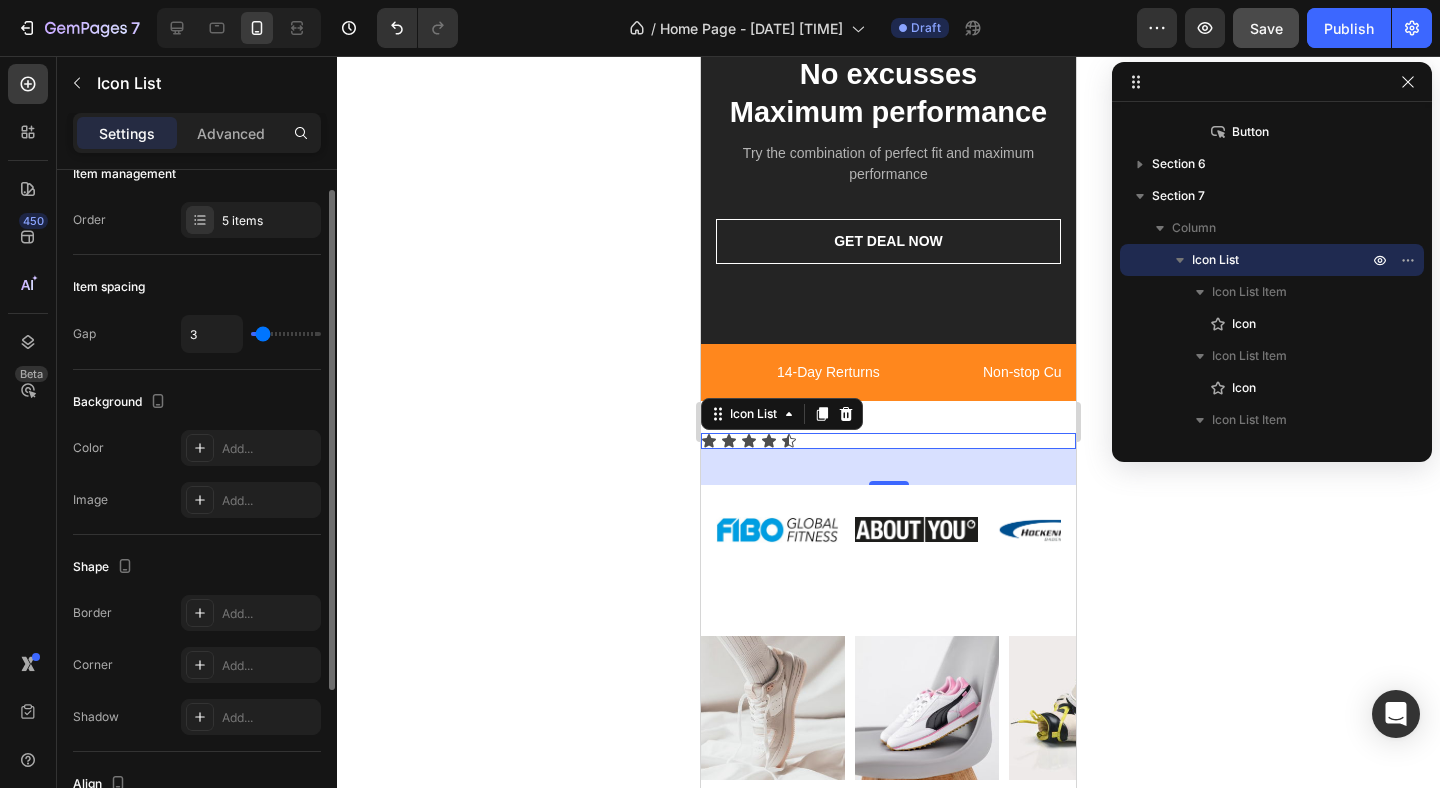 type on "4" 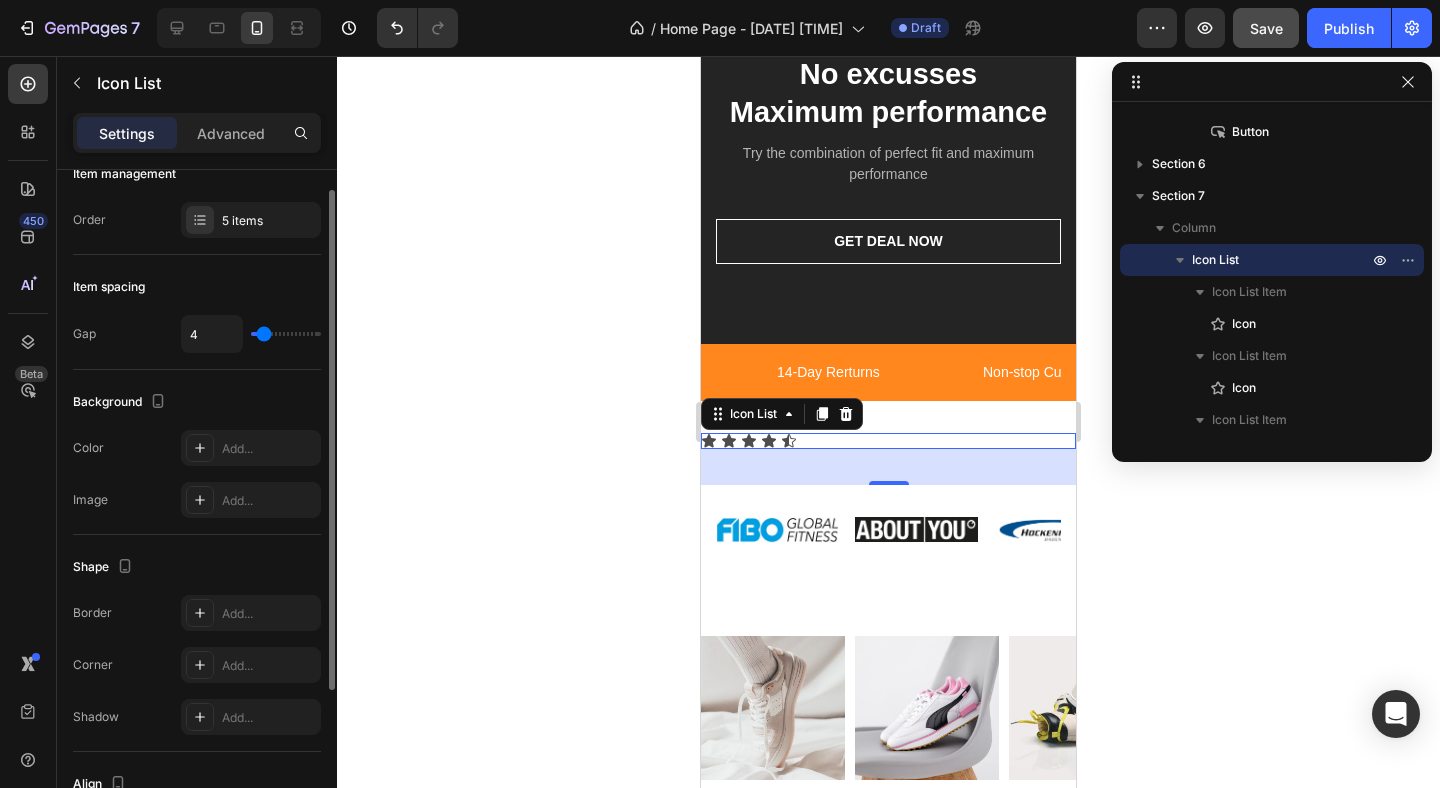 type on "5" 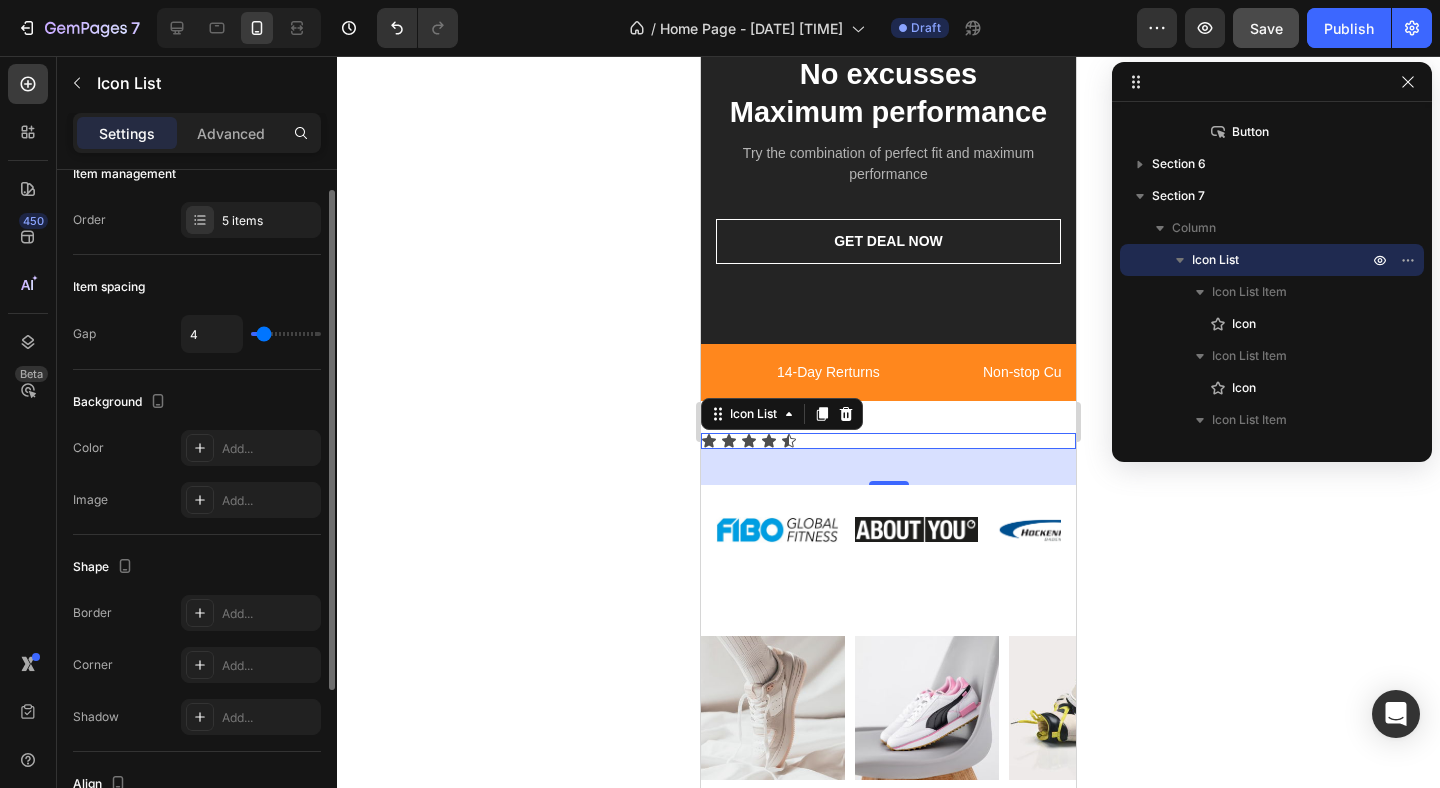 type on "5" 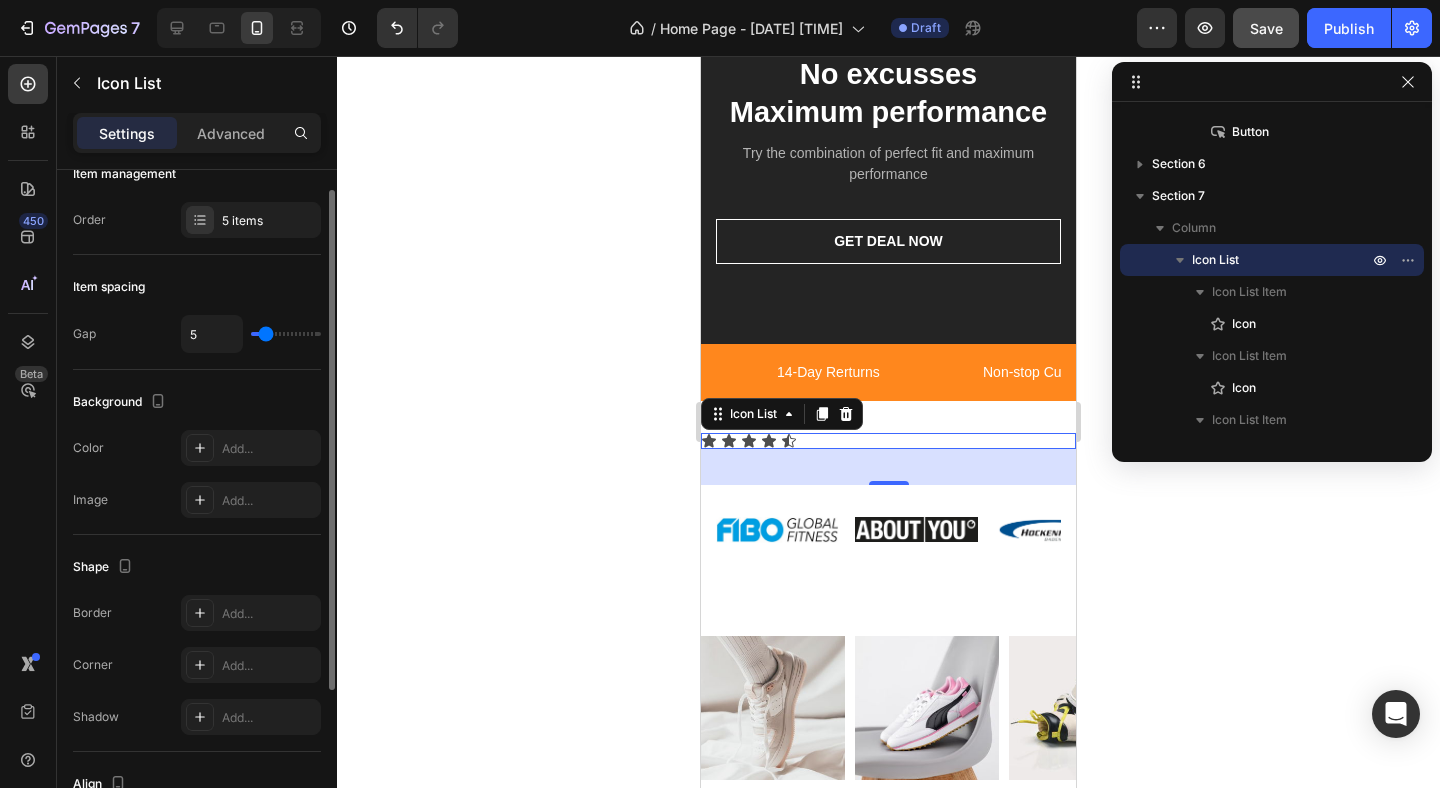 type on "6" 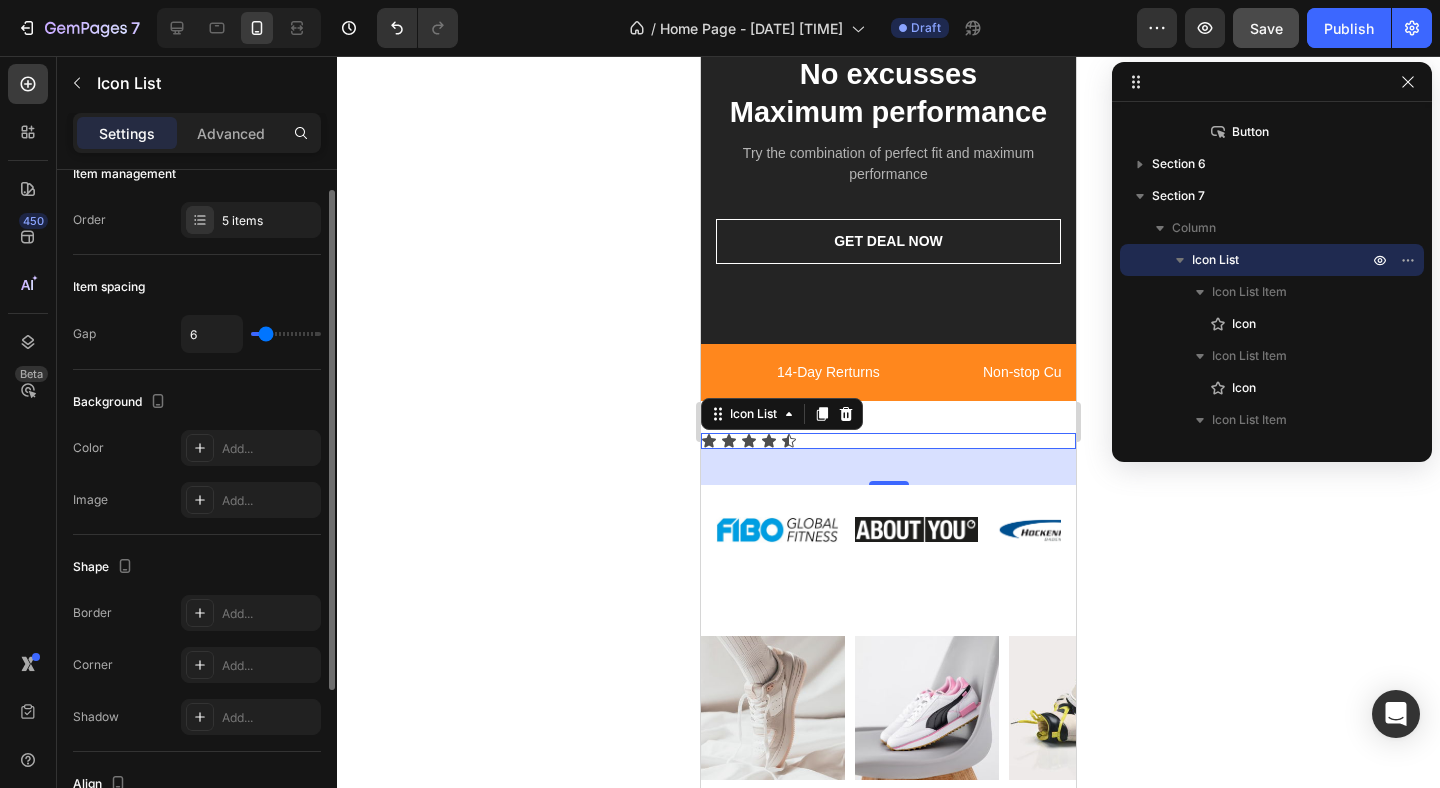 type on "6" 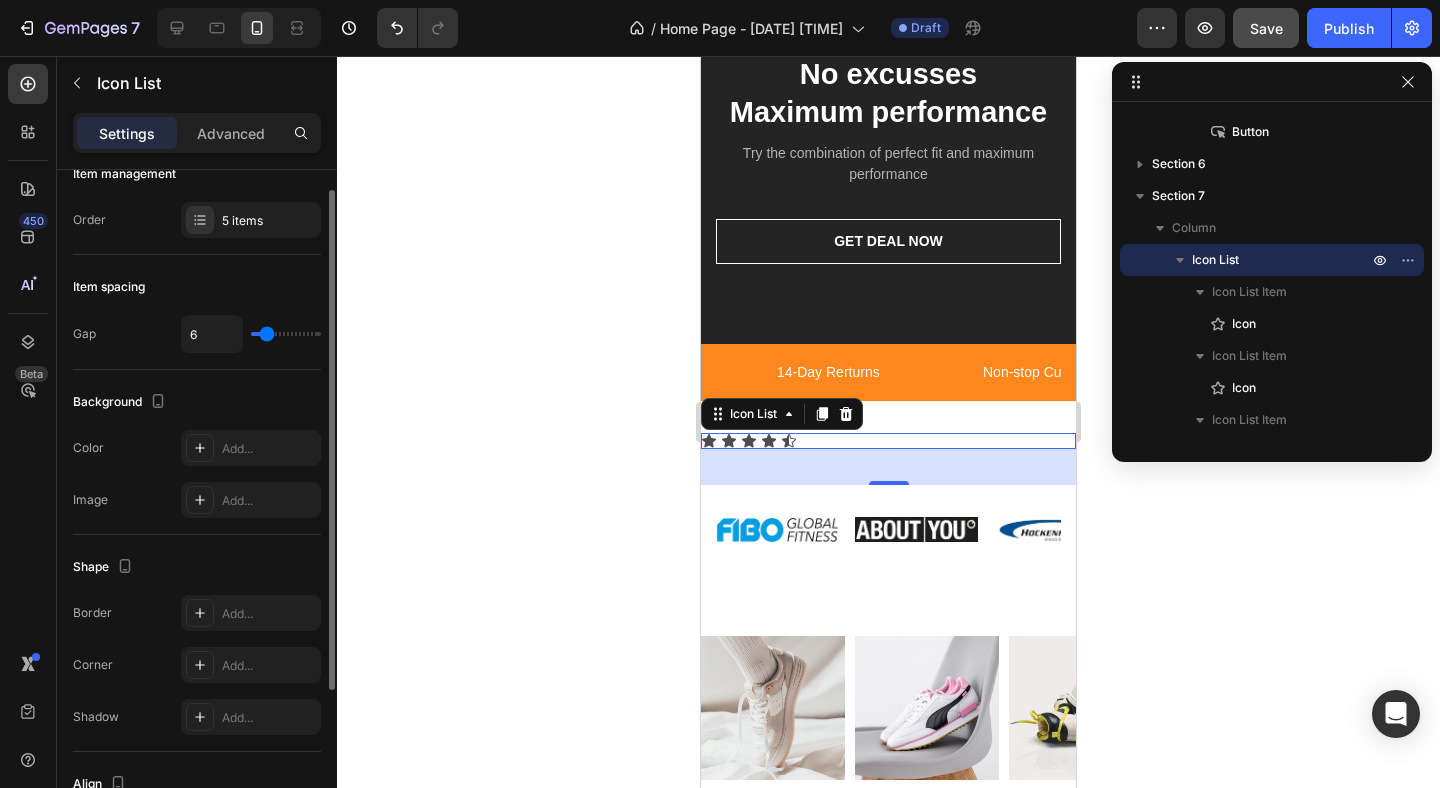 type on "7" 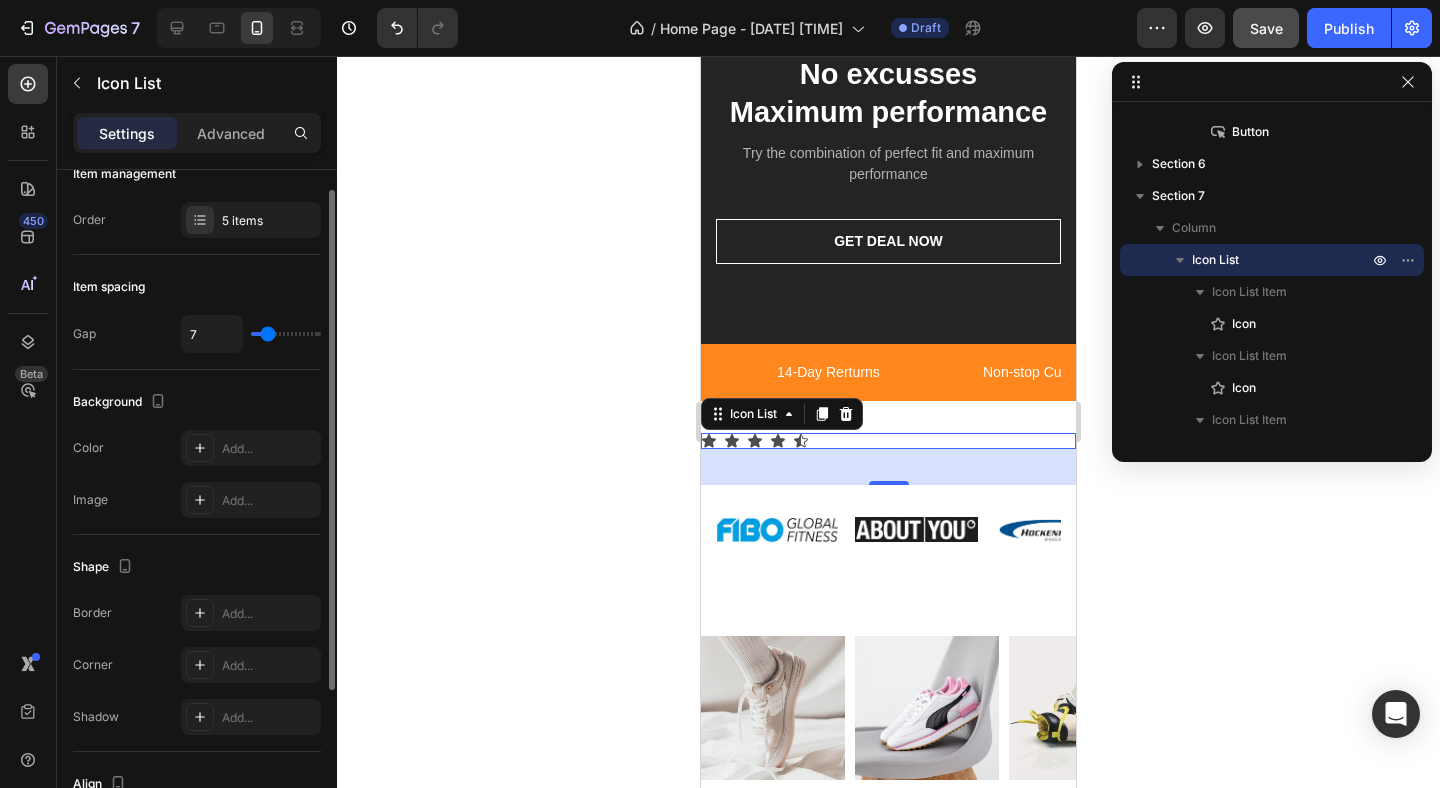 type on "9" 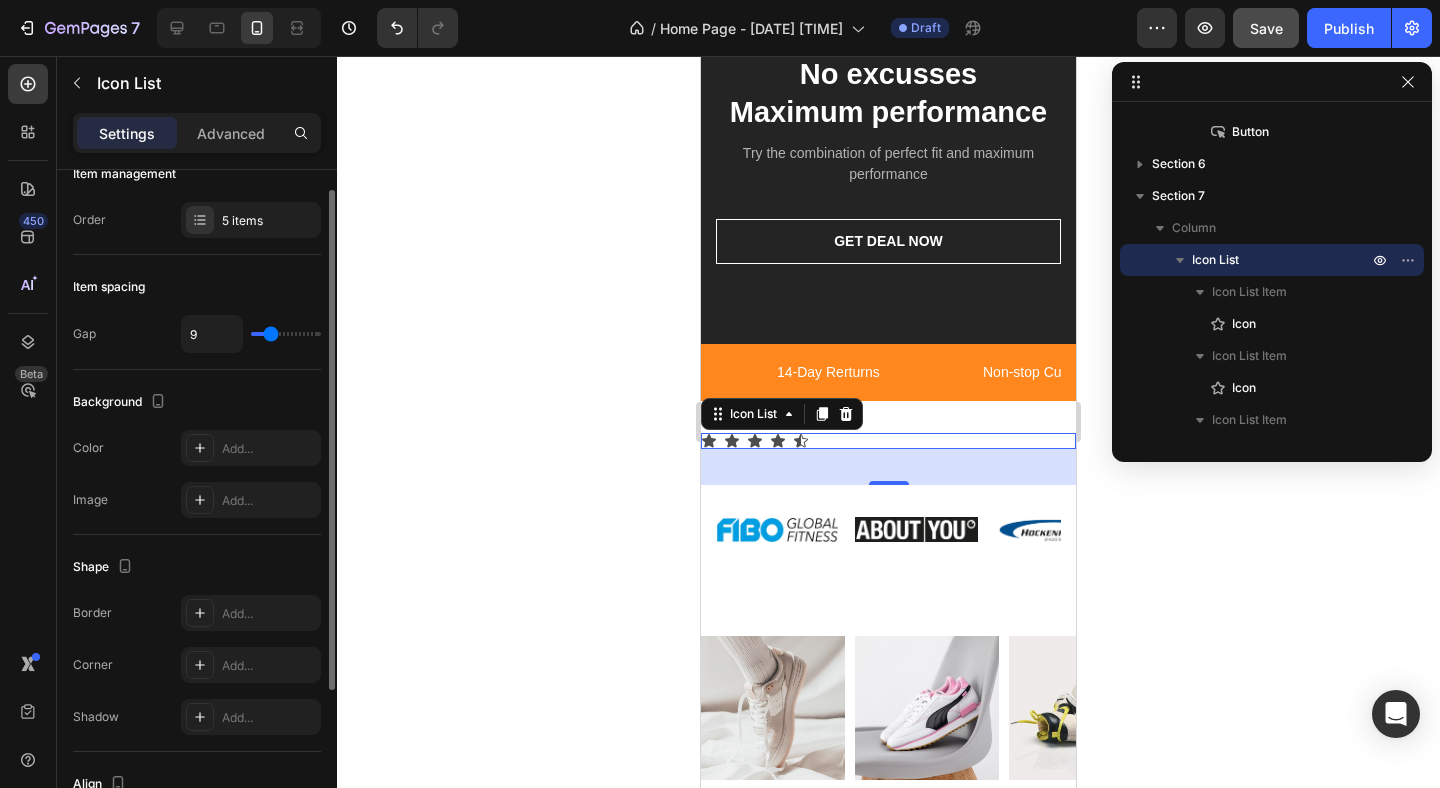 type on "11" 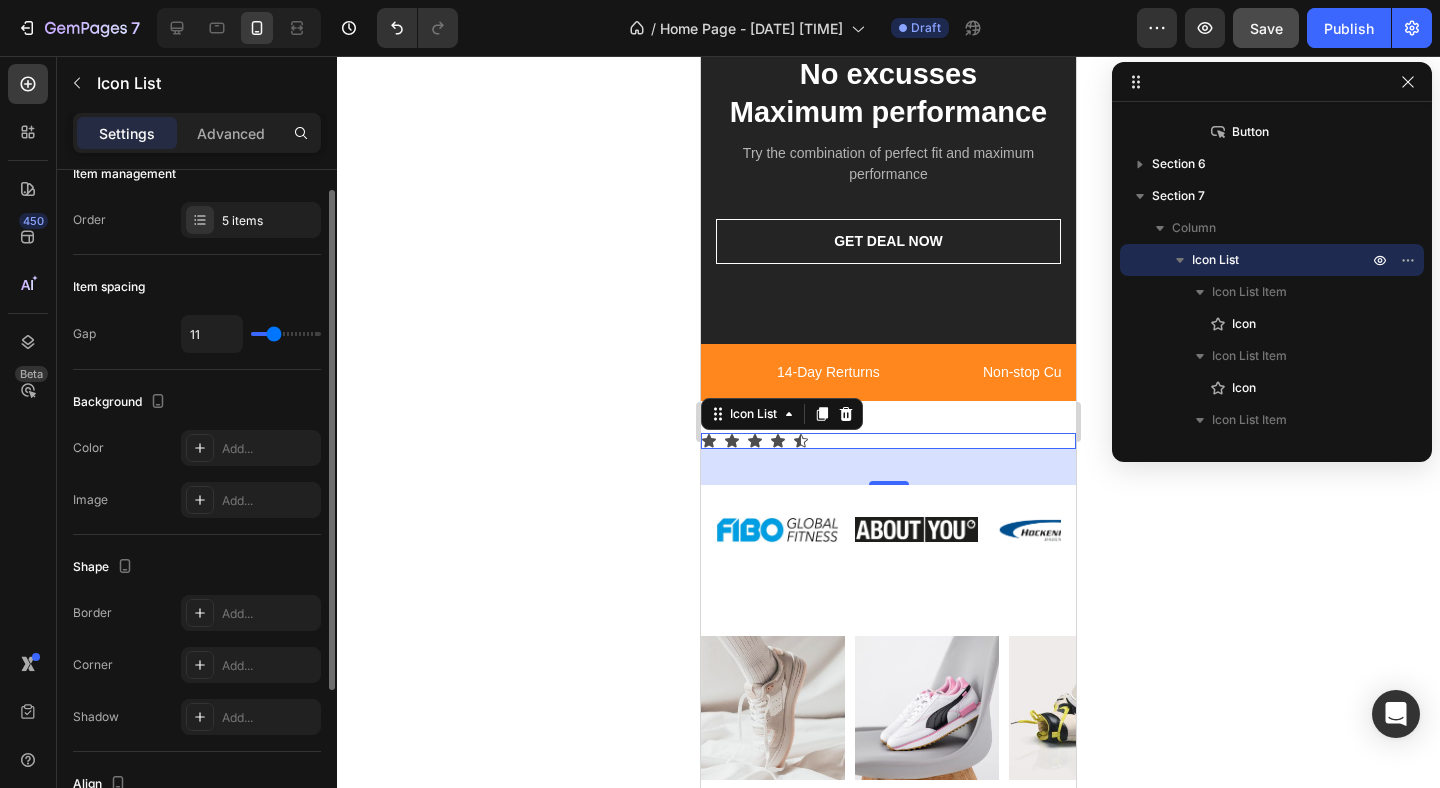 type on "12" 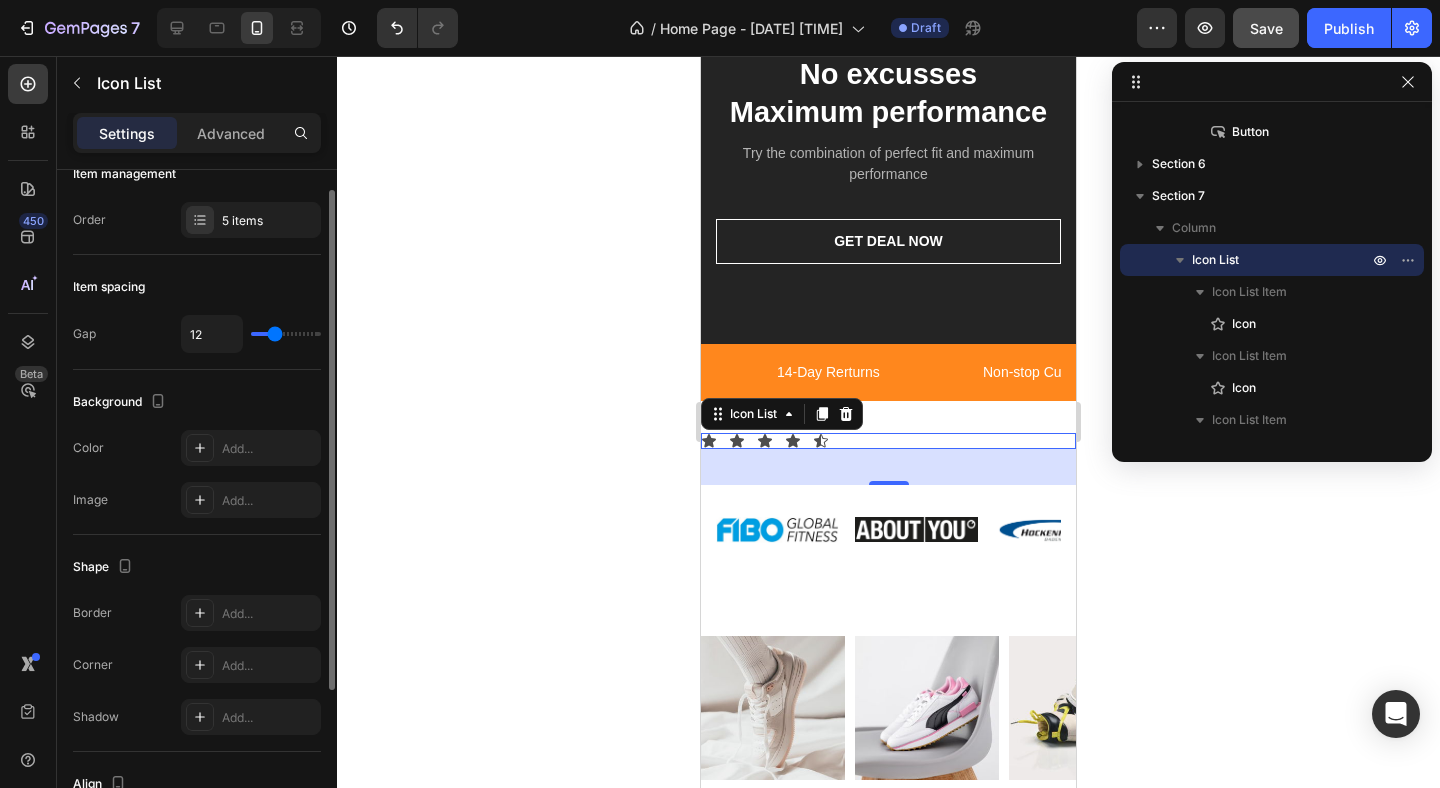type on "13" 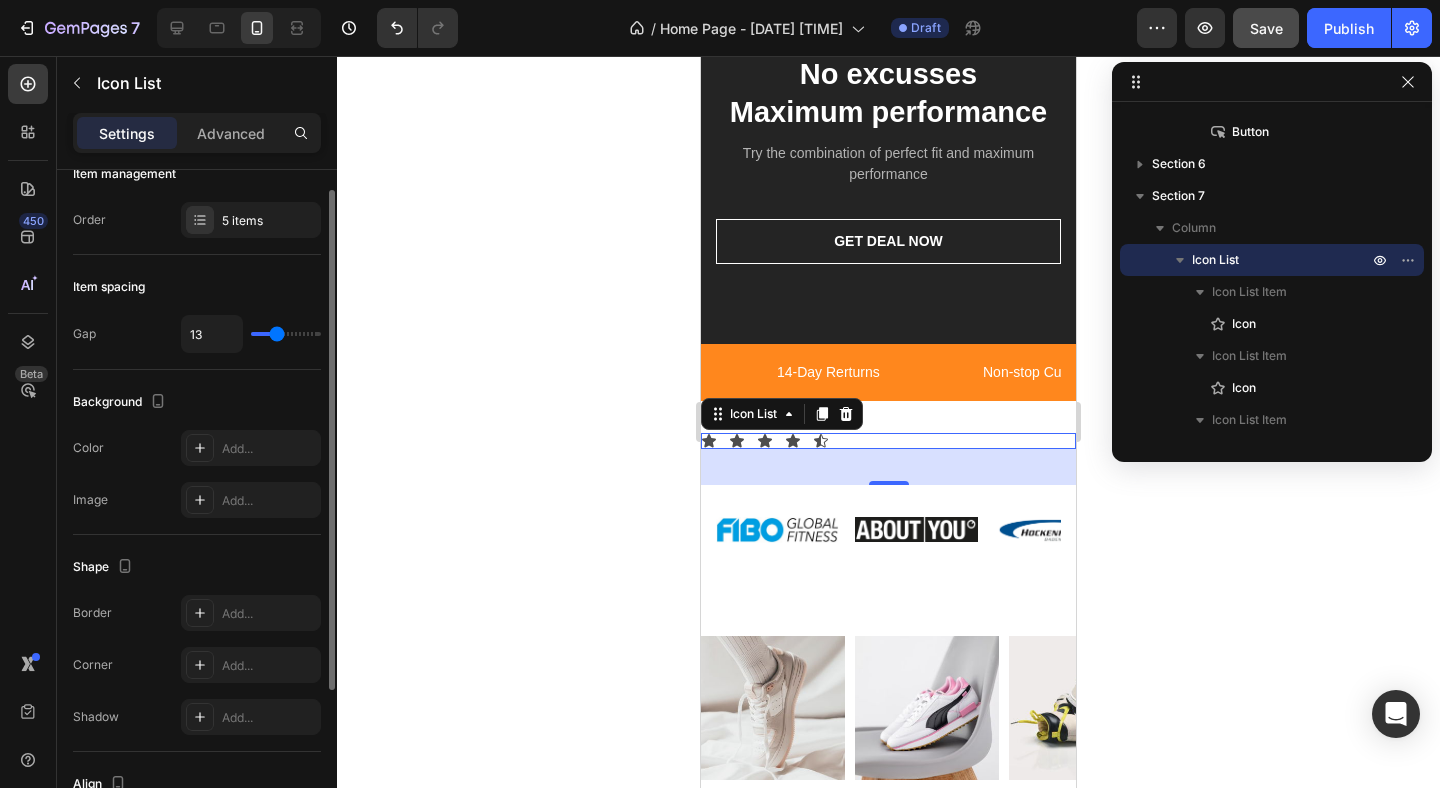 type on "14" 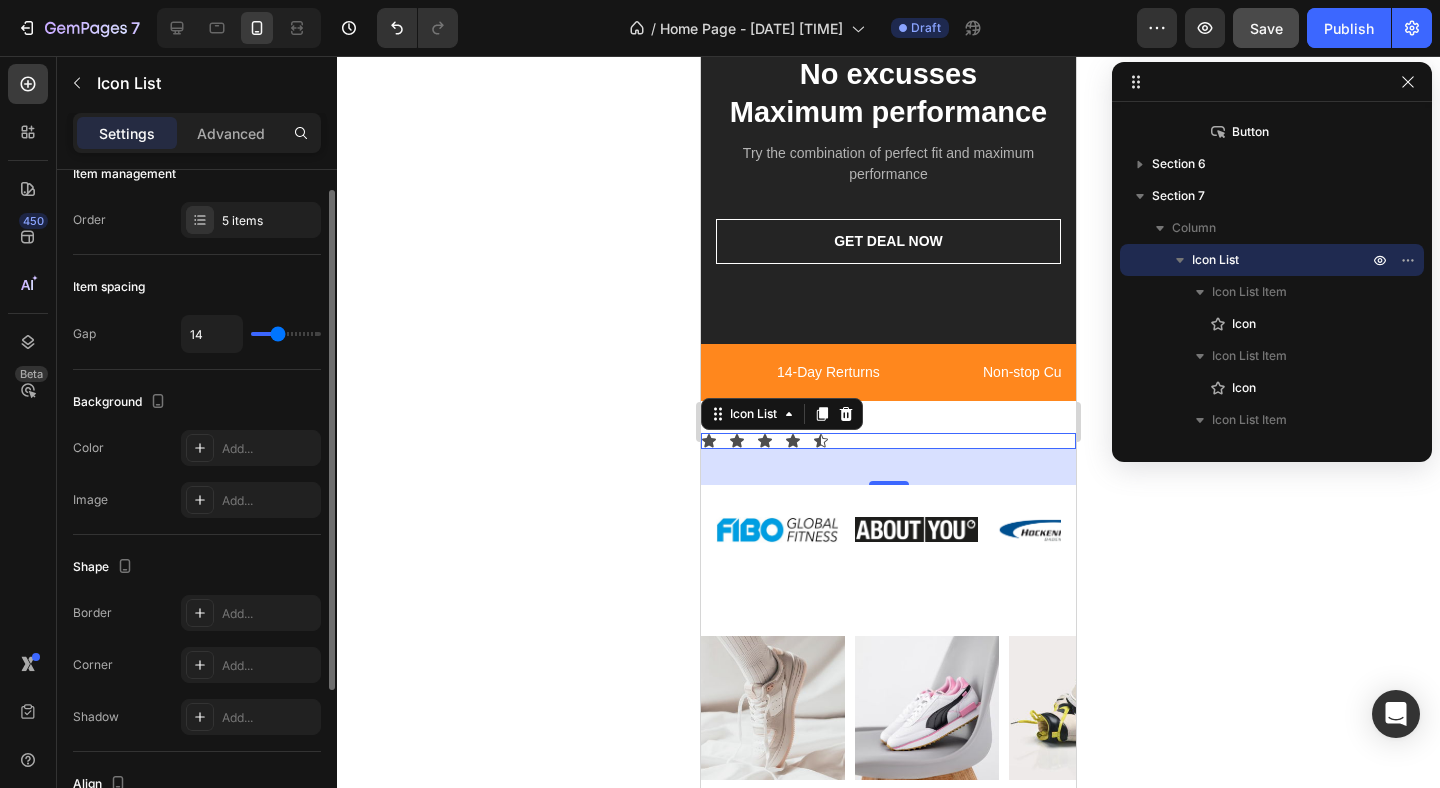 type on "16" 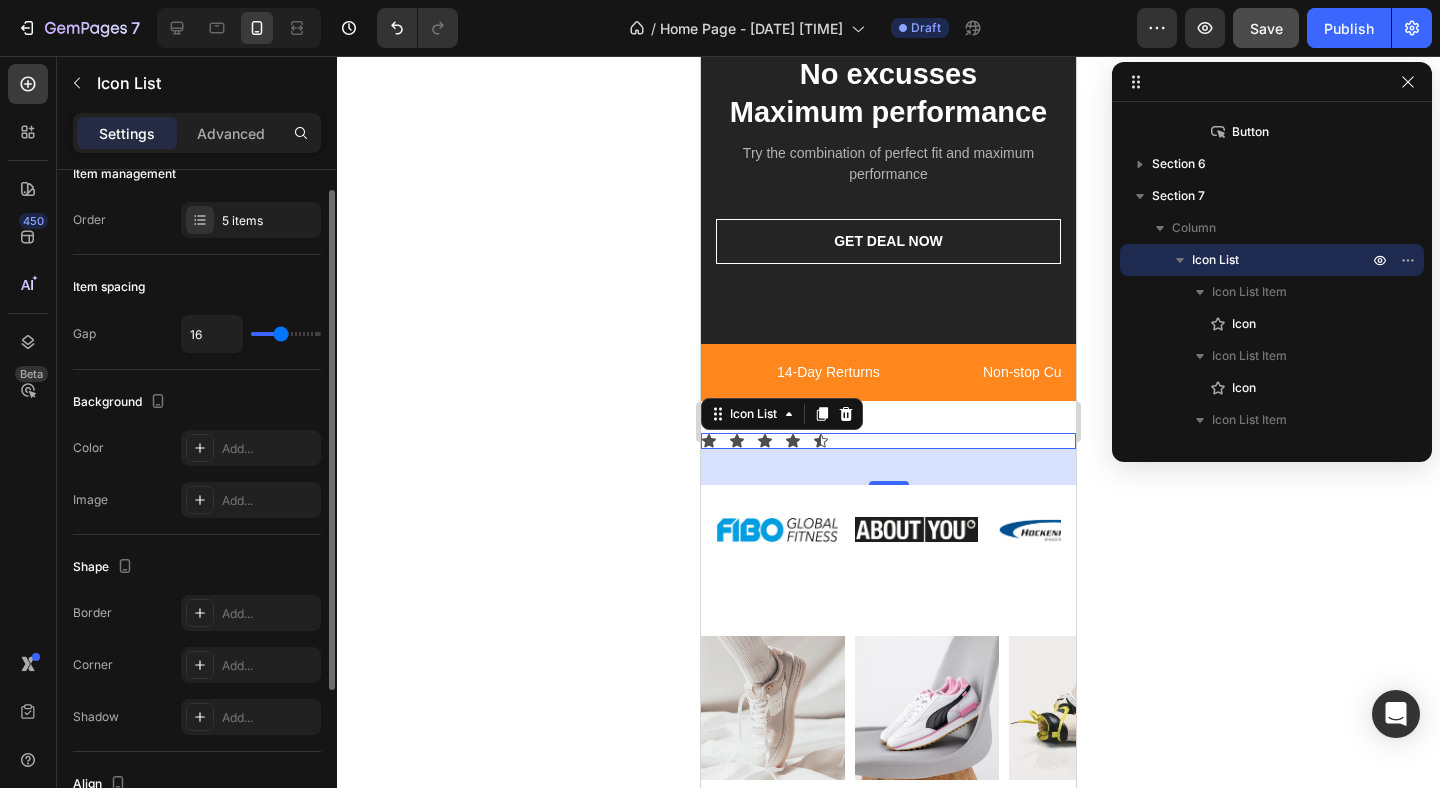 type on "18" 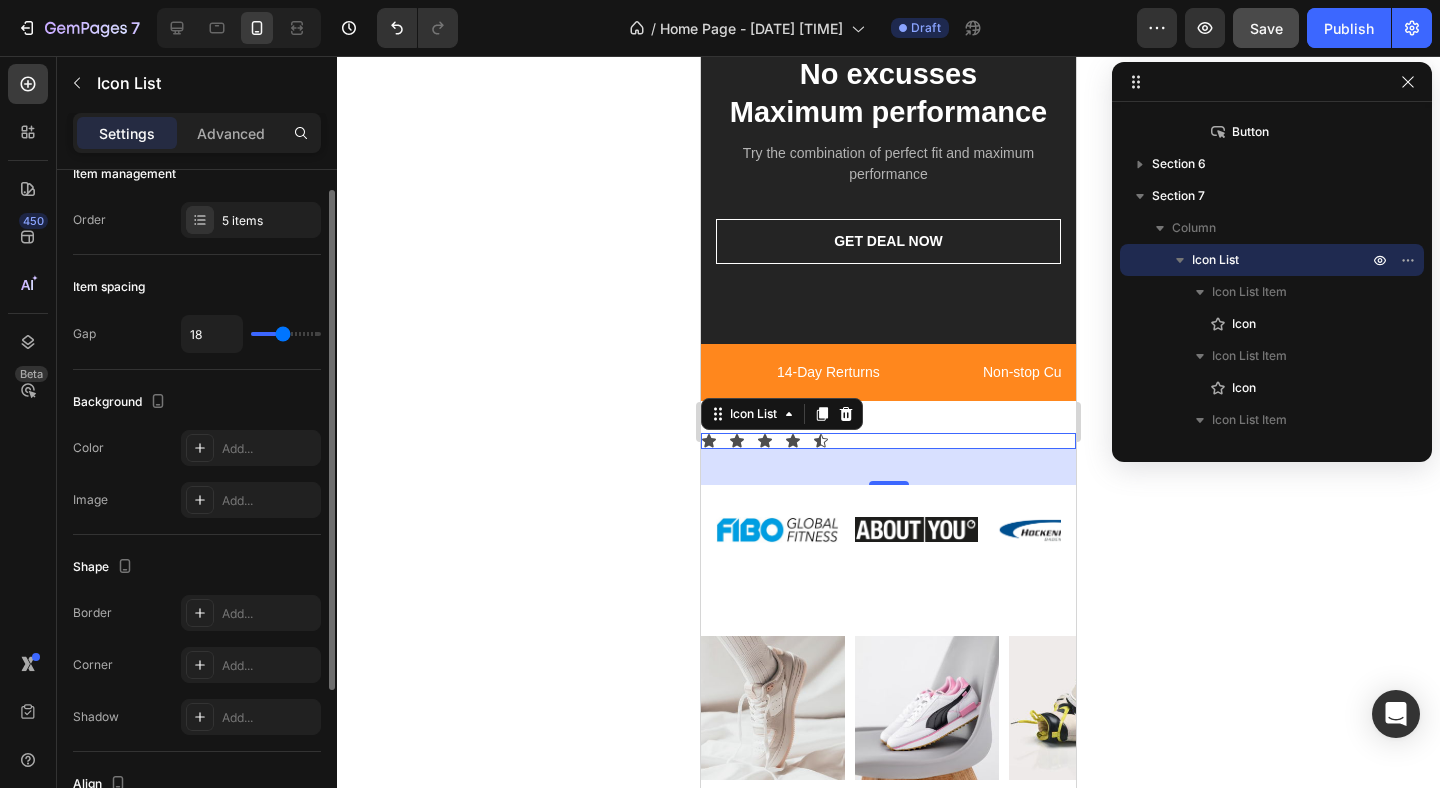 type on "20" 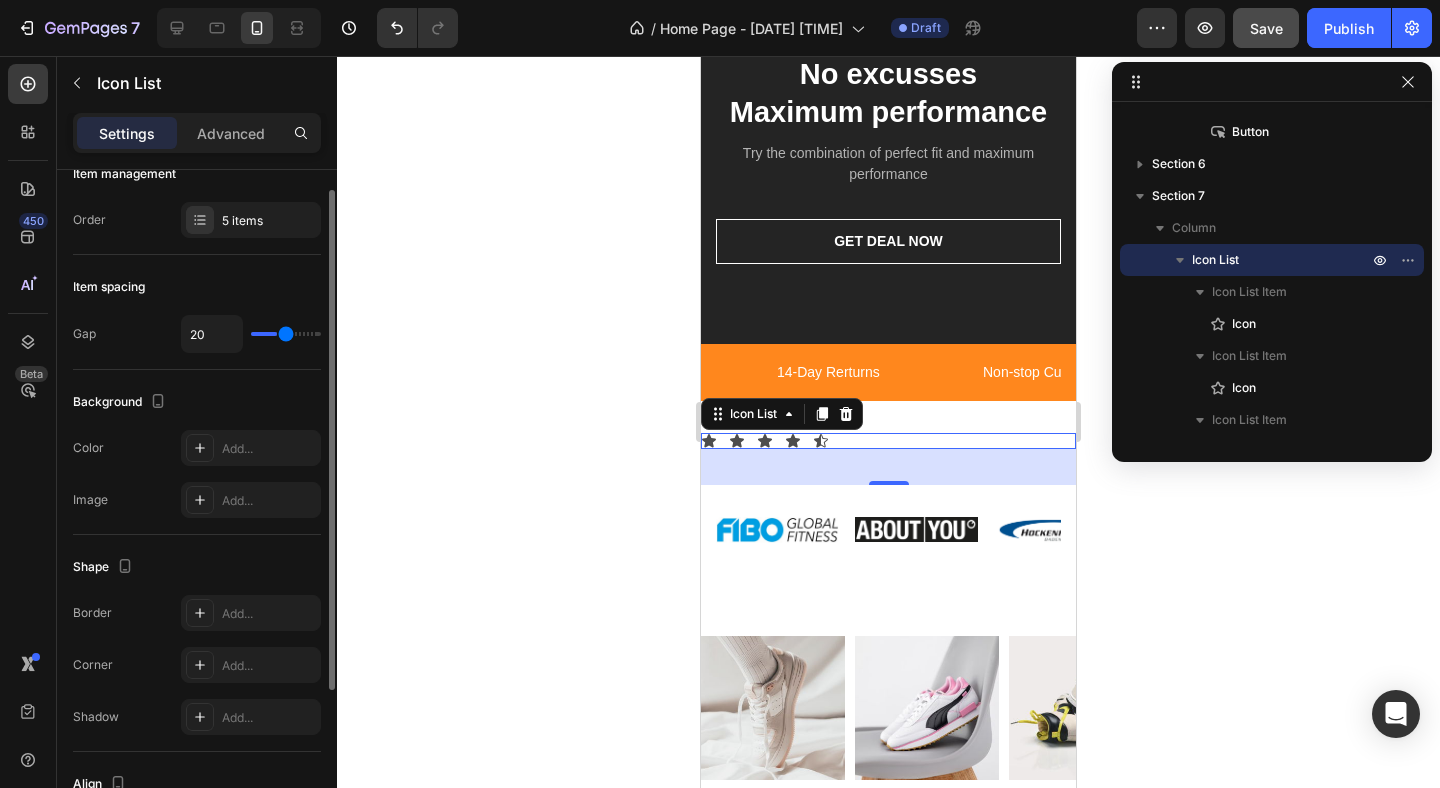 type on "21" 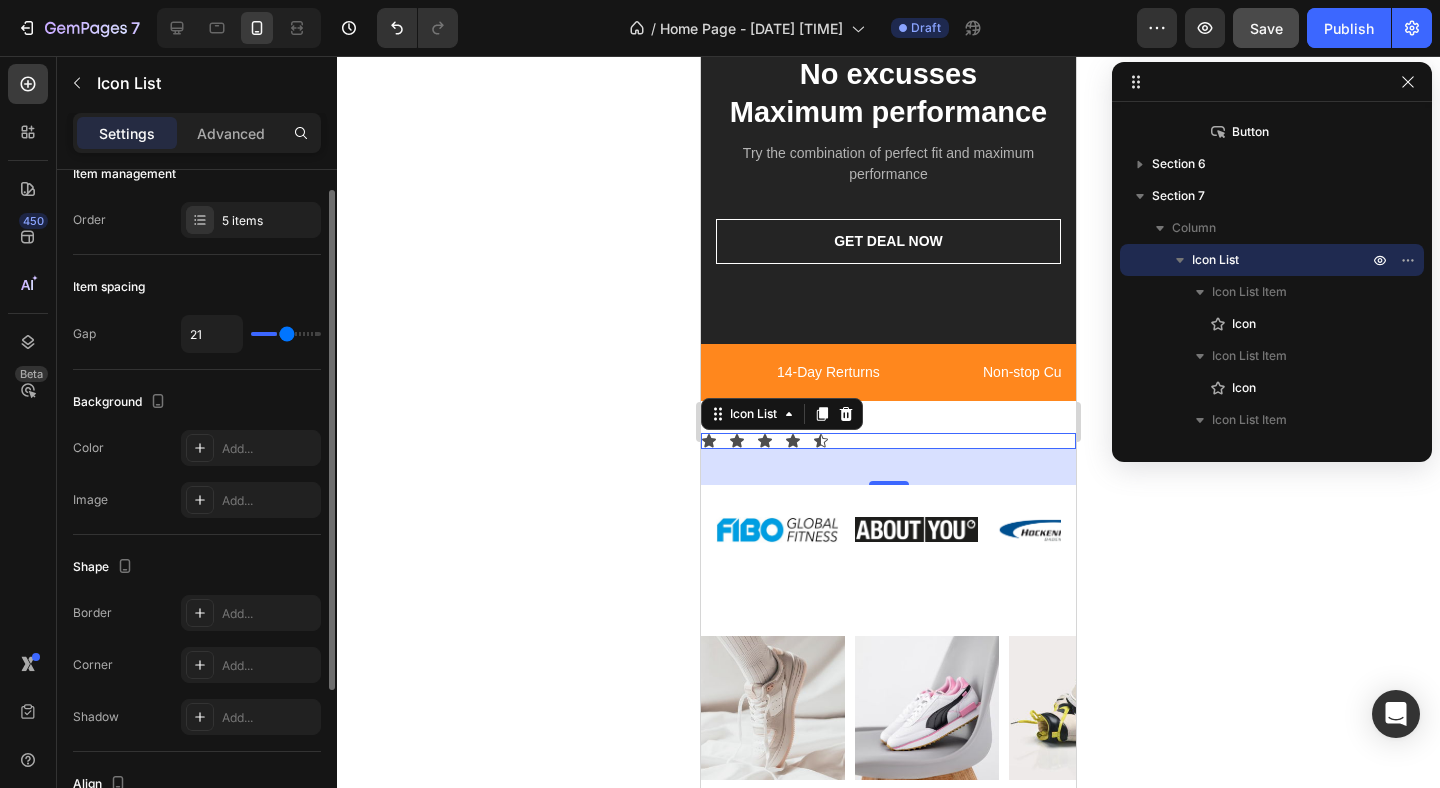 type on "22" 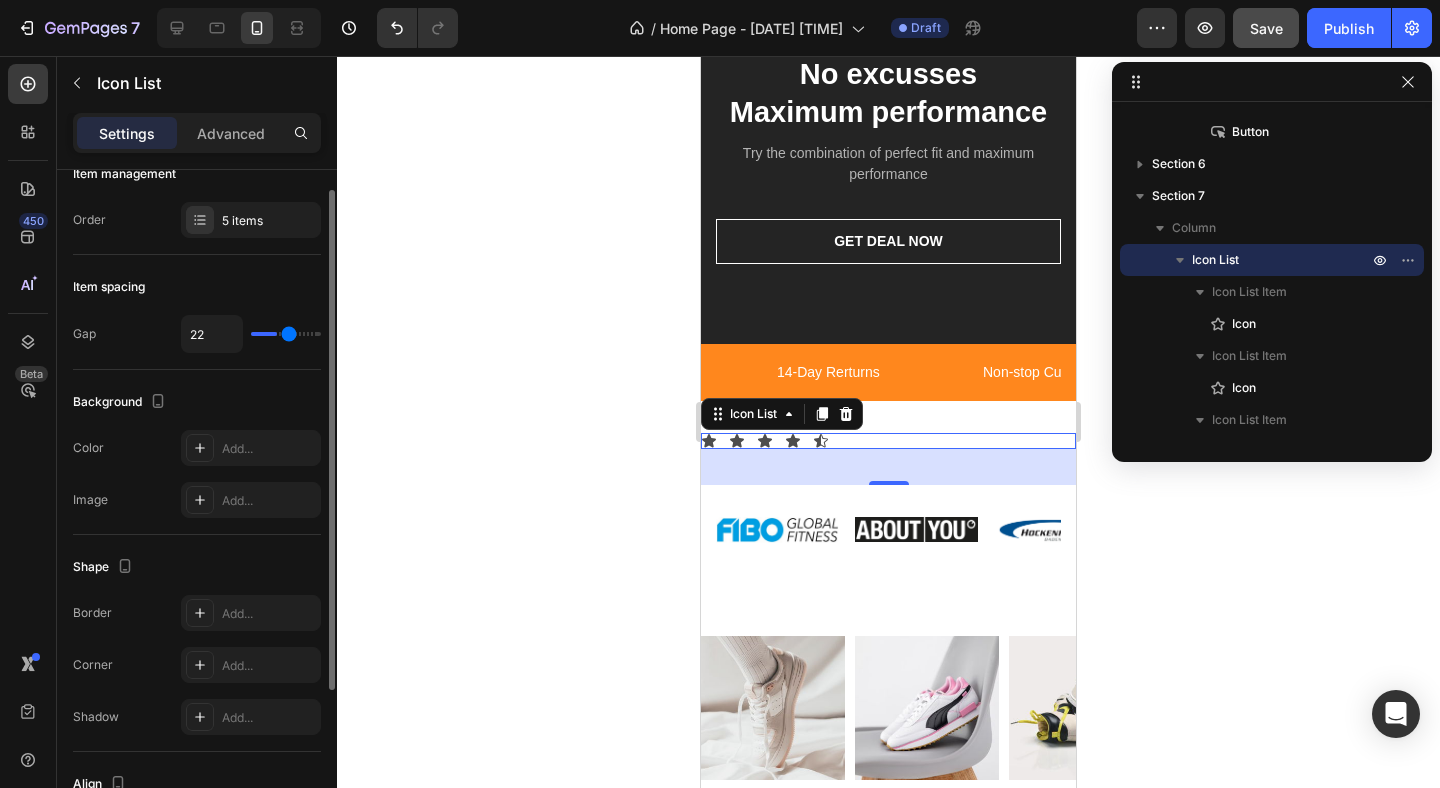 type on "23" 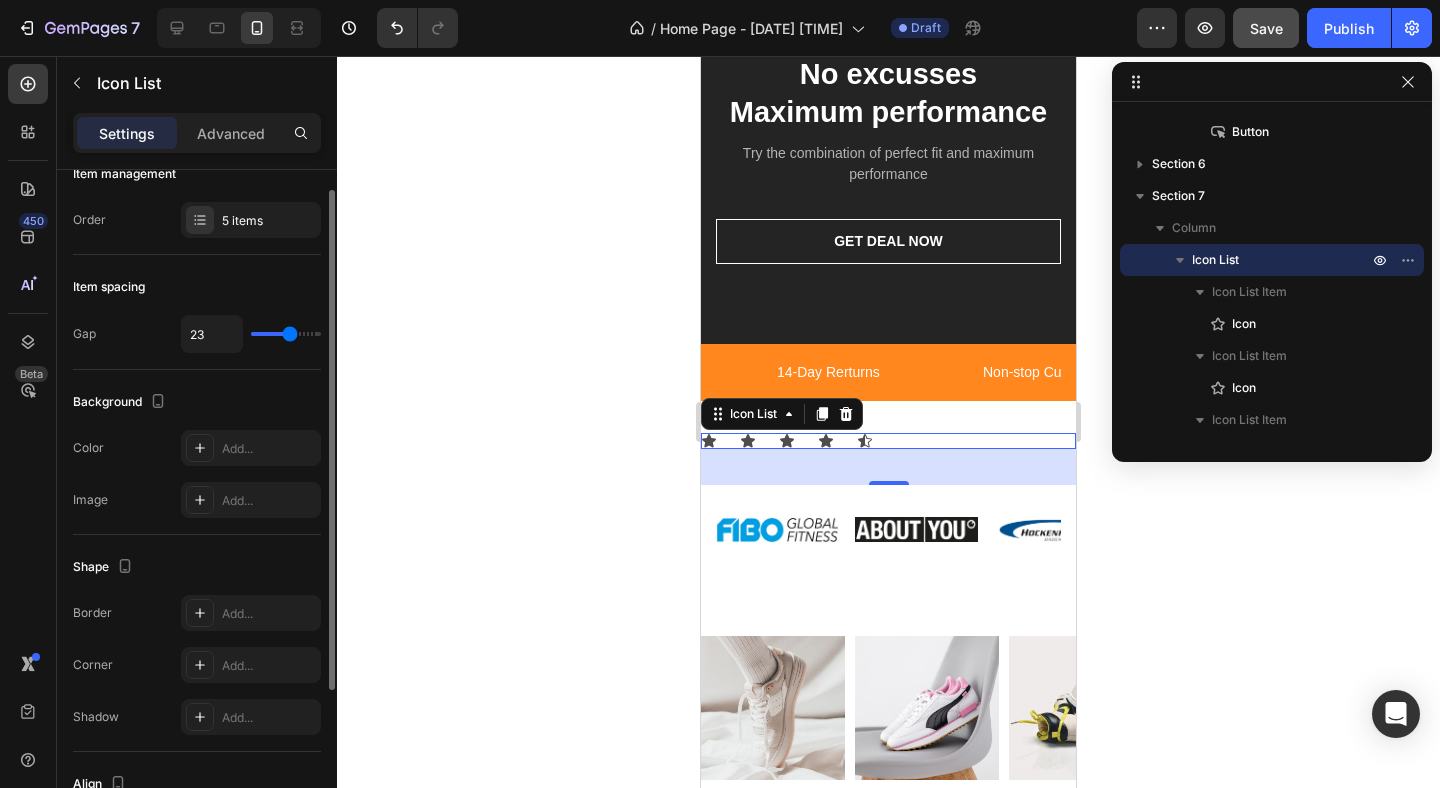 type on "24" 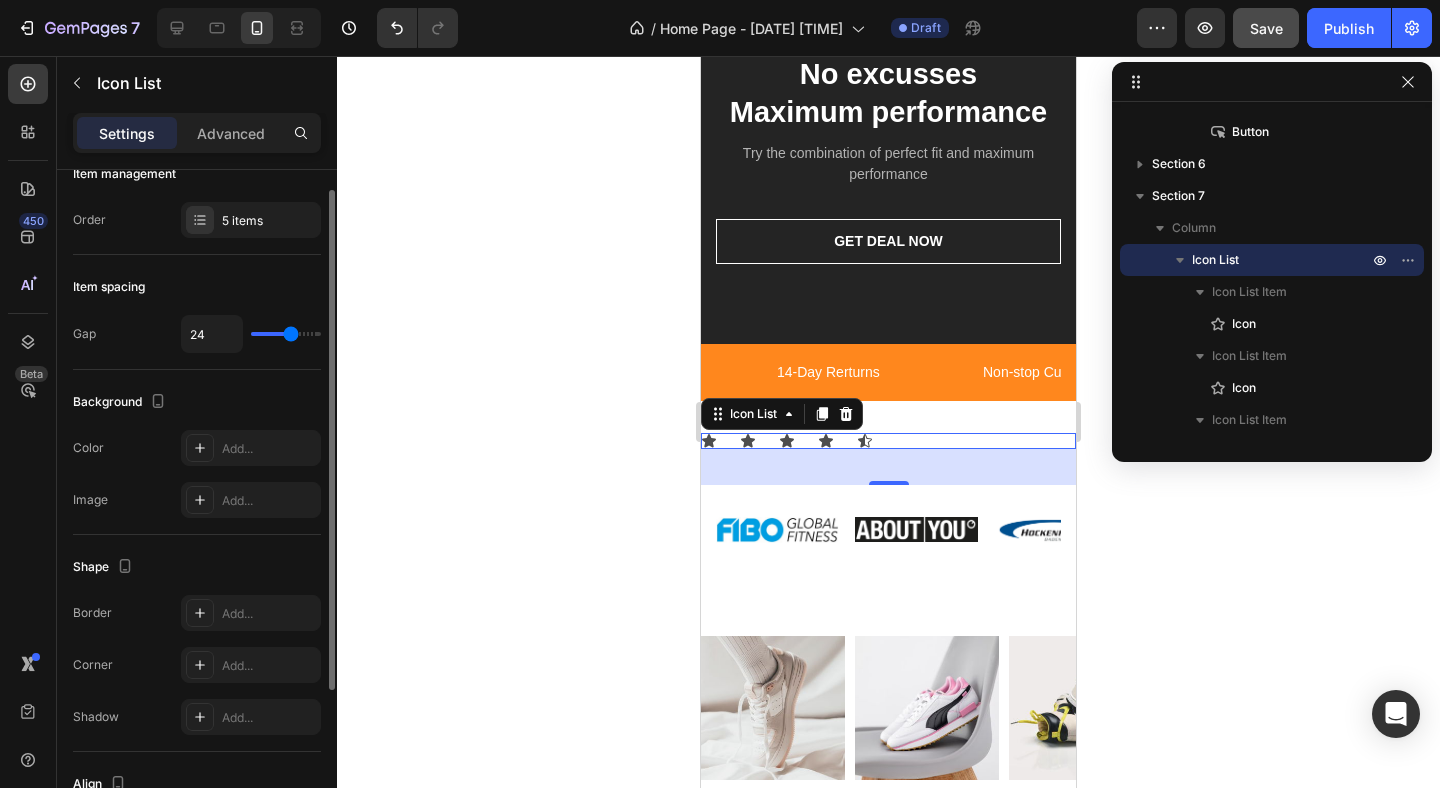 type on "25" 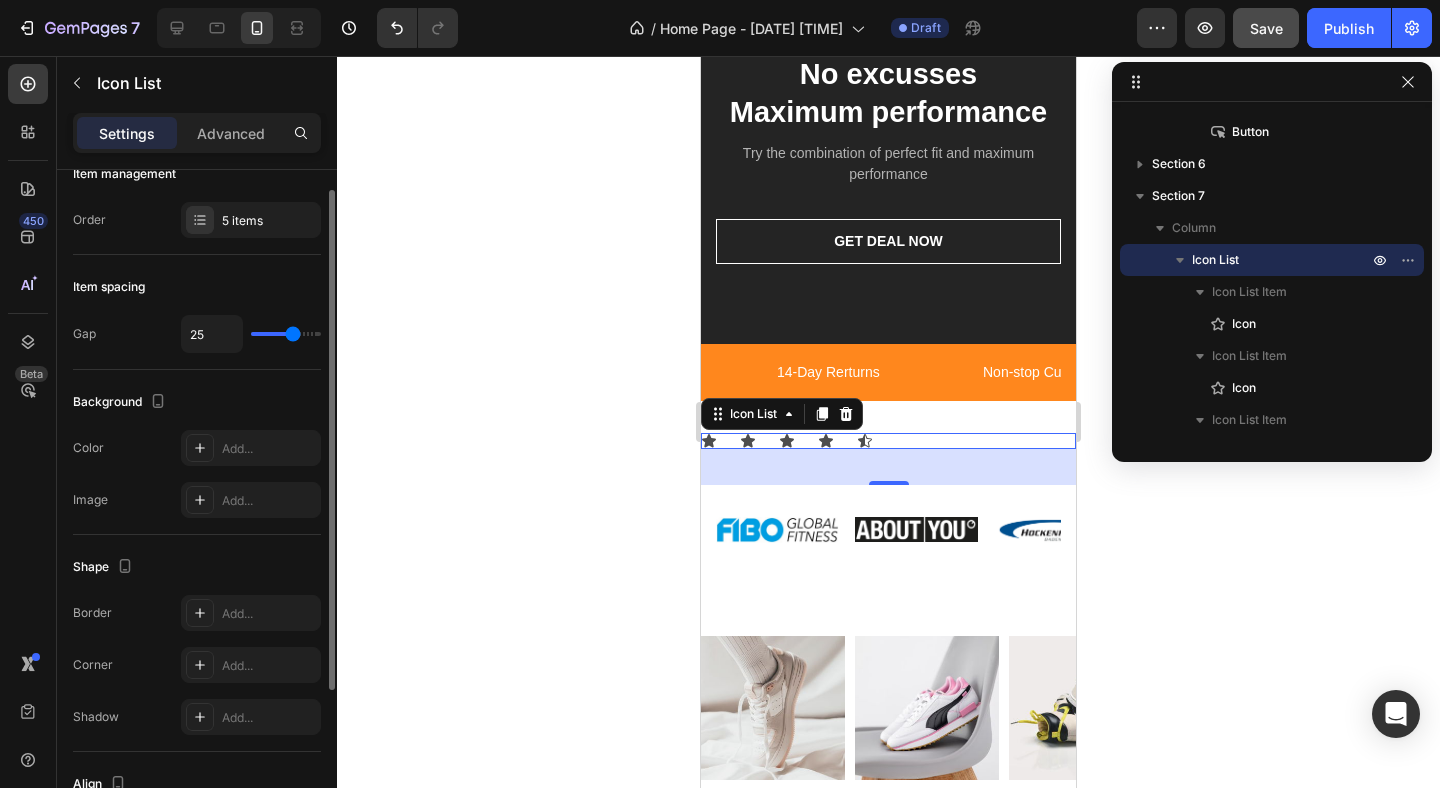 type on "27" 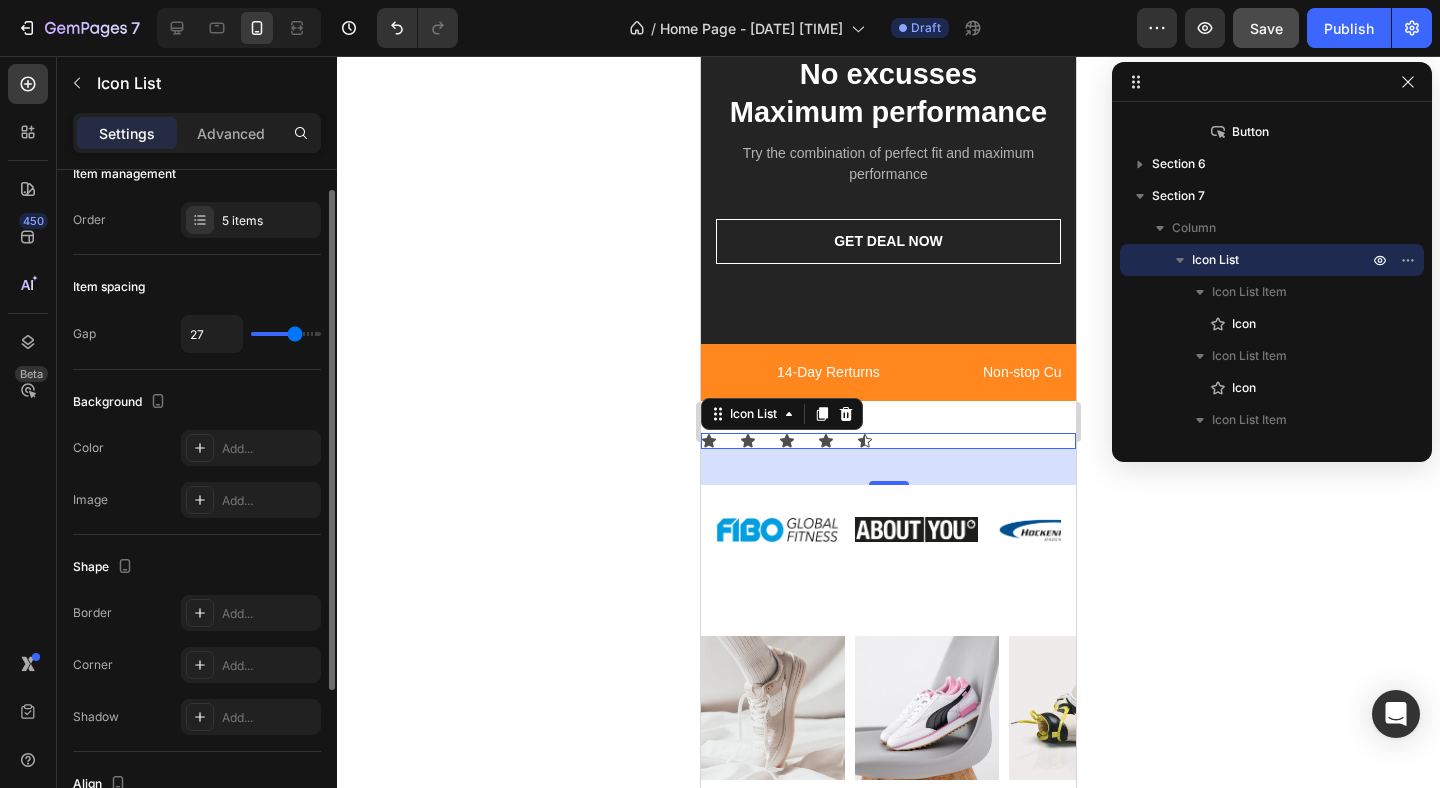 type on "31" 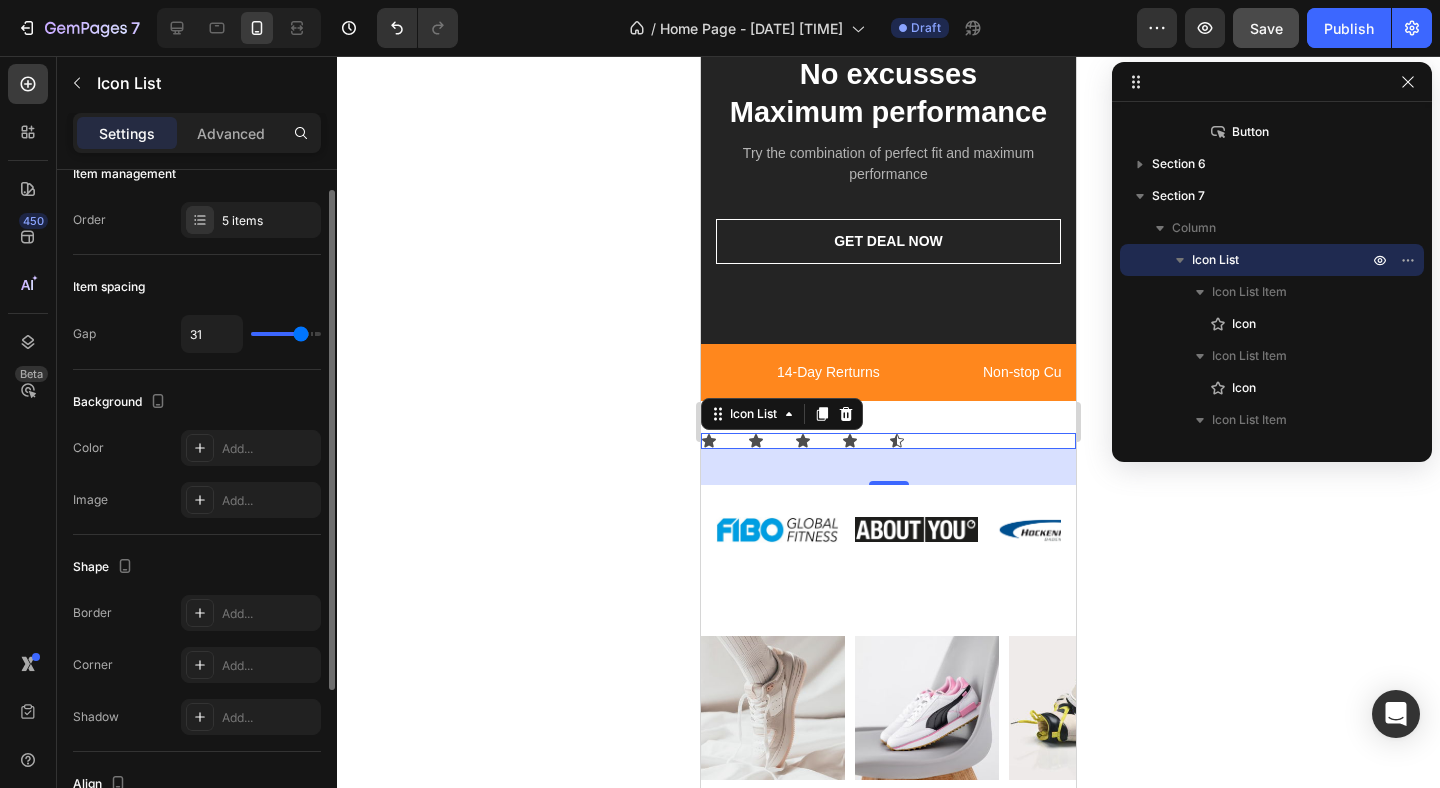 type on "35" 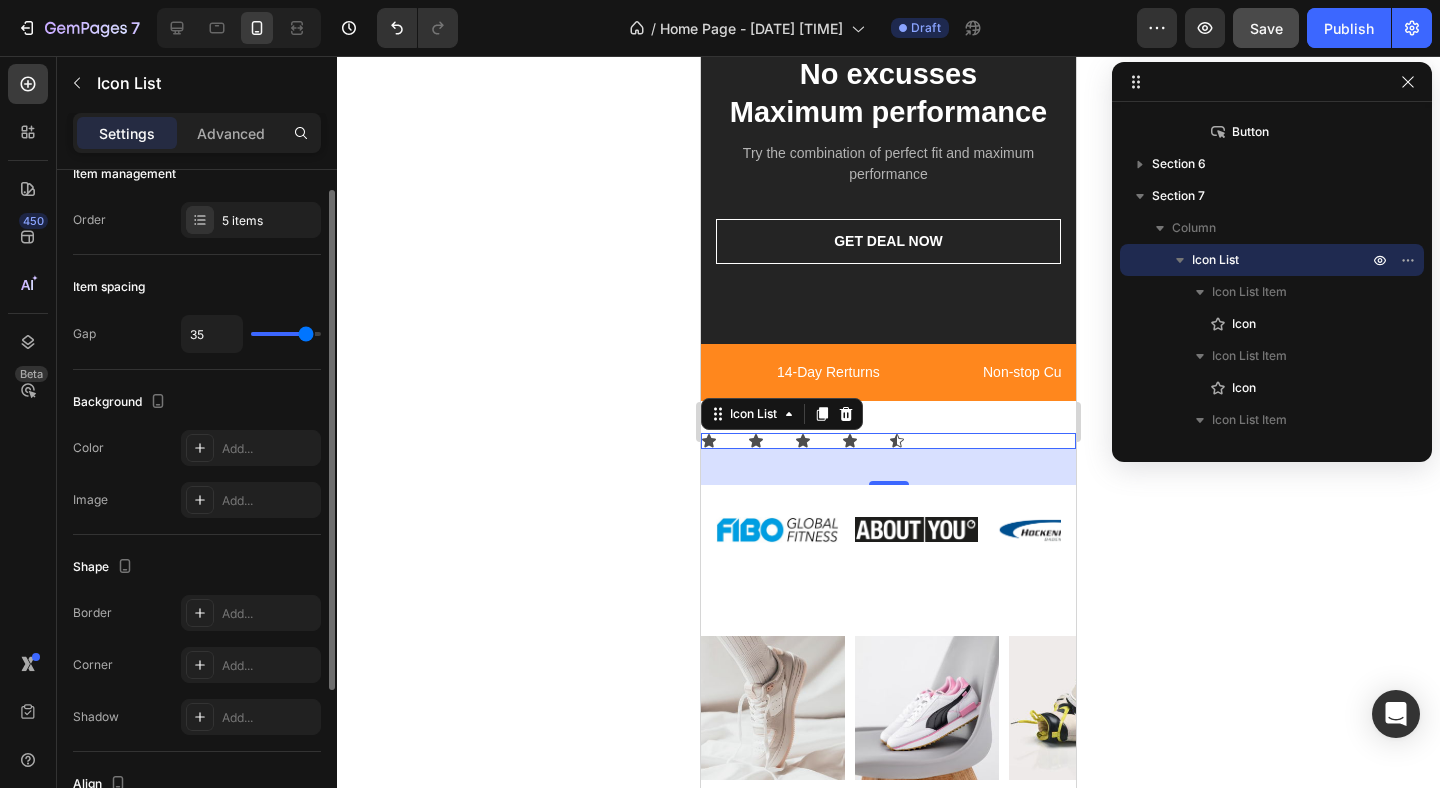 type on "40" 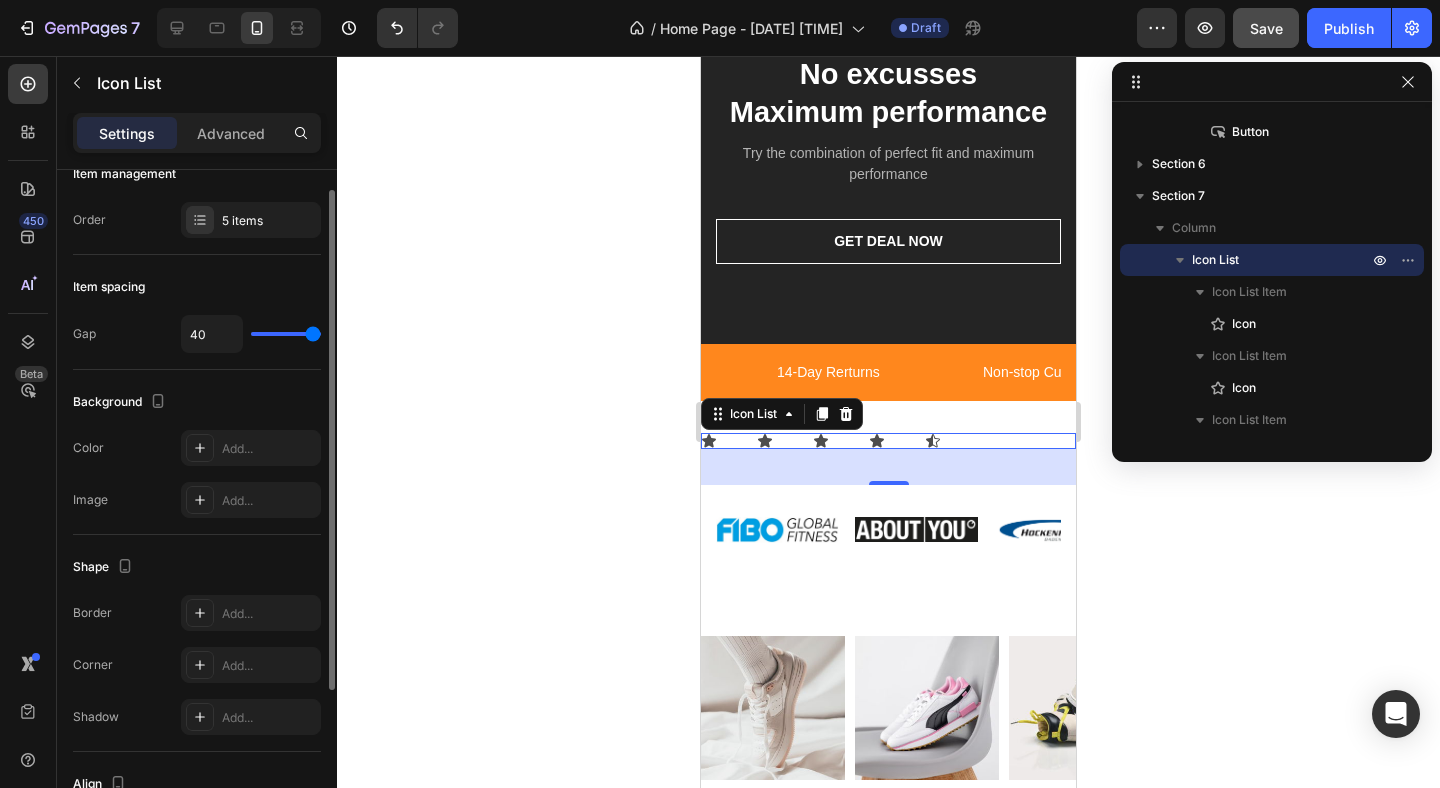 type on "38" 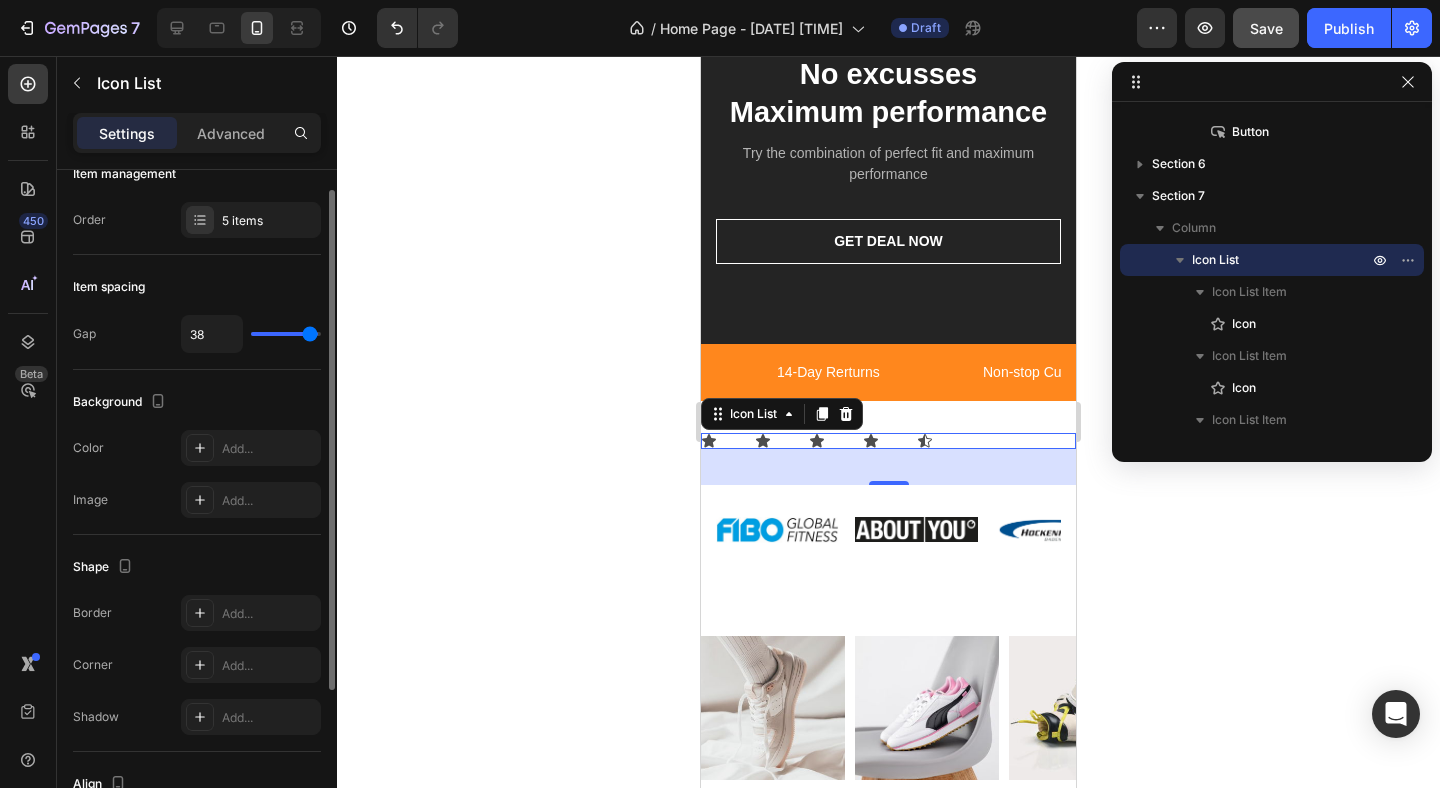 type on "37" 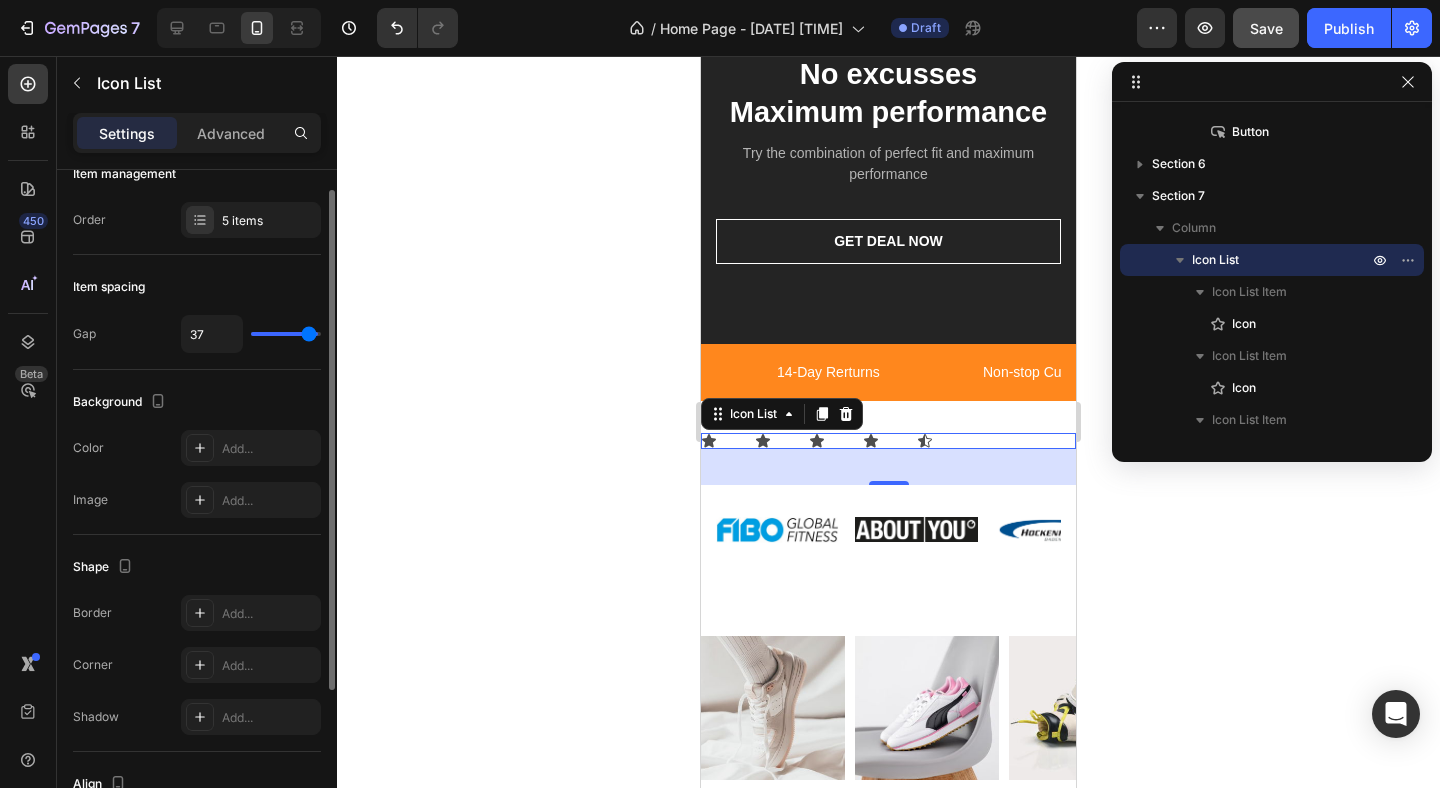 type on "35" 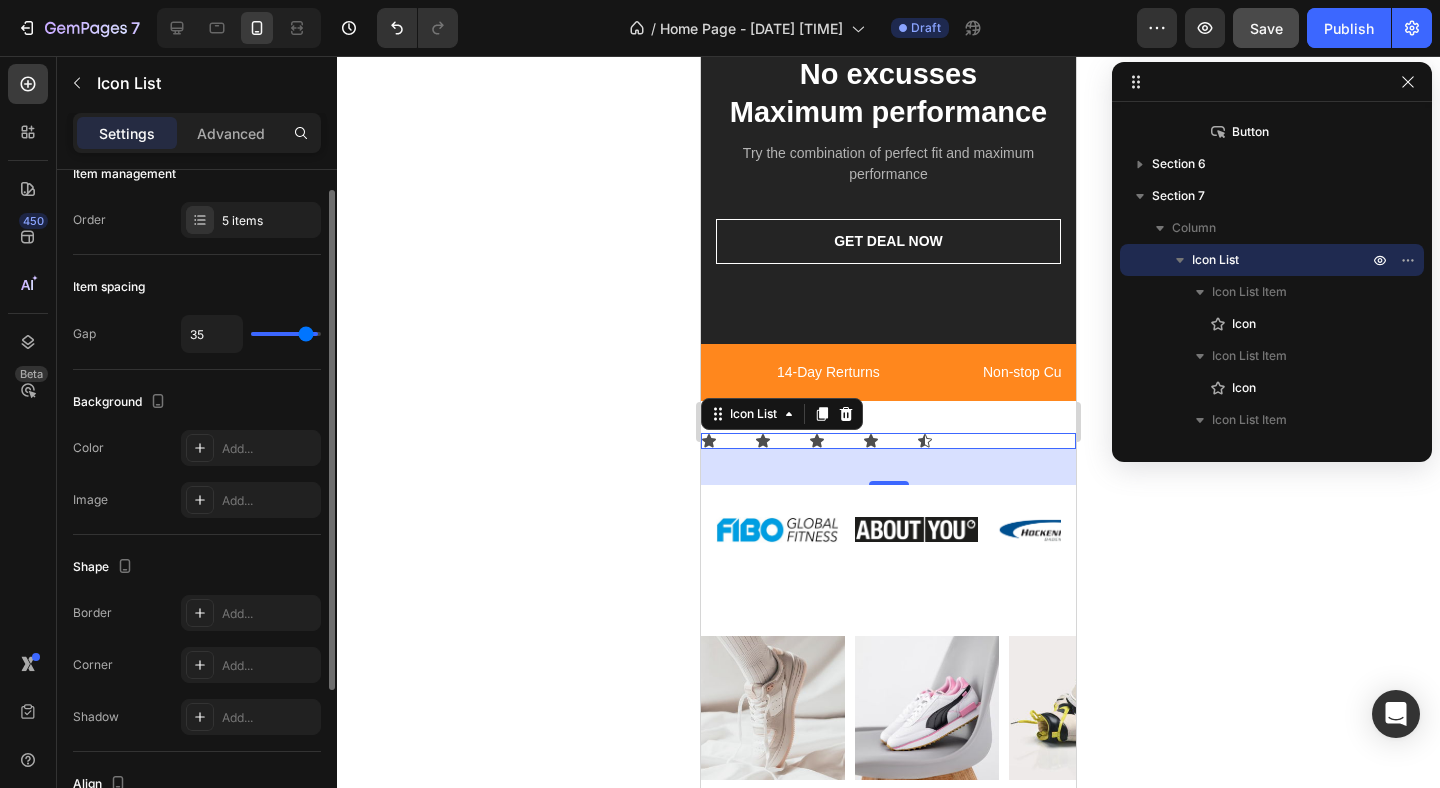 type on "33" 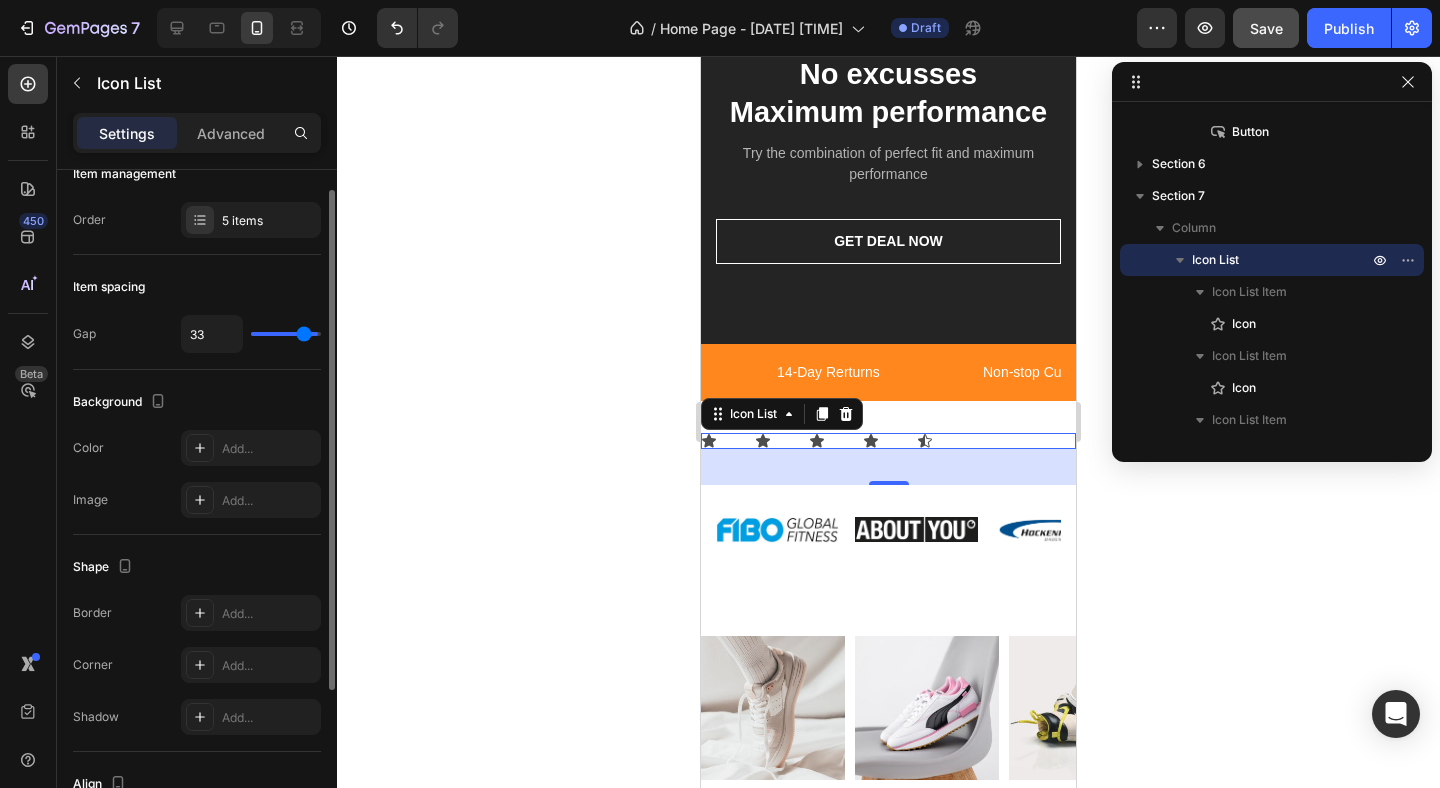 type on "31" 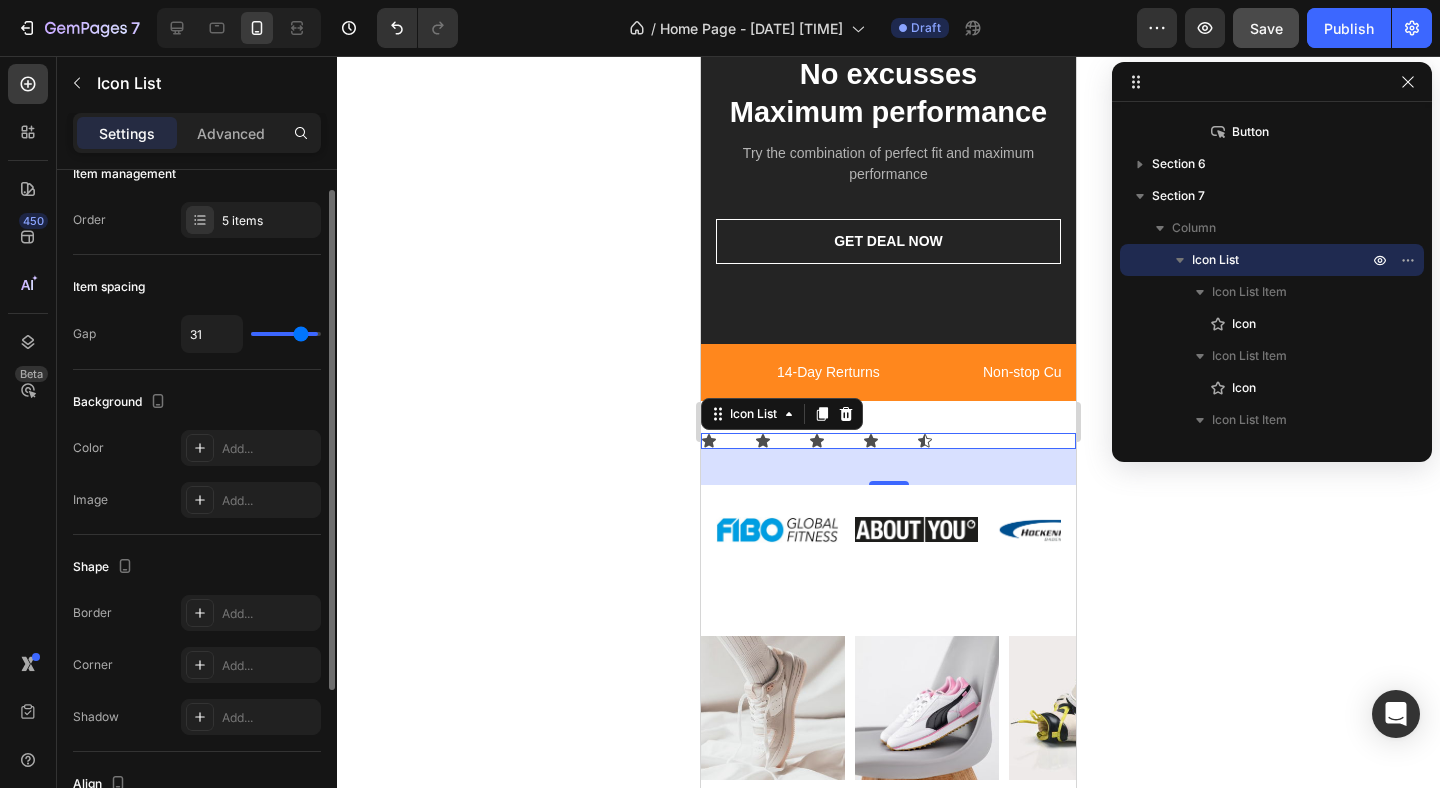 type on "28" 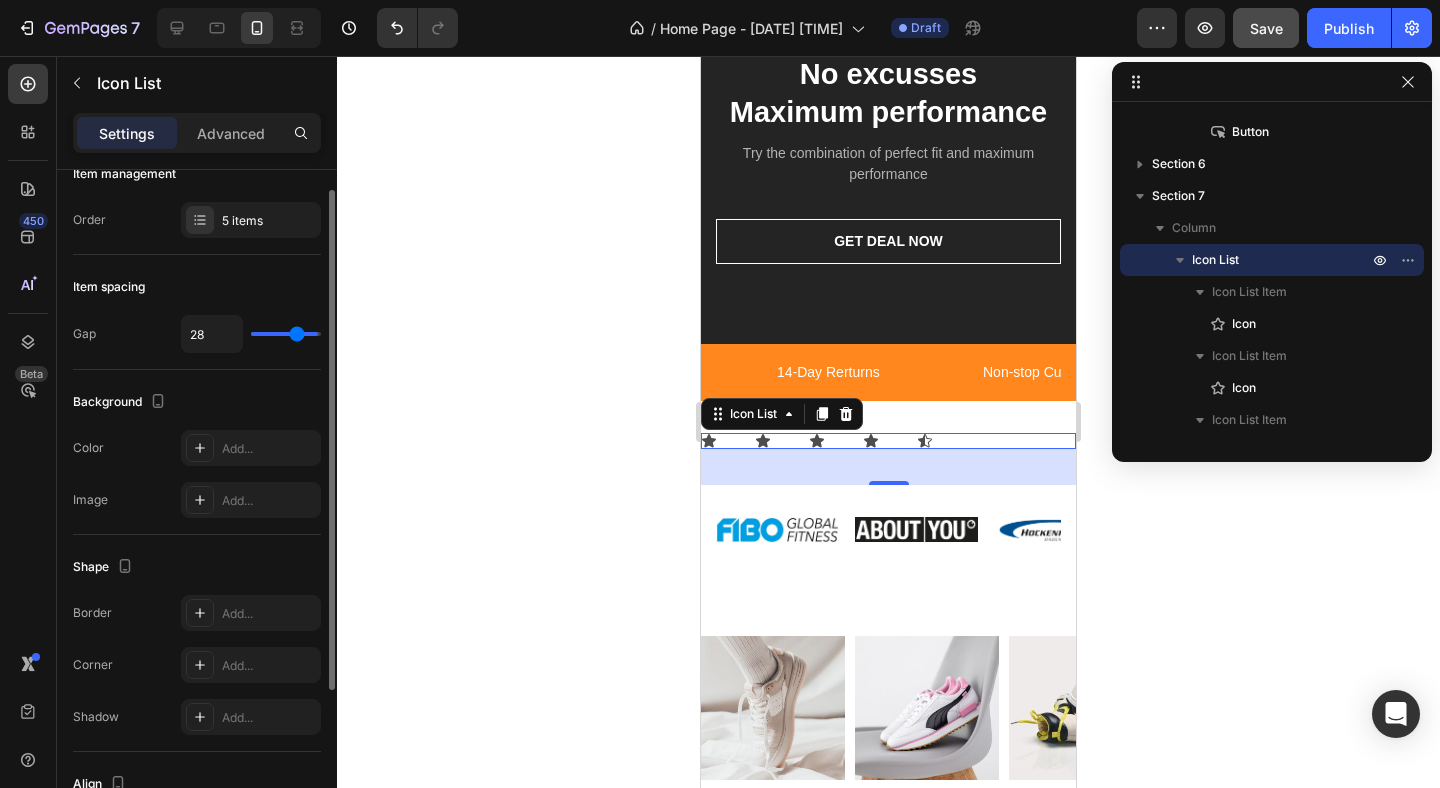 type on "26" 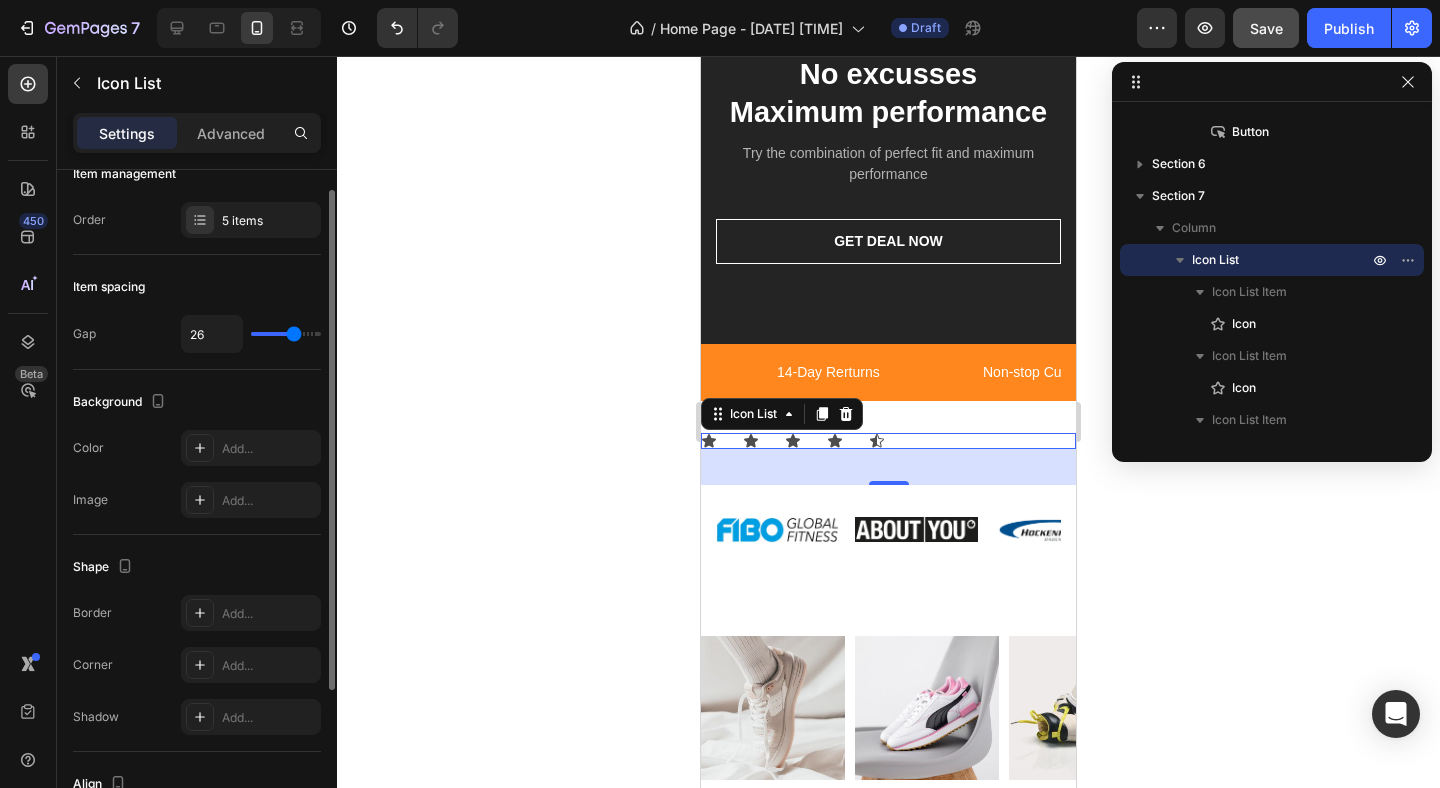 type on "25" 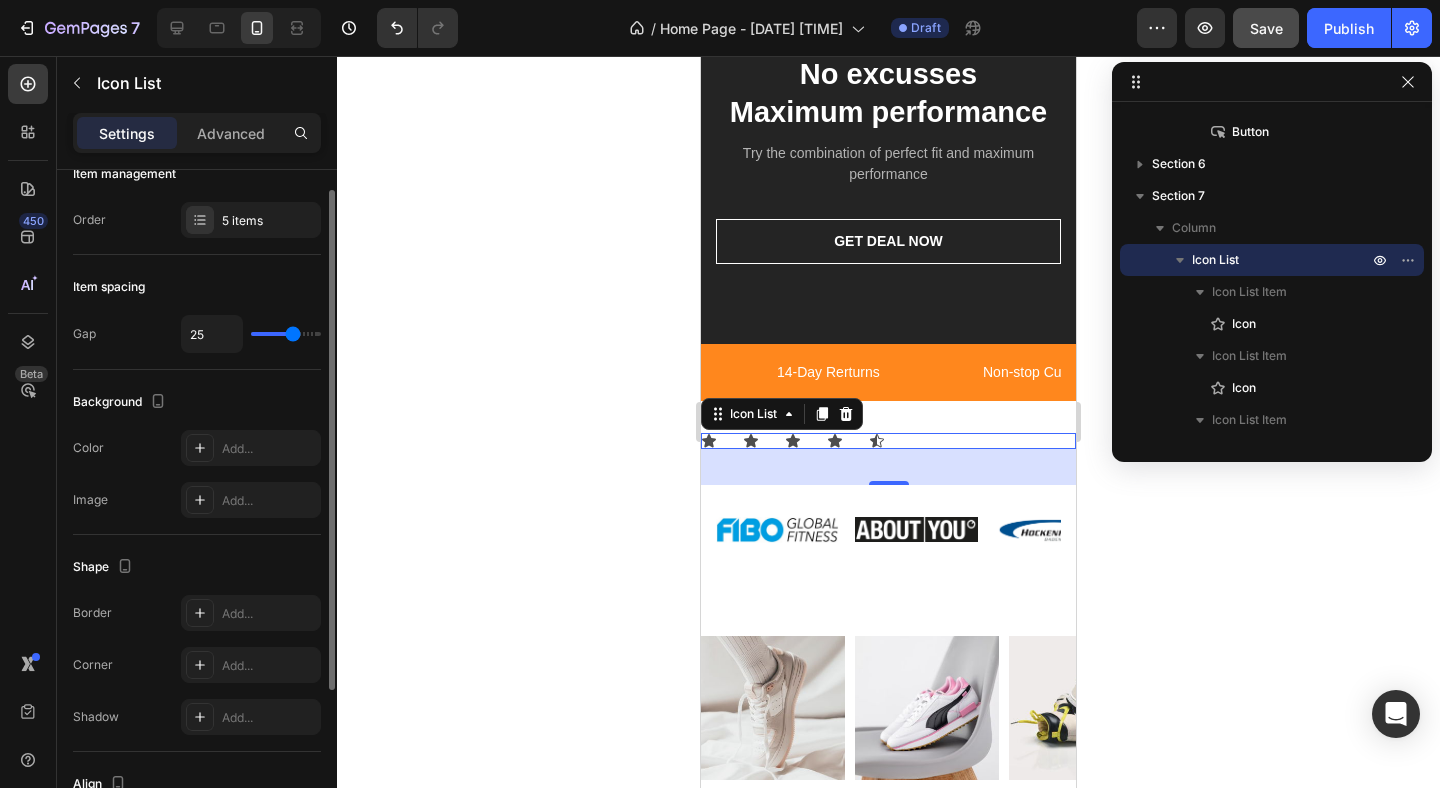 type on "24" 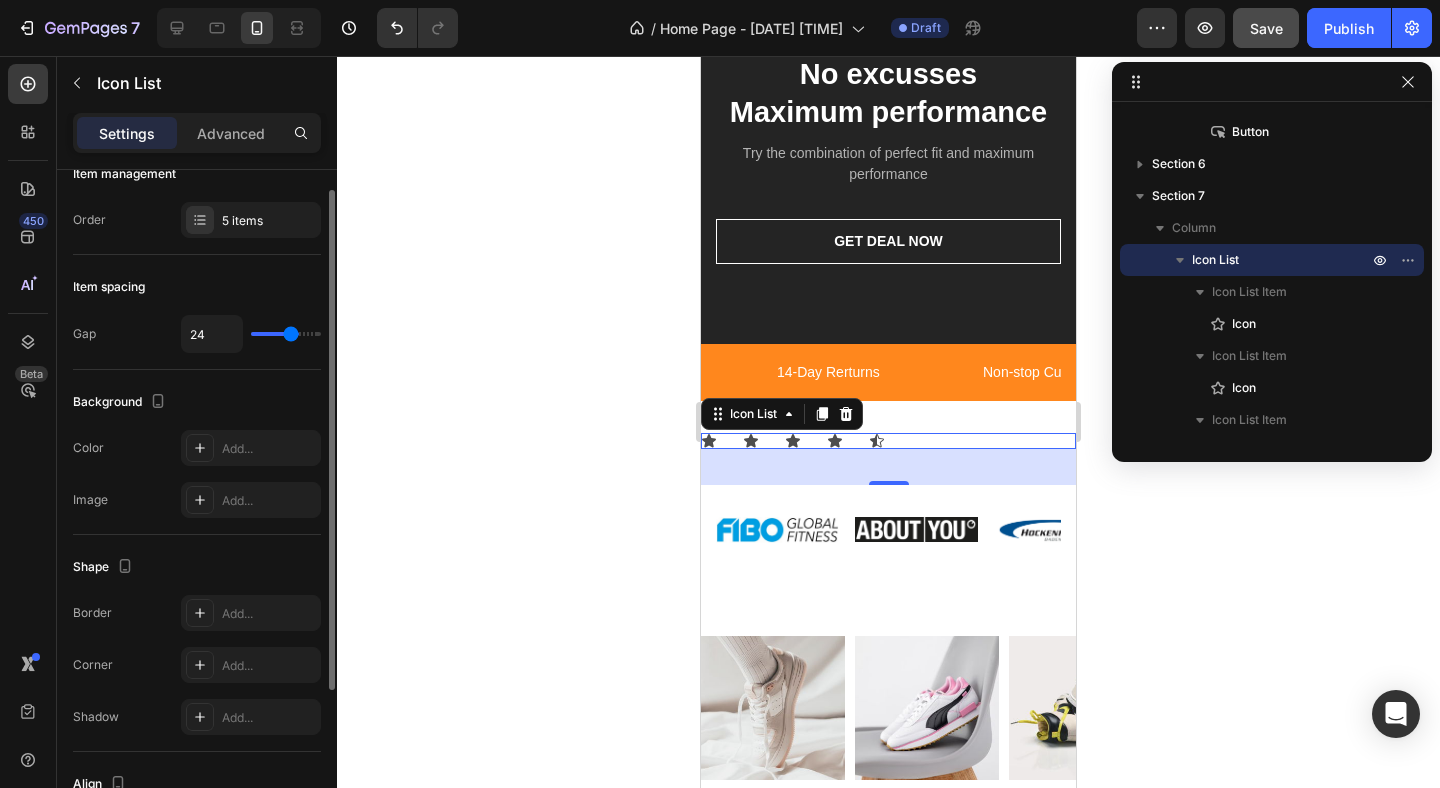 type on "23" 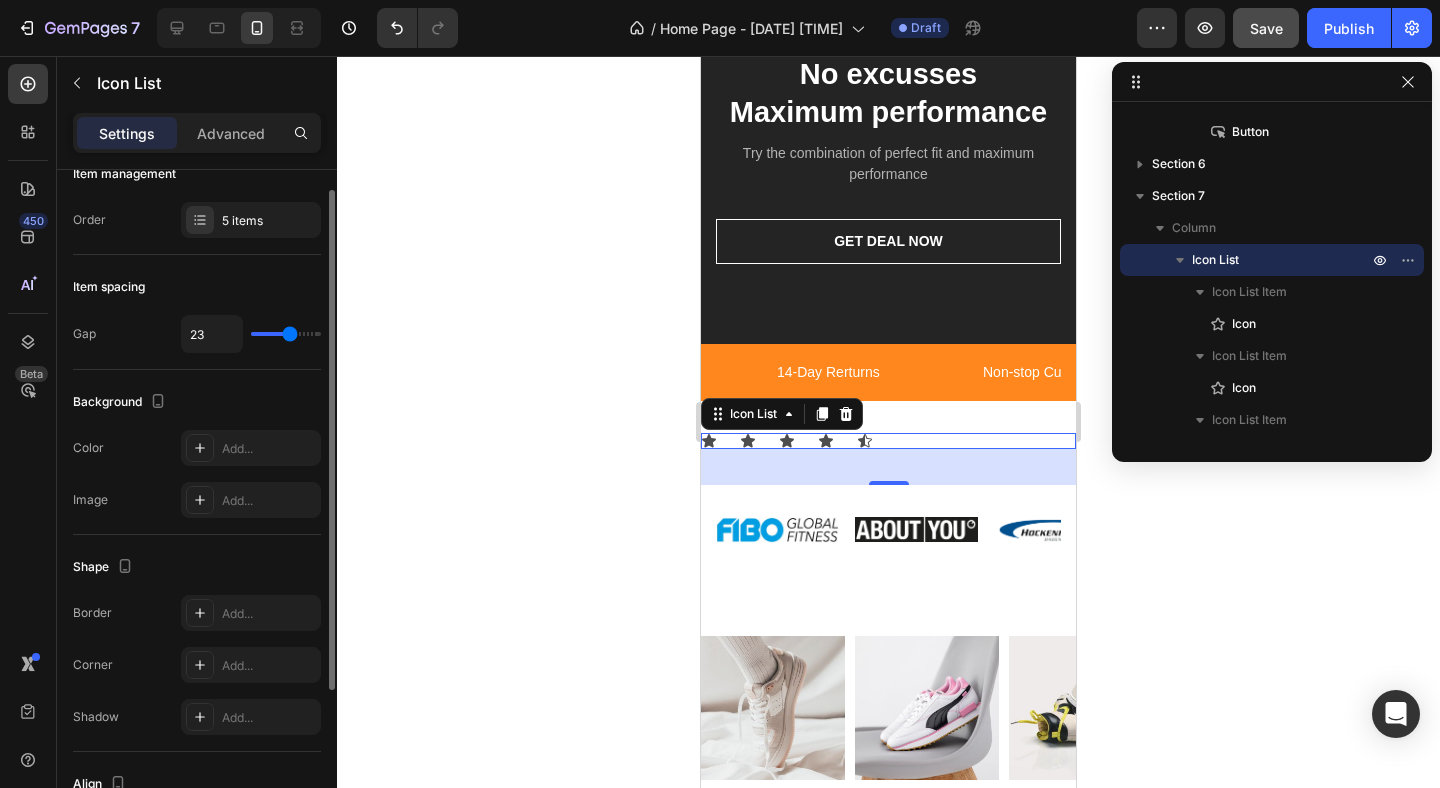 drag, startPoint x: 255, startPoint y: 333, endPoint x: 288, endPoint y: 336, distance: 33.13608 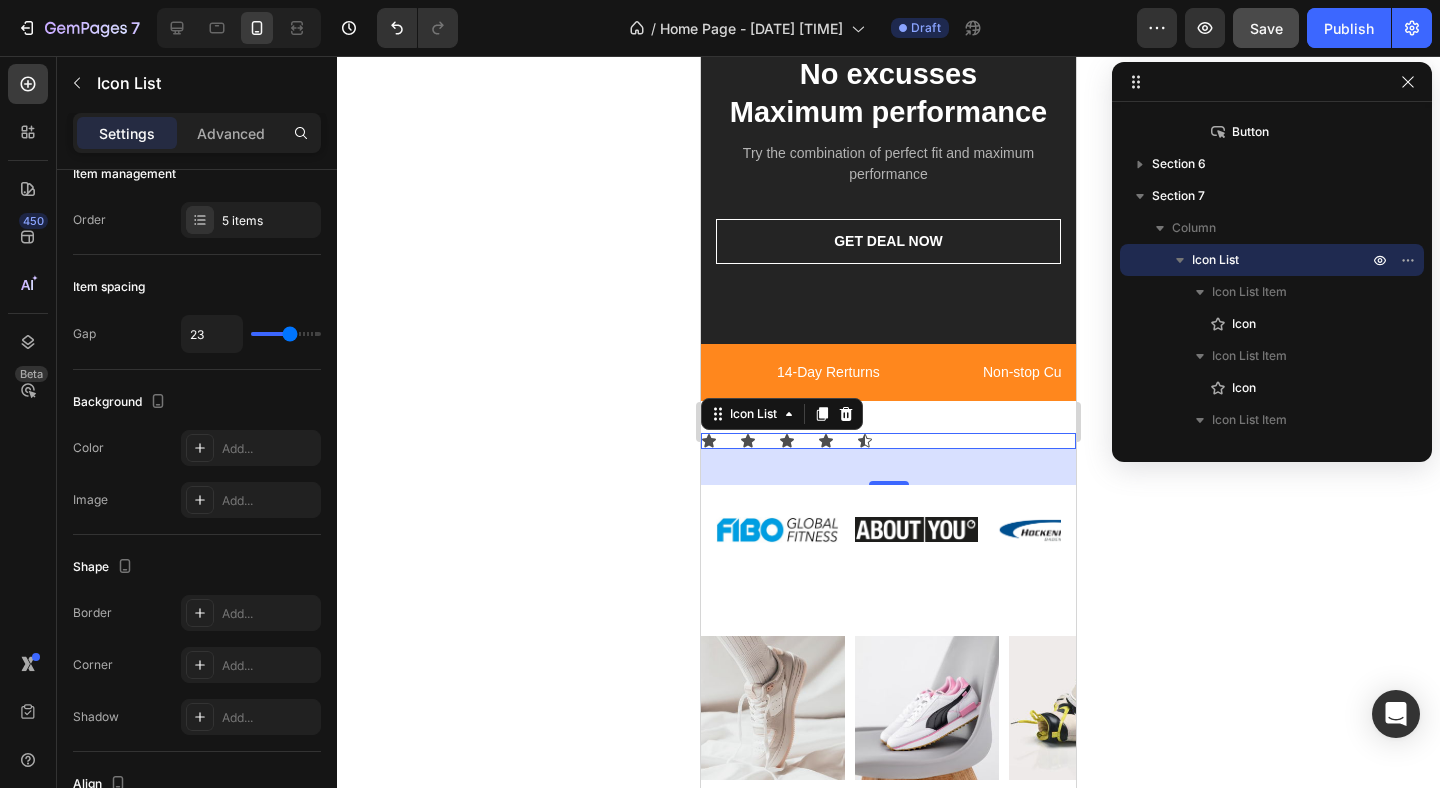 click 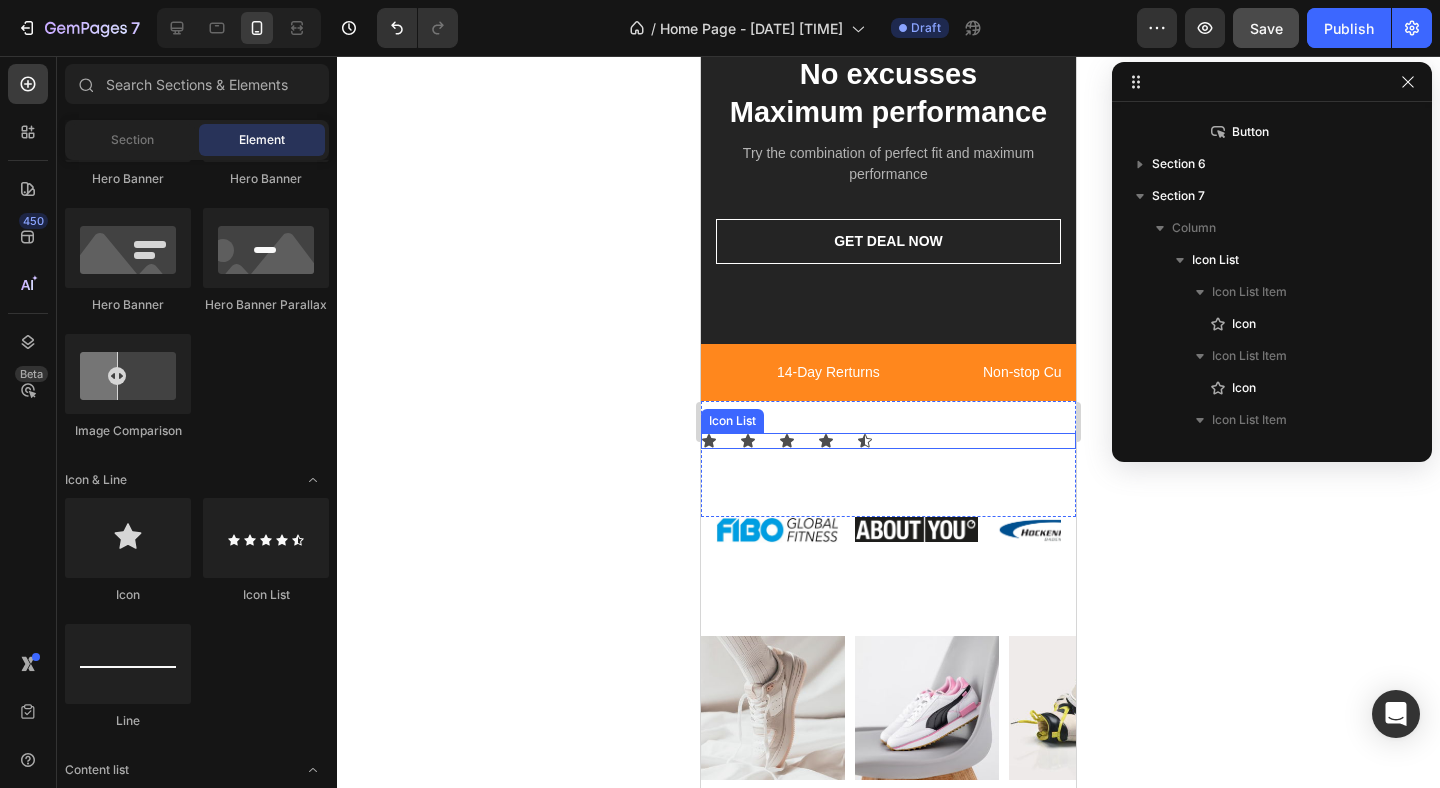 click on "Icon Icon Icon Icon Icon" at bounding box center (888, 441) 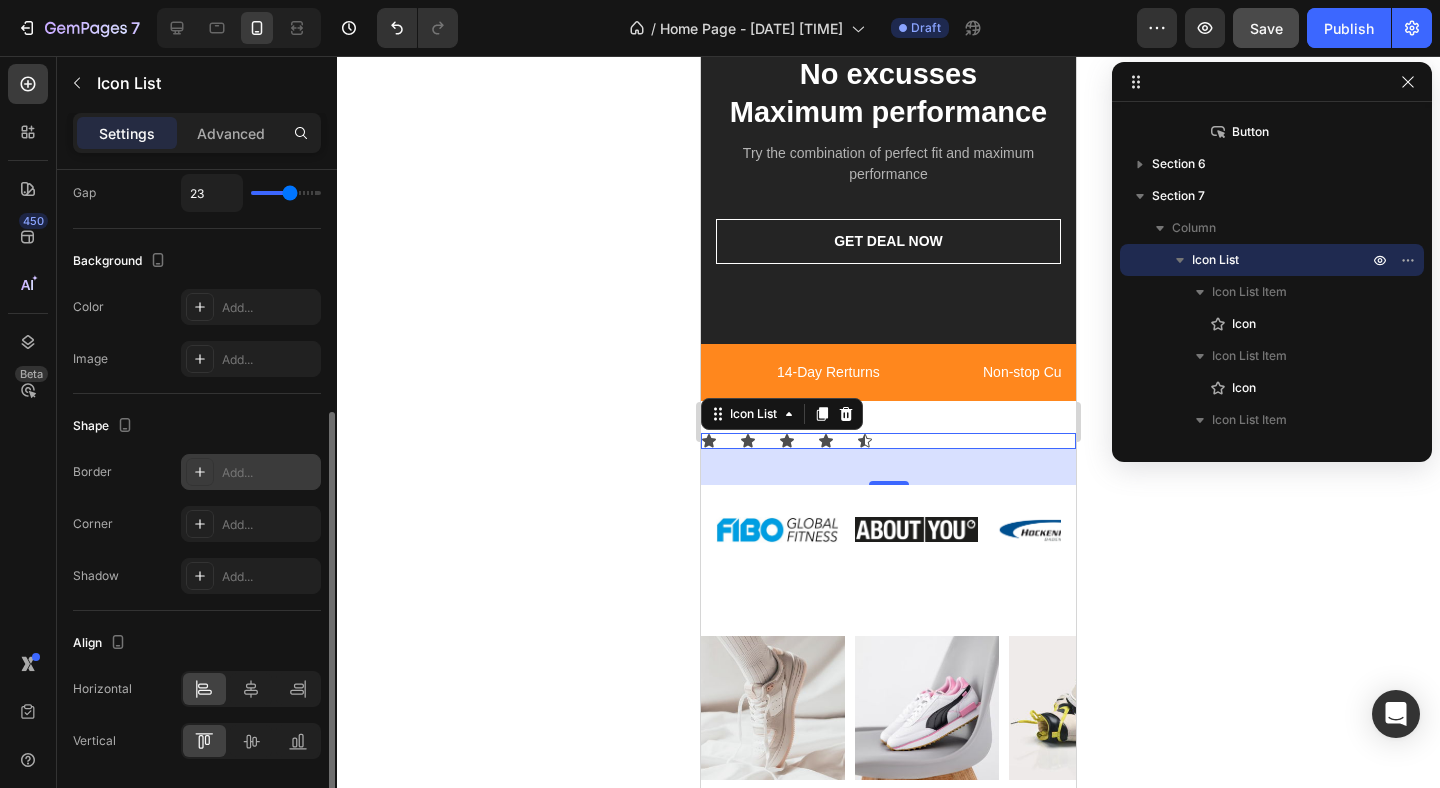 scroll, scrollTop: 236, scrollLeft: 0, axis: vertical 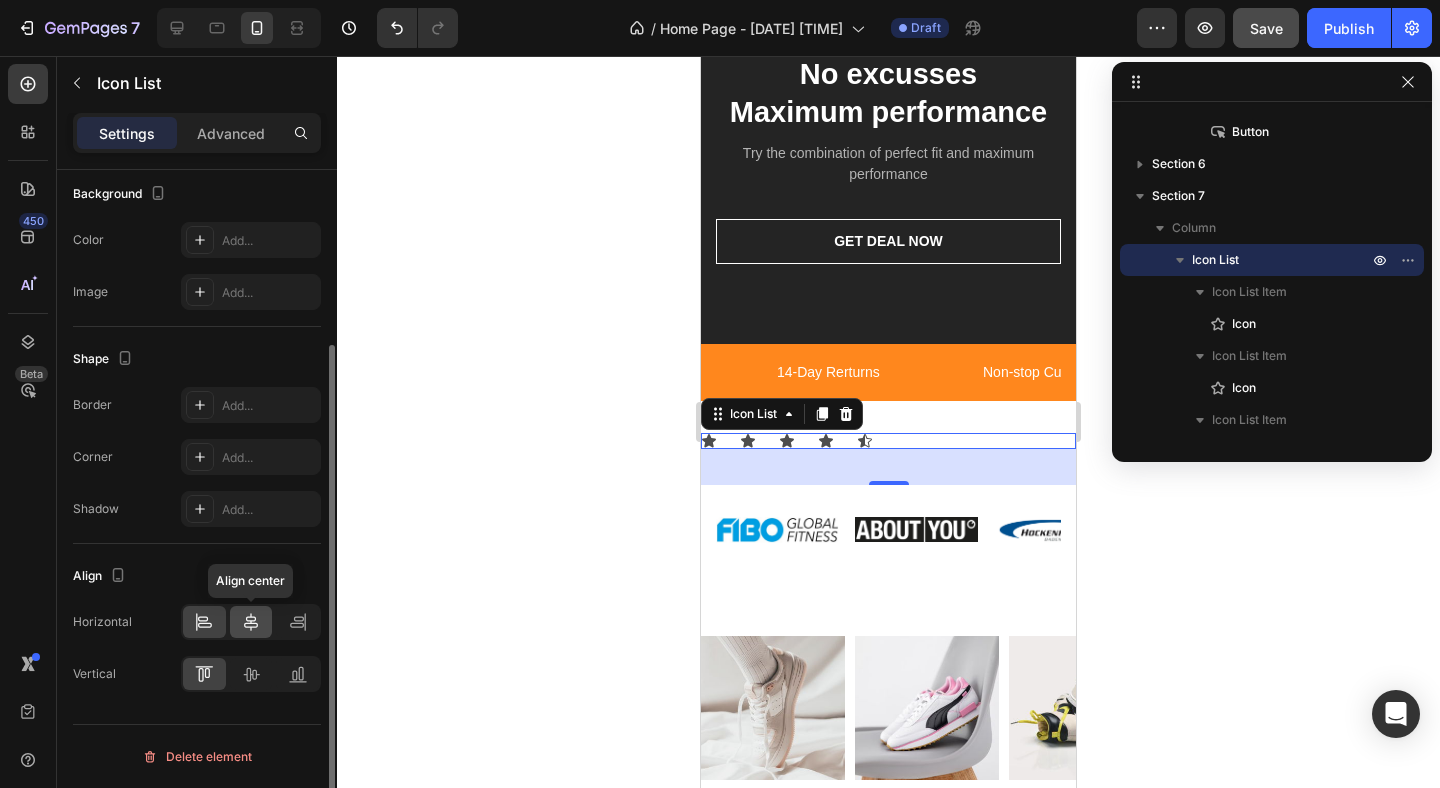 click 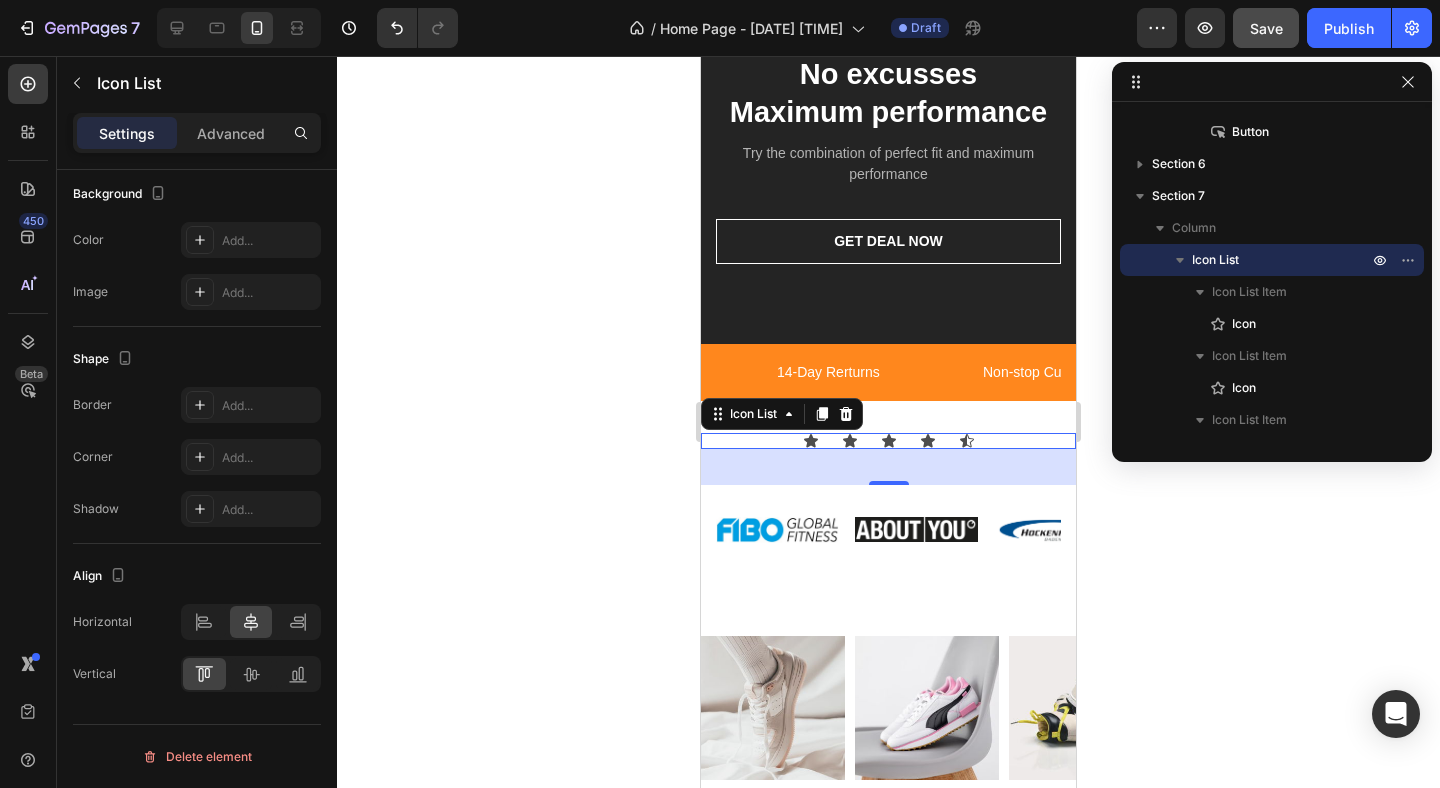 click 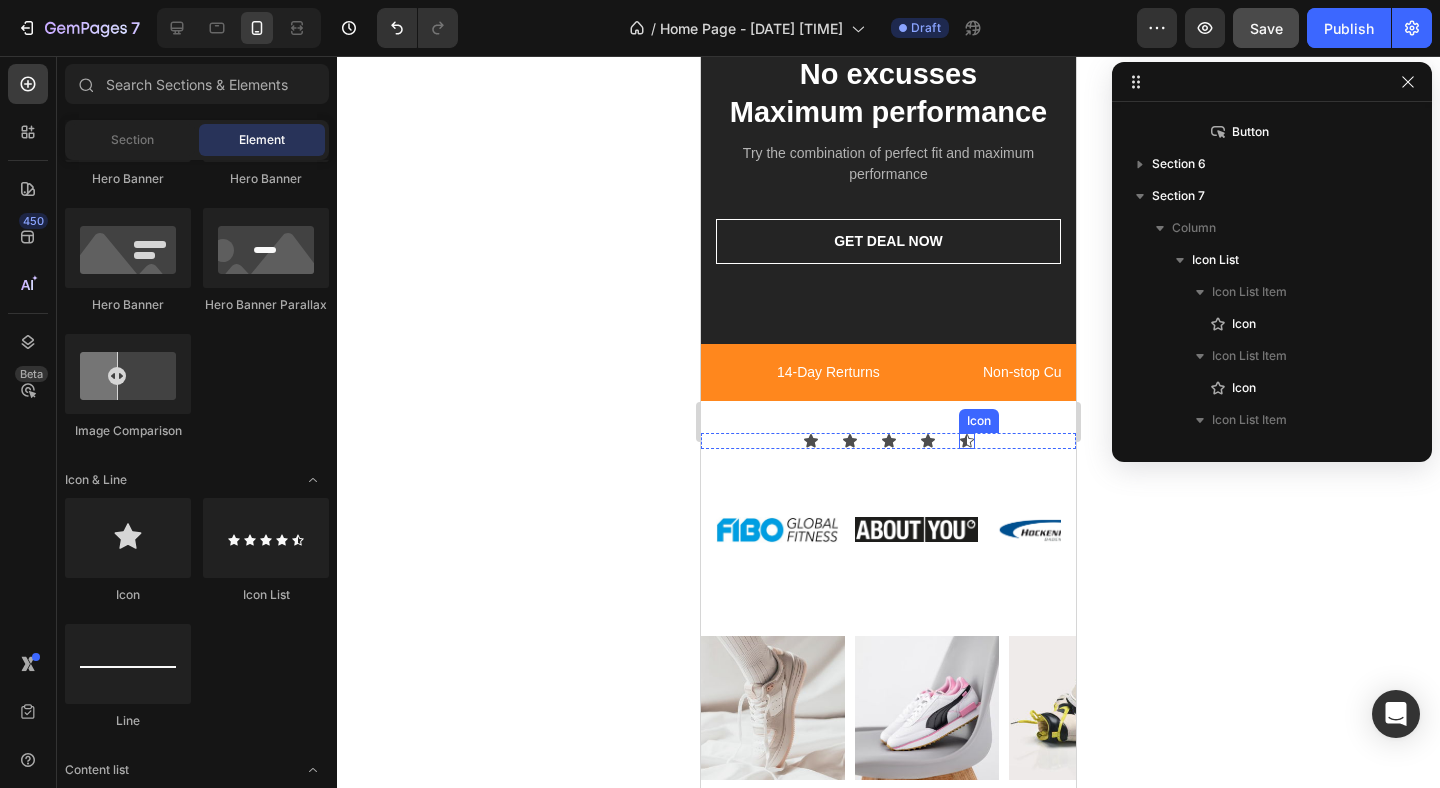 click 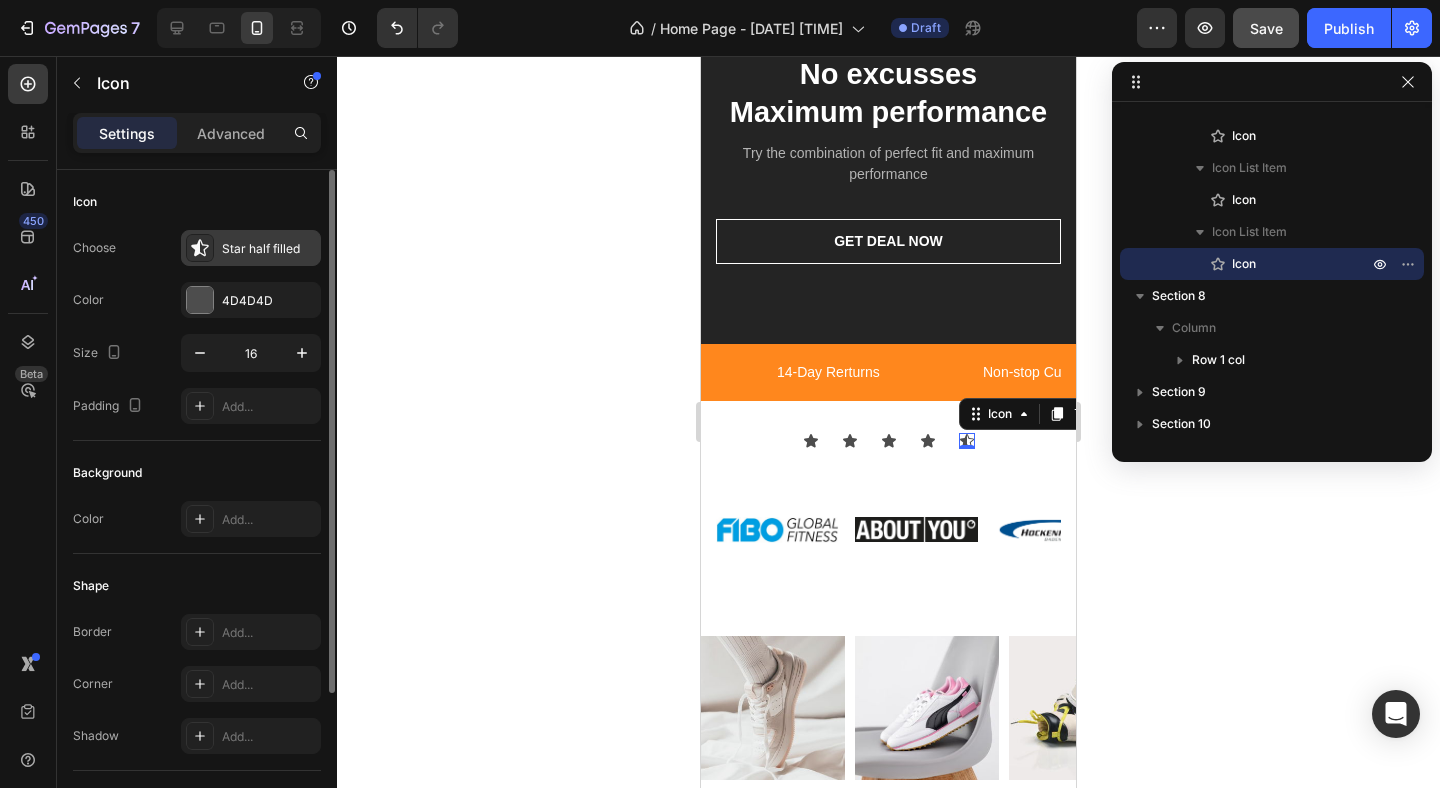 click on "Star half filled" at bounding box center (251, 248) 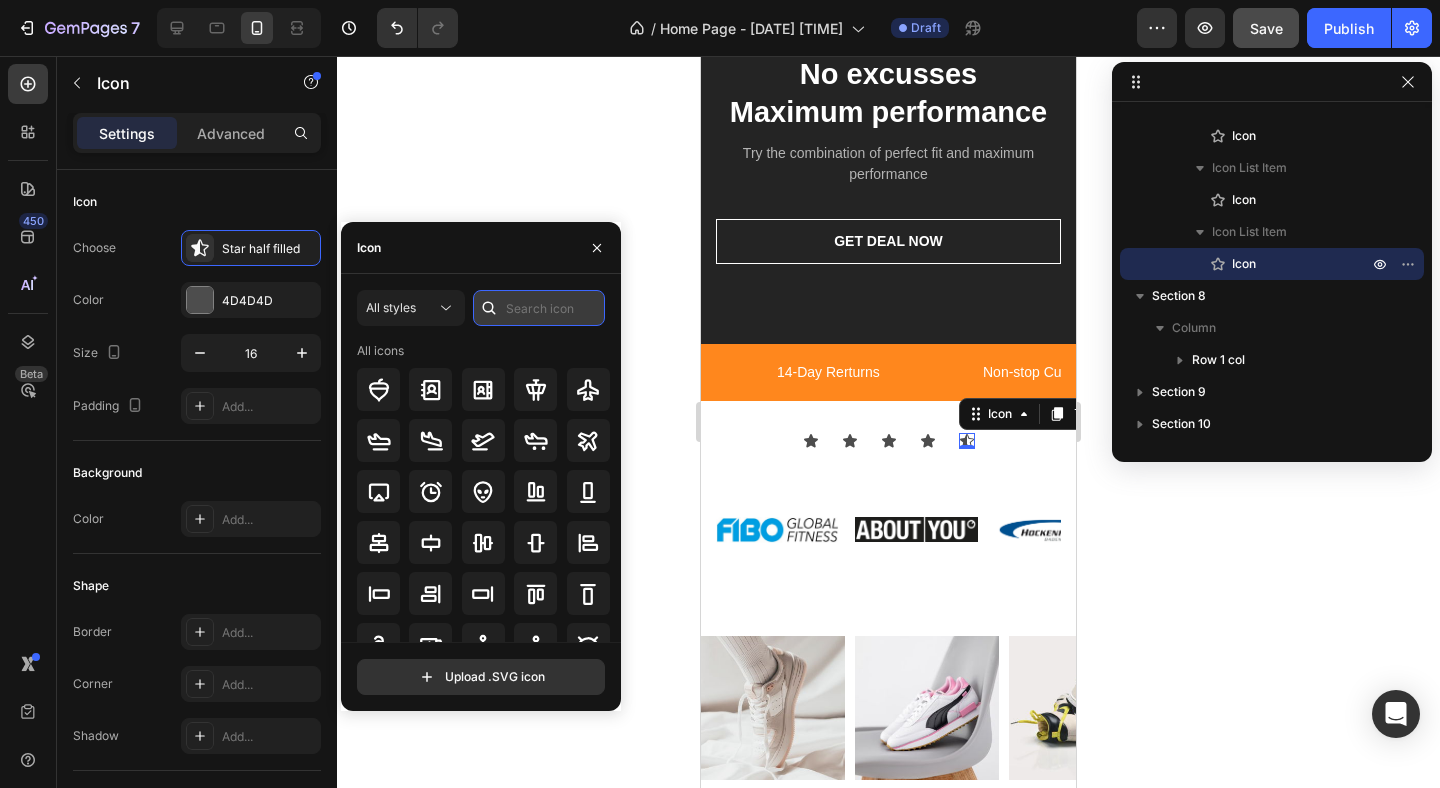 click at bounding box center (539, 308) 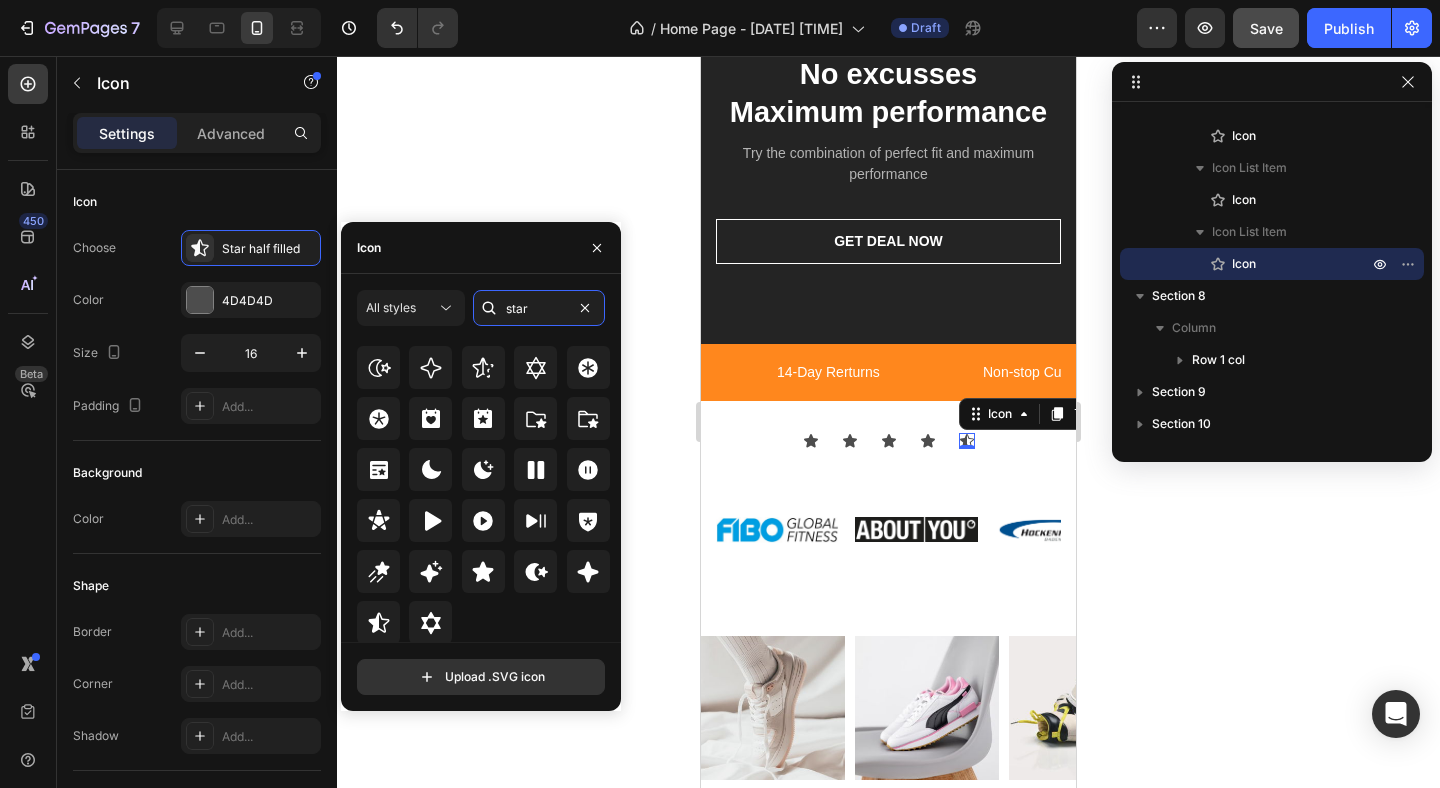 scroll, scrollTop: 607, scrollLeft: 0, axis: vertical 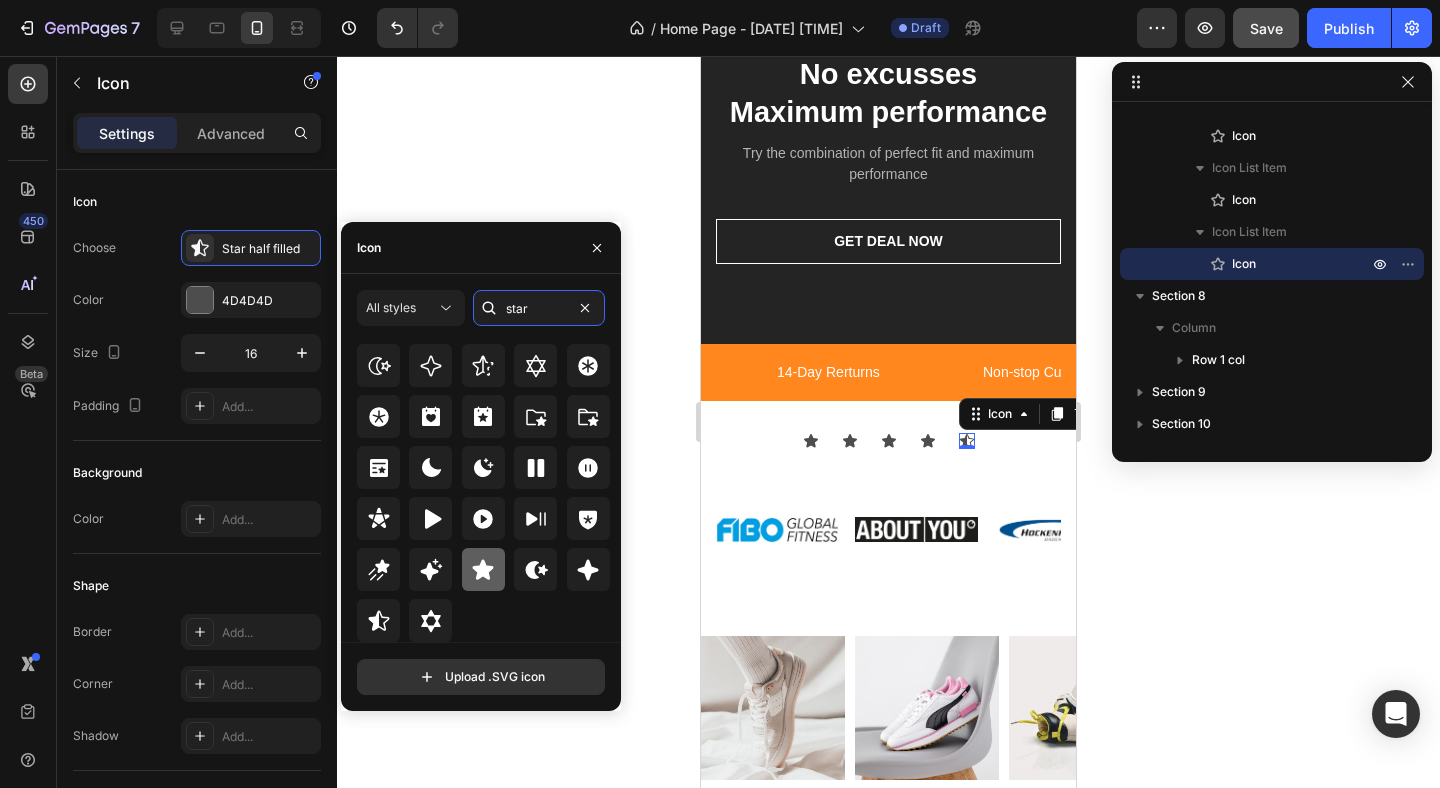 type on "star" 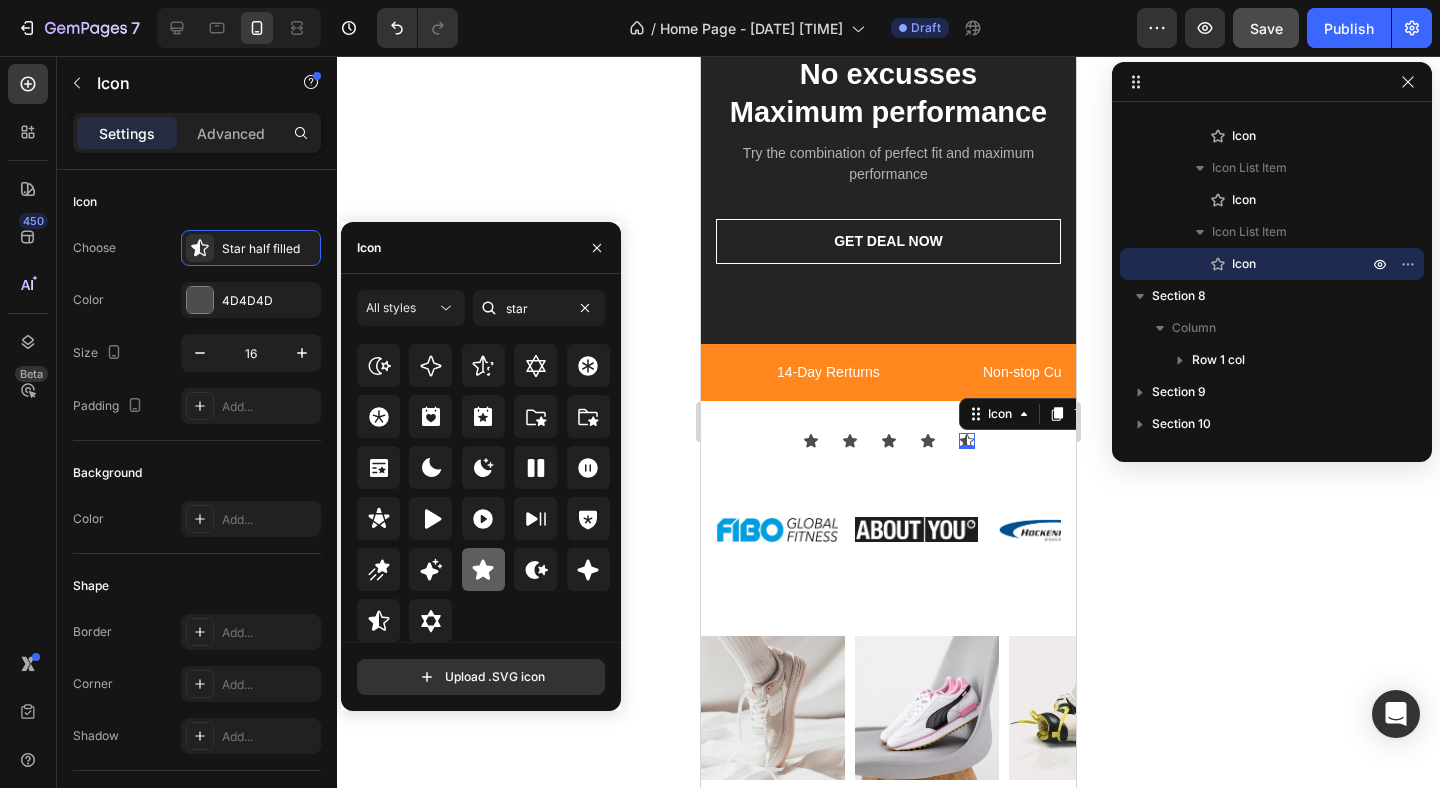 click 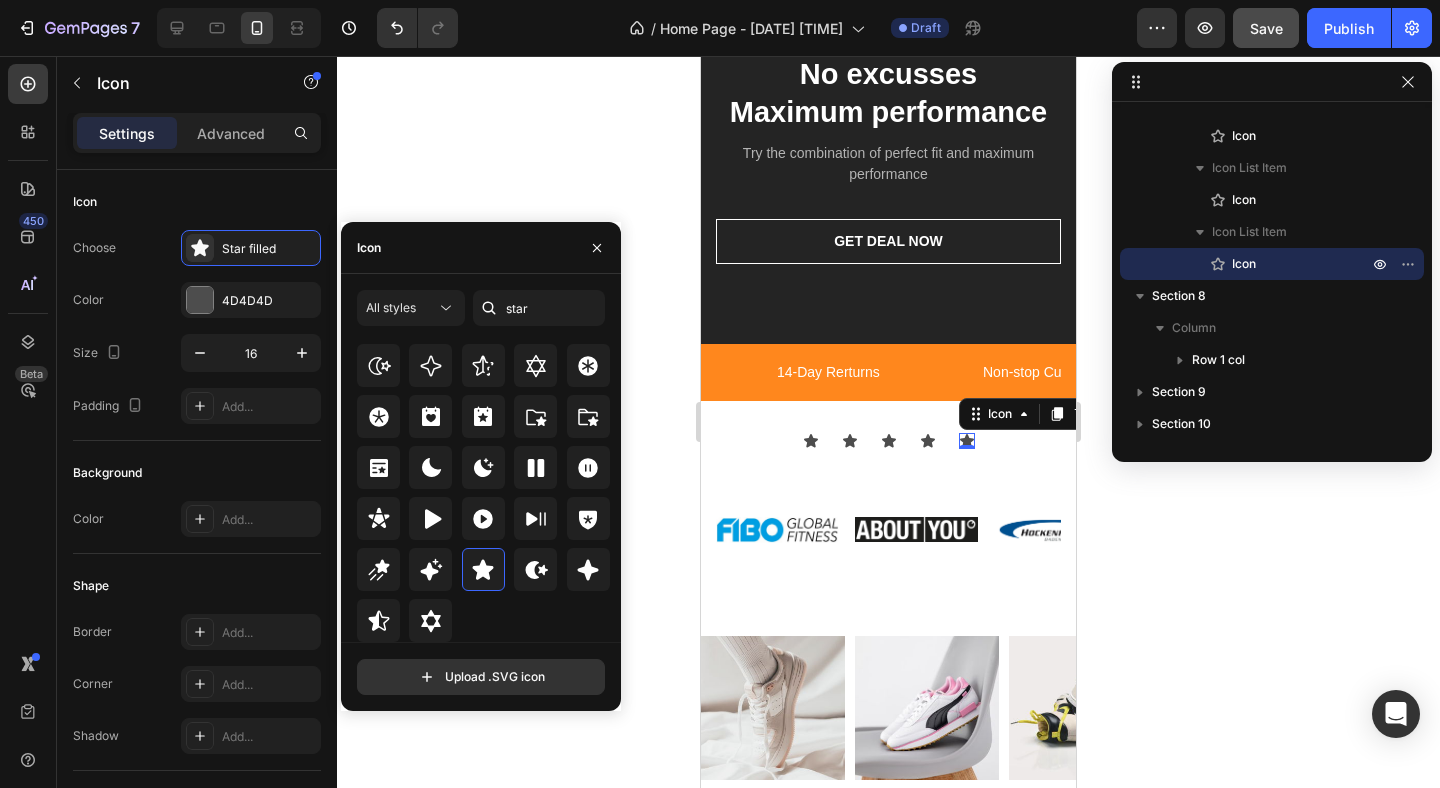 click 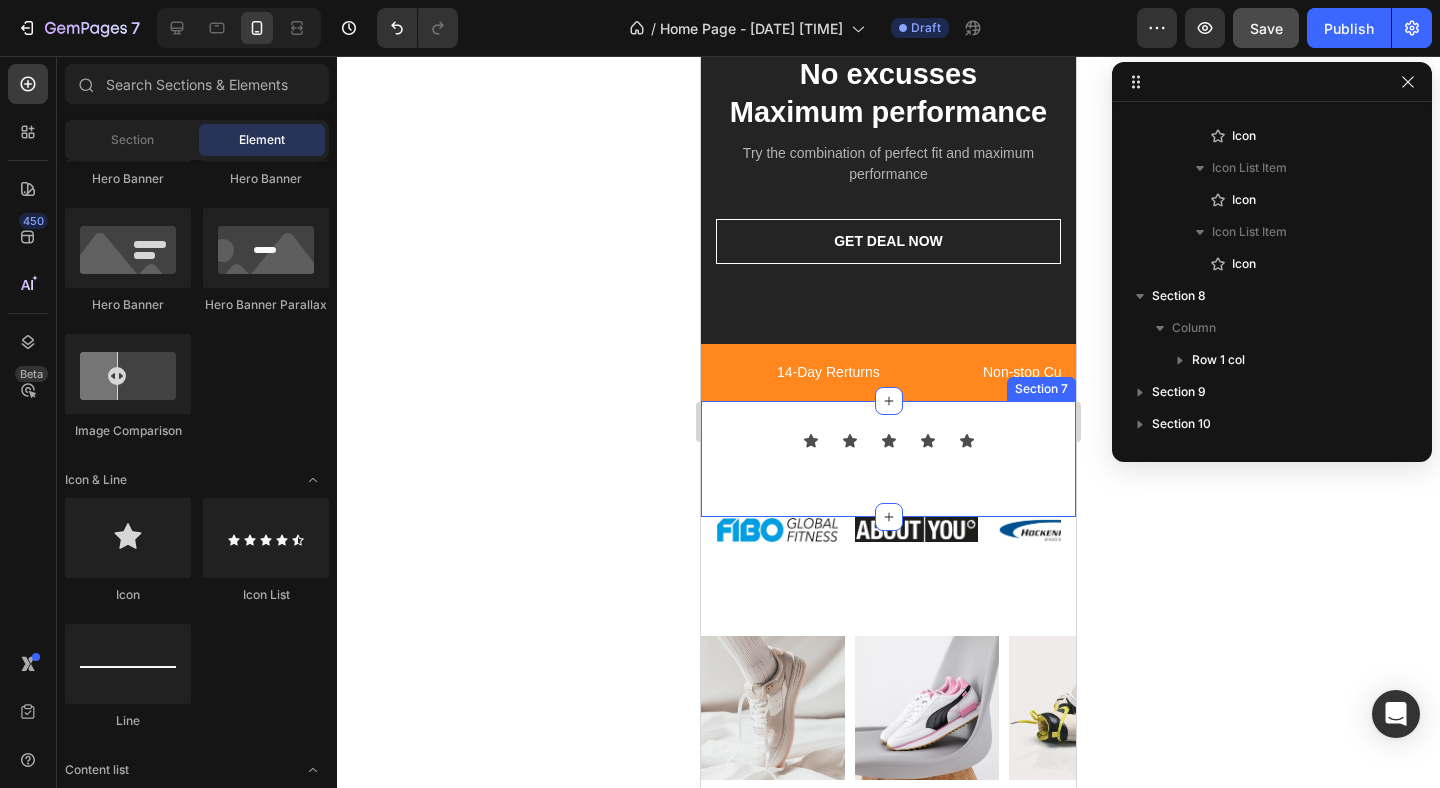 click 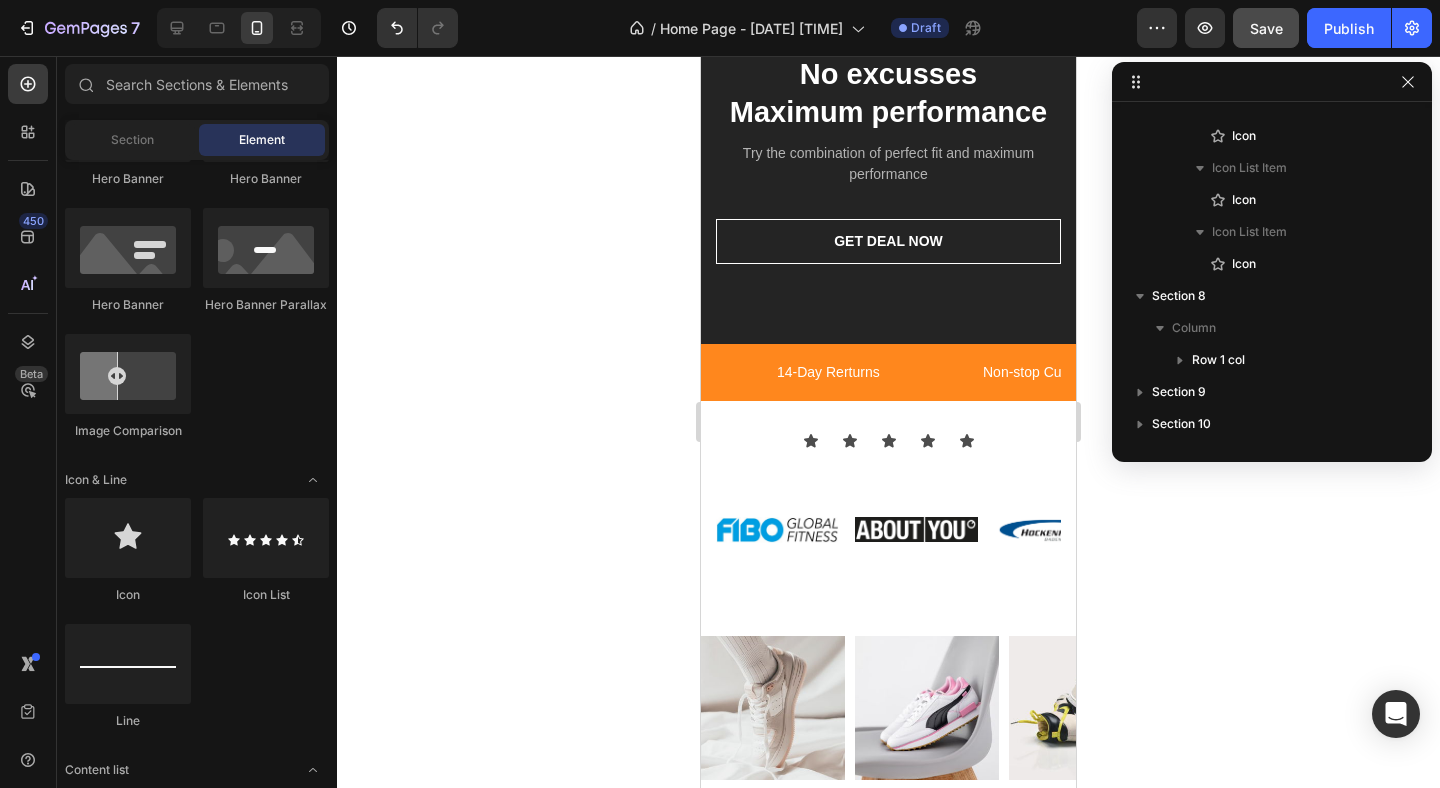 click 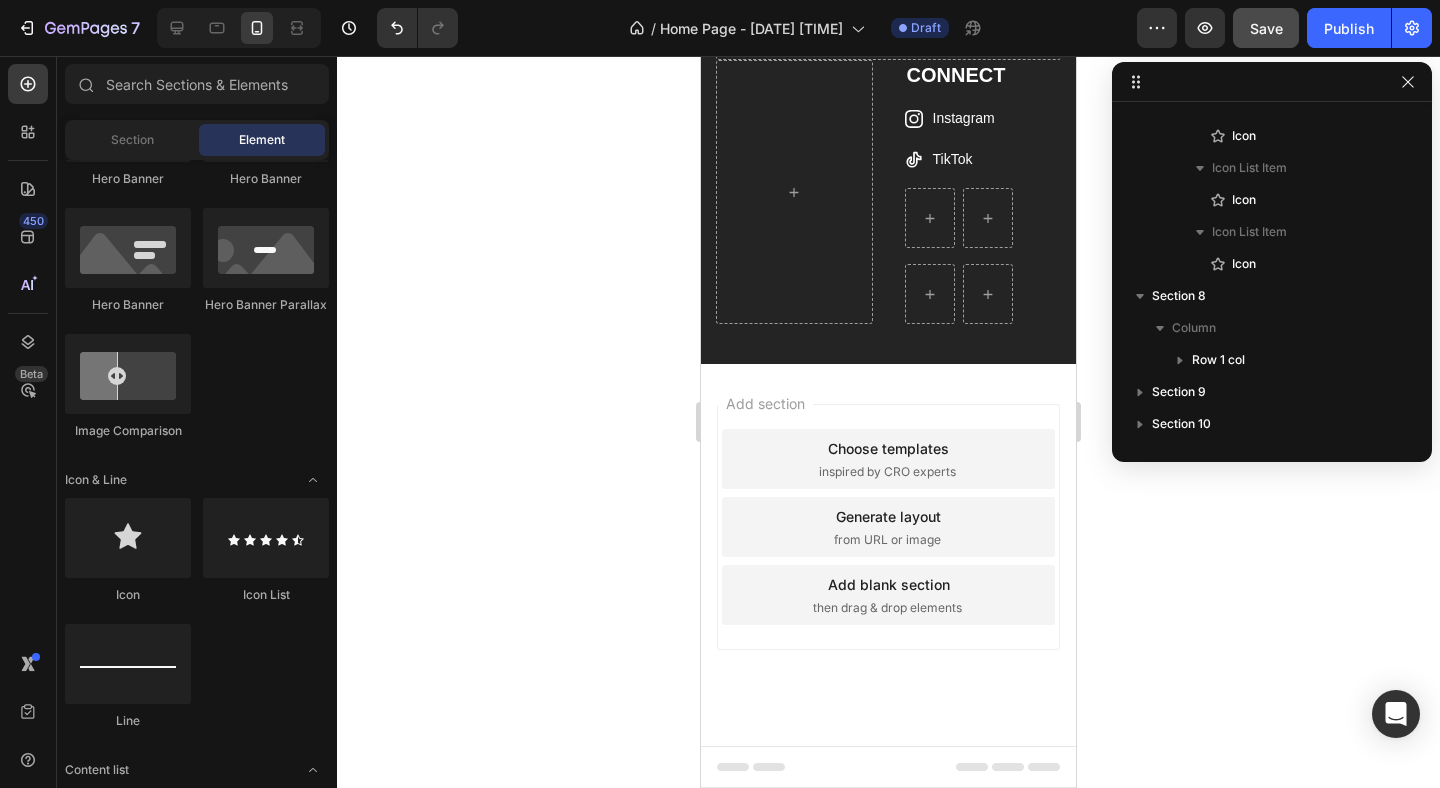 scroll, scrollTop: 5074, scrollLeft: 0, axis: vertical 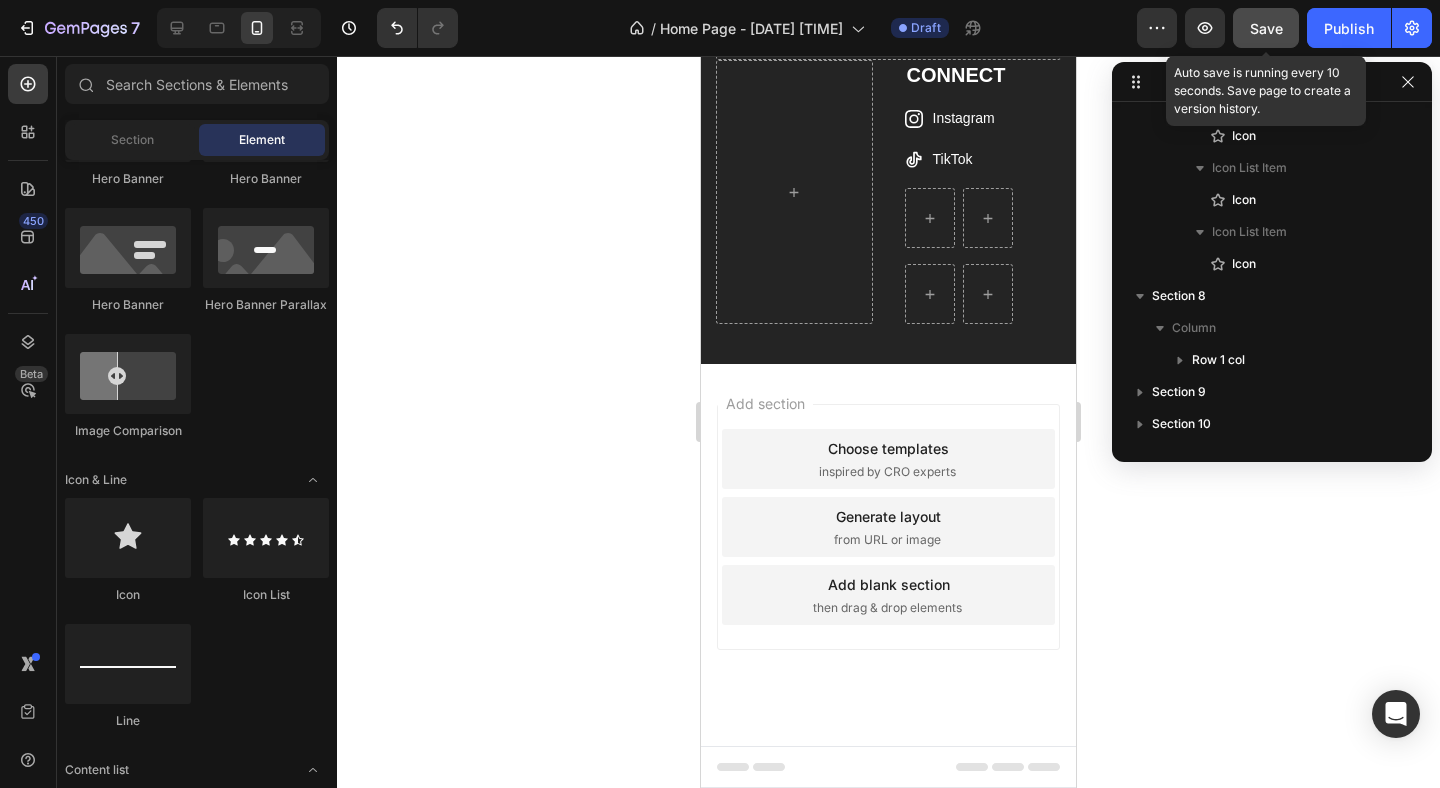 click on "Save" at bounding box center (1266, 28) 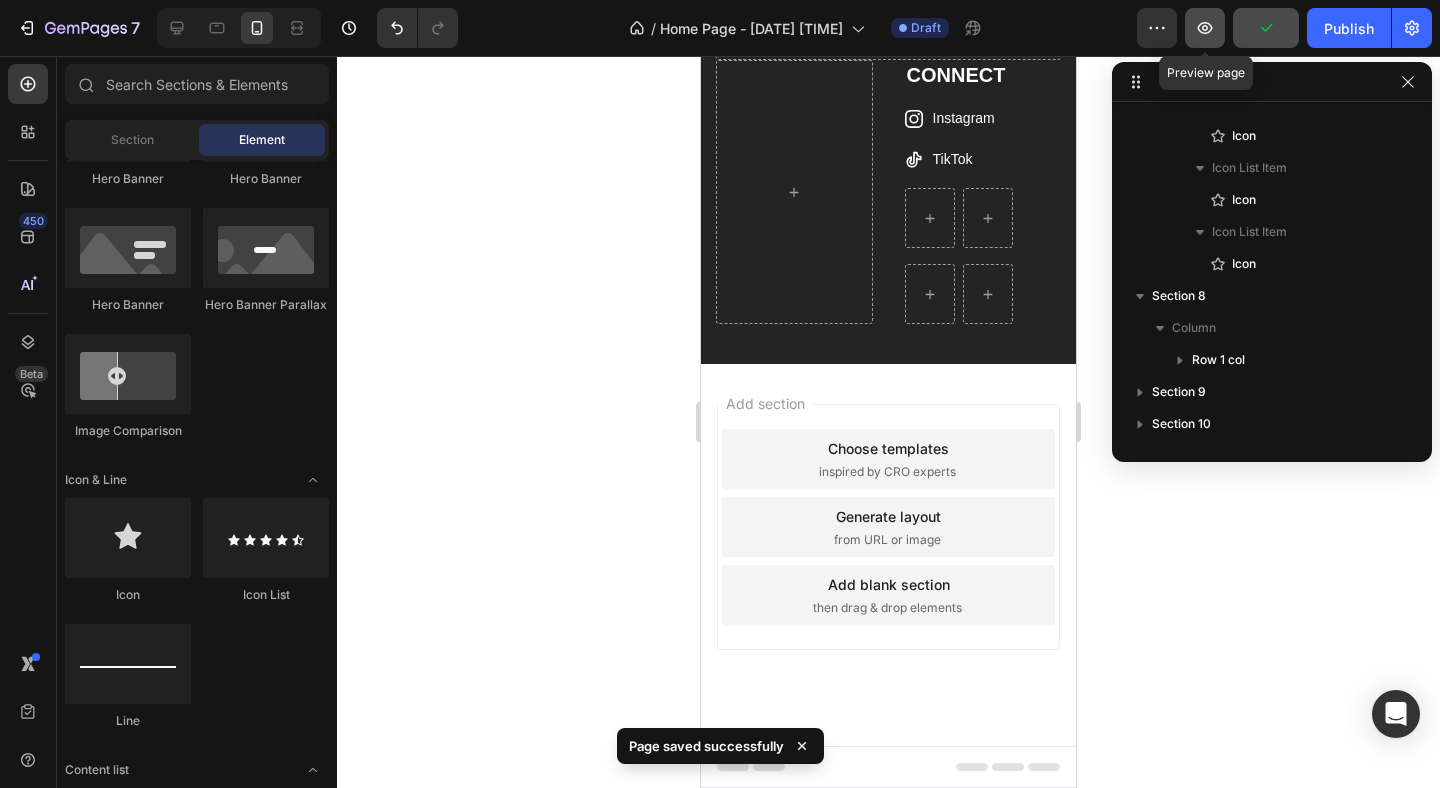 click 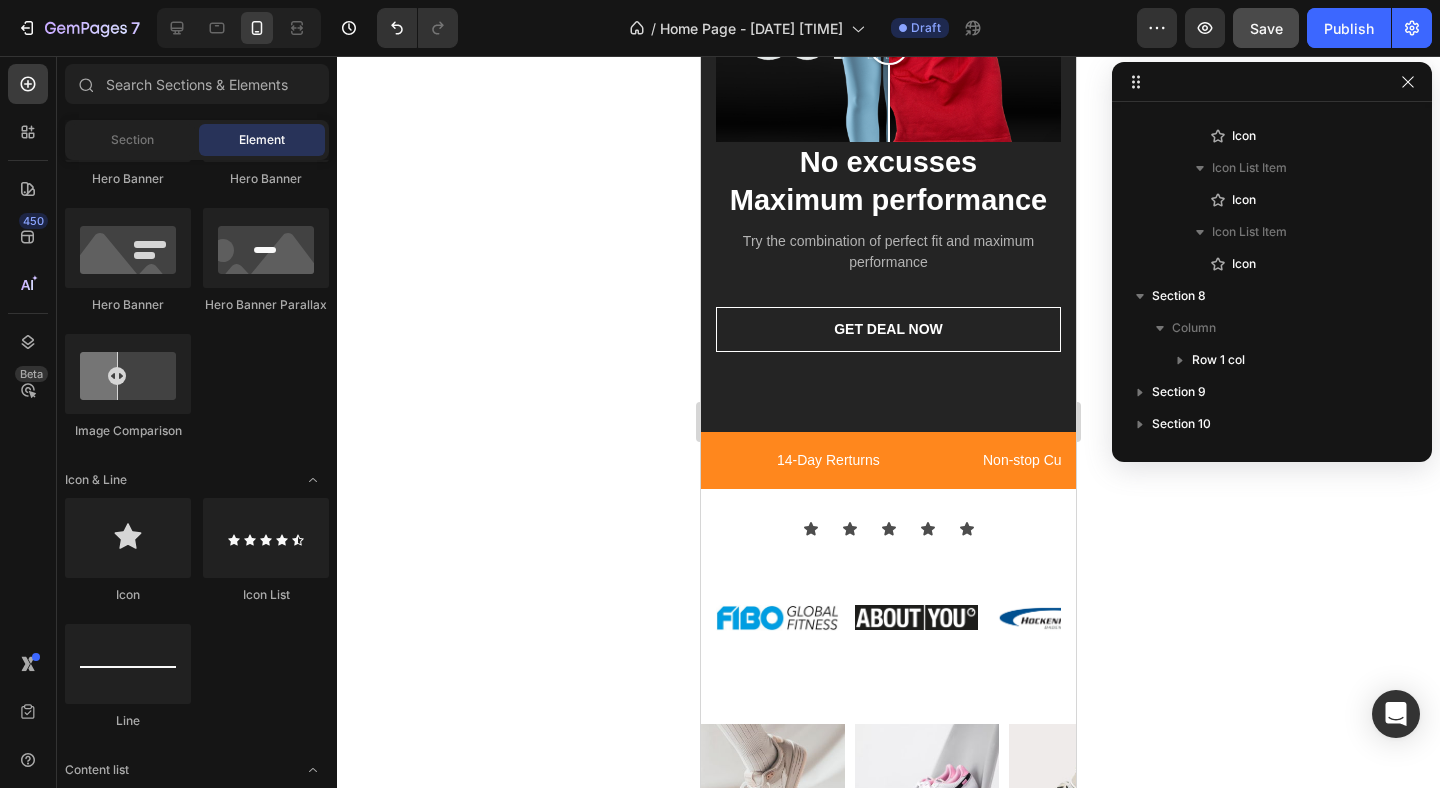 scroll, scrollTop: 4133, scrollLeft: 0, axis: vertical 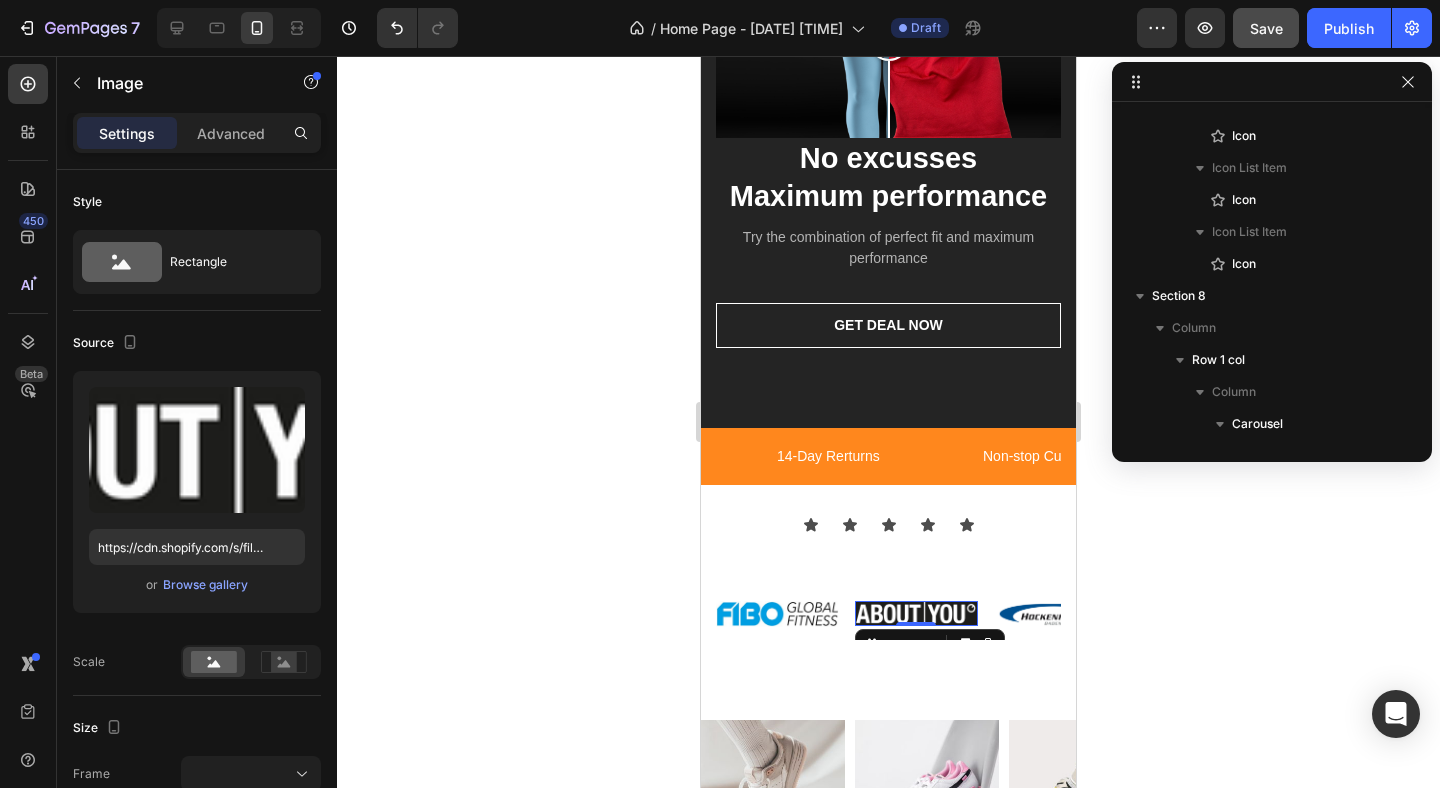 click at bounding box center [916, 613] 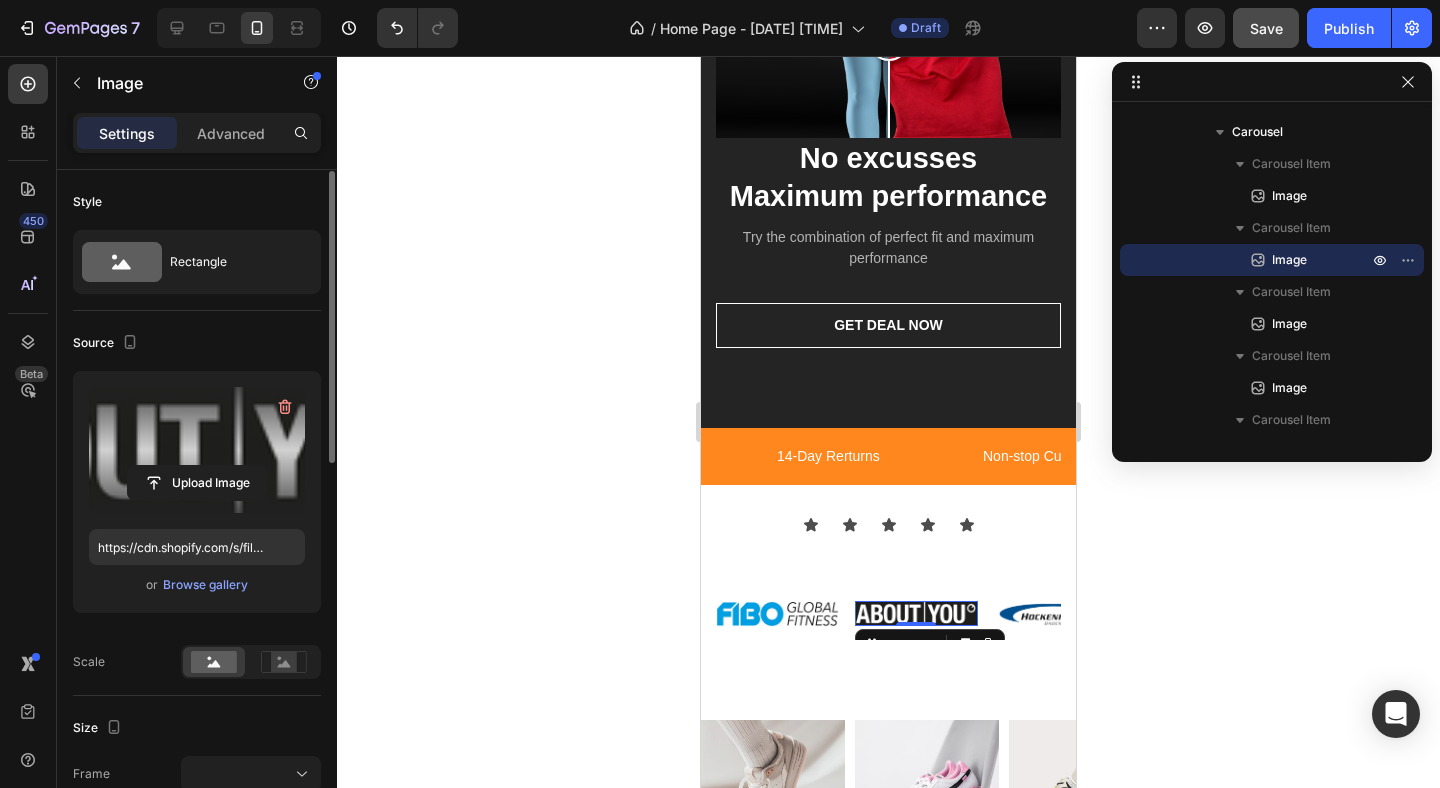 scroll, scrollTop: 5, scrollLeft: 0, axis: vertical 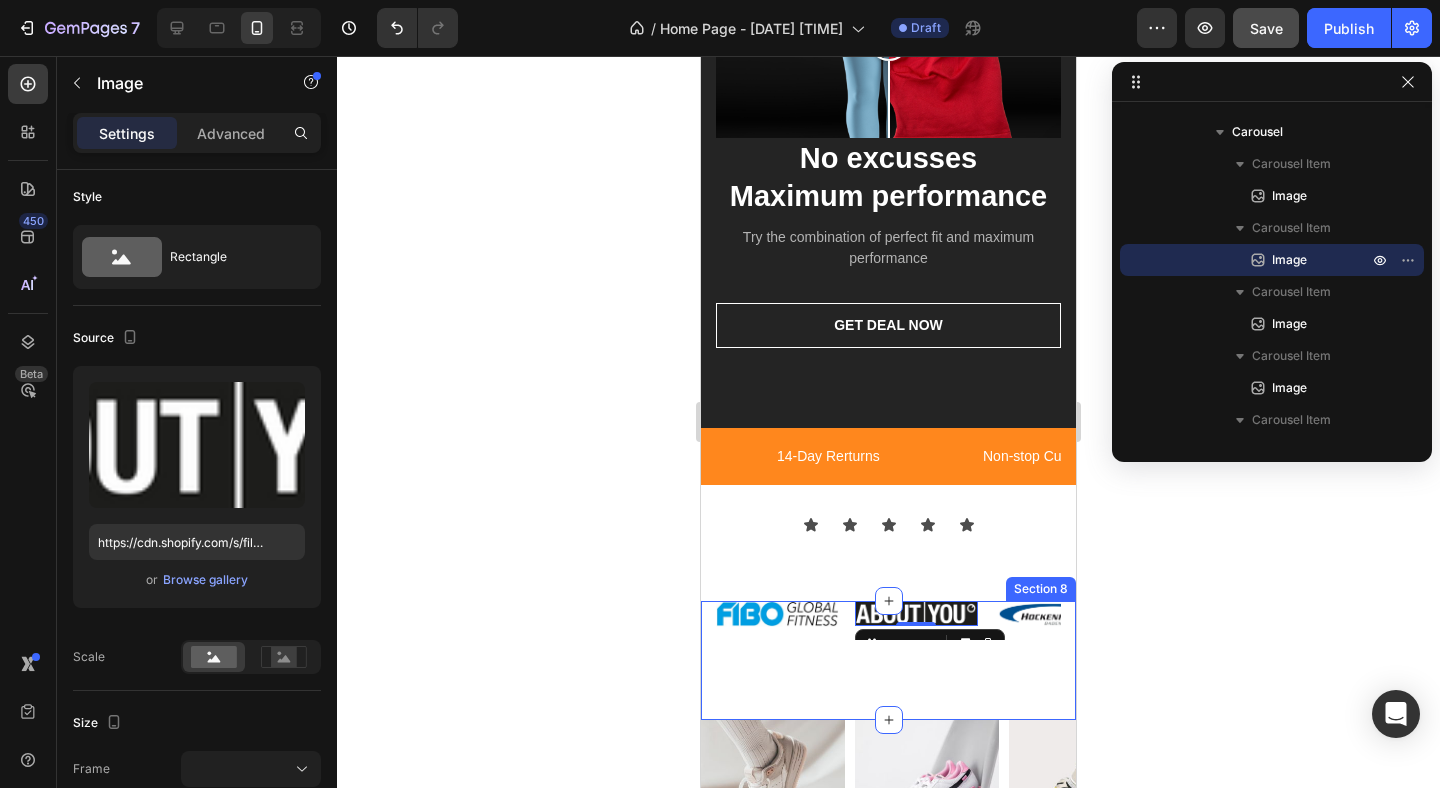 click on "Image Image   0 Image Image Image Carousel Row Section 8" at bounding box center [888, 660] 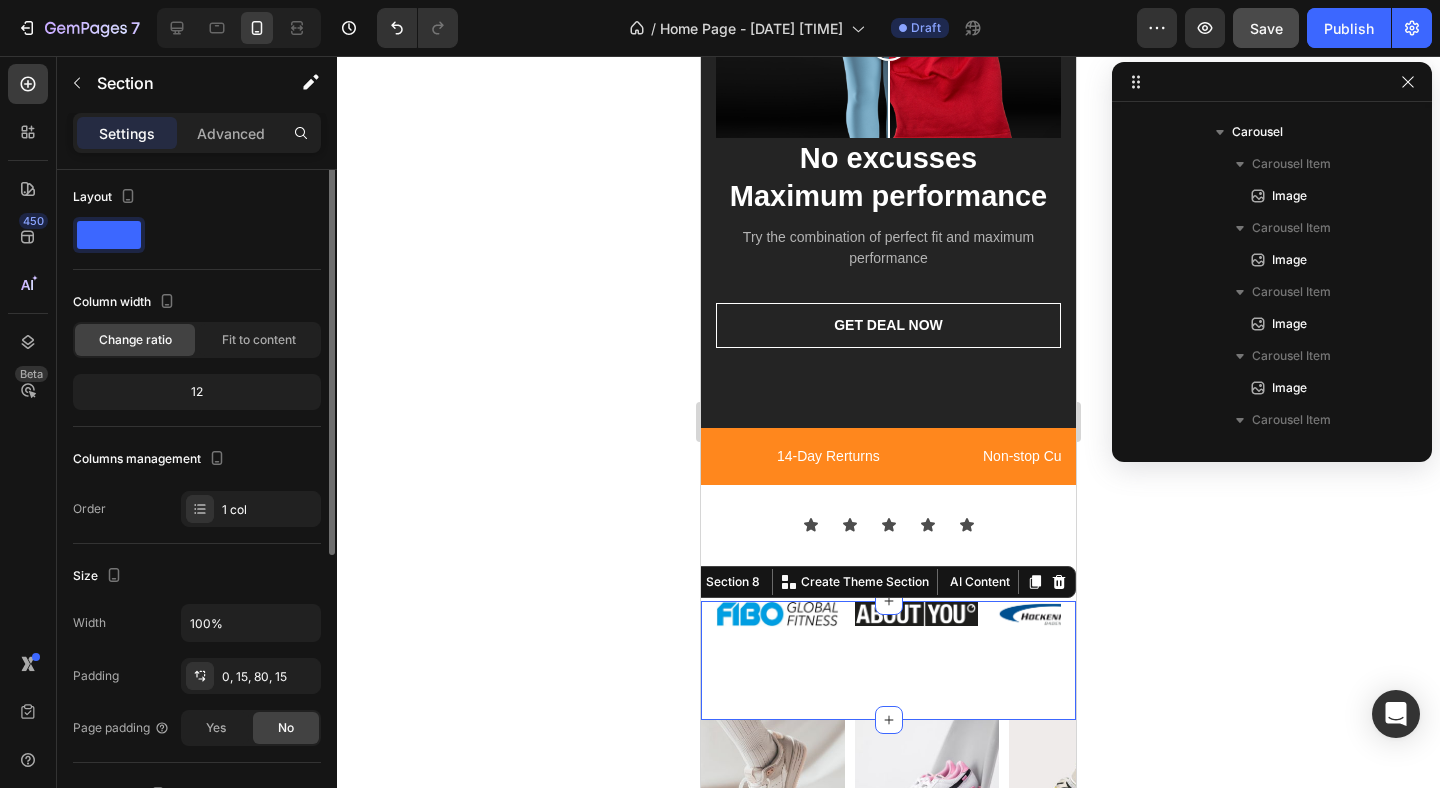 scroll, scrollTop: 858, scrollLeft: 0, axis: vertical 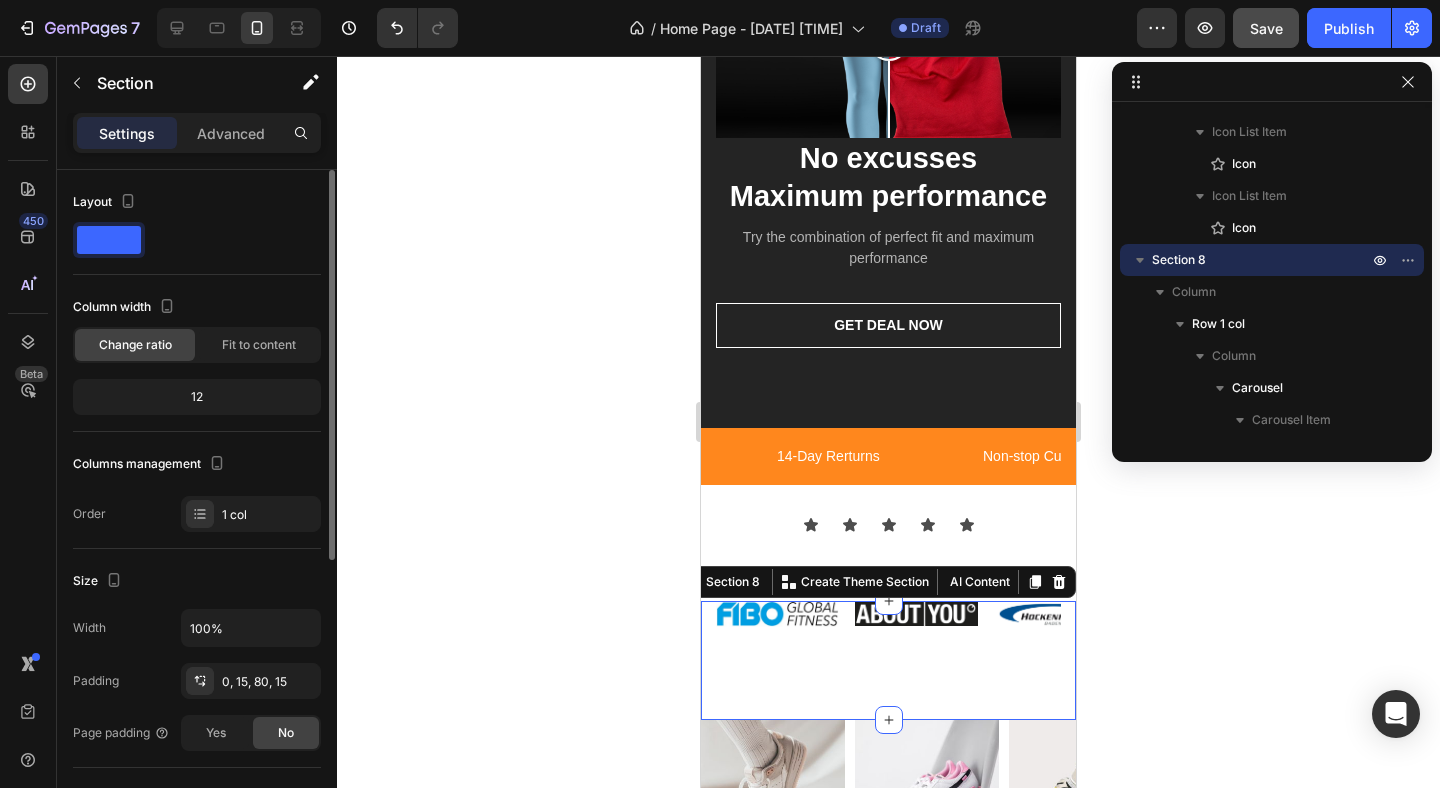 click on "12" 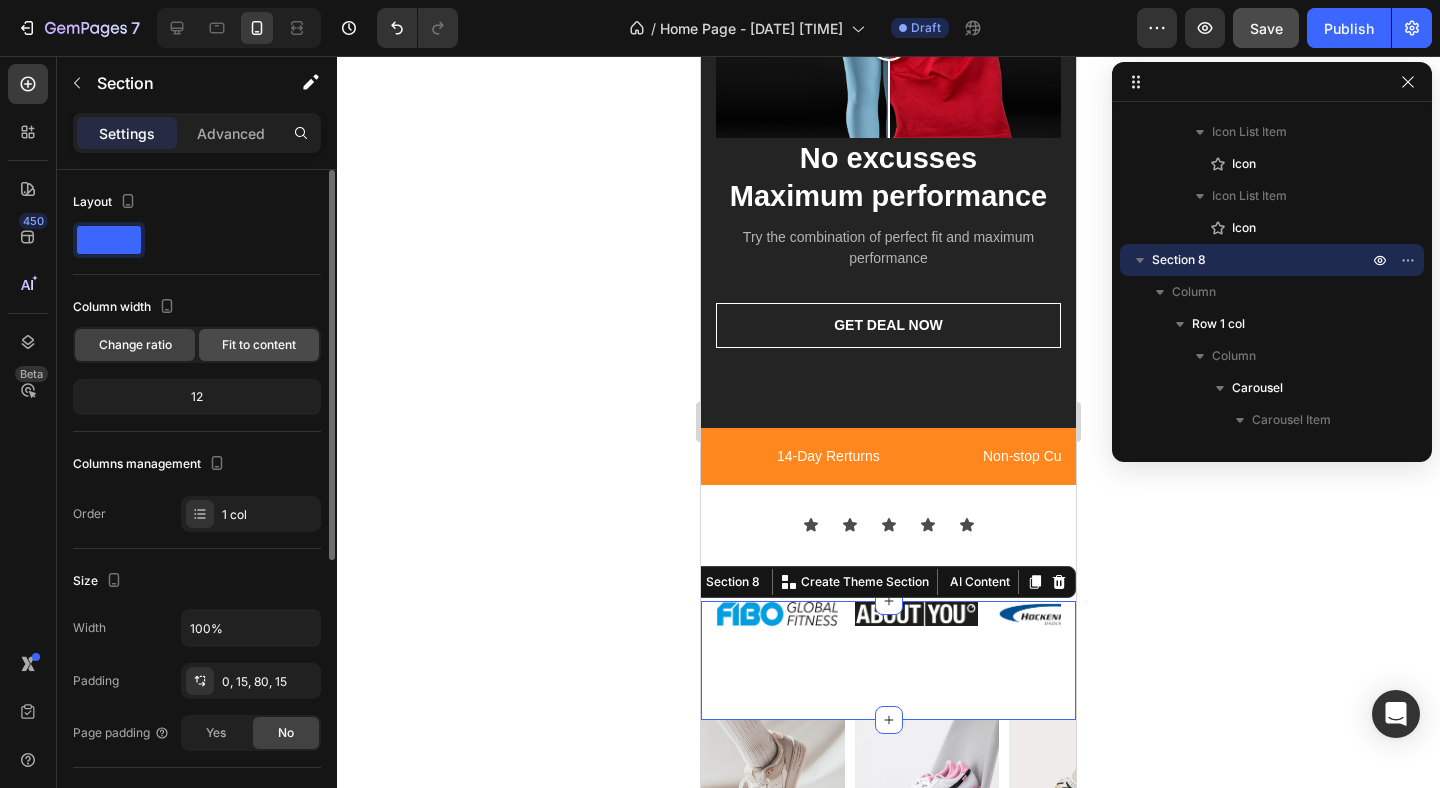 click on "Fit to content" 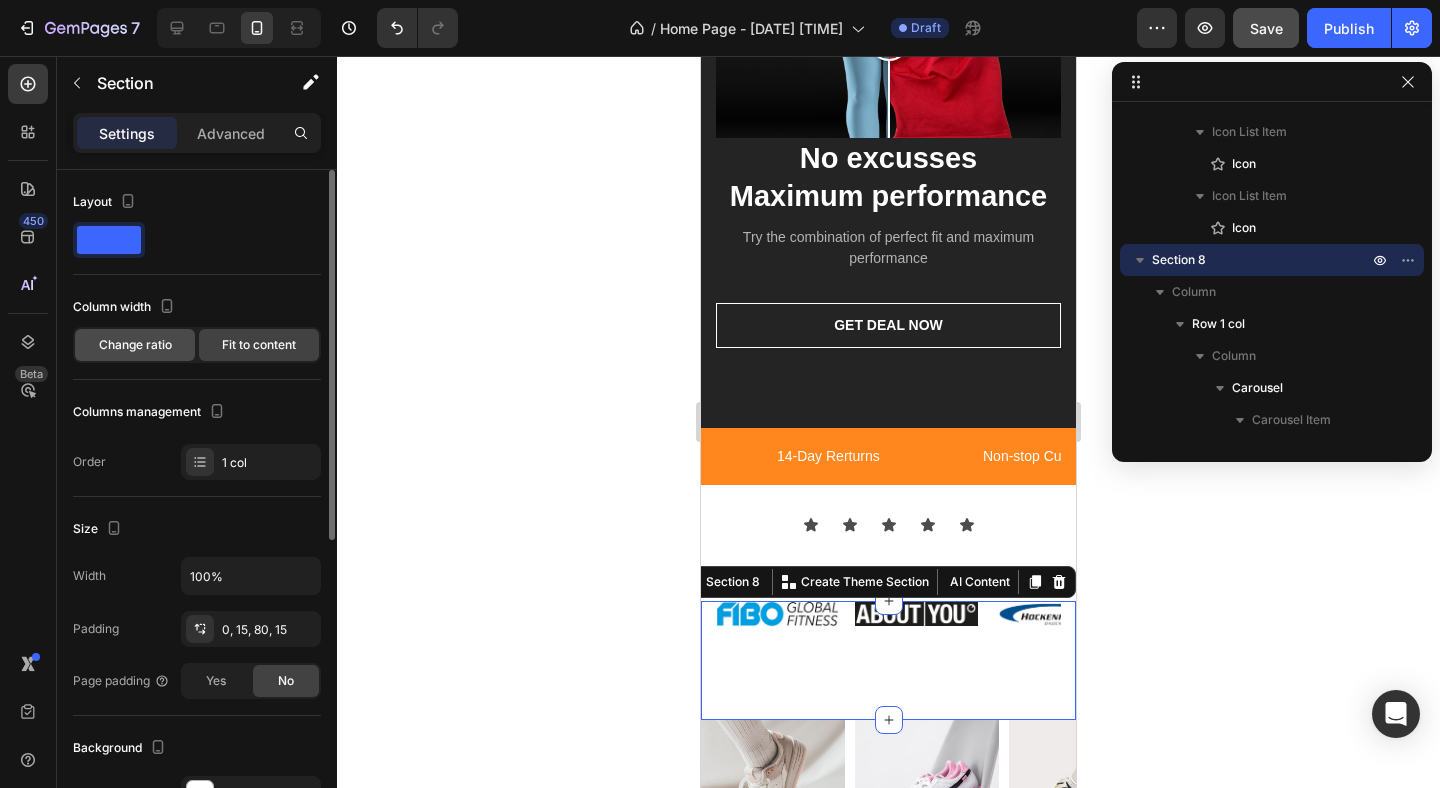 click on "Change ratio" 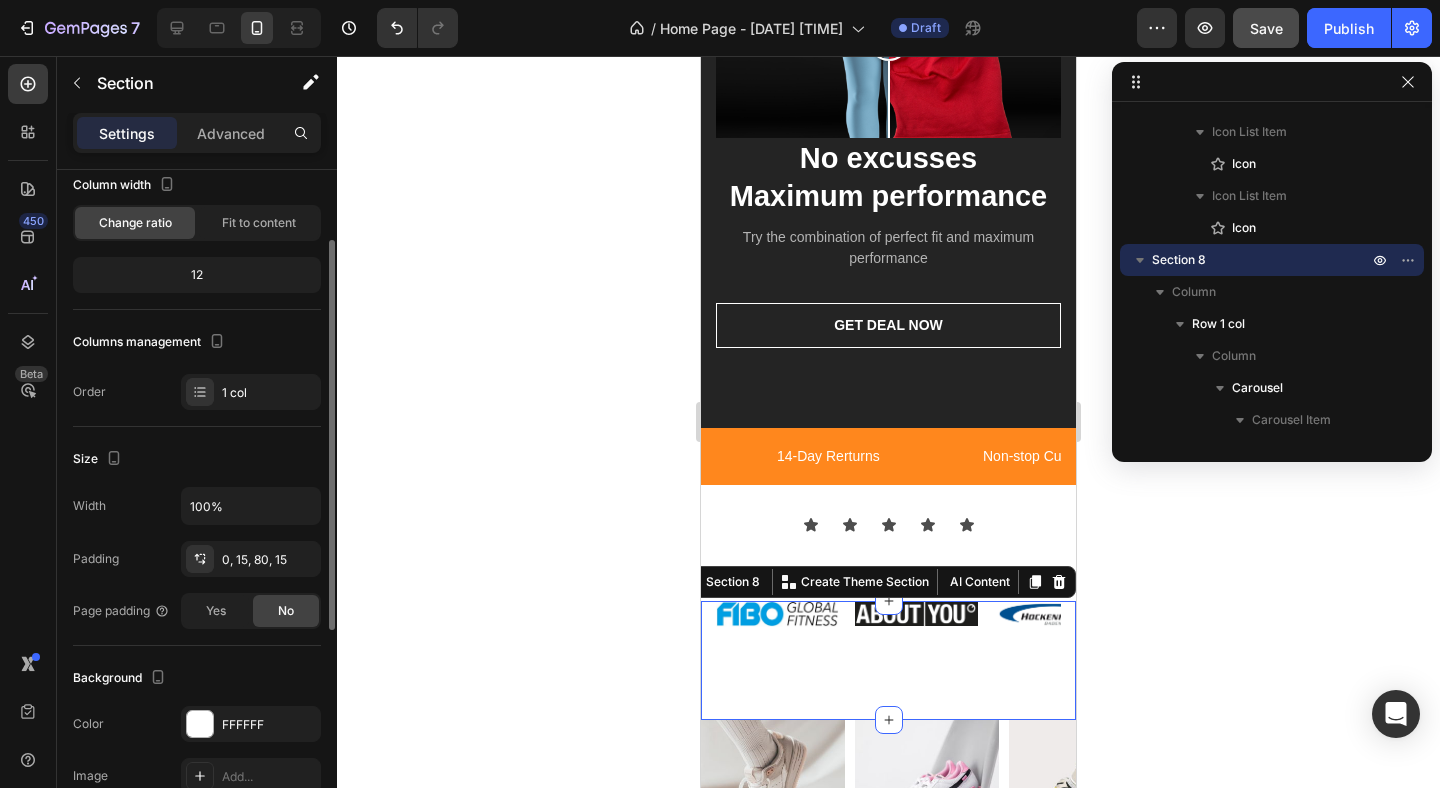 scroll, scrollTop: 0, scrollLeft: 0, axis: both 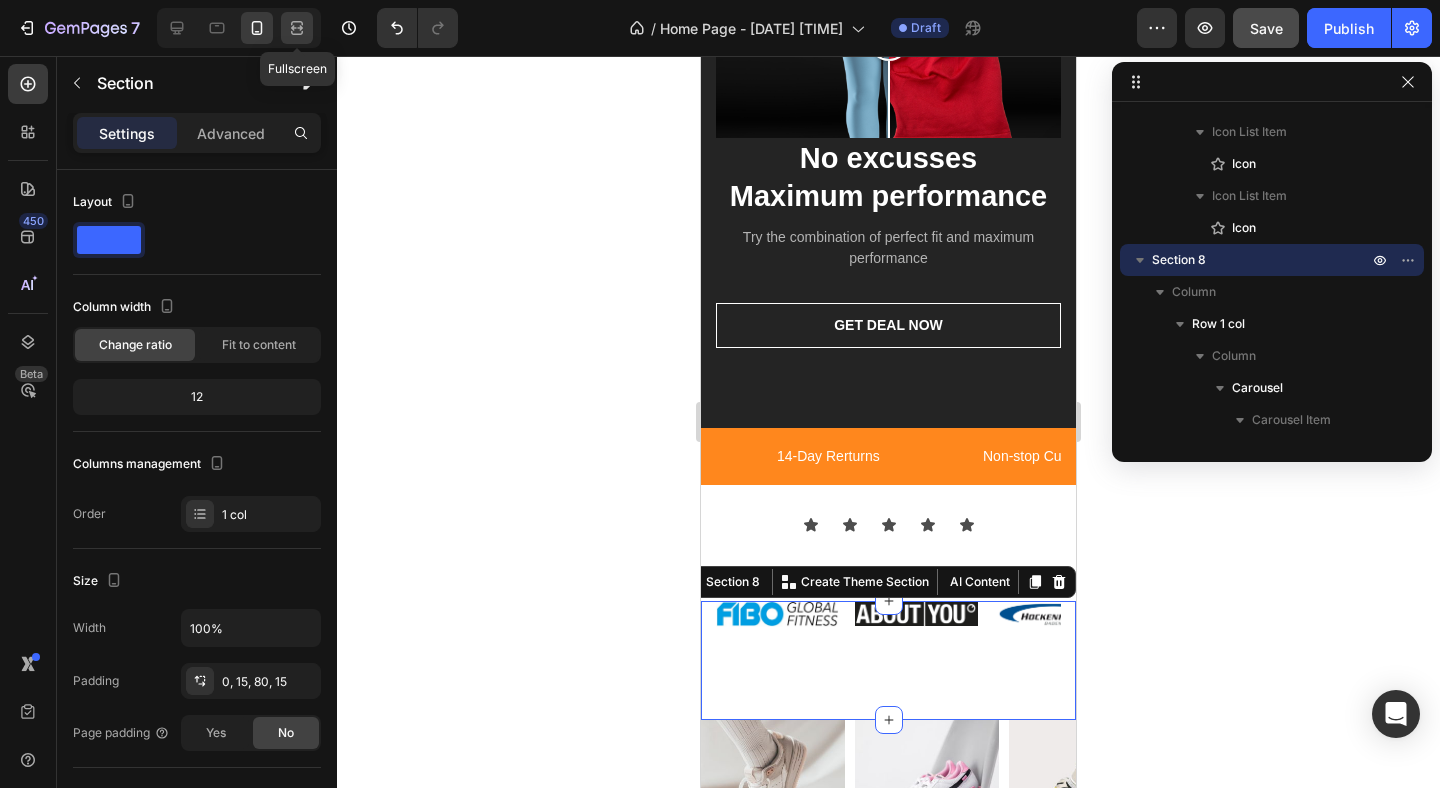 click 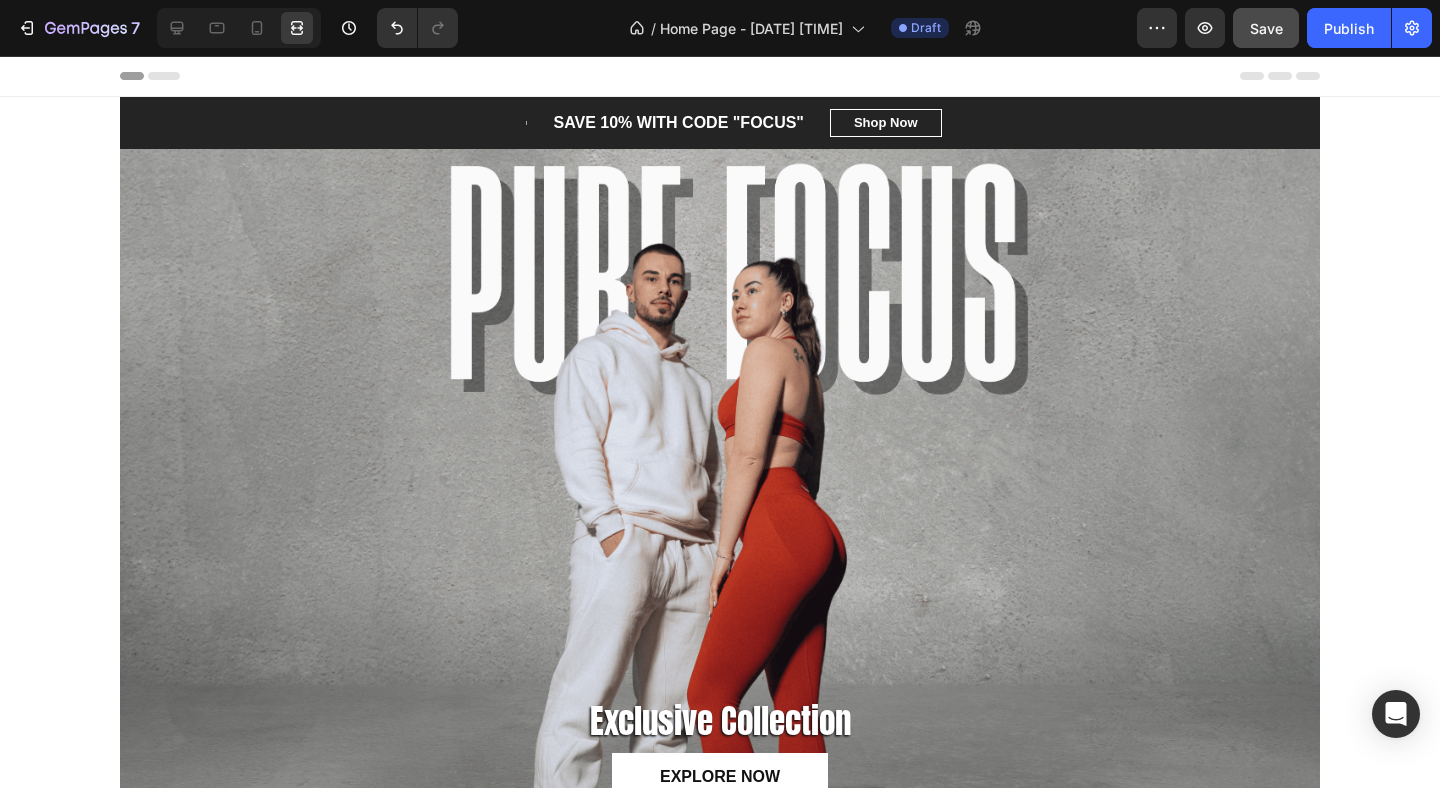 scroll, scrollTop: 0, scrollLeft: 0, axis: both 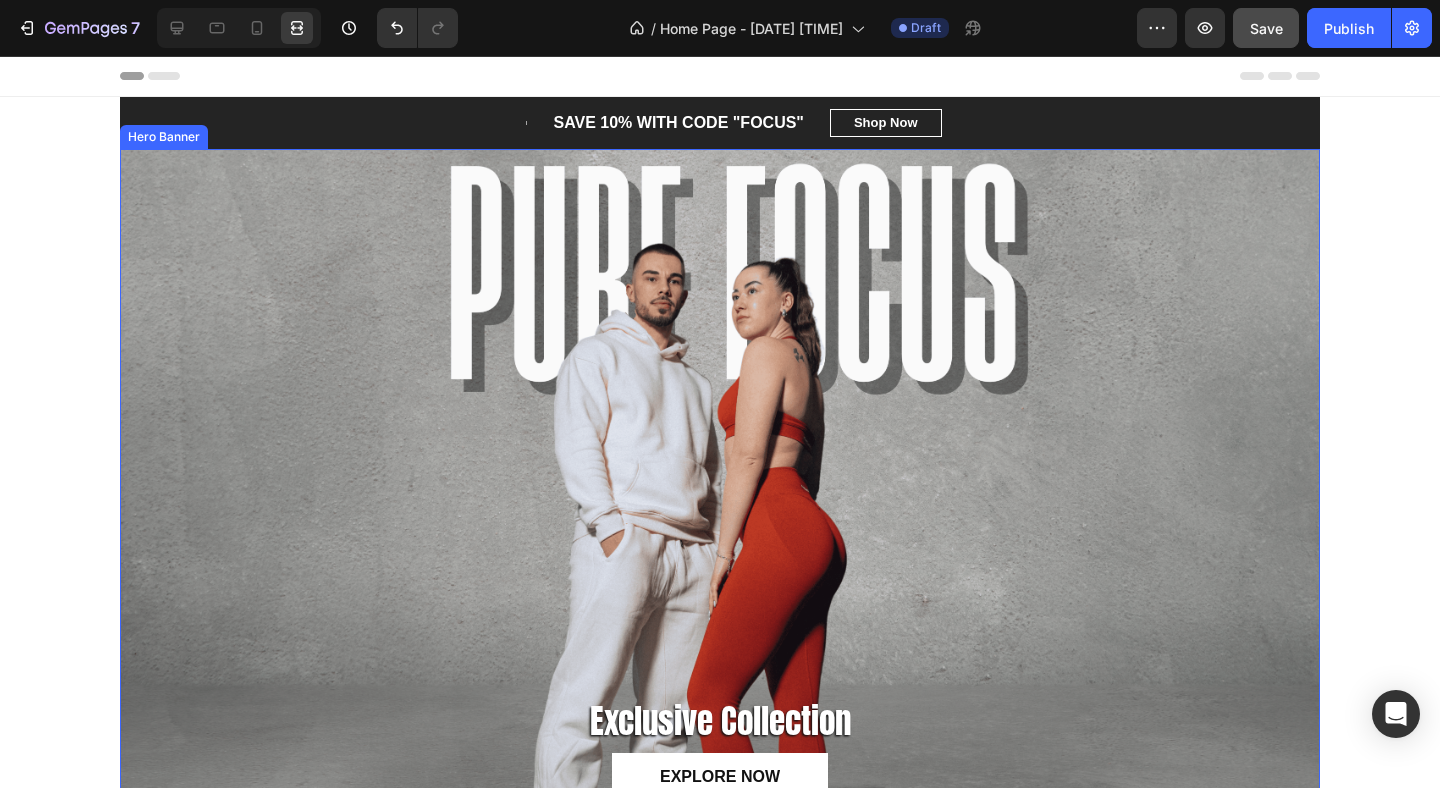 click at bounding box center (720, 499) 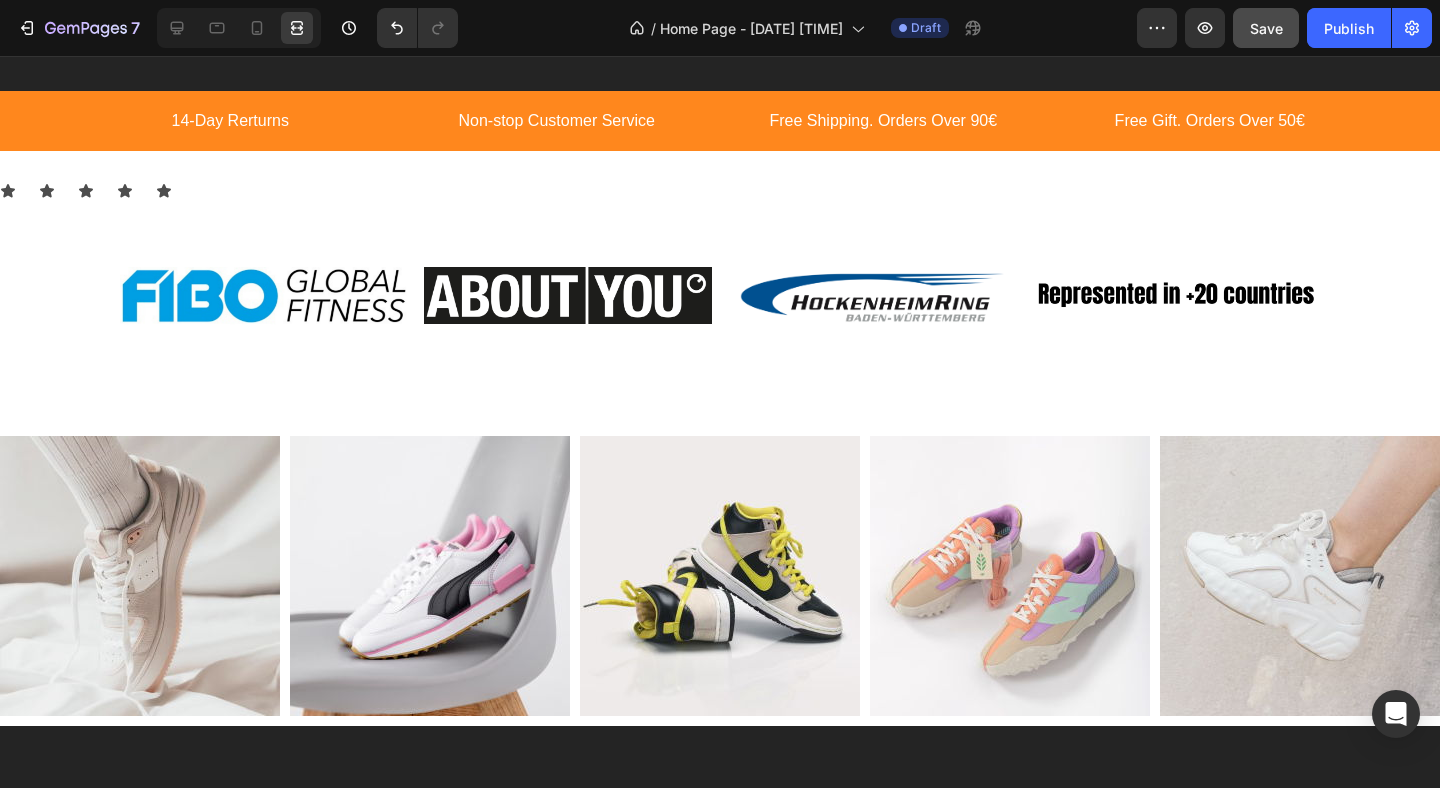scroll, scrollTop: 3203, scrollLeft: 0, axis: vertical 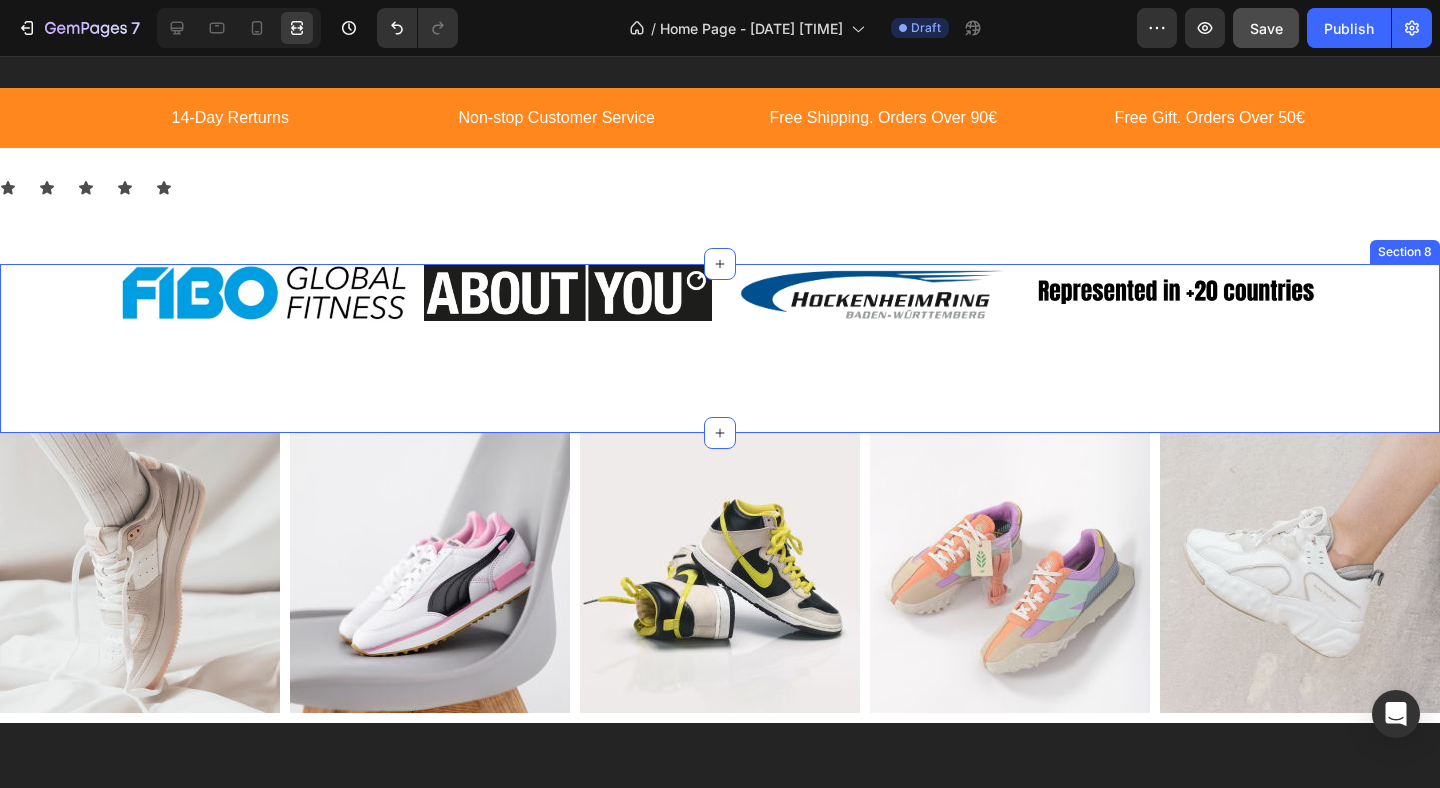 click on "Image Image Image Image Image Carousel Row" at bounding box center [720, 309] 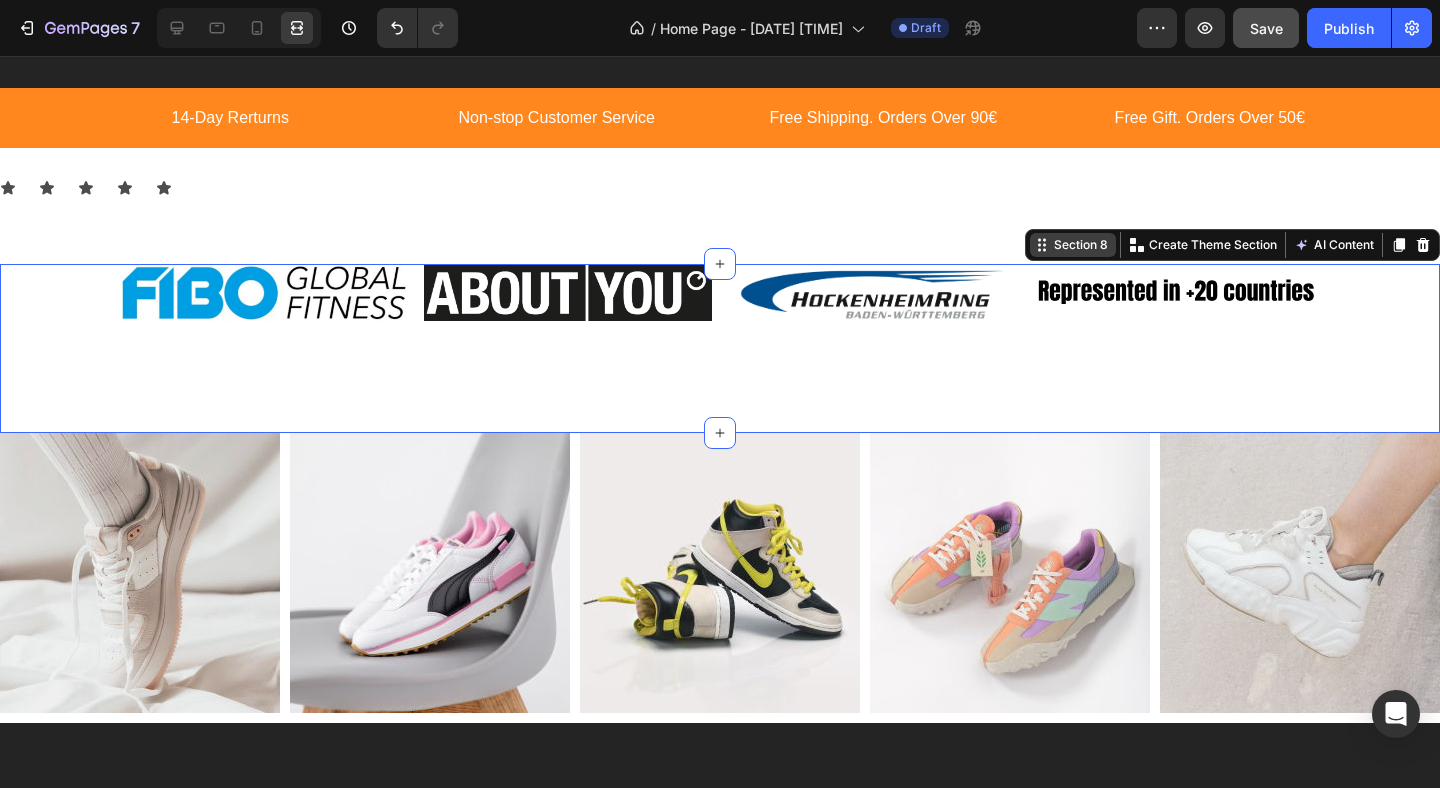click on "Section 8" at bounding box center (1081, 245) 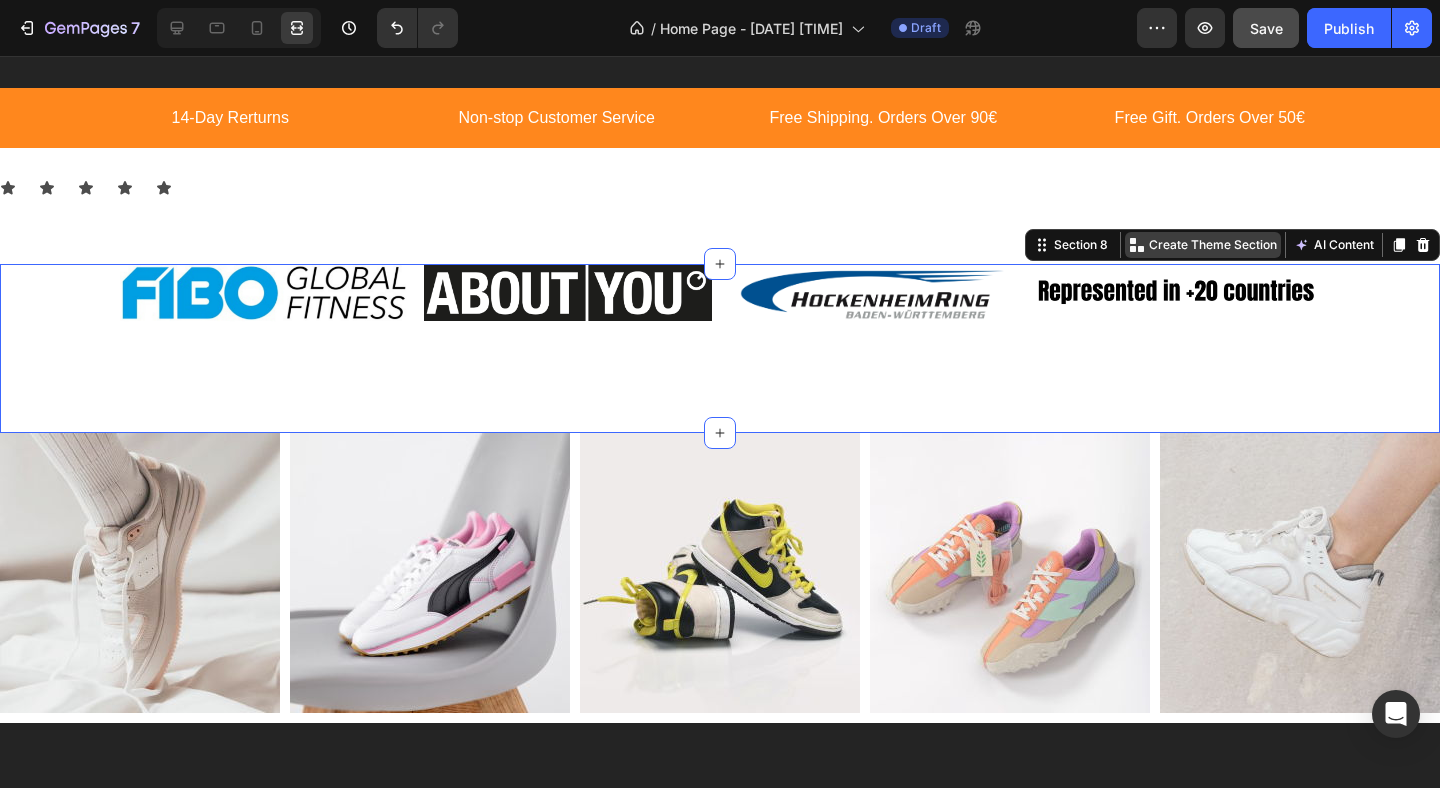 click on "Create Theme Section" at bounding box center [1213, 245] 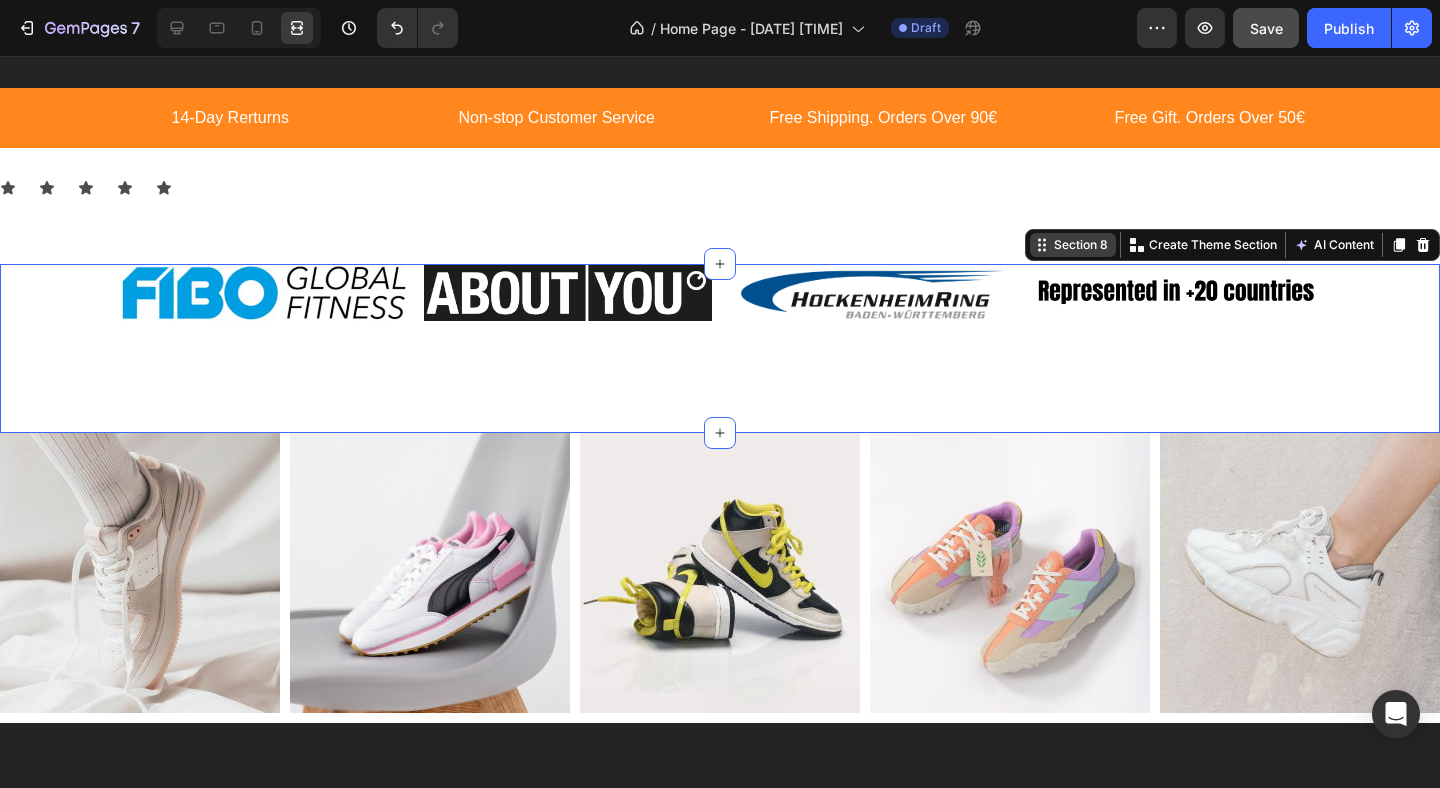 click on "Section 8" at bounding box center [1081, 245] 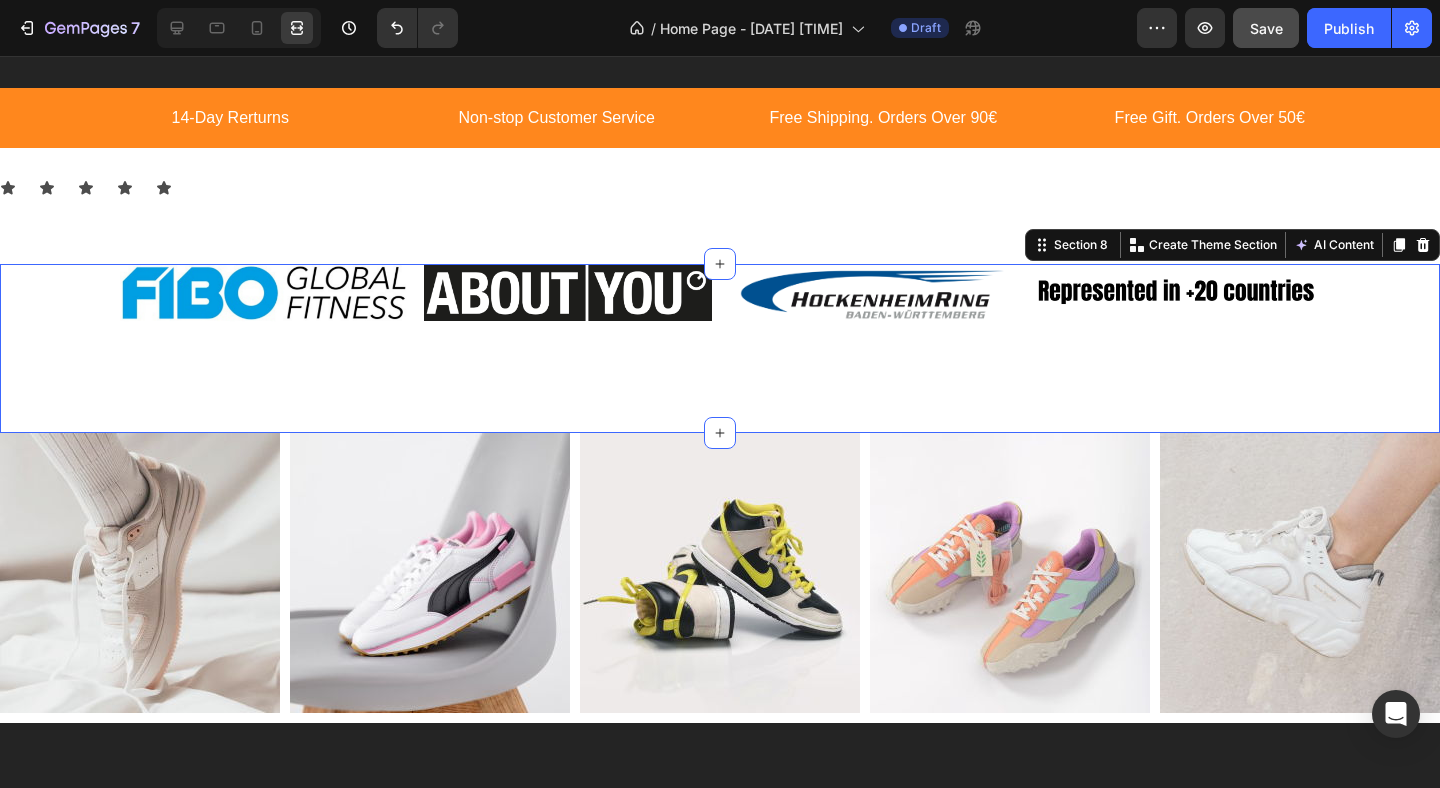 click on "Image Image Image Image Image Carousel Row Section 8   You can create reusable sections Create Theme Section AI Content Write with GemAI What would you like to describe here? Tone and Voice Persuasive Product Lillet White Peach Show more Generate" at bounding box center [720, 349] 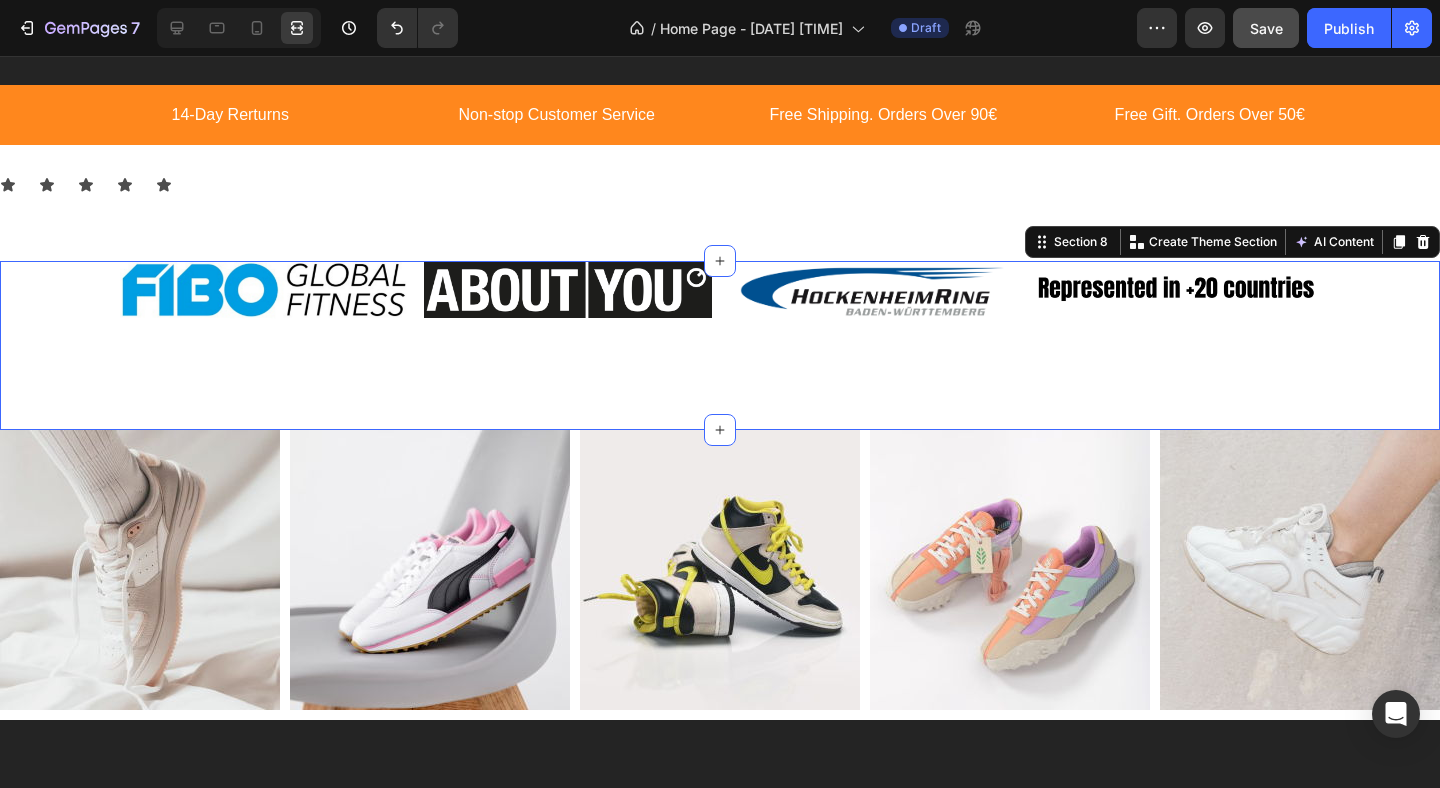scroll, scrollTop: 3207, scrollLeft: 0, axis: vertical 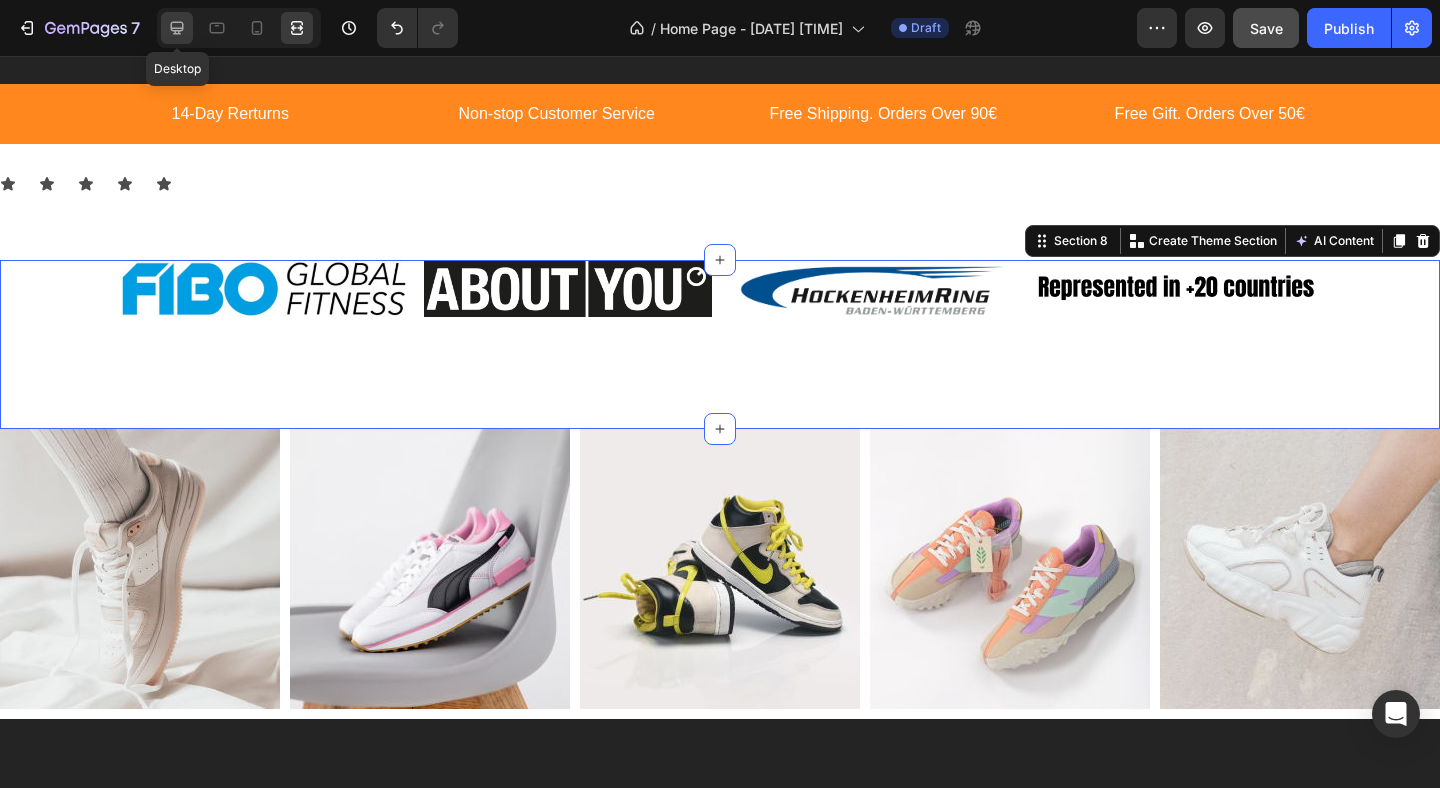 click 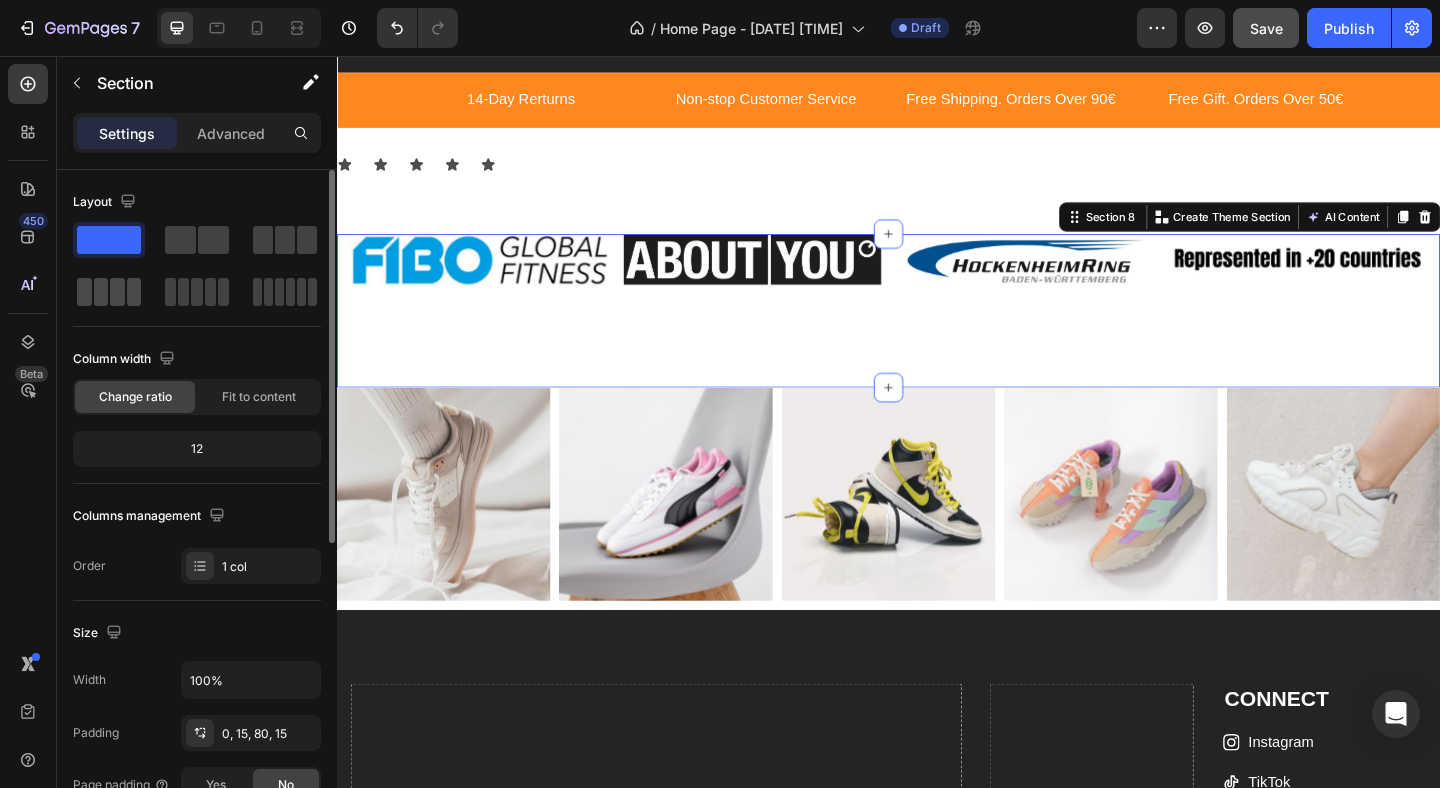 click 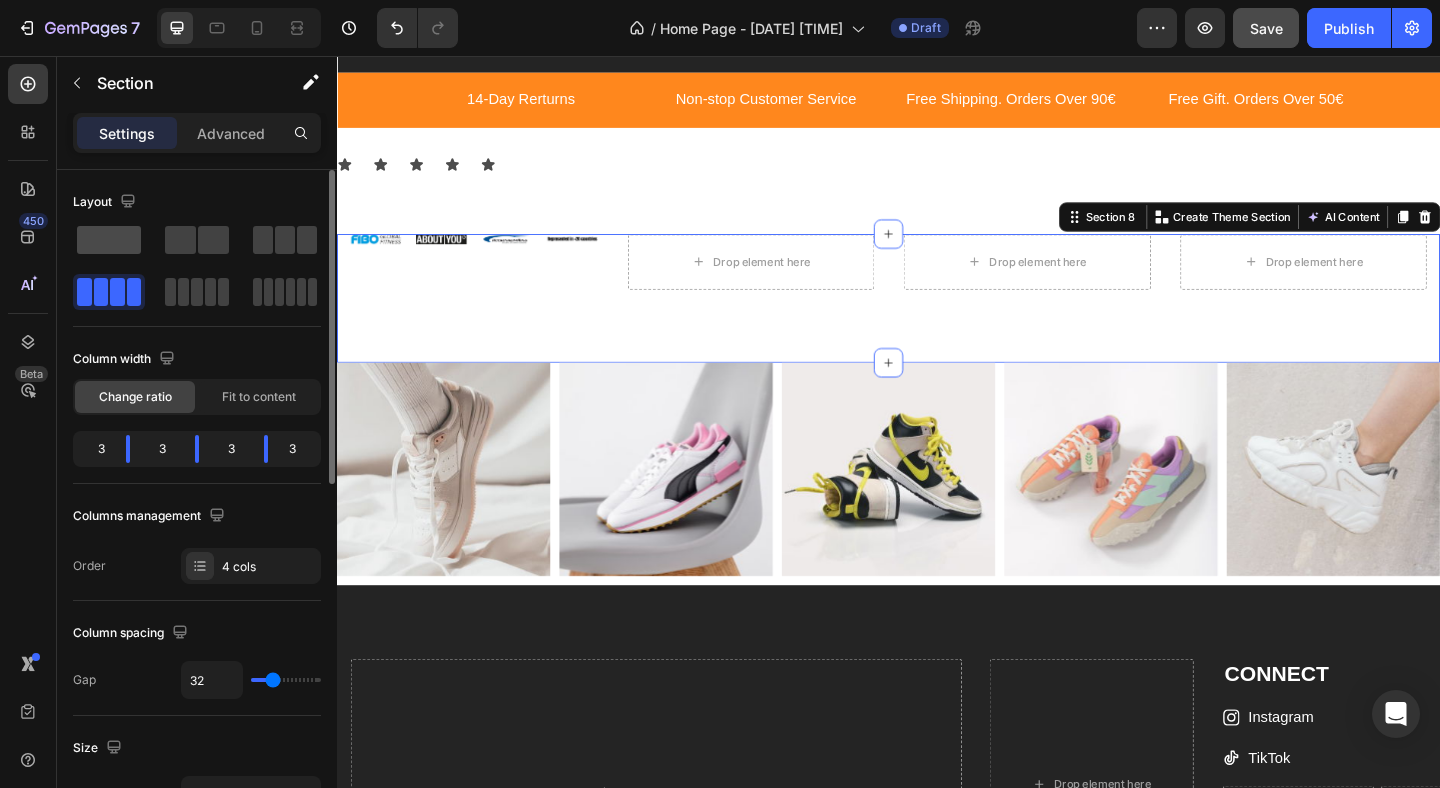 click 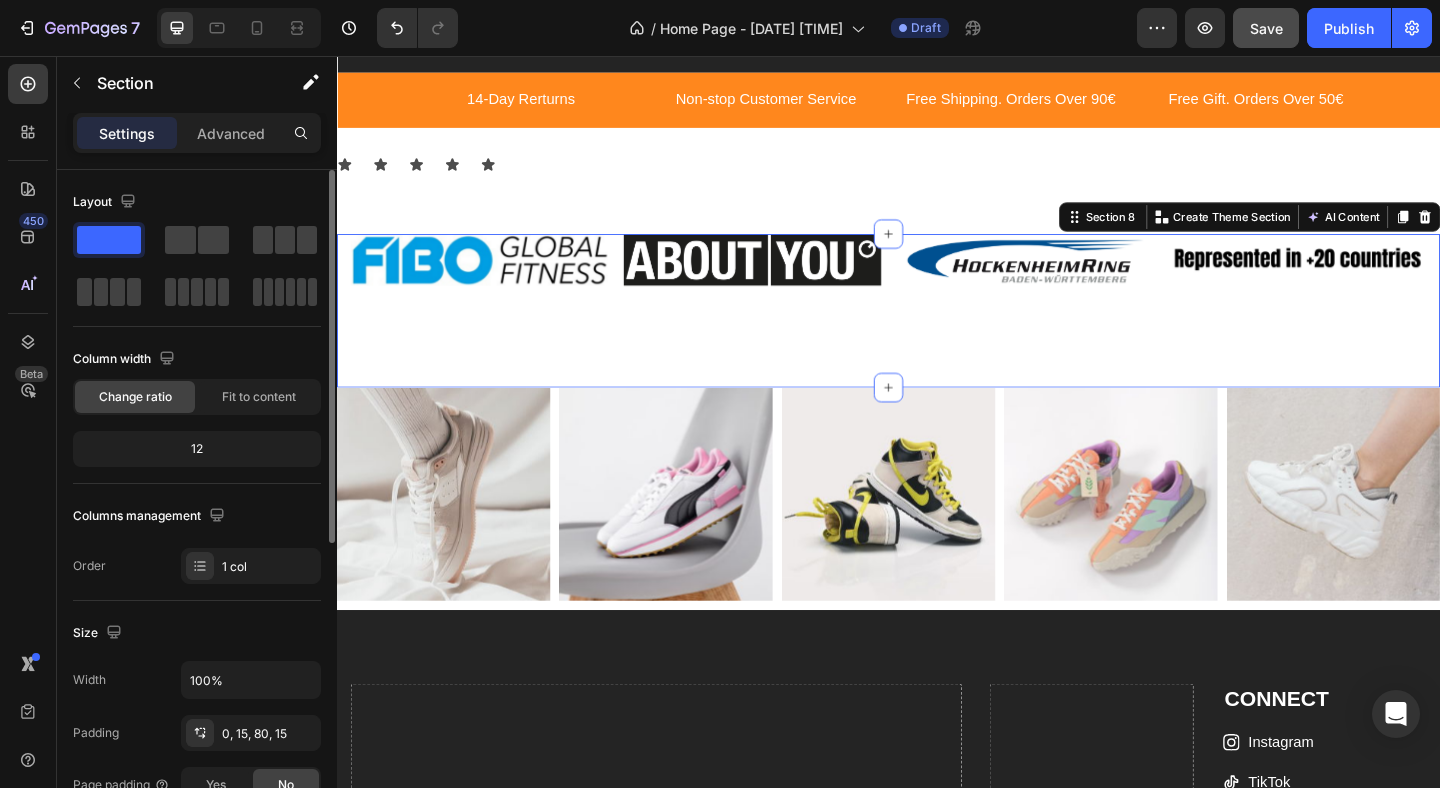 click on "Layout" at bounding box center (197, 256) 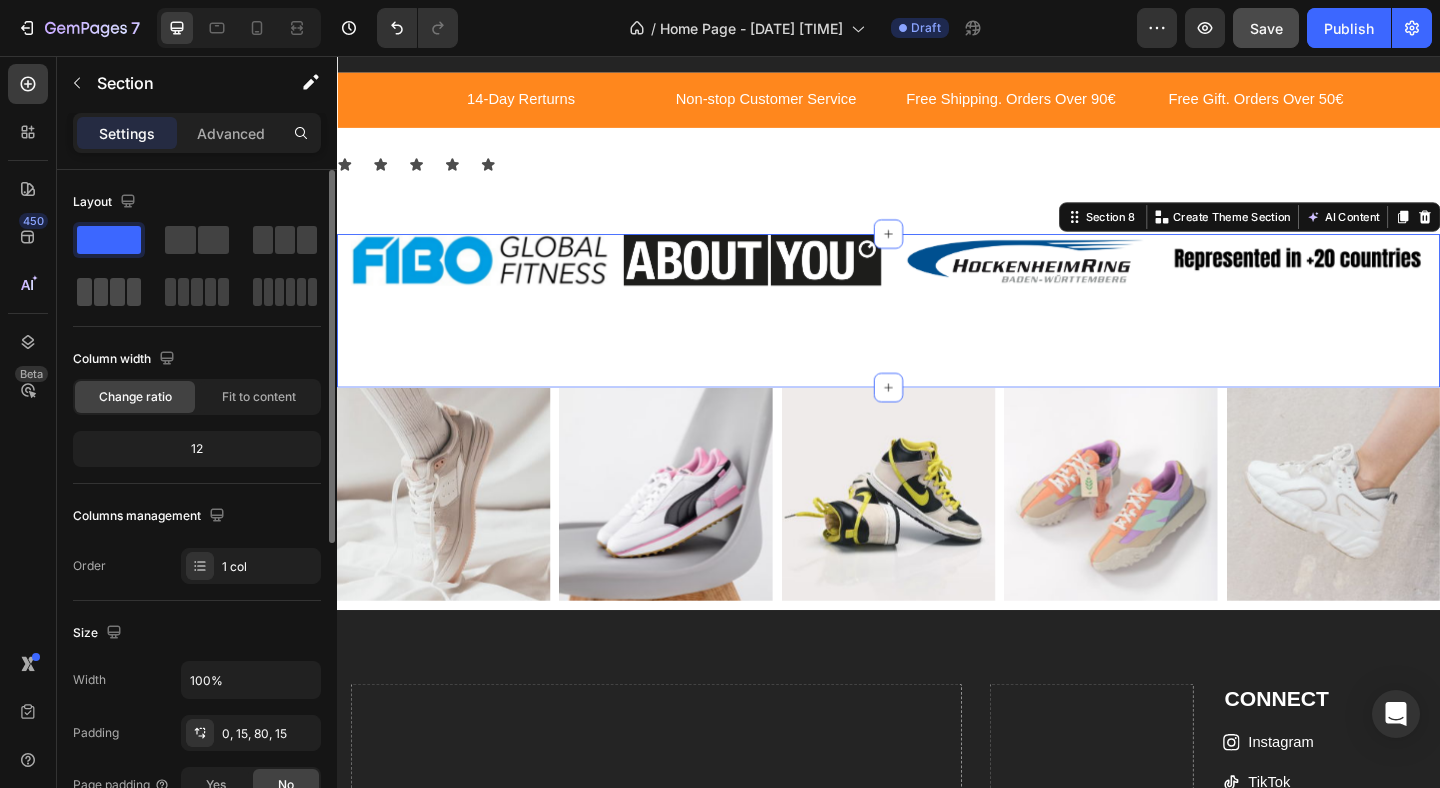 click 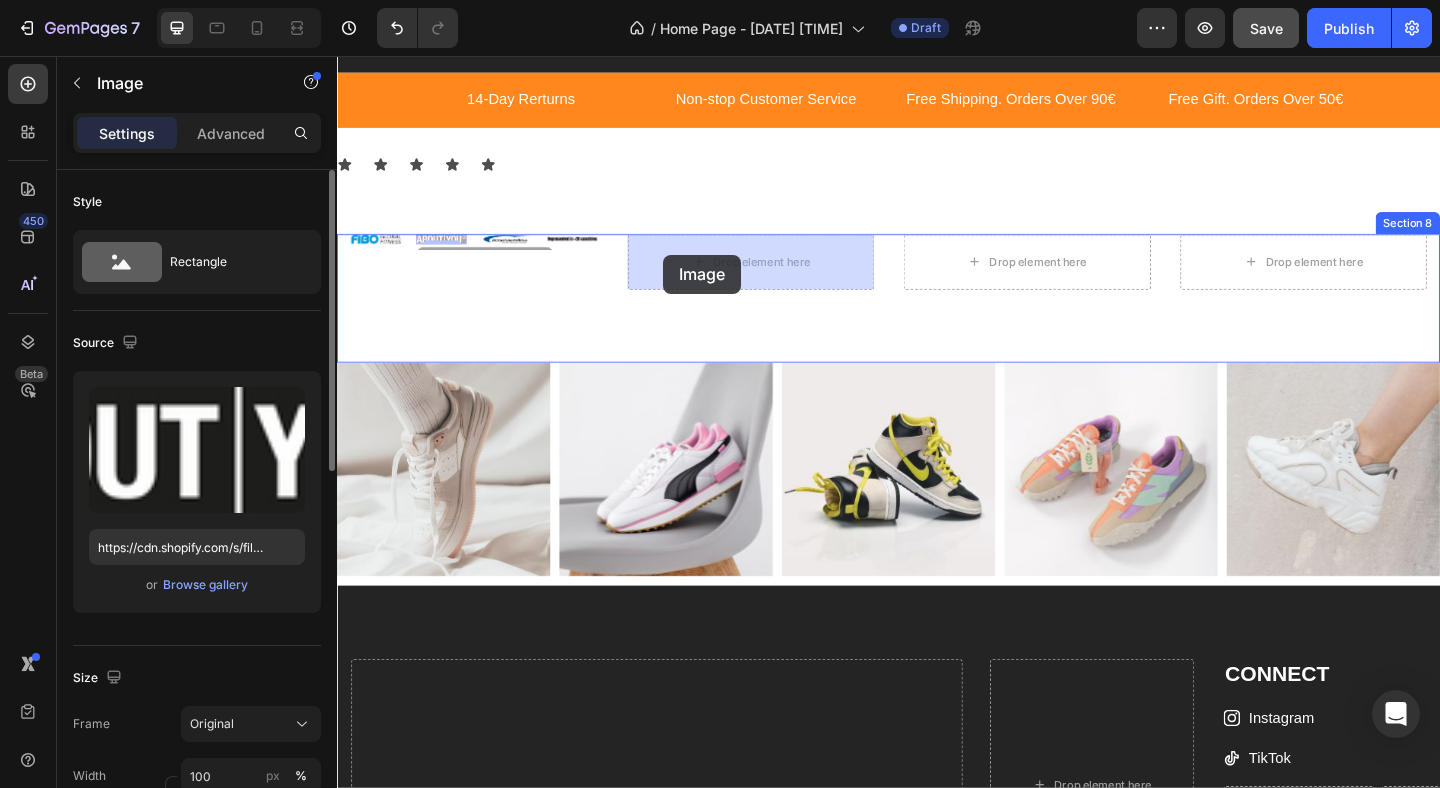 drag, startPoint x: 462, startPoint y: 259, endPoint x: 693, endPoint y: 272, distance: 231.36551 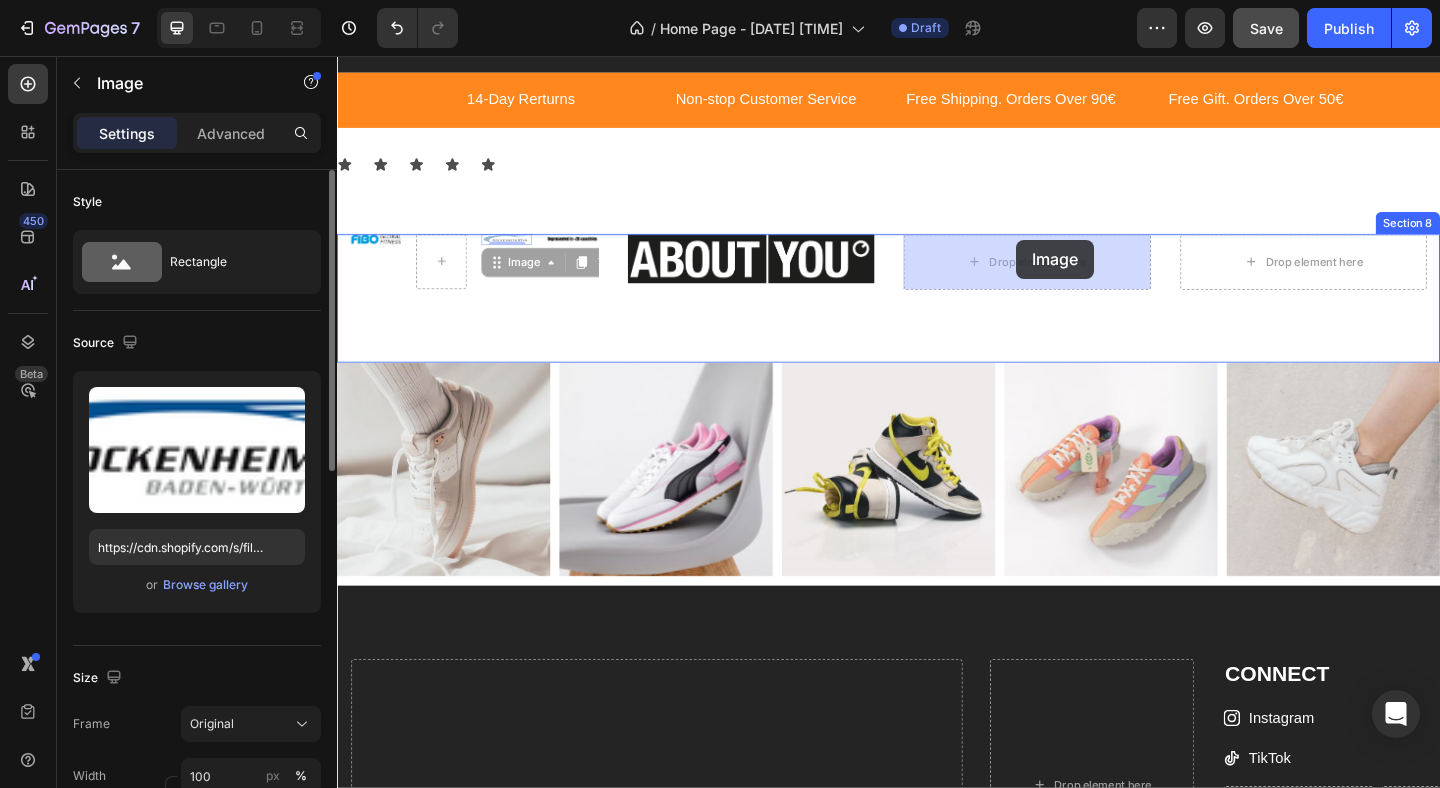 drag, startPoint x: 532, startPoint y: 254, endPoint x: 1076, endPoint y: 256, distance: 544.00366 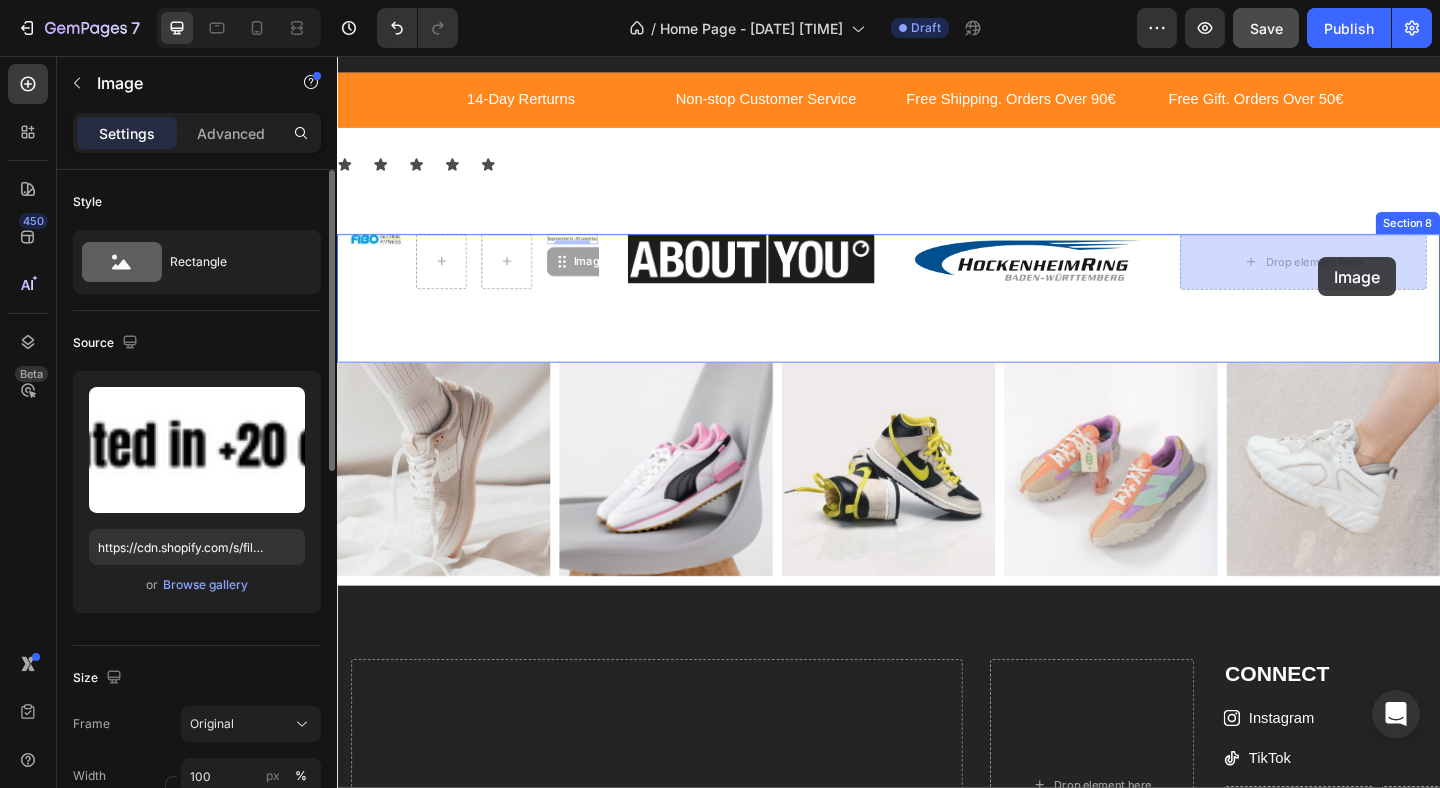 drag, startPoint x: 614, startPoint y: 251, endPoint x: 1404, endPoint y: 275, distance: 790.3645 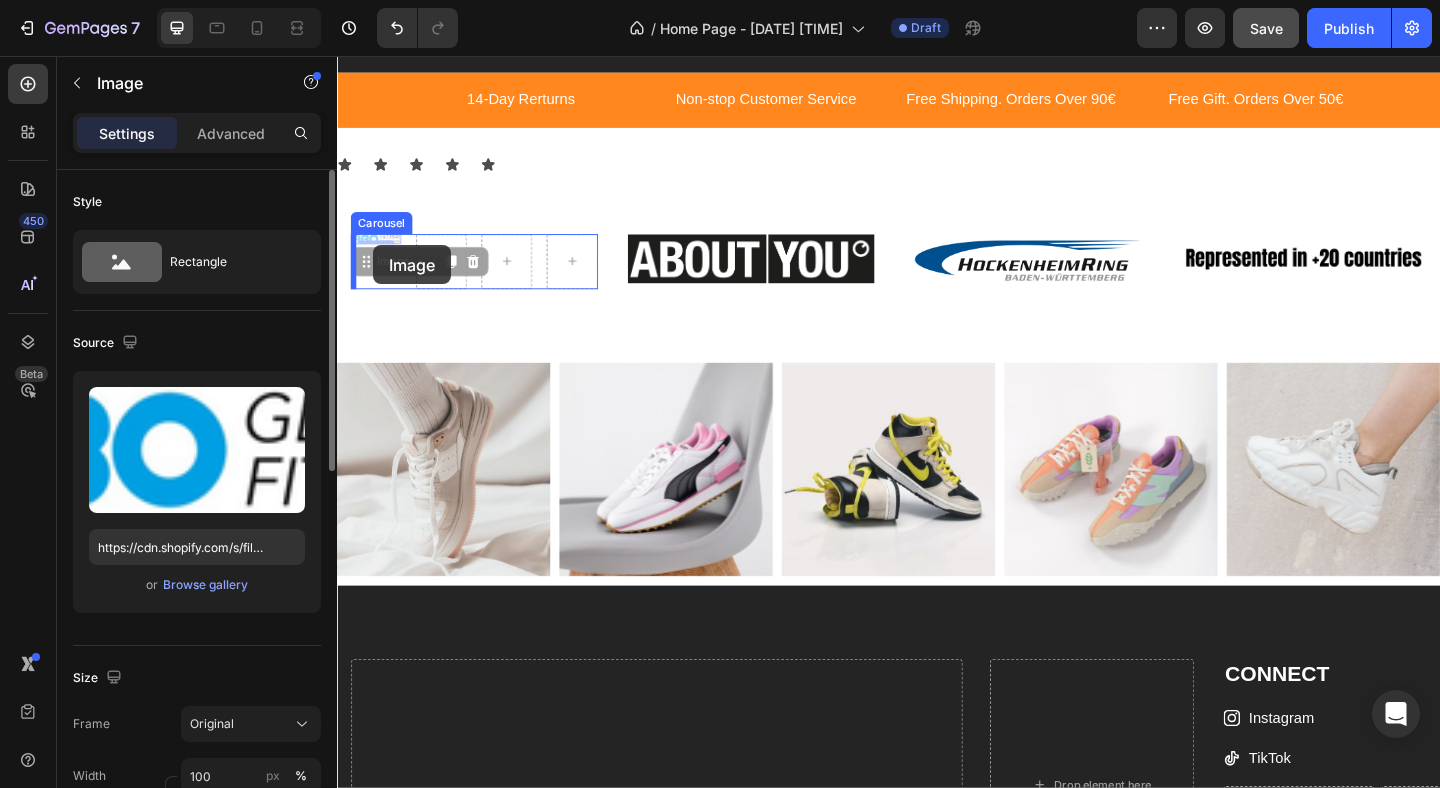 drag, startPoint x: 379, startPoint y: 252, endPoint x: 376, endPoint y: 262, distance: 10.440307 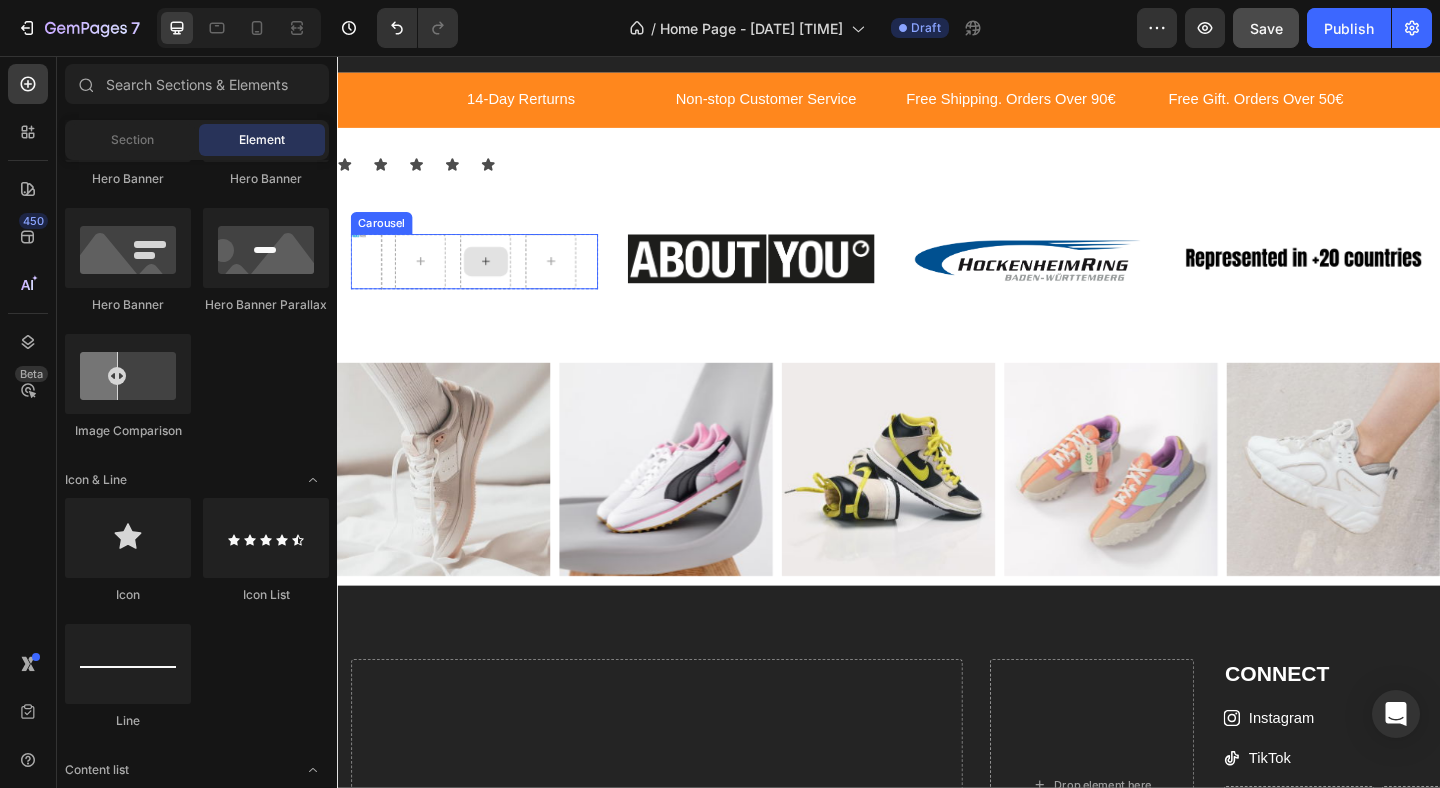 click at bounding box center [499, 280] 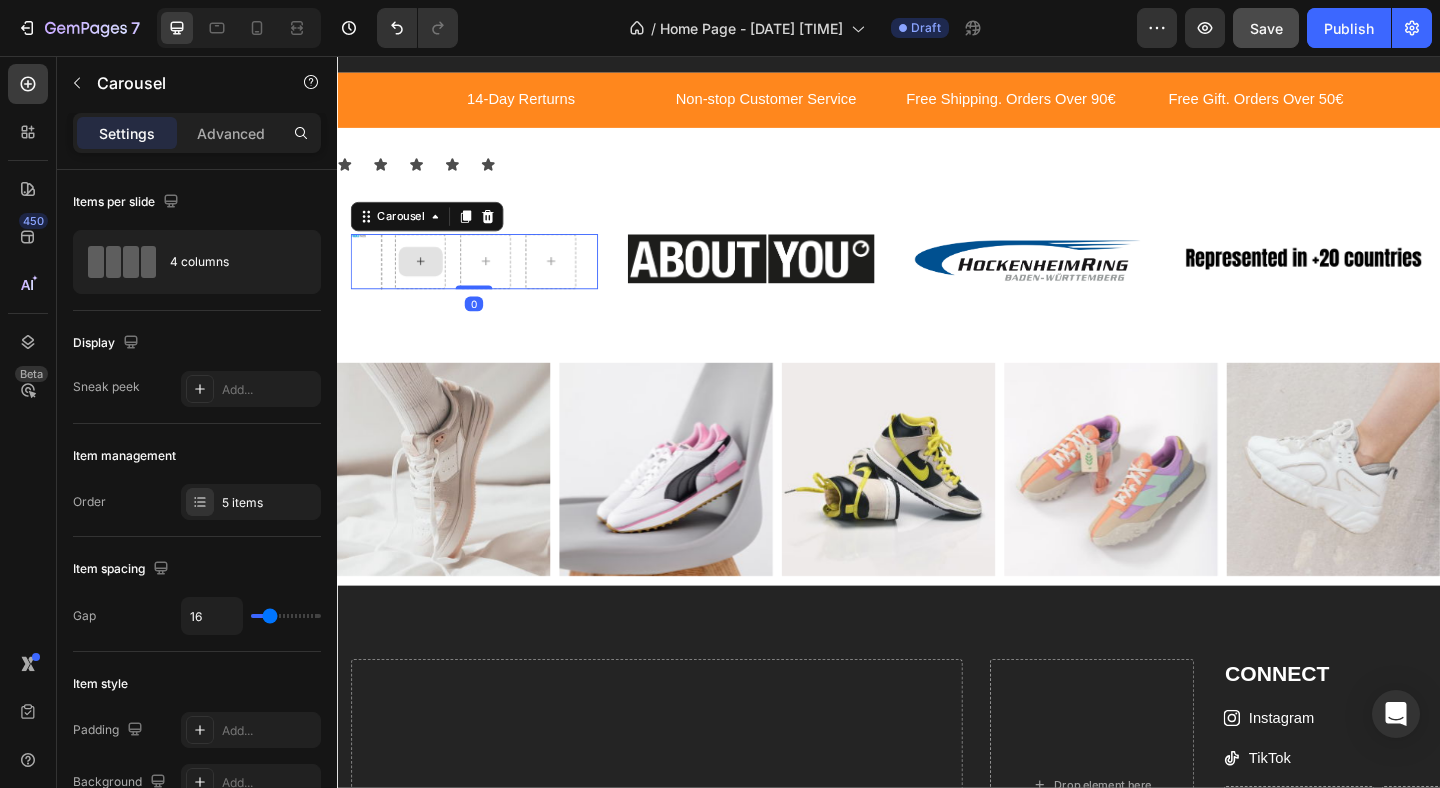 click at bounding box center [427, 280] 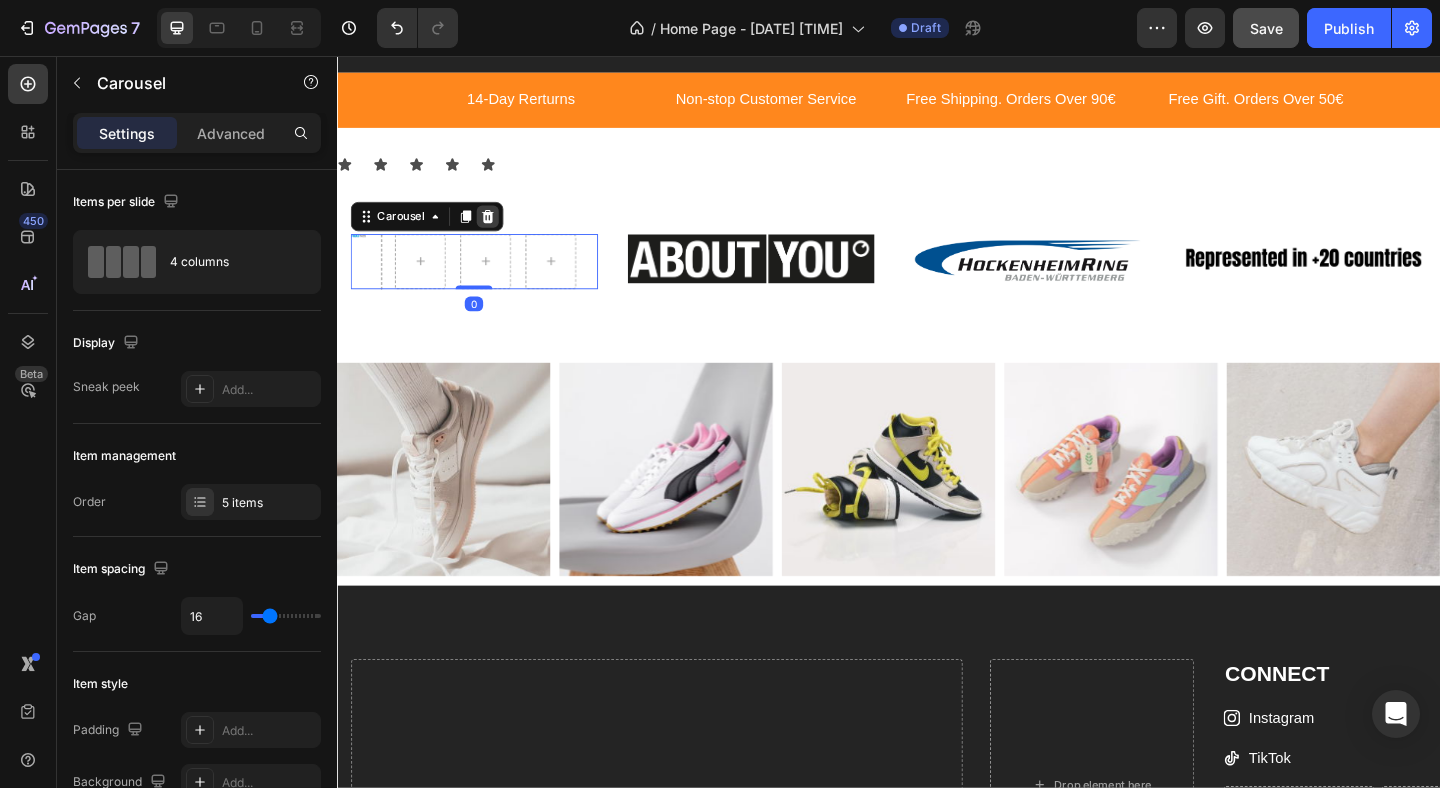 click 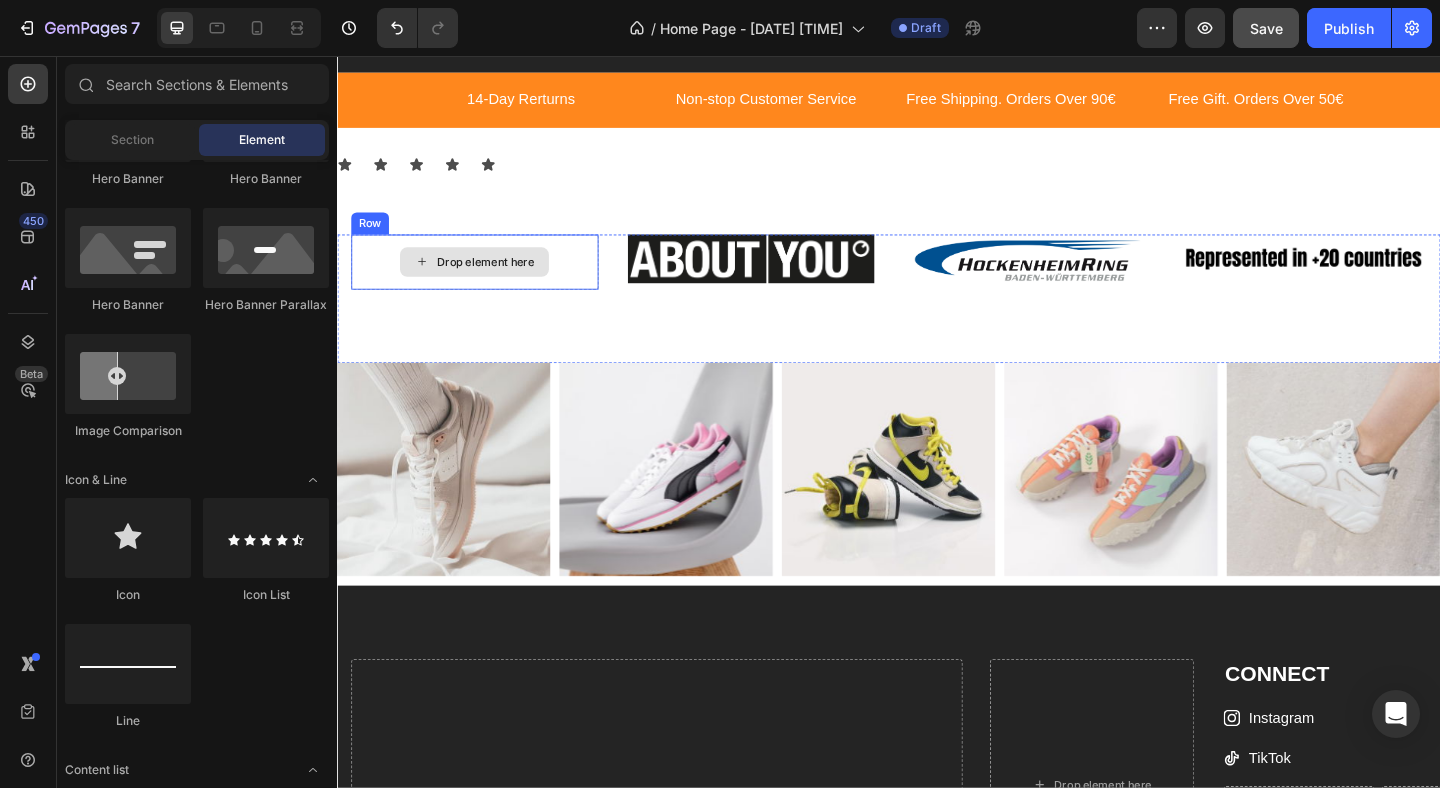click on "Drop element here" at bounding box center [498, 280] 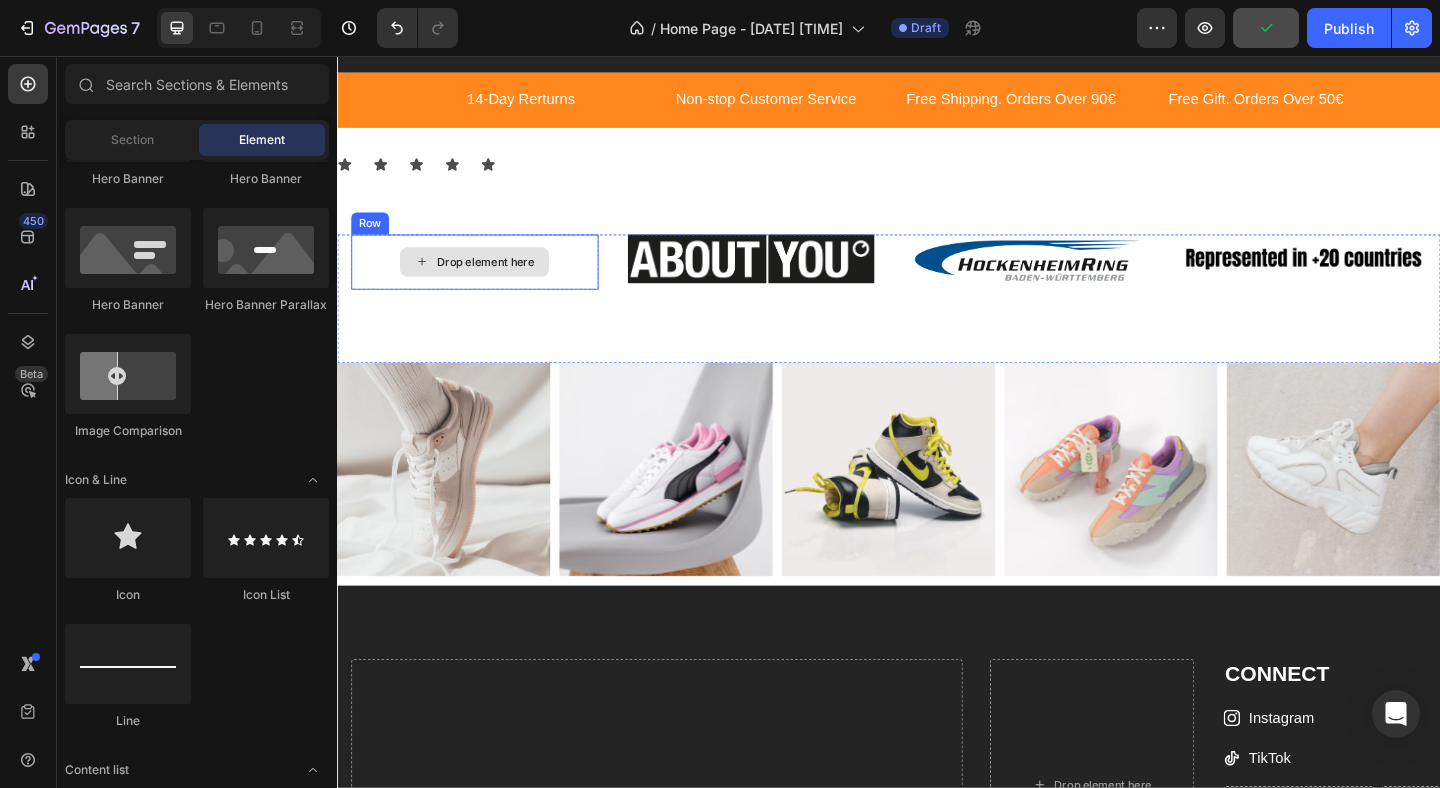 click on "Drop element here" at bounding box center (486, 280) 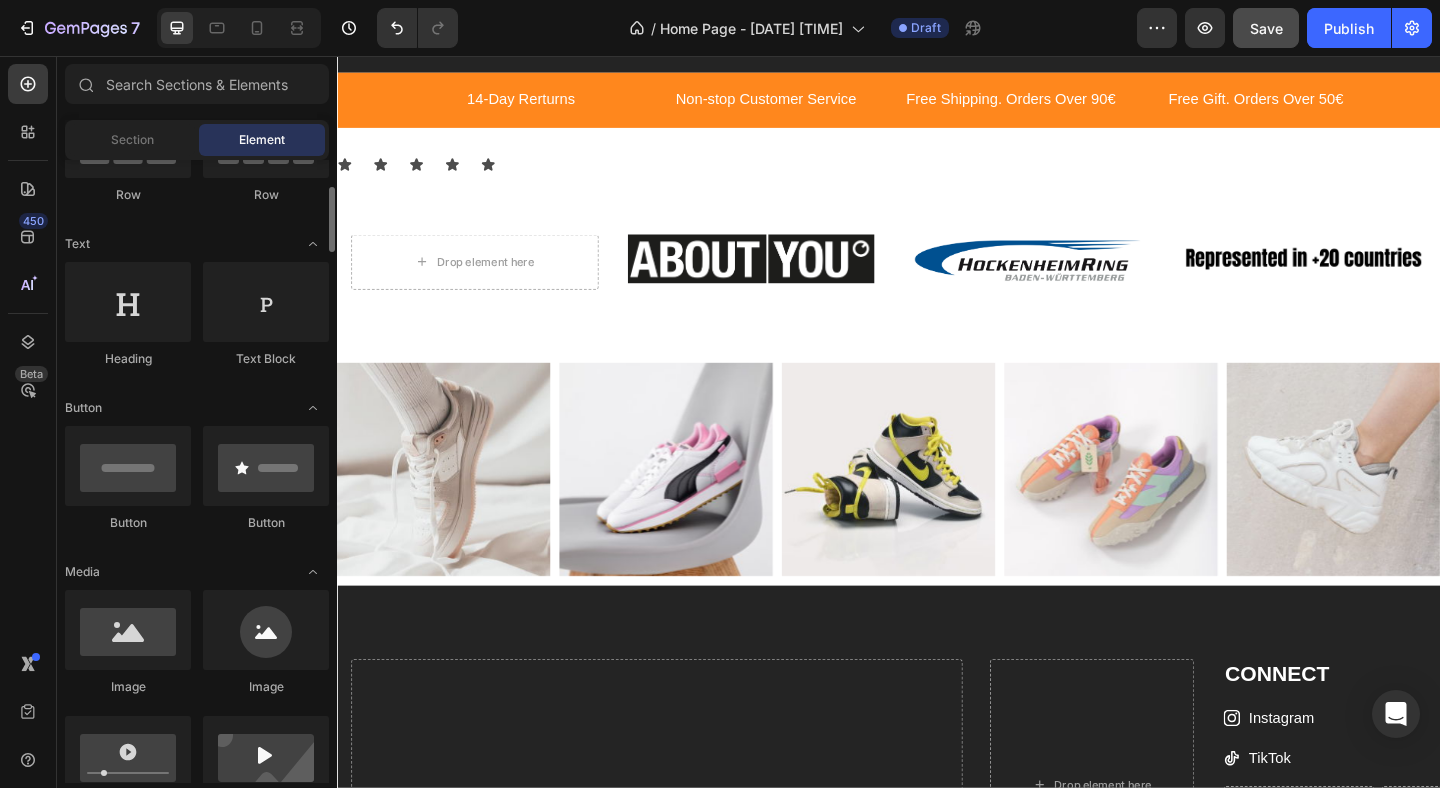 scroll, scrollTop: 231, scrollLeft: 0, axis: vertical 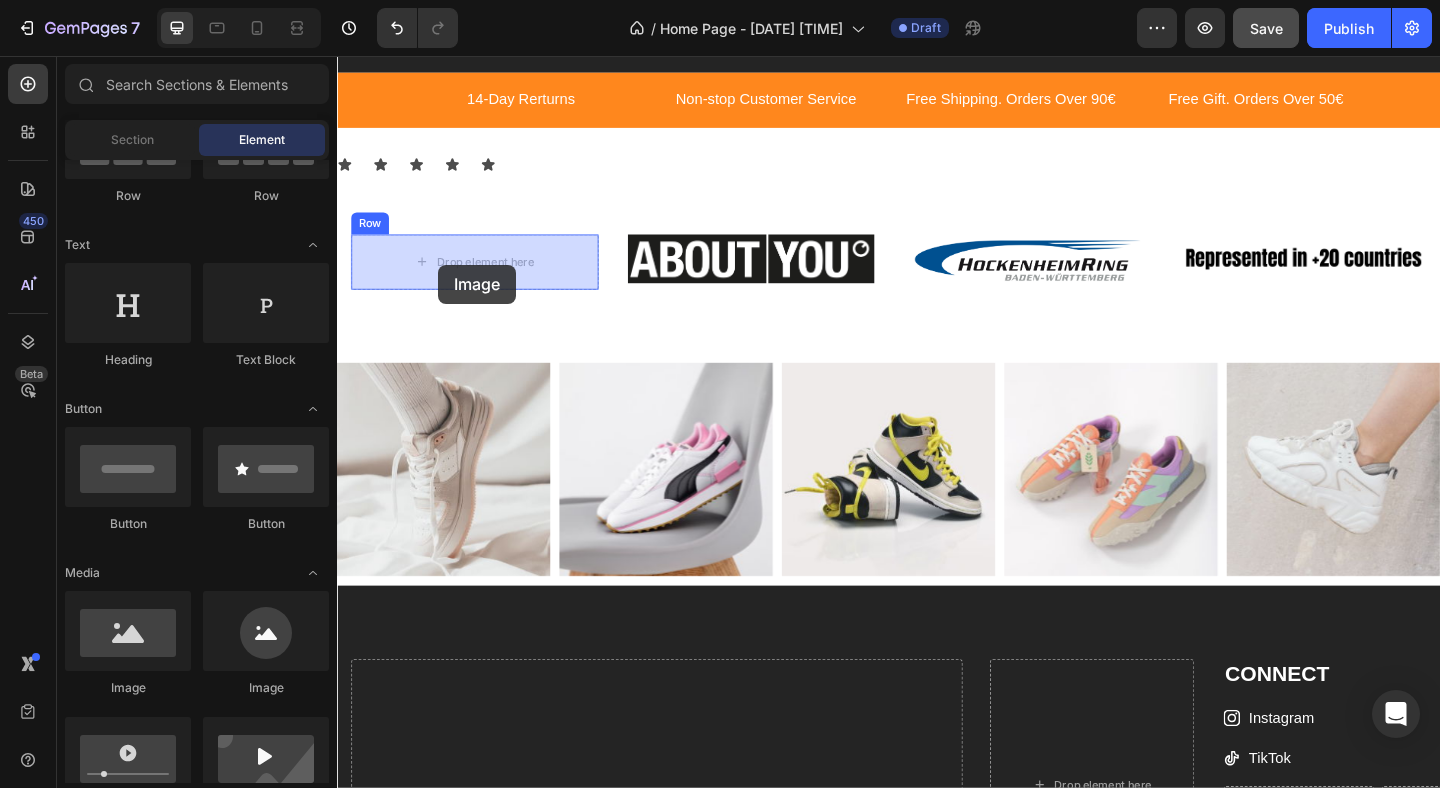 drag, startPoint x: 460, startPoint y: 714, endPoint x: 447, endPoint y: 283, distance: 431.196 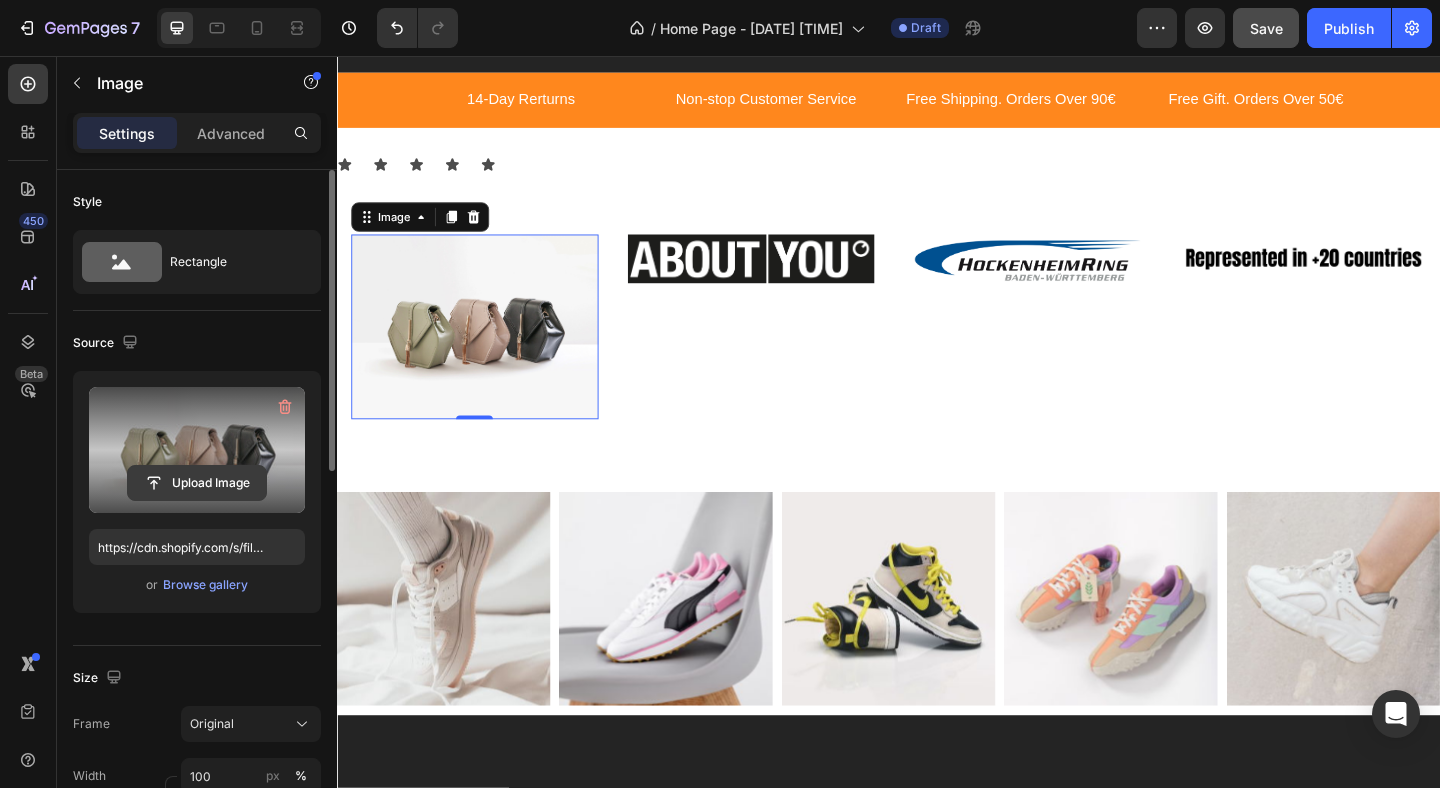 click 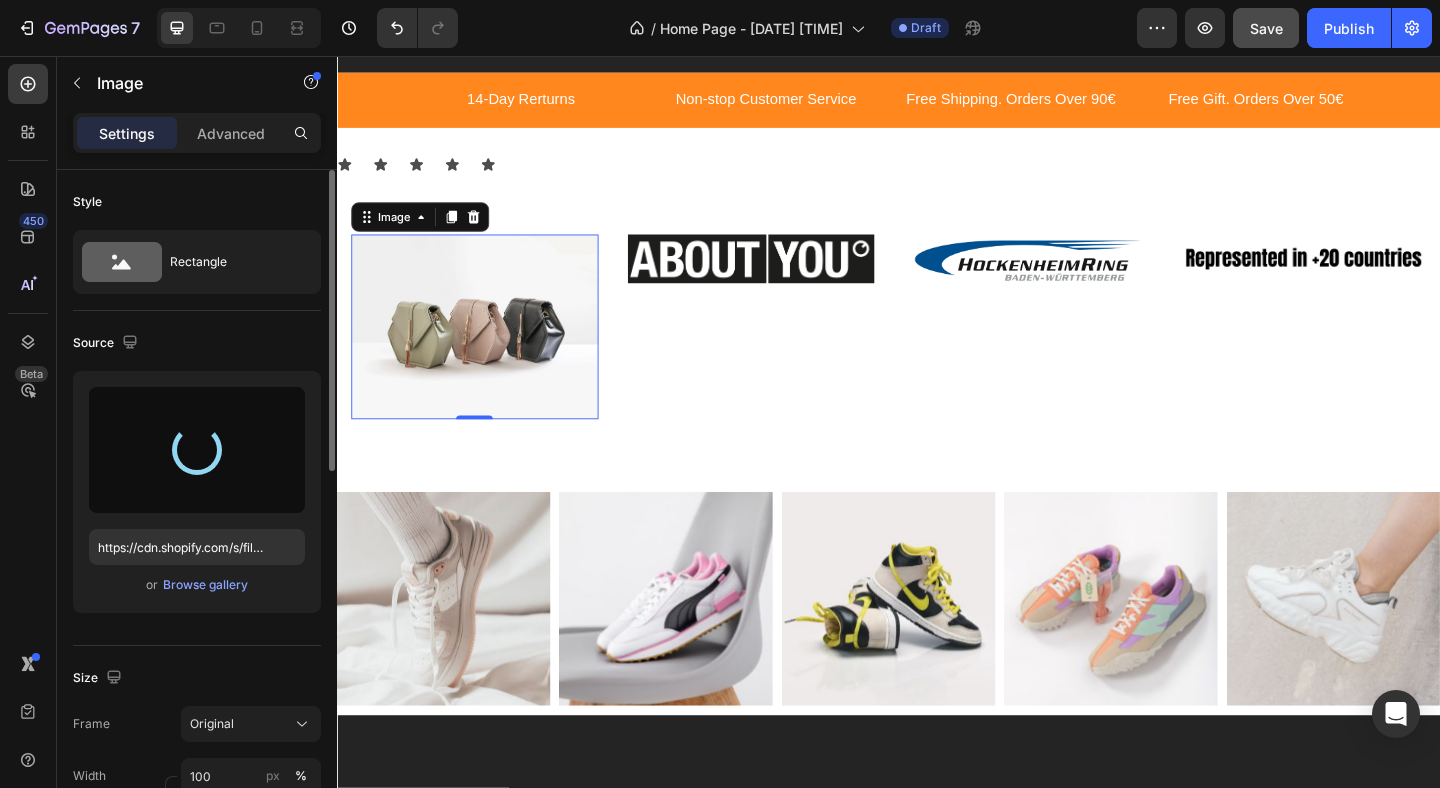 type on "https://cdn.shopify.com/s/files/1/0883/4410/1197/files/gempages_578038229618393616-e8ccbd8c-c890-4f02-8ce1-3afaf0efbdff.png" 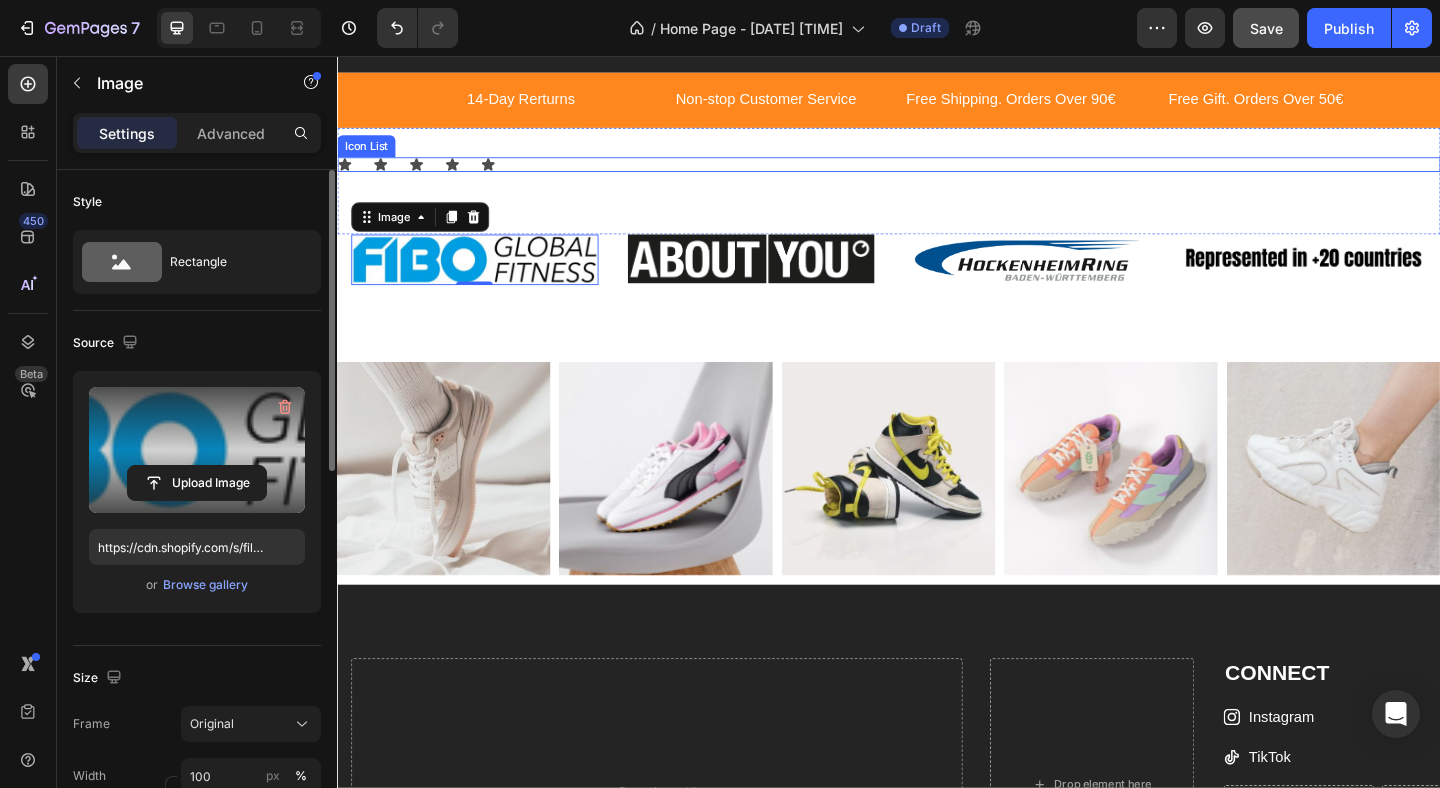 click on "Icon Icon Icon Icon
Icon" at bounding box center (937, 174) 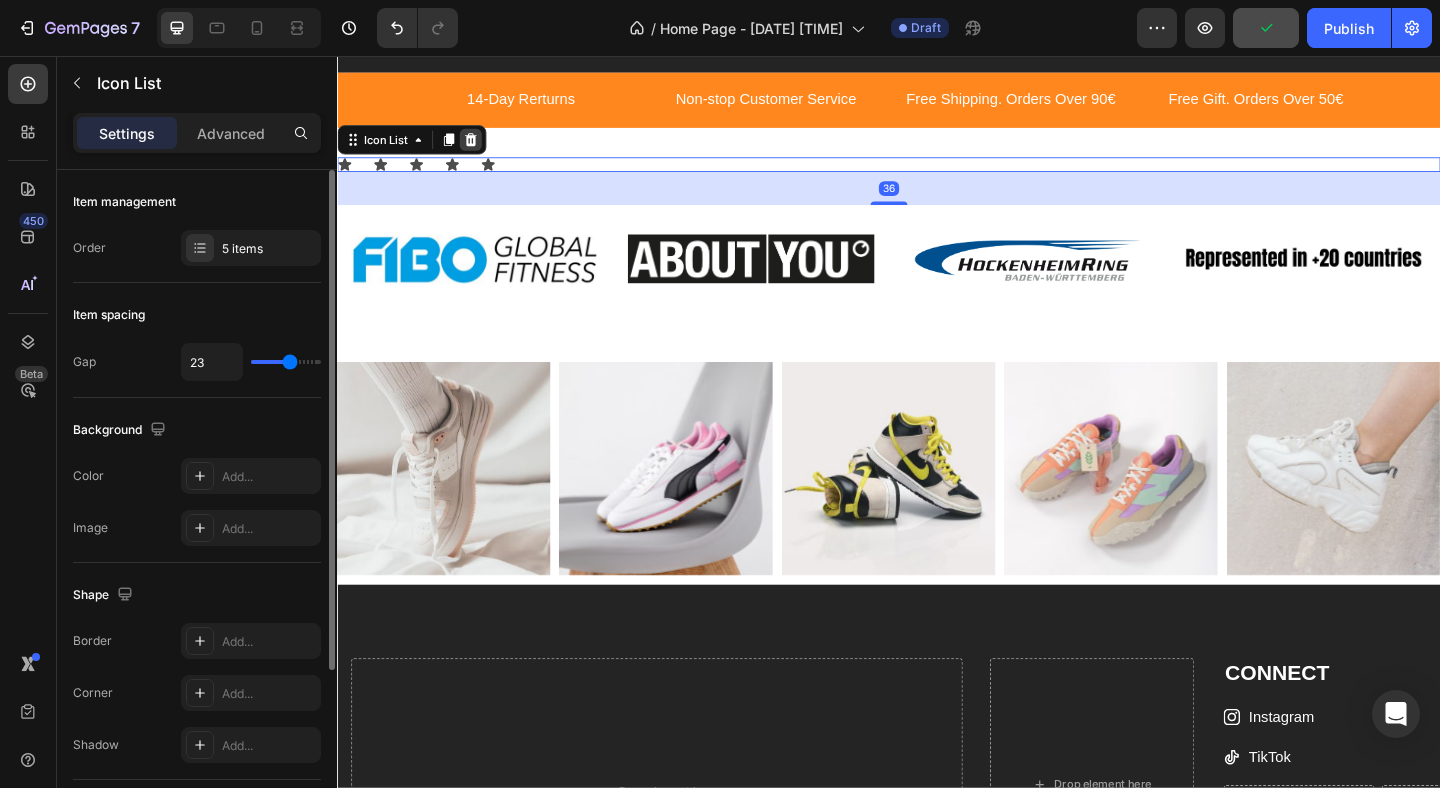 click 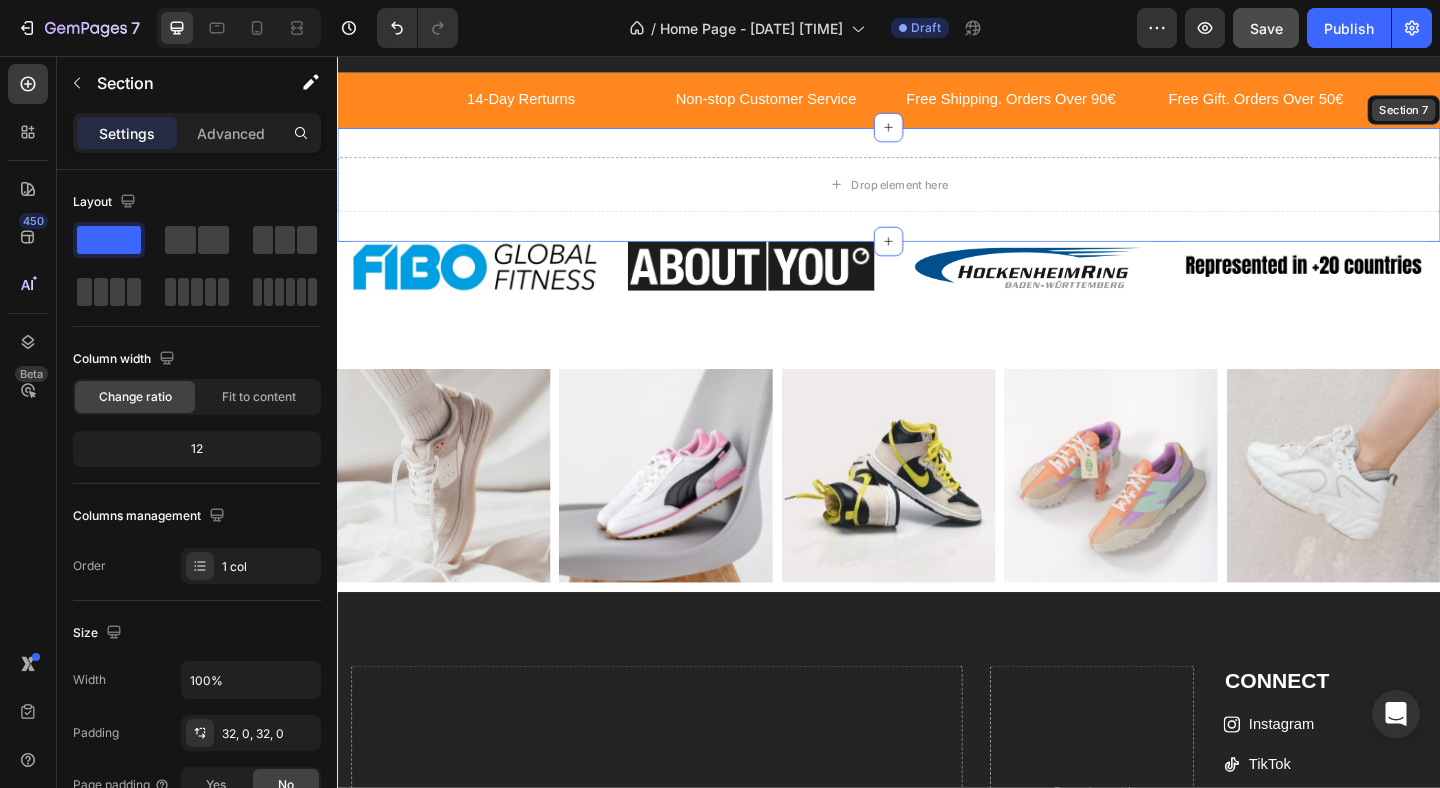 click on "Section 7" at bounding box center (1497, 115) 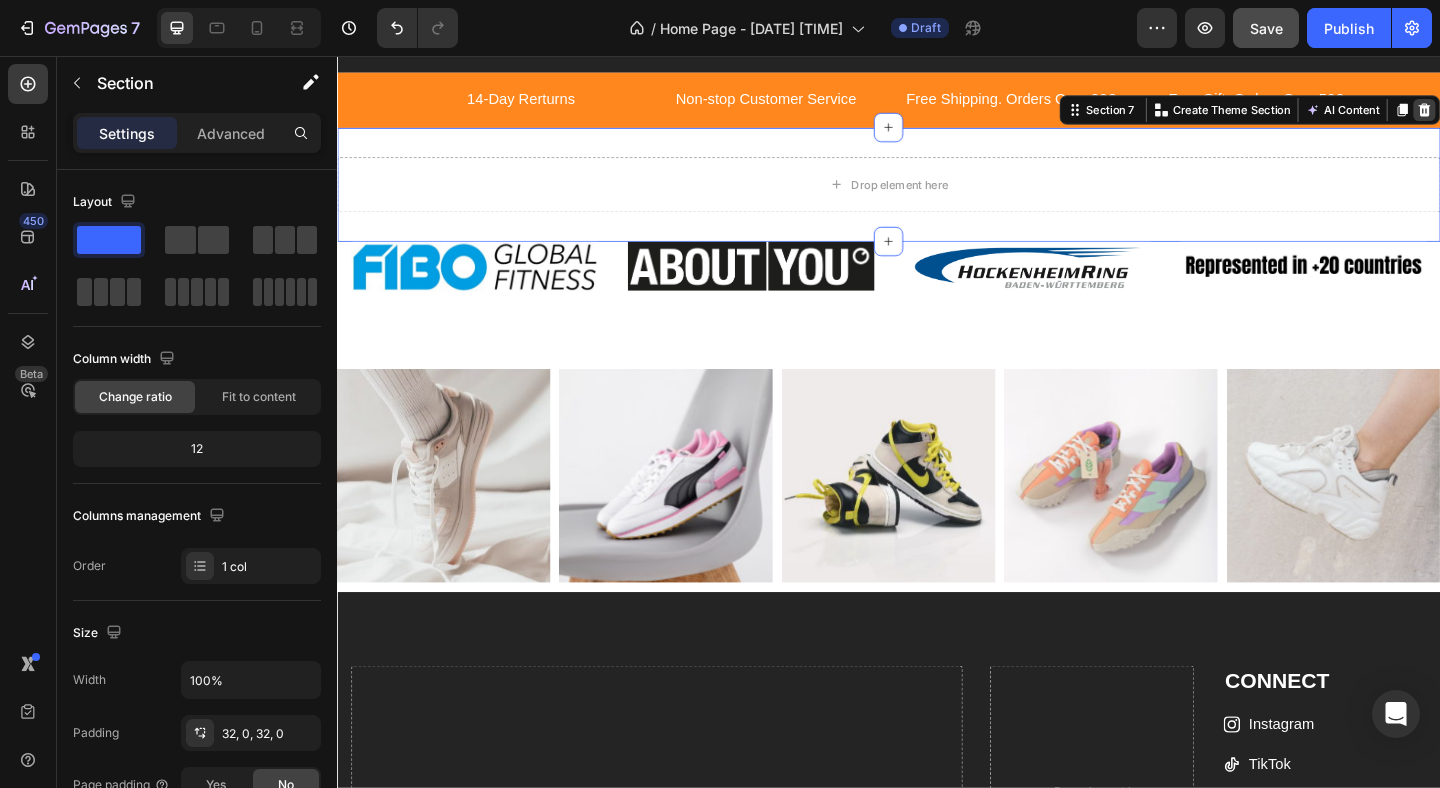 click 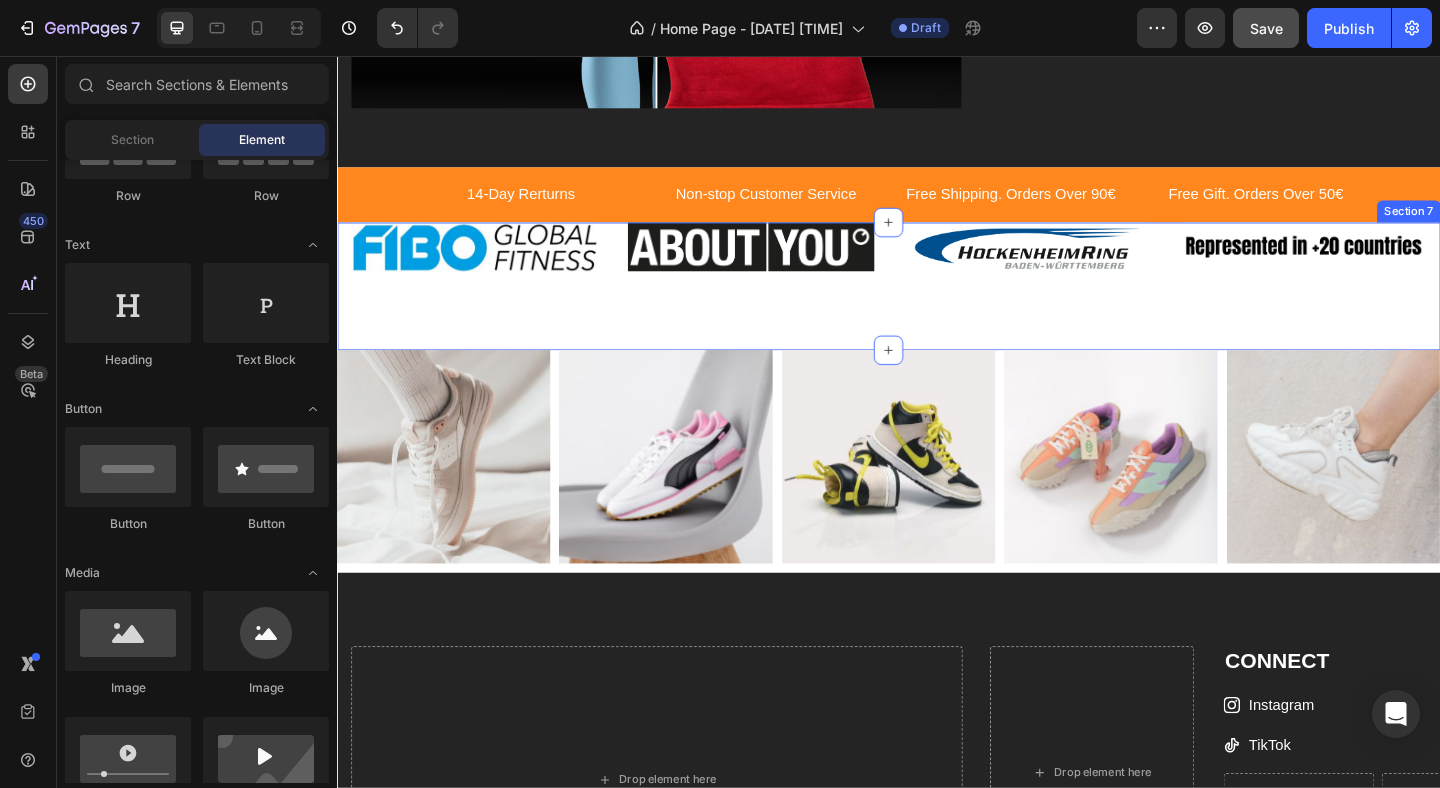 scroll, scrollTop: 3100, scrollLeft: 0, axis: vertical 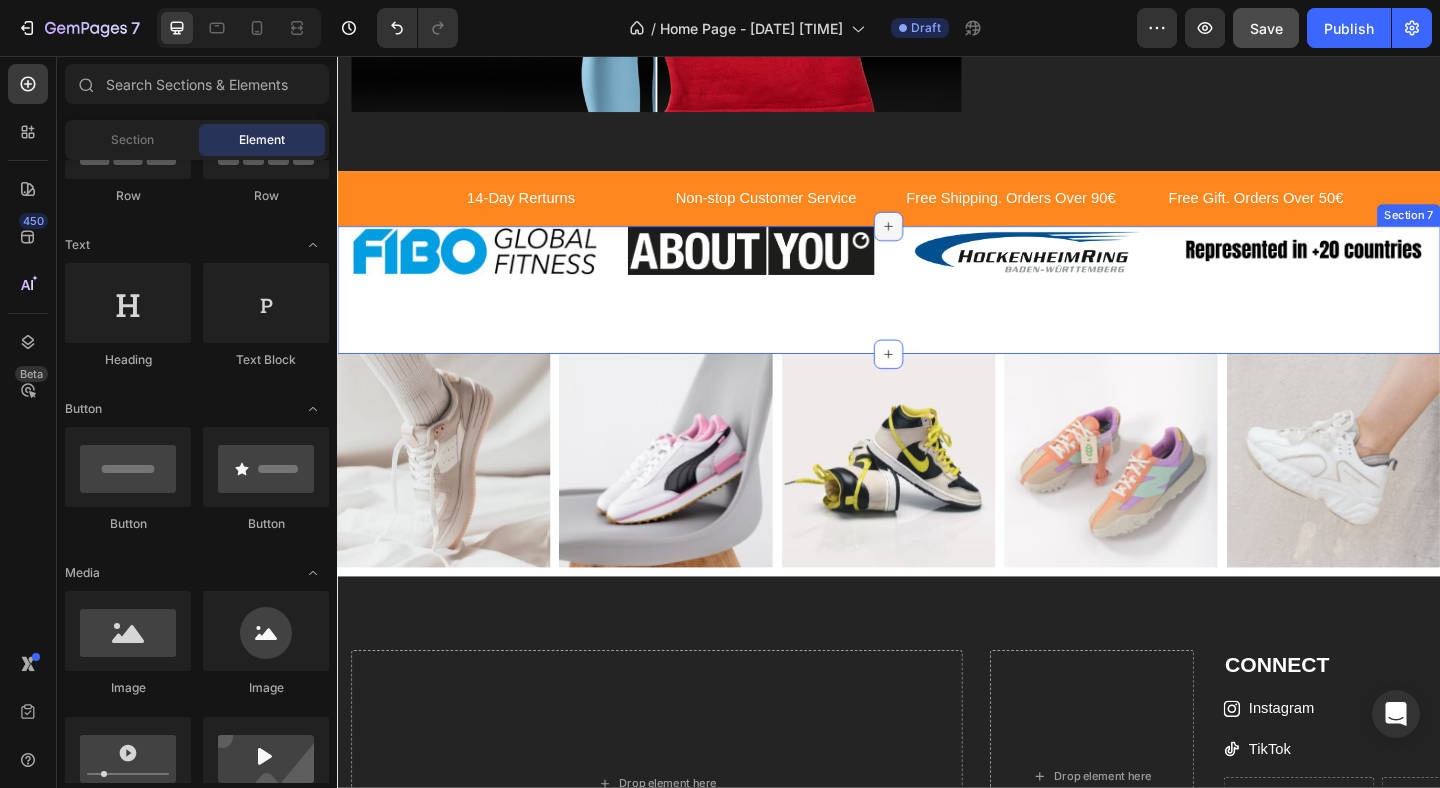 click 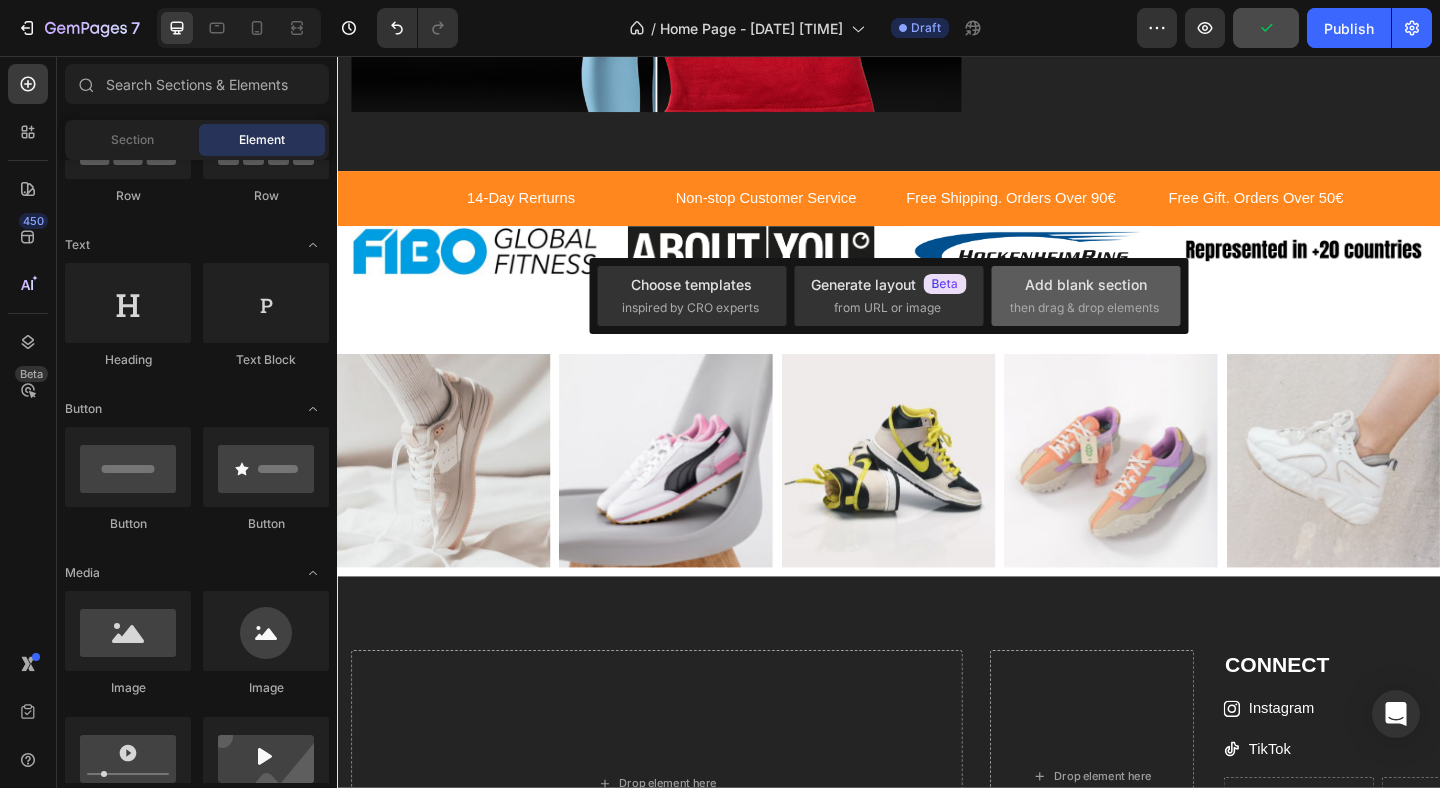 click on "then drag & drop elements" at bounding box center (1084, 308) 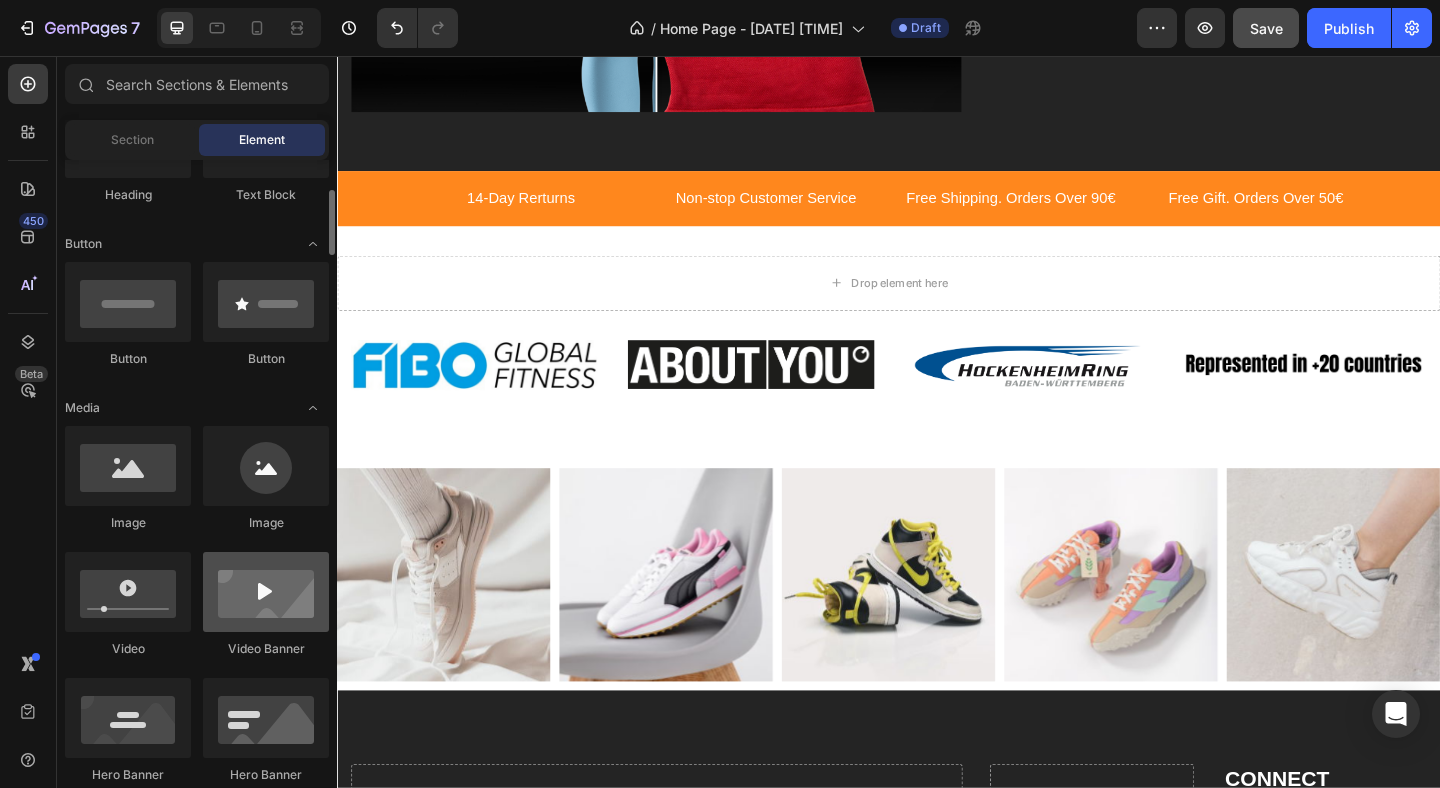 scroll, scrollTop: 384, scrollLeft: 0, axis: vertical 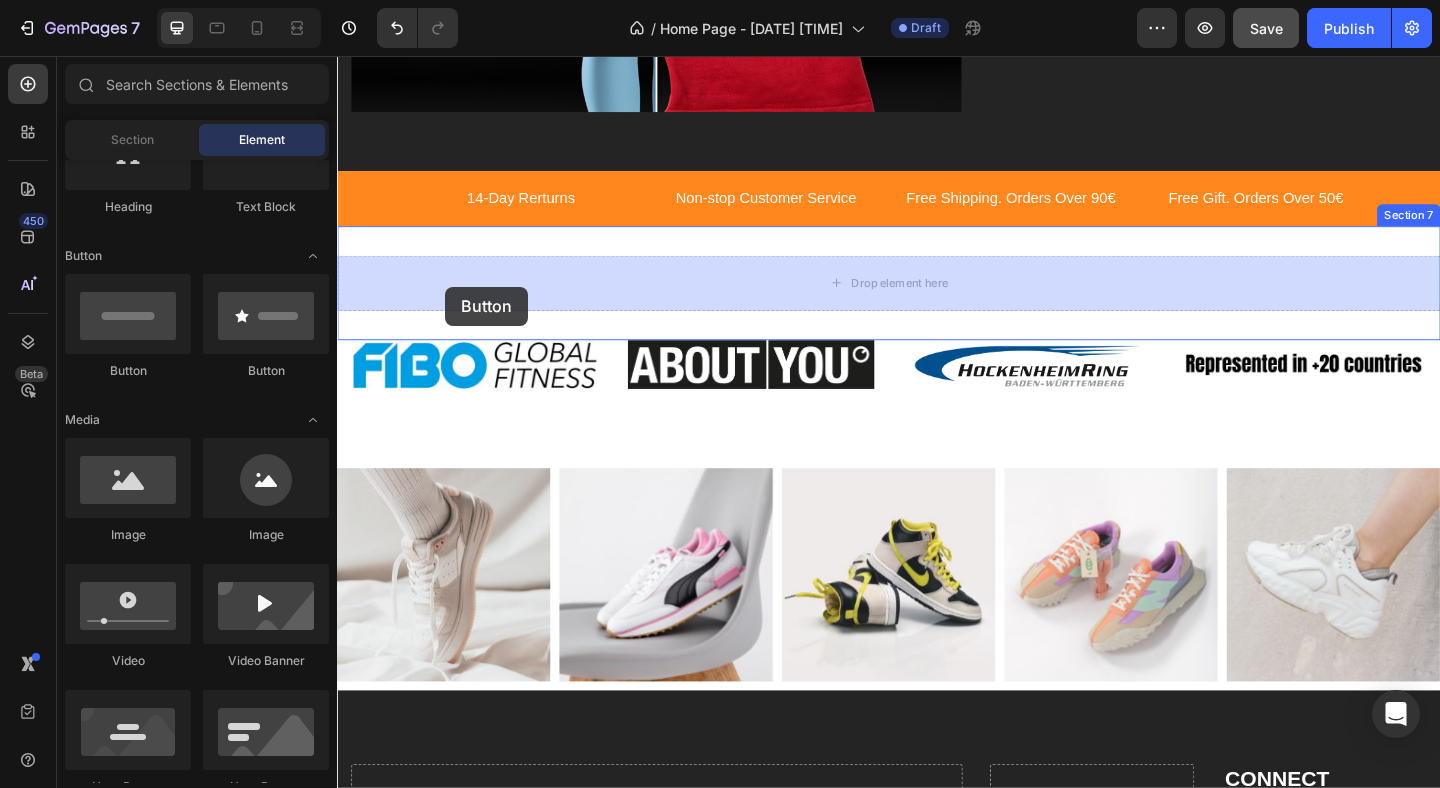 drag, startPoint x: 609, startPoint y: 379, endPoint x: 454, endPoint y: 307, distance: 170.9064 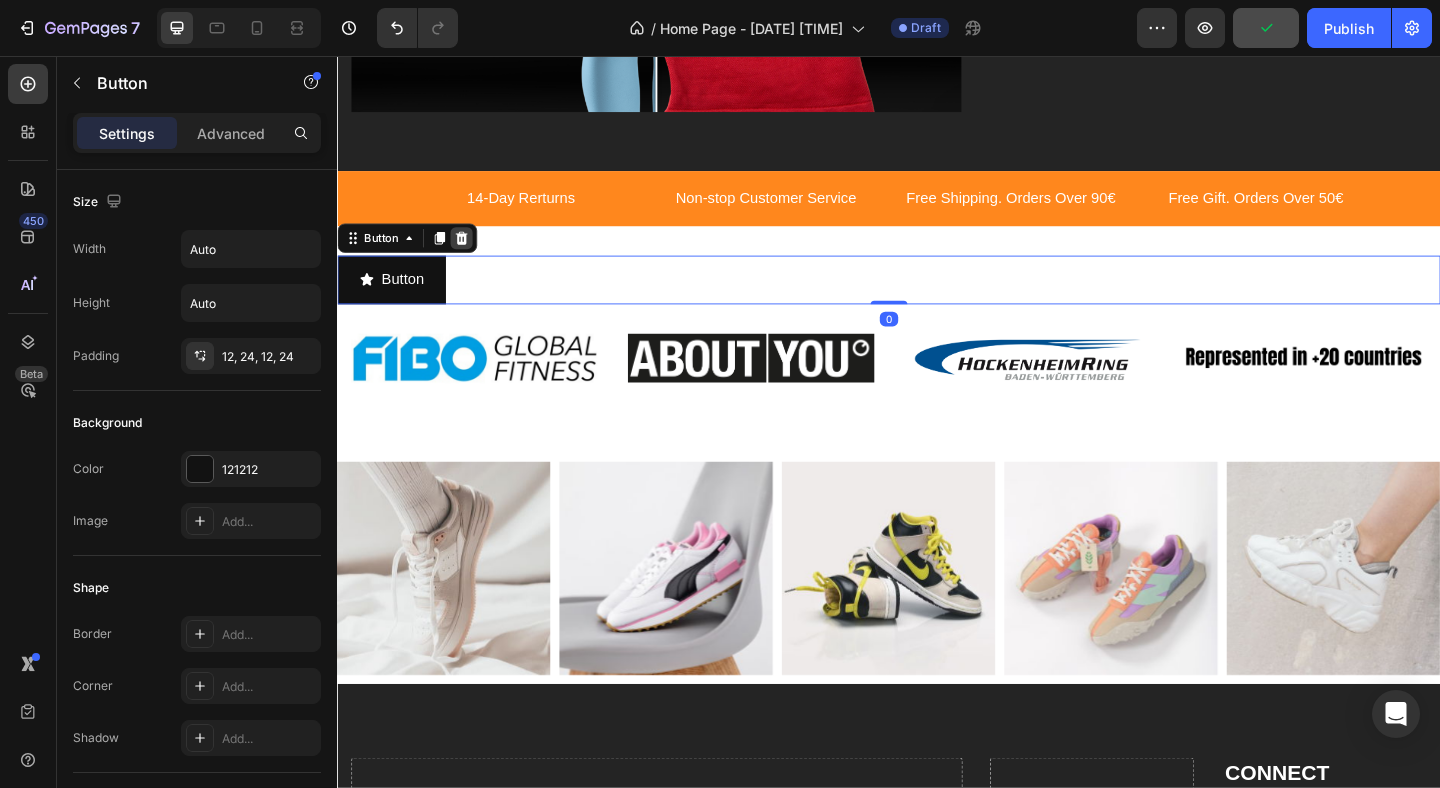 click 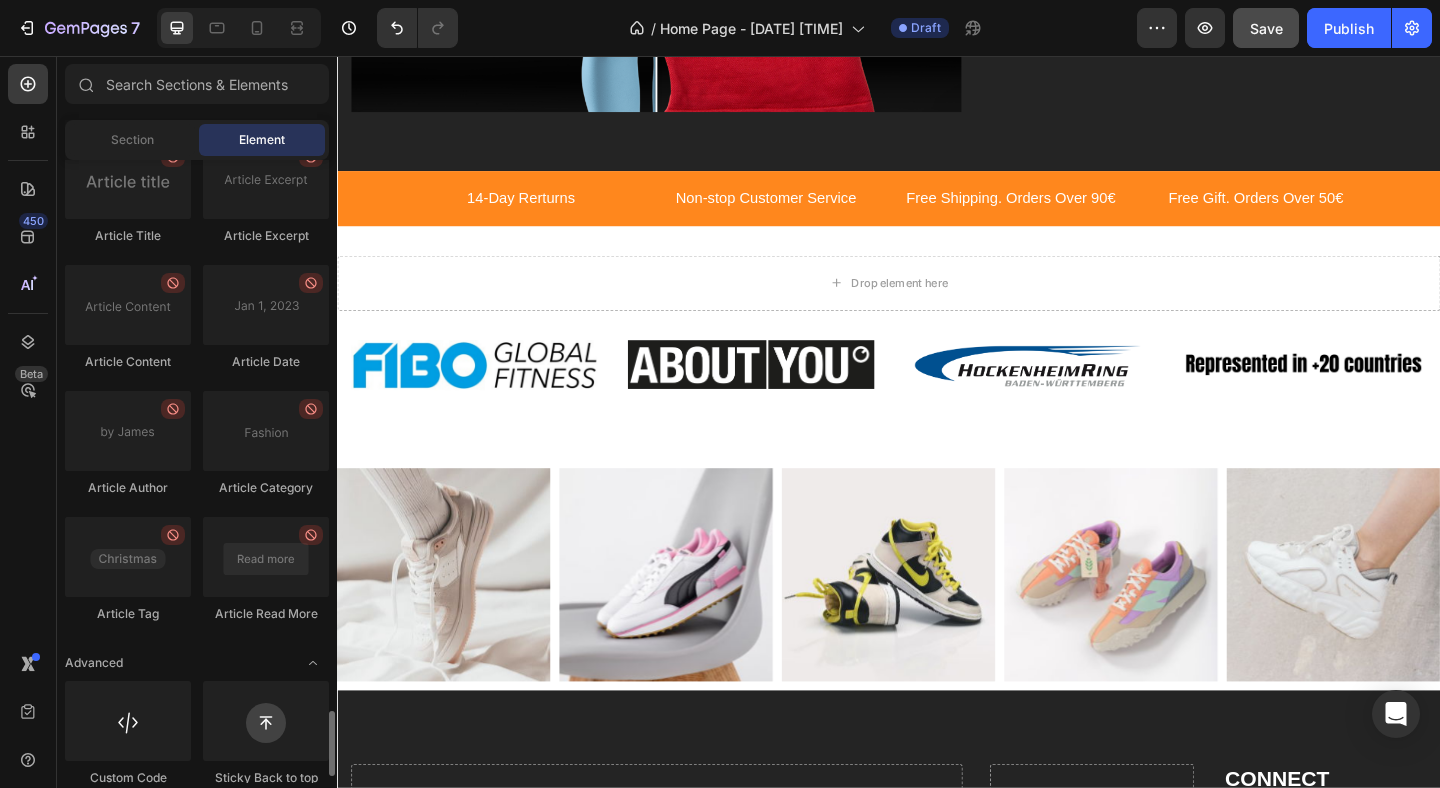 scroll, scrollTop: 5281, scrollLeft: 0, axis: vertical 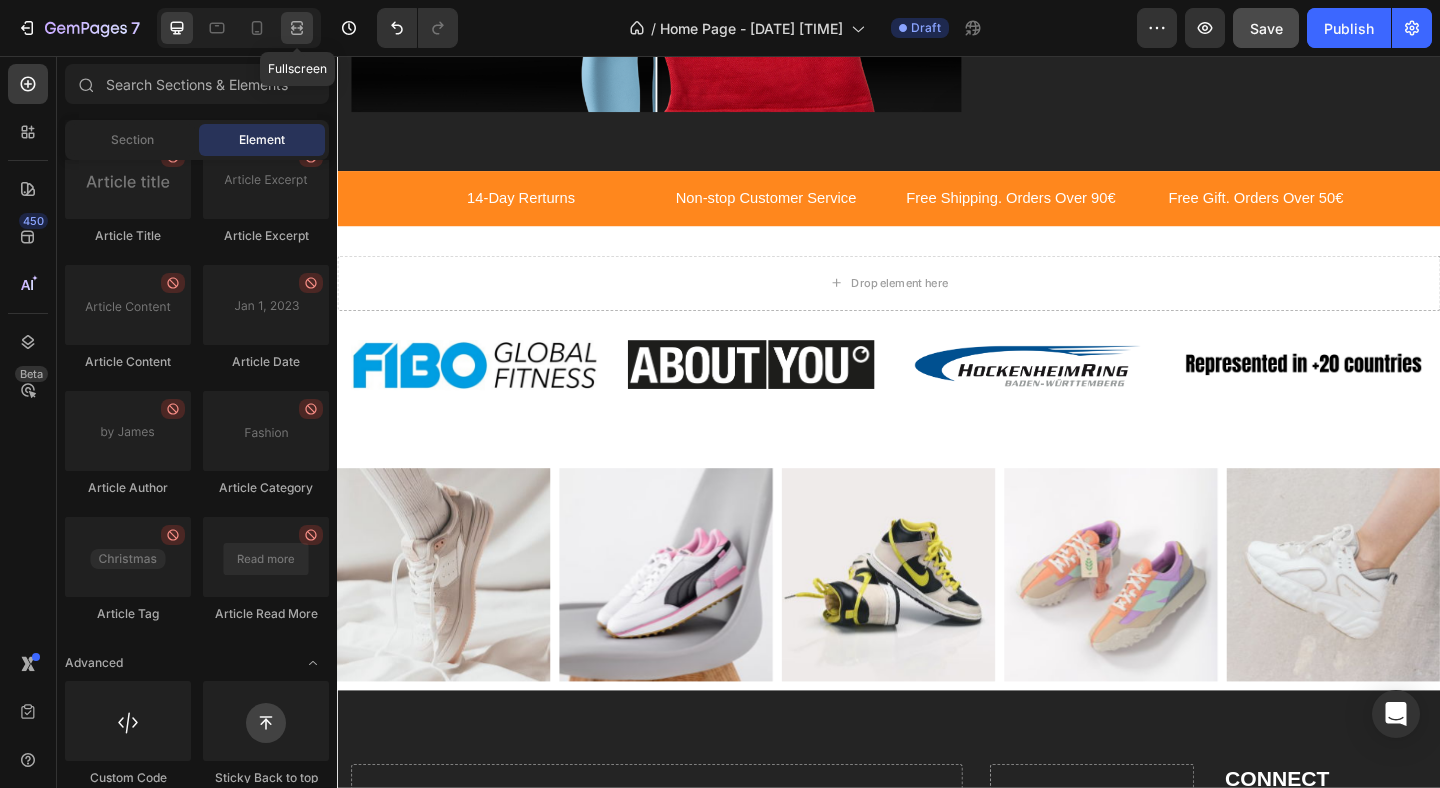 click 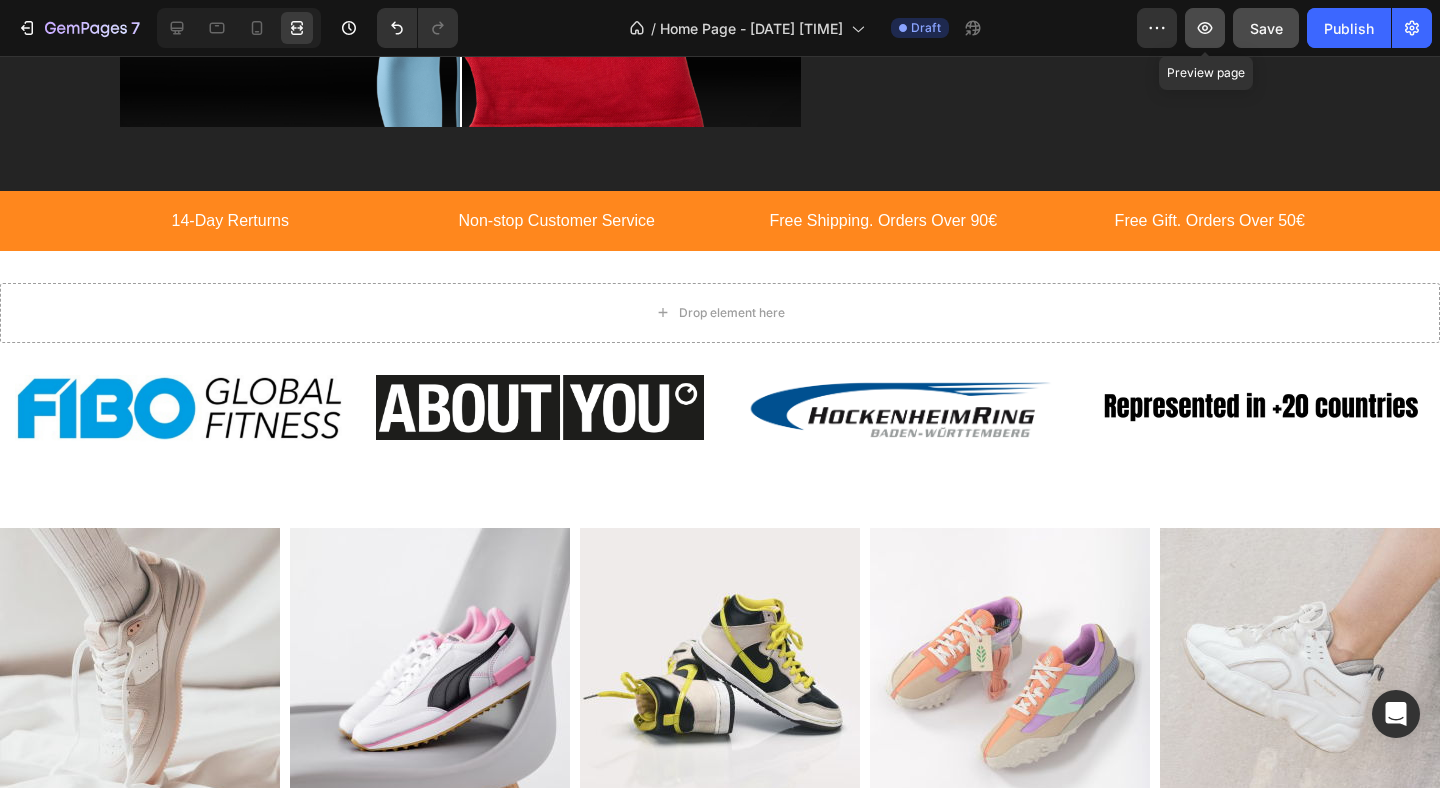 click 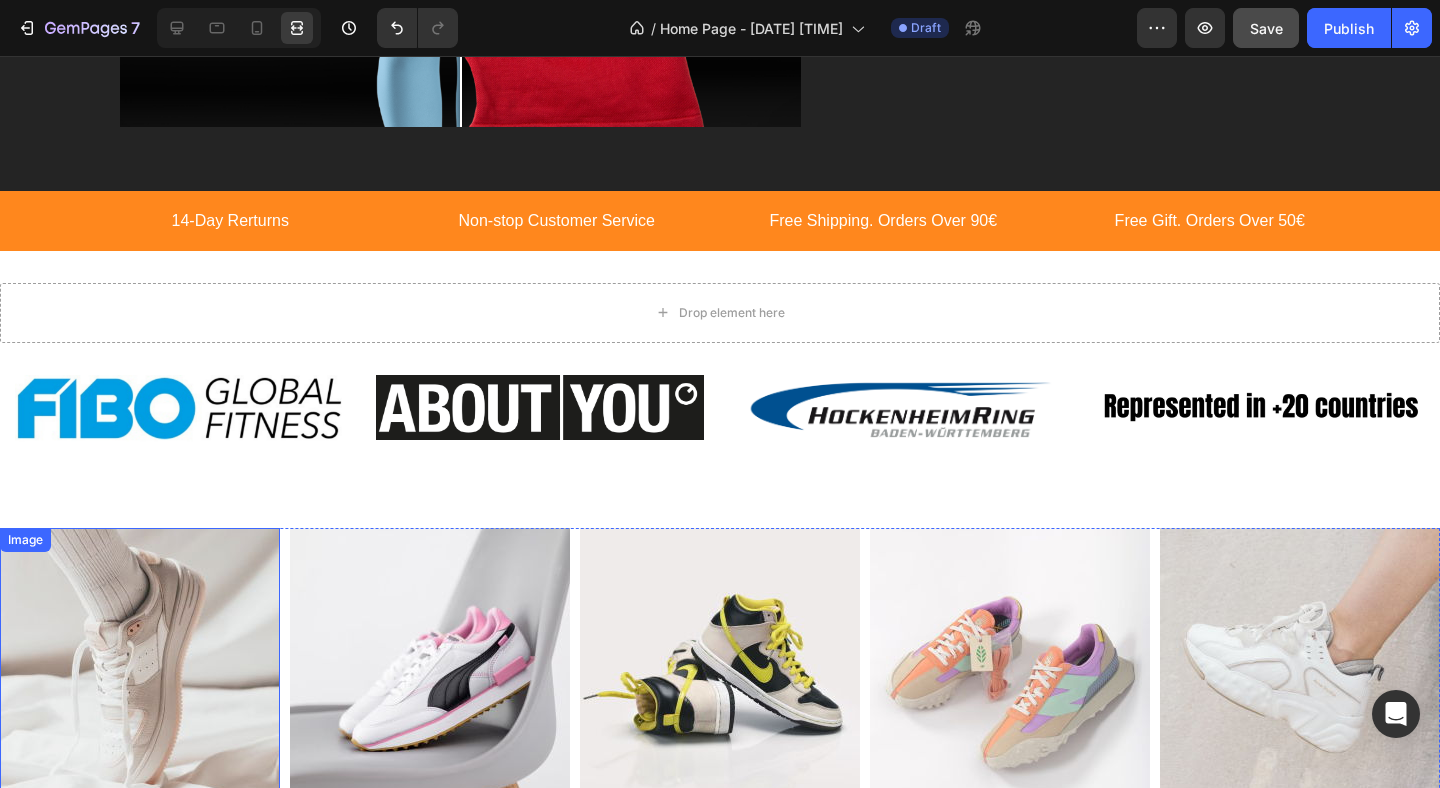 click at bounding box center [140, 668] 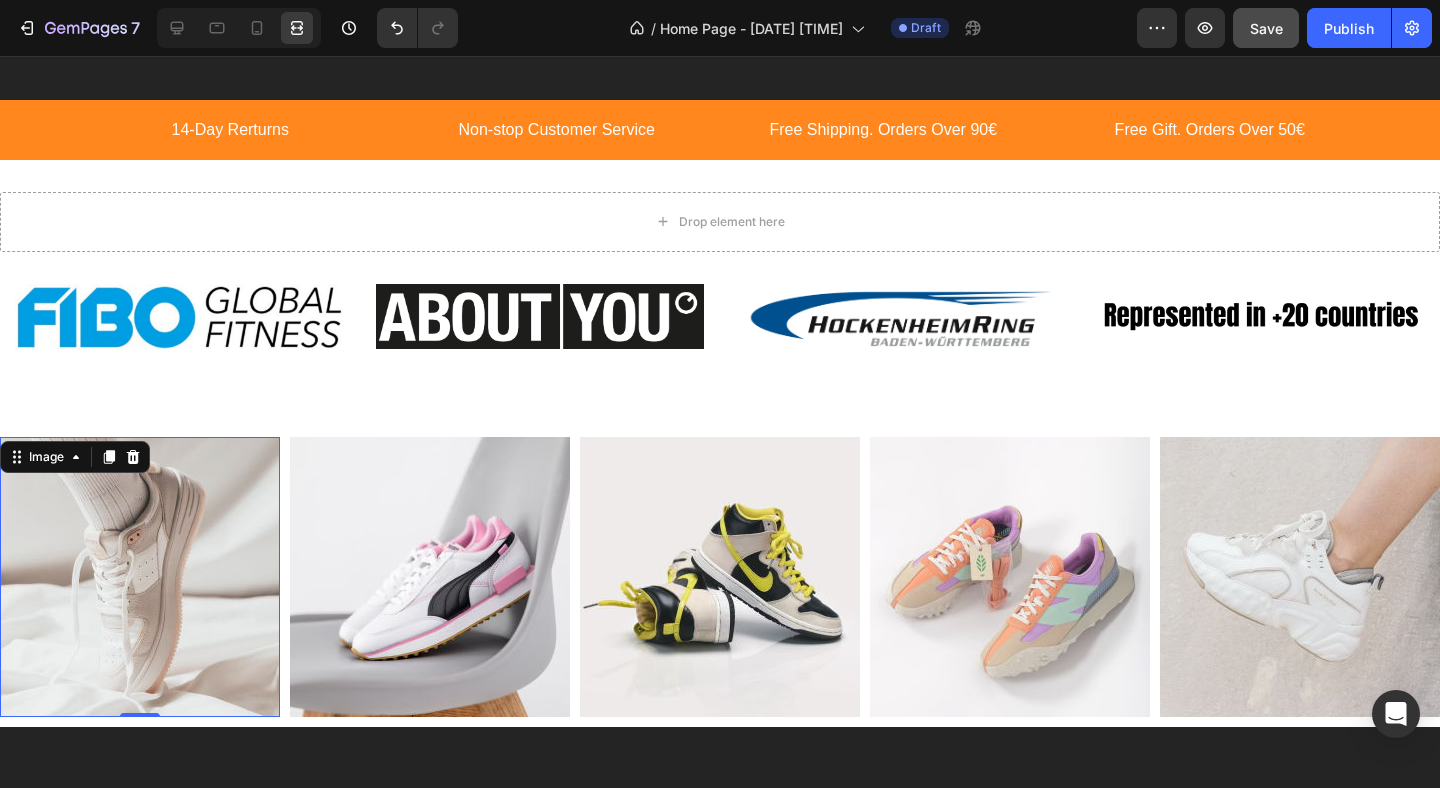 scroll, scrollTop: 3213, scrollLeft: 0, axis: vertical 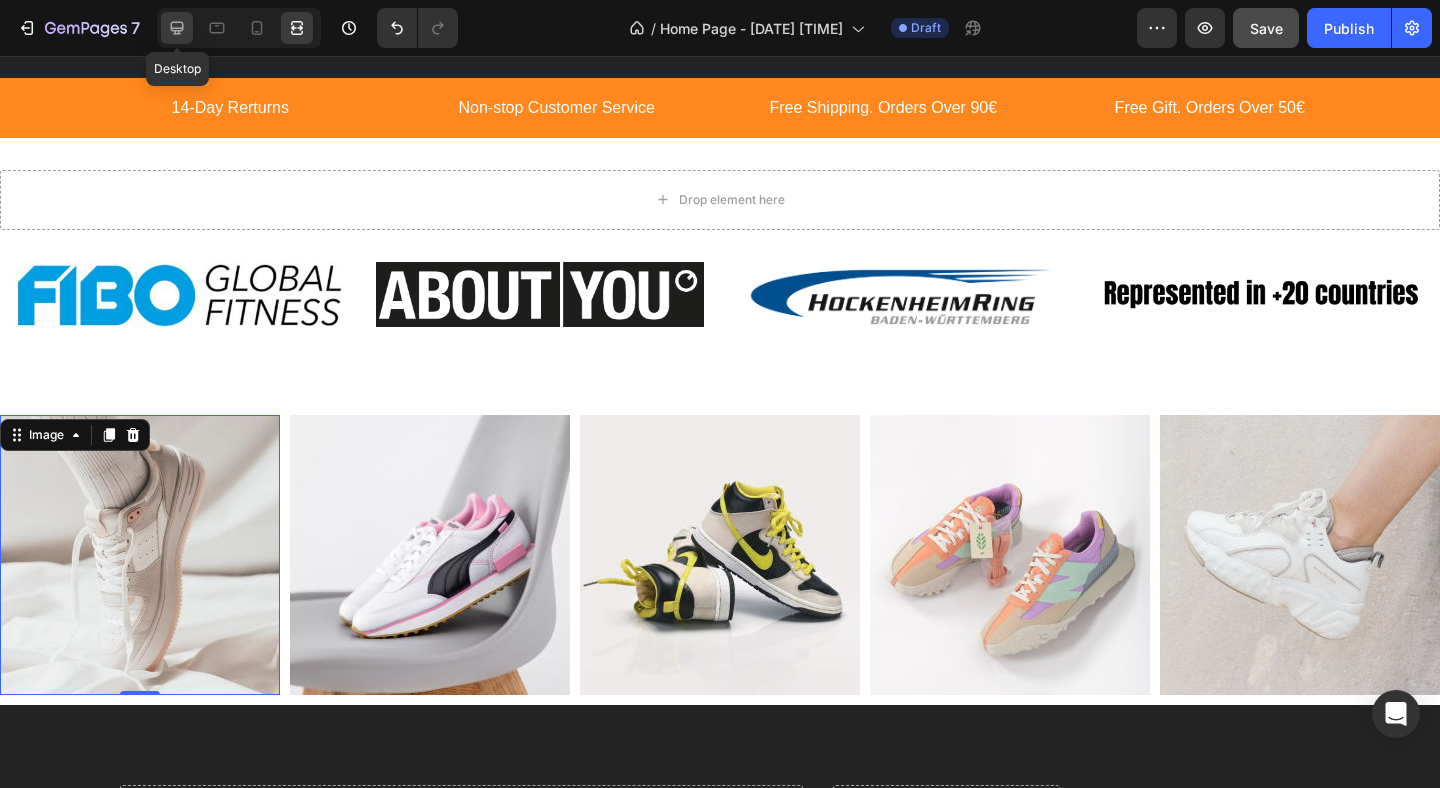 click 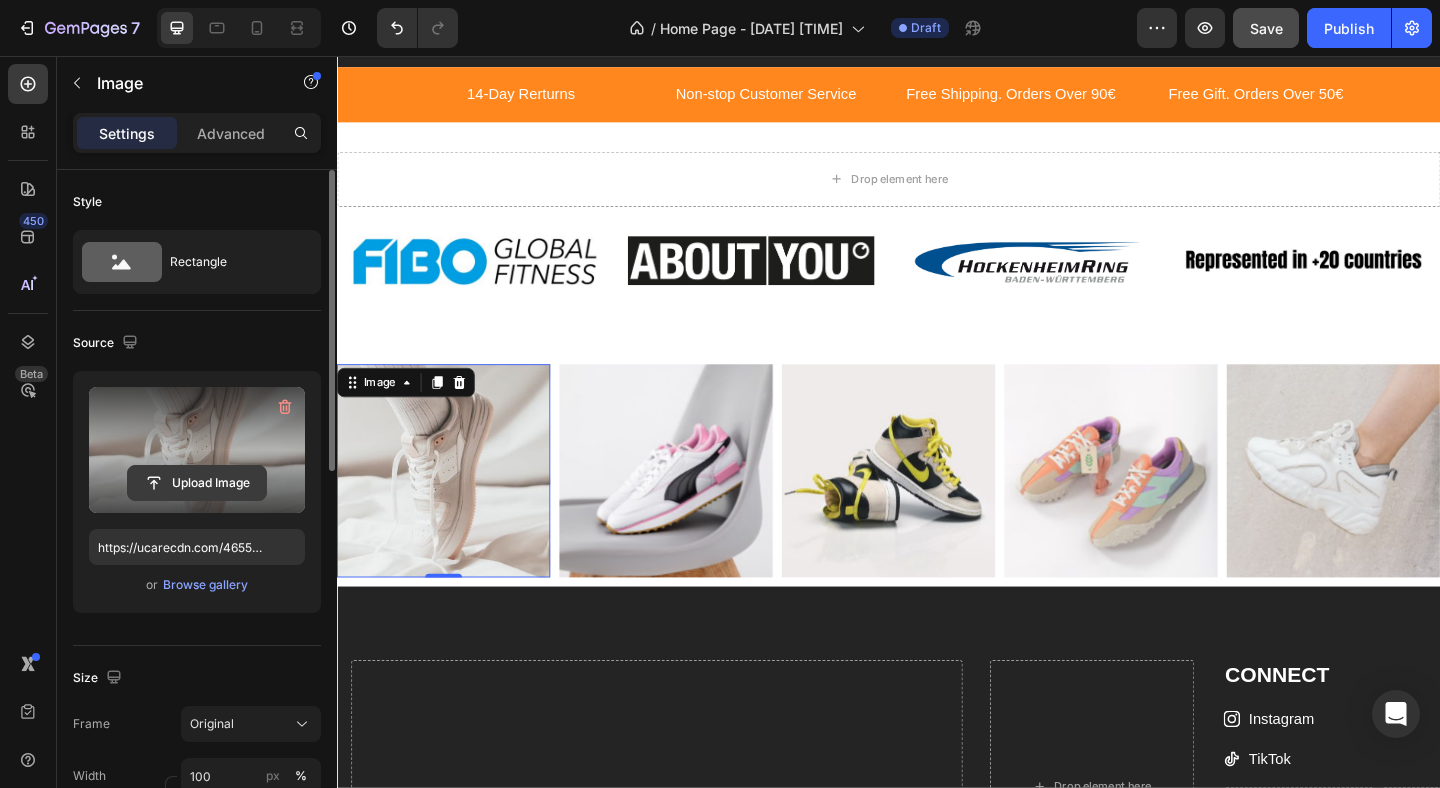 click 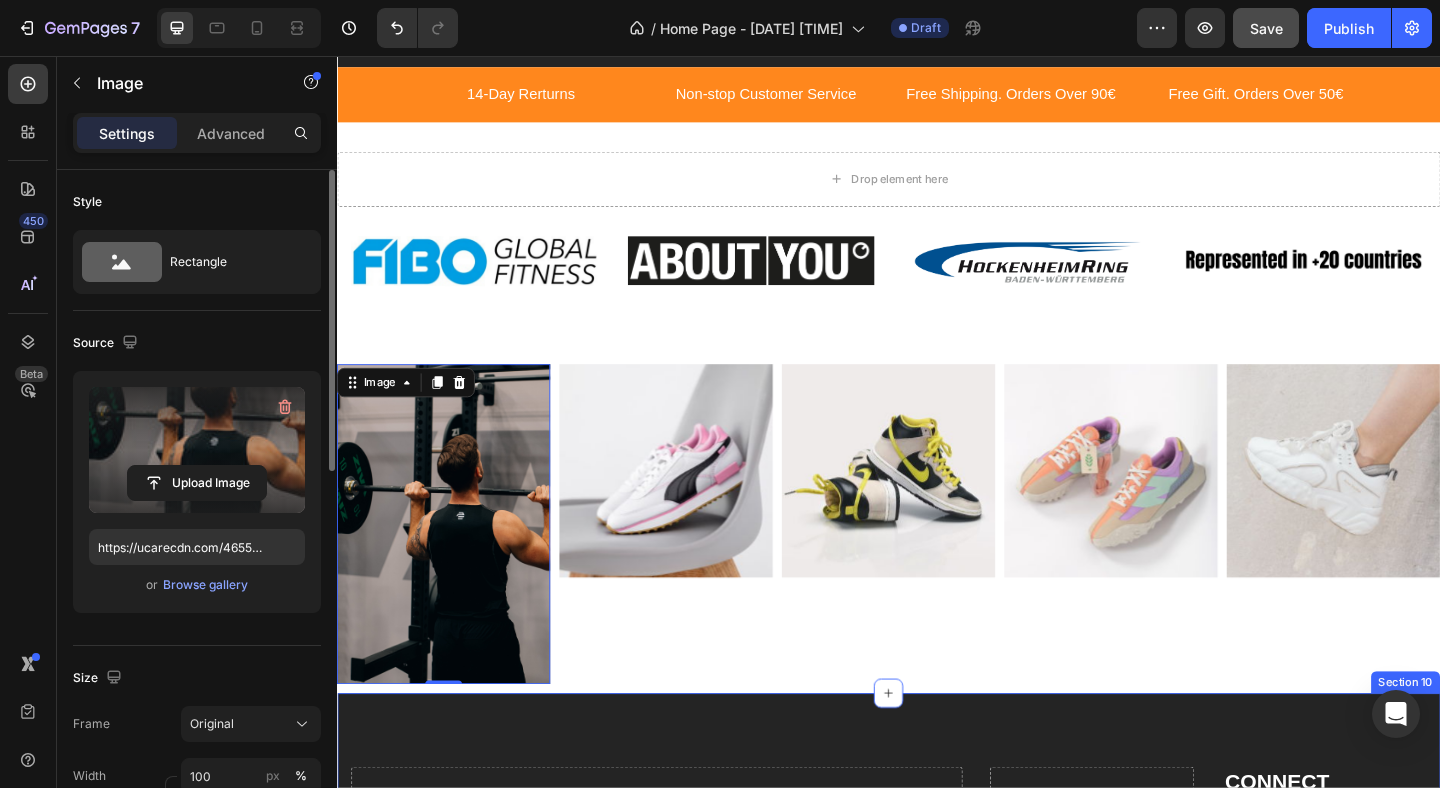 type on "https://cdn.shopify.com/s/files/1/0883/4410/1197/files/gempages_578038229618393616-a485fea6-a6f7-440b-83a7-c6b0463b39de.jpg" 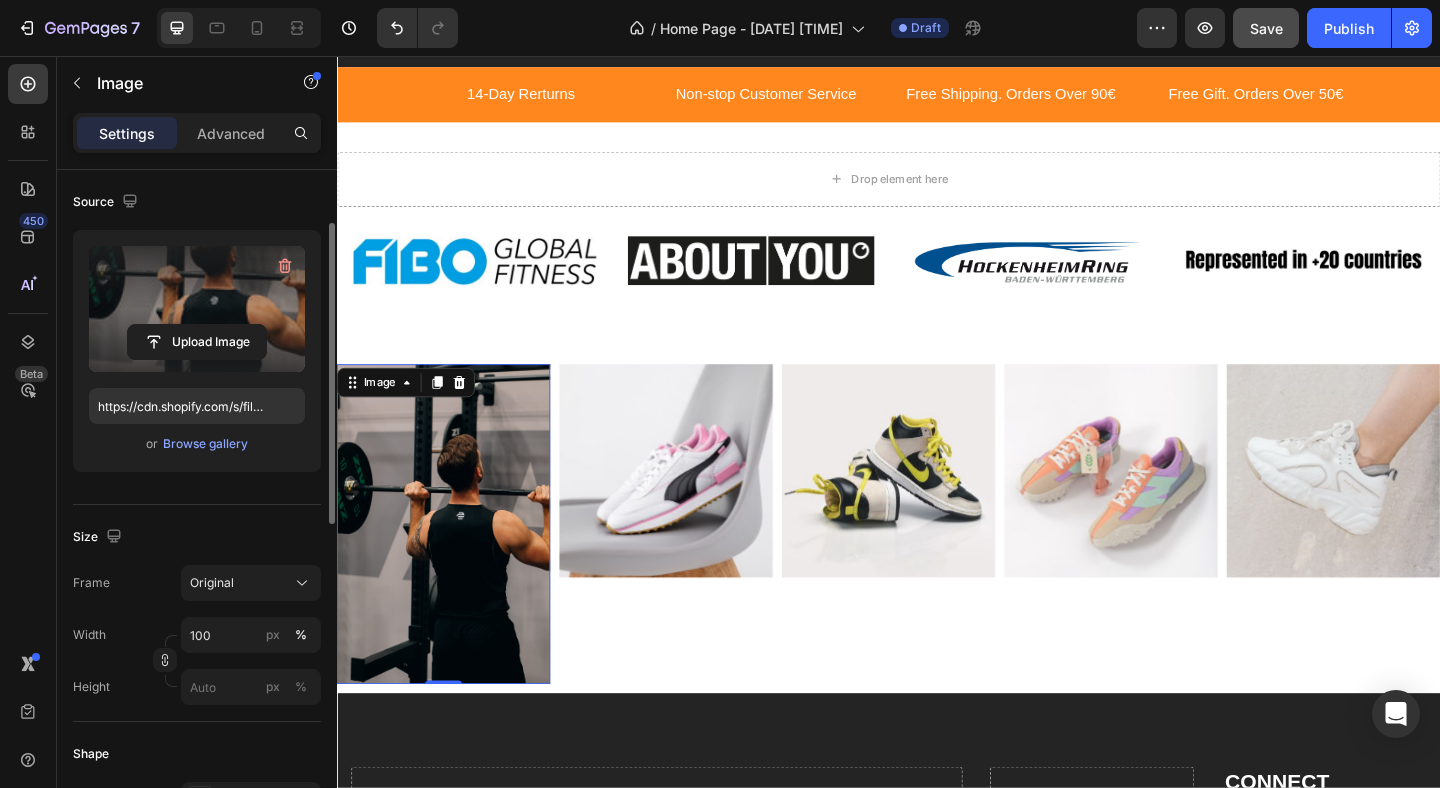 scroll, scrollTop: 142, scrollLeft: 0, axis: vertical 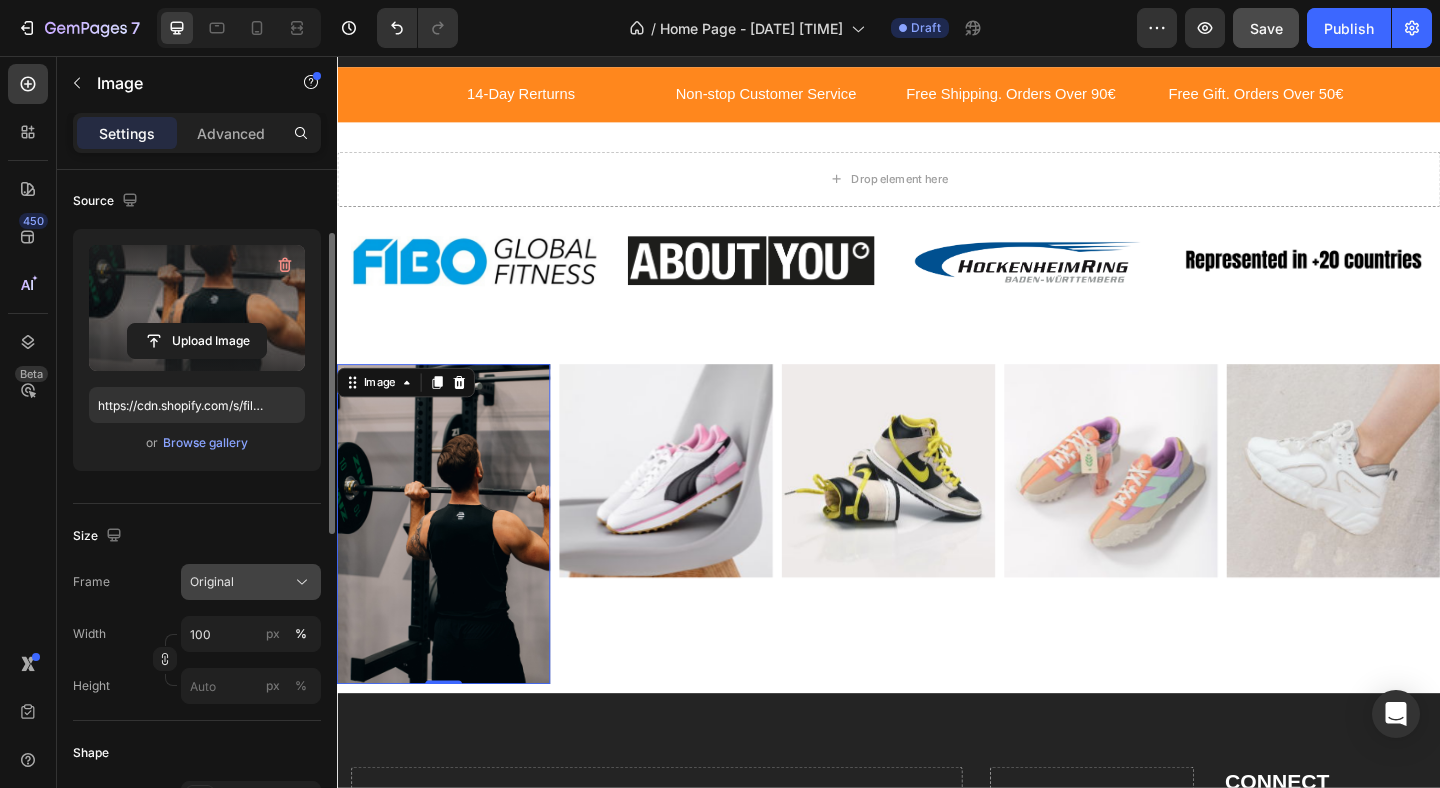click on "Original" at bounding box center [251, 582] 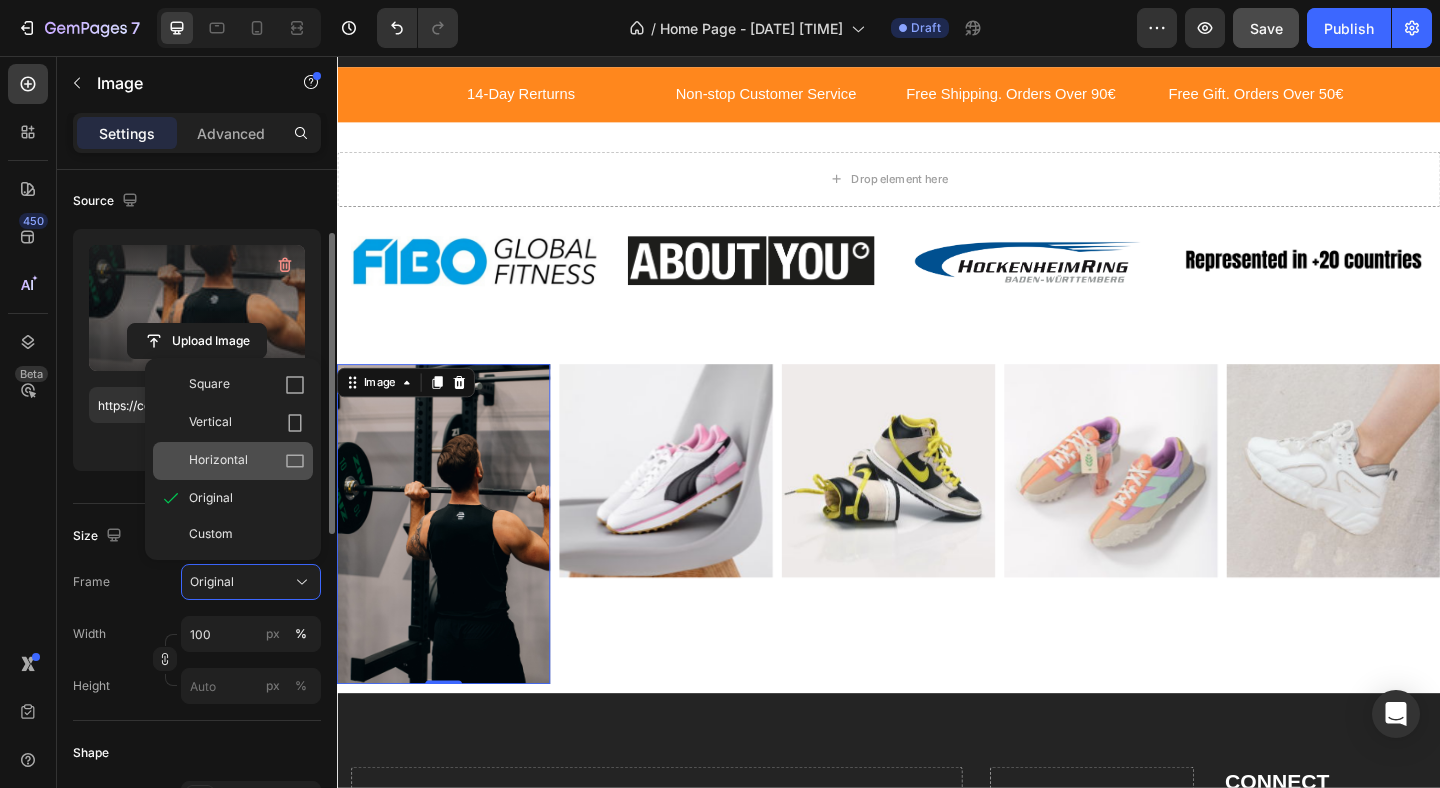 click on "Horizontal" at bounding box center [247, 461] 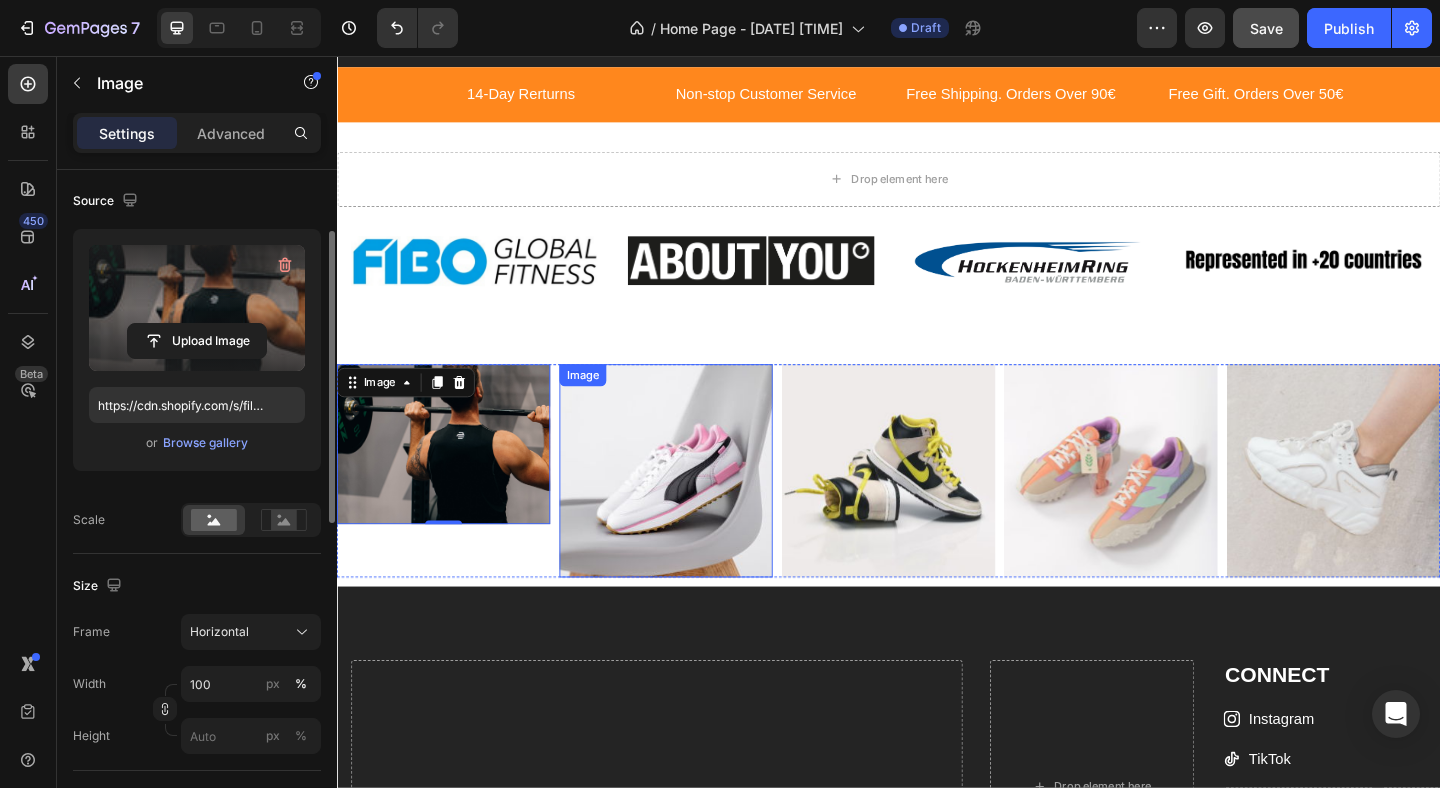 click at bounding box center [695, 507] 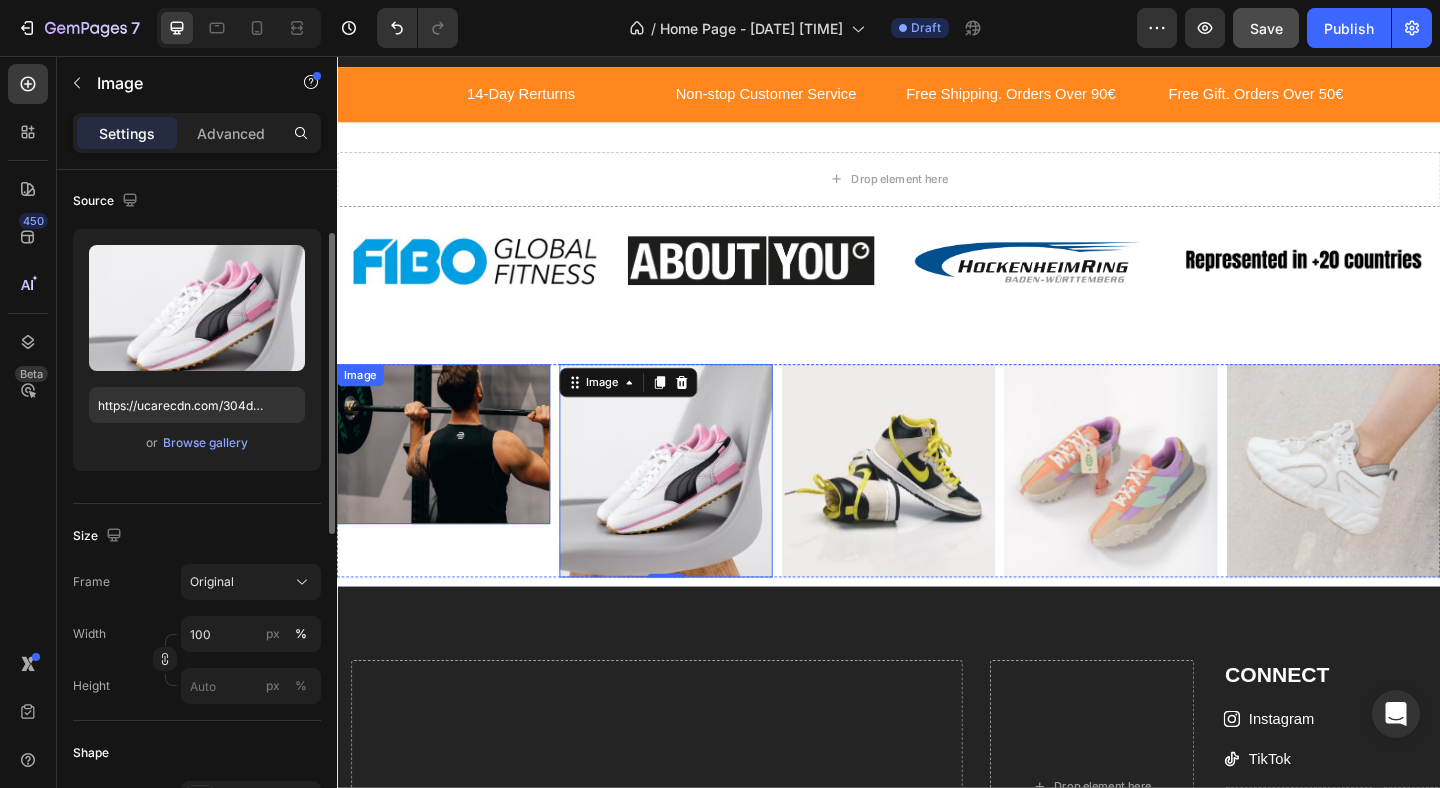click at bounding box center (453, 478) 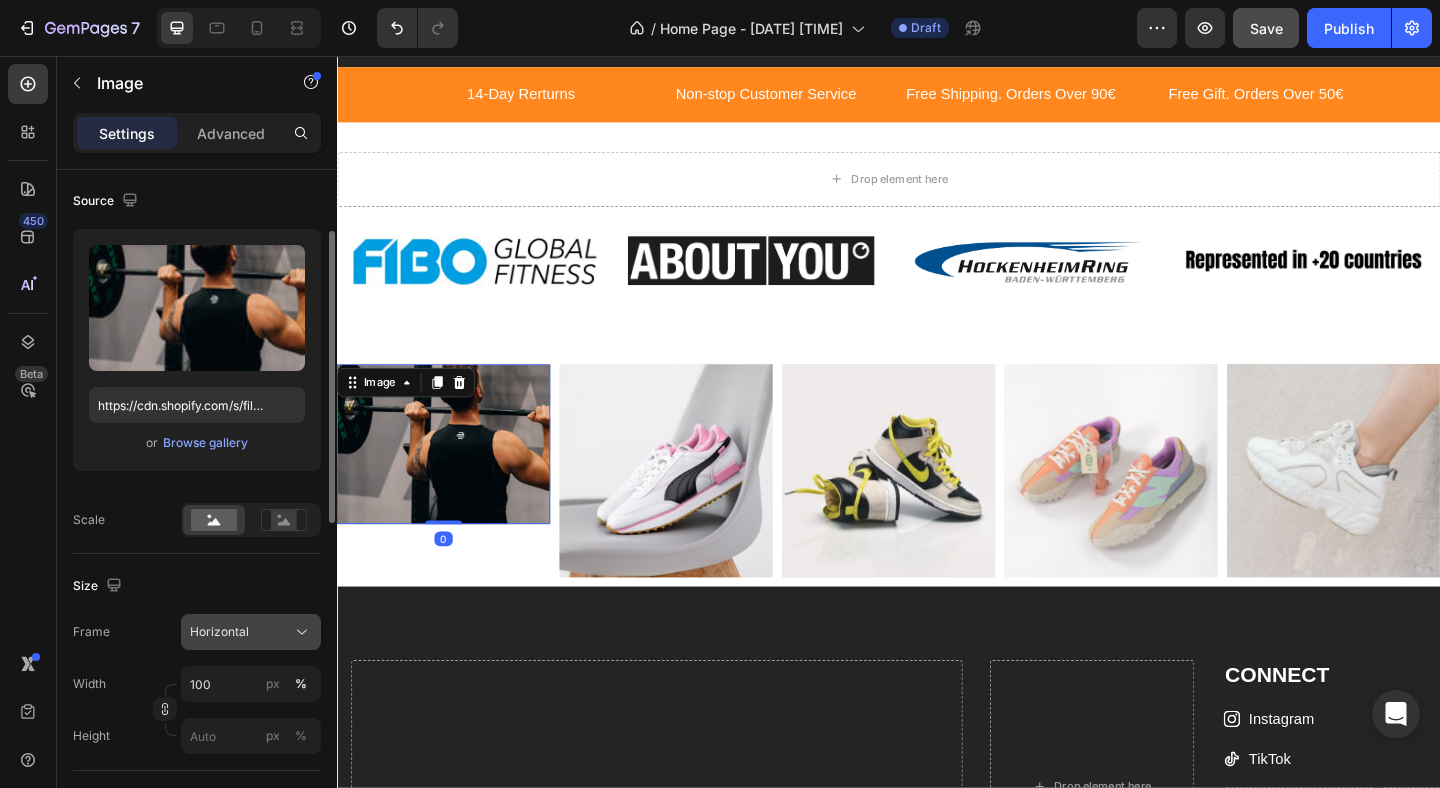 click on "Horizontal" 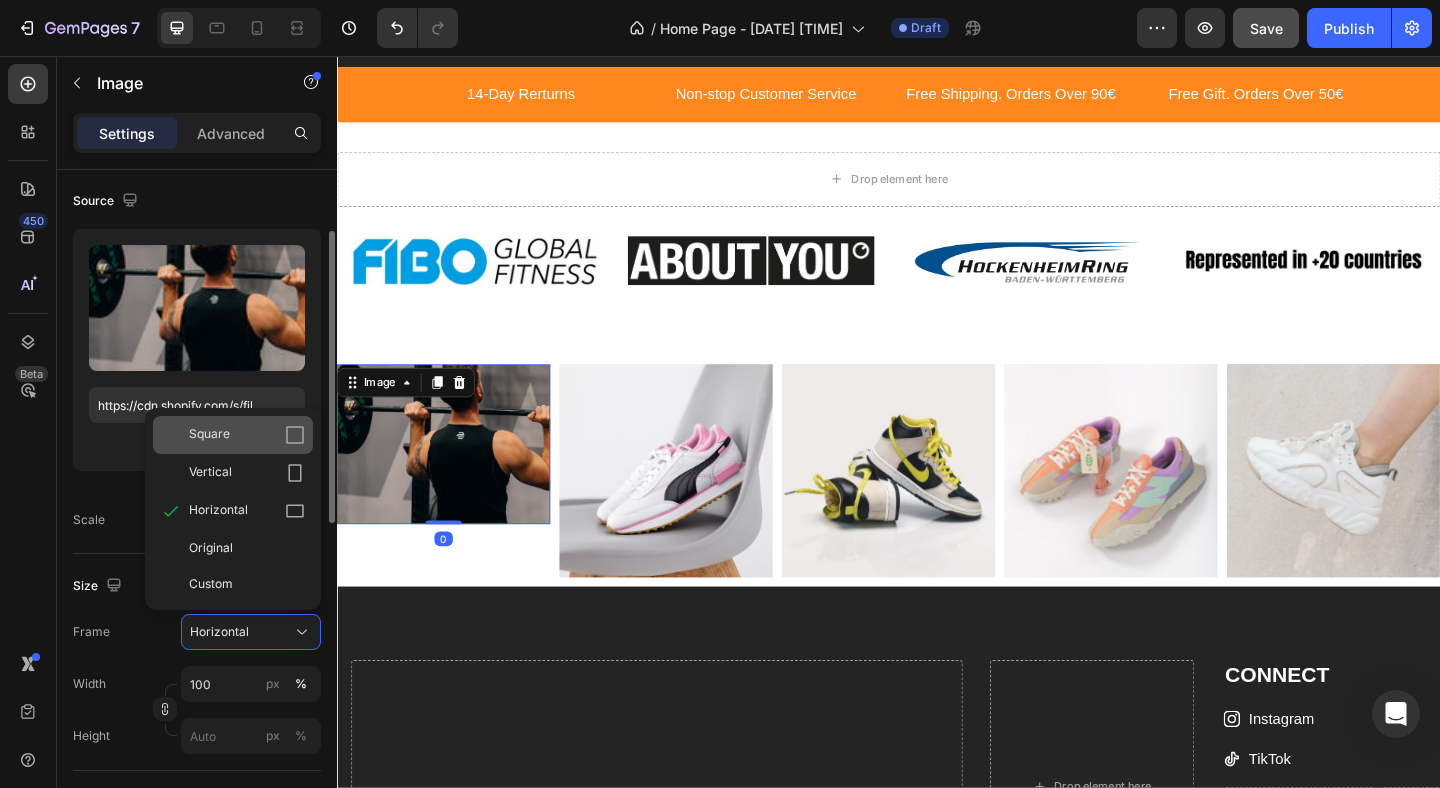 click 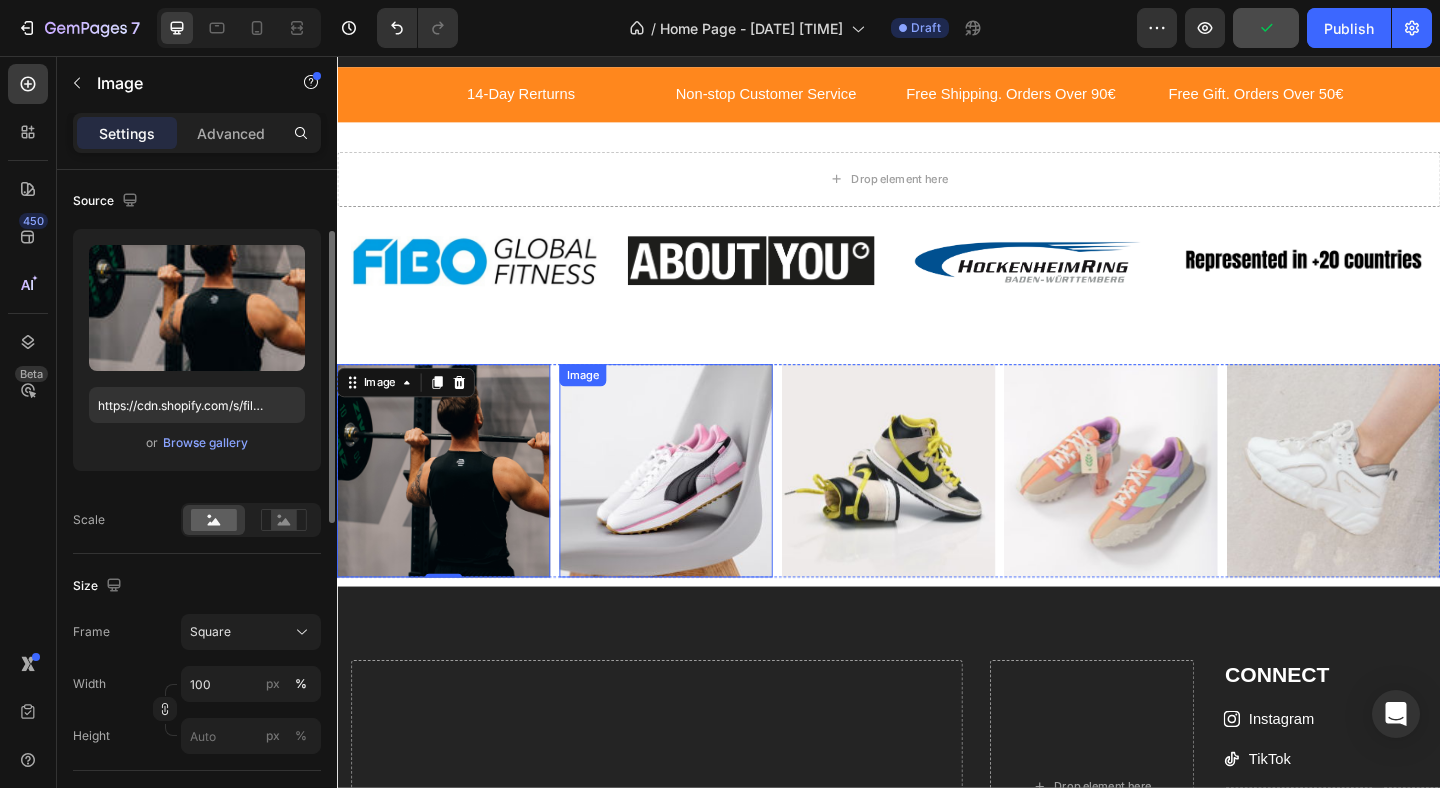 click at bounding box center [695, 507] 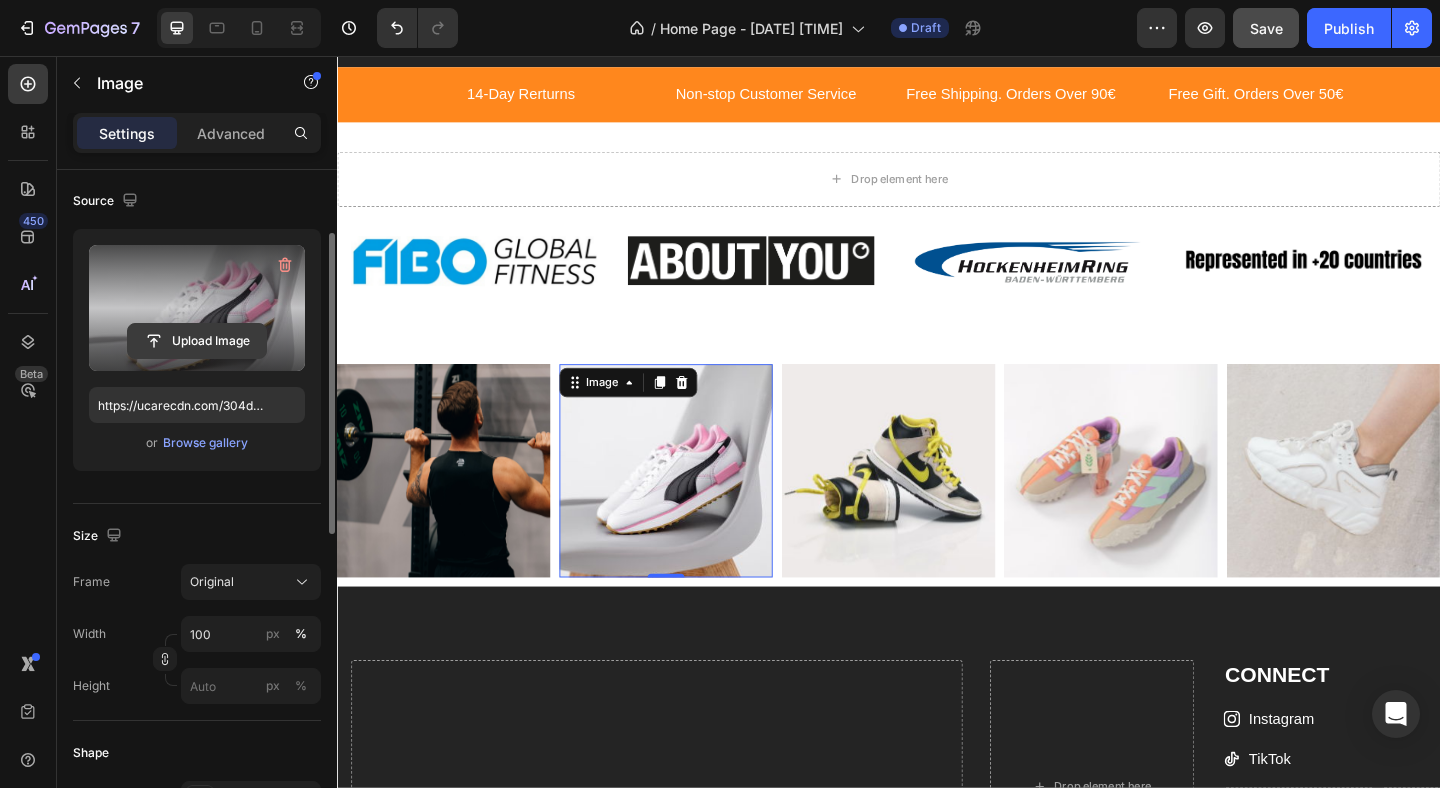 click 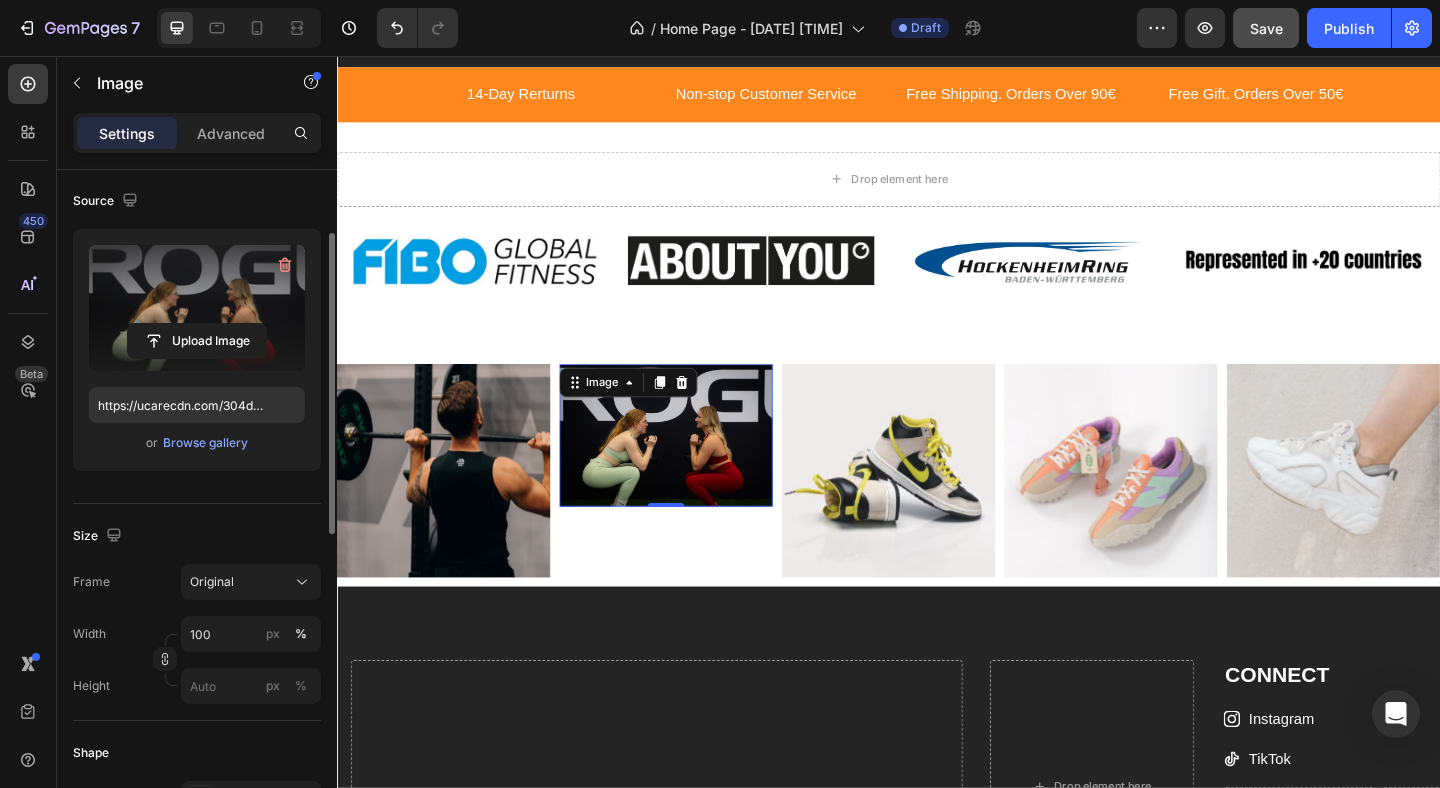 type on "https://cdn.shopify.com/s/files/1/0883/4410/1197/files/gempages_578038229618393616-0bb66db2-3115-4a96-ae27-2b4d931e714f.jpg" 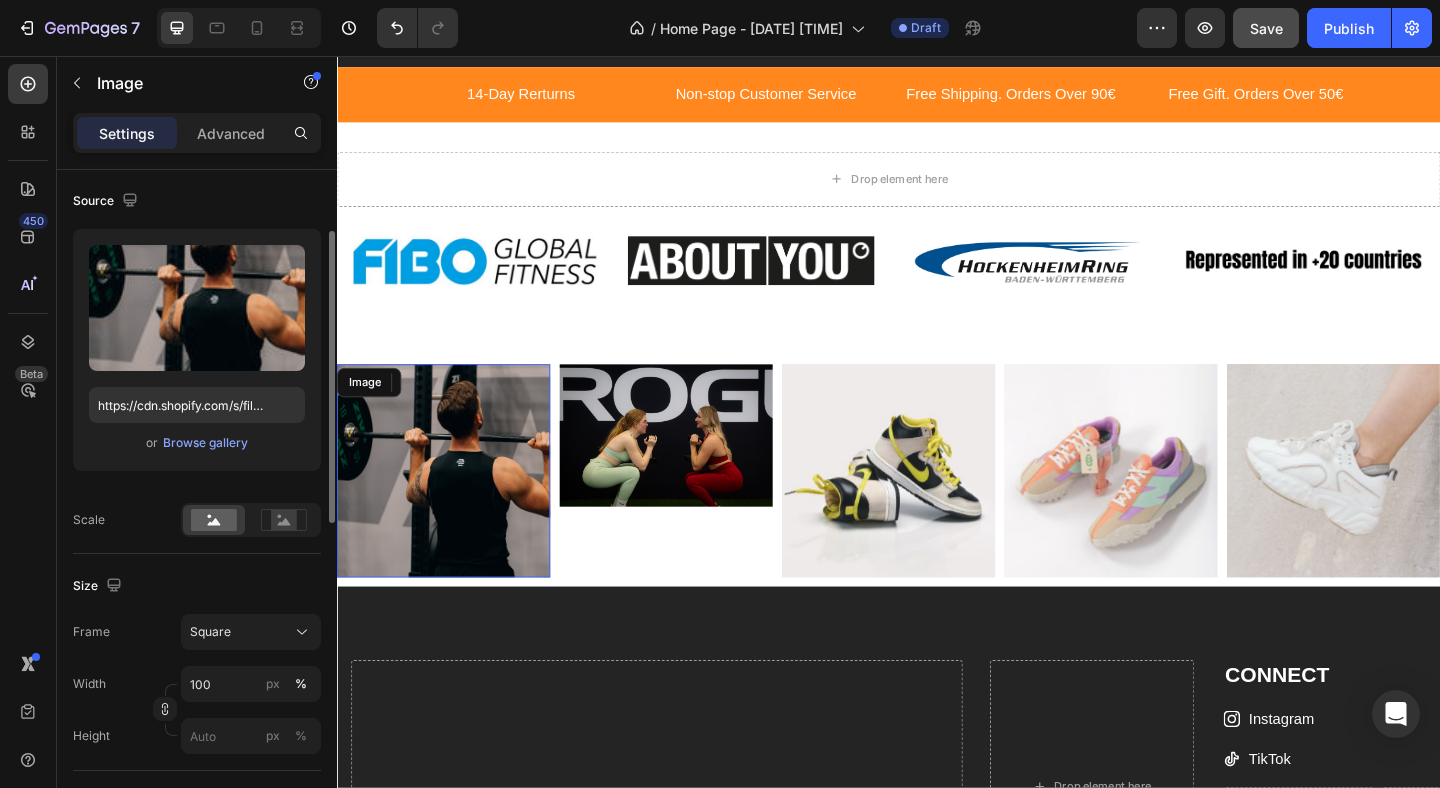 click at bounding box center [453, 507] 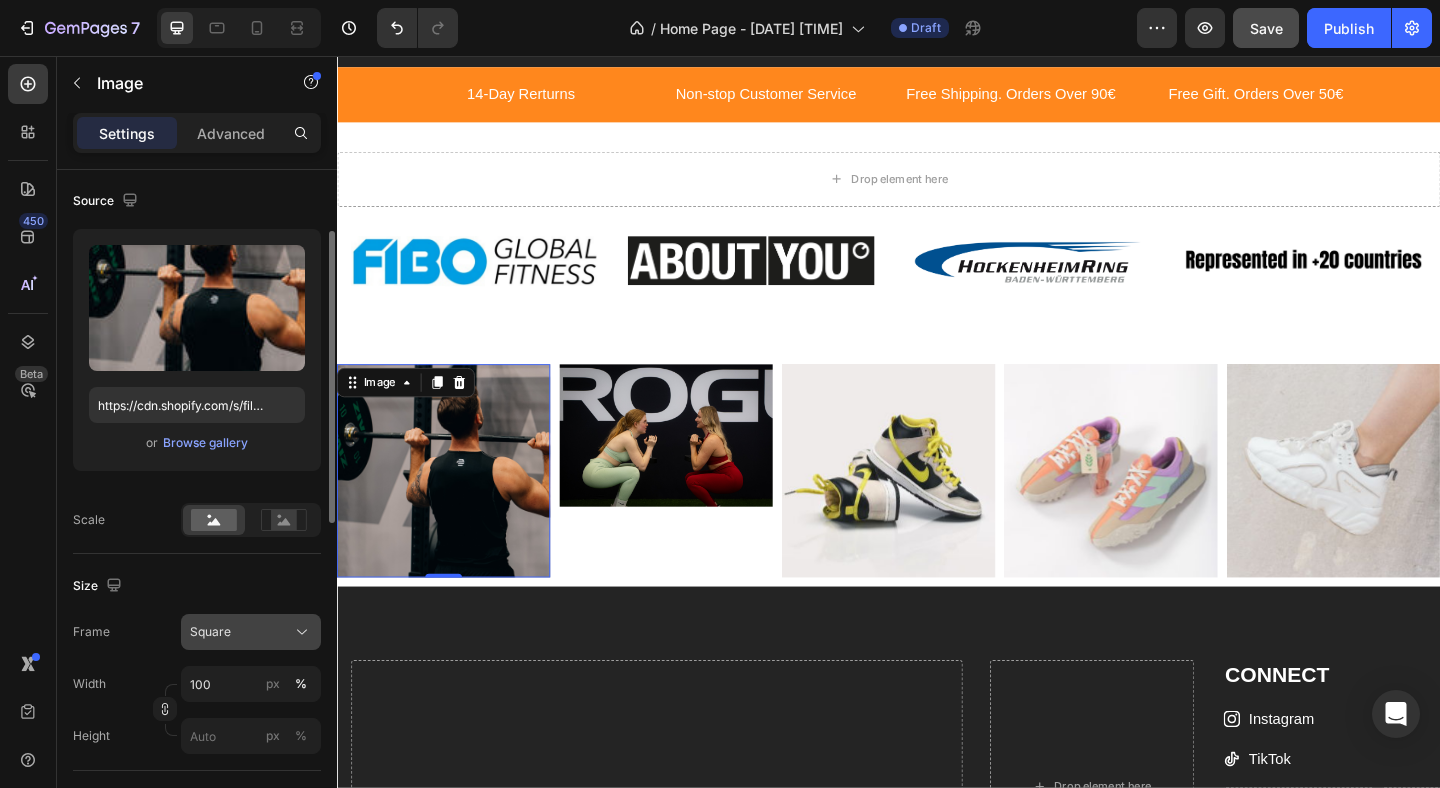 click on "Square" 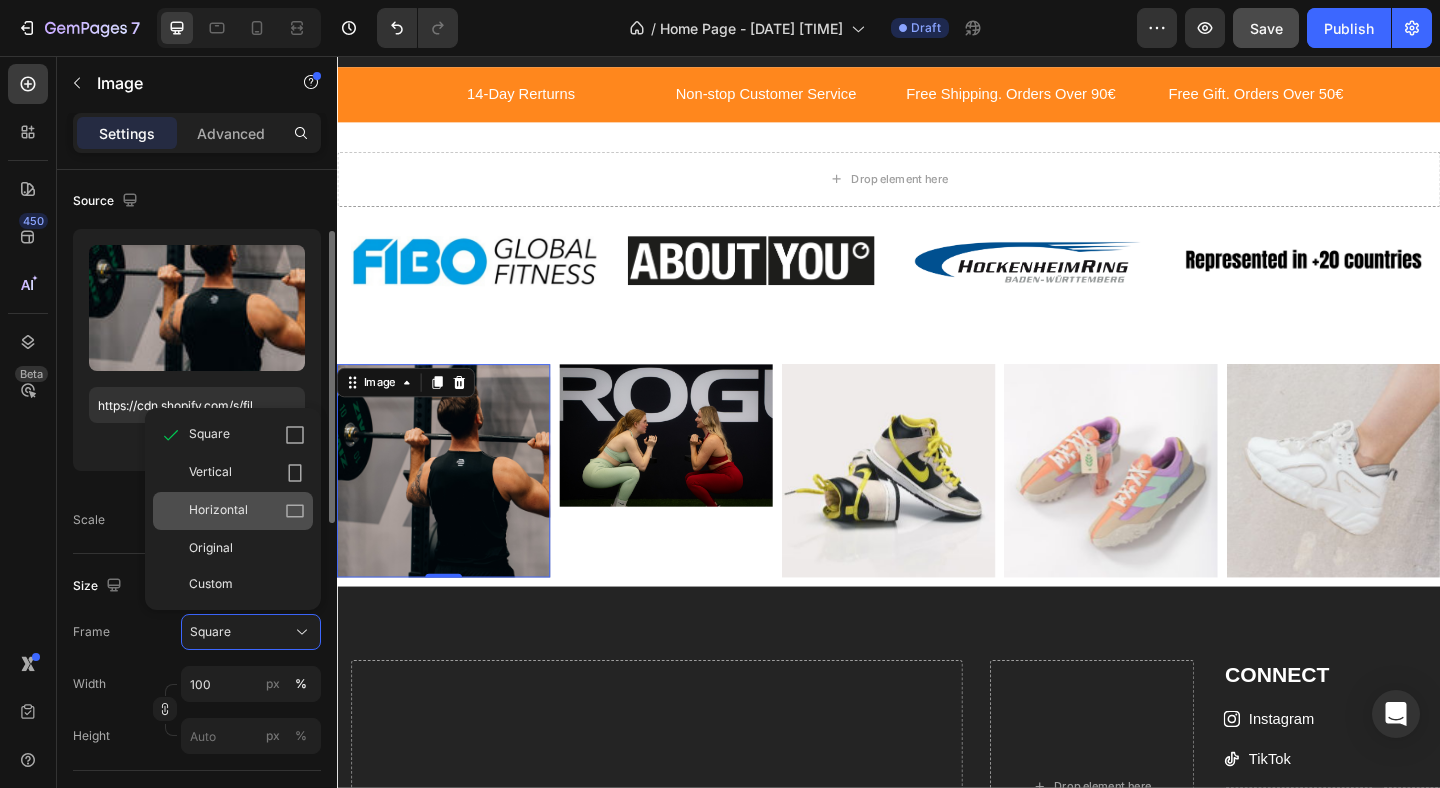 click on "Horizontal" at bounding box center [247, 511] 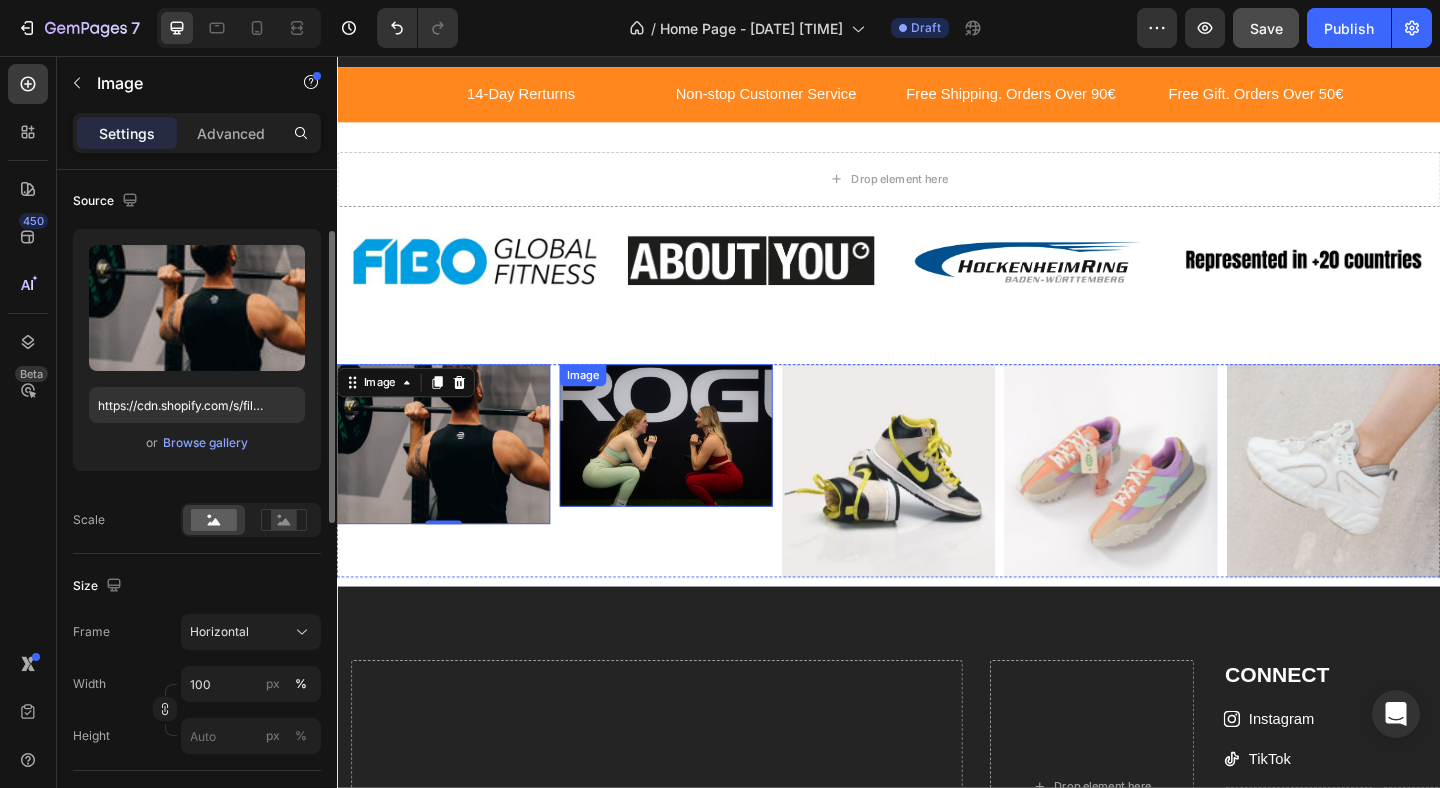 click at bounding box center (695, 468) 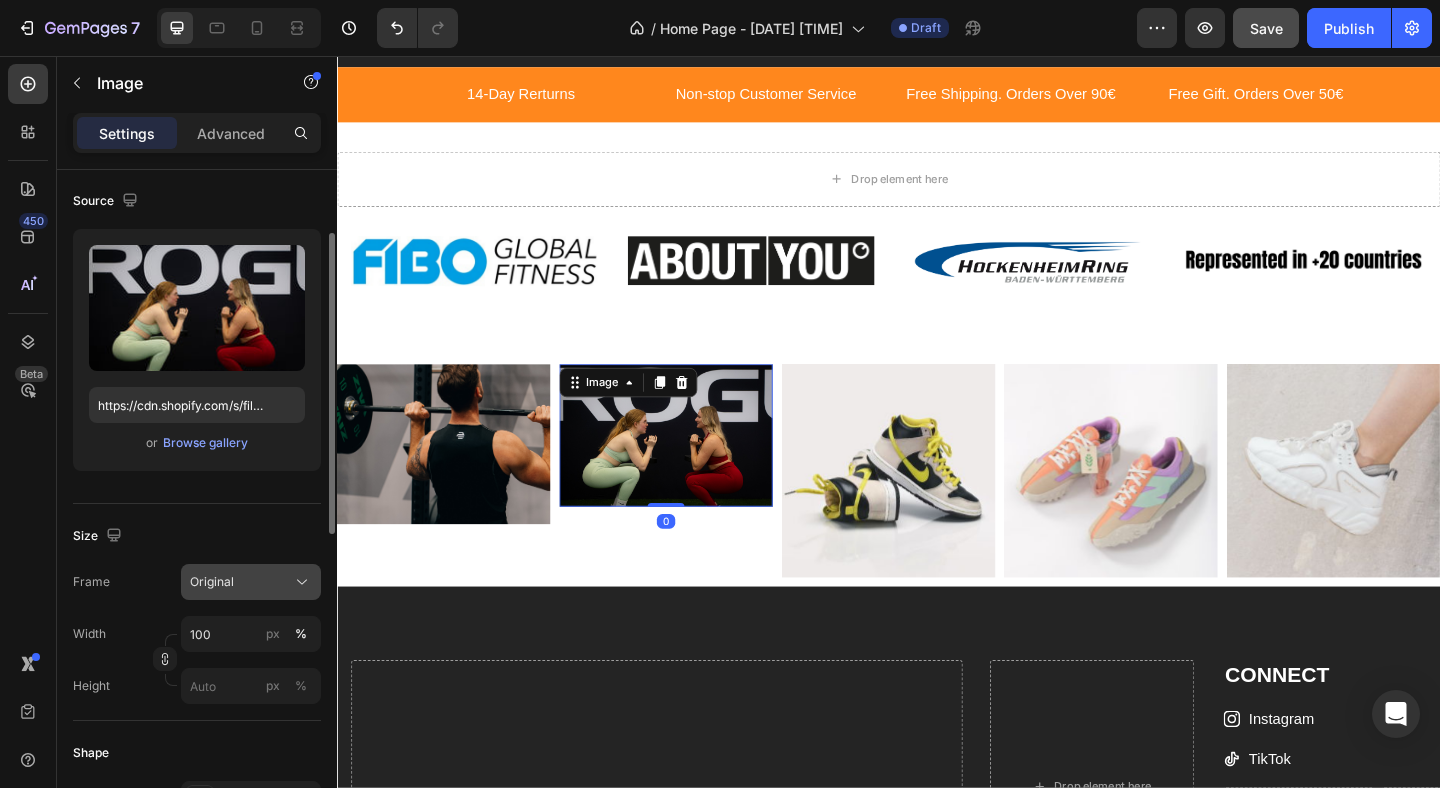 click on "Original" at bounding box center [251, 582] 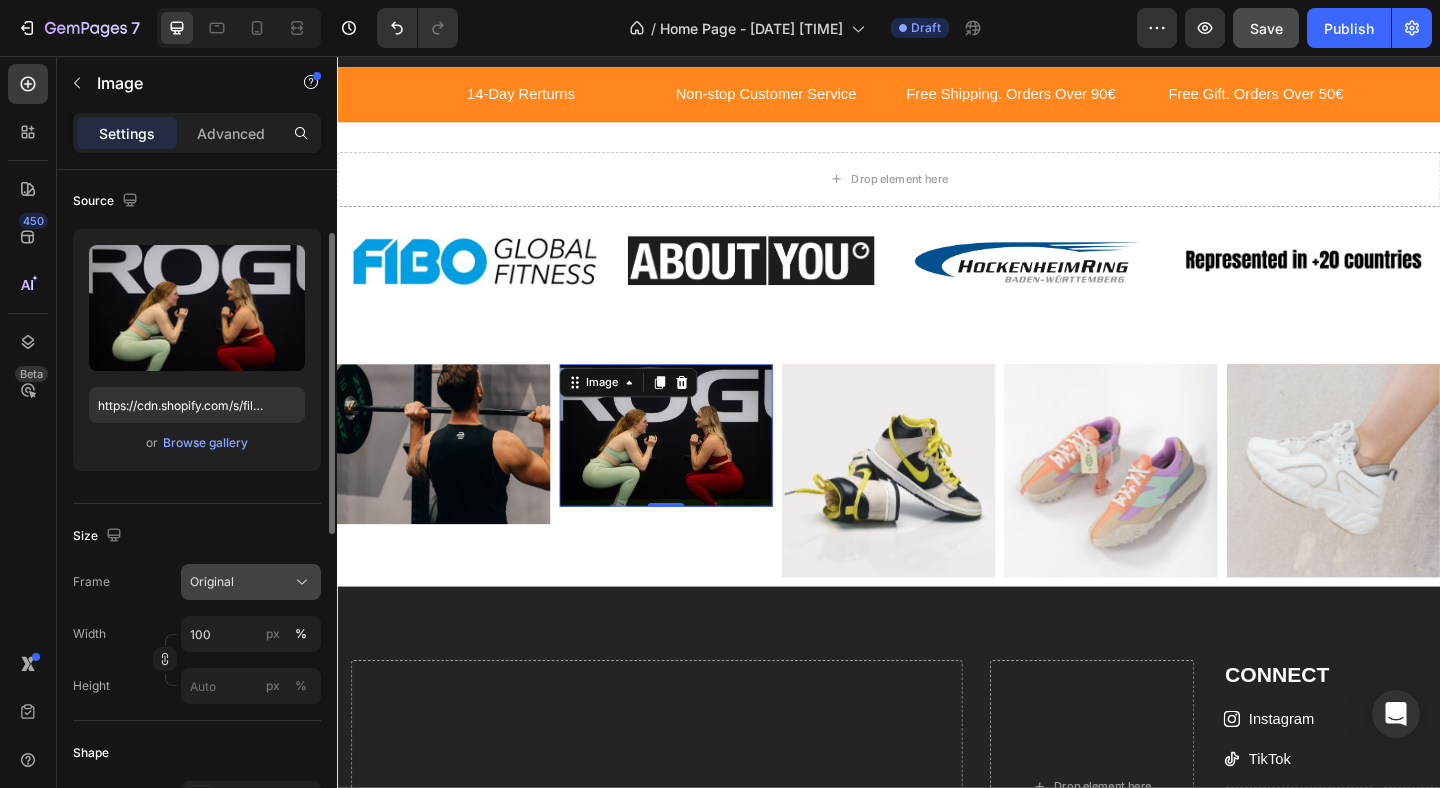 click 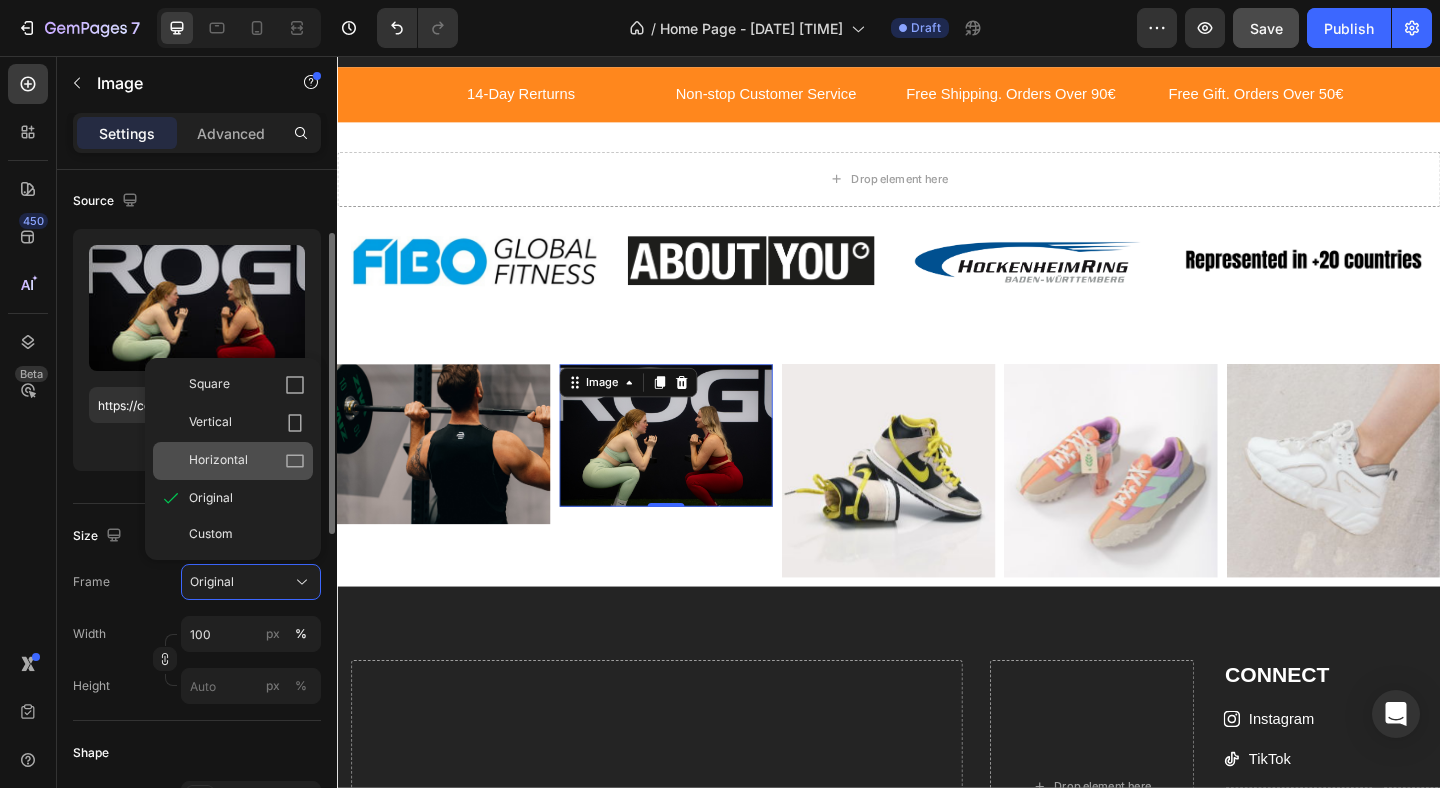 click 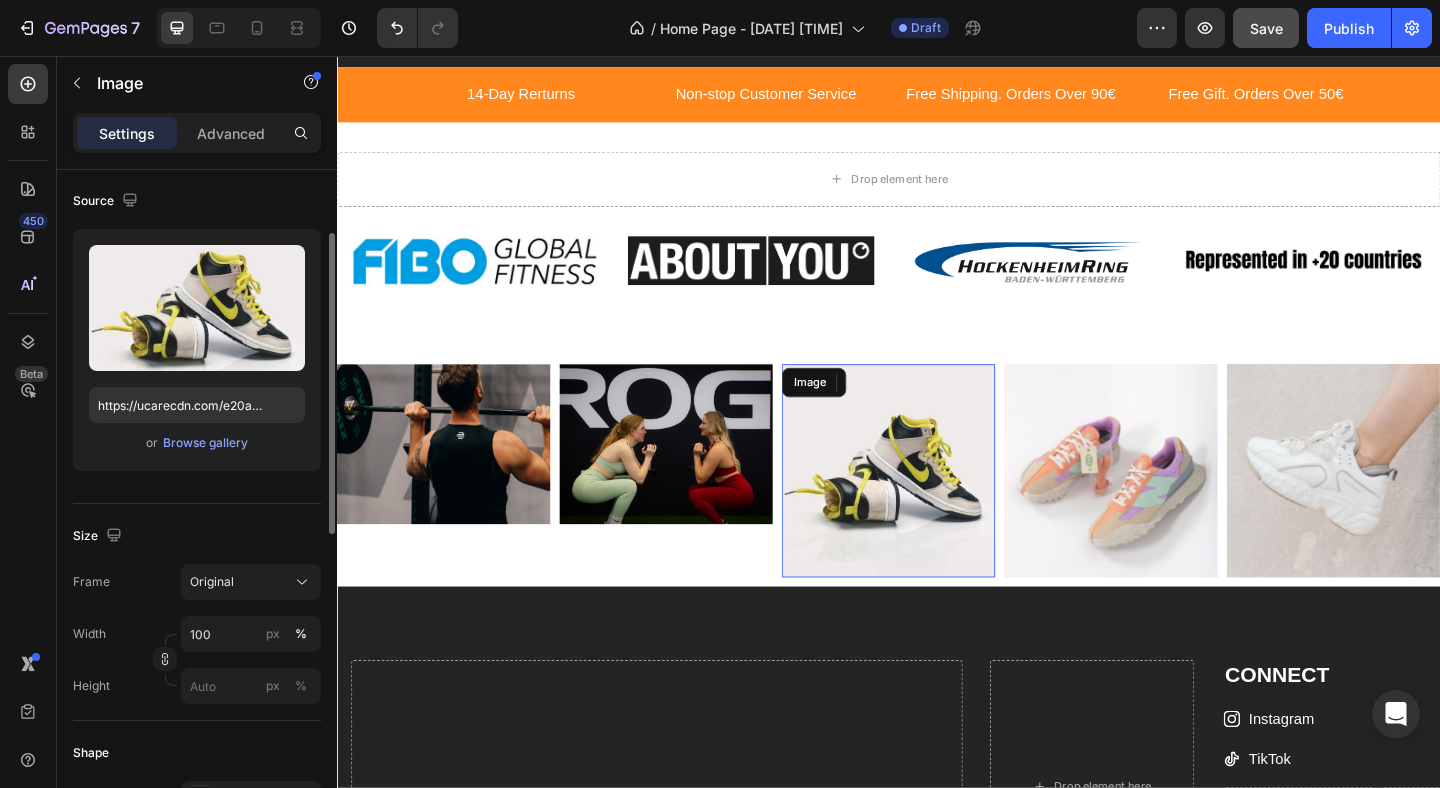 click at bounding box center (937, 507) 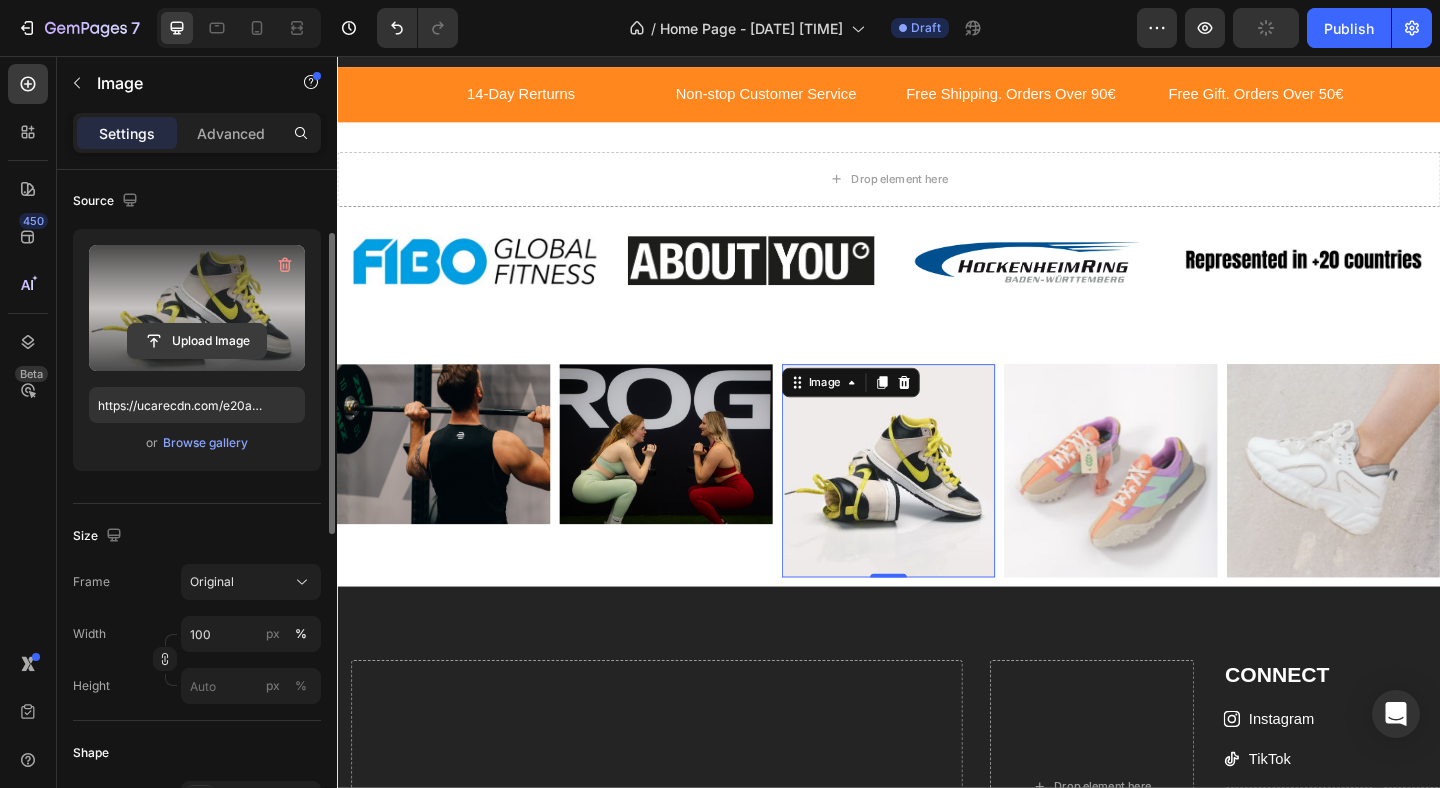 click 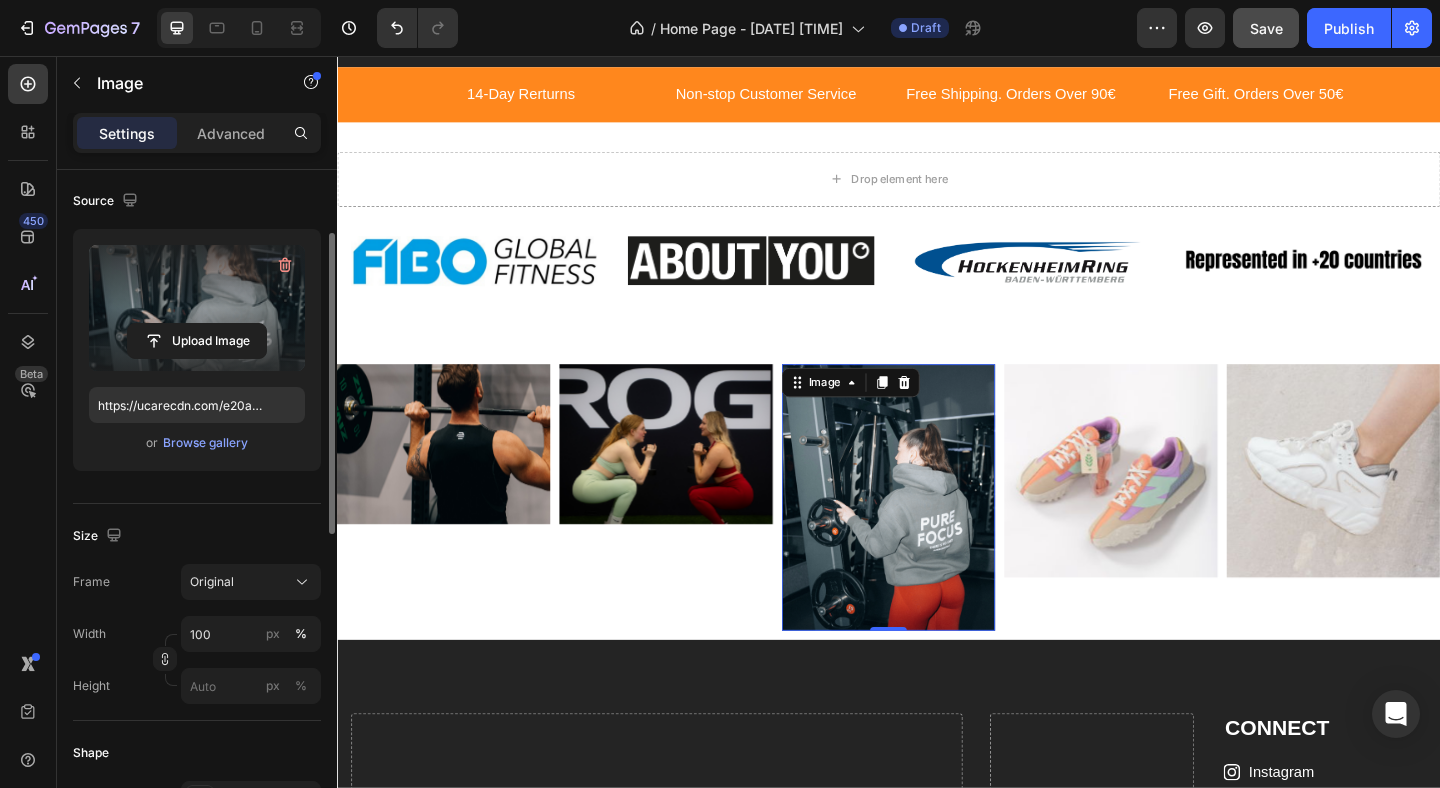 type on "https://cdn.shopify.com/s/files/1/0883/4410/1197/files/gempages_578038229618393616-aee1e8bf-710e-4f14-8dd3-72c587b978c3.png" 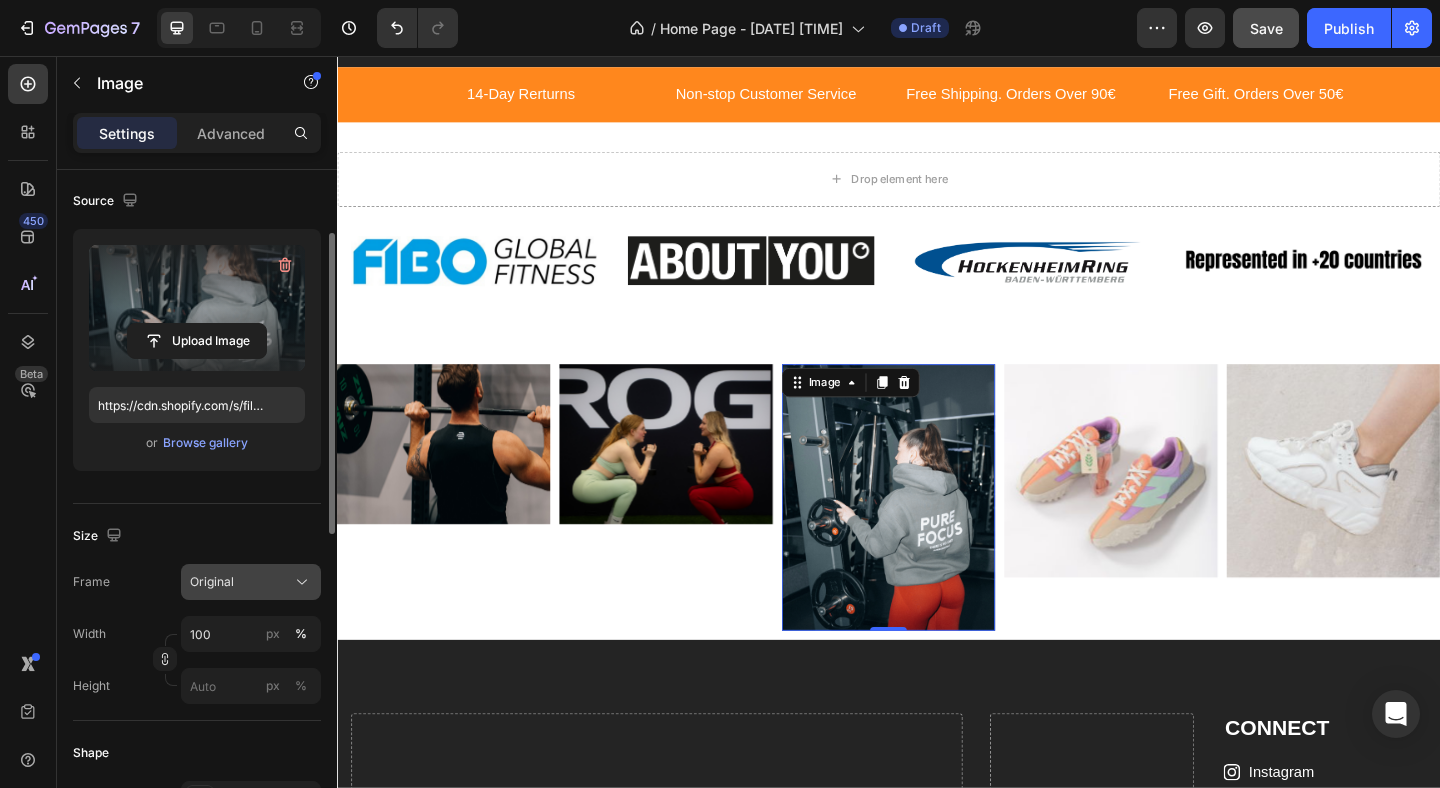click on "Original" 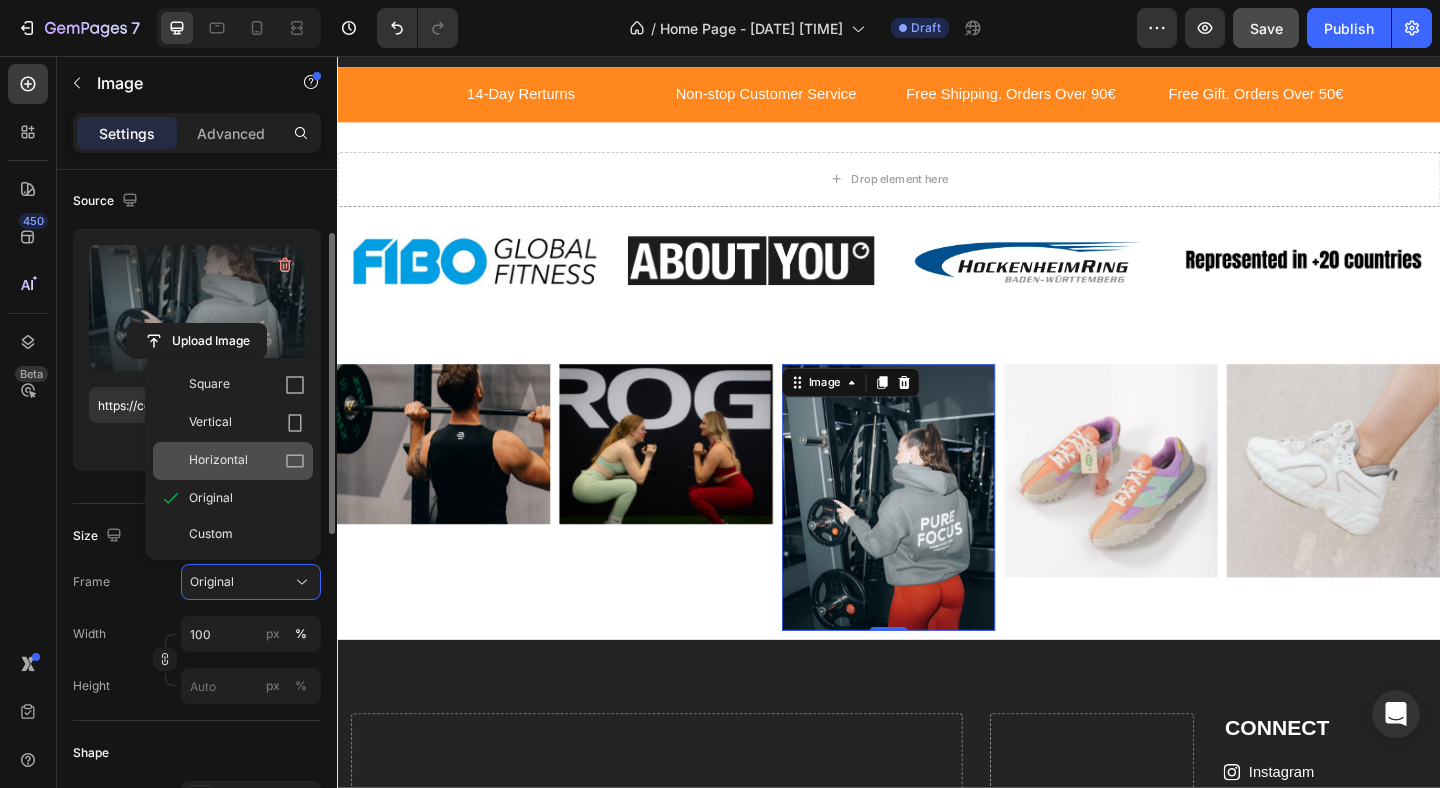 click on "Horizontal" at bounding box center [247, 461] 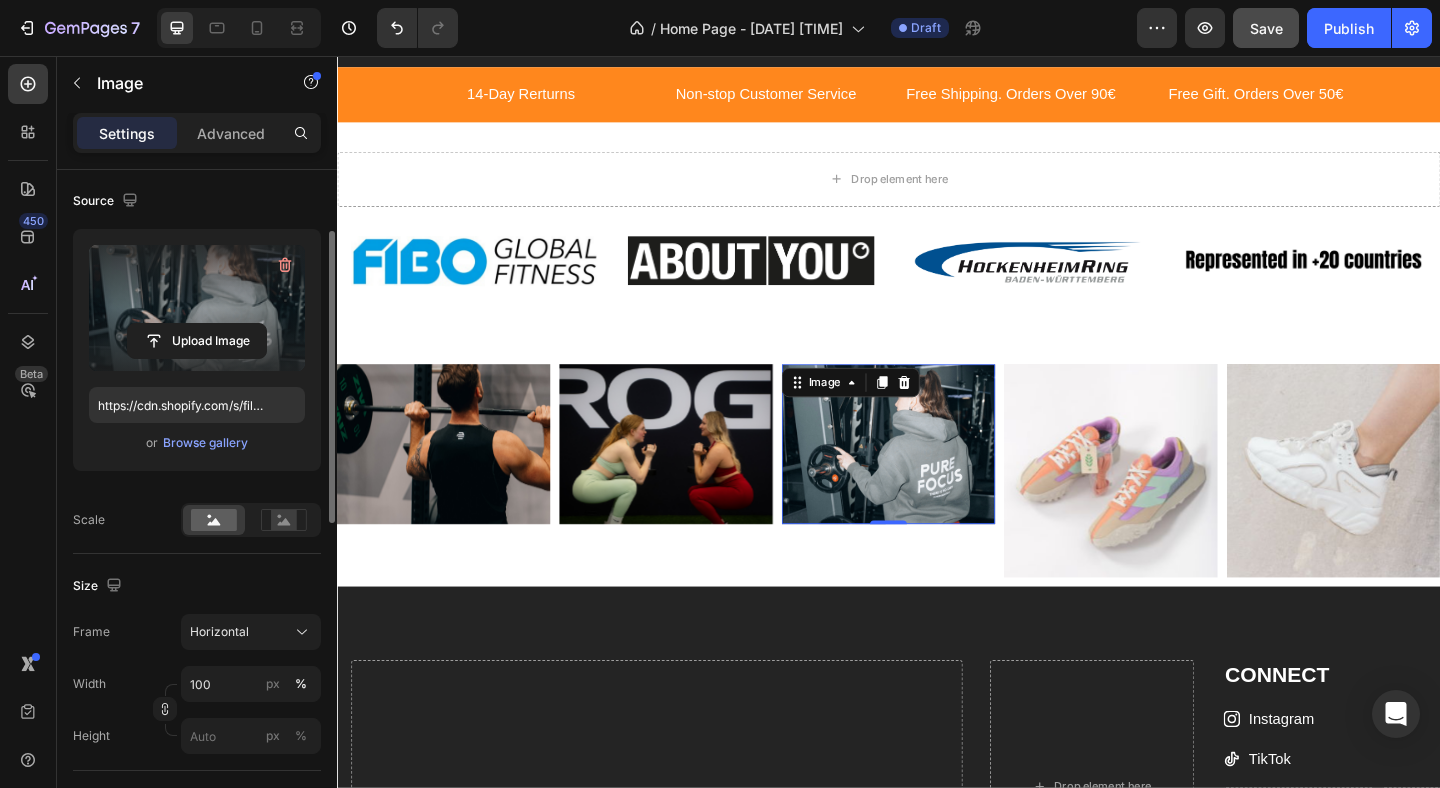 click at bounding box center [937, 478] 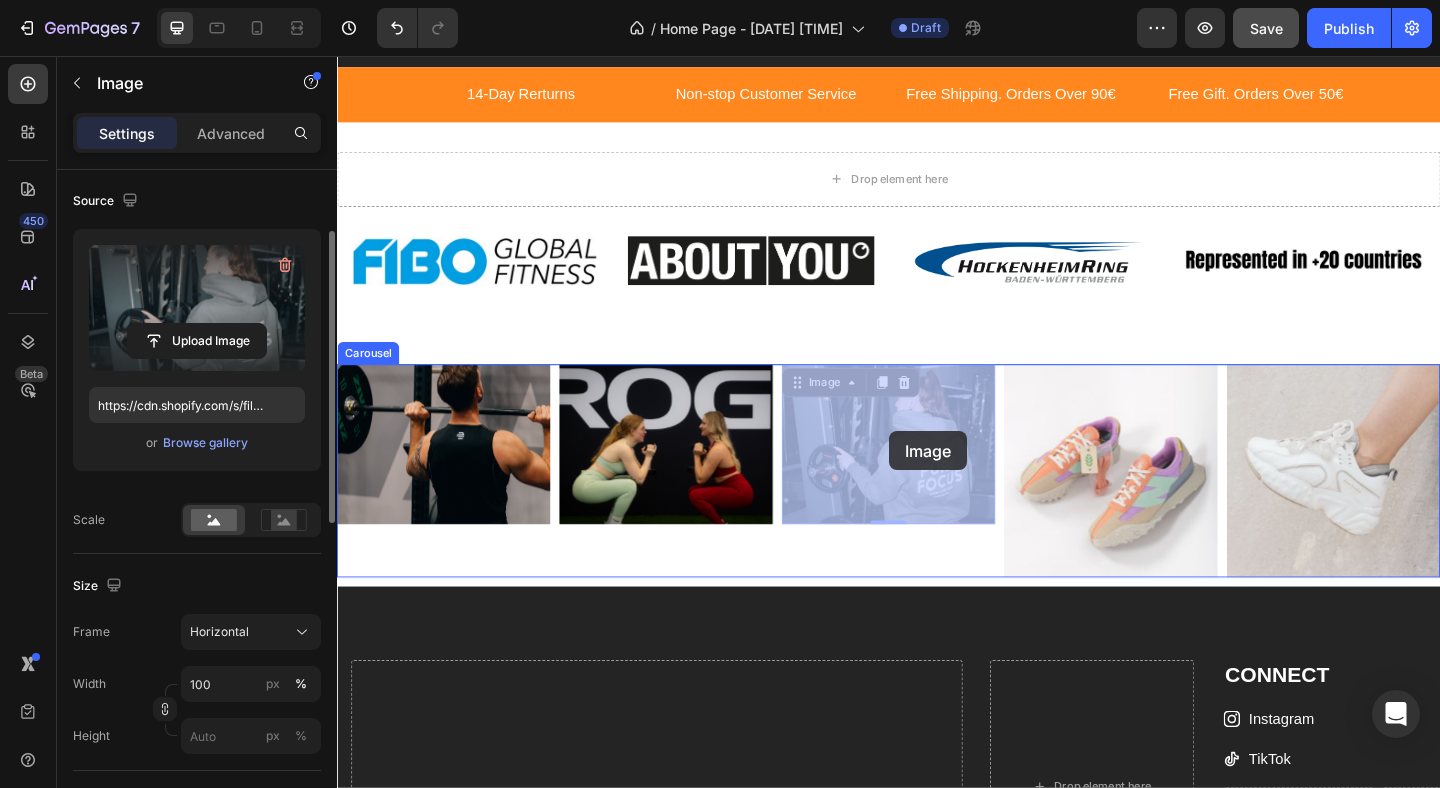 drag, startPoint x: 938, startPoint y: 485, endPoint x: 938, endPoint y: 464, distance: 21 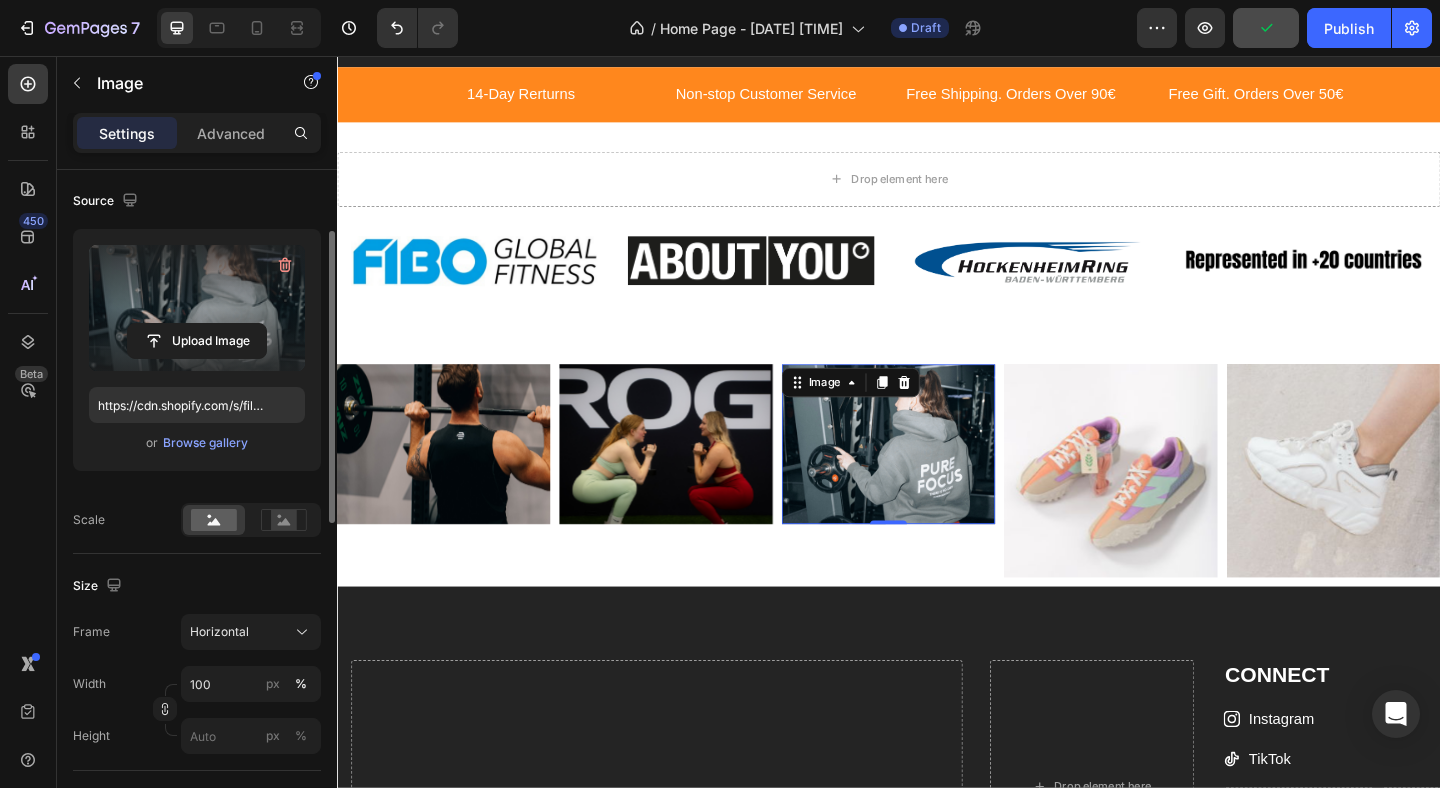 click at bounding box center [197, 308] 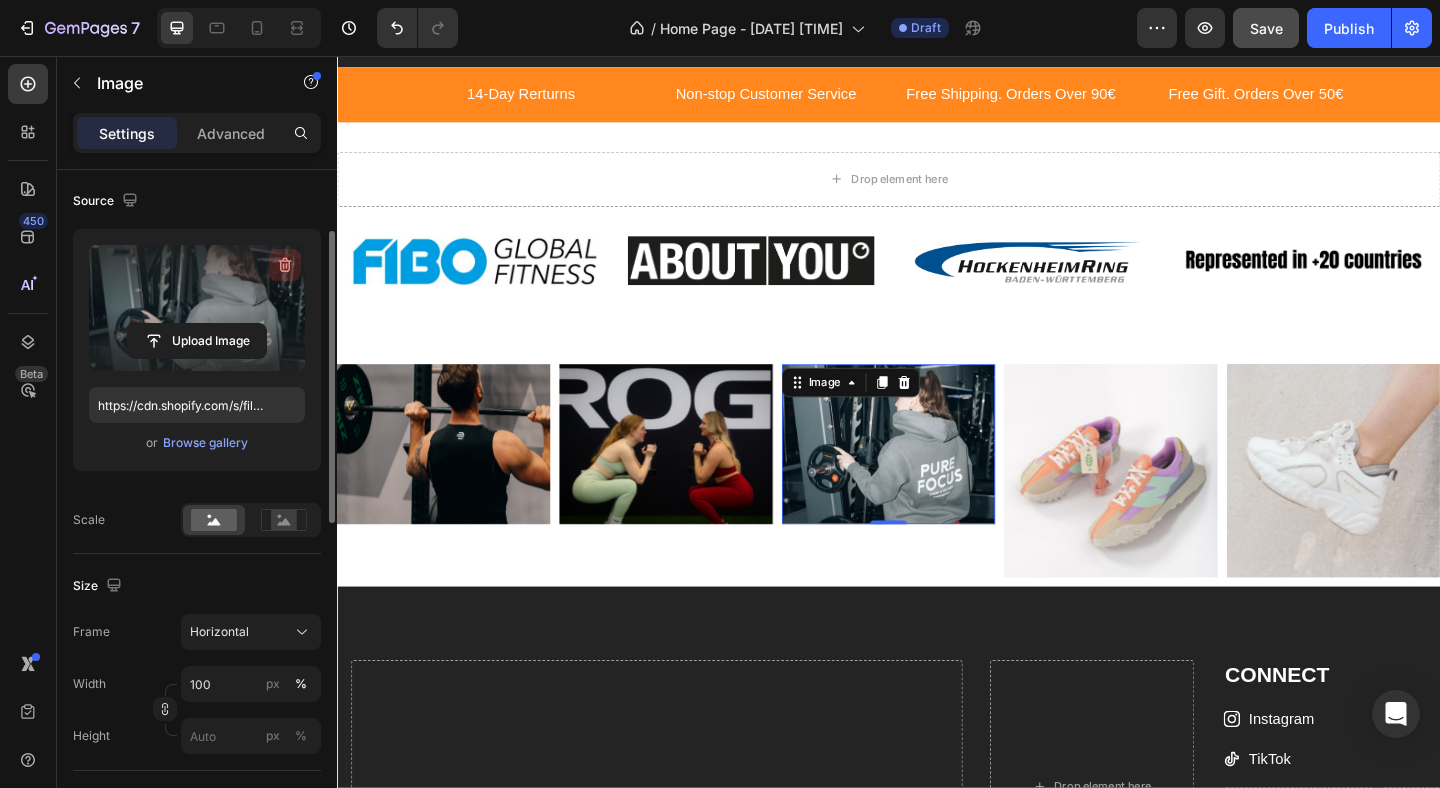 drag, startPoint x: 272, startPoint y: 296, endPoint x: 273, endPoint y: 266, distance: 30.016663 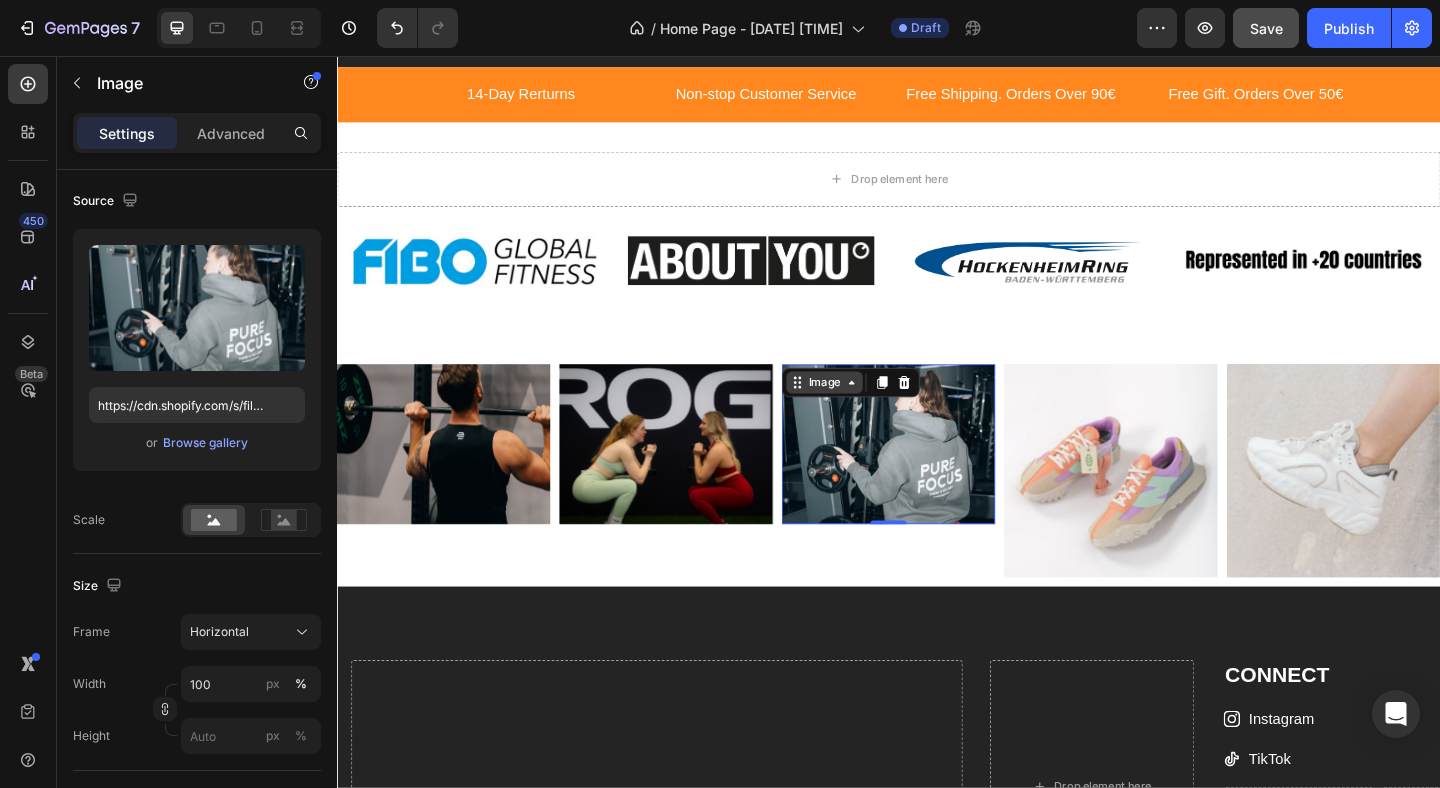click on "Image" at bounding box center (867, 411) 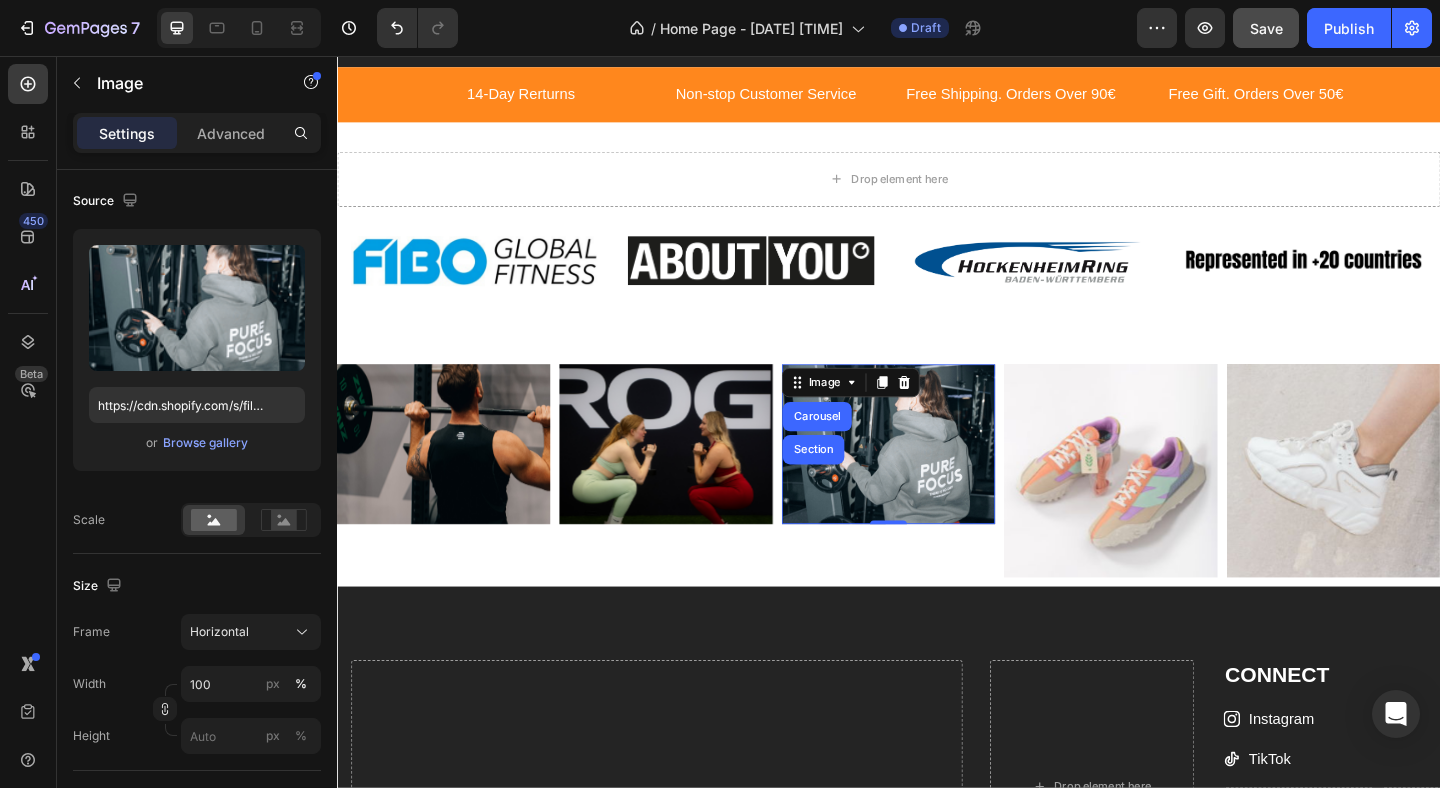 click at bounding box center [937, 478] 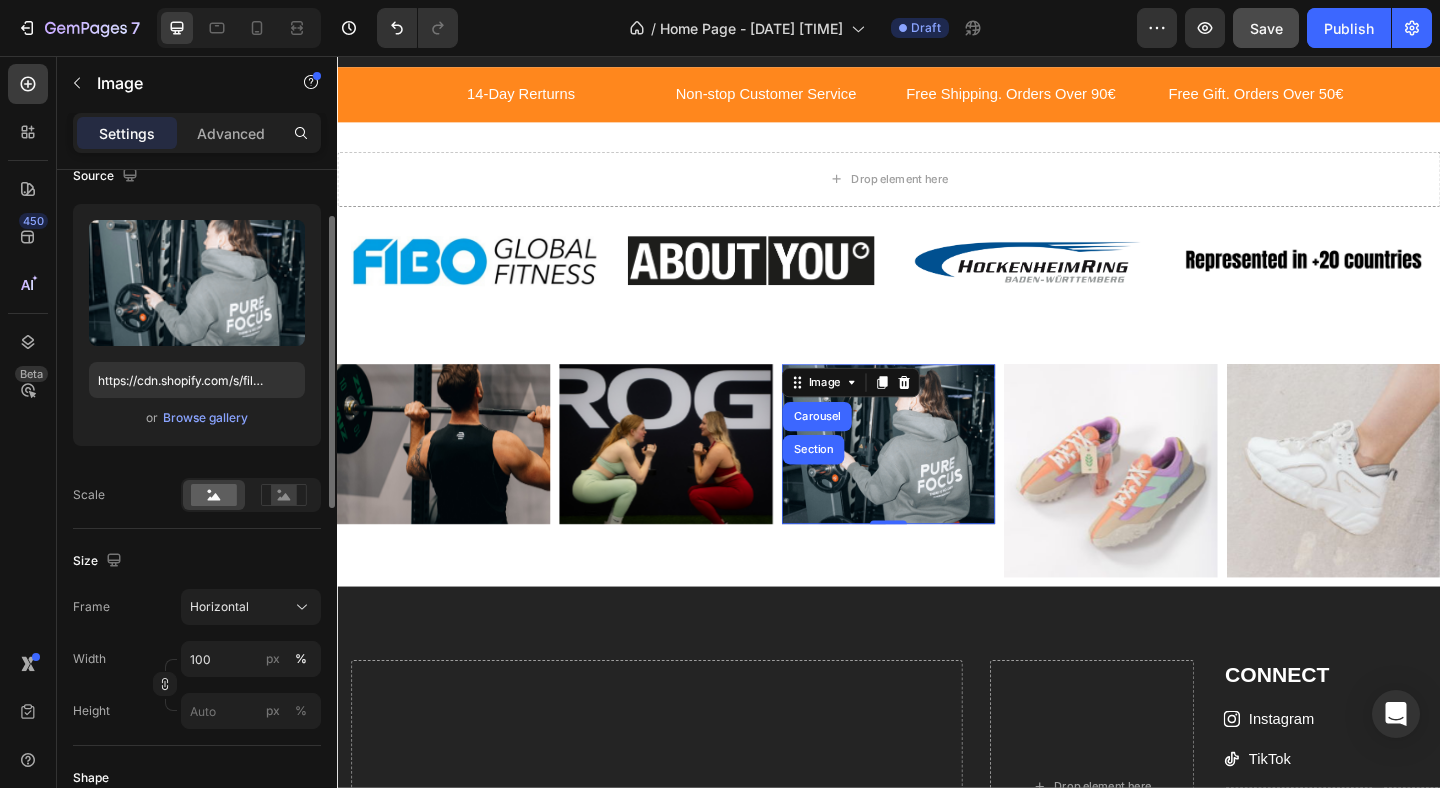 scroll, scrollTop: 143, scrollLeft: 0, axis: vertical 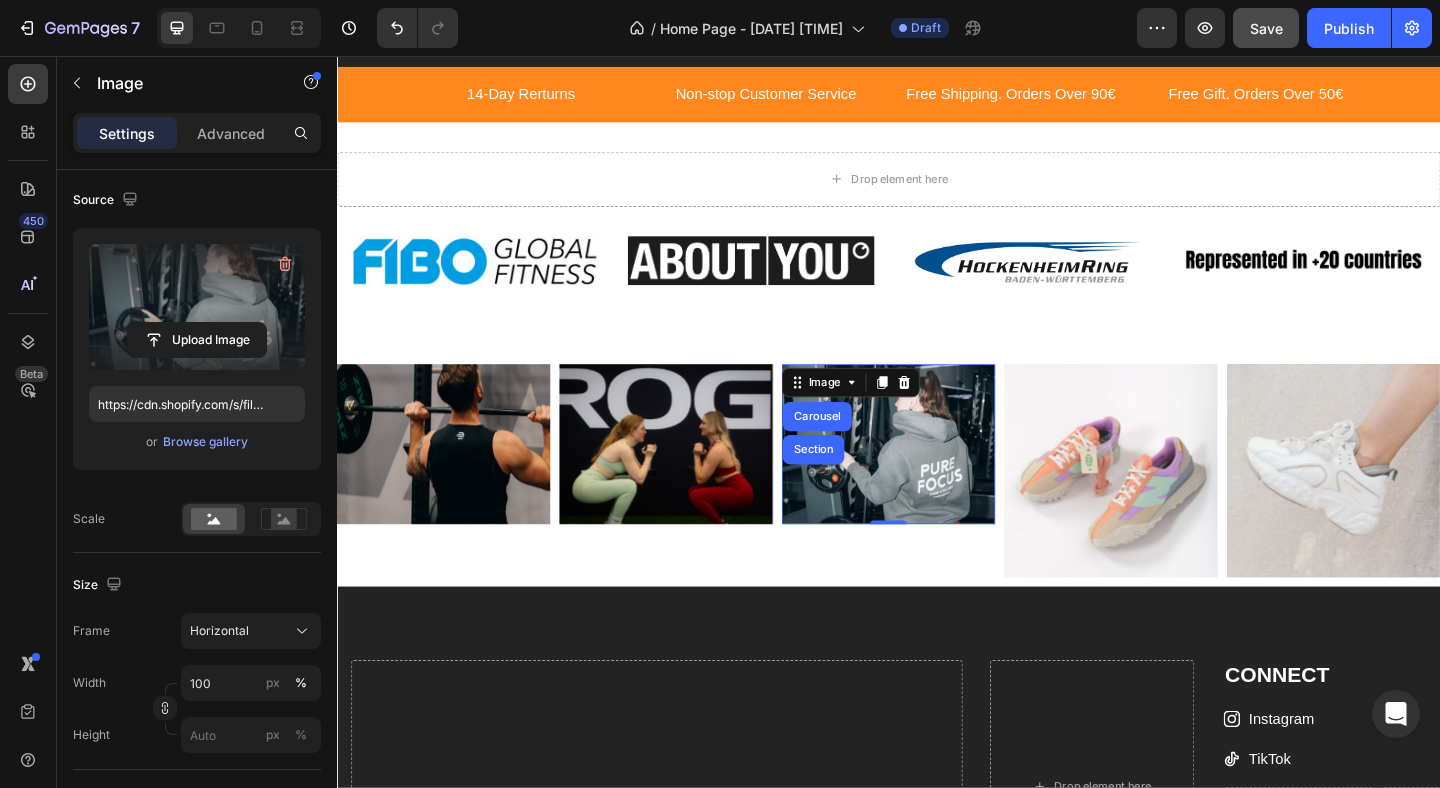 drag, startPoint x: 235, startPoint y: 331, endPoint x: 251, endPoint y: 267, distance: 65.96969 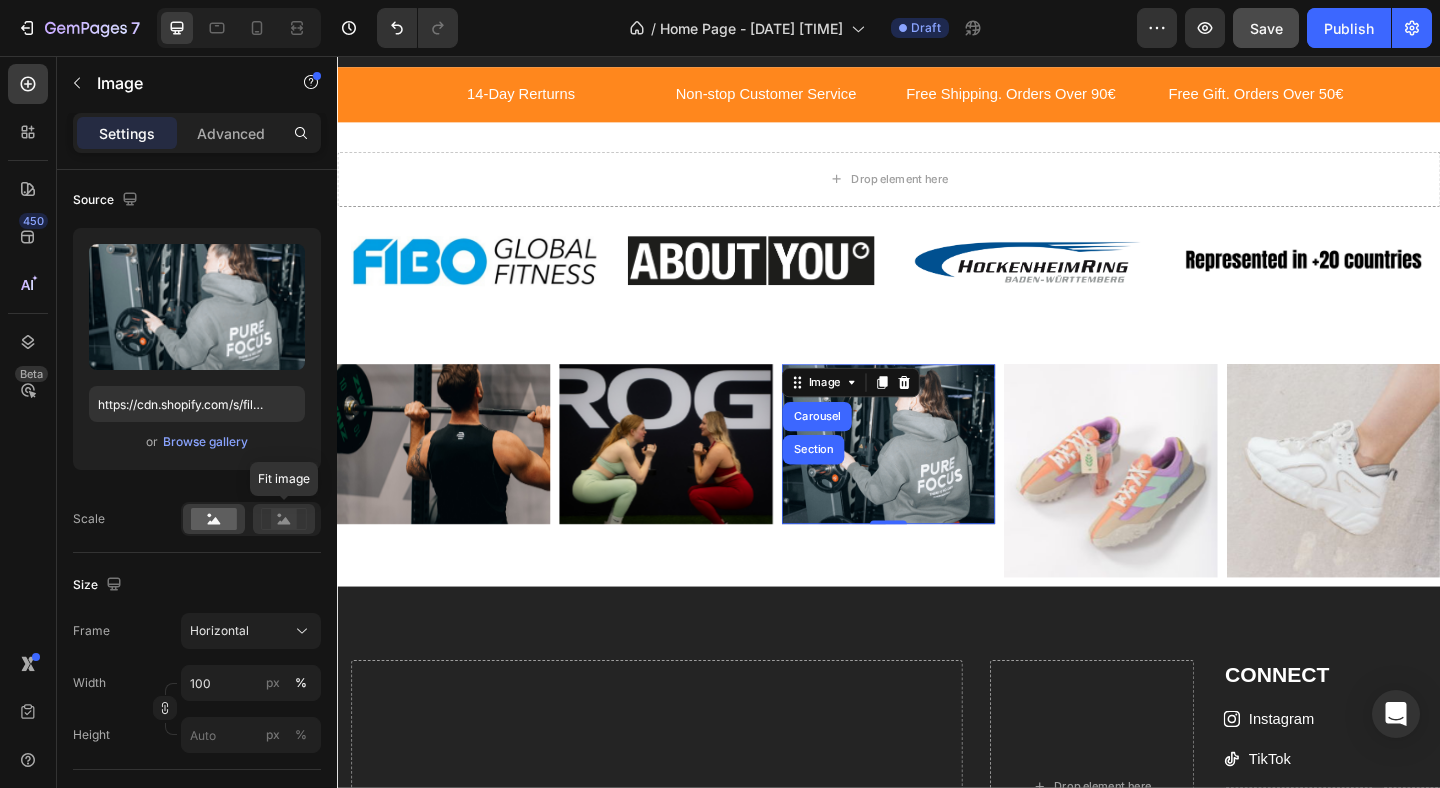 click 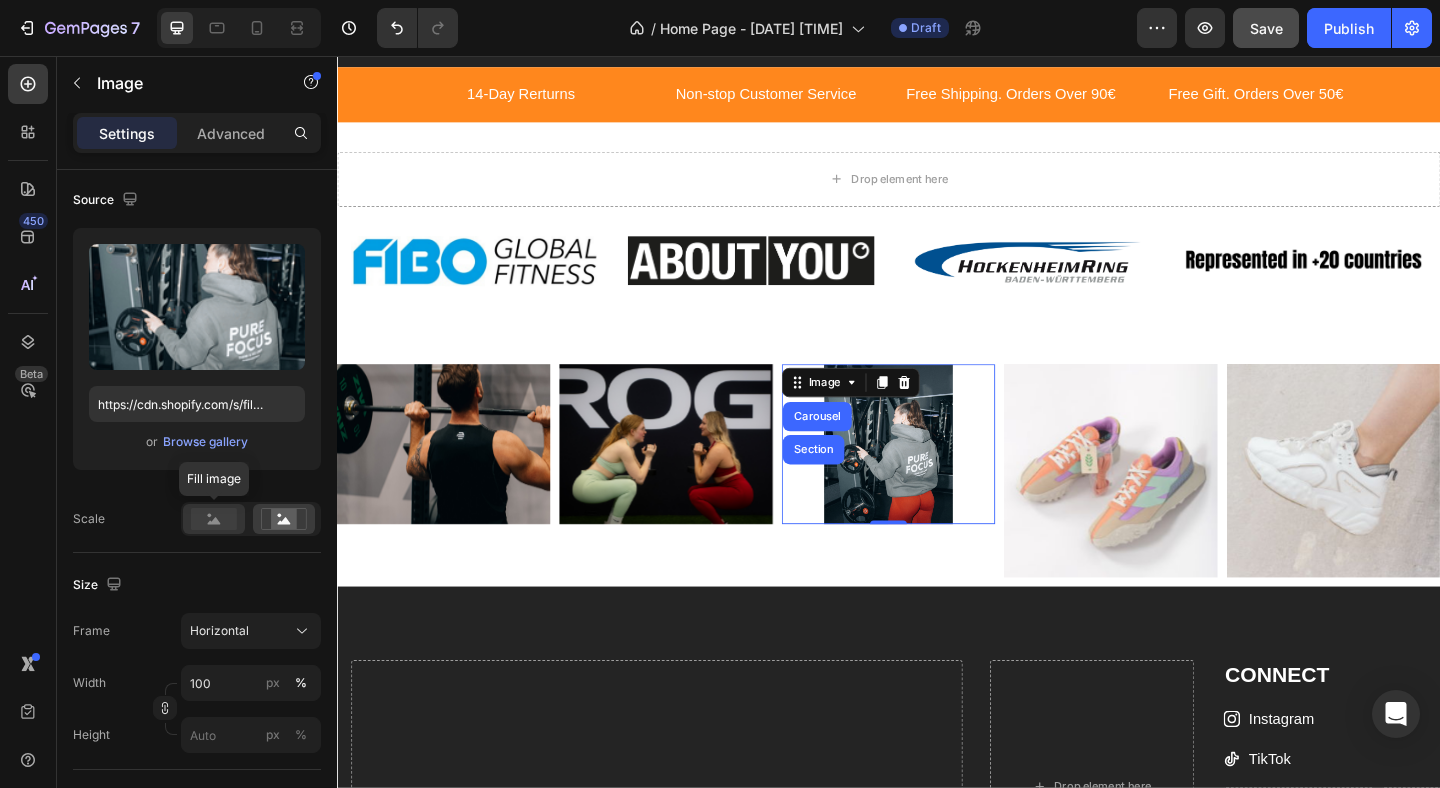 click 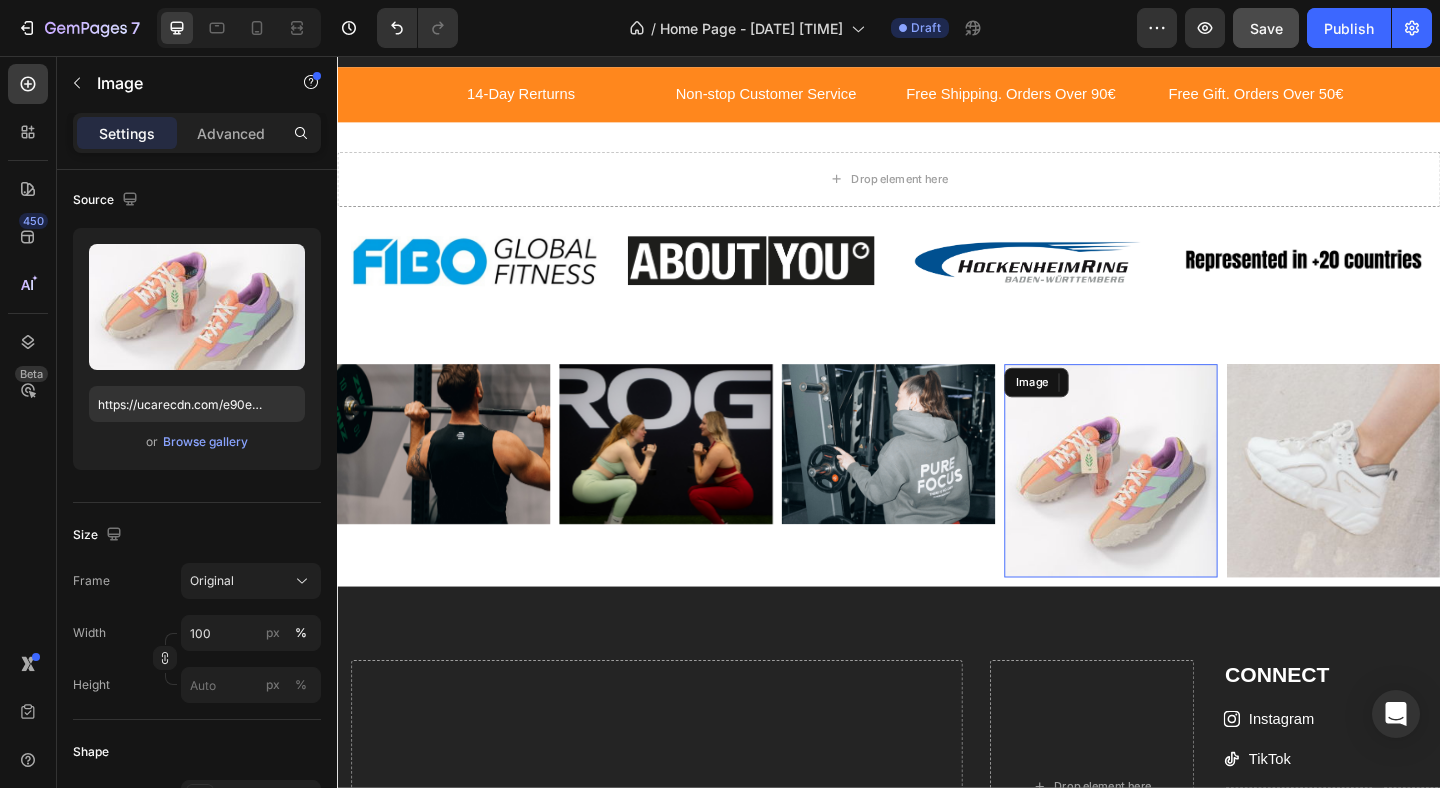 click at bounding box center (1179, 507) 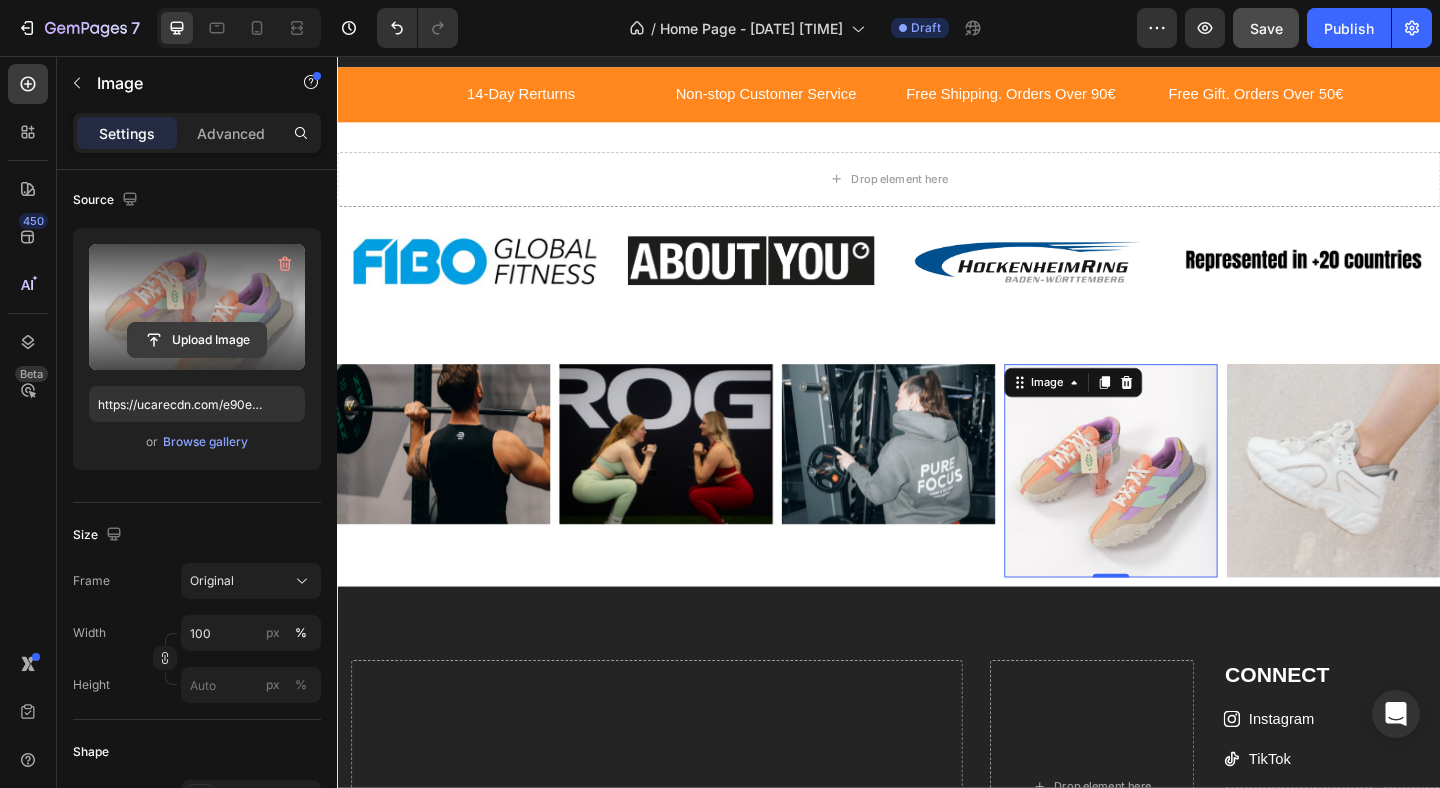 click 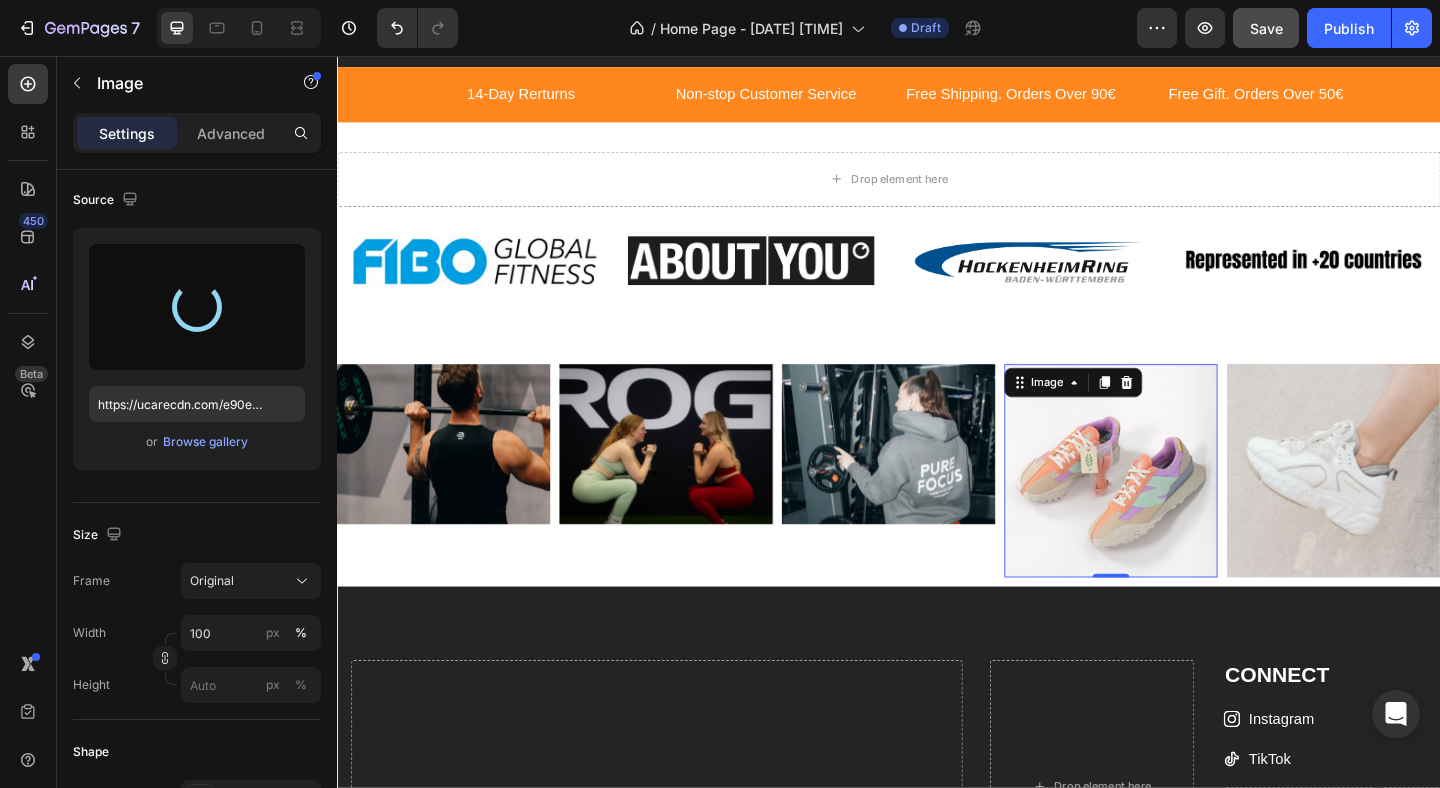 type on "https://cdn.shopify.com/s/files/1/0883/4410/1197/files/gempages_578038229618393616-4e848d28-aa7e-4b1e-b268-ead35b9a02fb.jpg" 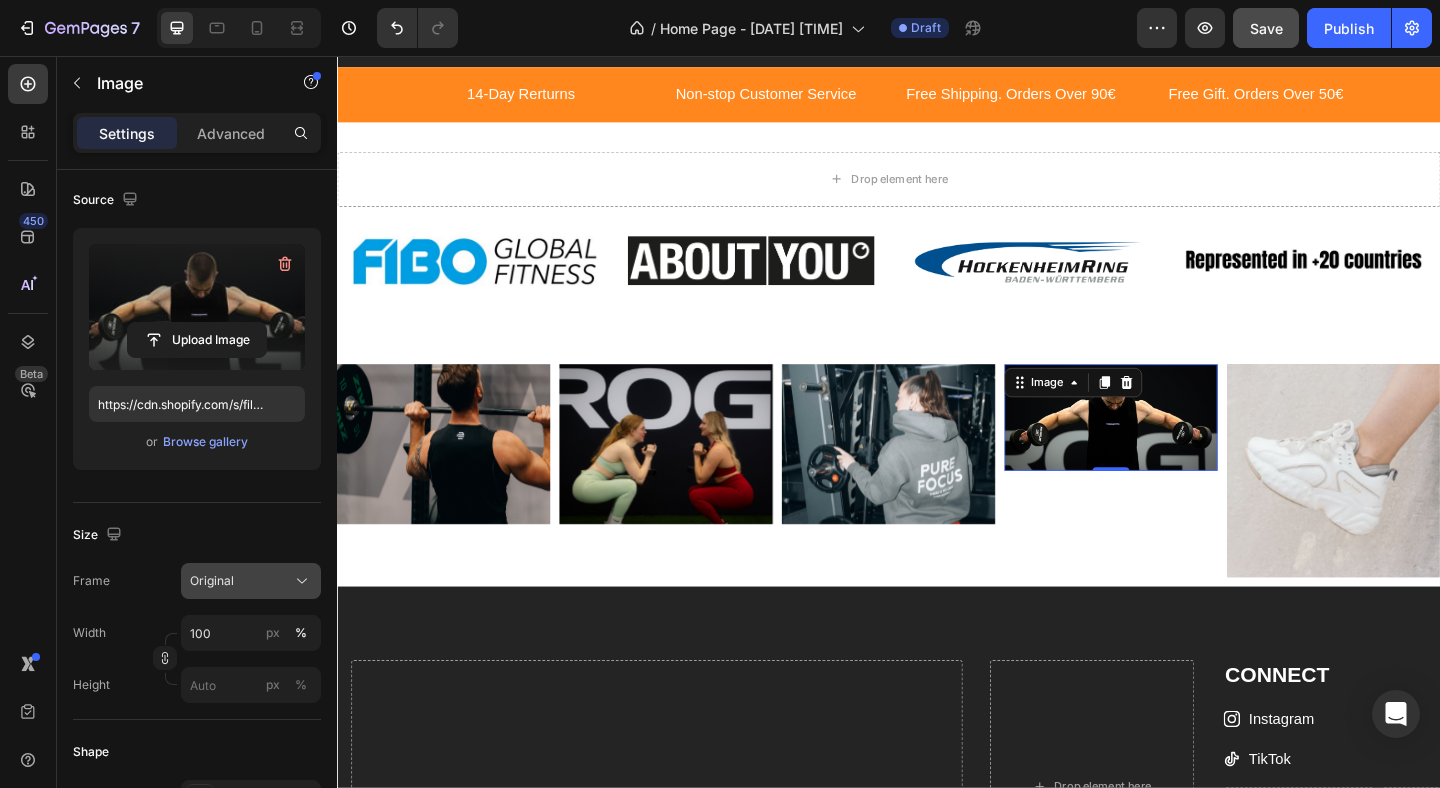 click on "Original" at bounding box center (251, 581) 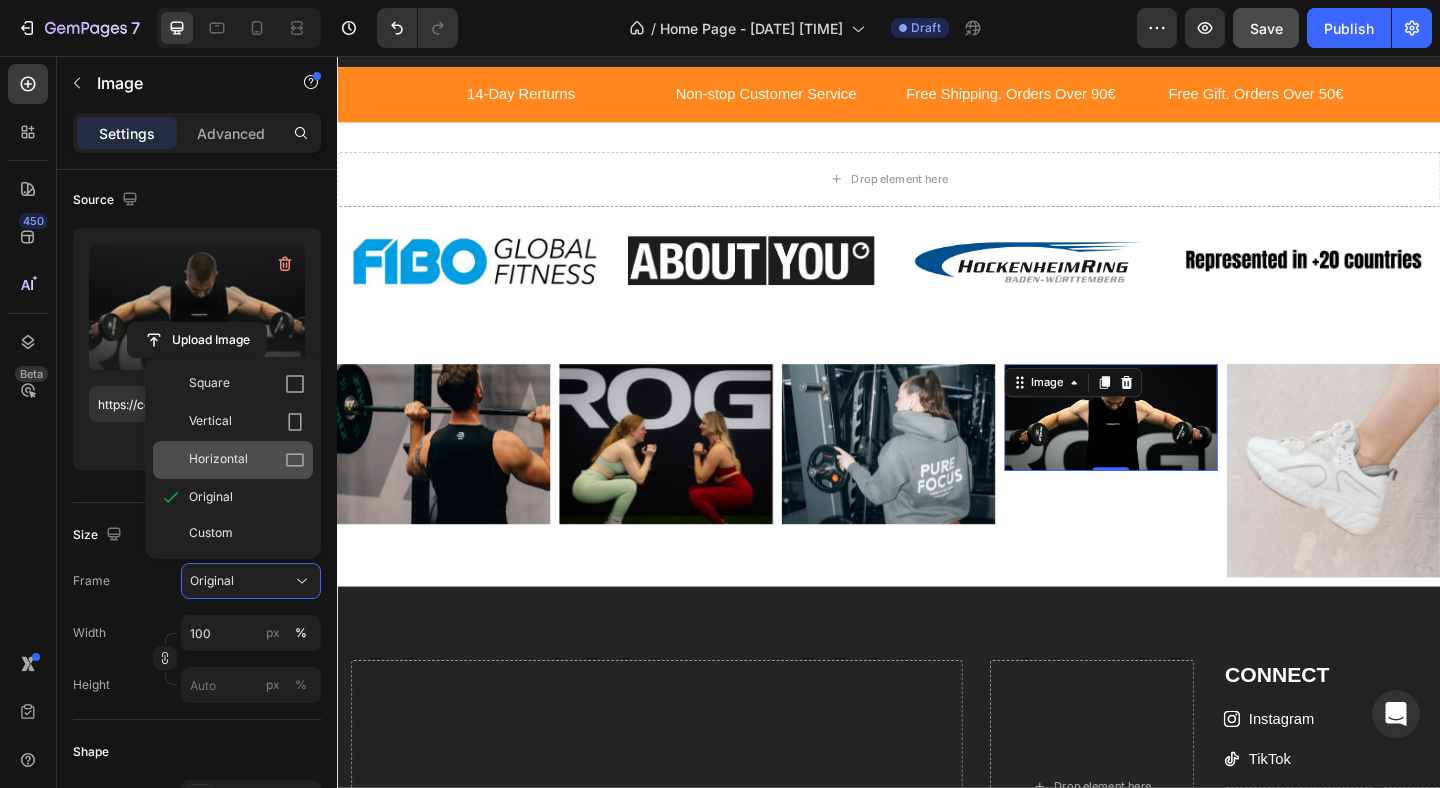 click 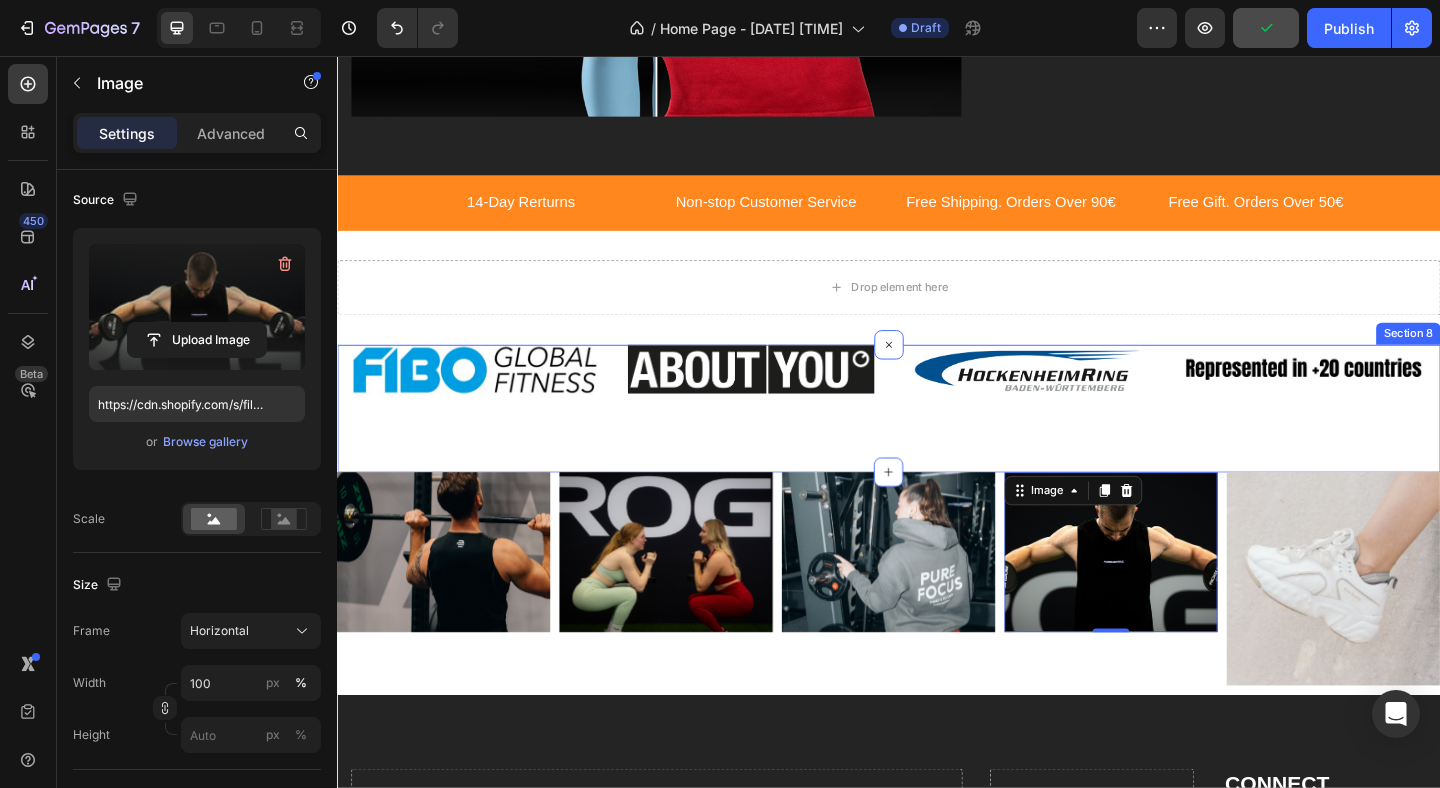 scroll, scrollTop: 3088, scrollLeft: 0, axis: vertical 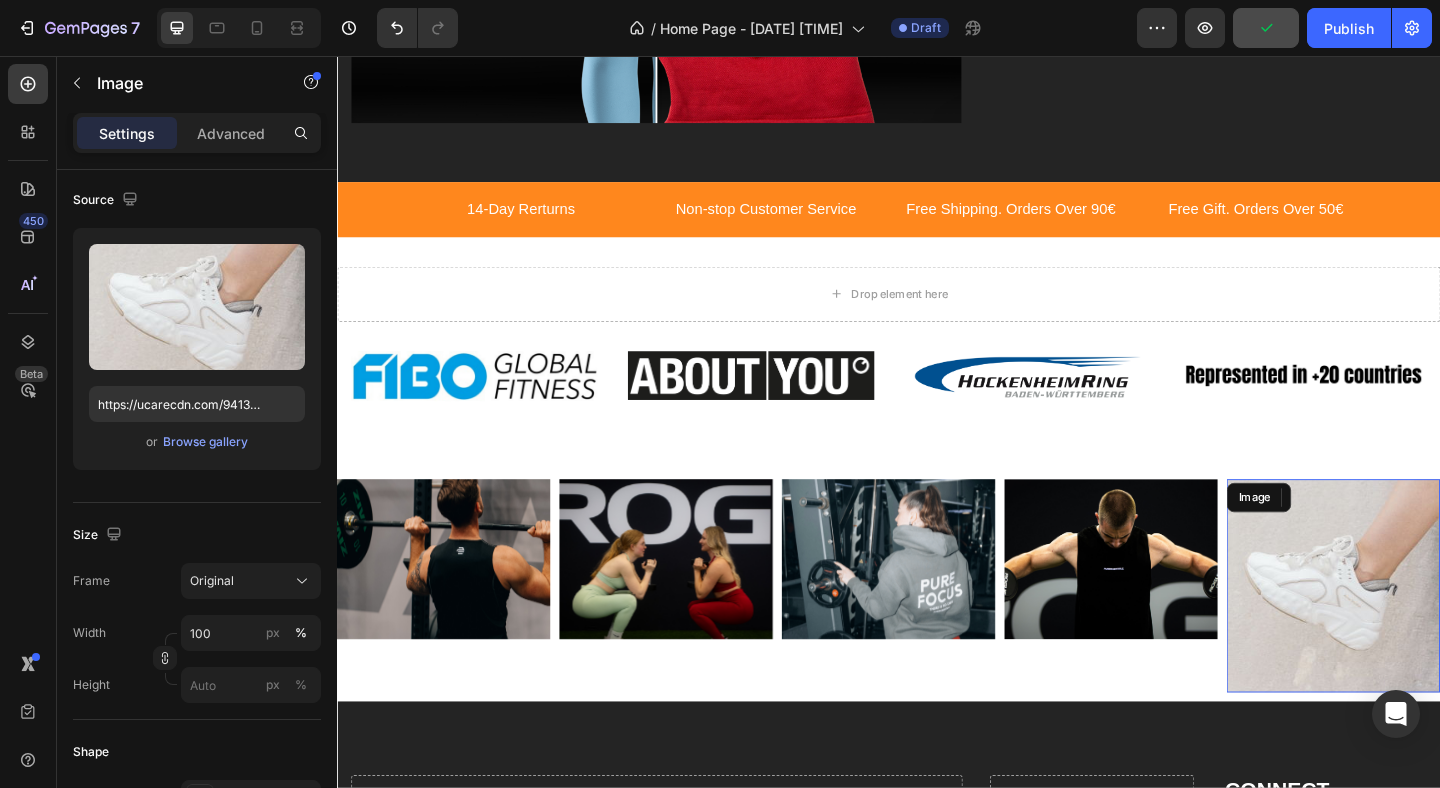 click at bounding box center [1421, 632] 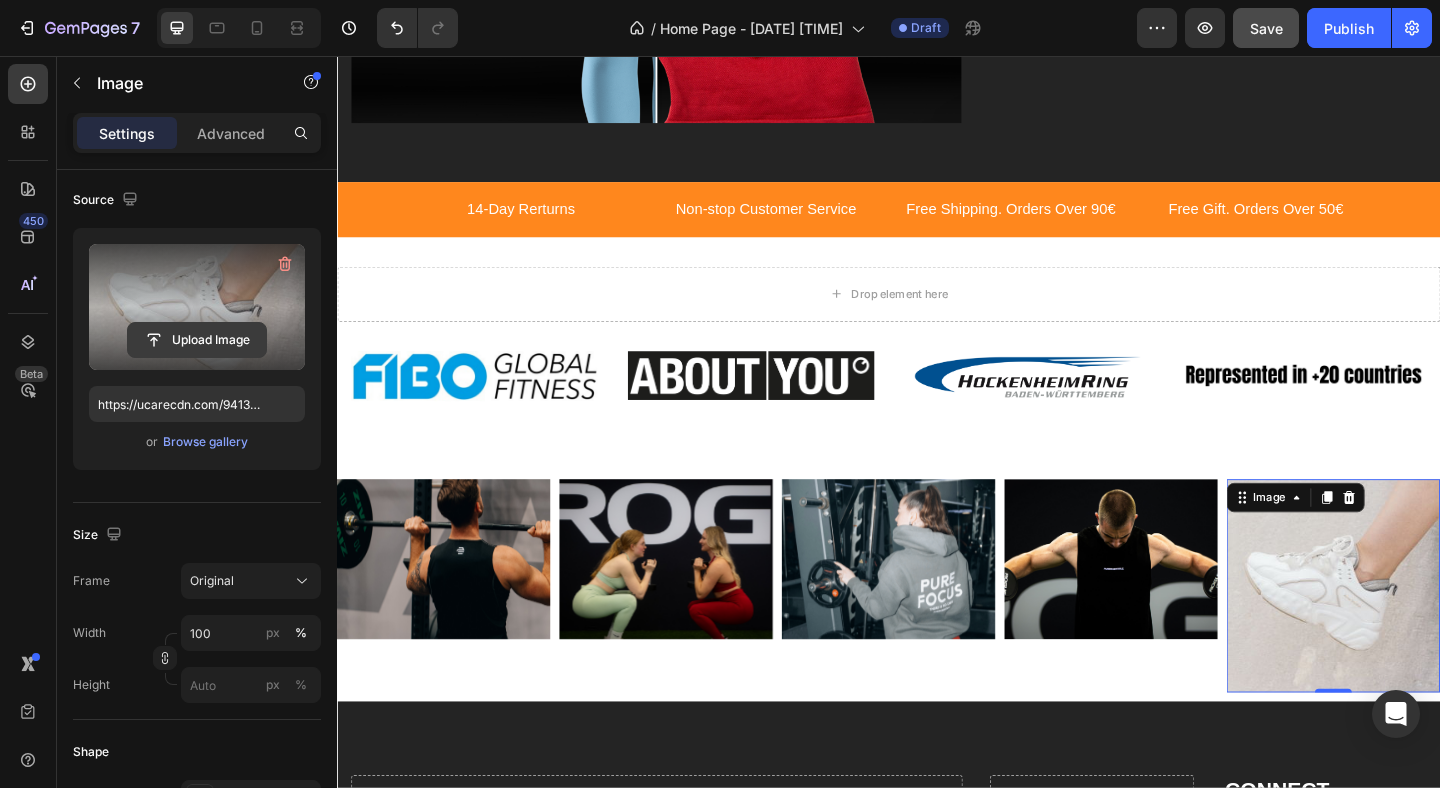 click 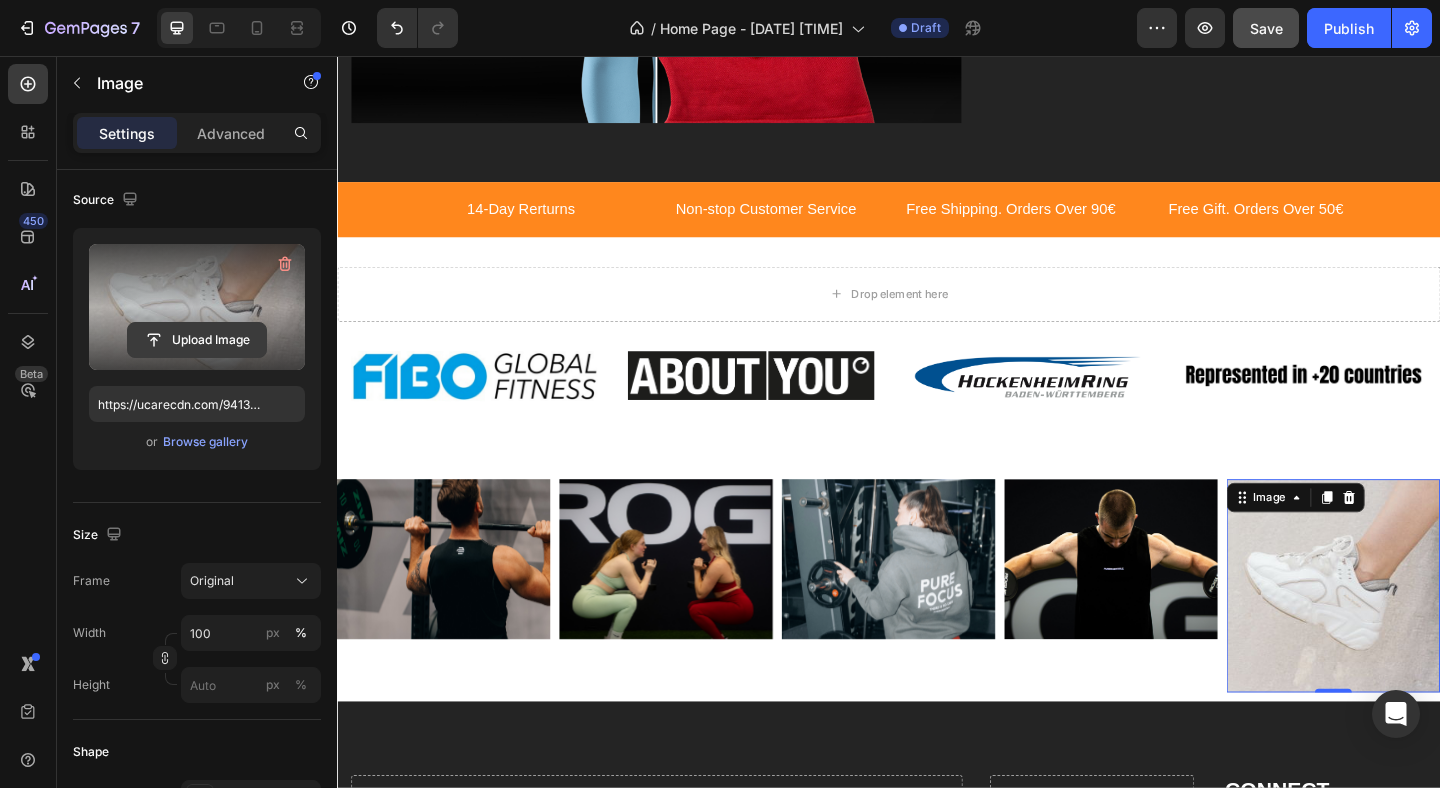 type on "C:\fakepath\[FILENAME].HEIC" 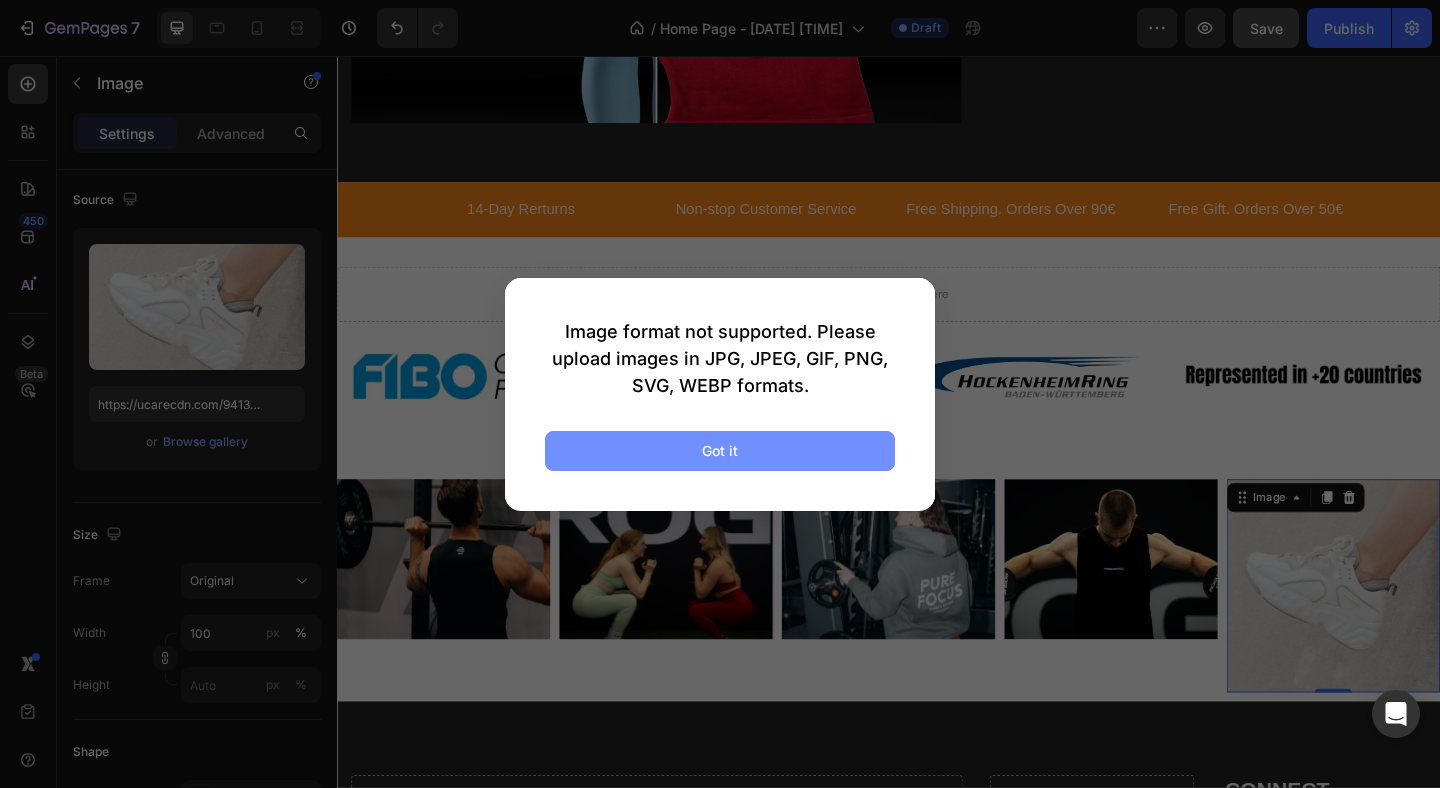 click on "Got it" at bounding box center [720, 451] 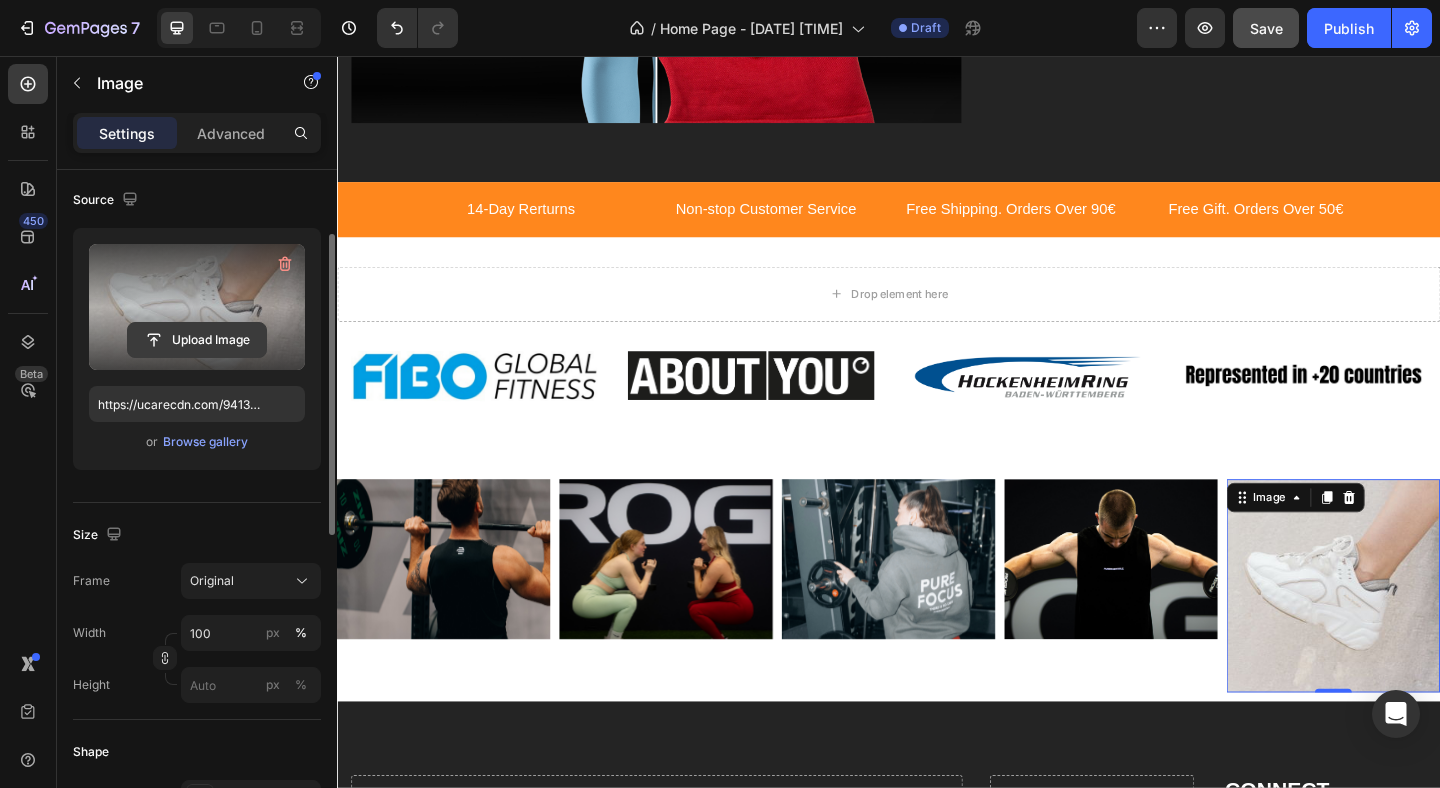 click 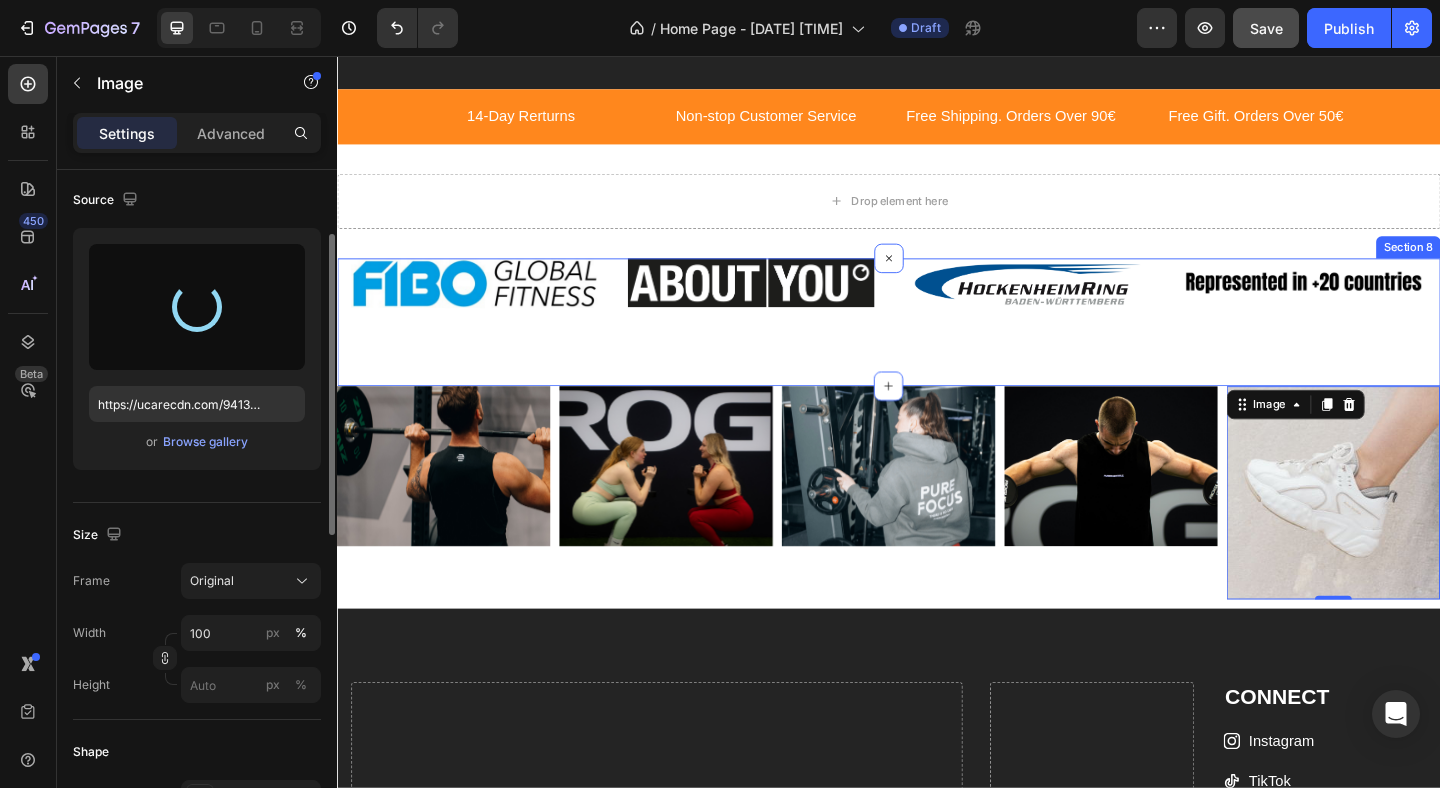 scroll, scrollTop: 3195, scrollLeft: 0, axis: vertical 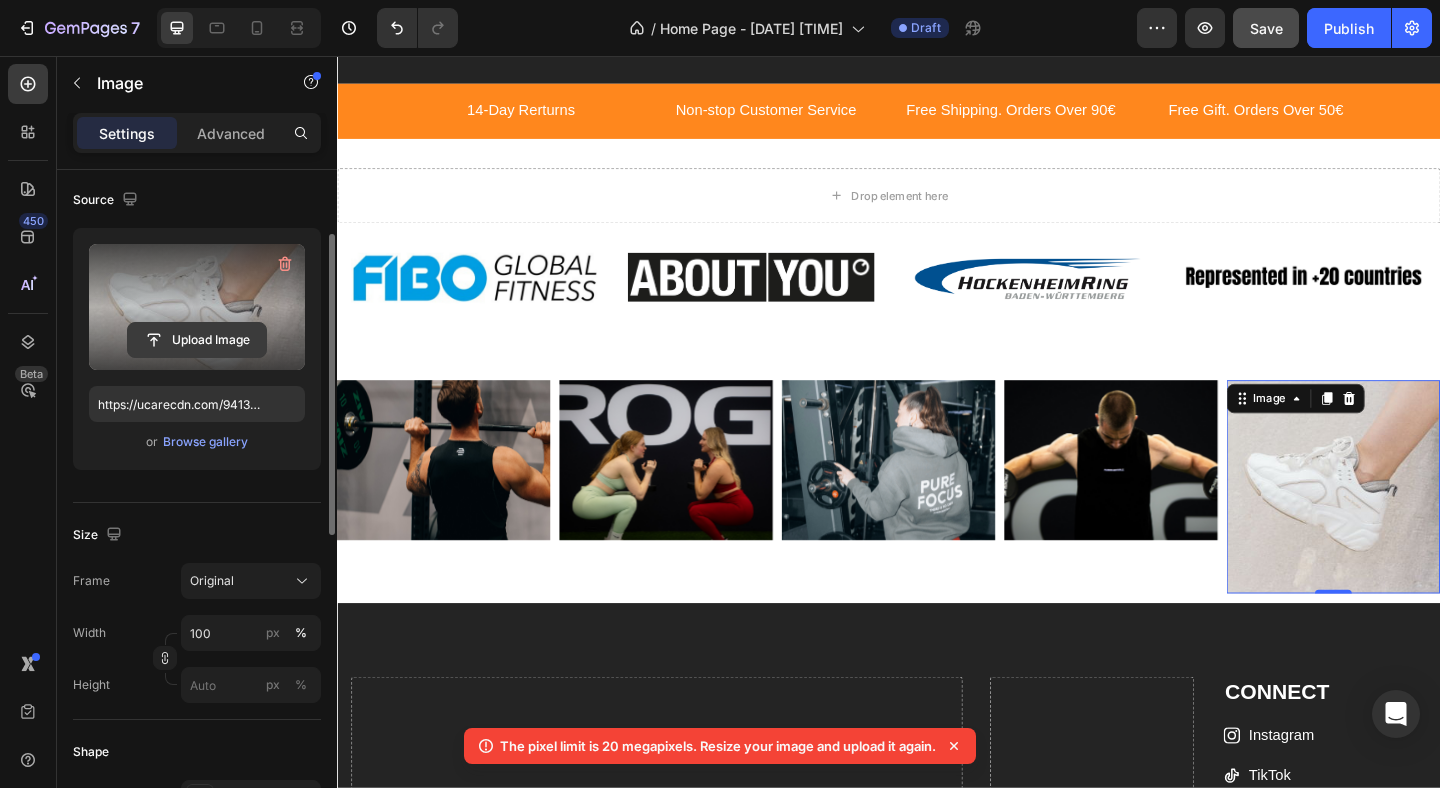 click 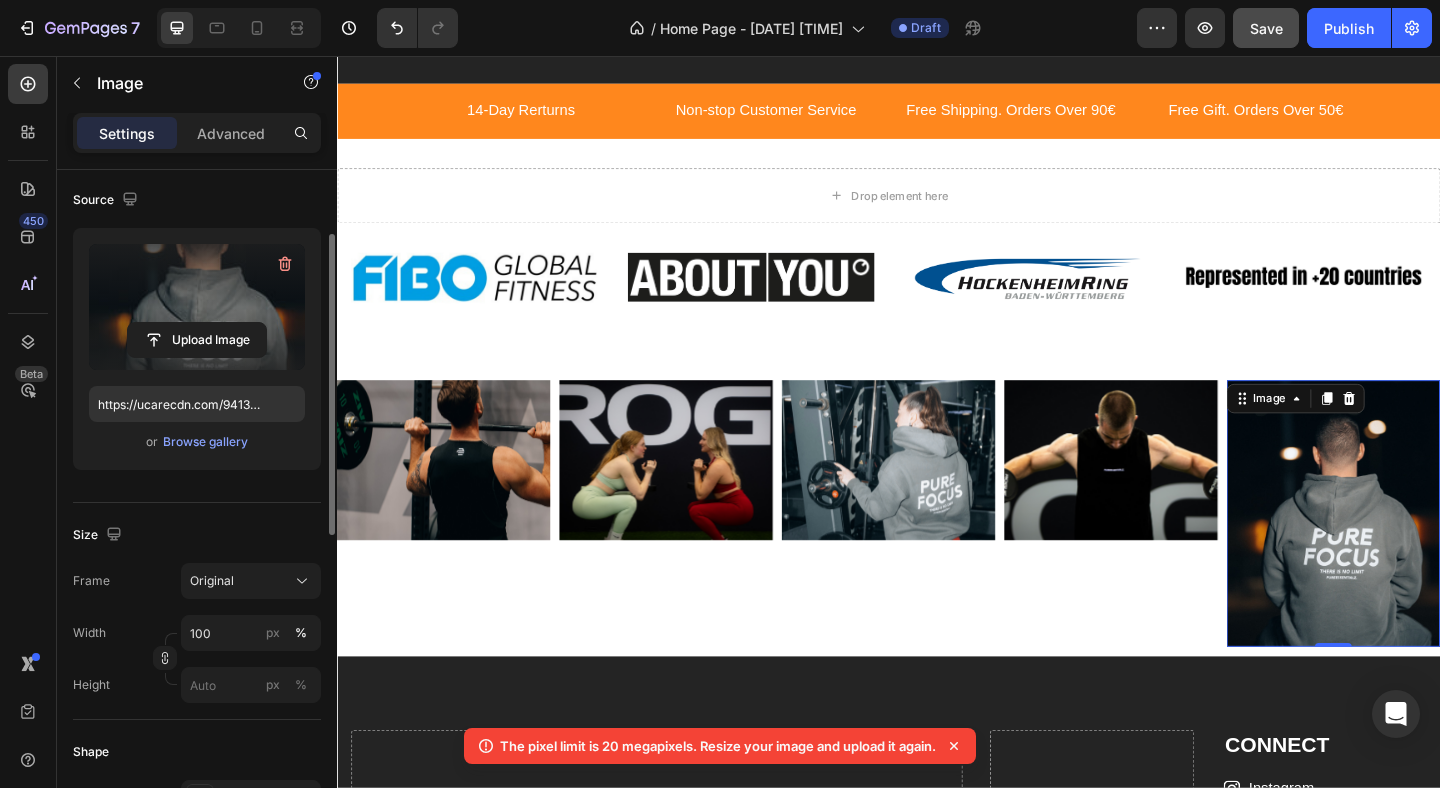 type on "https://cdn.shopify.com/s/files/1/0883/4410/1197/files/gempages_578038229618393616-28d10e5e-dda9-4aa2-8132-21689036e88c.jpg" 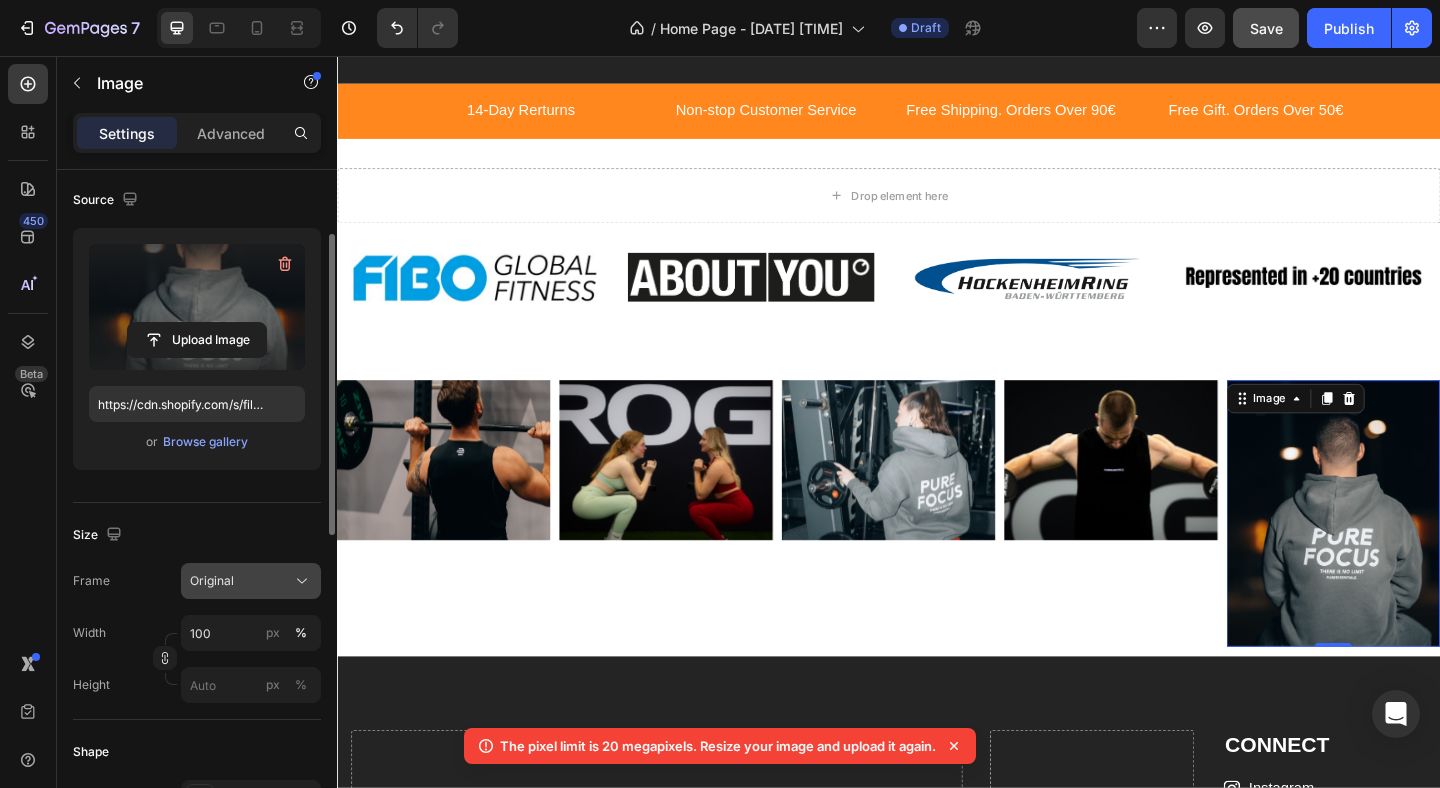 click 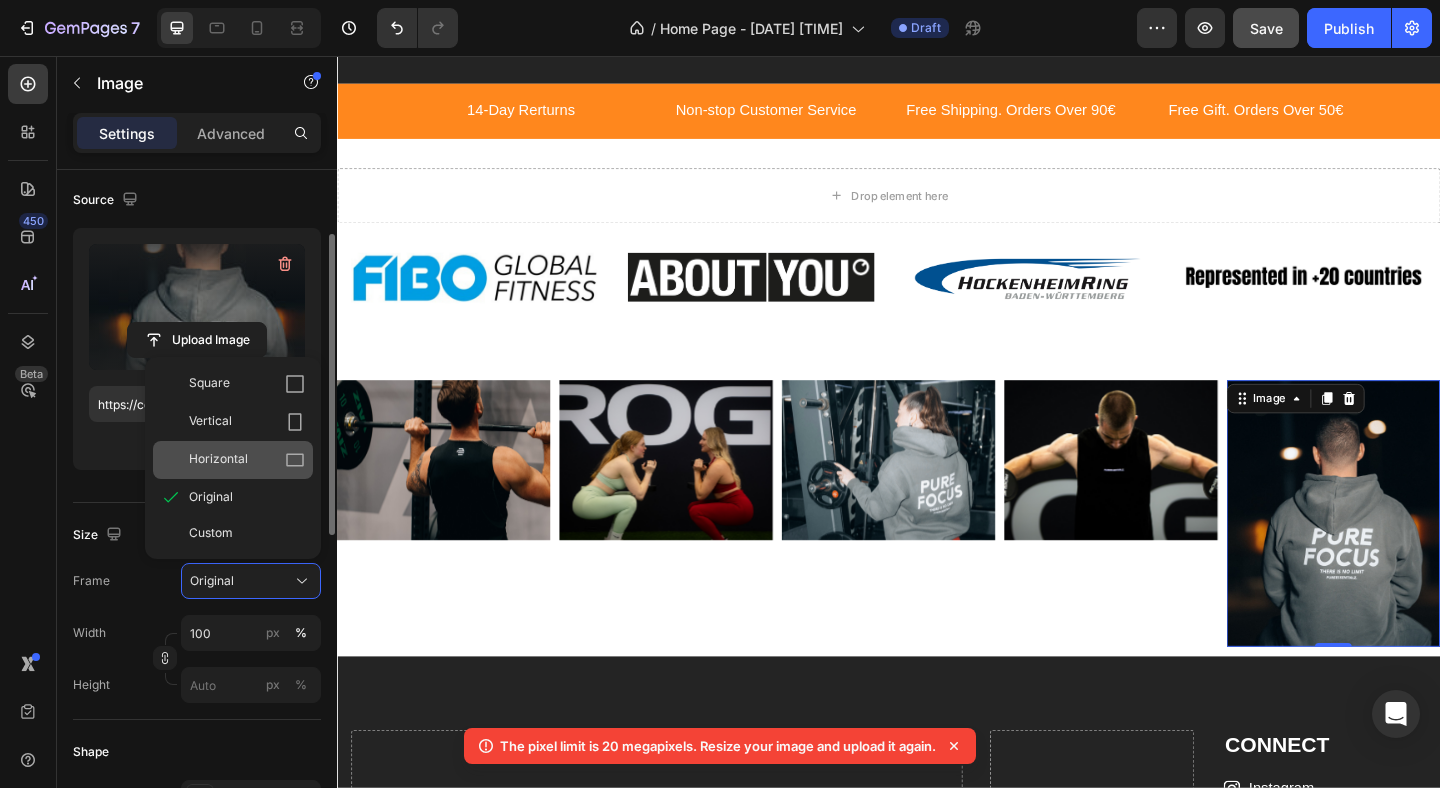 click 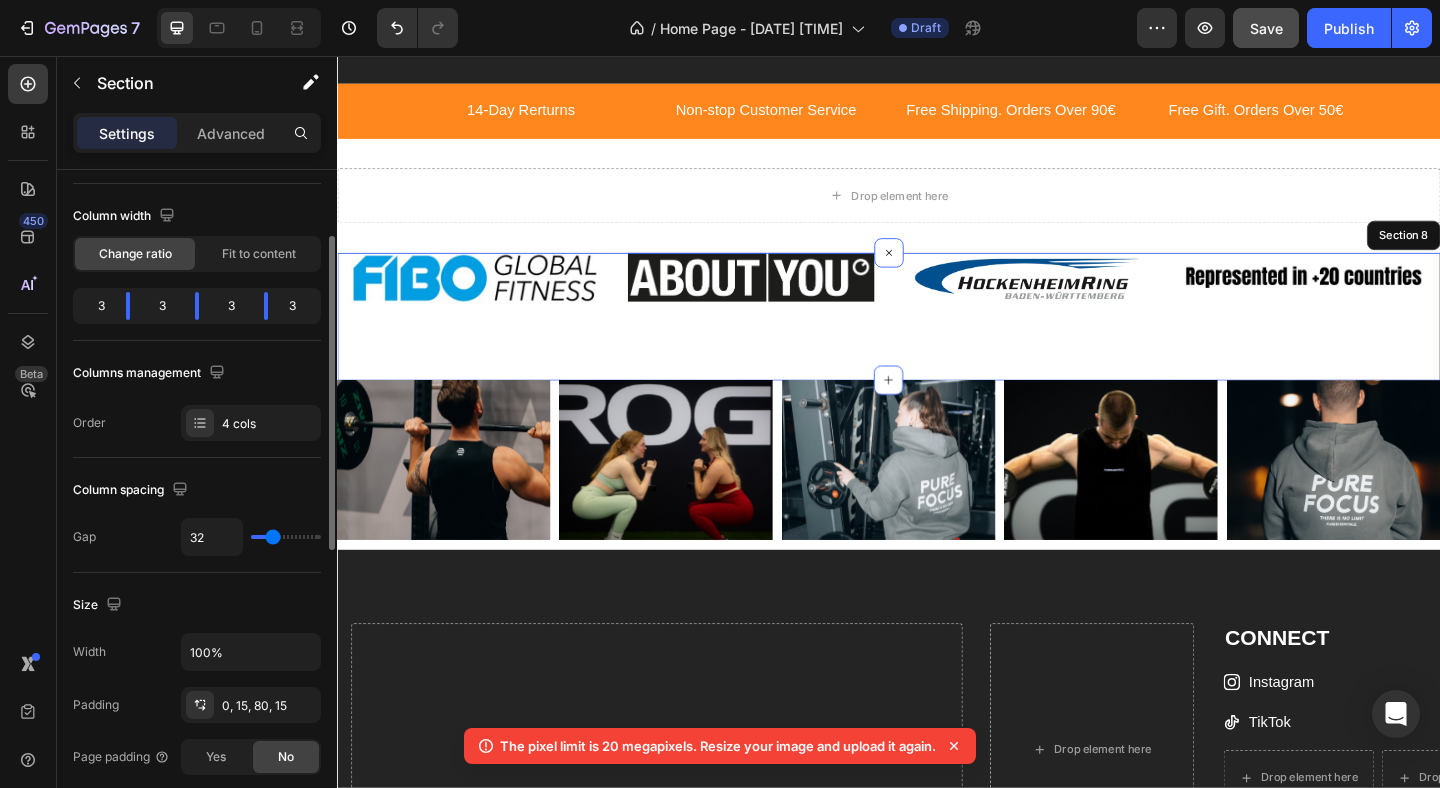 click on "Image Row Image Image Image Section 8" at bounding box center (937, 340) 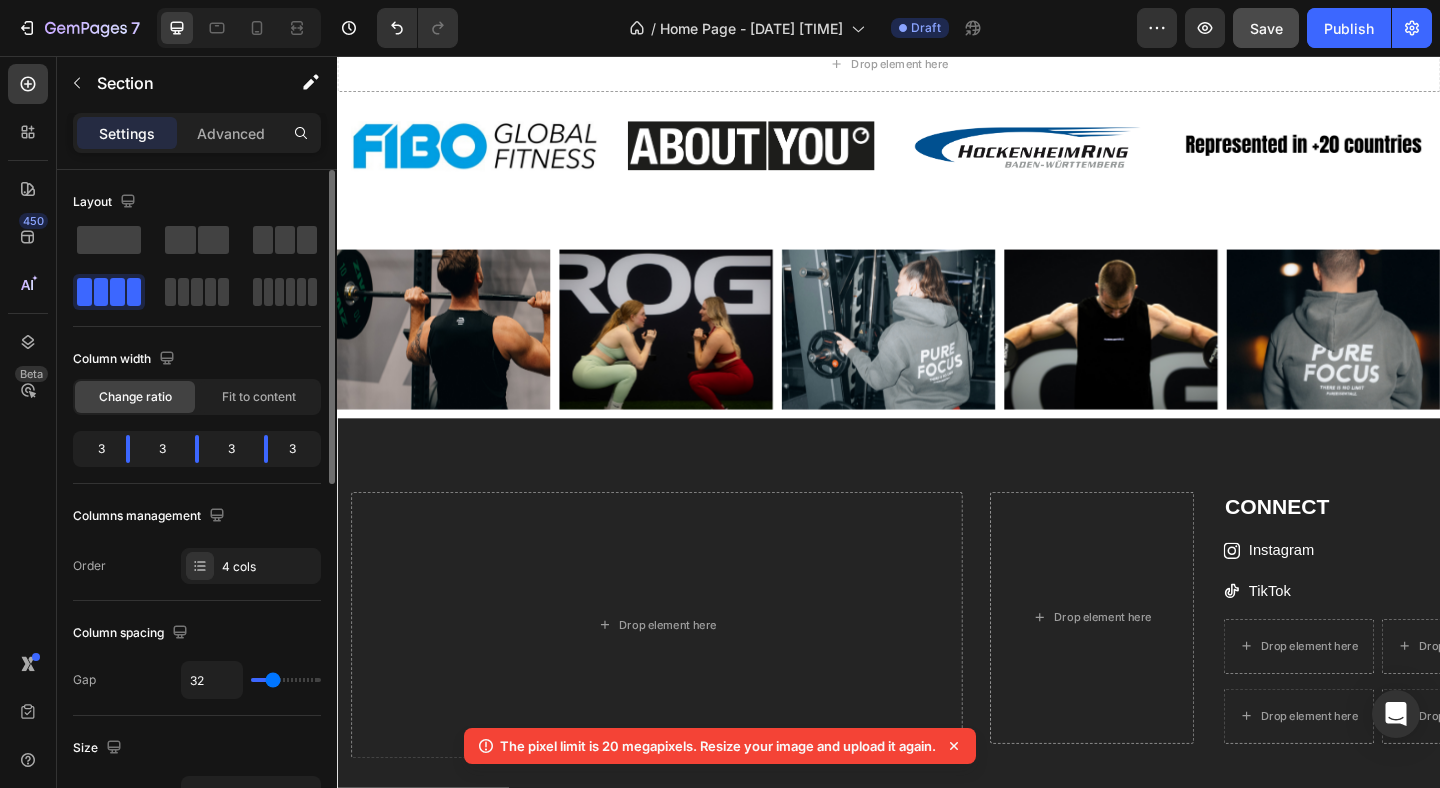 scroll, scrollTop: 3152, scrollLeft: 0, axis: vertical 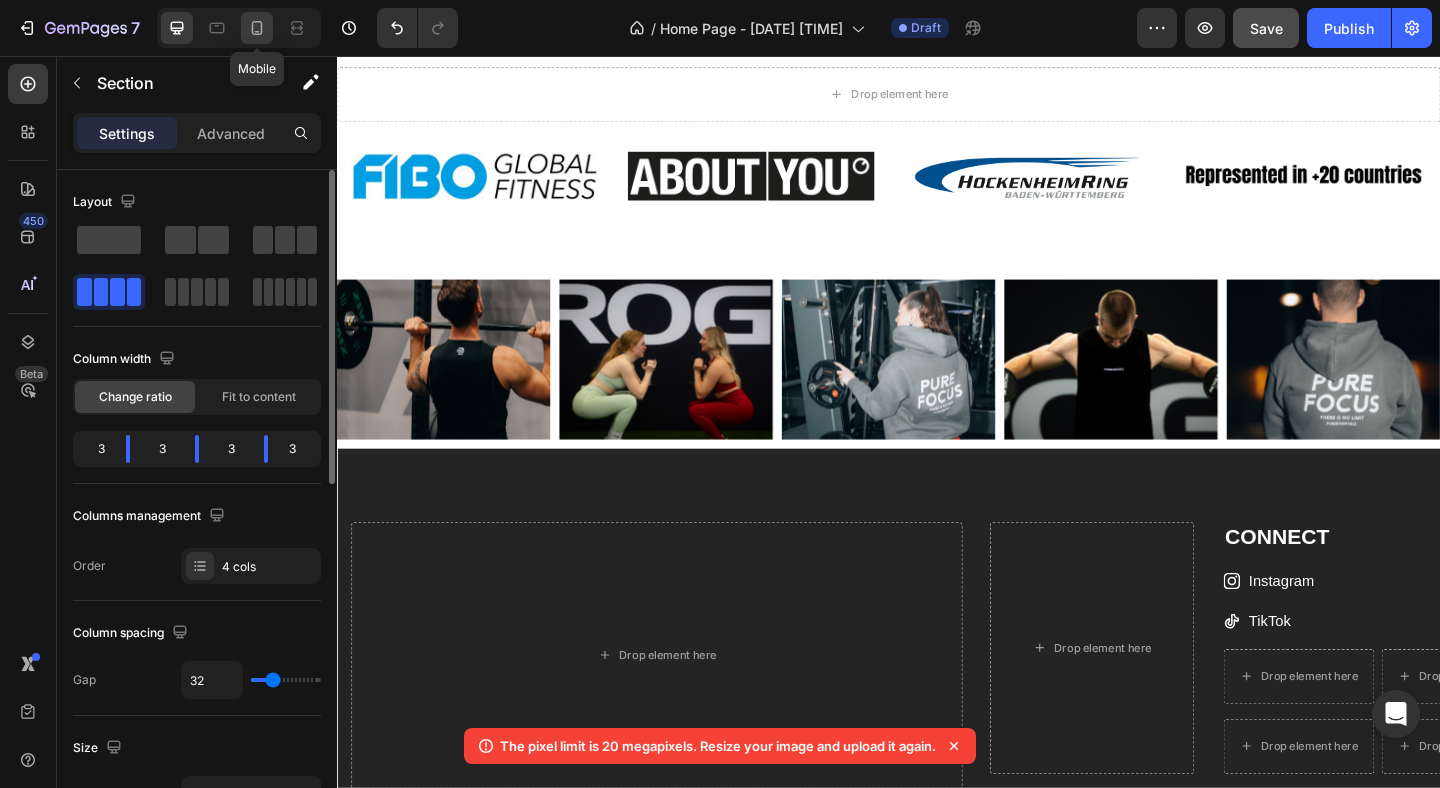 click 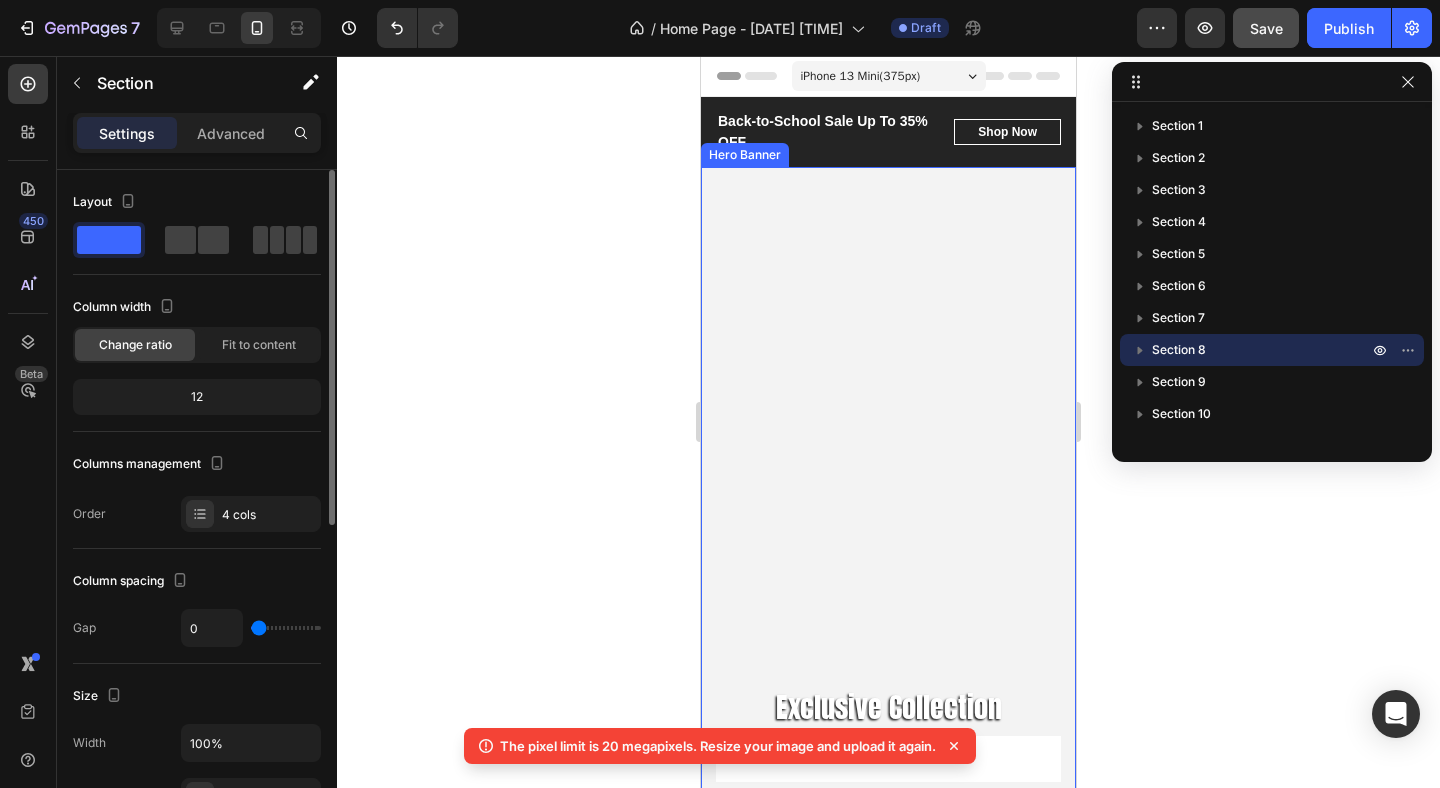 scroll, scrollTop: 0, scrollLeft: 0, axis: both 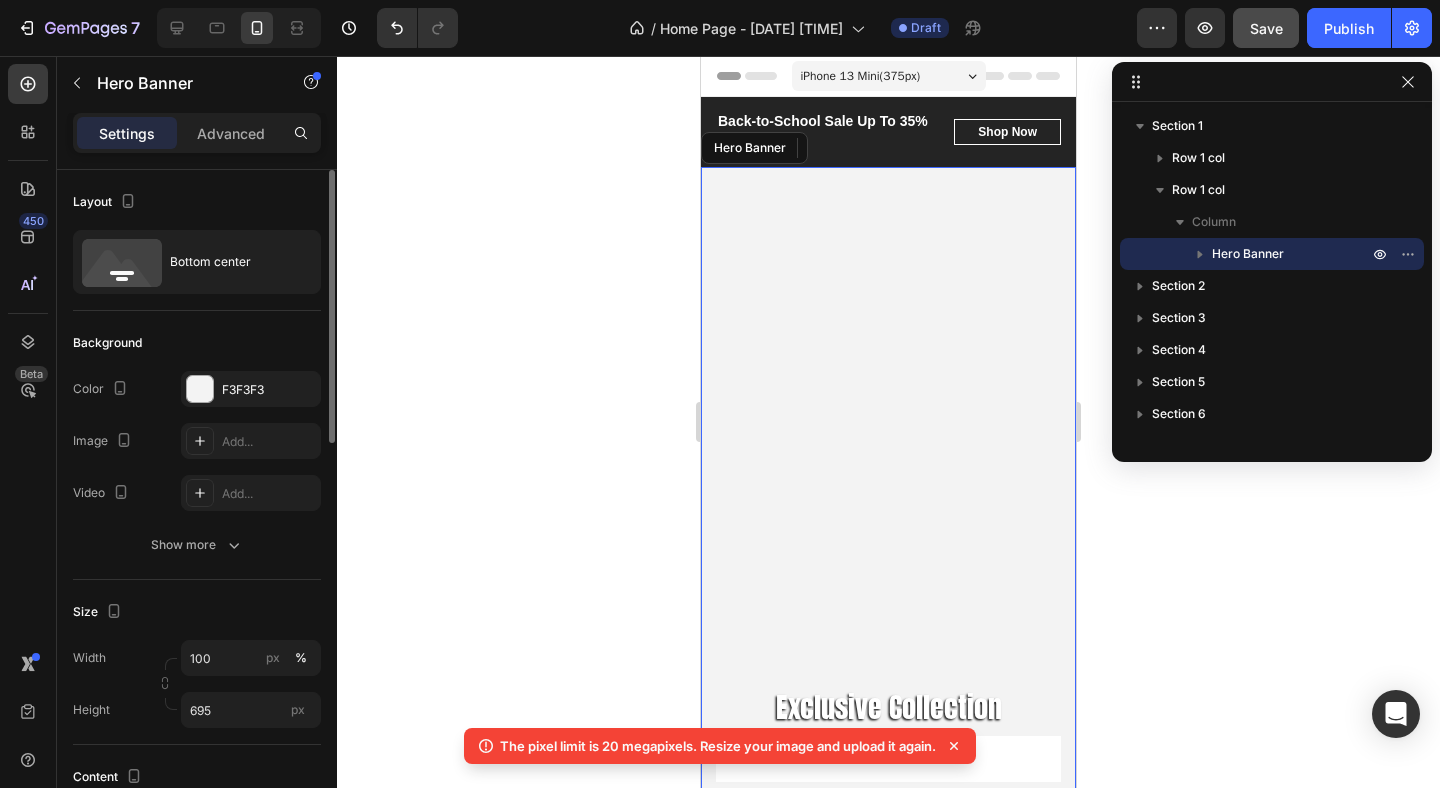 click at bounding box center (888, 514) 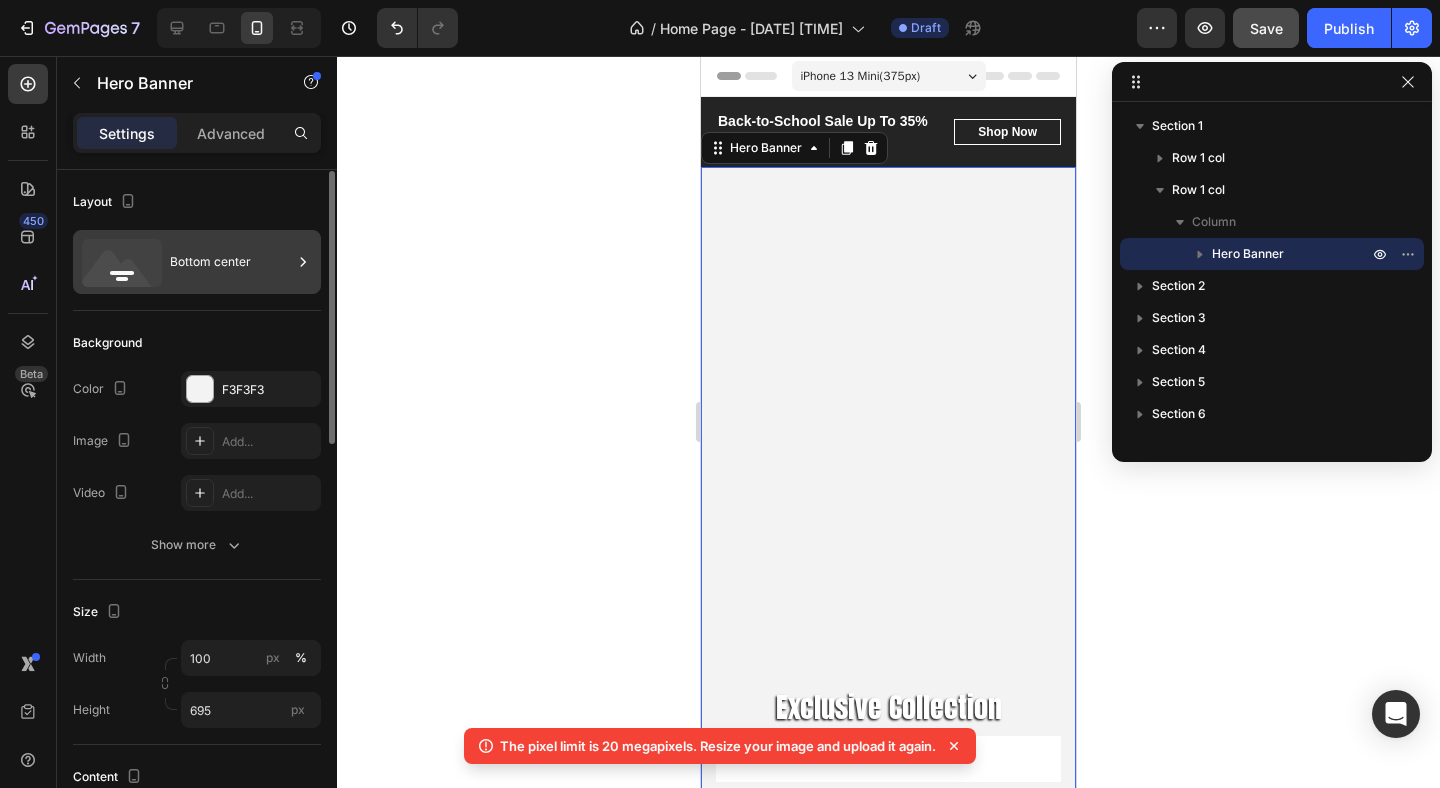 scroll, scrollTop: 1, scrollLeft: 0, axis: vertical 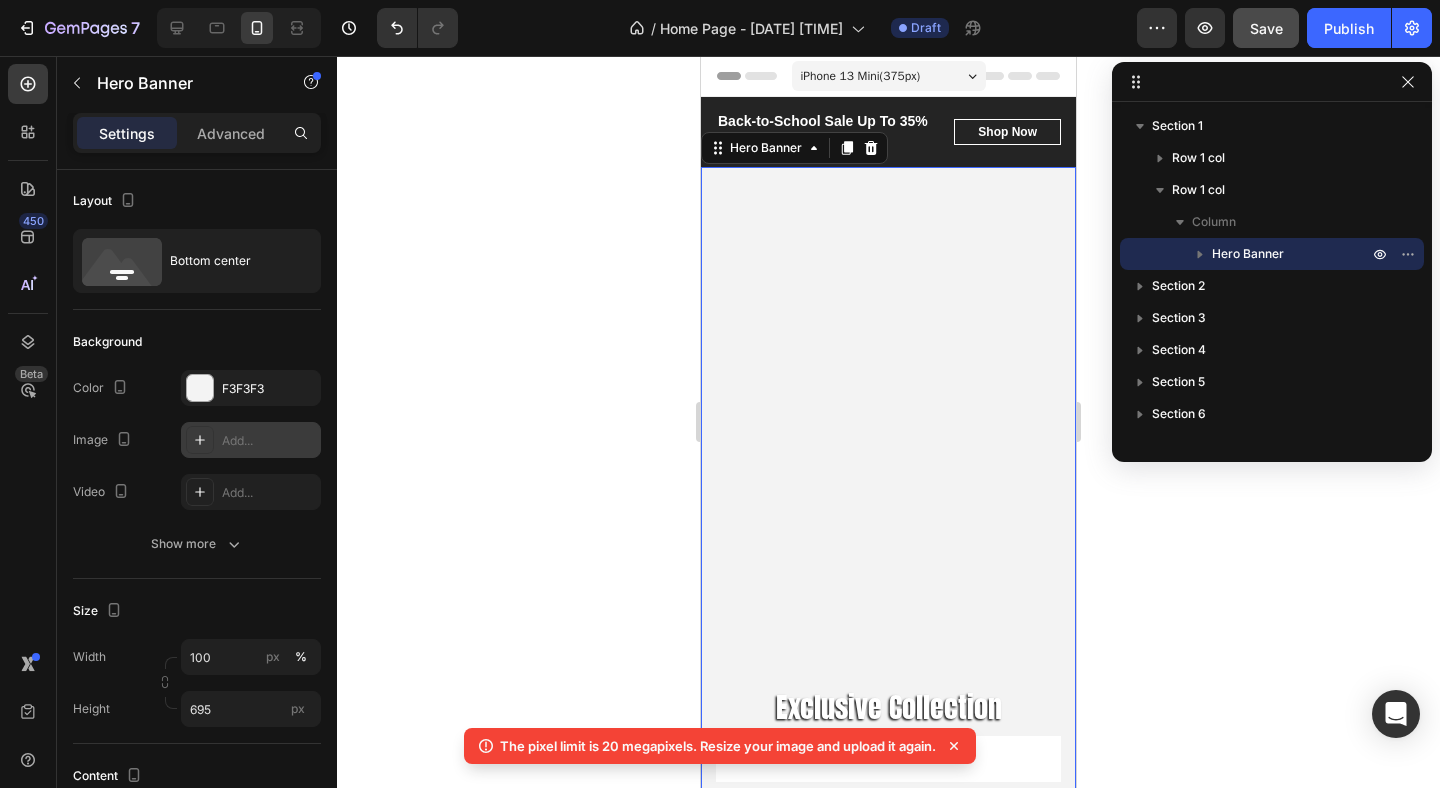click on "Add..." at bounding box center (269, 441) 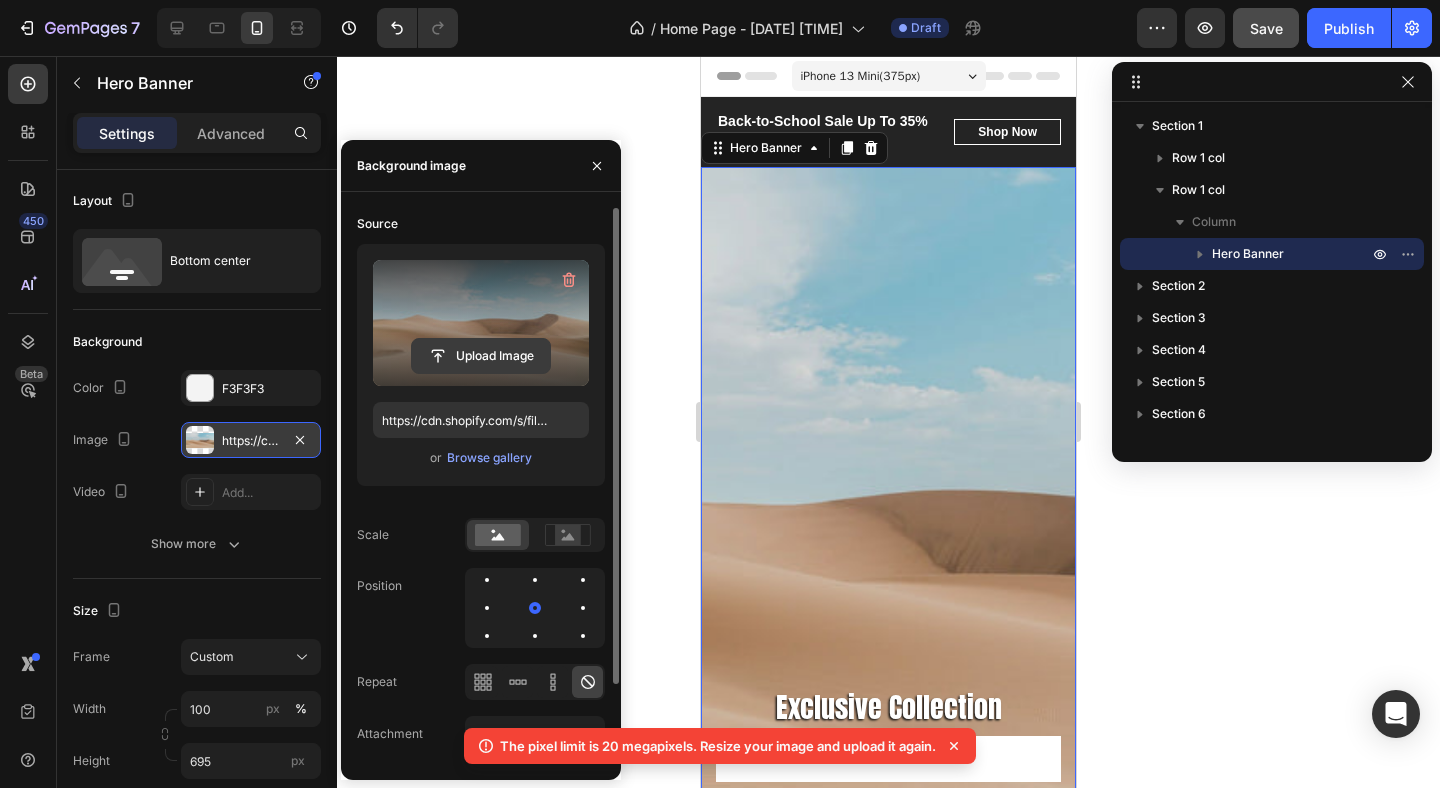 click 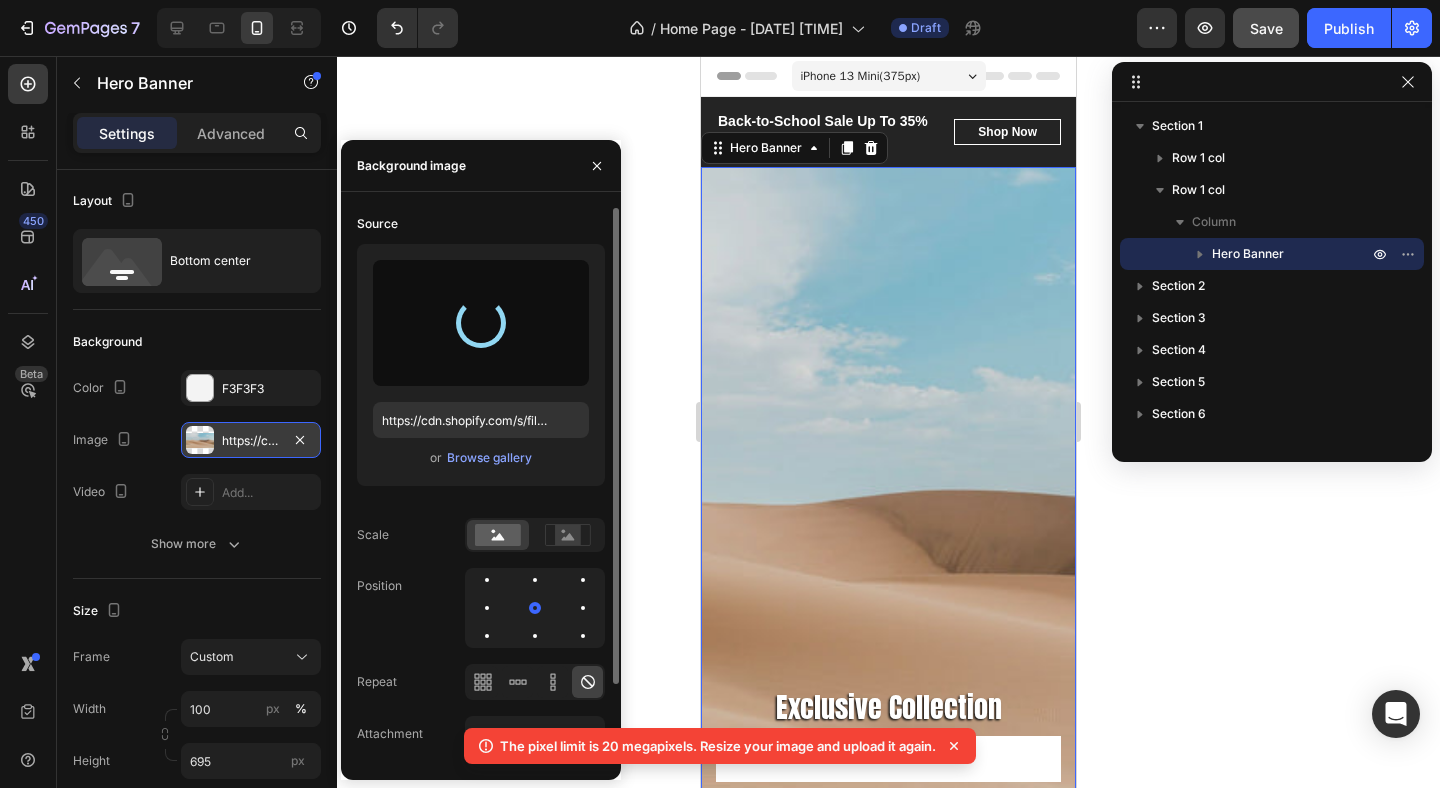 type on "https://cdn.shopify.com/s/files/1/0883/4410/1197/files/gempages_578038229618393616-4f45d653-b4c6-4553-abee-7e0c06fb6c2f.png" 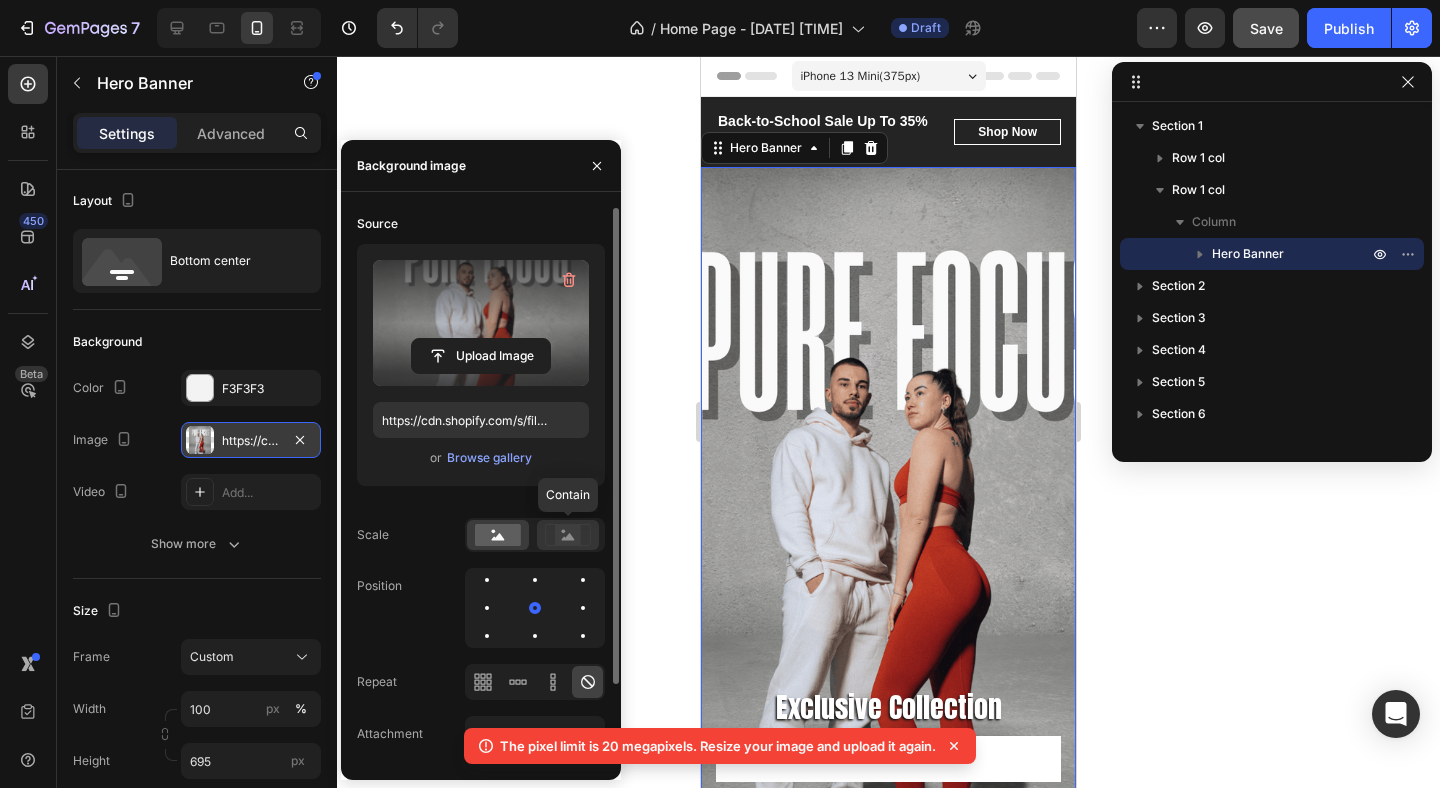 click 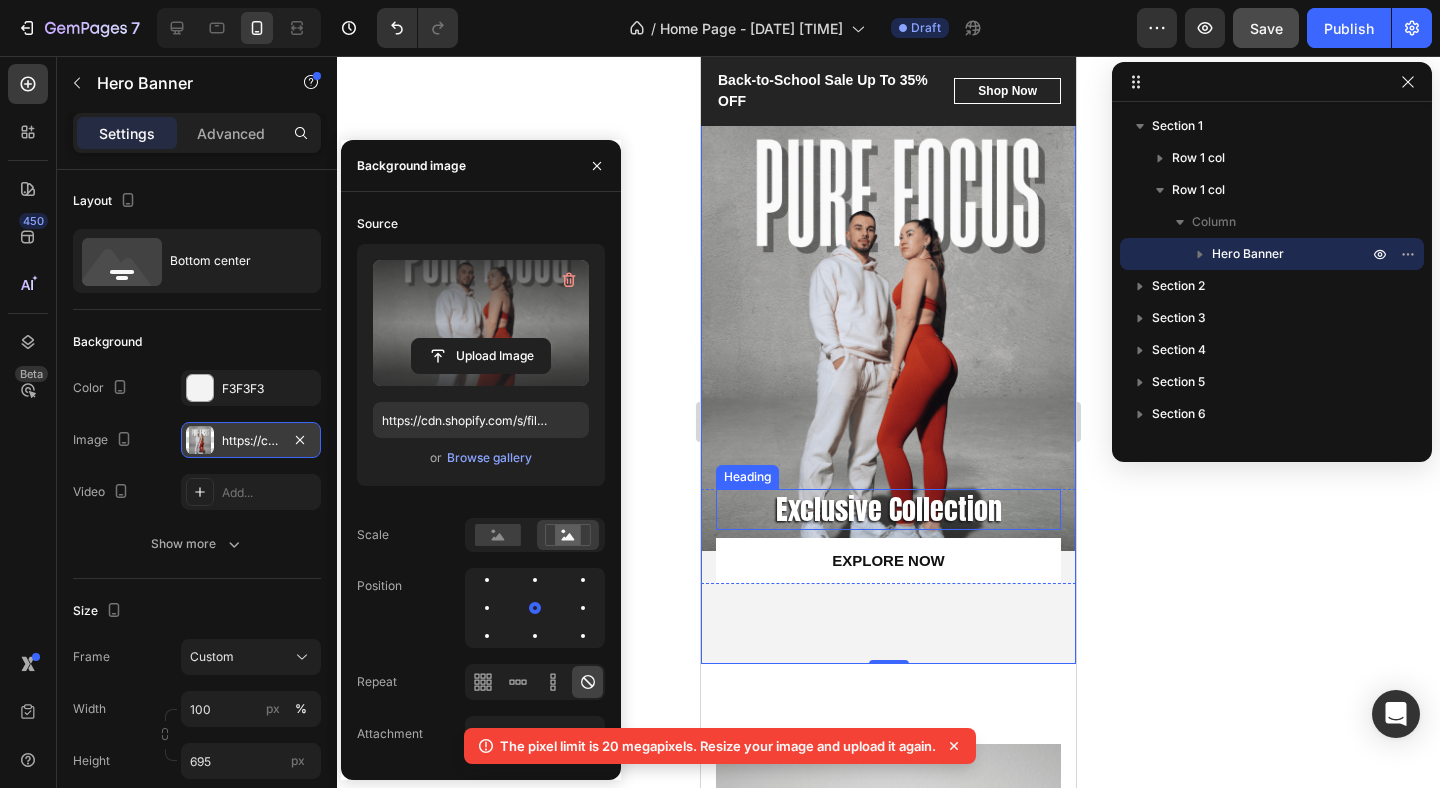 scroll, scrollTop: 207, scrollLeft: 0, axis: vertical 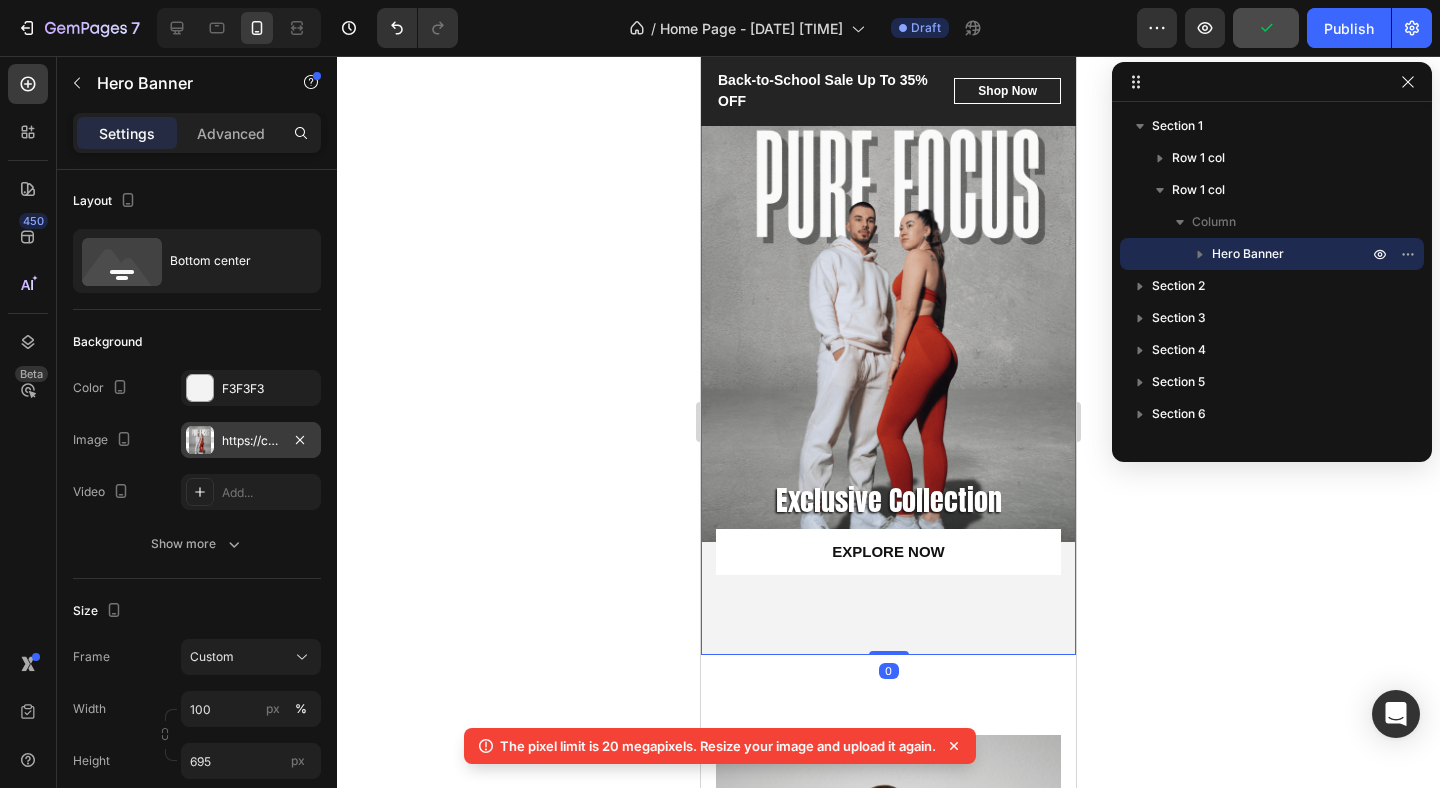 drag, startPoint x: 893, startPoint y: 654, endPoint x: 903, endPoint y: 579, distance: 75.66373 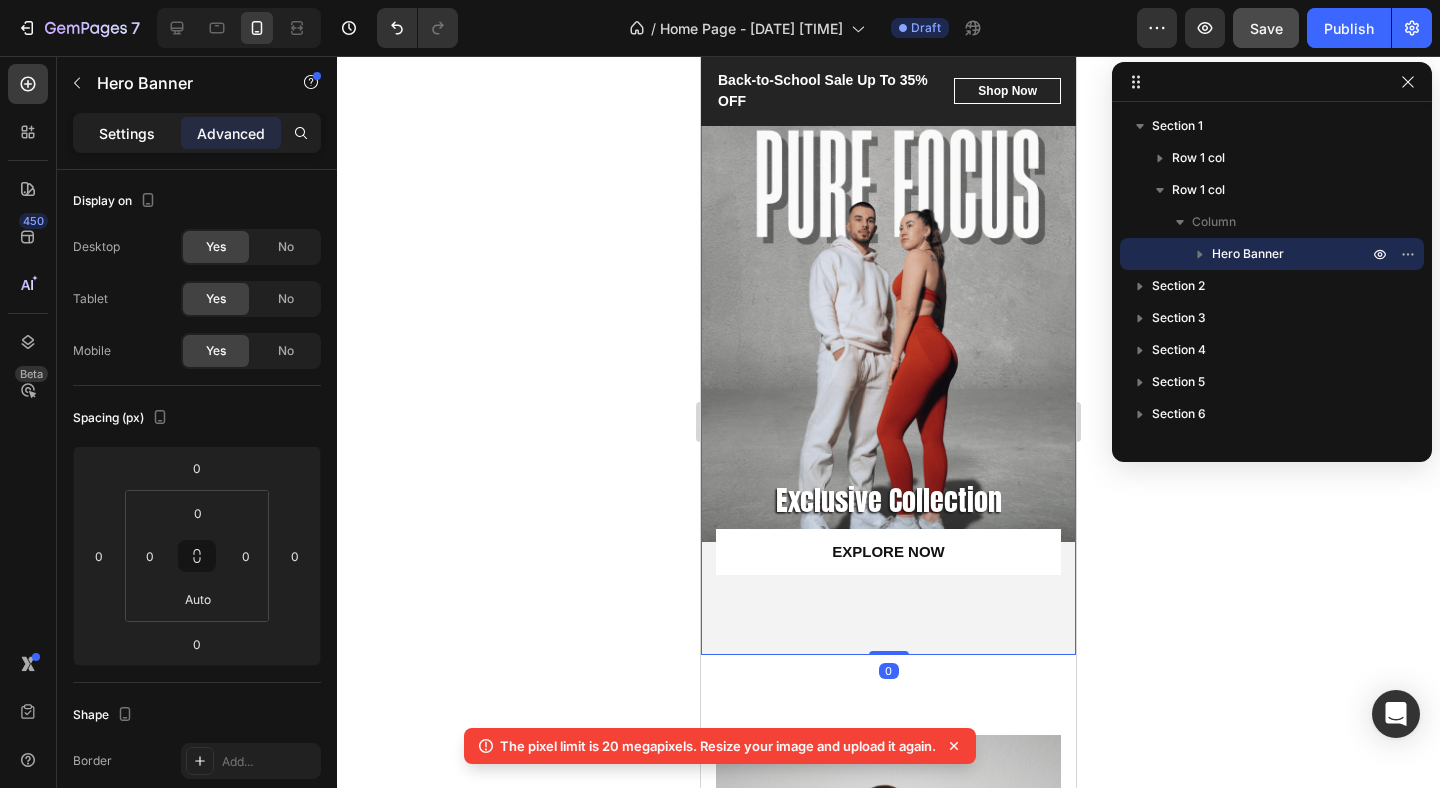 click on "Settings" at bounding box center [127, 133] 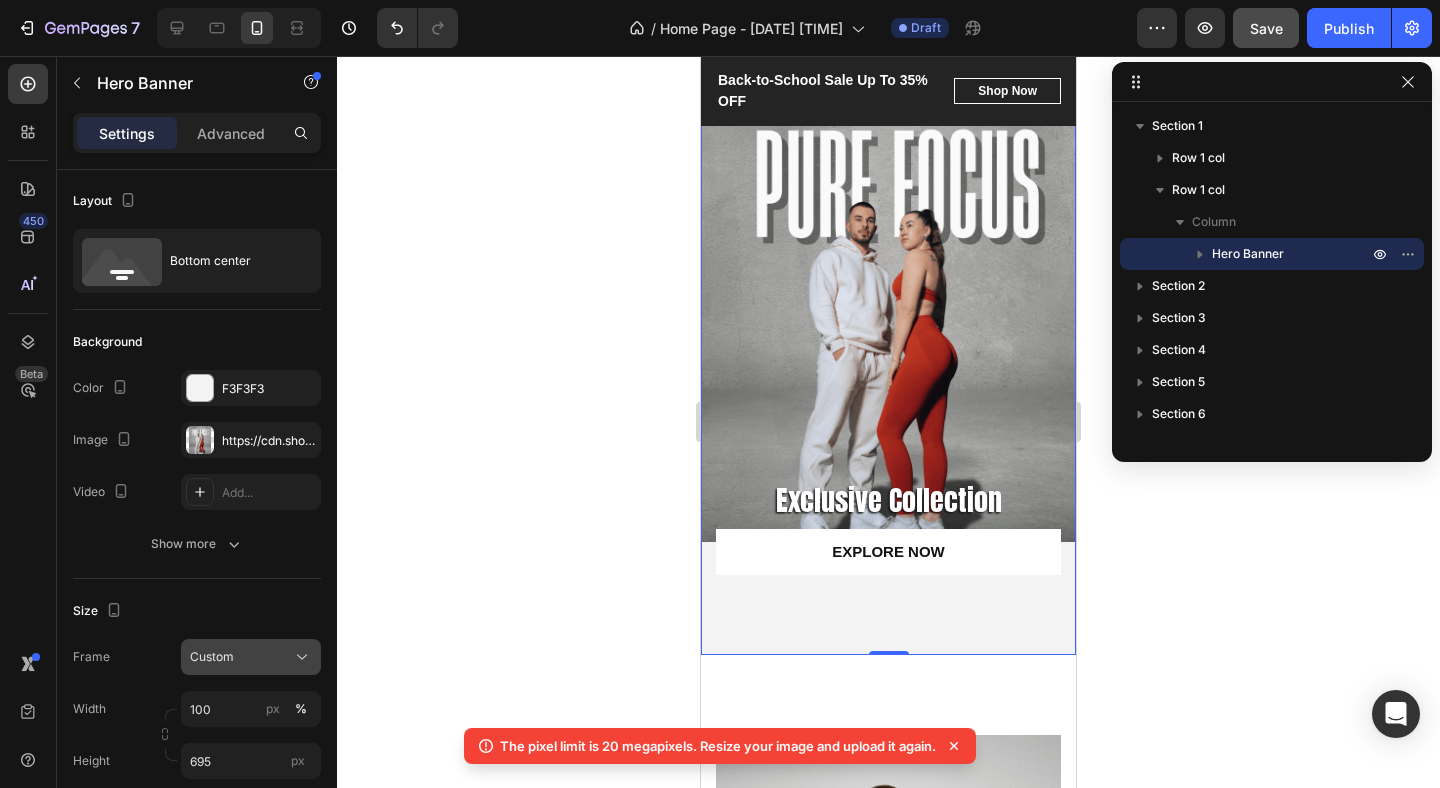 click on "Custom" 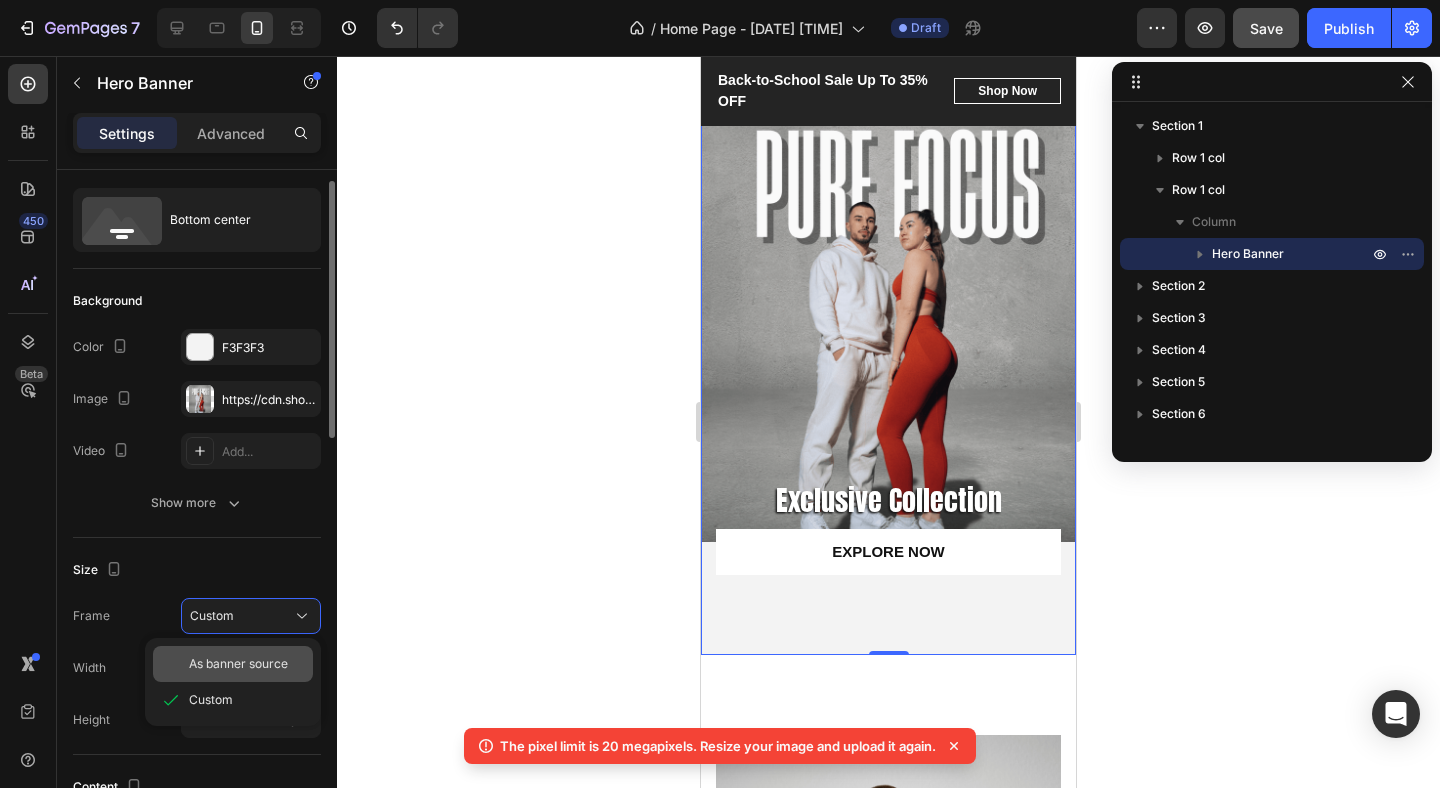 scroll, scrollTop: 43, scrollLeft: 0, axis: vertical 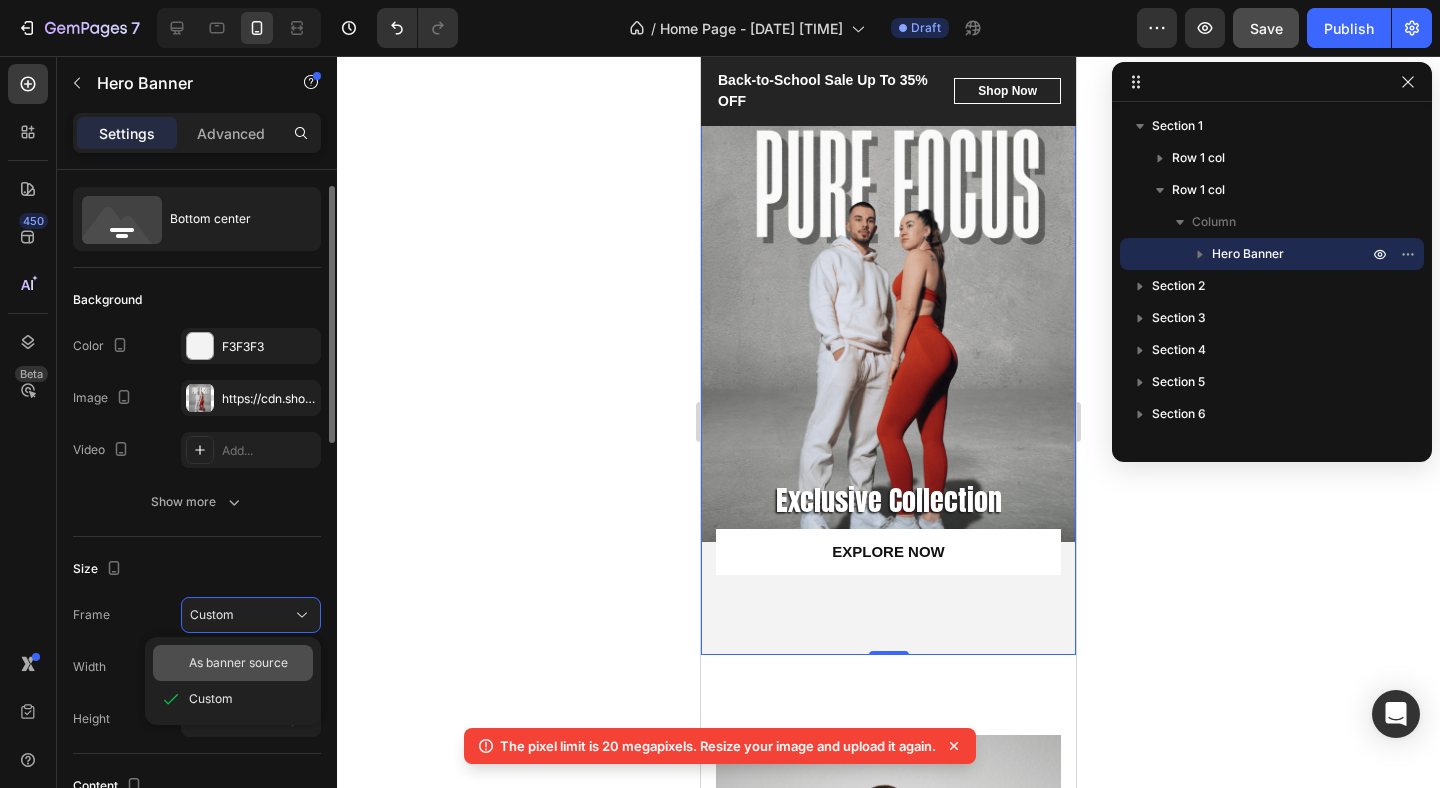 click on "As banner source" at bounding box center (238, 663) 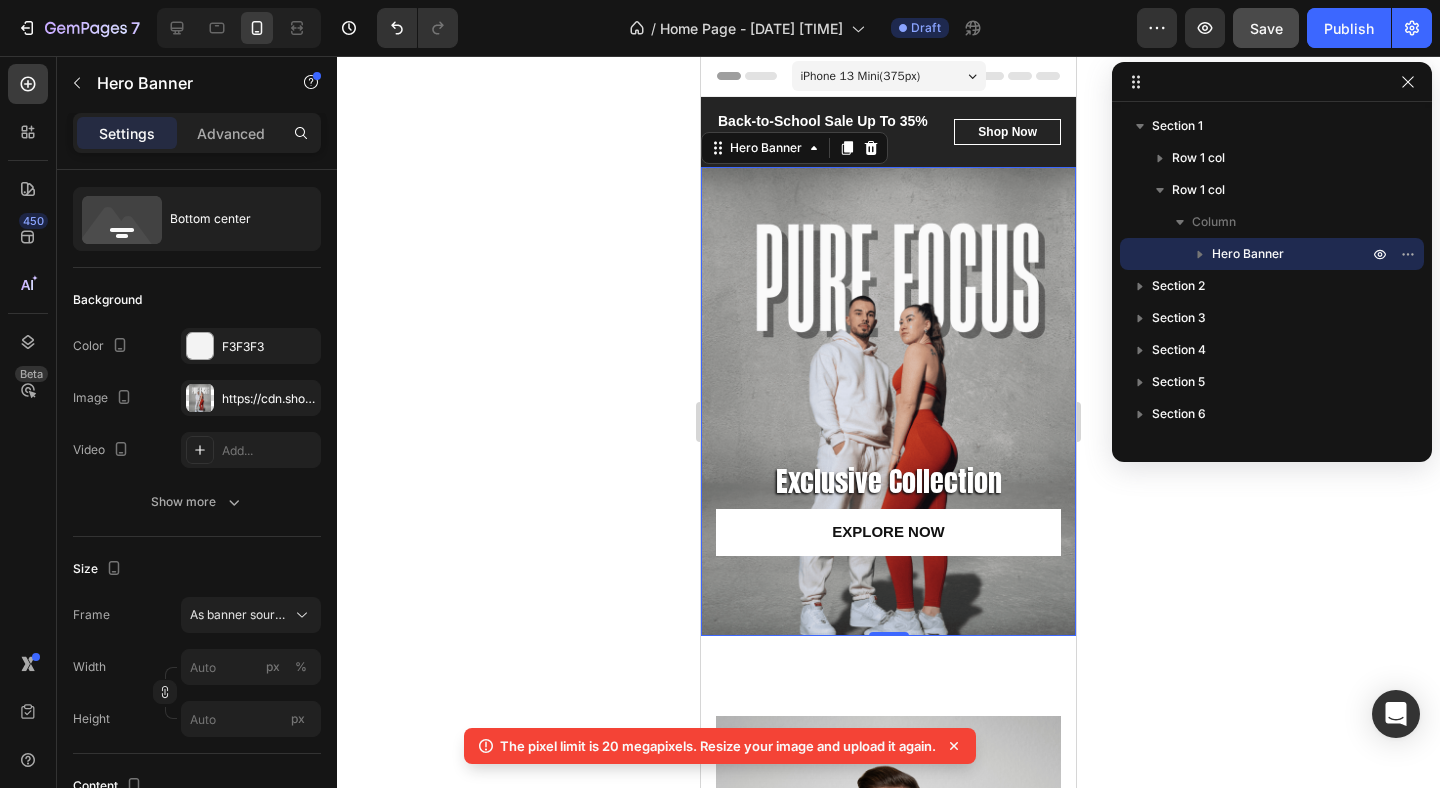 scroll, scrollTop: 0, scrollLeft: 0, axis: both 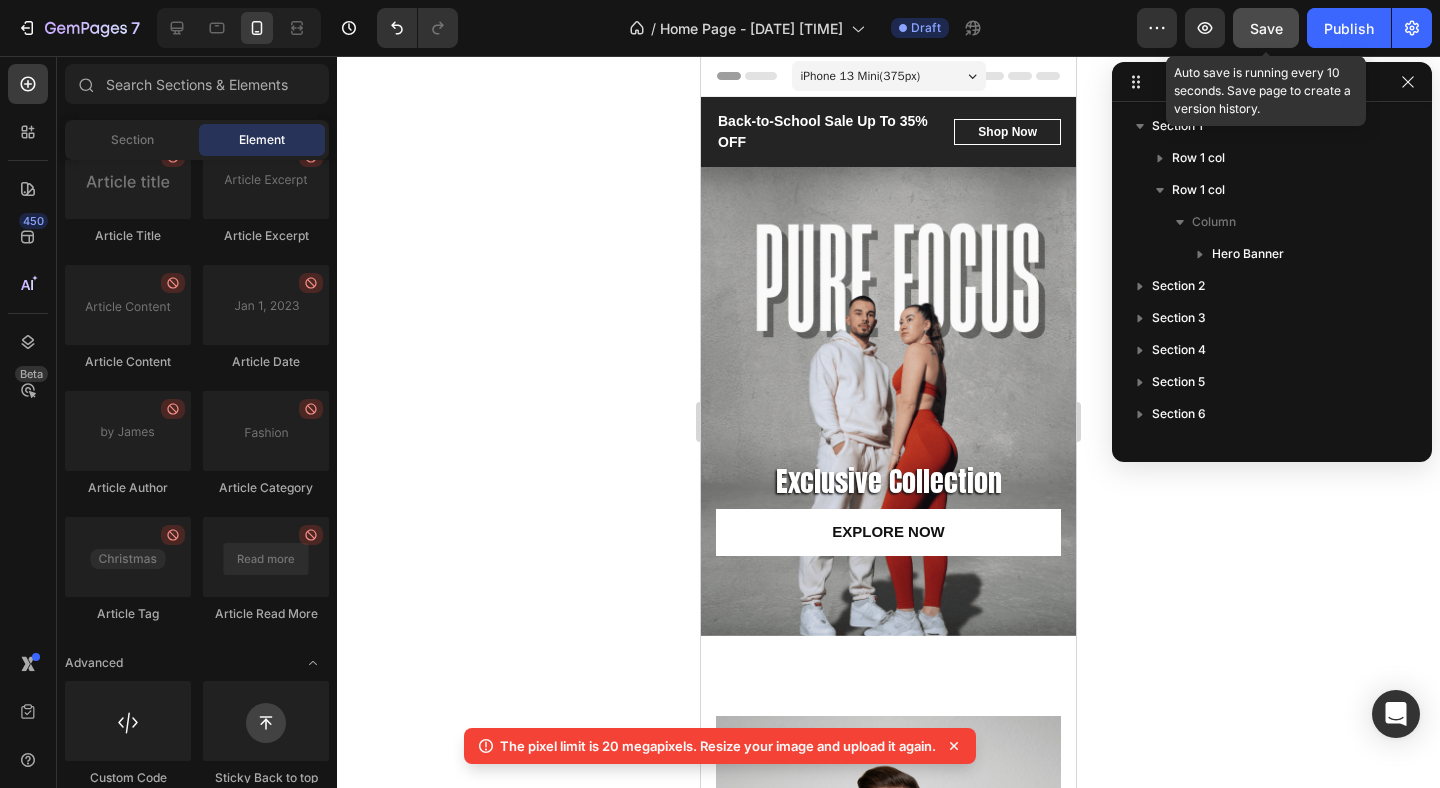 click on "Save" at bounding box center (1266, 28) 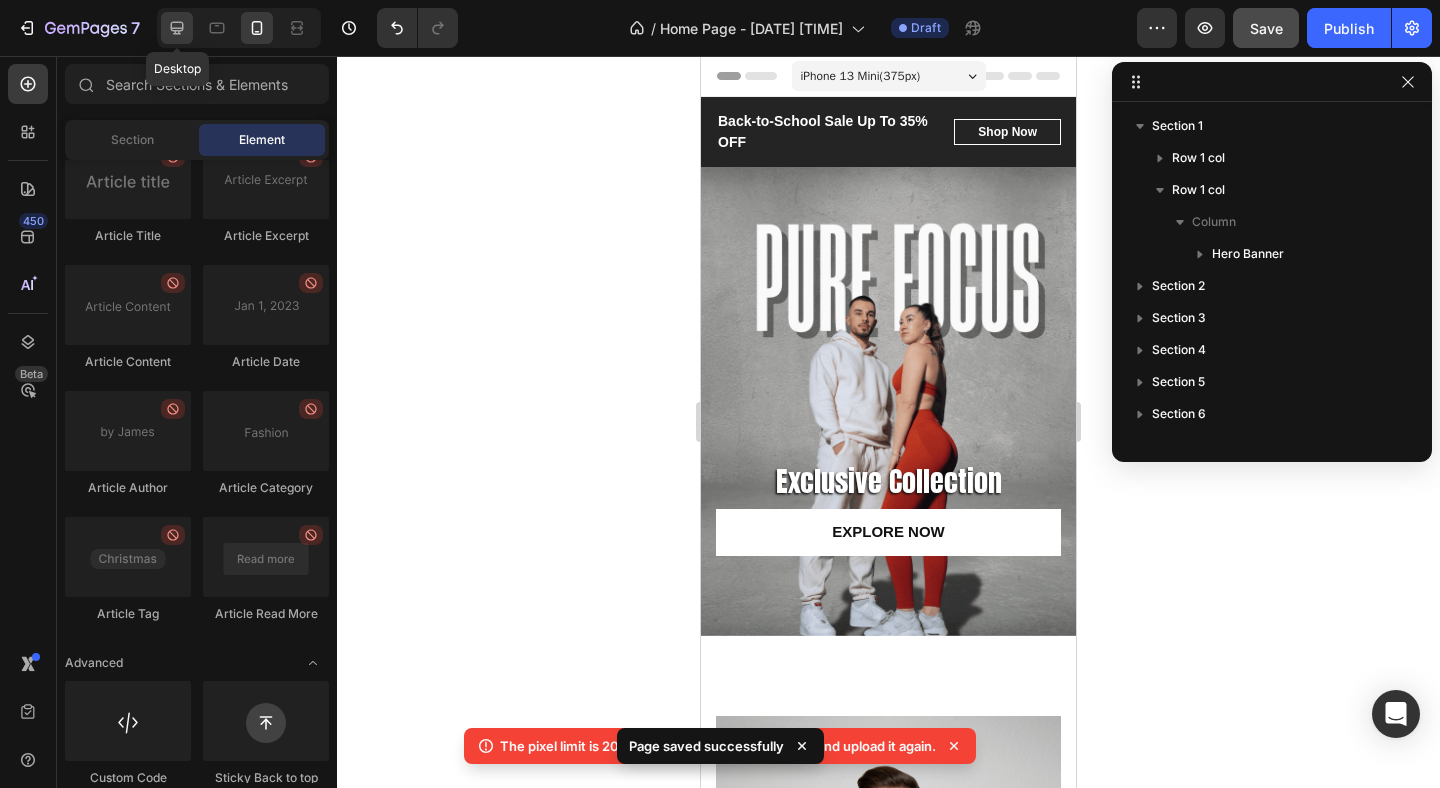 click 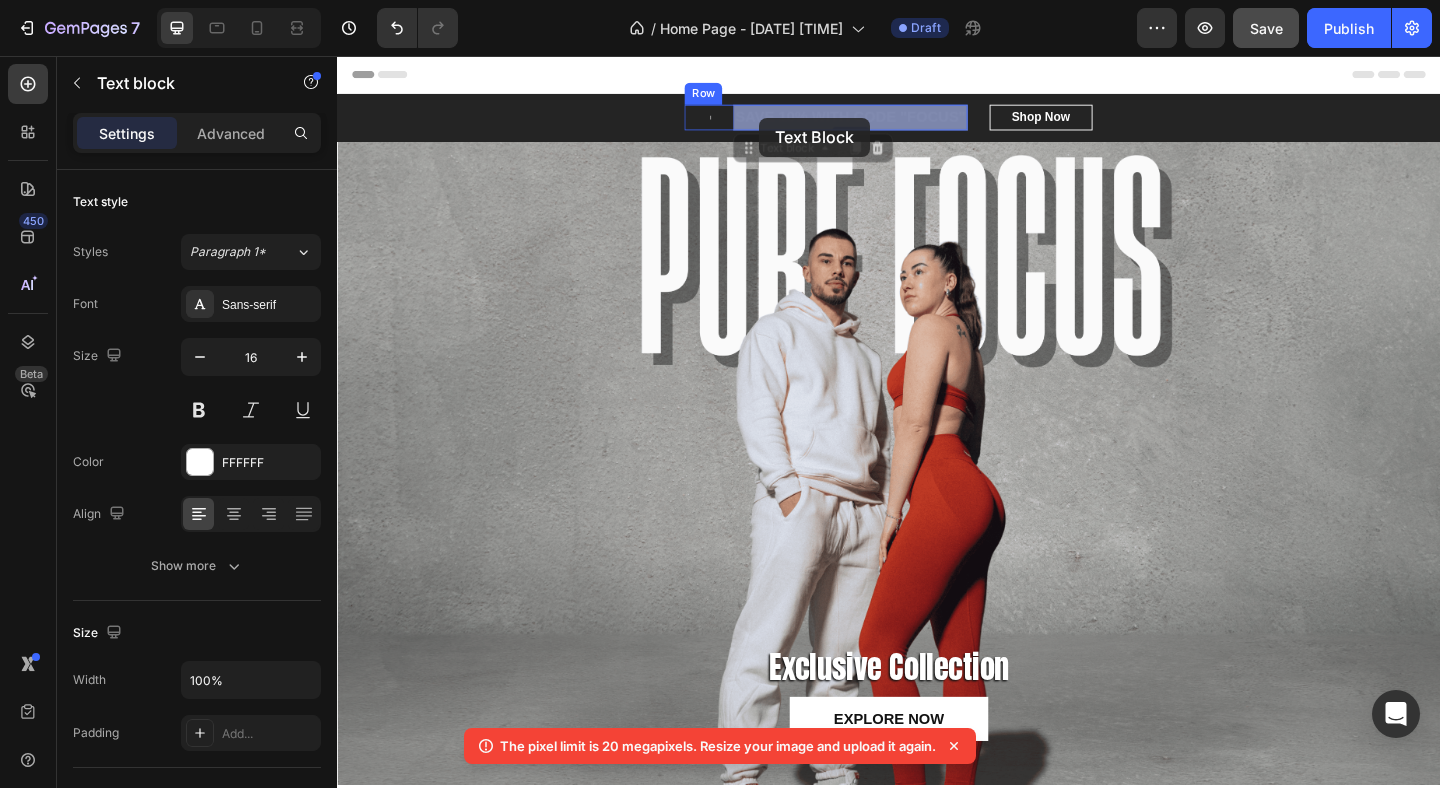 drag, startPoint x: 775, startPoint y: 121, endPoint x: 796, endPoint y: 123, distance: 21.095022 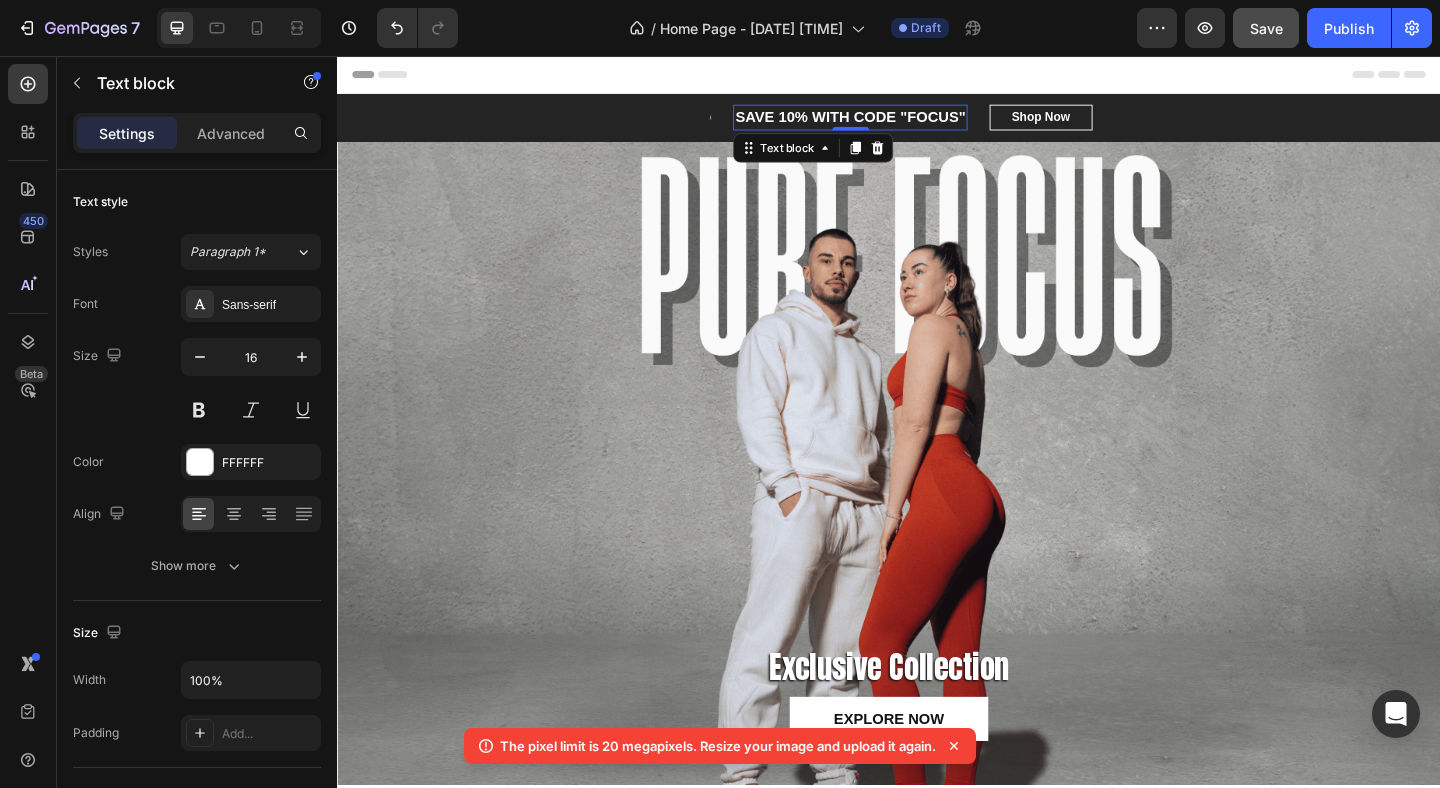 click on "SAVE 10% WITH CODE "FOCUS"" at bounding box center (895, 123) 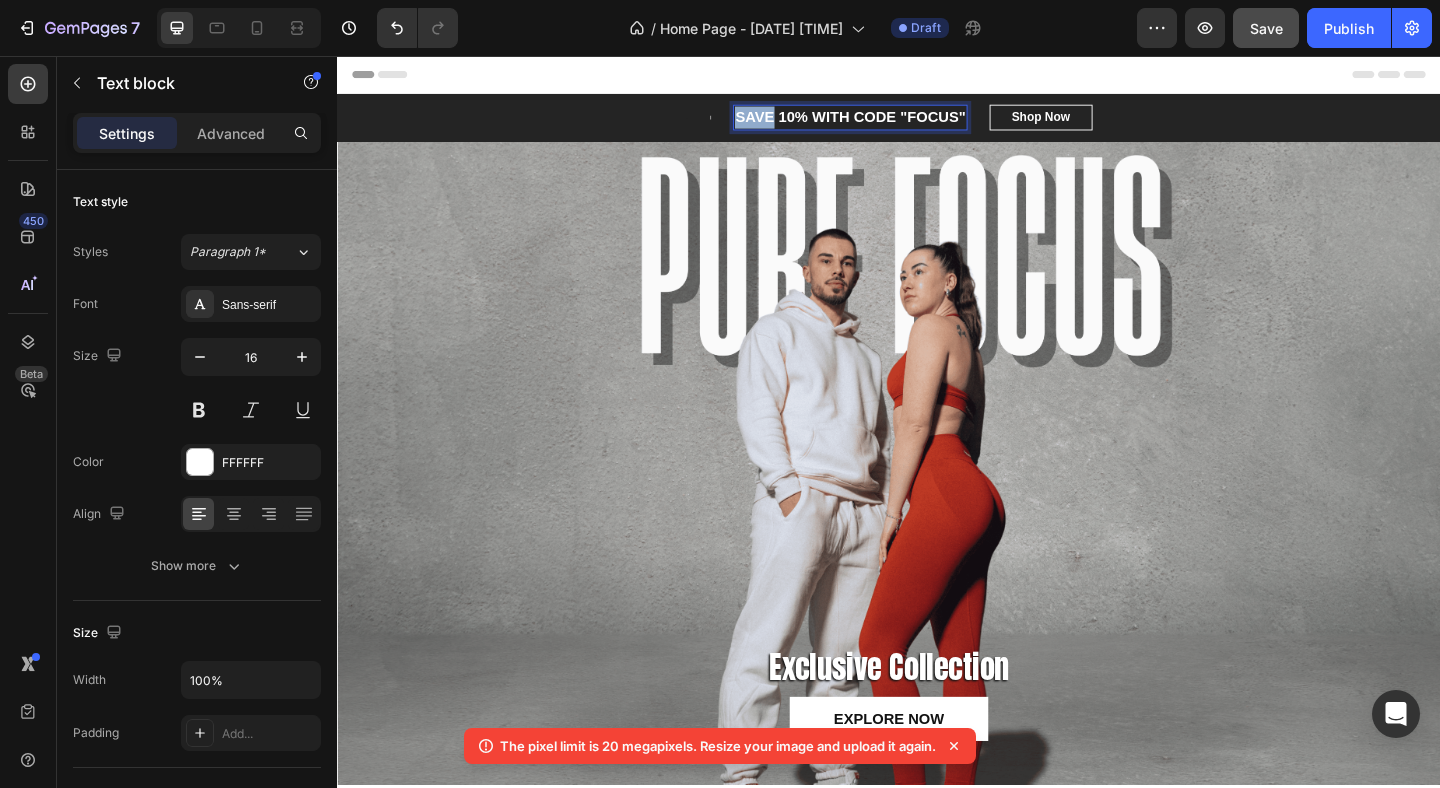 click on "SAVE 10% WITH CODE "FOCUS"" at bounding box center [895, 123] 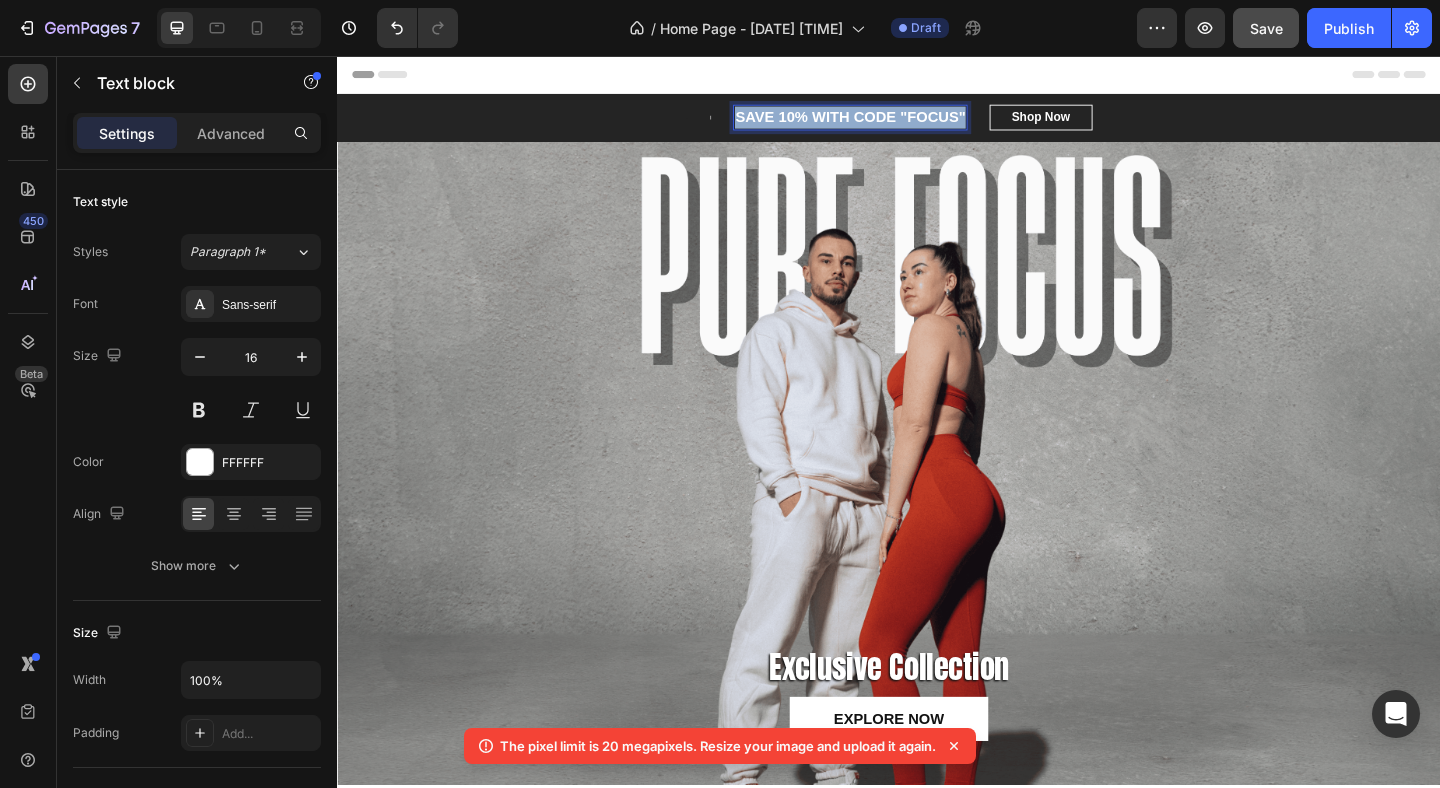 click on "SAVE 10% WITH CODE "FOCUS"" at bounding box center [895, 123] 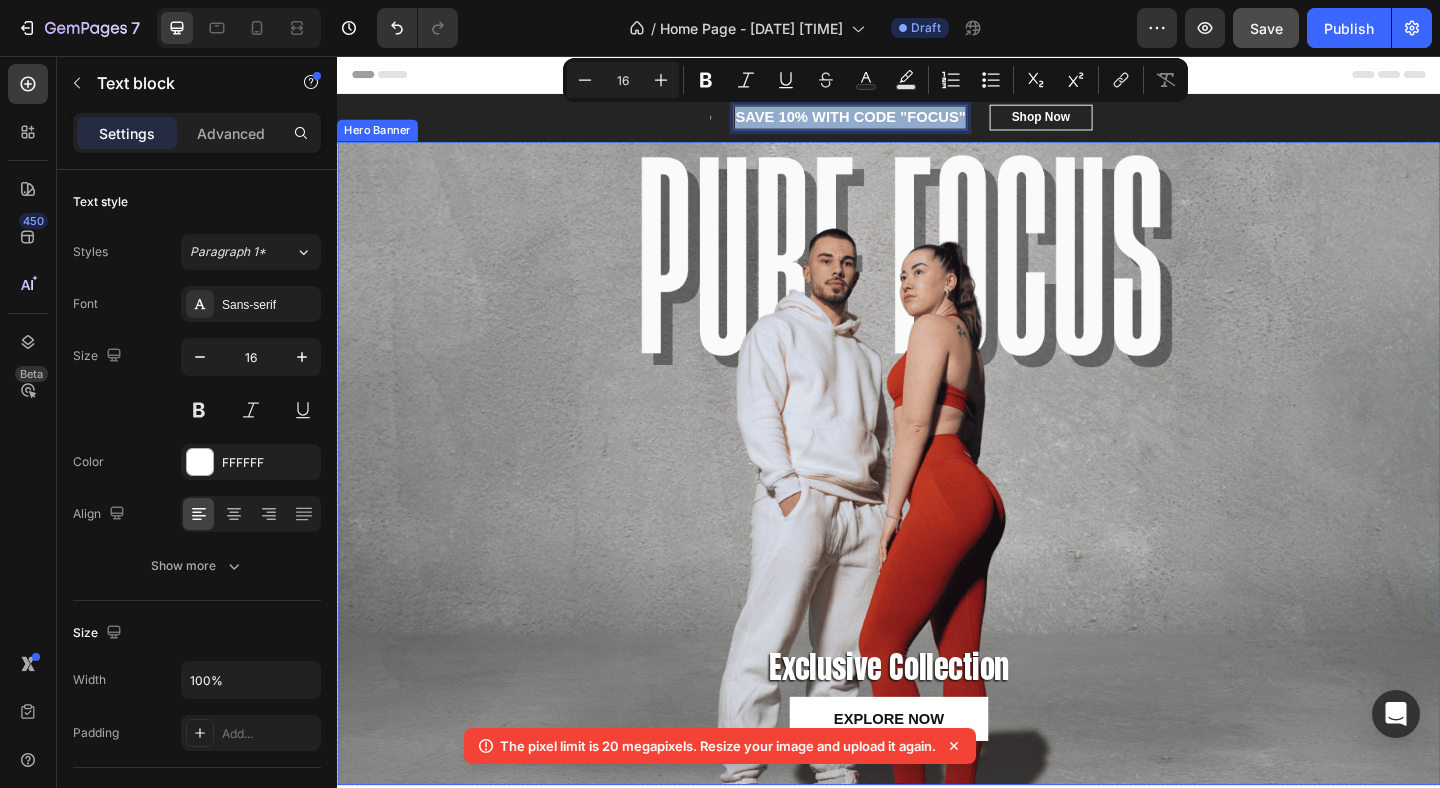 copy on "SAVE 10% WITH CODE "FOCUS"" 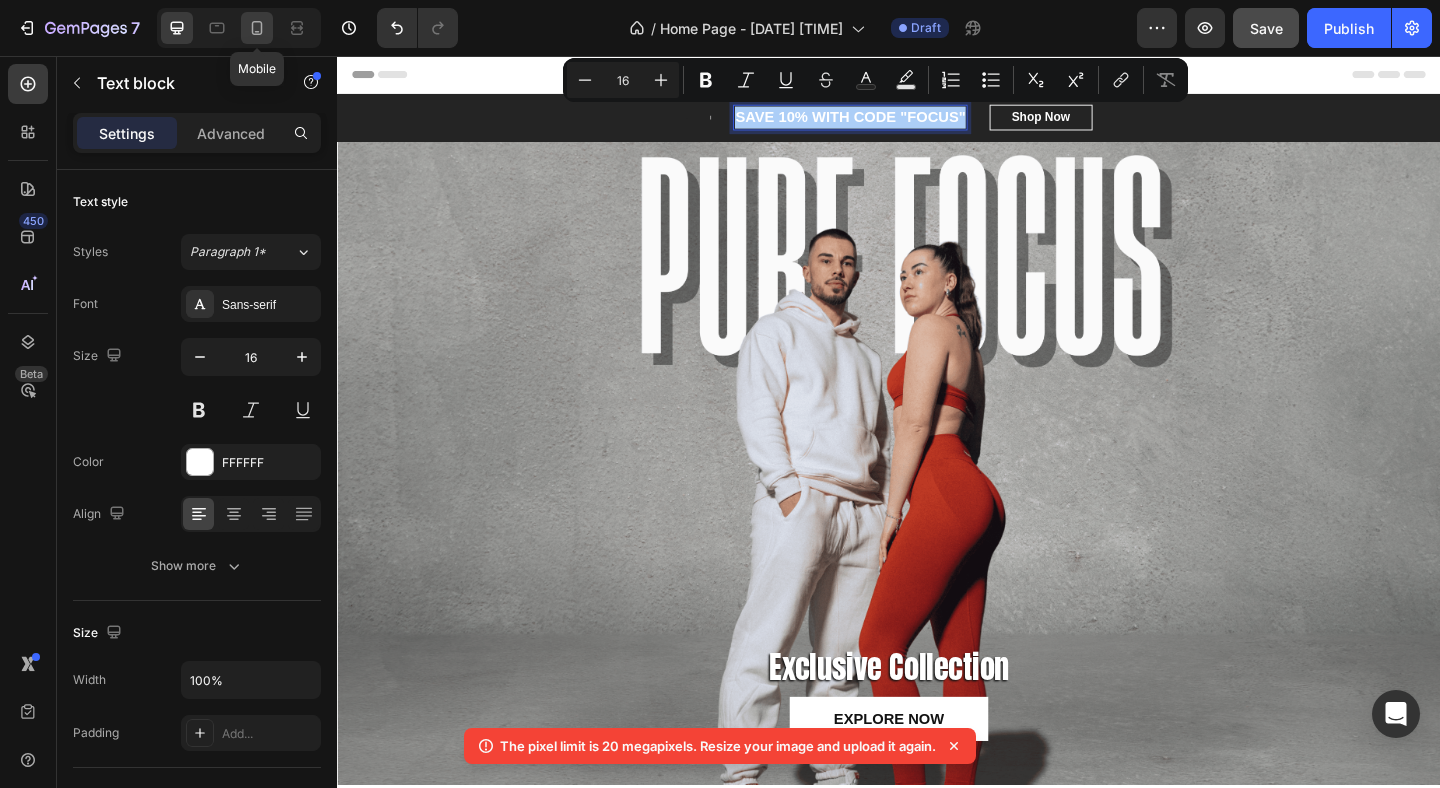 click 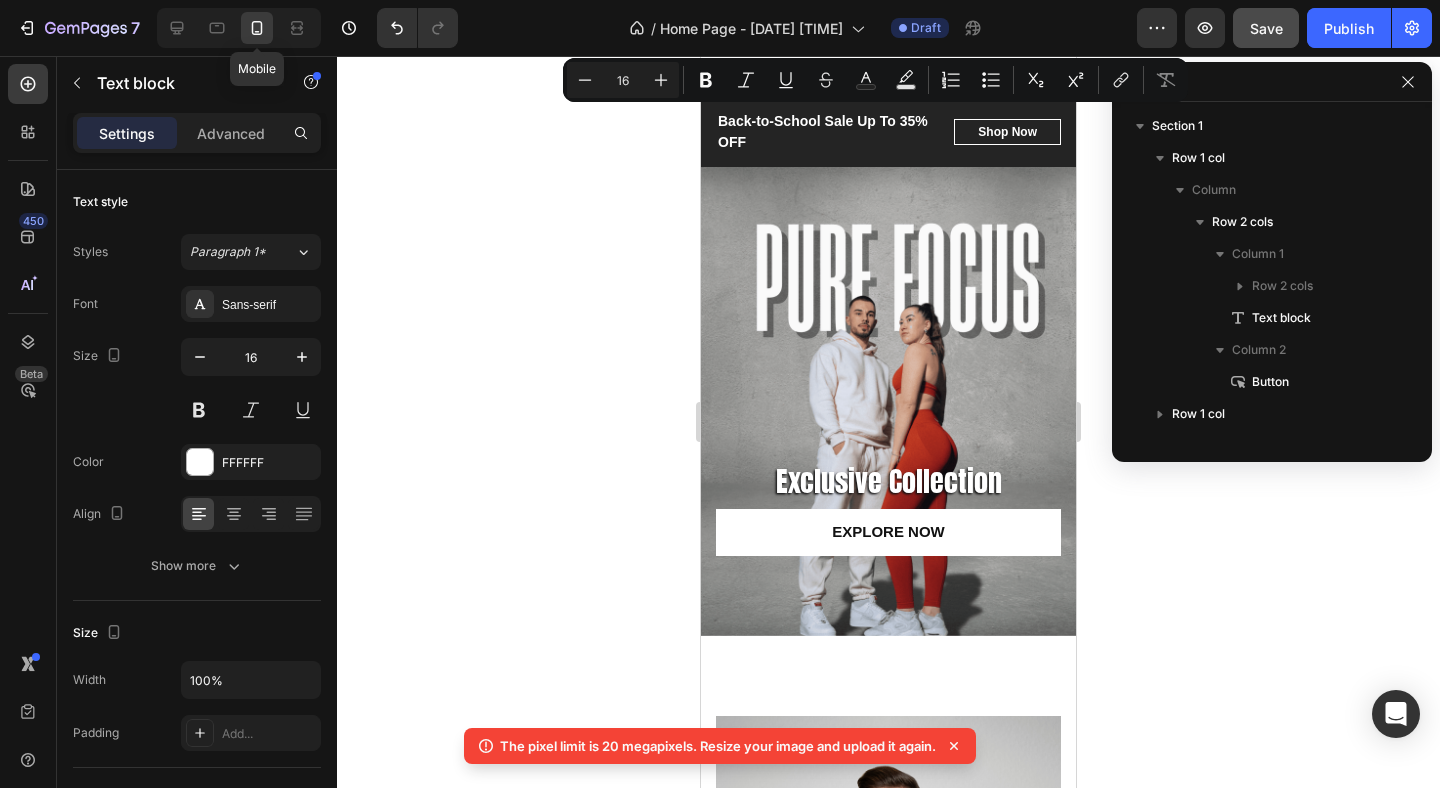 type on "14" 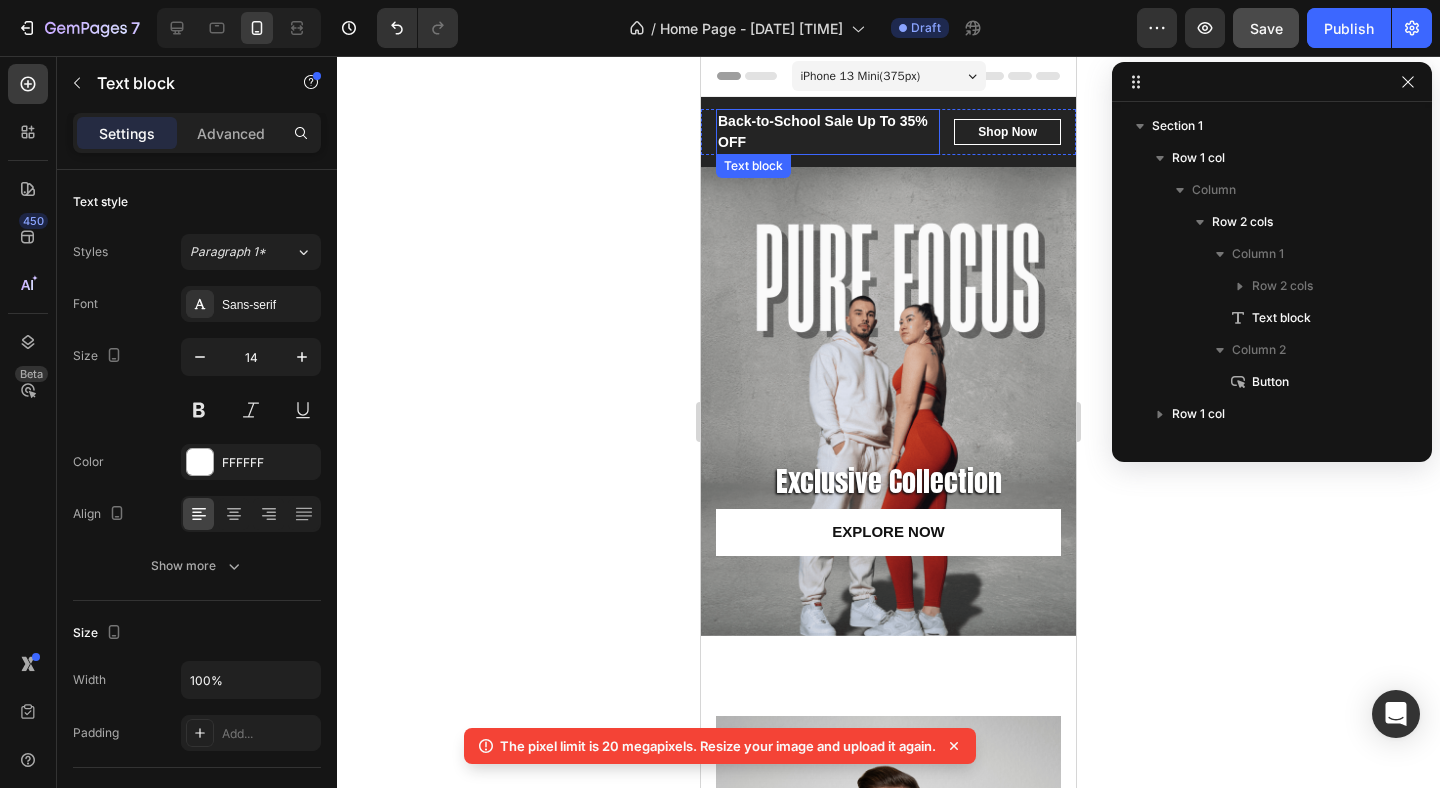 click on "Back-to-School Sale Up To 35% OFF" at bounding box center [828, 132] 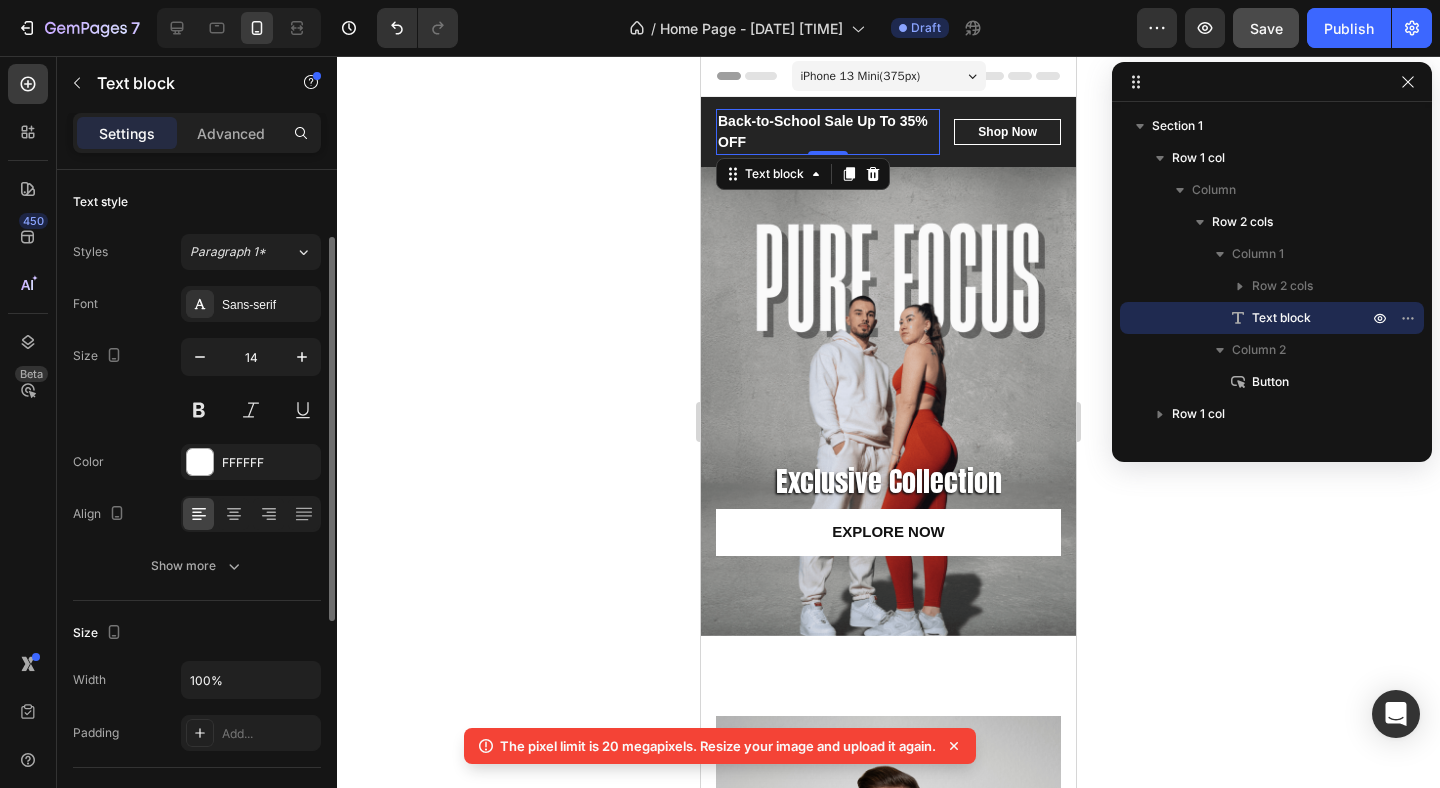 scroll, scrollTop: 43, scrollLeft: 0, axis: vertical 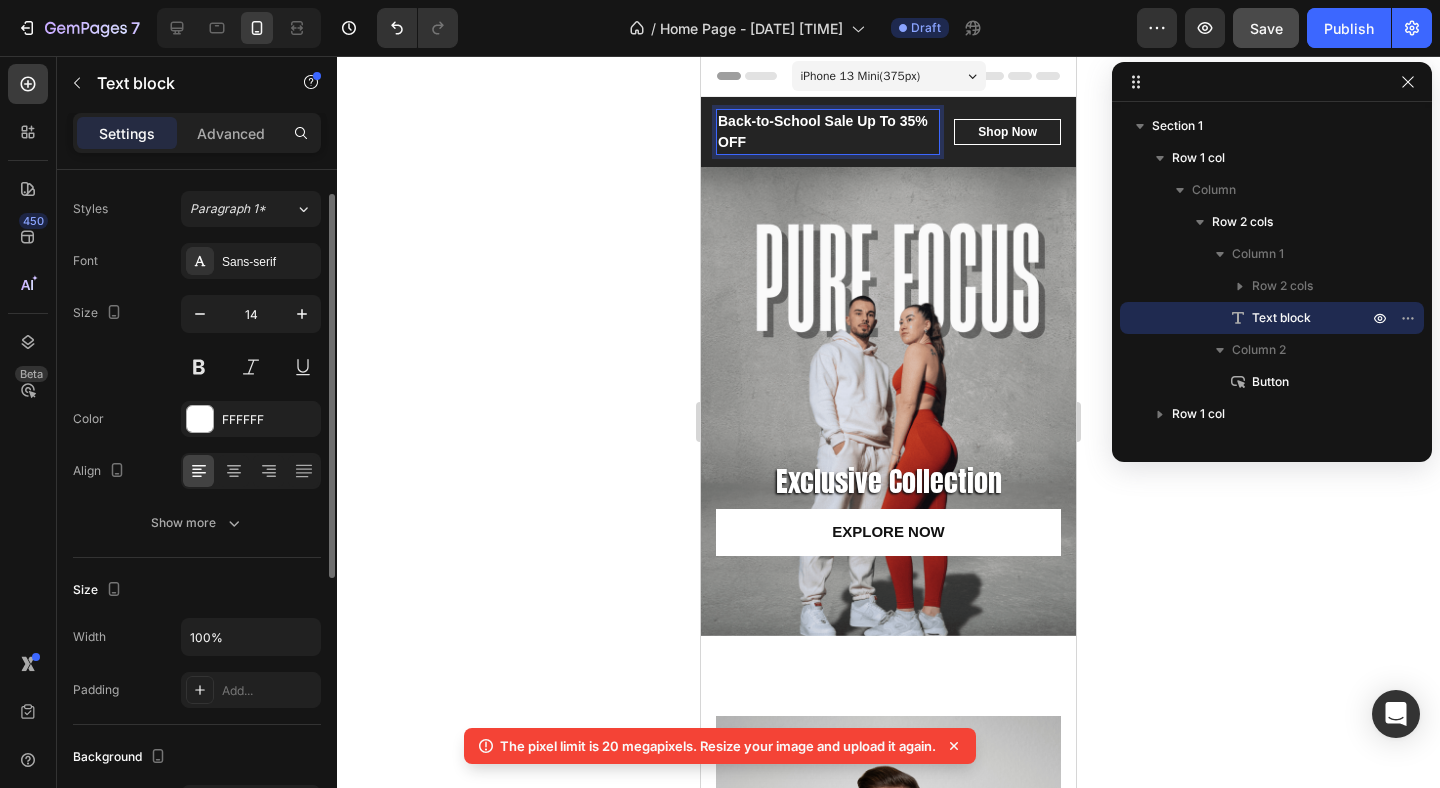 click on "Back-to-School Sale Up To 35% OFF" at bounding box center [828, 132] 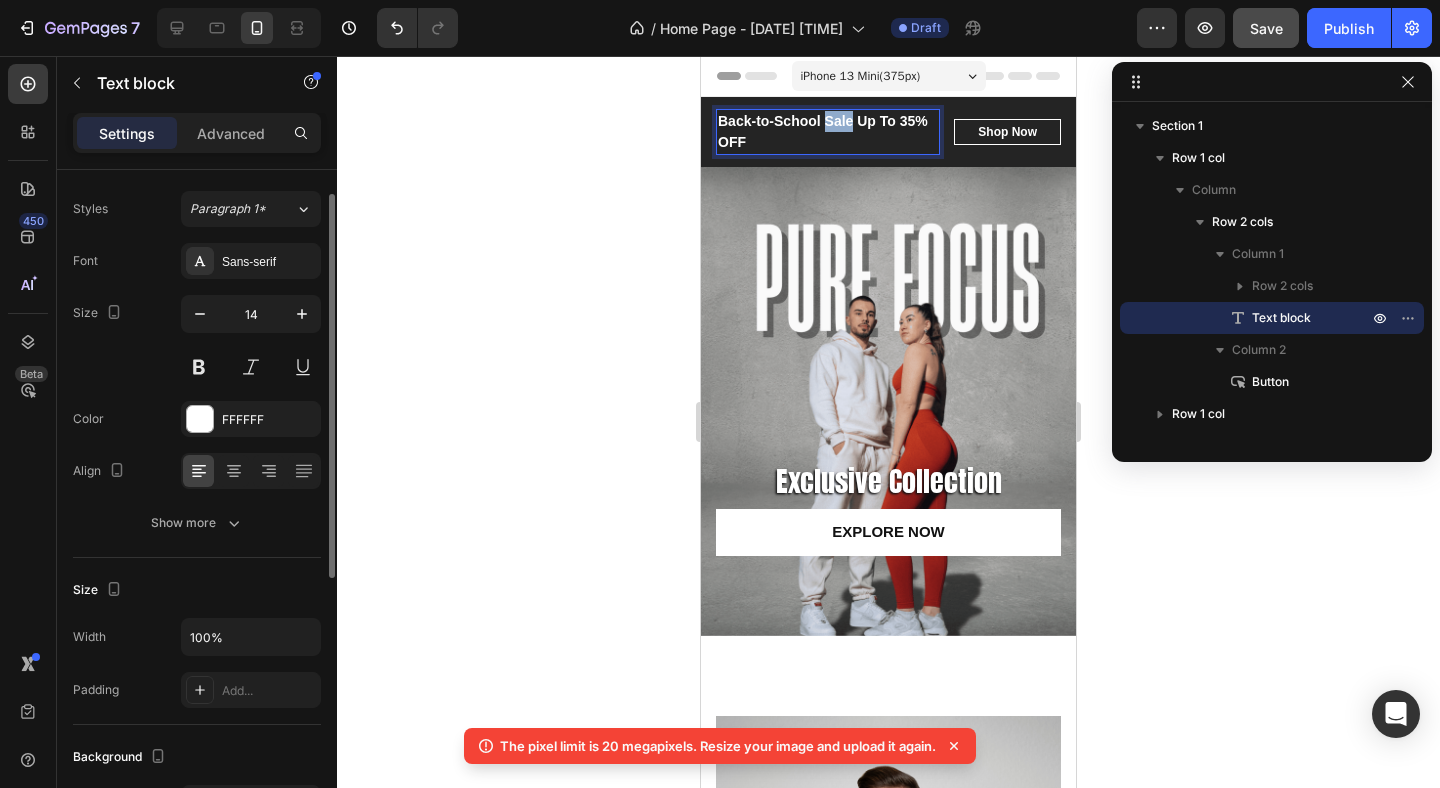 click on "Back-to-School Sale Up To 35% OFF" at bounding box center (828, 132) 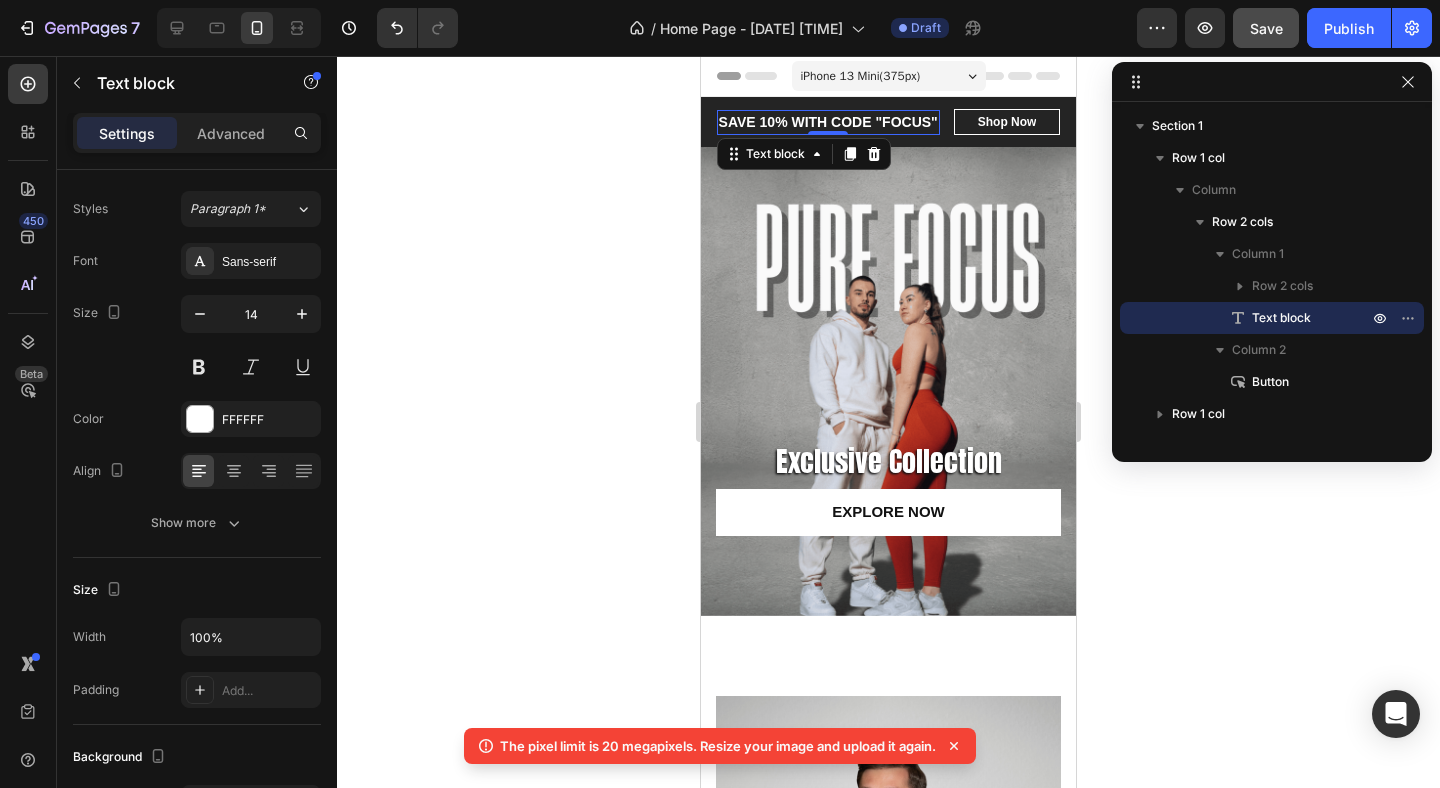 click 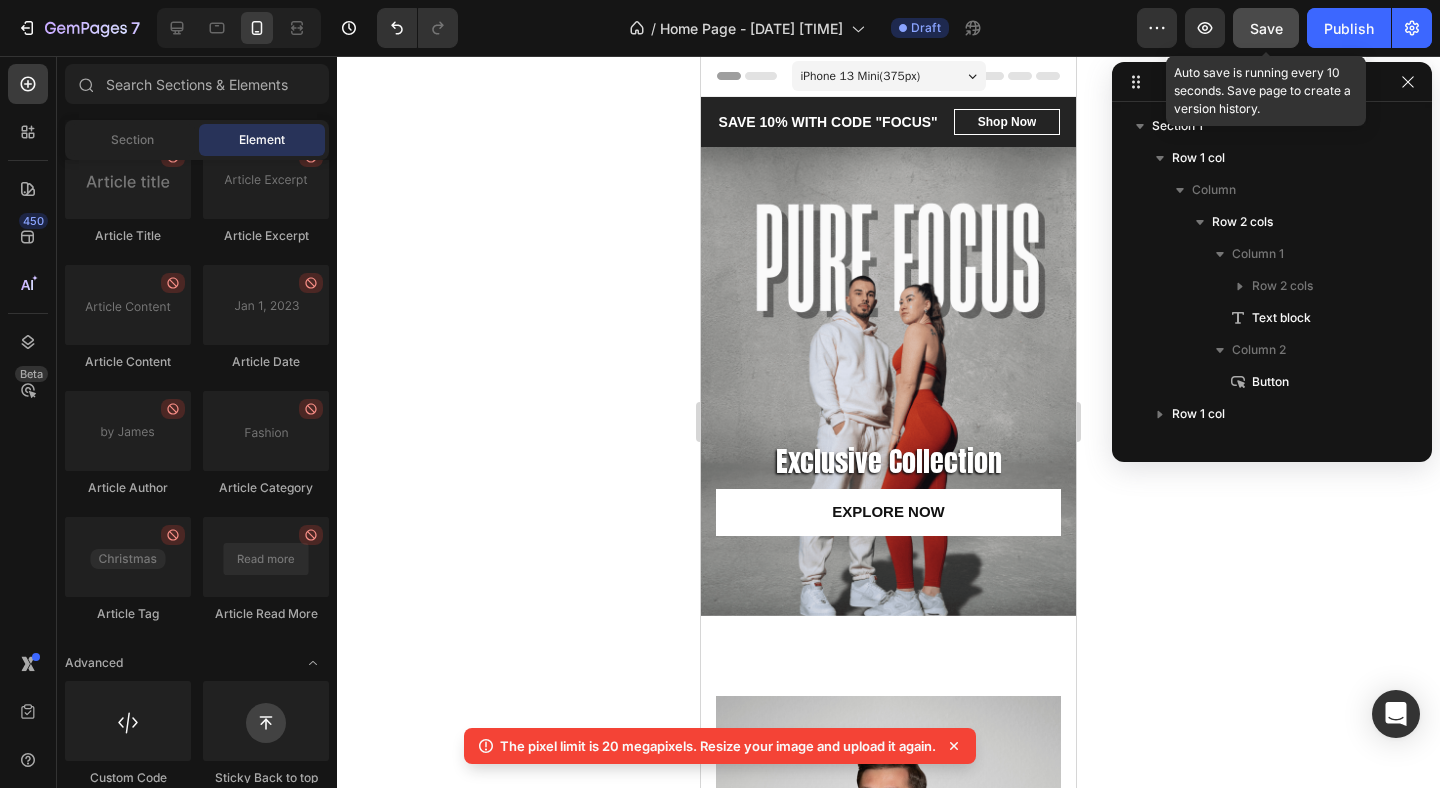 click on "Save" 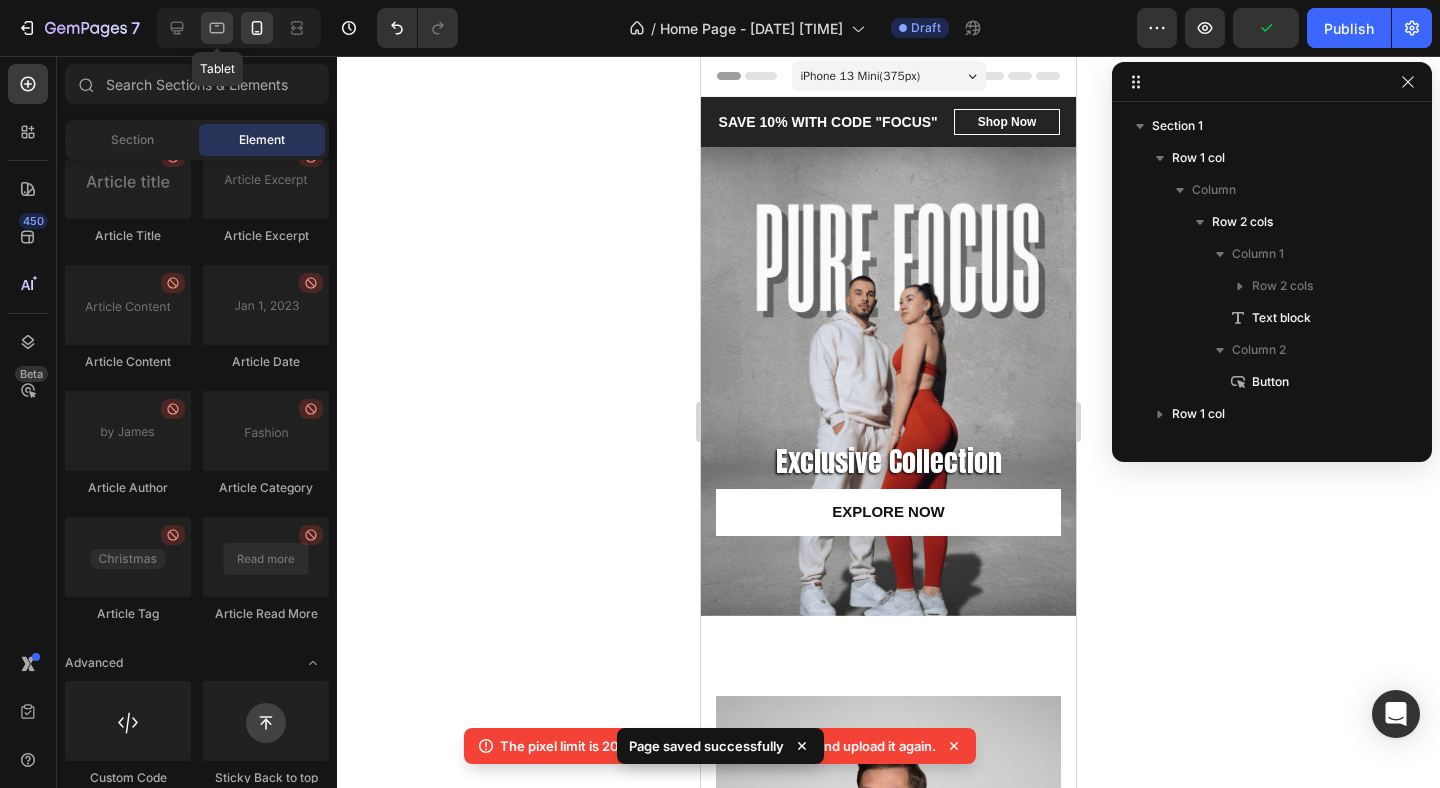 click 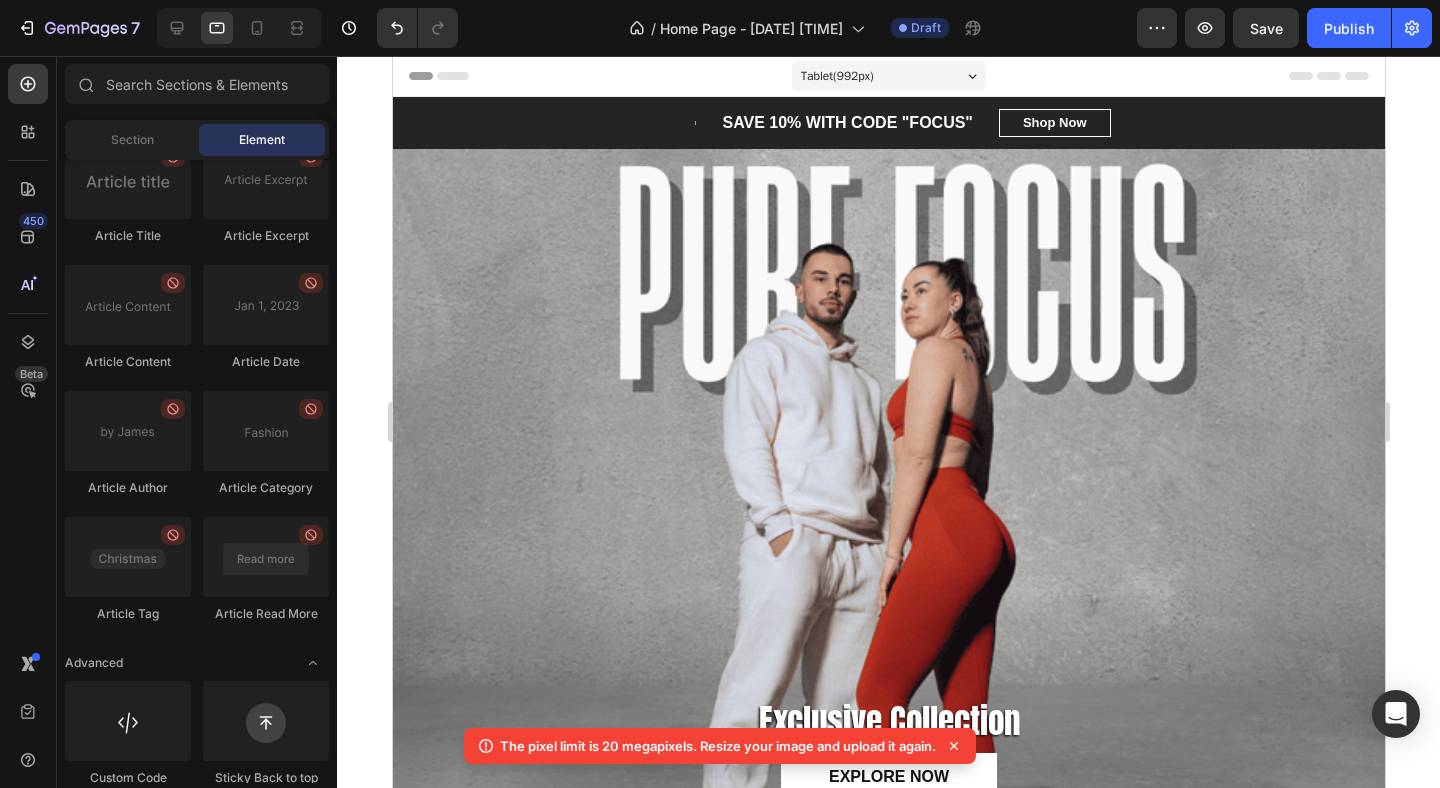 scroll, scrollTop: 0, scrollLeft: 0, axis: both 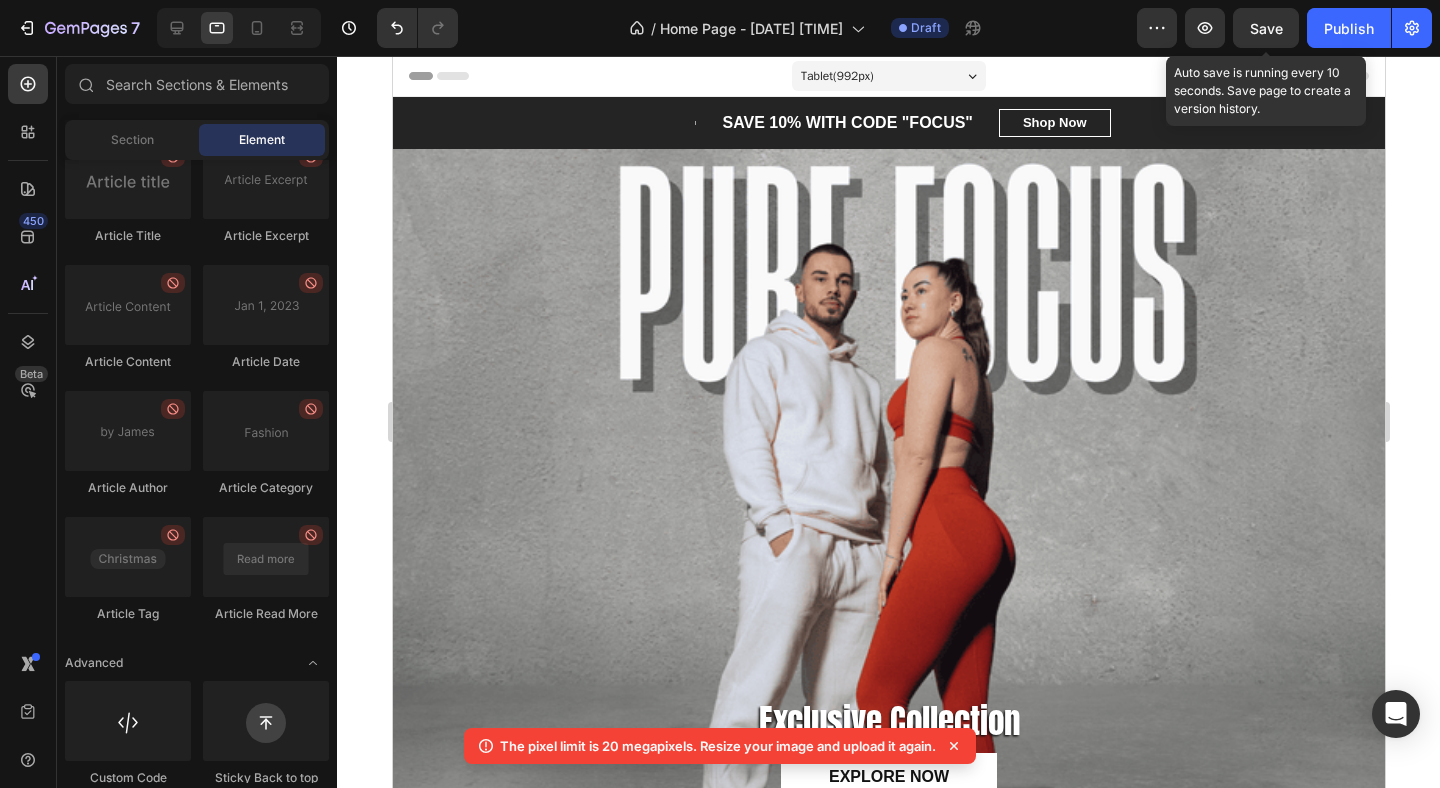 click on "Save" 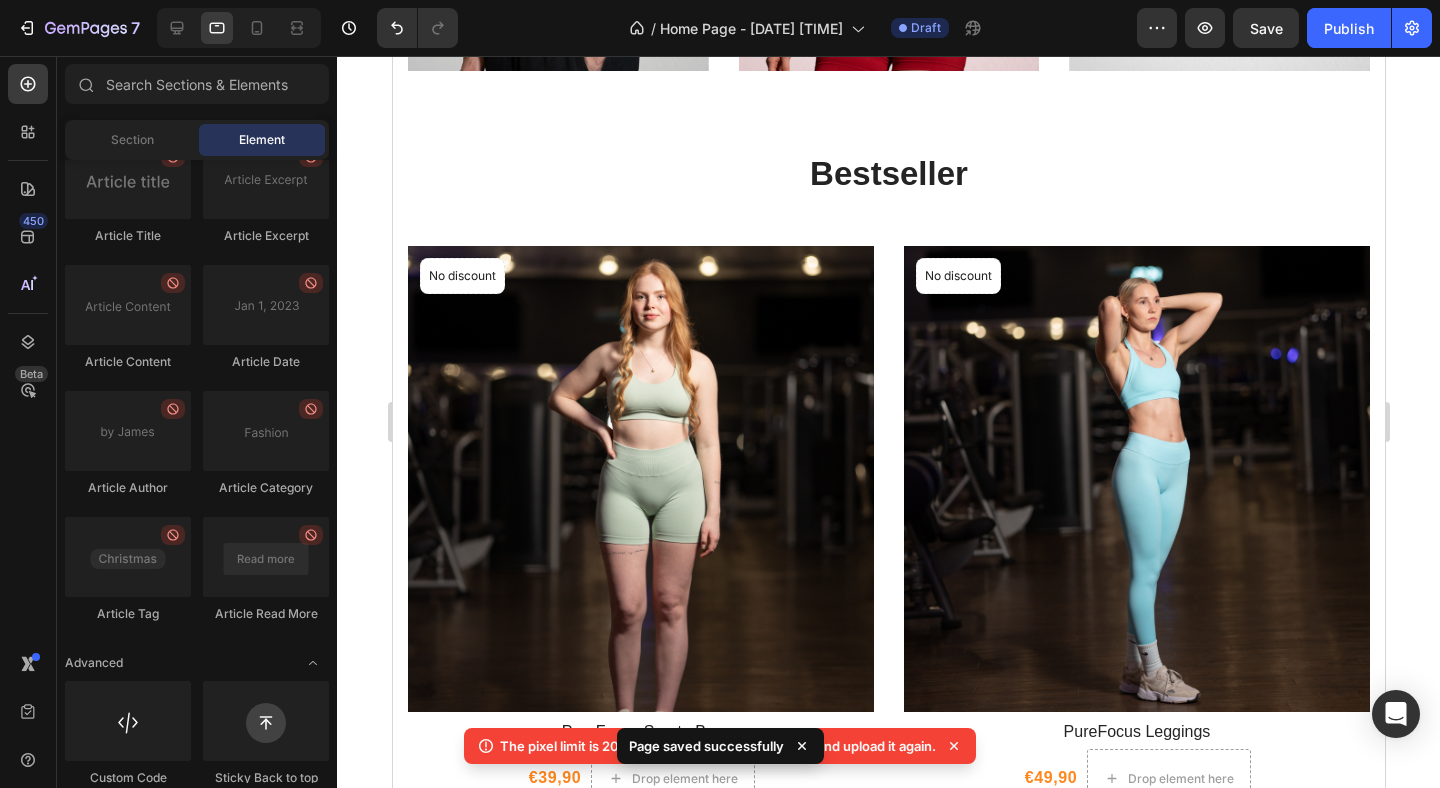scroll, scrollTop: 1326, scrollLeft: 0, axis: vertical 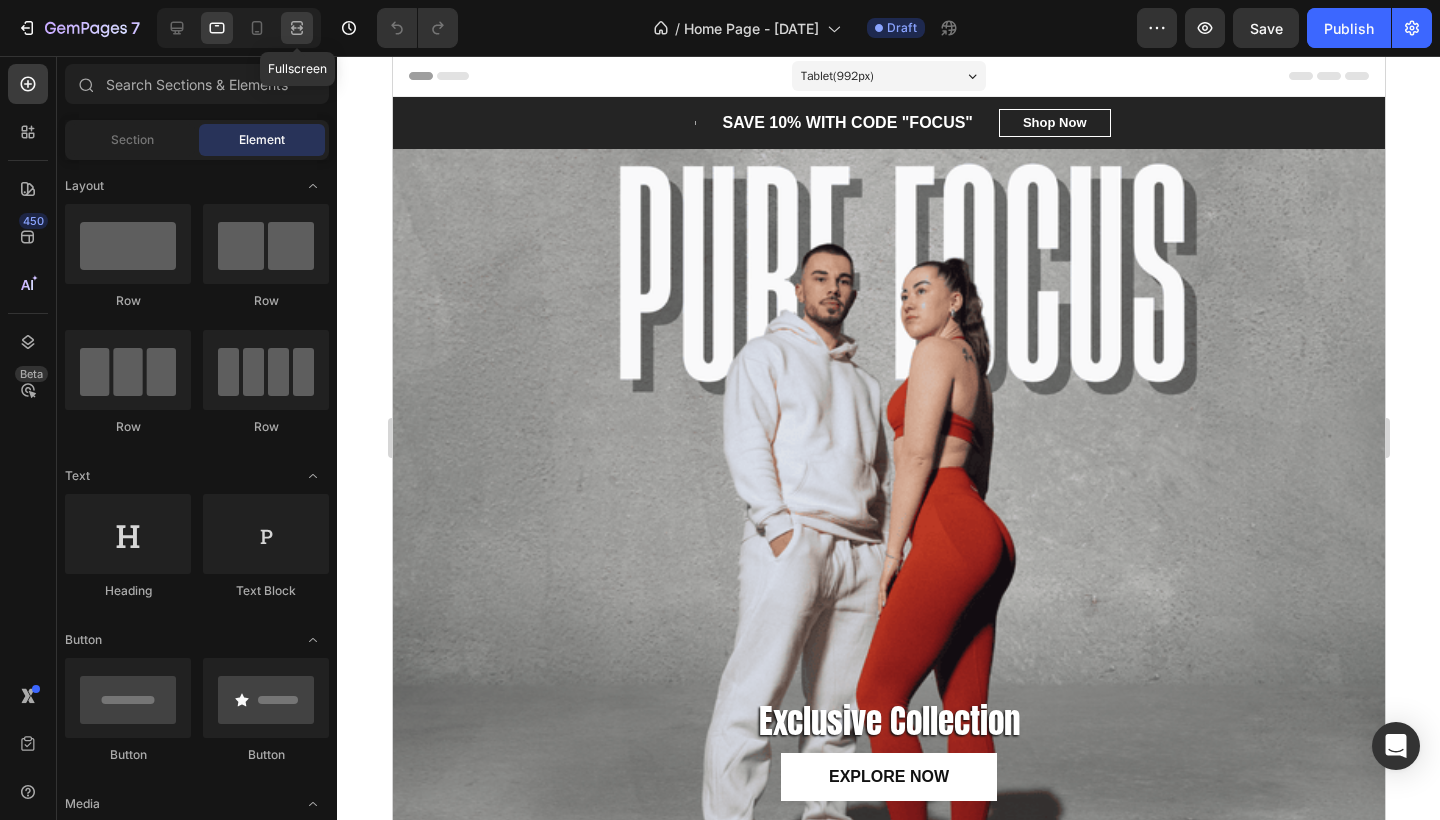 click 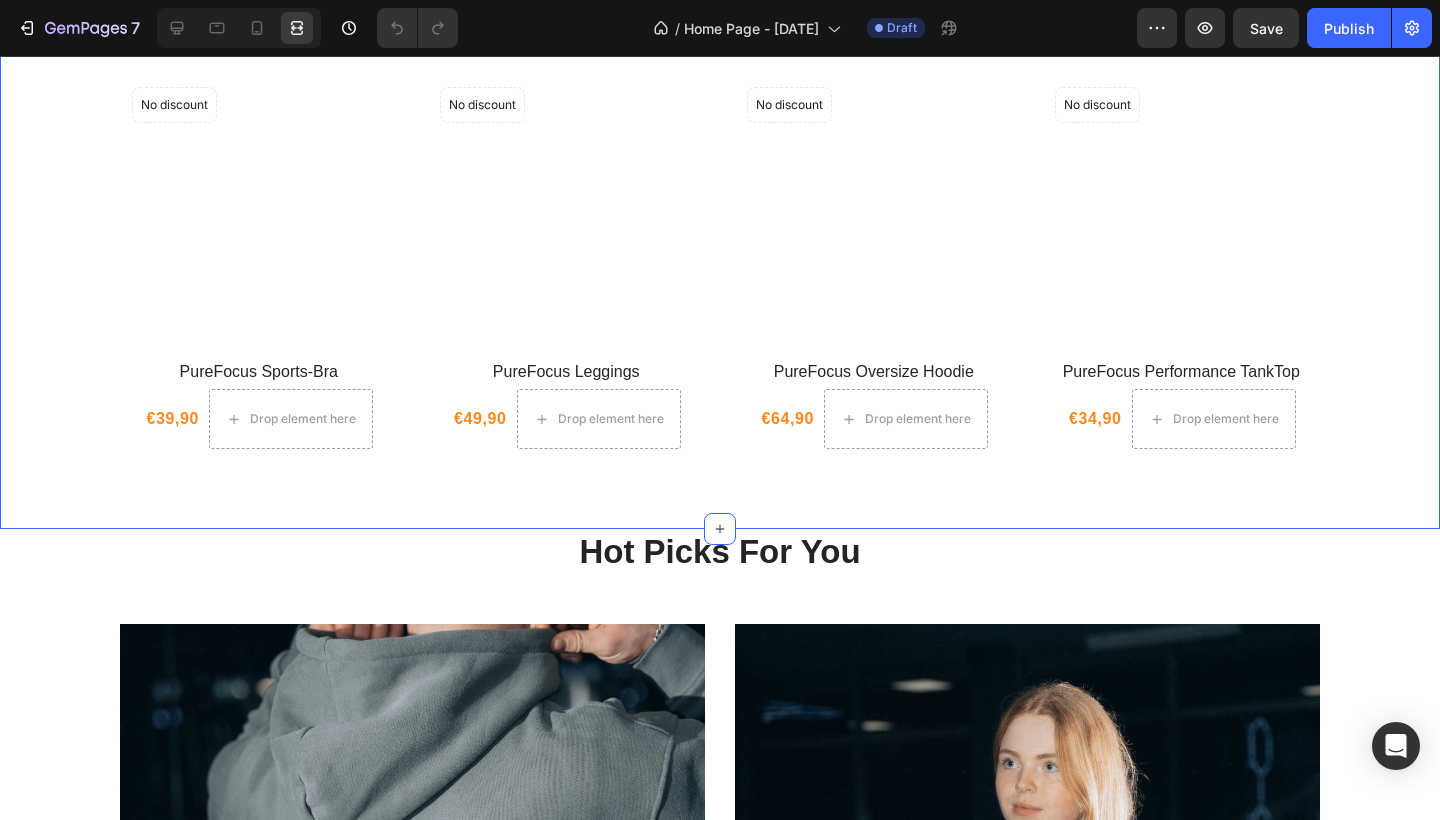 scroll, scrollTop: 1455, scrollLeft: 0, axis: vertical 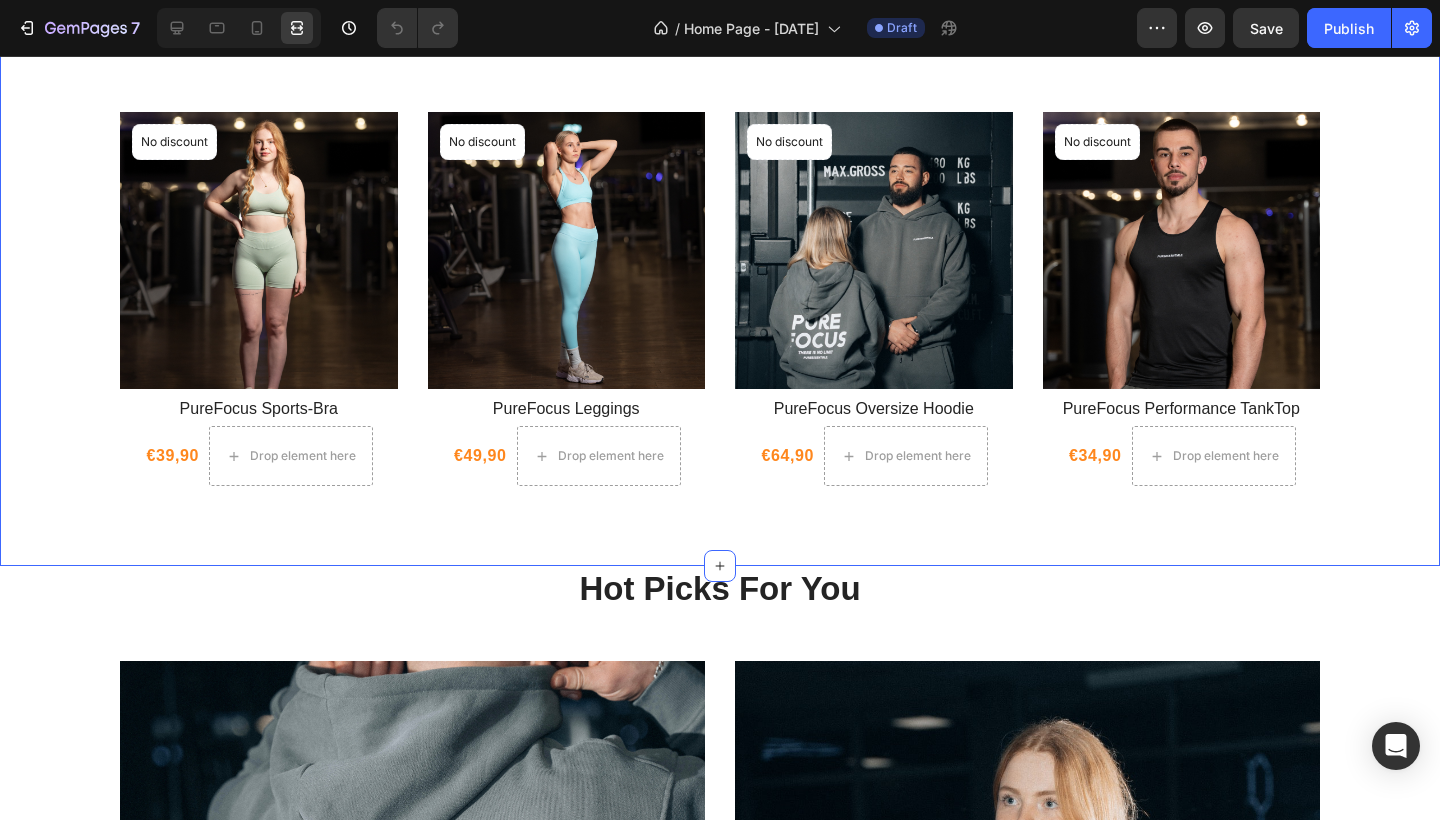click on "Bestseller Heading Product Images   0 No discount   Not be displayed when published Product Badge Row PureFocus Sports-Bra Product Title €39,90 Product Price Product Price
Drop element here Row Product List Product Images   0 No discount   Not be displayed when published Product Badge Row PureFocus Leggings Product Title €49,90 Product Price Product Price
Drop element here Row Product List Product Images   0 No discount   Not be displayed when published Product Badge Row PureFocus Oversize Hoodie Product Title €64,90 Product Price Product Price
Drop element here Row Product List Product Images   0 No discount   Not be displayed when published Product Badge Row PureFocus Performance TankTop Product Title €34,90 Product Price Product Price
Drop element here Row Product List Product List Row Section 3" at bounding box center (720, 291) 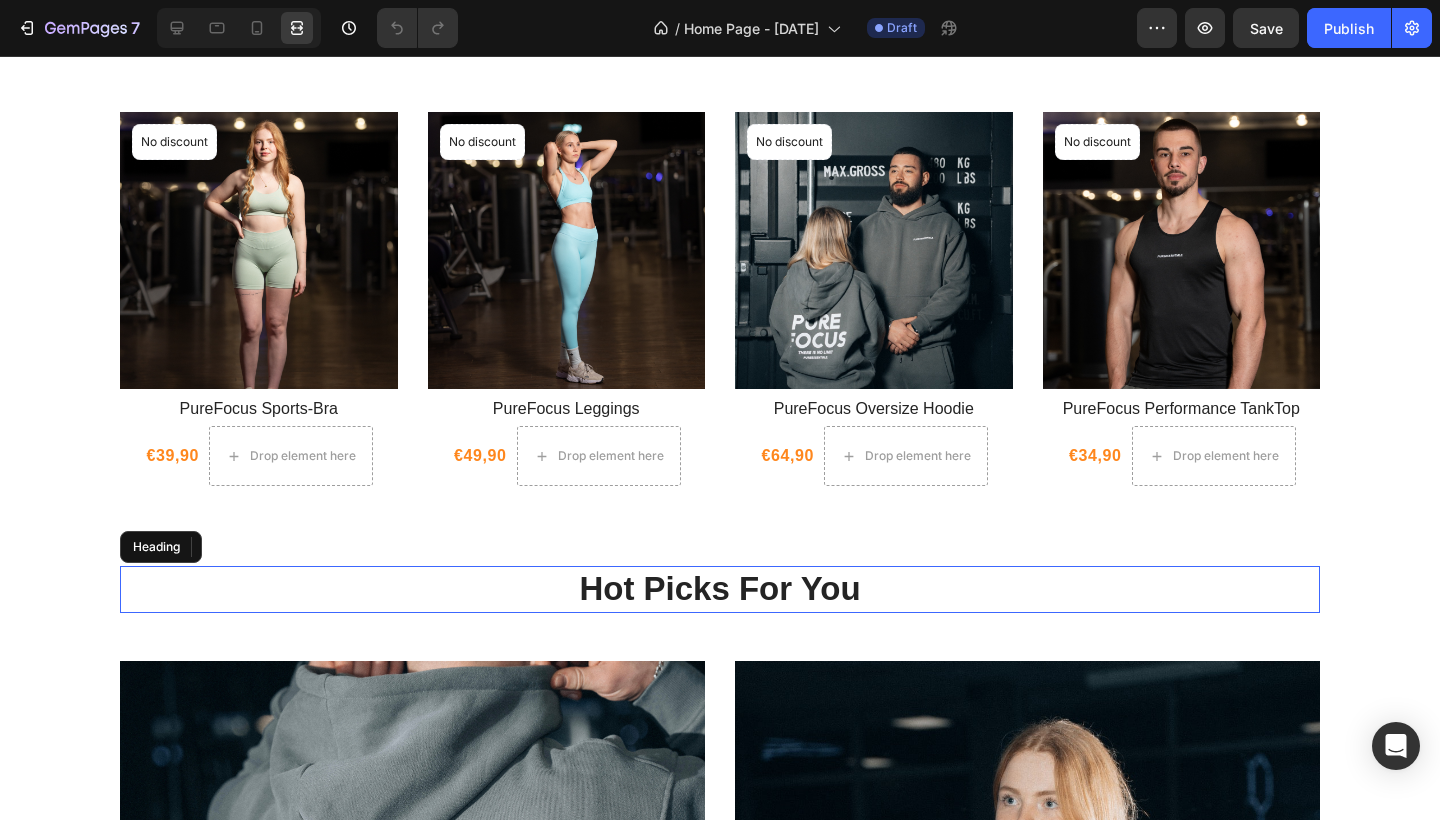 click on "Hot Picks For You" at bounding box center [720, 589] 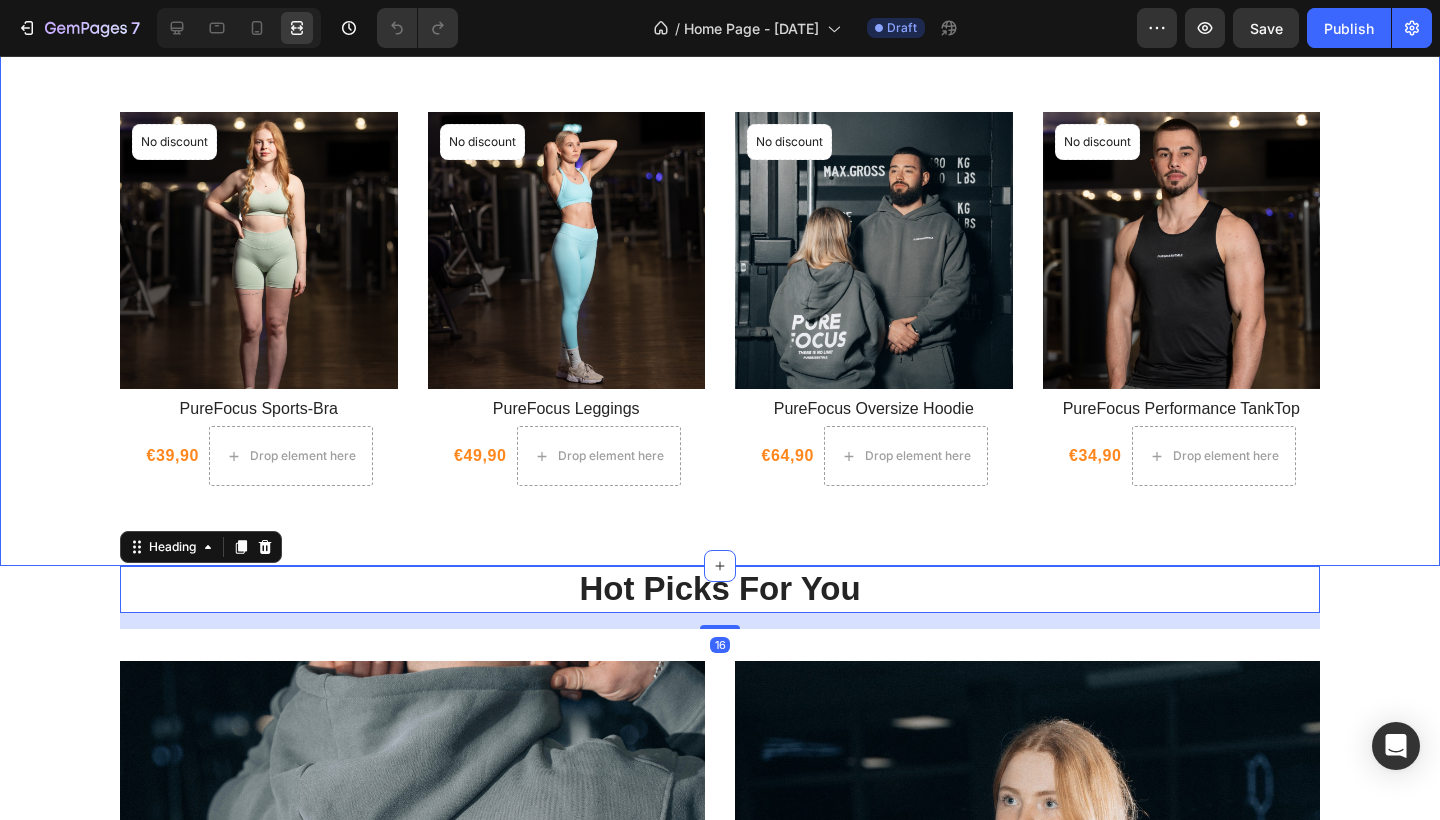 click on "Bestseller Heading Product Images No discount   Not be displayed when published Product Badge Row PureFocus Sports-Bra Product Title €39,90 Product Price Product Price
Drop element here Row Product List Product Images No discount   Not be displayed when published Product Badge Row PureFocus Leggings Product Title €49,90 Product Price Product Price
Drop element here Row Product List Product Images No discount   Not be displayed when published Product Badge Row PureFocus Oversize Hoodie Product Title €64,90 Product Price Product Price
Drop element here Row Product List Product Images No discount   Not be displayed when published Product Badge Row PureFocus Performance TankTop Product Title €34,90 Product Price Product Price
Drop element here Row Product List Product List Row Section 3" at bounding box center [720, 291] 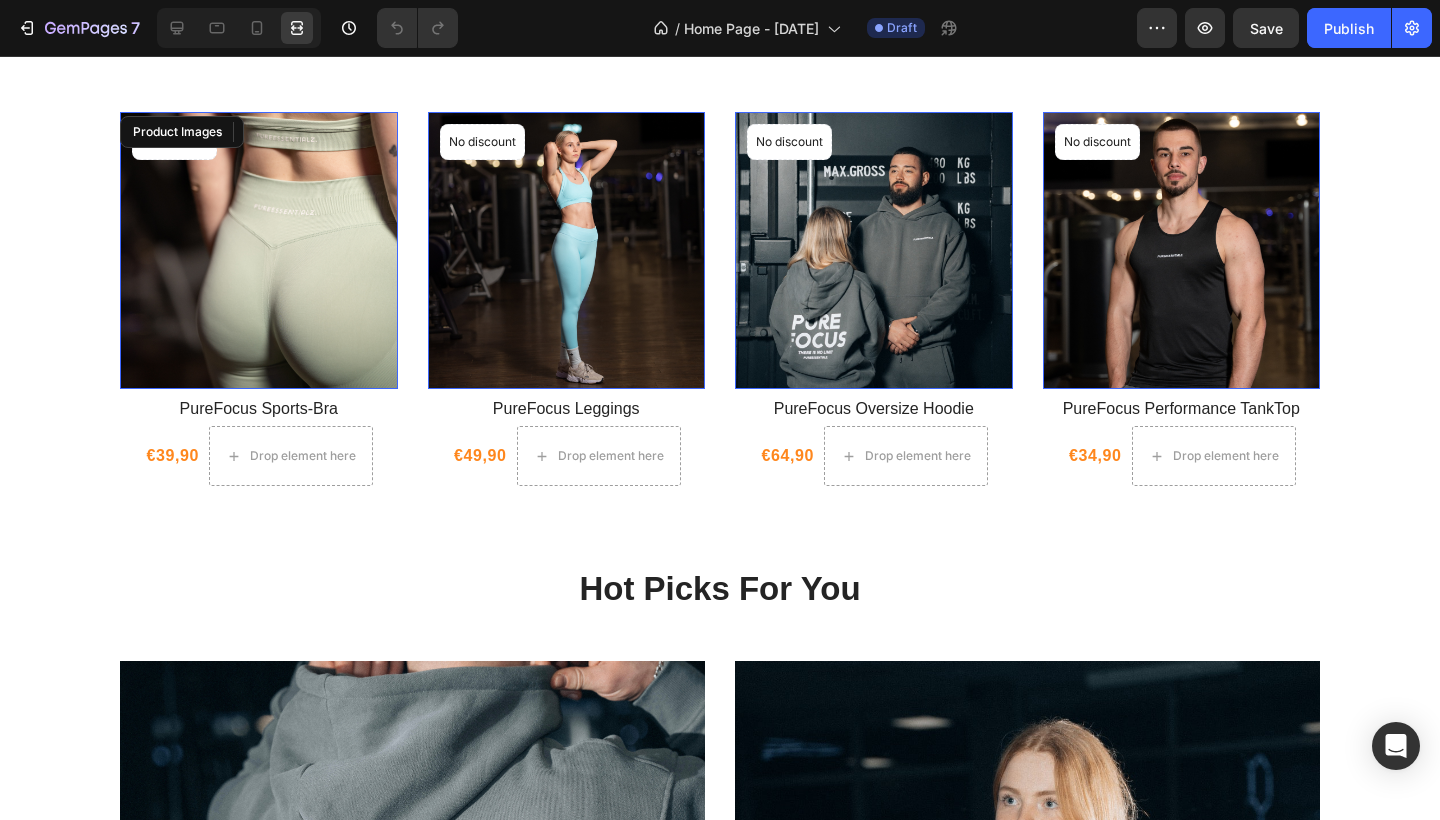 click at bounding box center [259, 251] 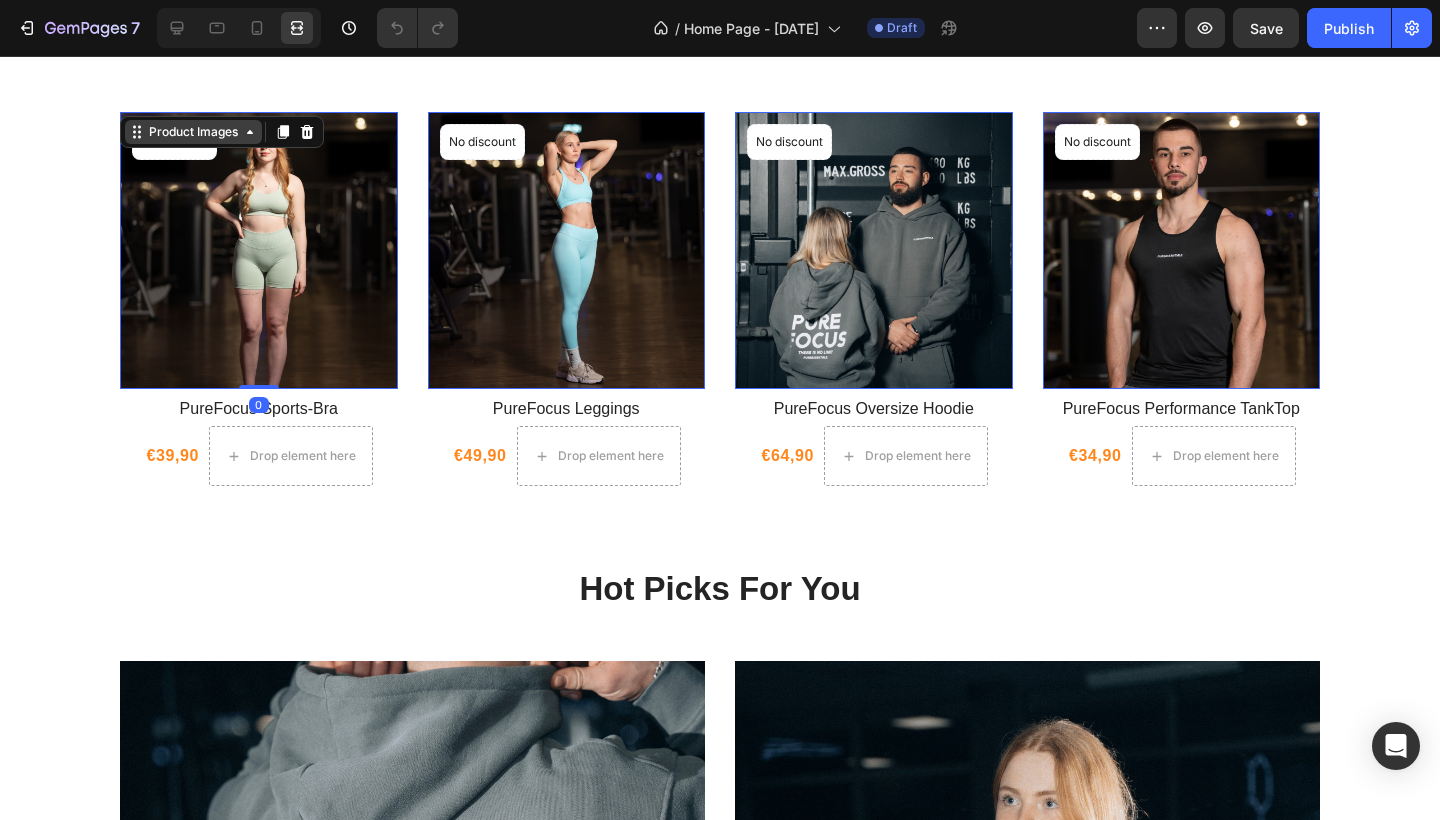 click on "Product Images" at bounding box center [193, 132] 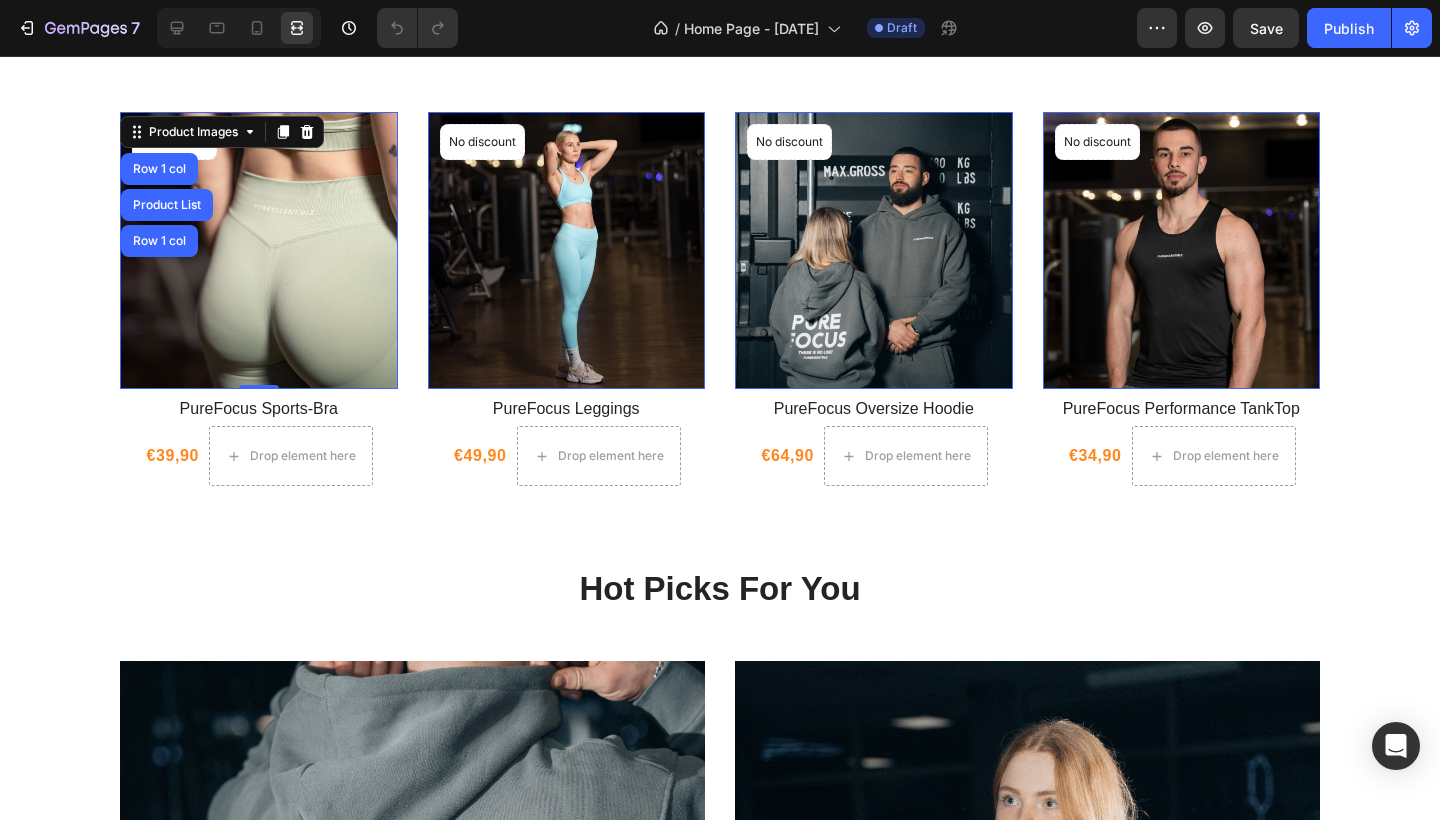 click at bounding box center [259, 251] 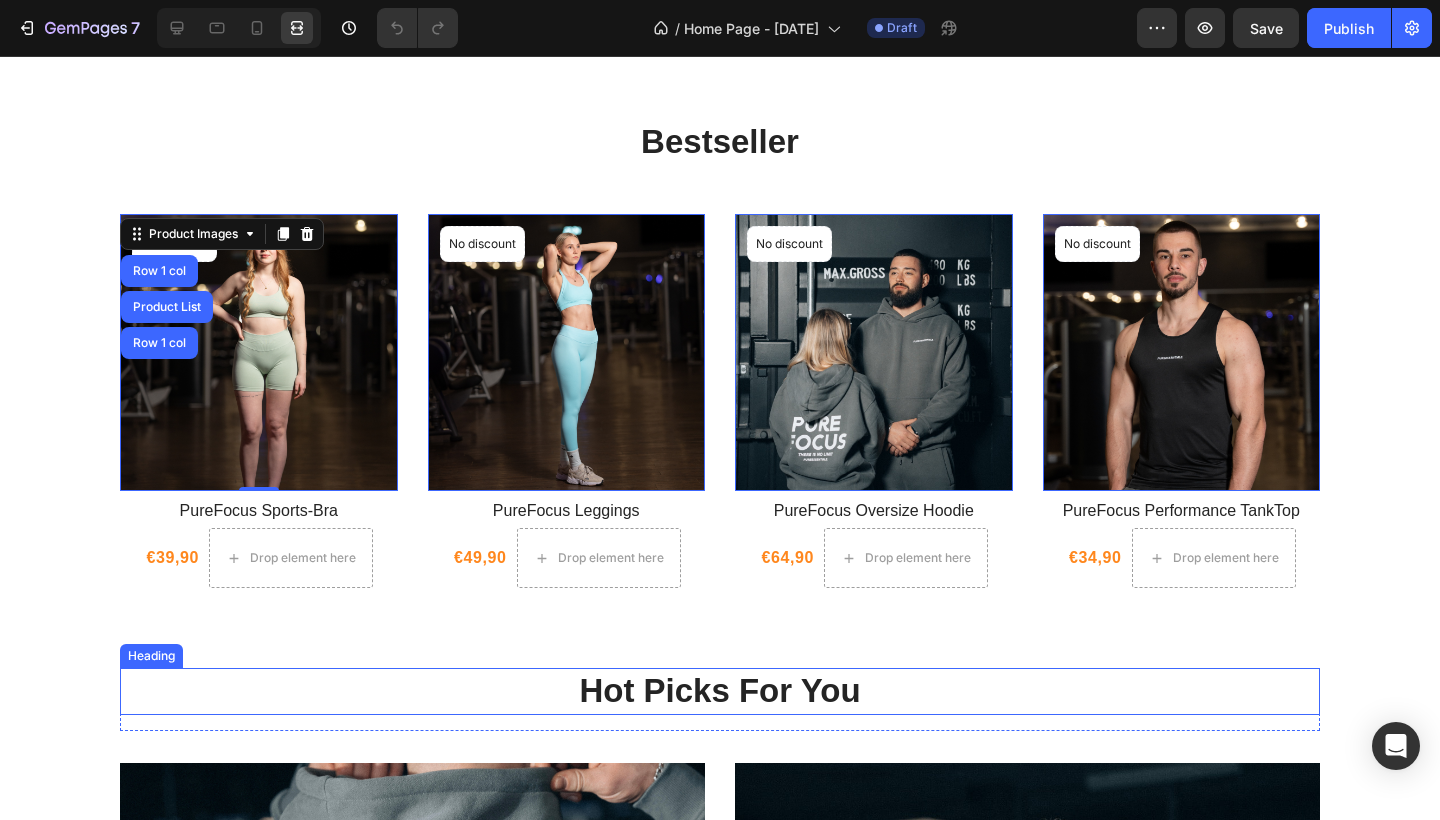 scroll, scrollTop: 1090, scrollLeft: 0, axis: vertical 